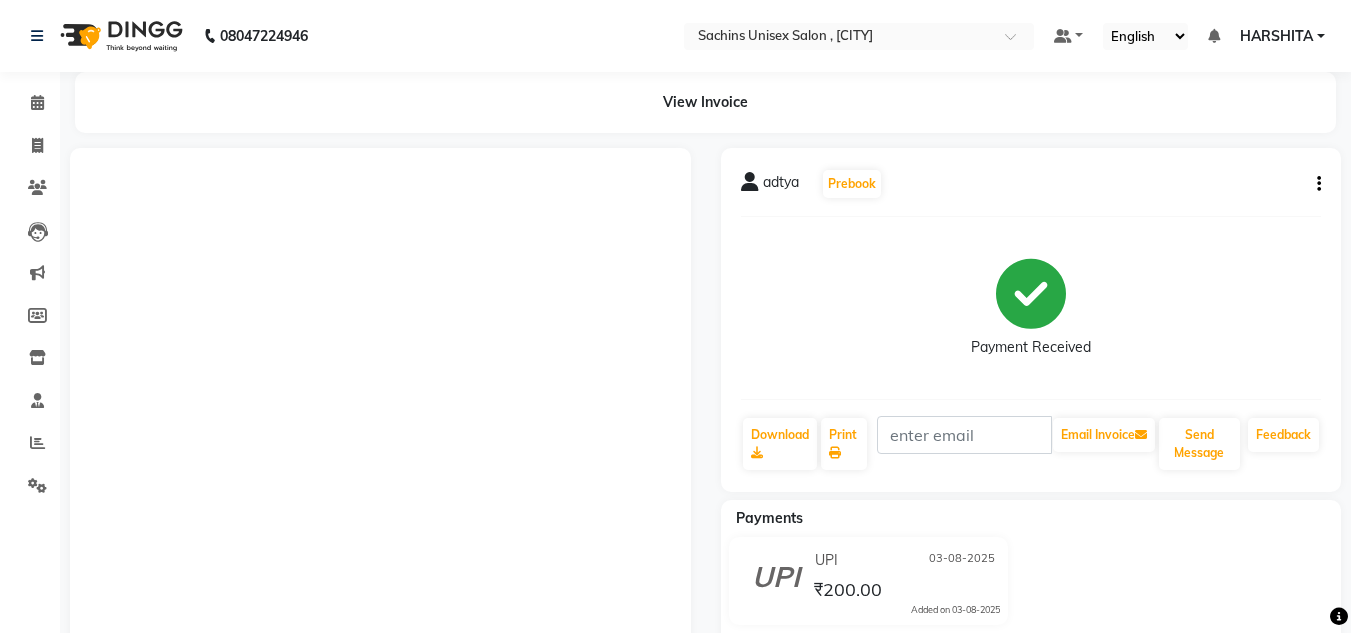 scroll, scrollTop: 0, scrollLeft: 0, axis: both 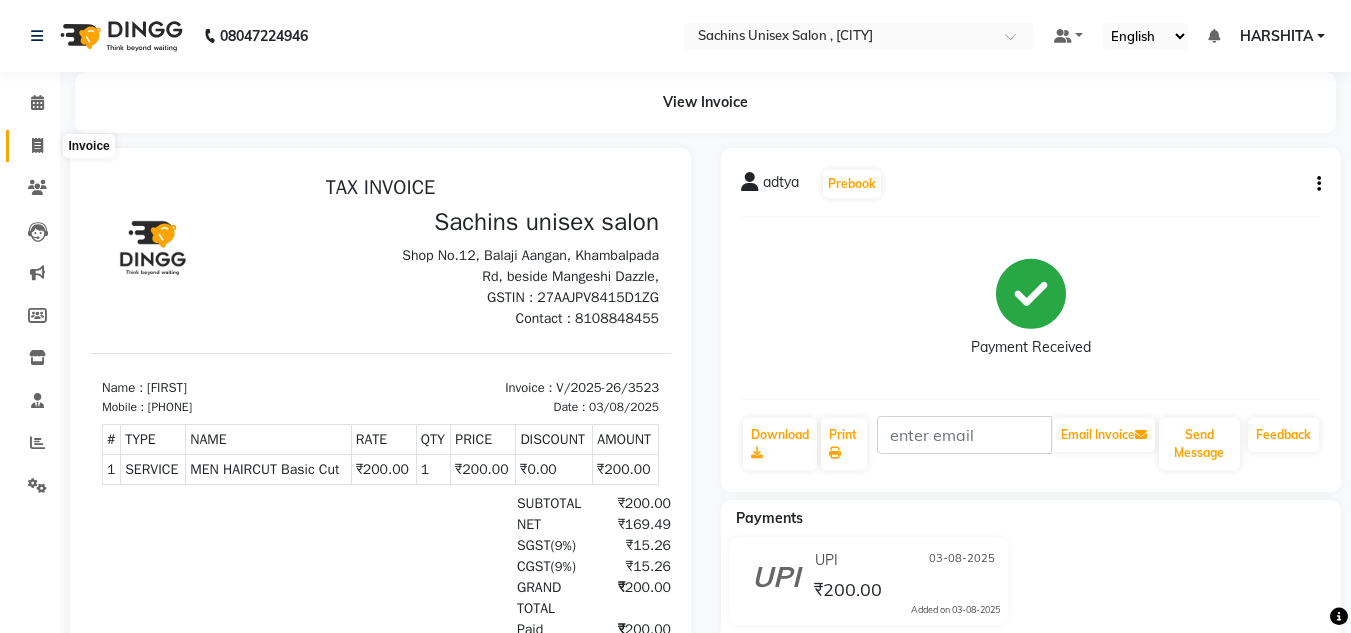 click 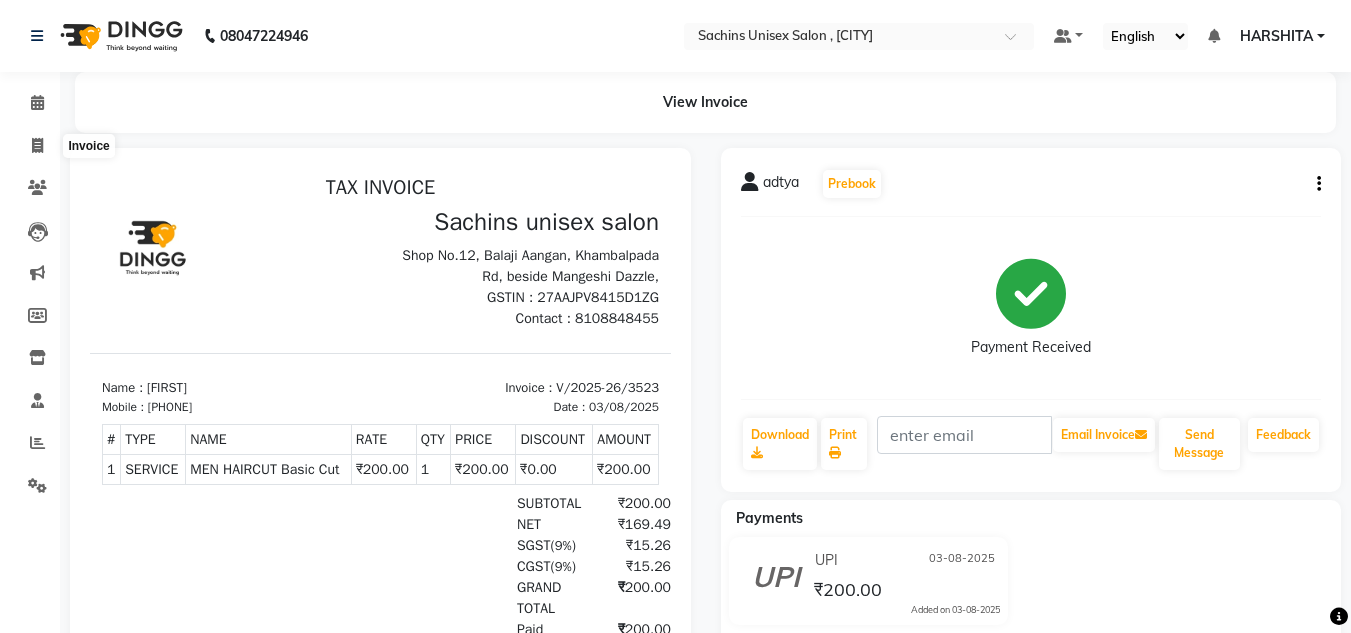 select on "service" 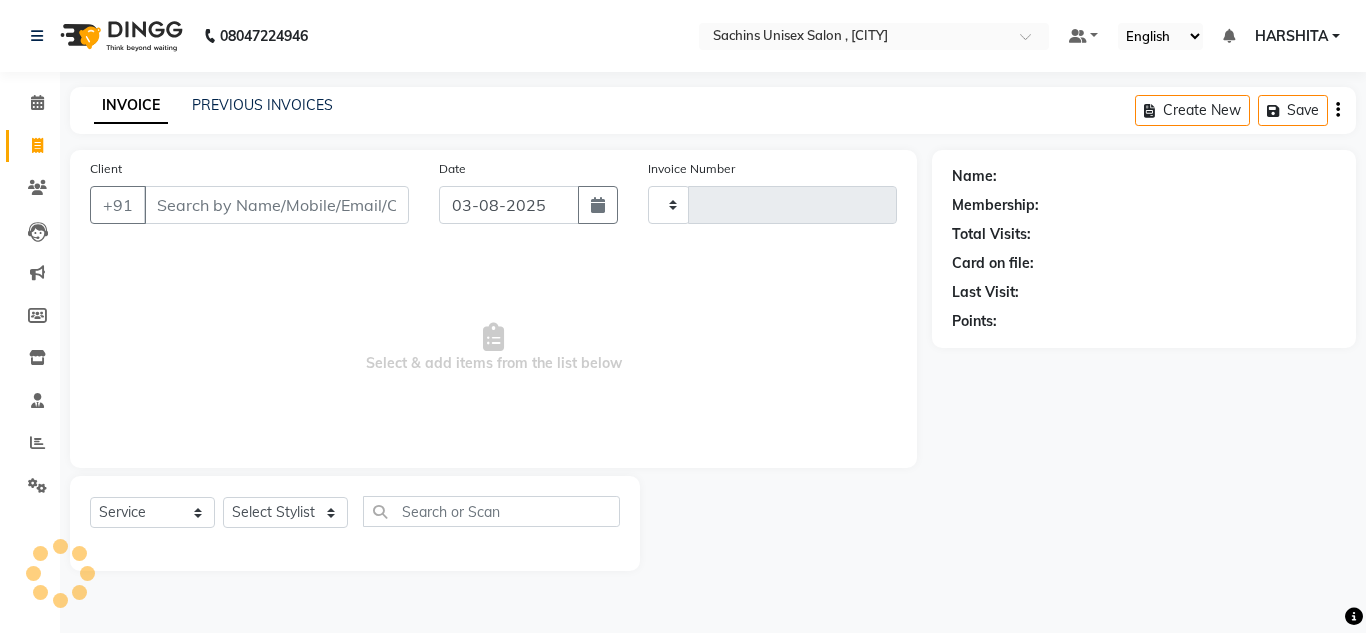 click on "Client" at bounding box center [276, 205] 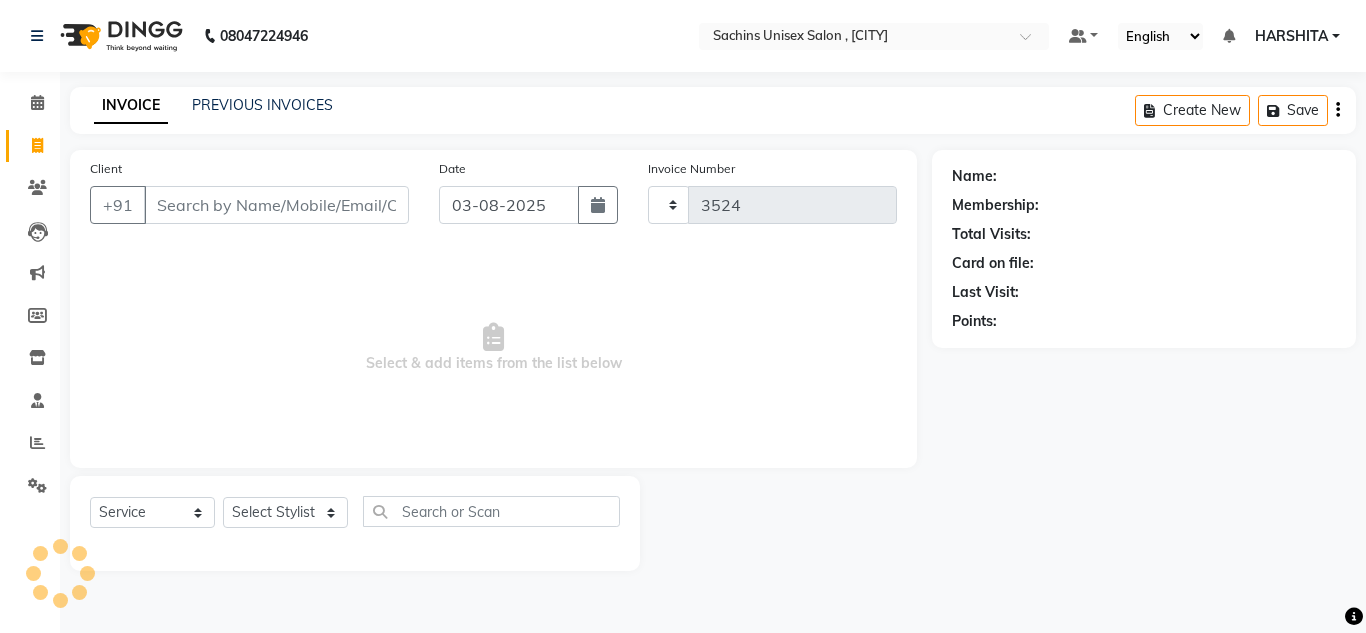 select on "6840" 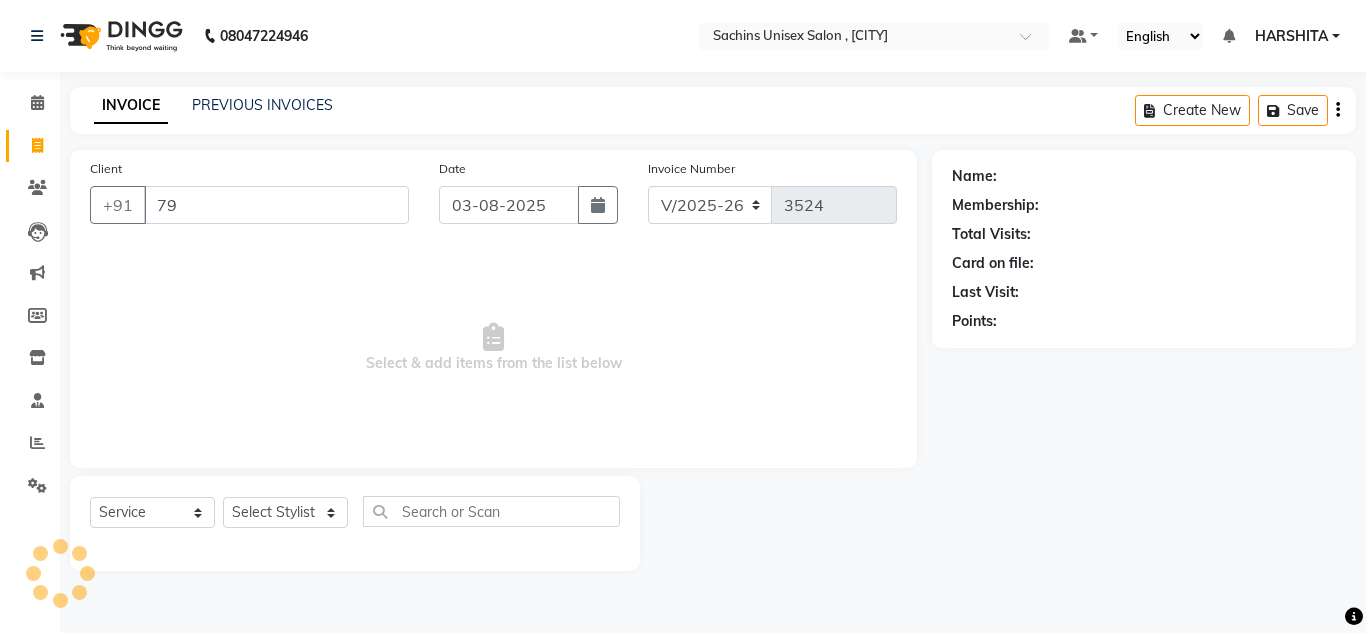 type on "7" 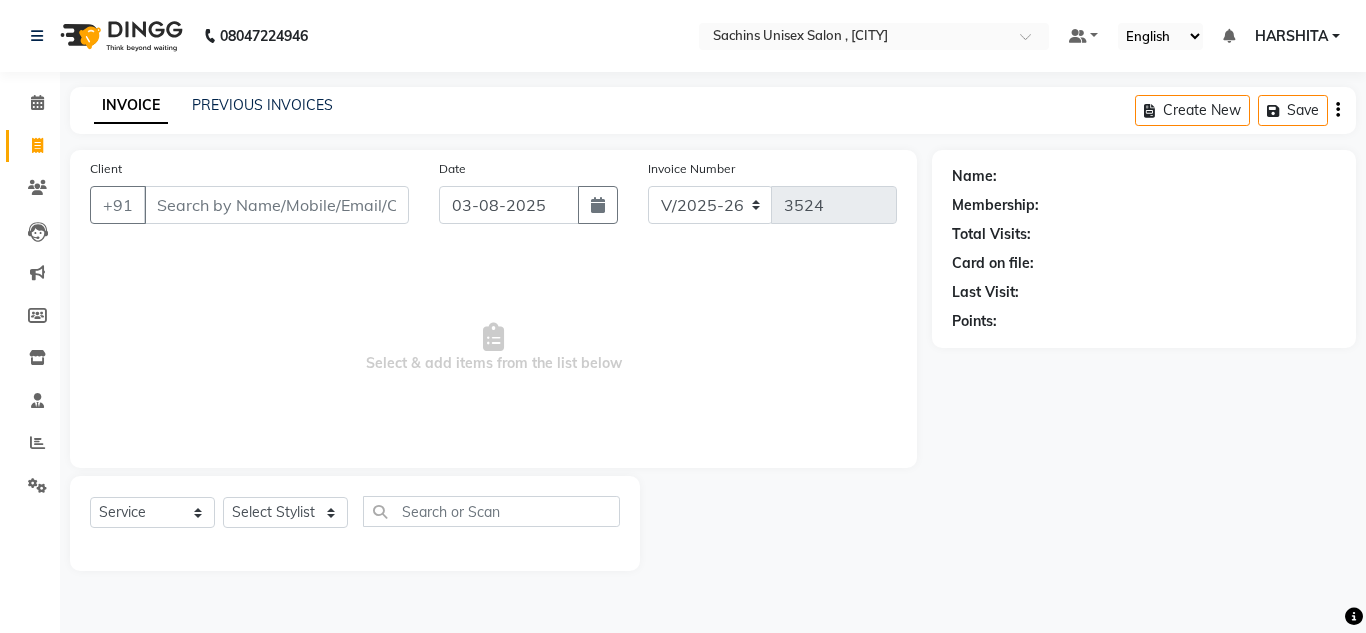 type on "0" 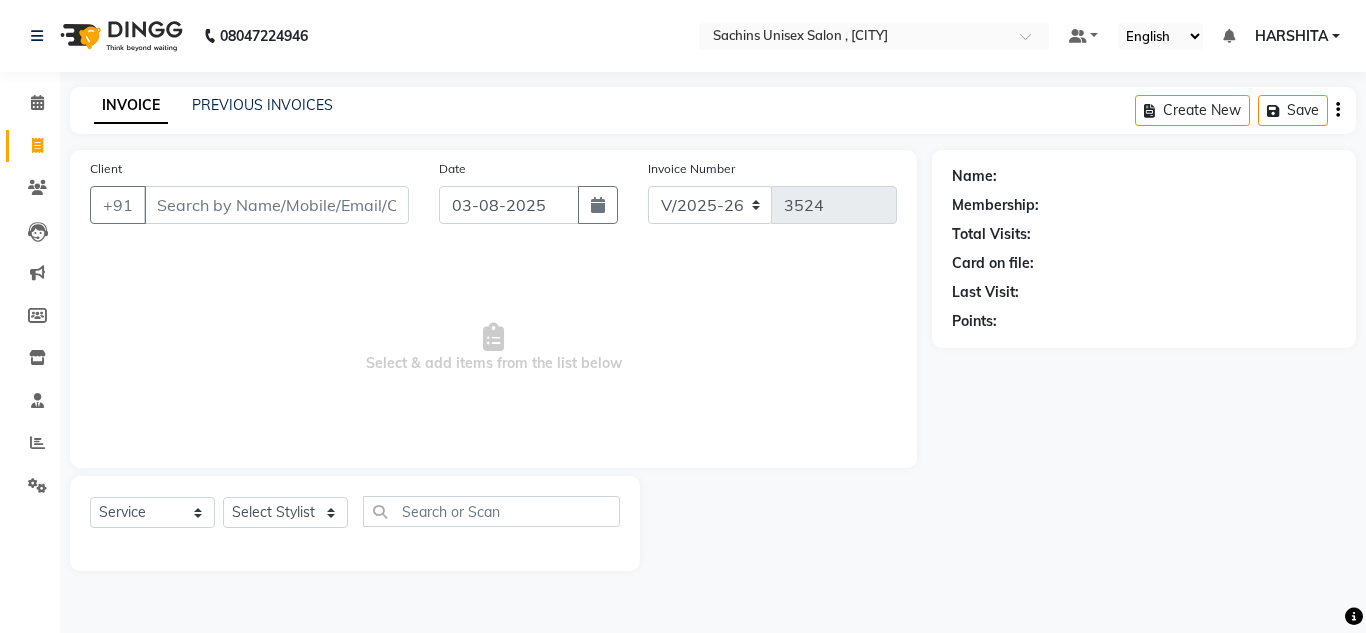 type on "7" 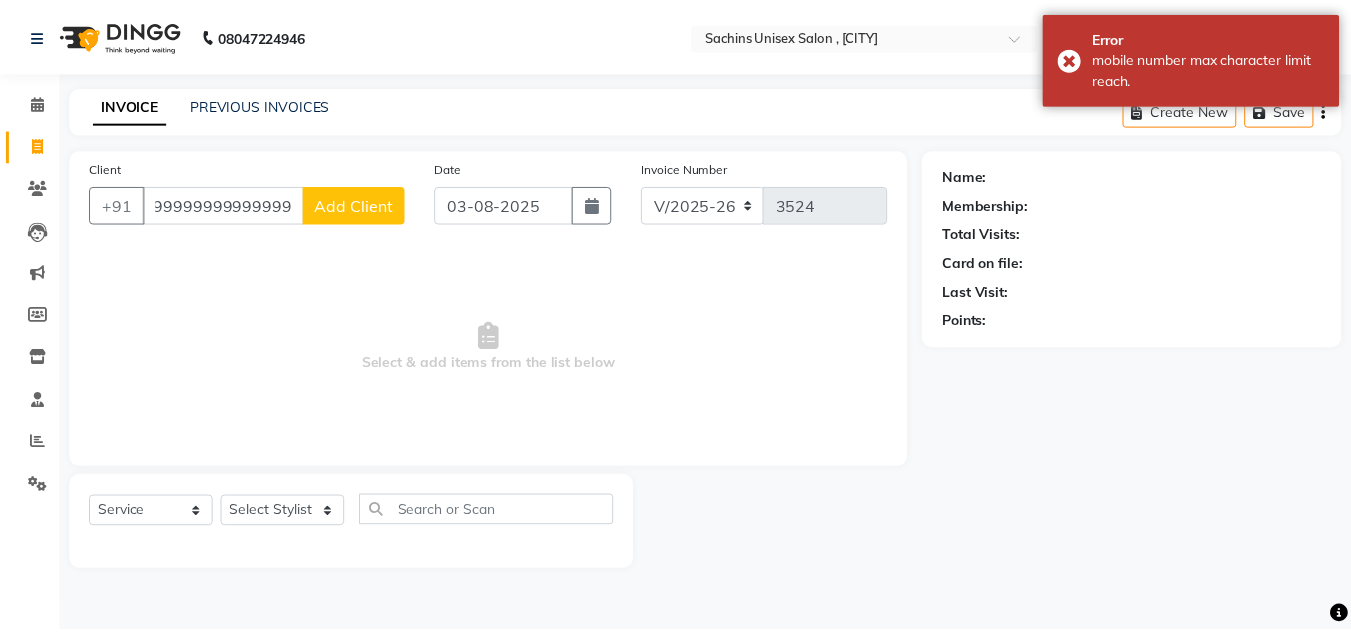 scroll, scrollTop: 0, scrollLeft: 0, axis: both 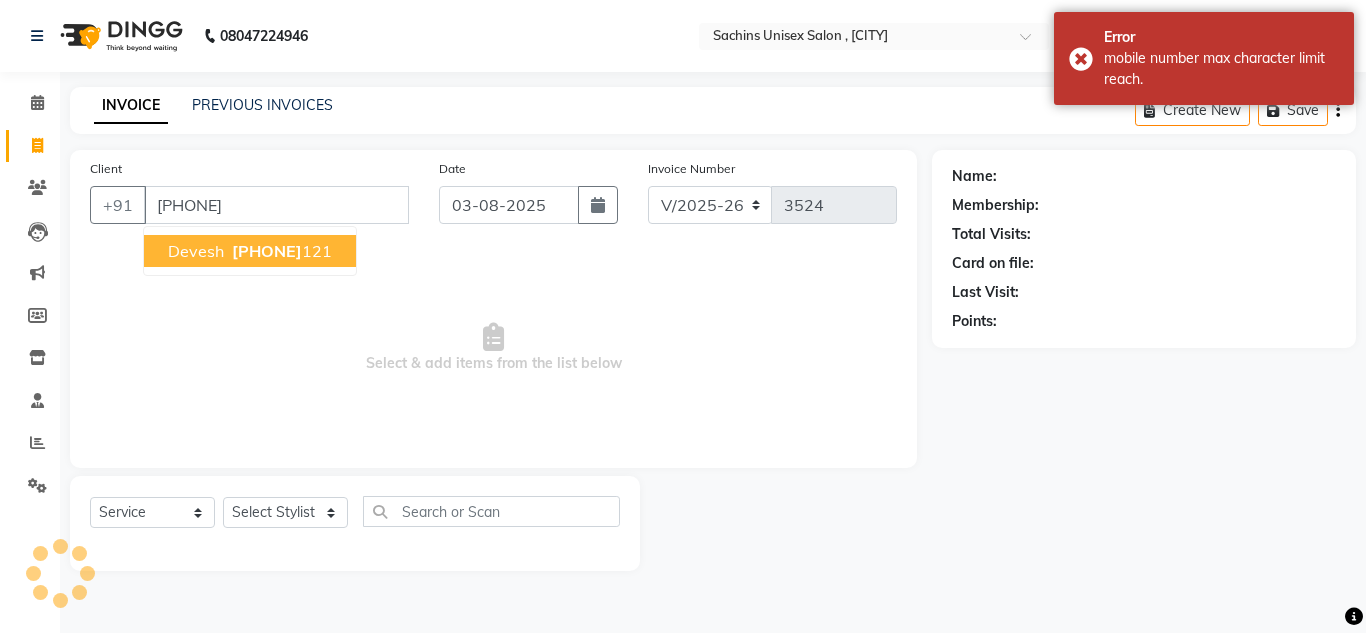 type on "[PHONE]" 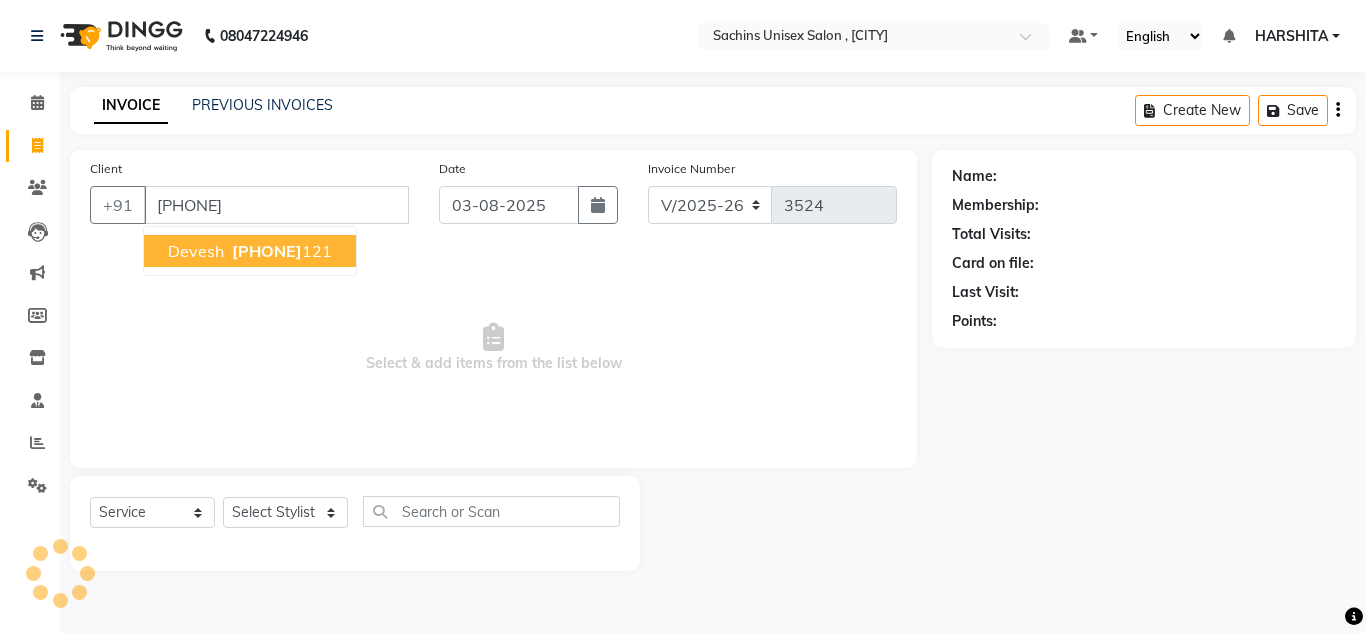 select on "1: Object" 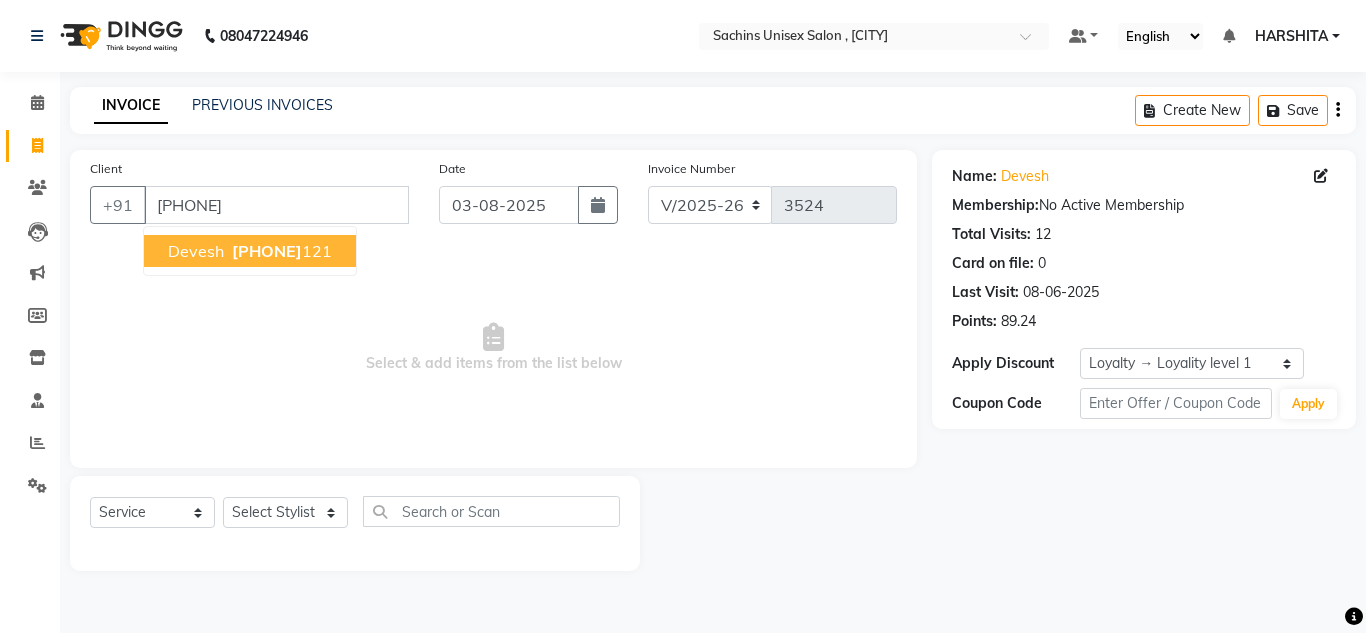 click on "7900064 121" at bounding box center (280, 251) 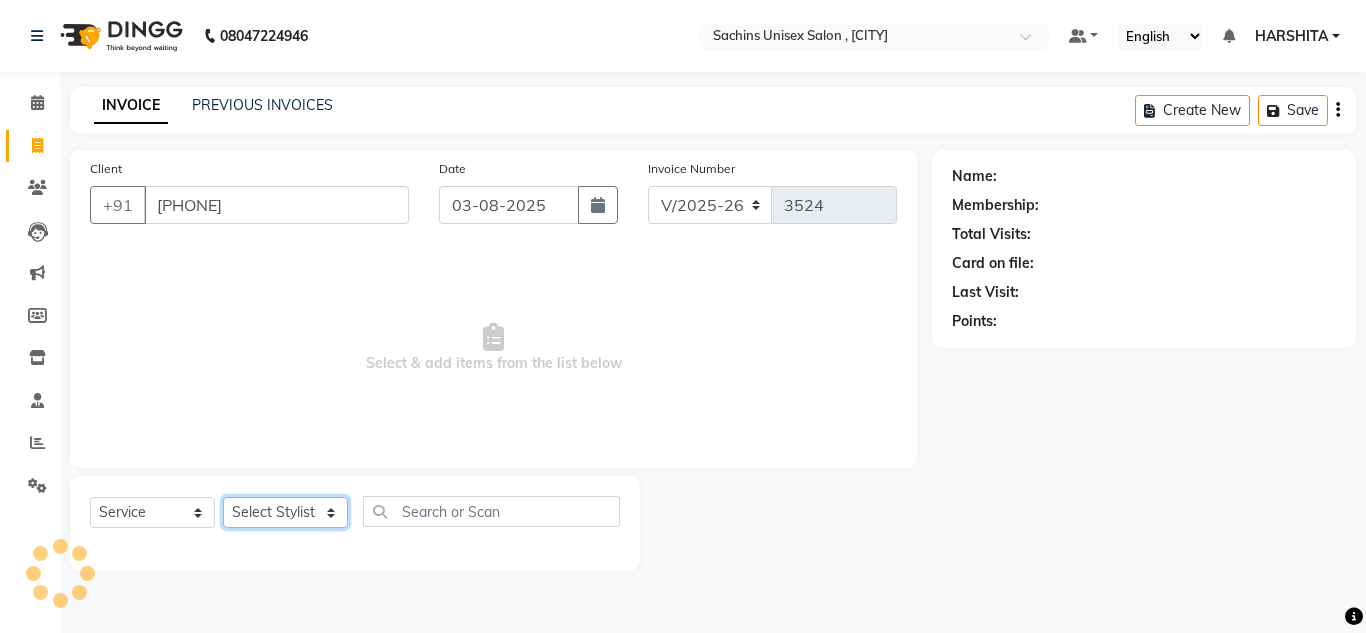 click on "Select Stylist Aalam salmani Ahmed Washim new  HARSHITA mohit Neeraj Owner preeti Raghav sakib sonu RG" 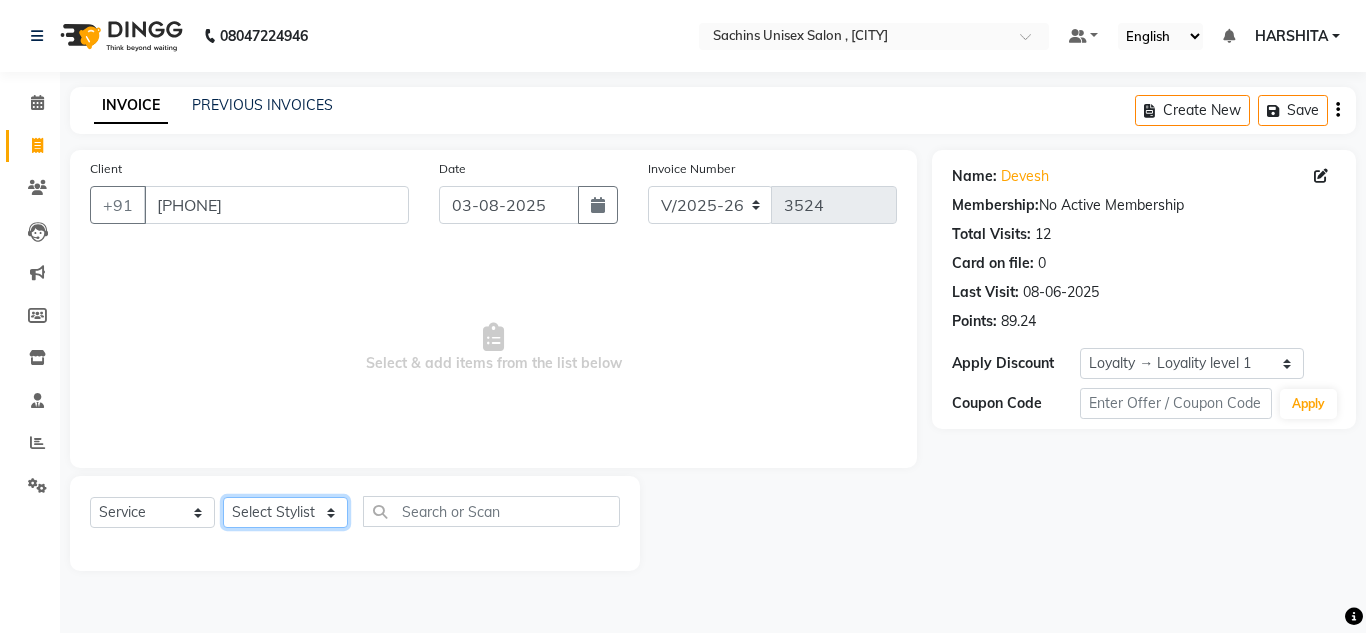 select on "85763" 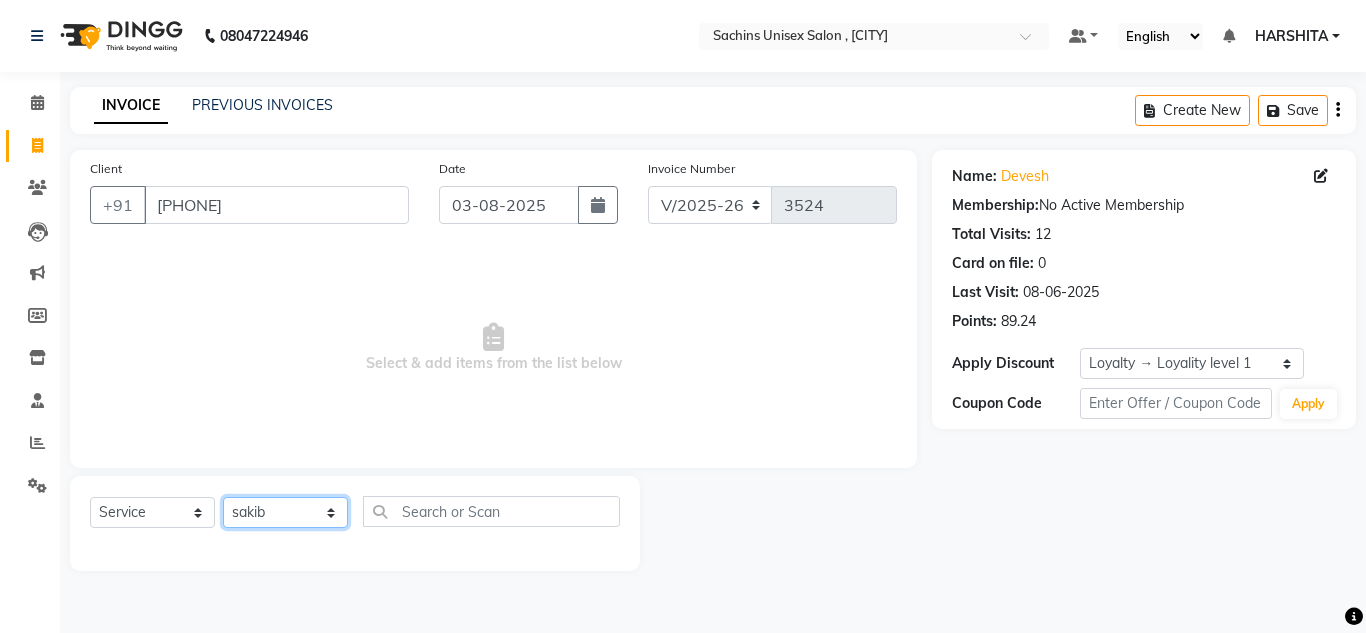 click on "Select Stylist Aalam salmani Ahmed Washim new  HARSHITA mohit Neeraj Owner preeti Raghav sakib sonu RG" 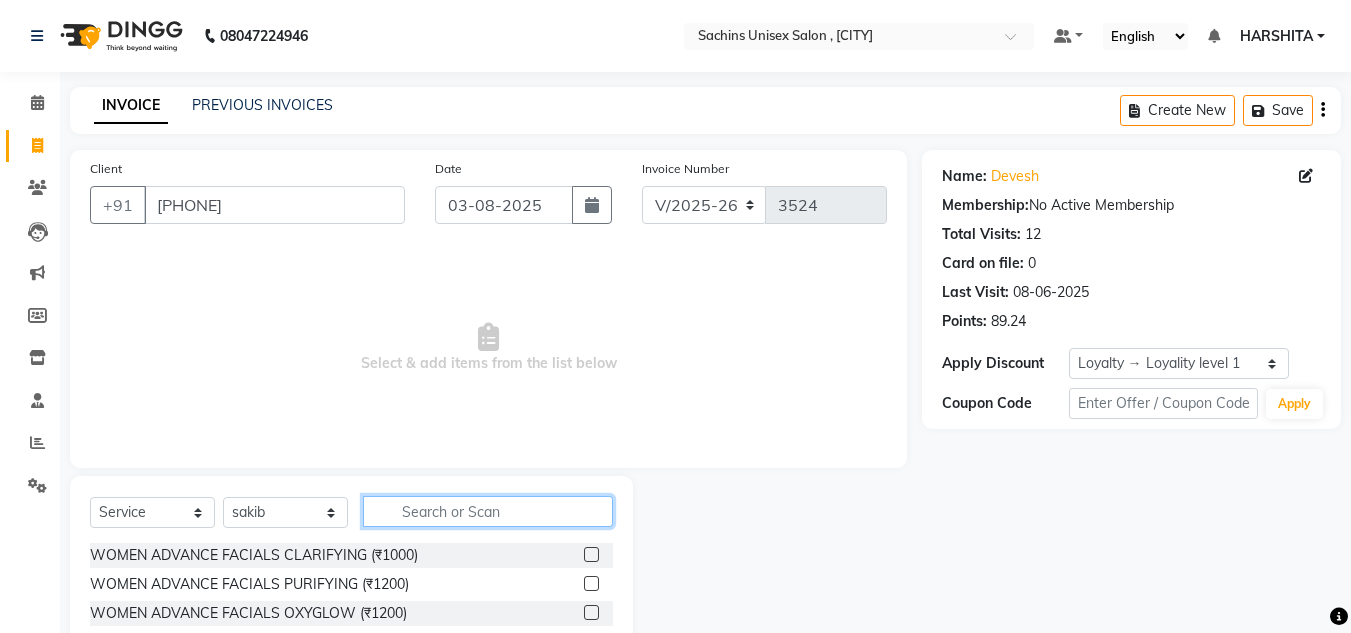 click 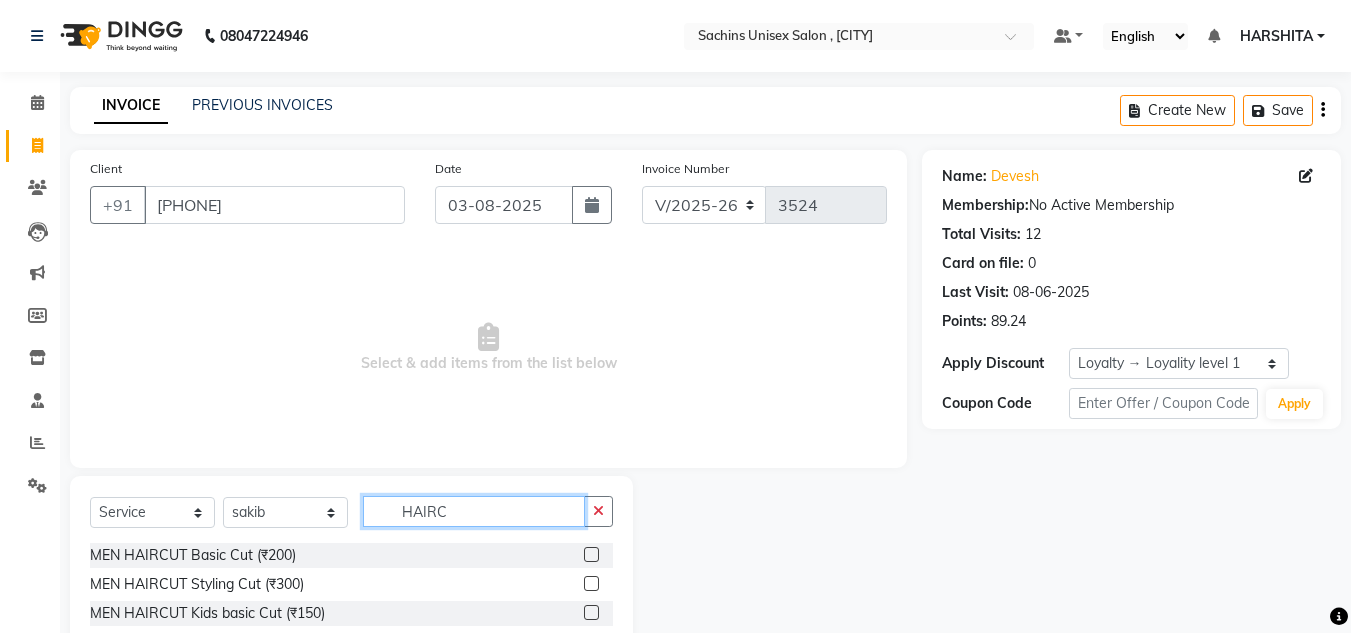 type on "HAIRC" 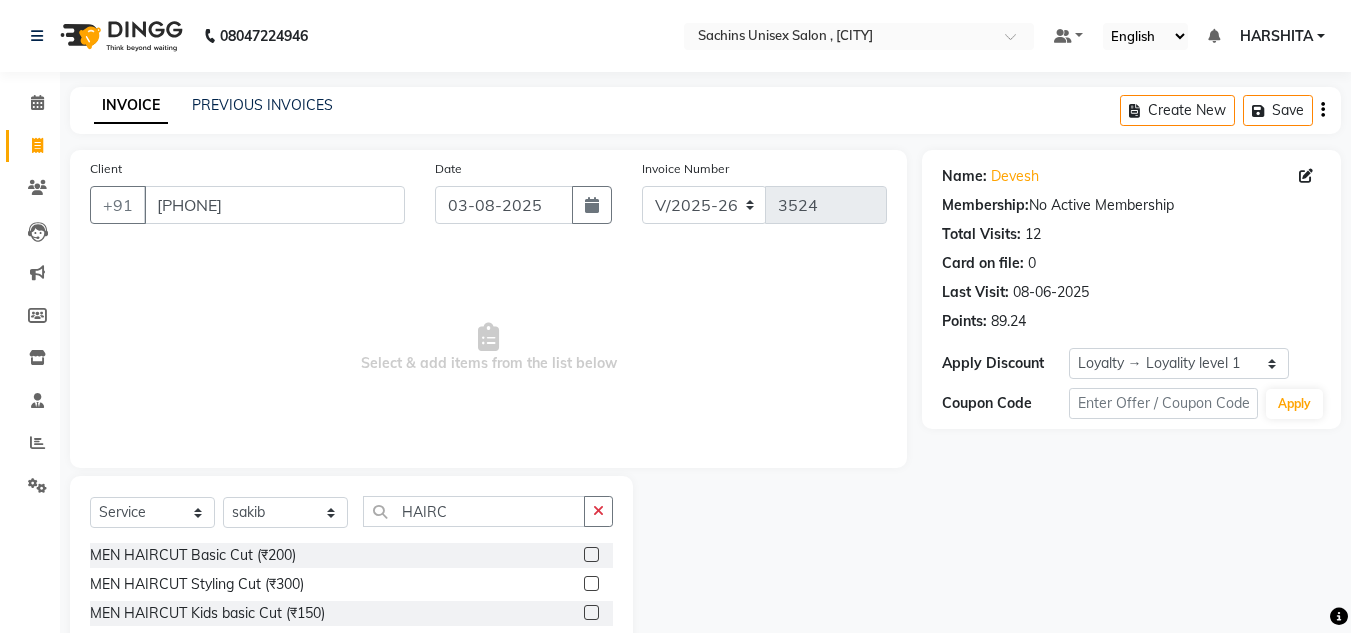 click 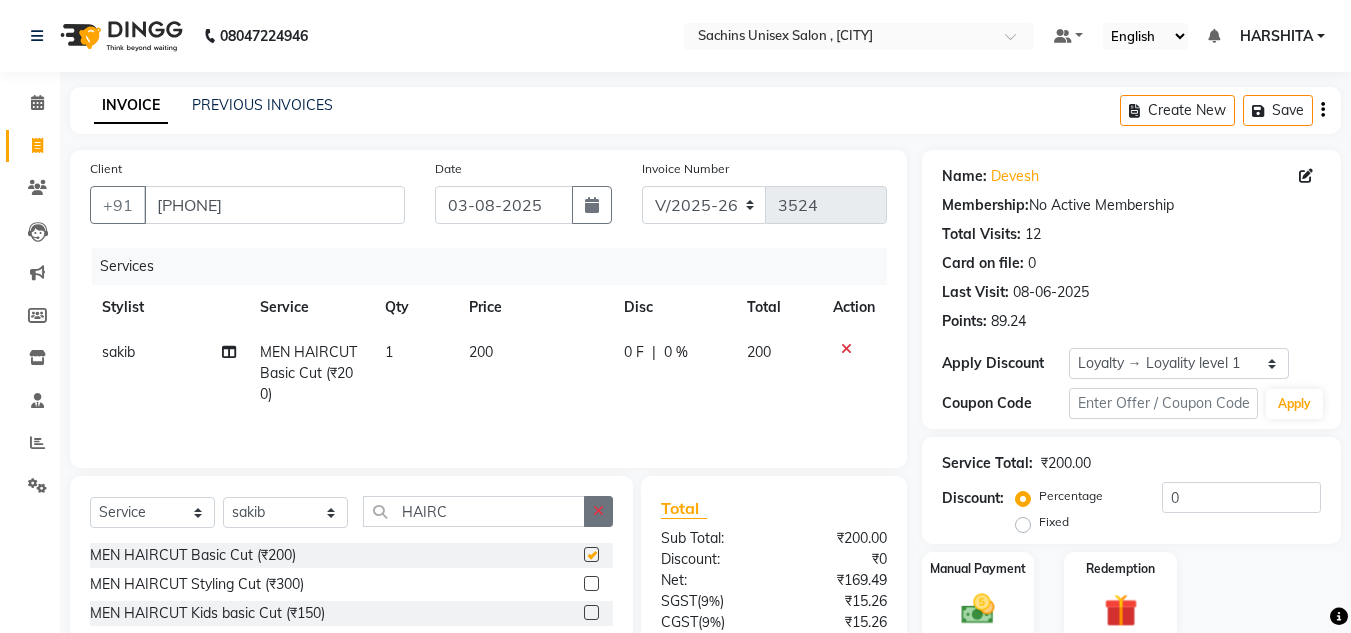 checkbox on "false" 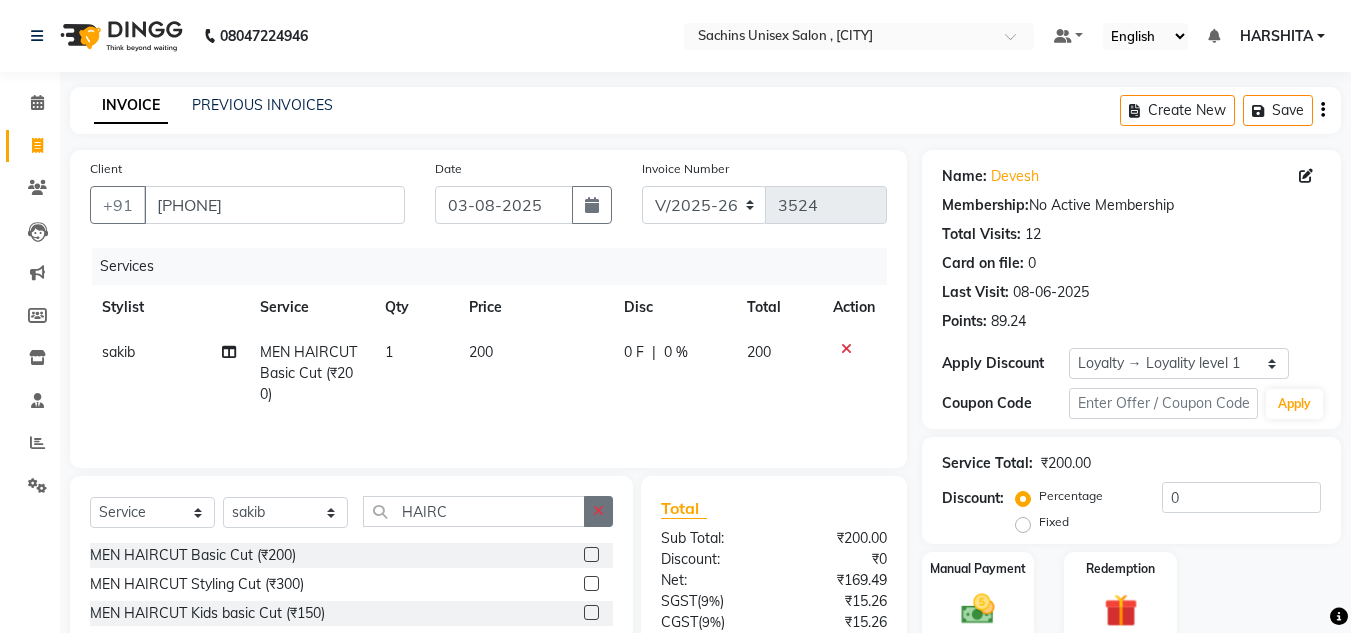 click 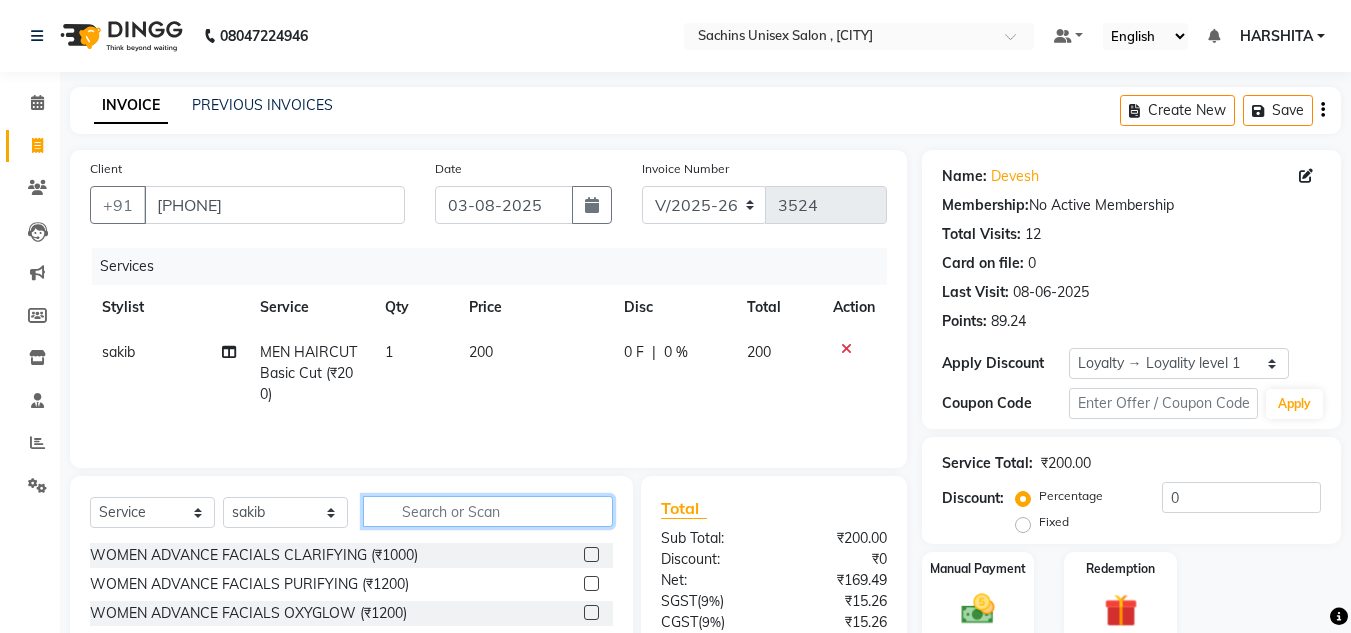 click 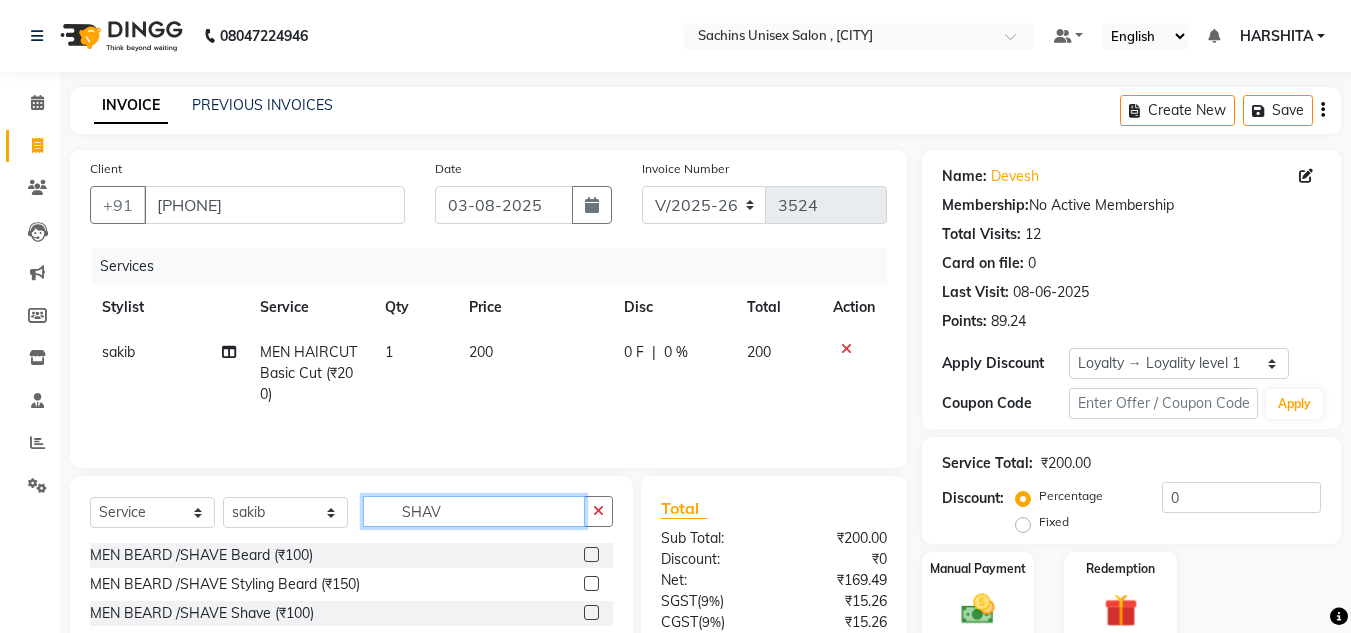 type on "SHAV" 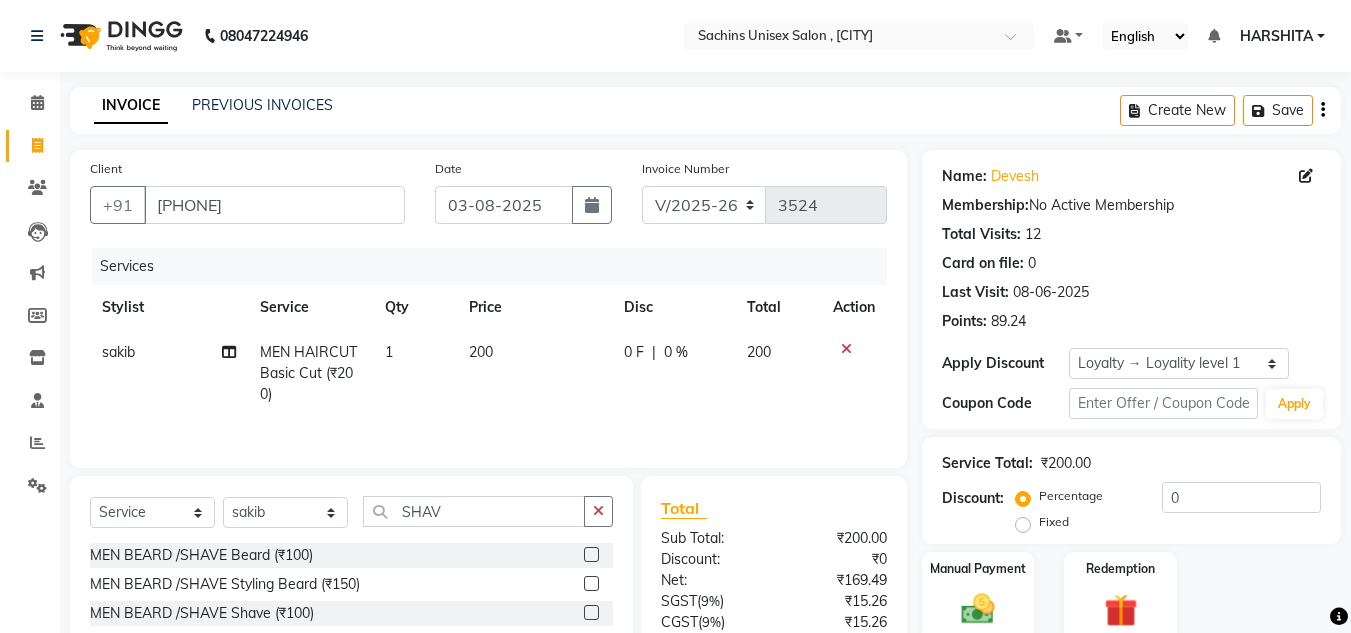 click 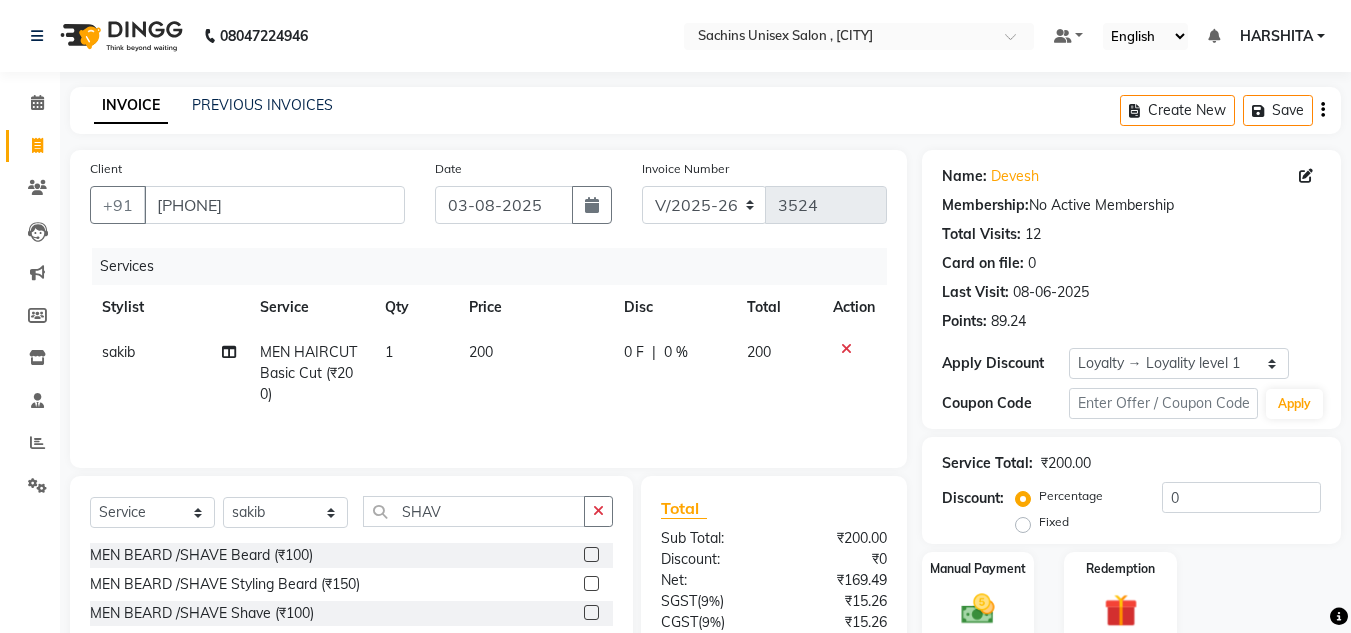 click at bounding box center [590, 555] 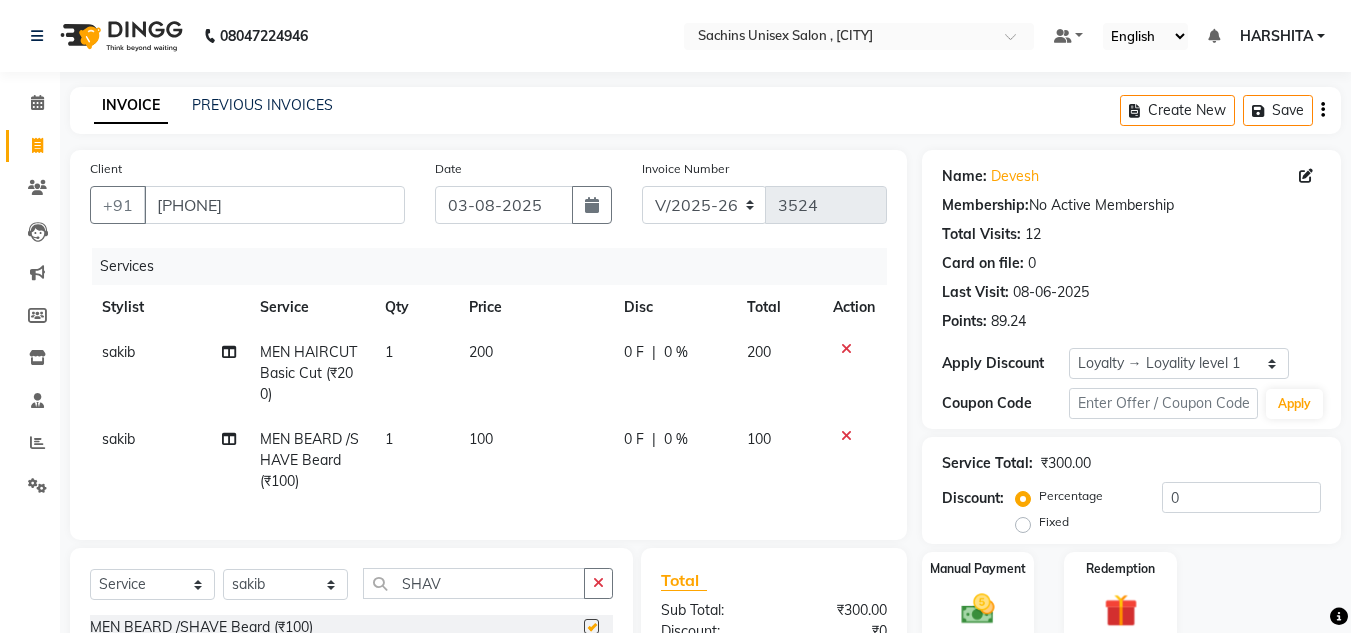 checkbox on "false" 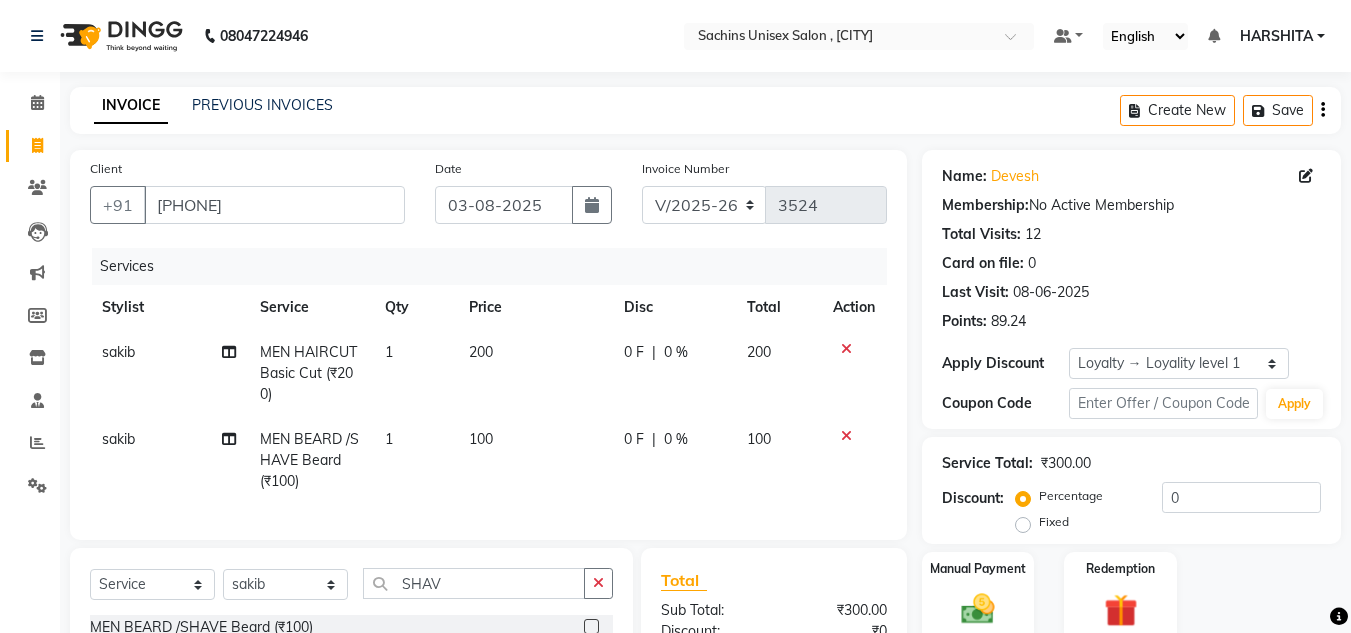 scroll, scrollTop: 254, scrollLeft: 0, axis: vertical 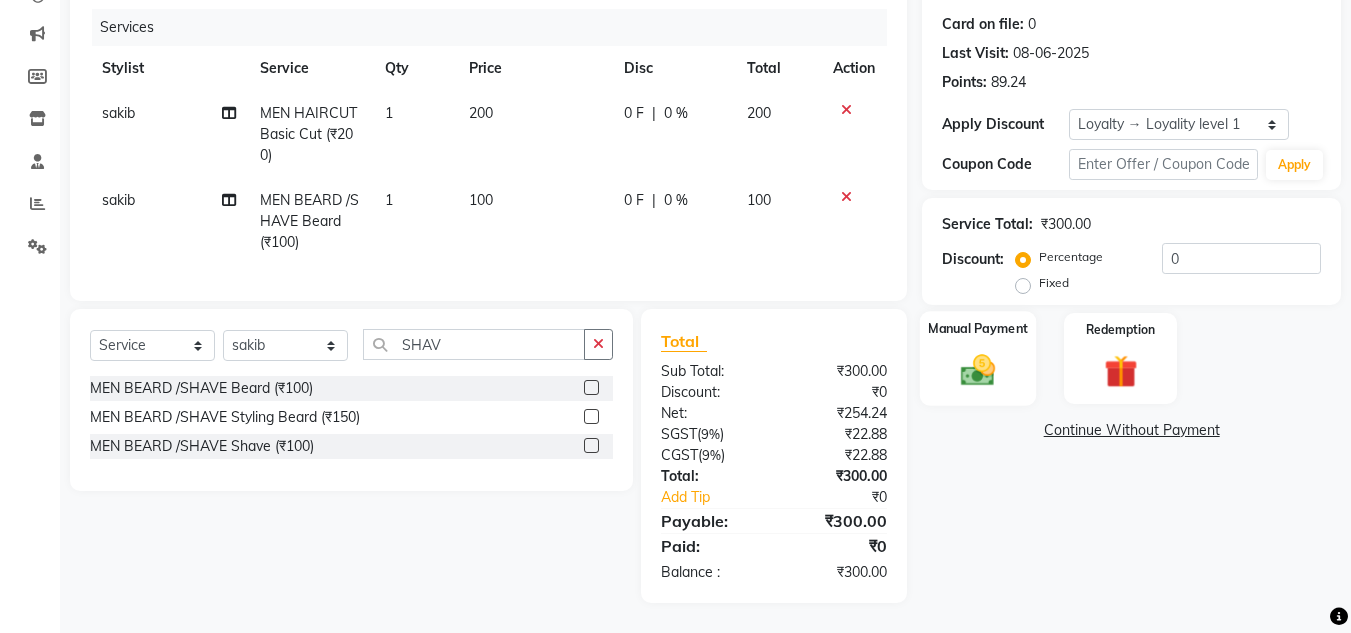 click 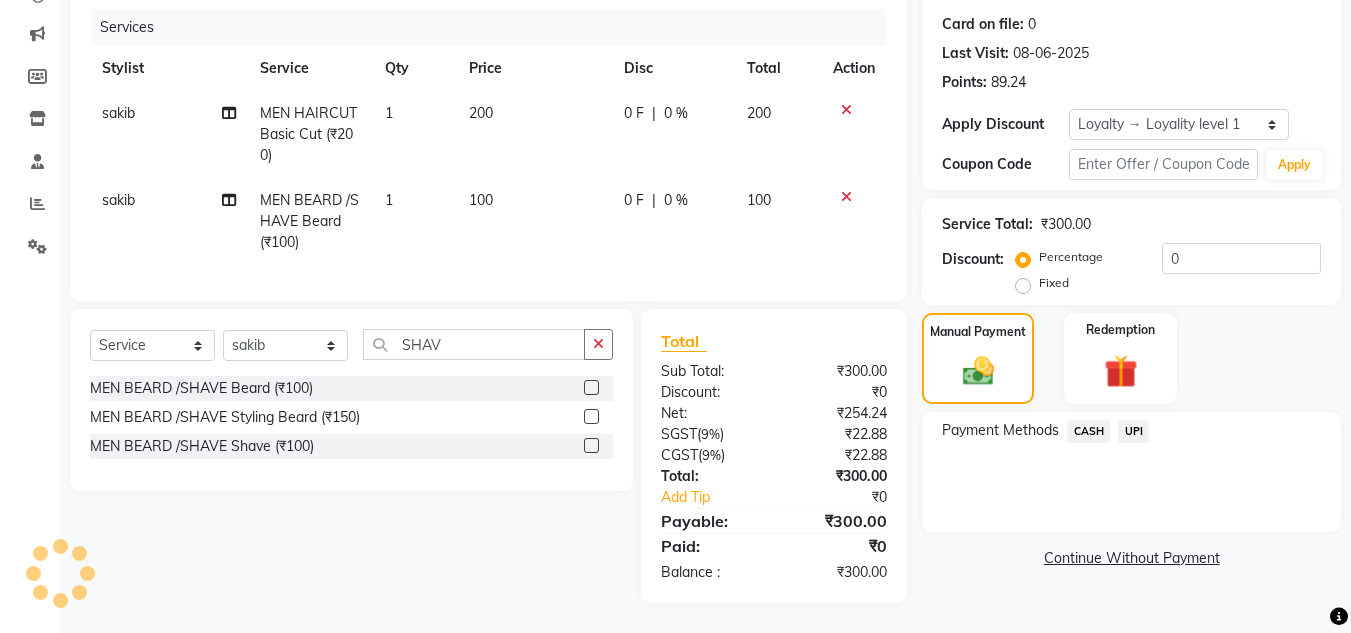 drag, startPoint x: 1134, startPoint y: 412, endPoint x: 1131, endPoint y: 438, distance: 26.172504 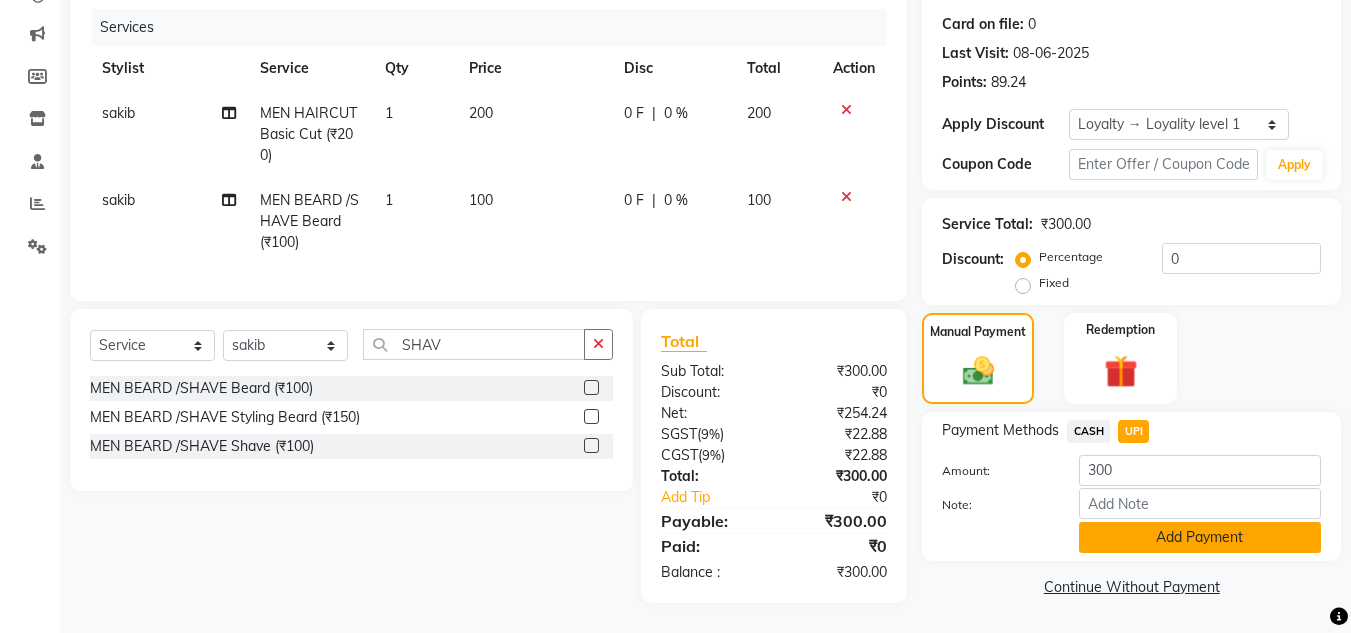 click on "Add Payment" 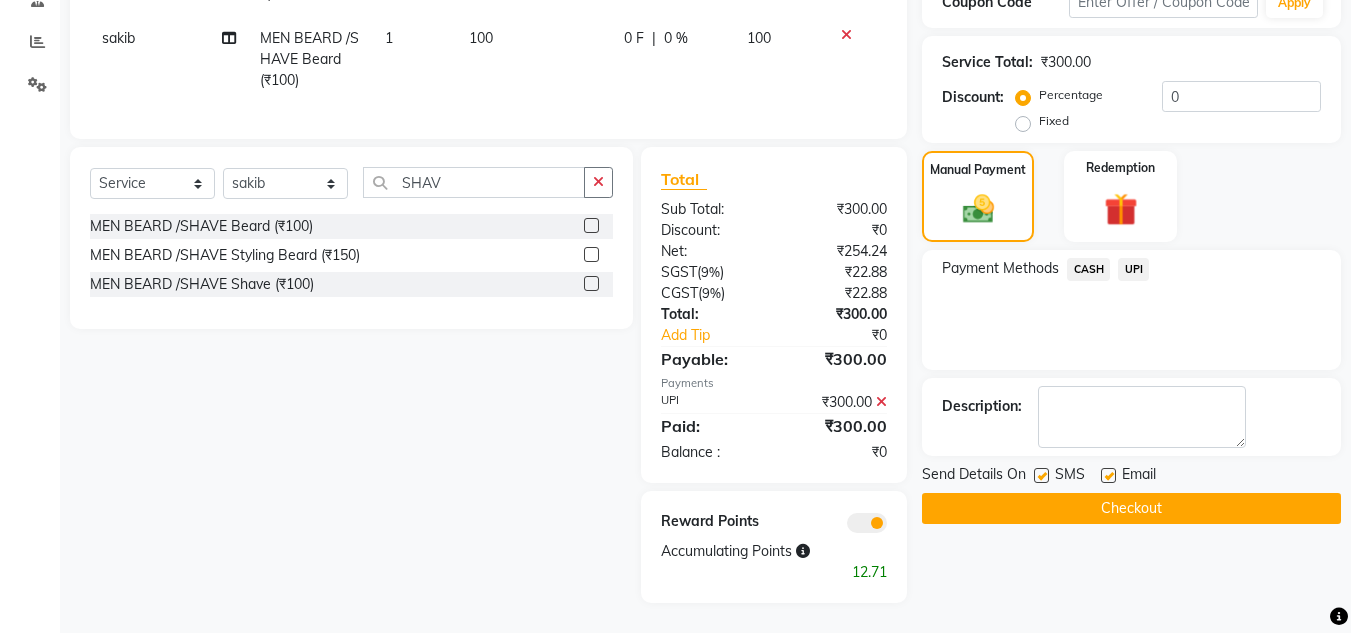 scroll, scrollTop: 416, scrollLeft: 0, axis: vertical 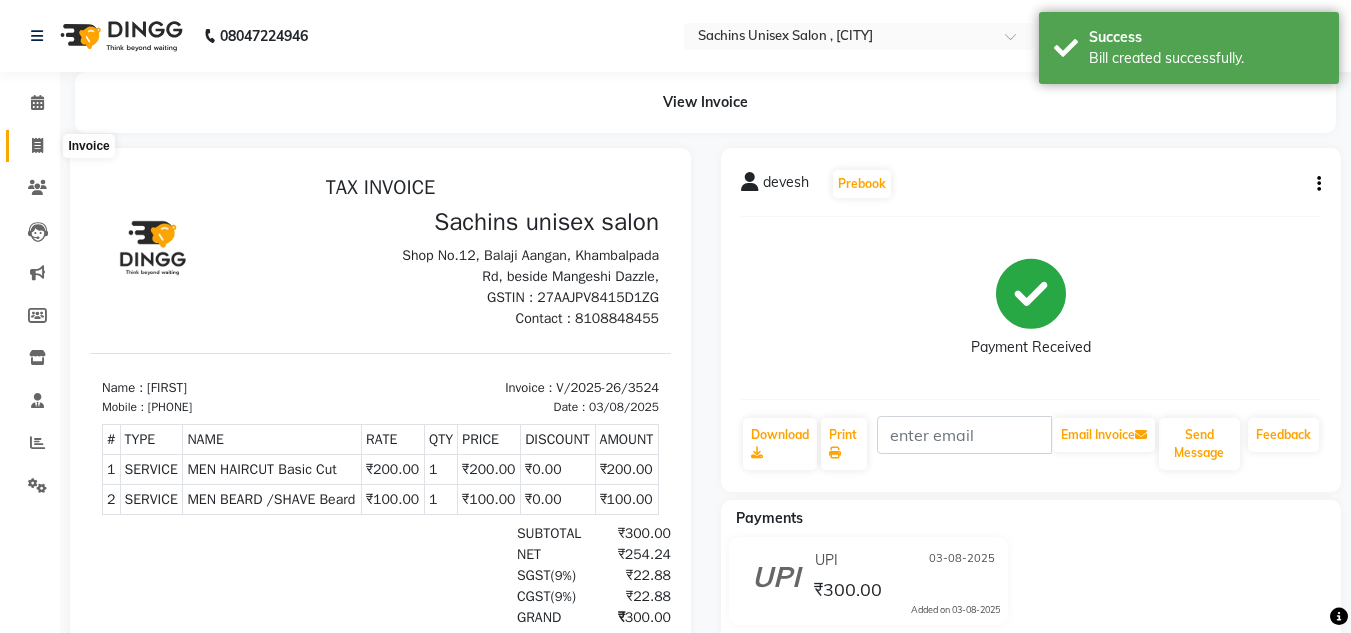 click 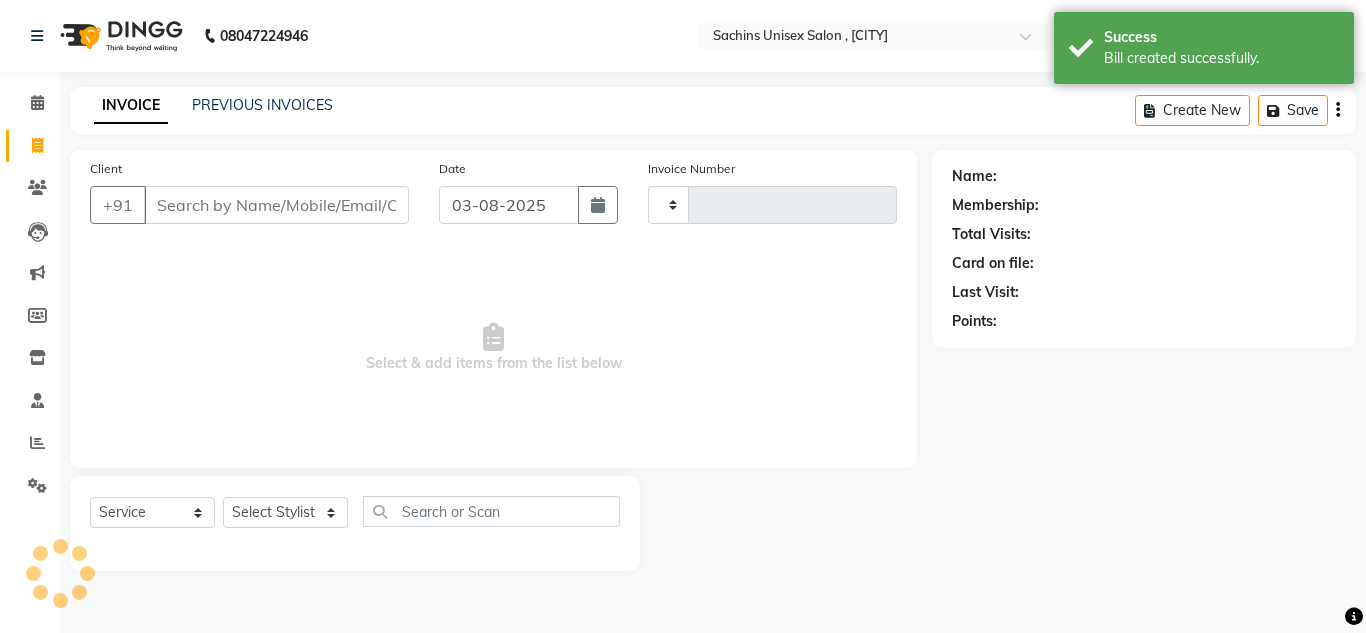 click on "Client" at bounding box center [276, 205] 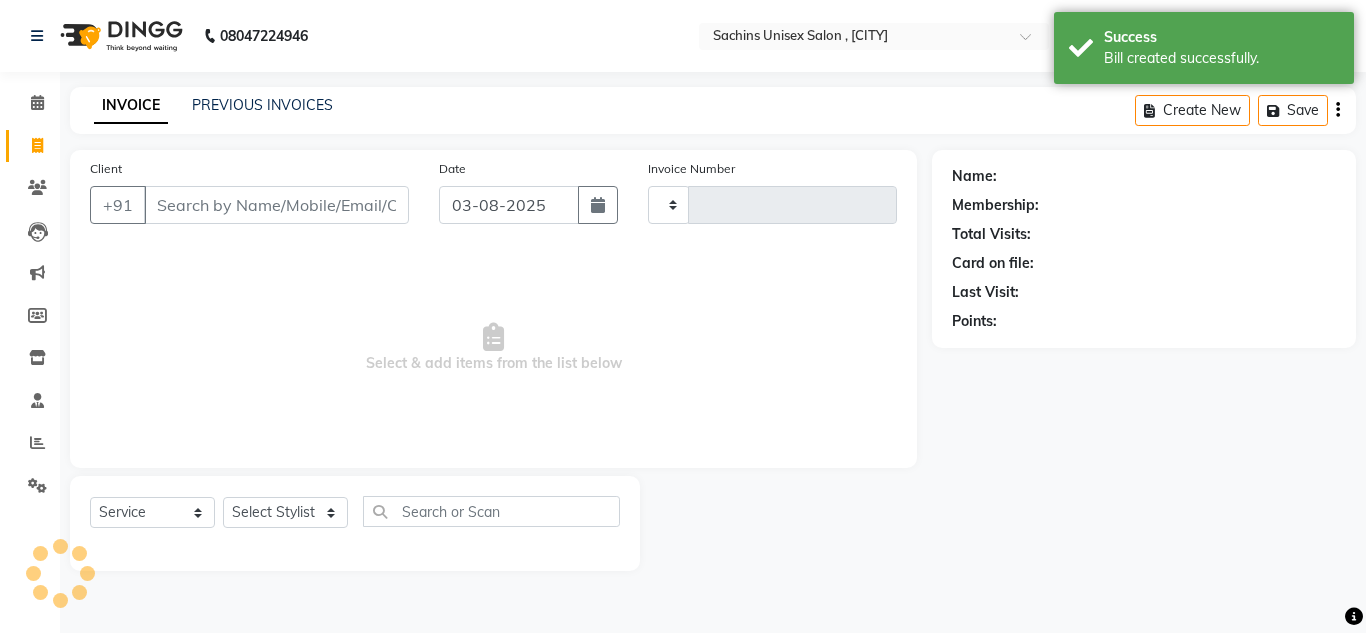 type on "3525" 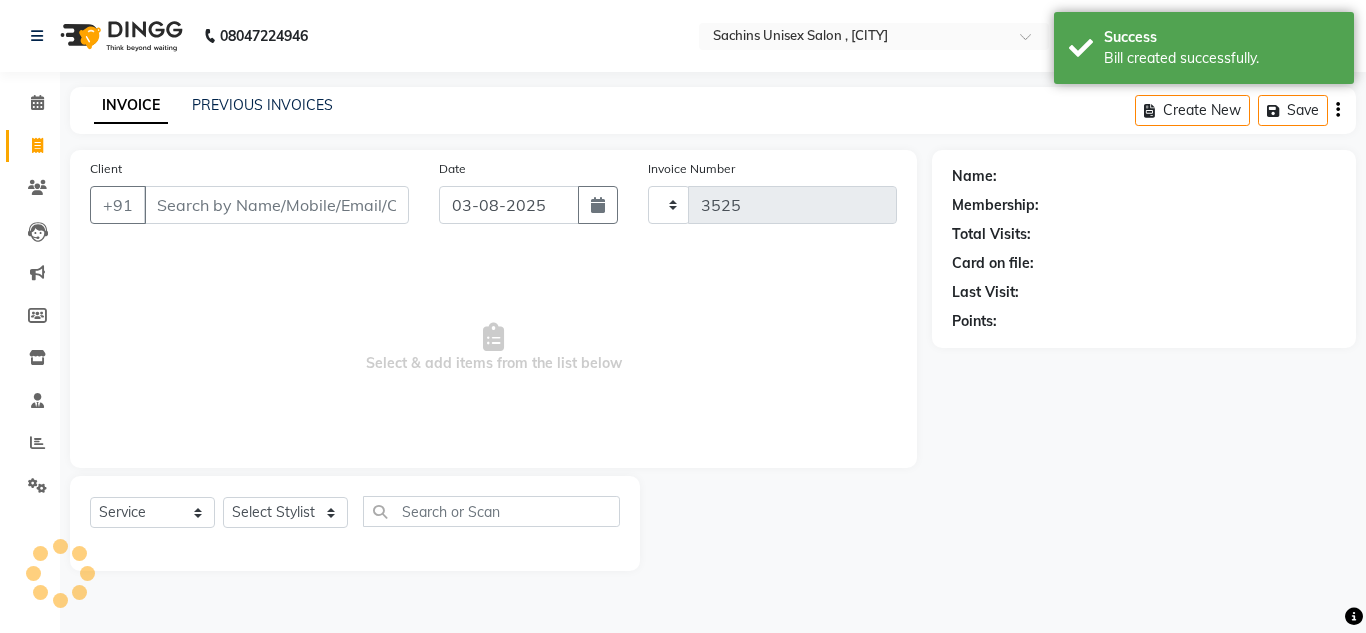 type on "7" 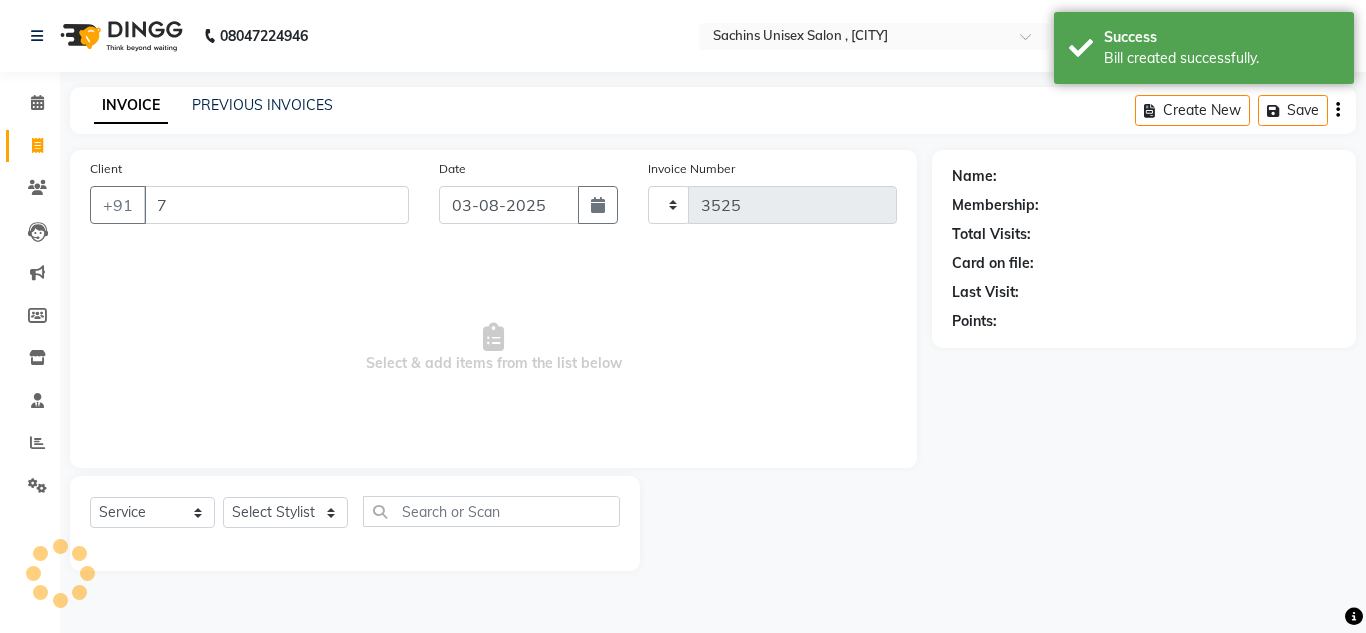 select on "6840" 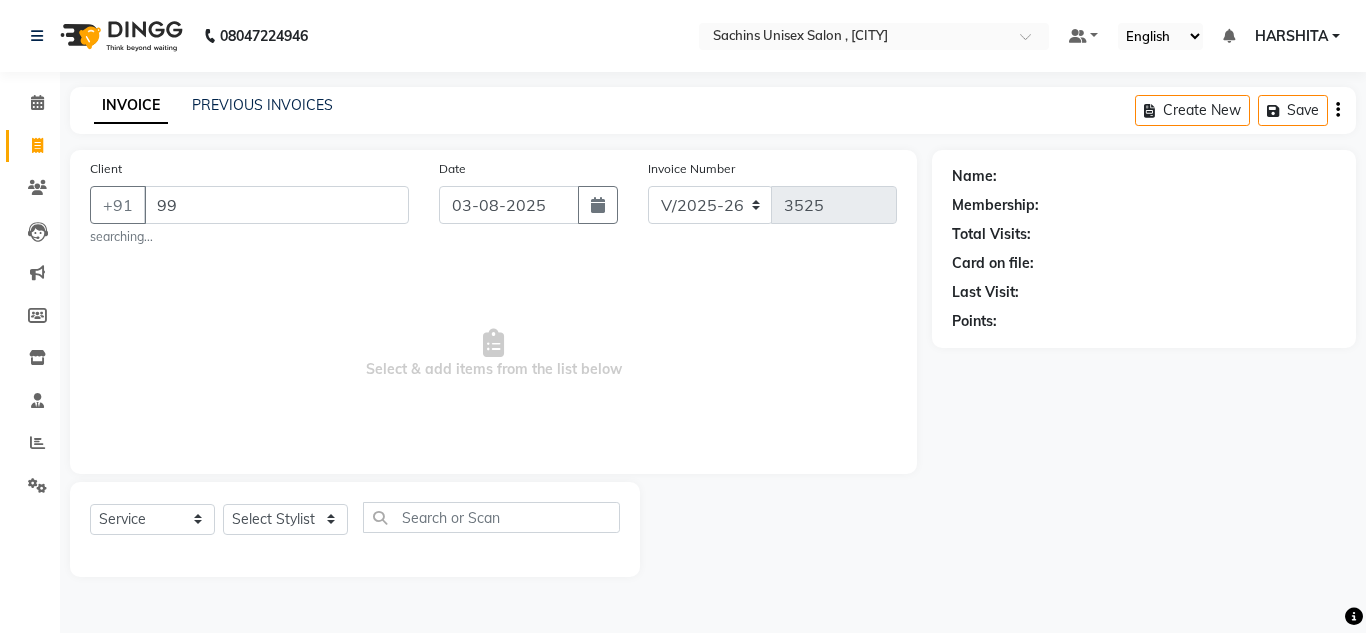 type on "9" 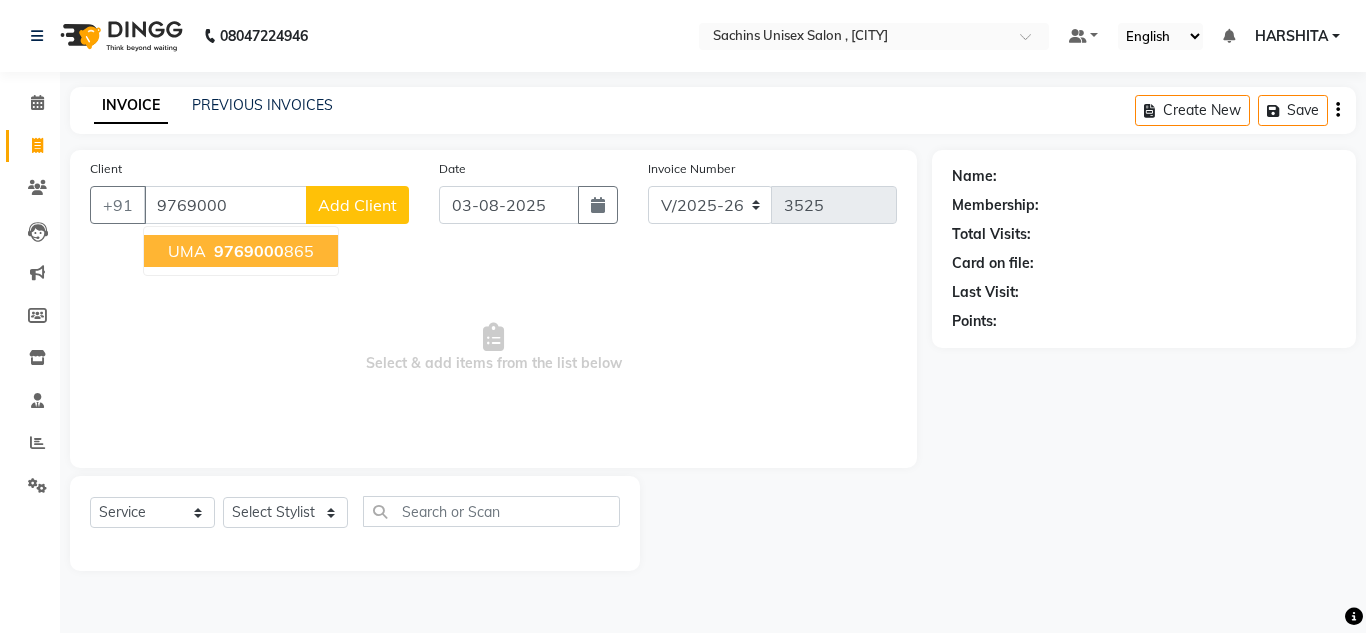 click on "9769000" at bounding box center [249, 251] 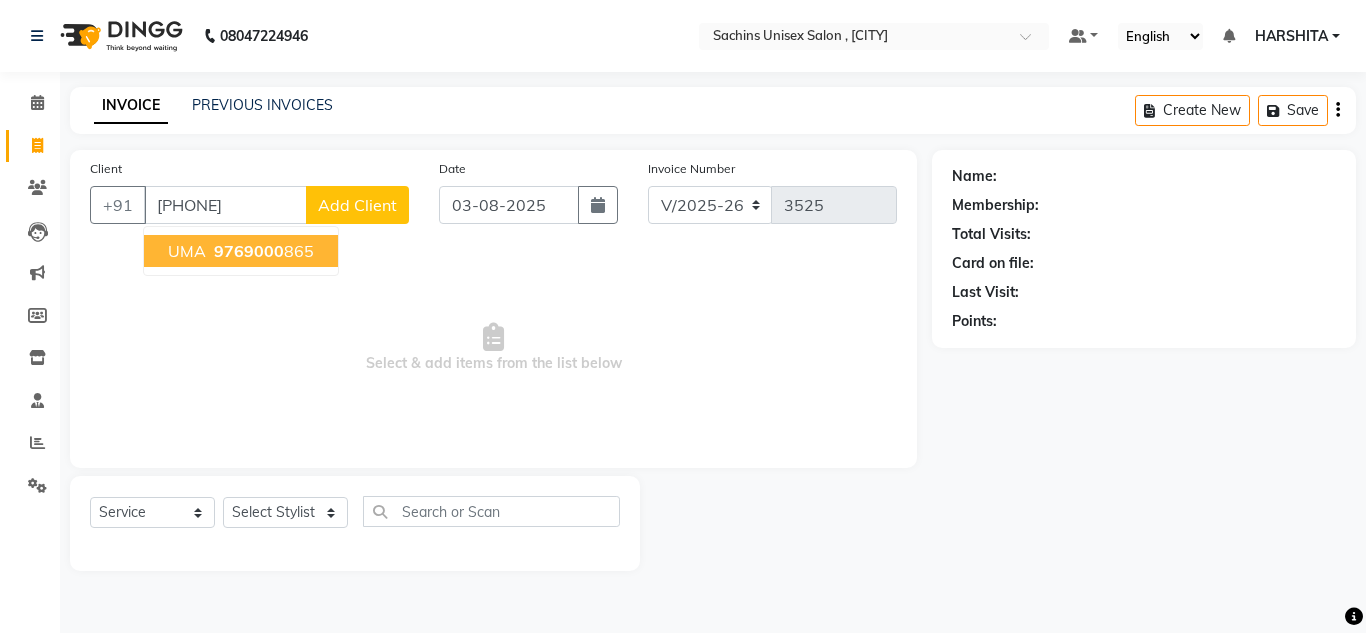 type on "9769000865" 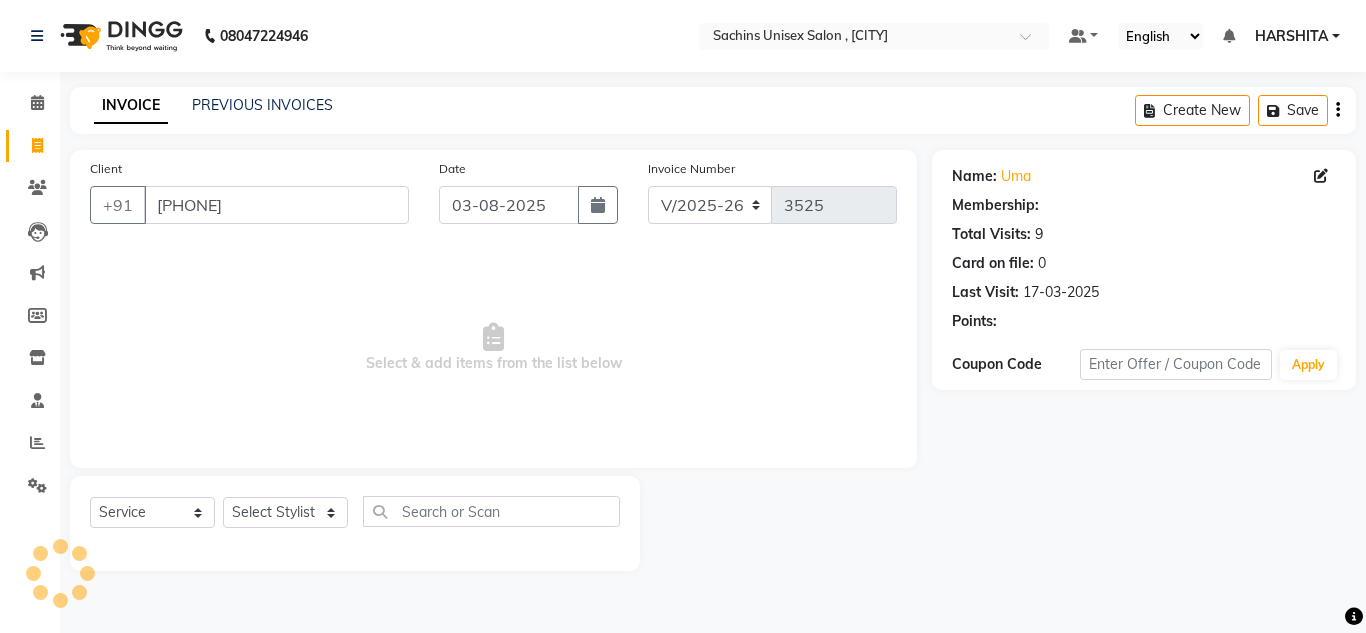 select on "1: Object" 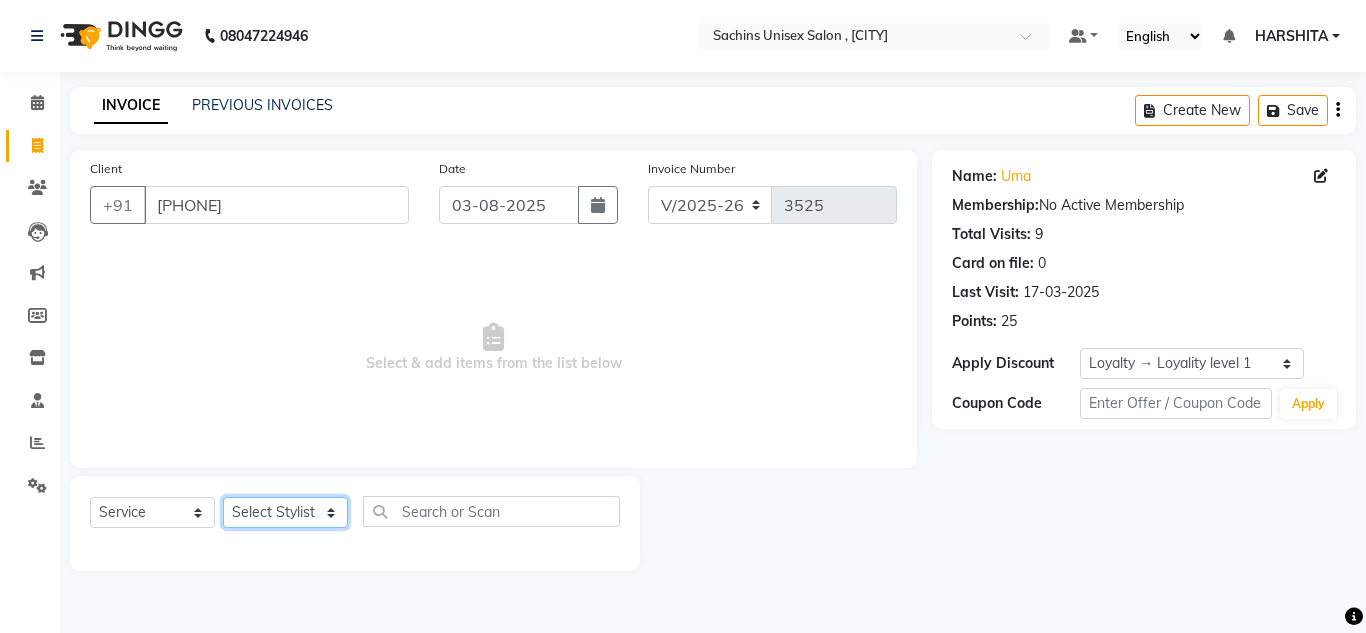 click on "Select Stylist Aalam salmani Ahmed Washim new  HARSHITA mohit Neeraj Owner preeti Raghav sakib sonu RG" 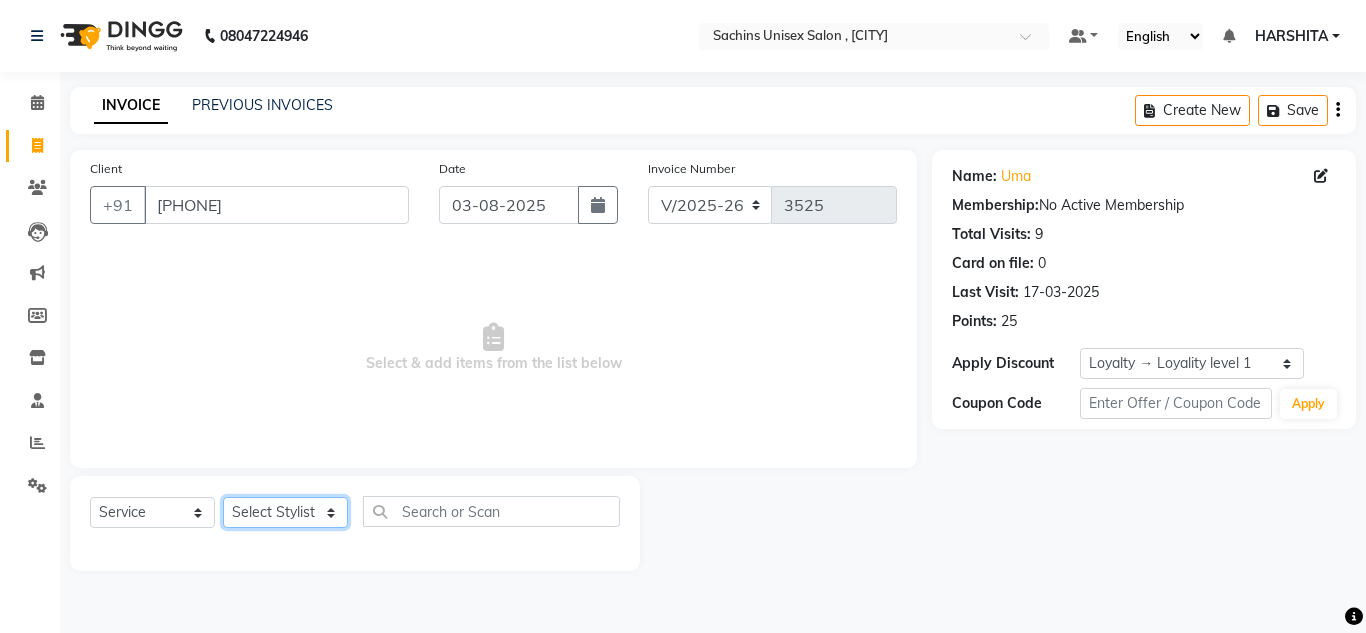 select on "53569" 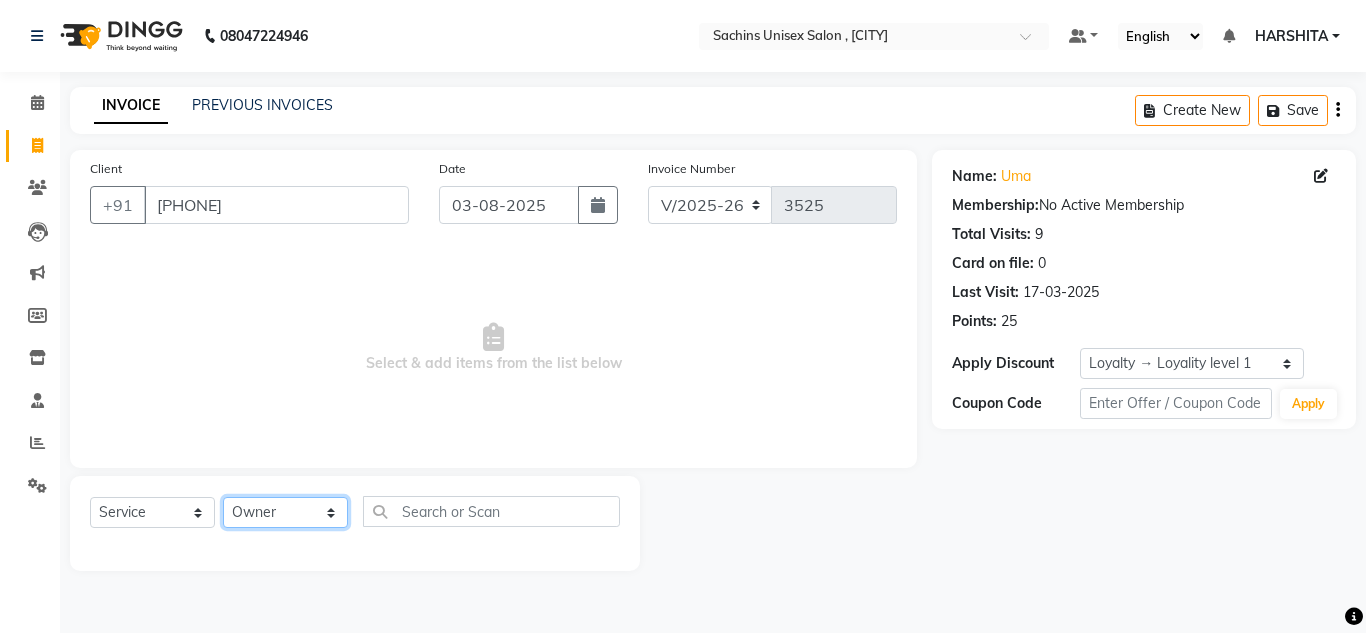 click on "Select Stylist Aalam salmani Ahmed Washim new  HARSHITA mohit Neeraj Owner preeti Raghav sakib sonu RG" 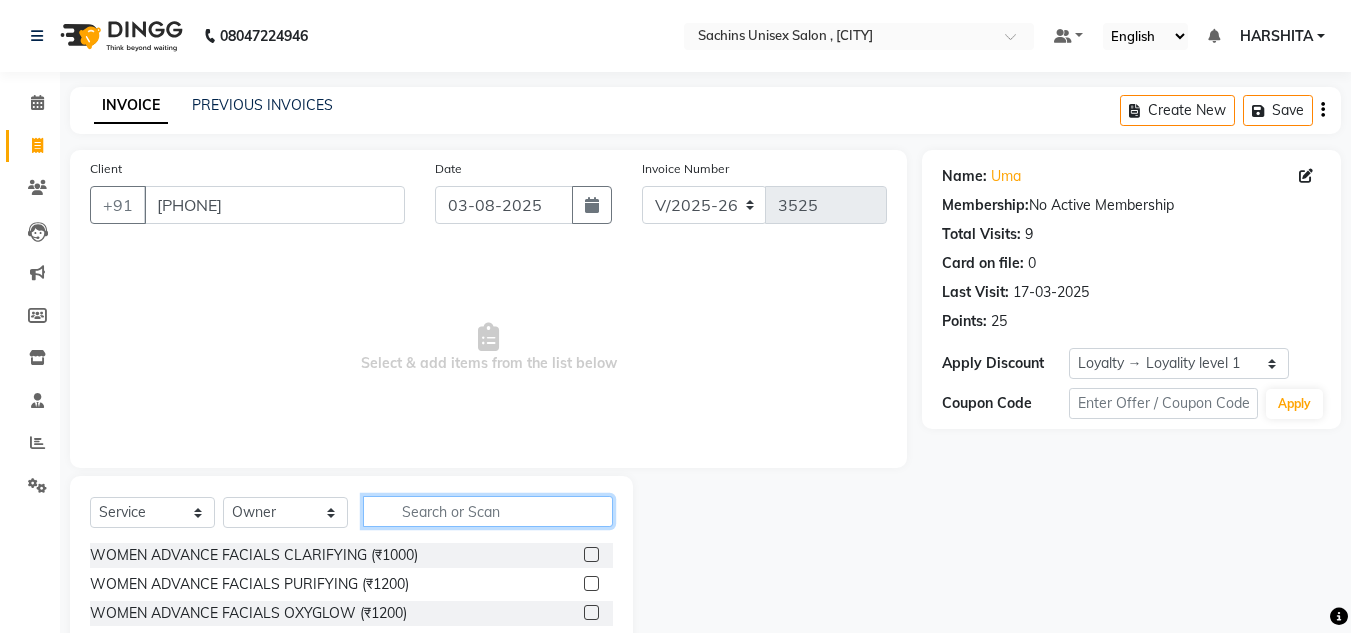 click 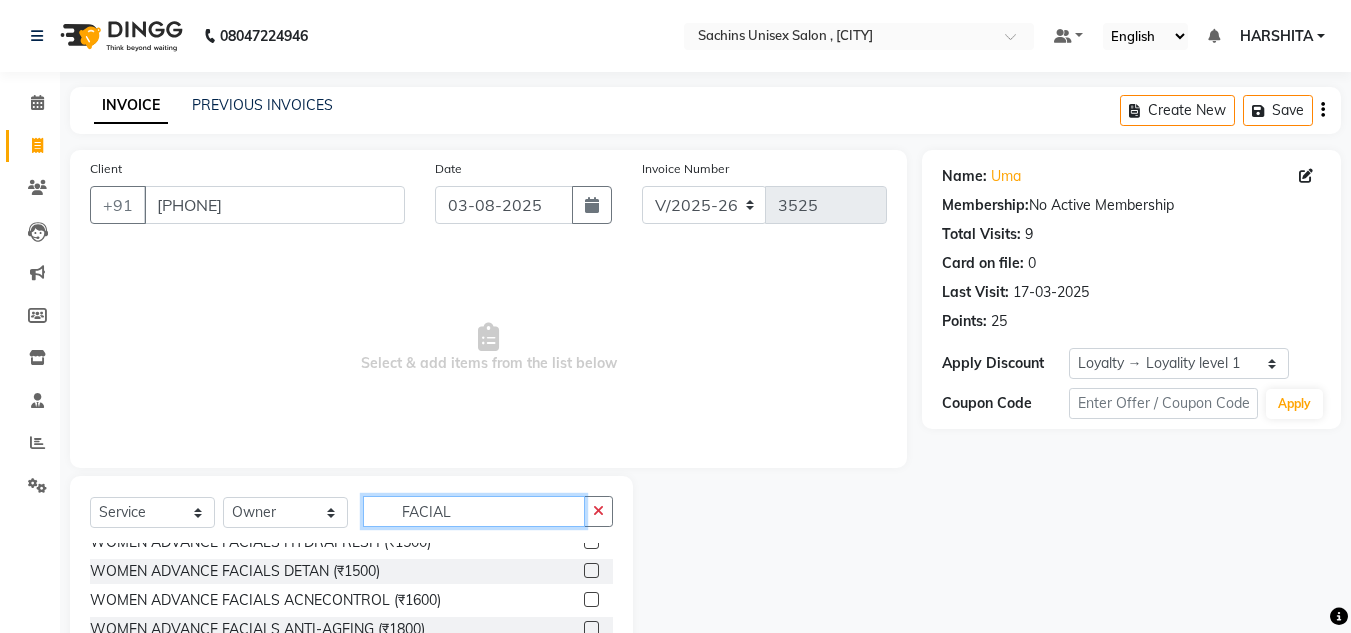 scroll, scrollTop: 0, scrollLeft: 0, axis: both 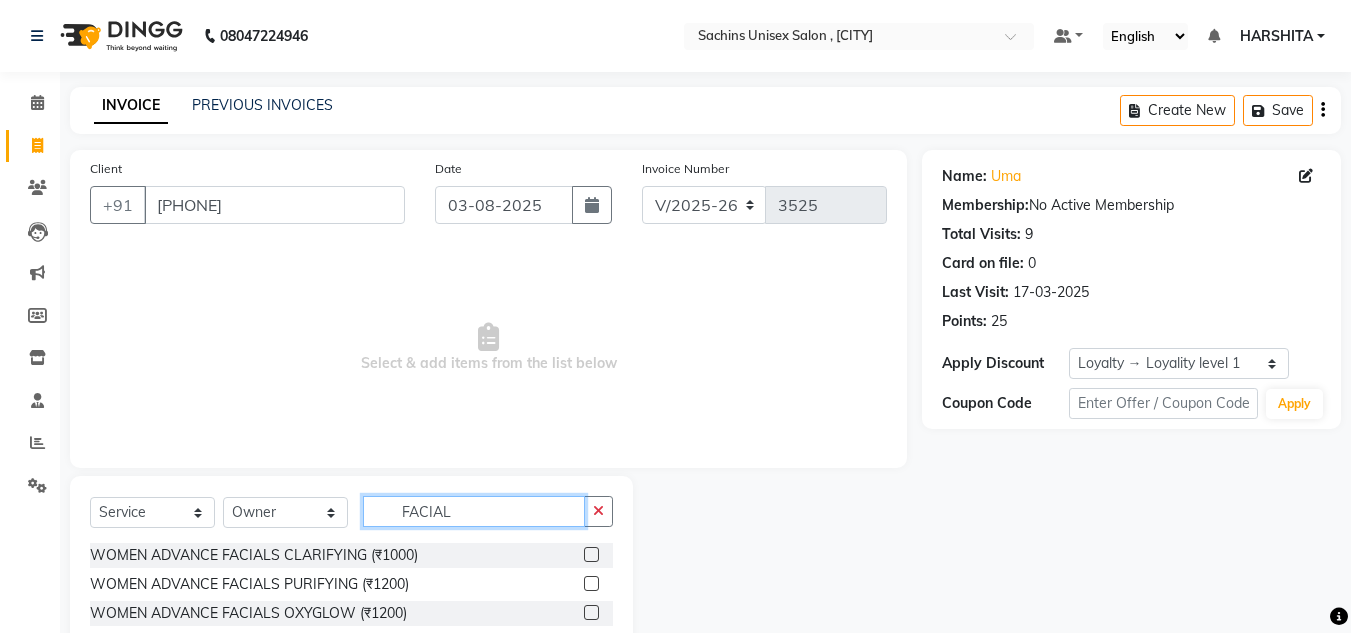 click on "FACIAL" 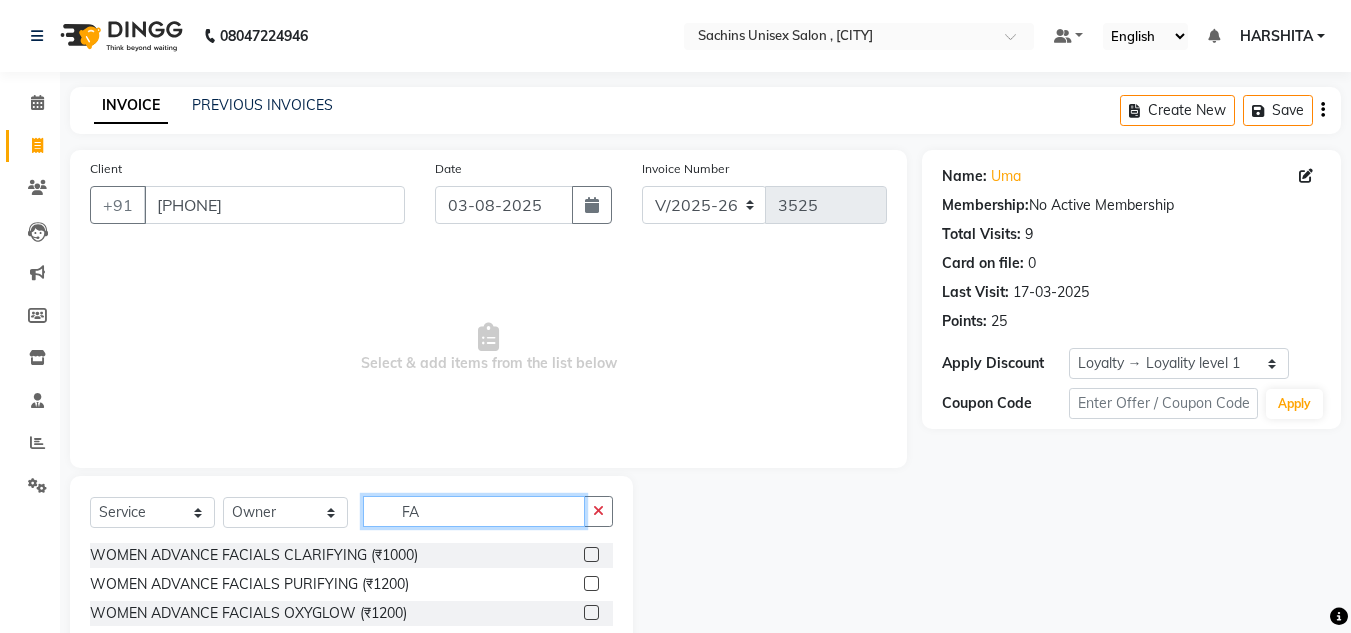 type on "F" 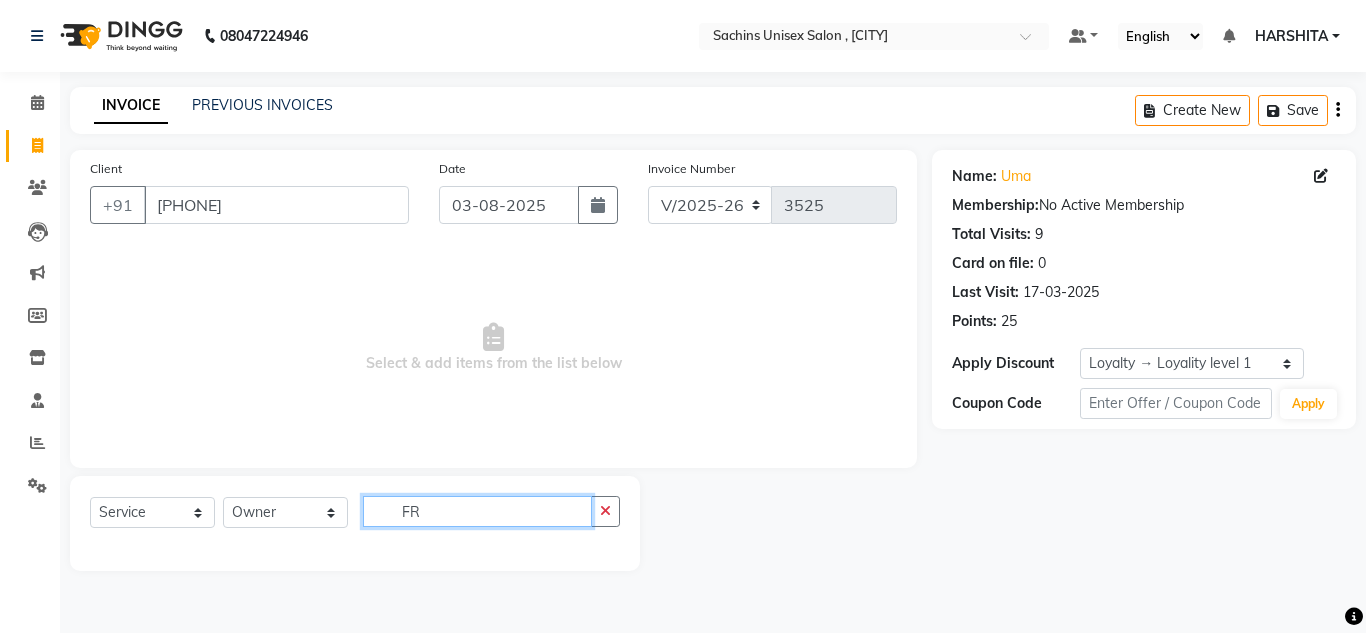 type on "F" 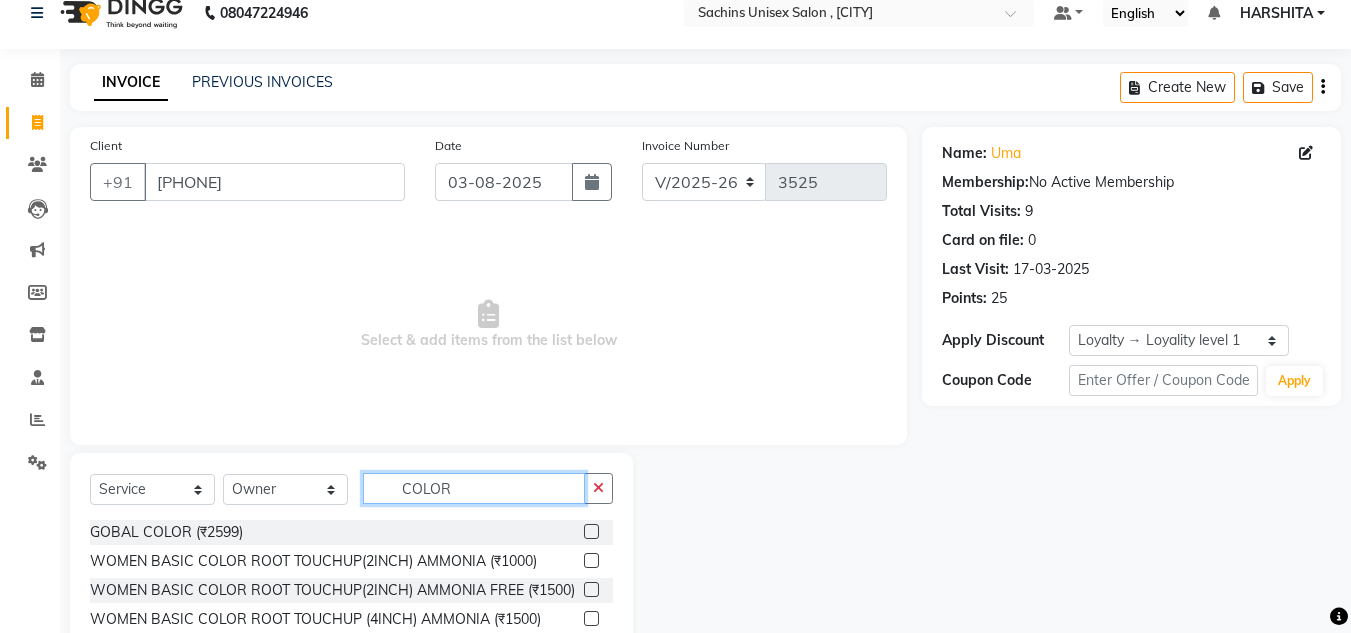 scroll, scrollTop: 100, scrollLeft: 0, axis: vertical 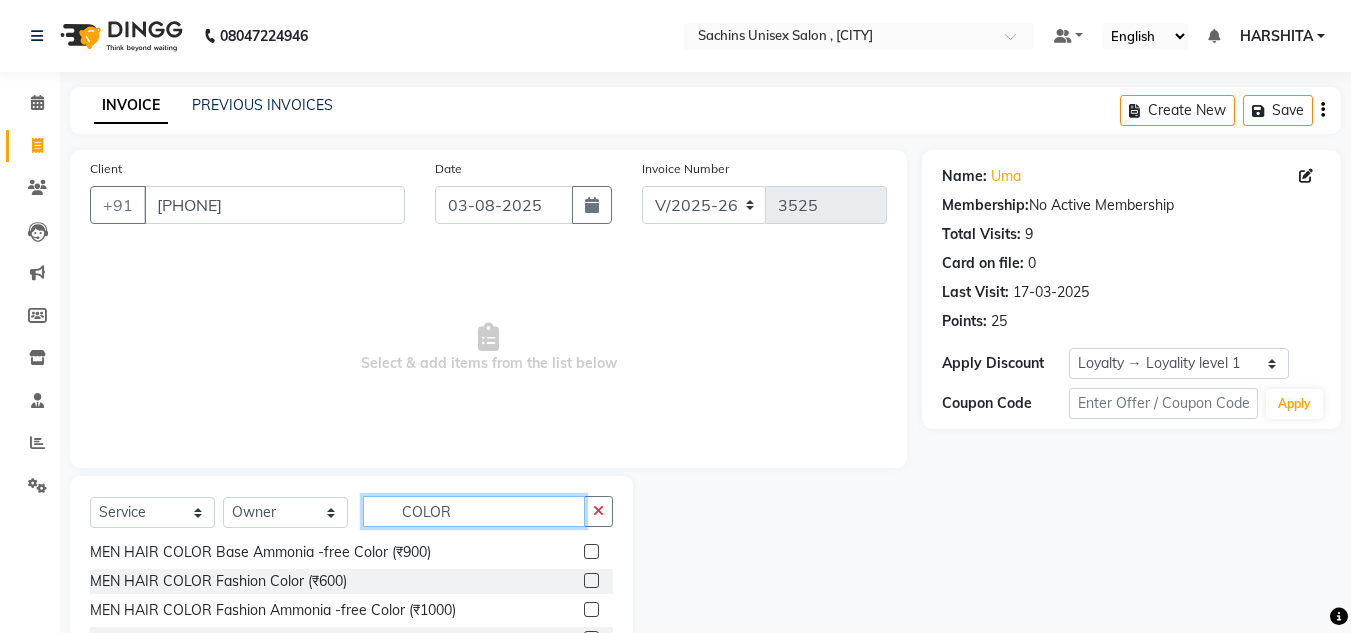 click on "COLOR" 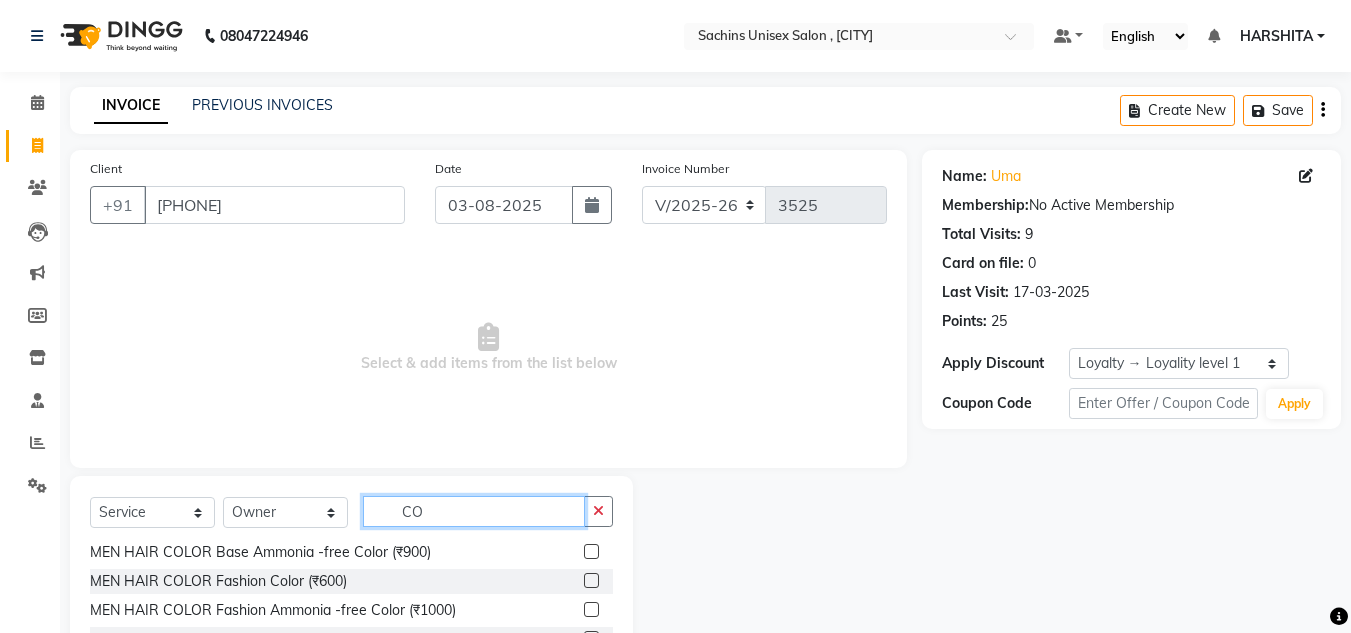 type on "C" 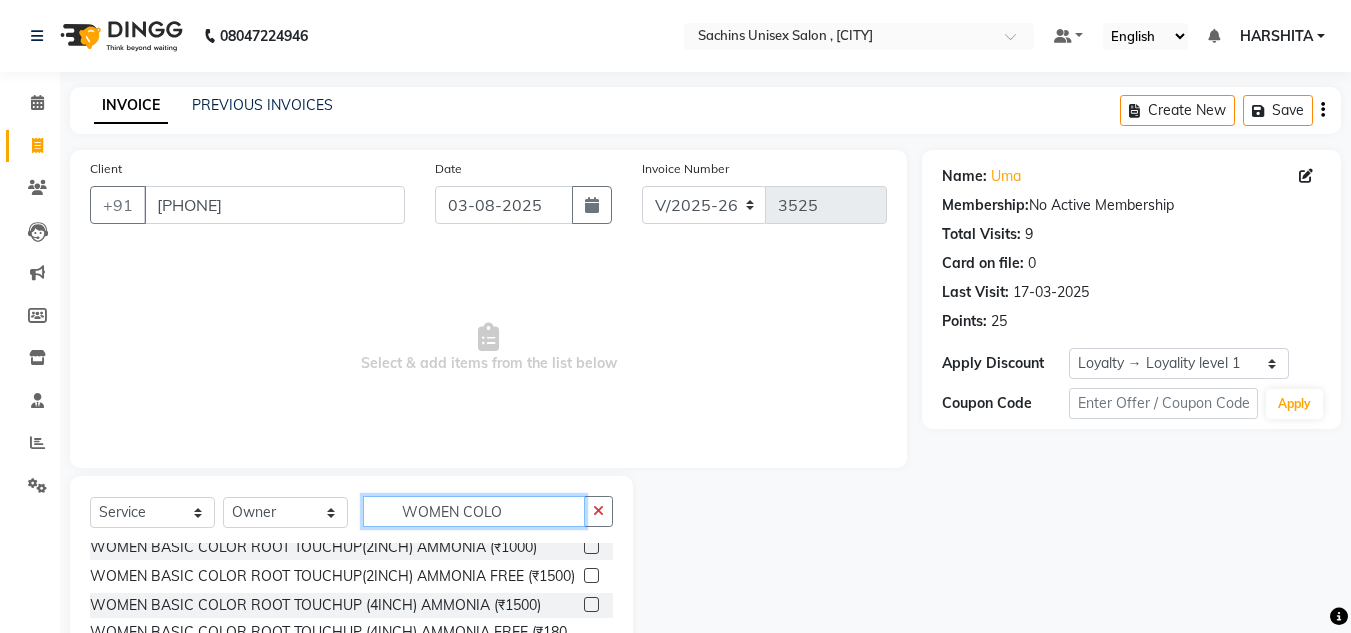 scroll, scrollTop: 0, scrollLeft: 0, axis: both 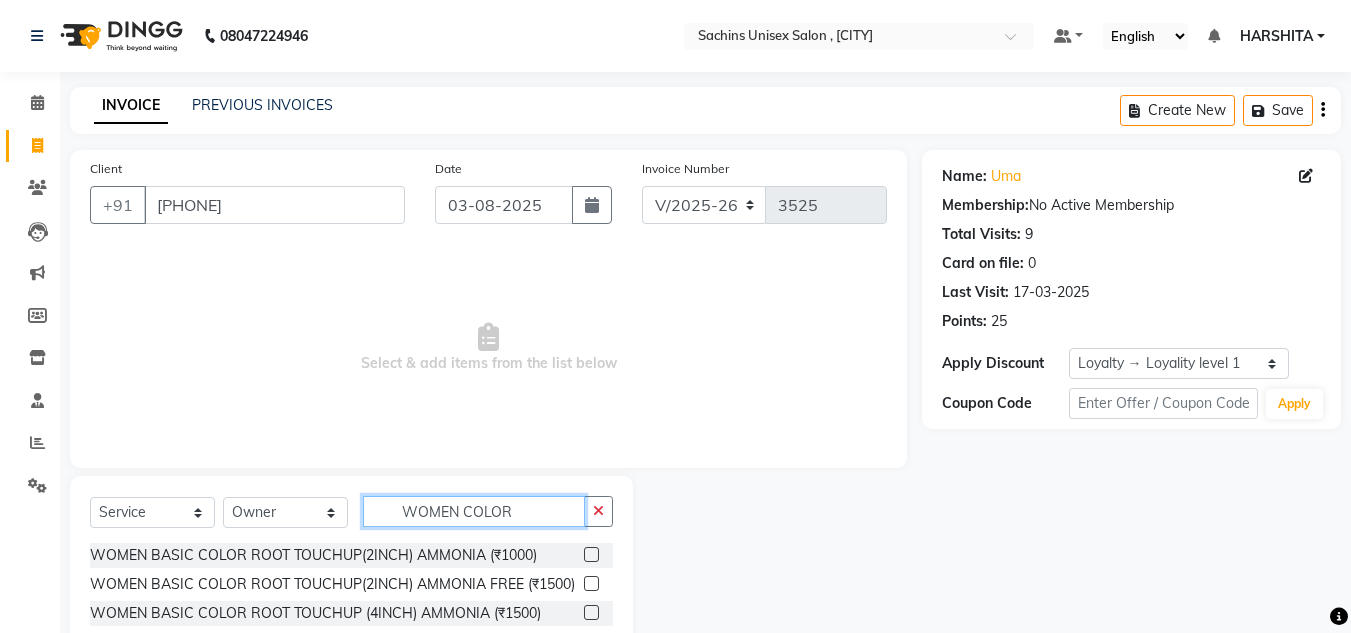 type on "WOMEN COLOR" 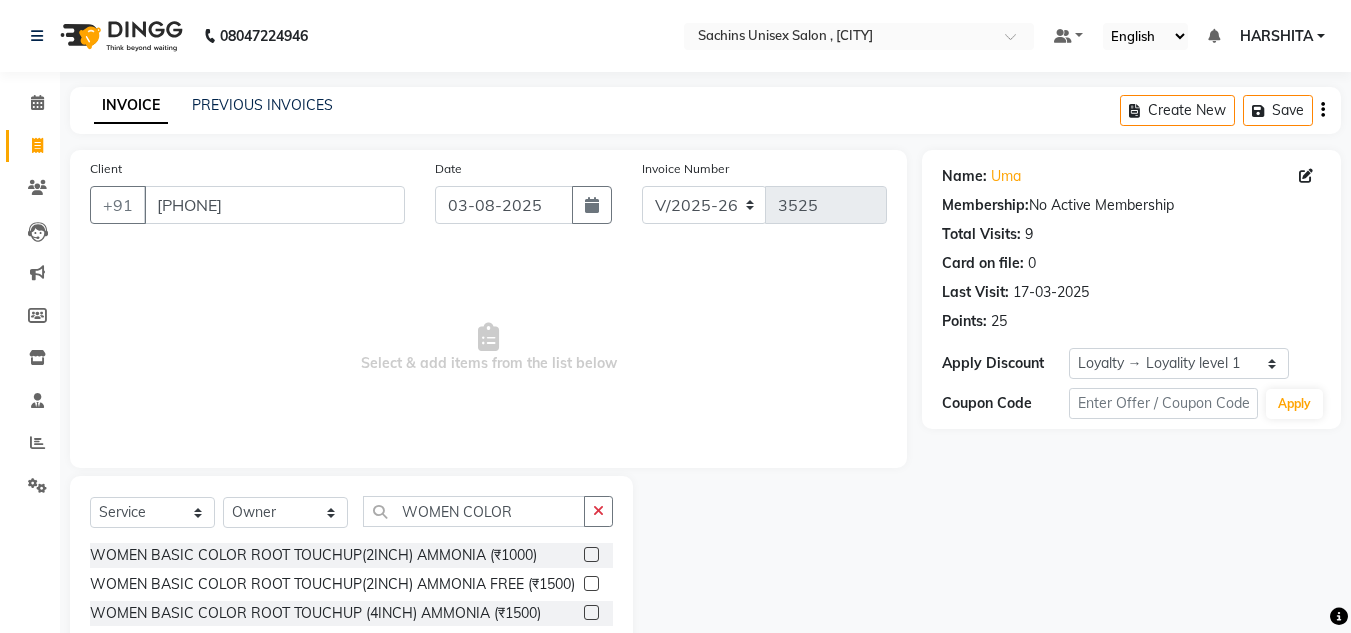click 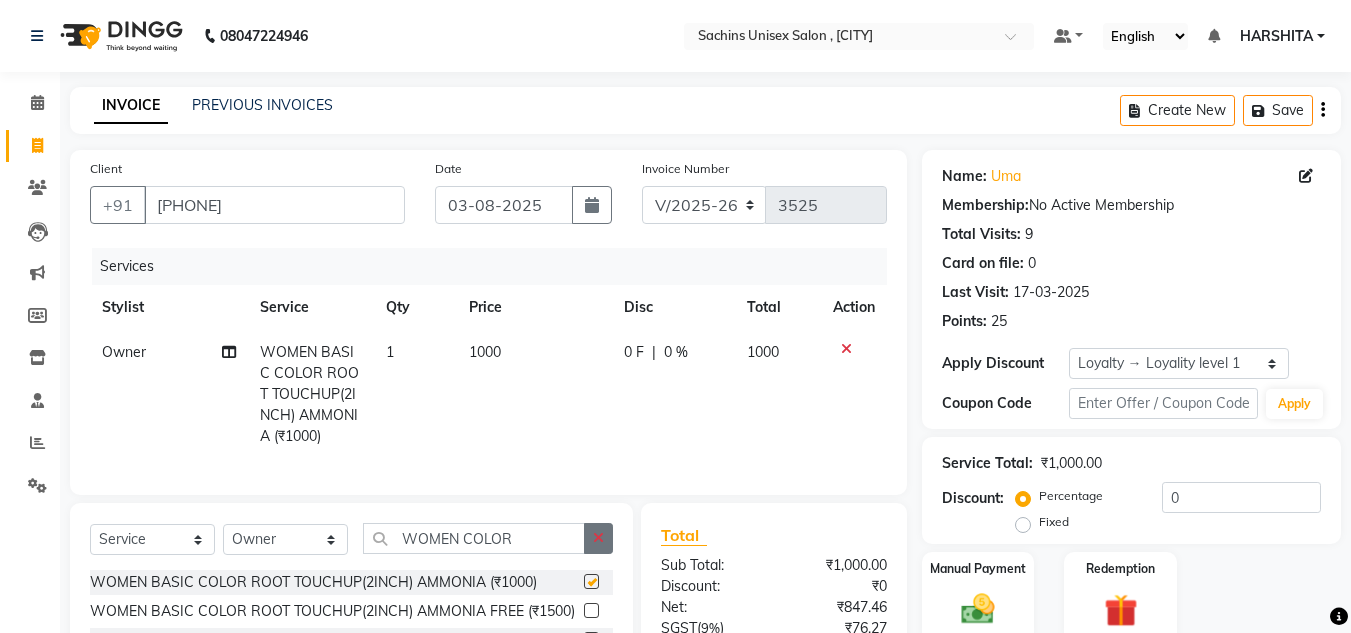 checkbox on "false" 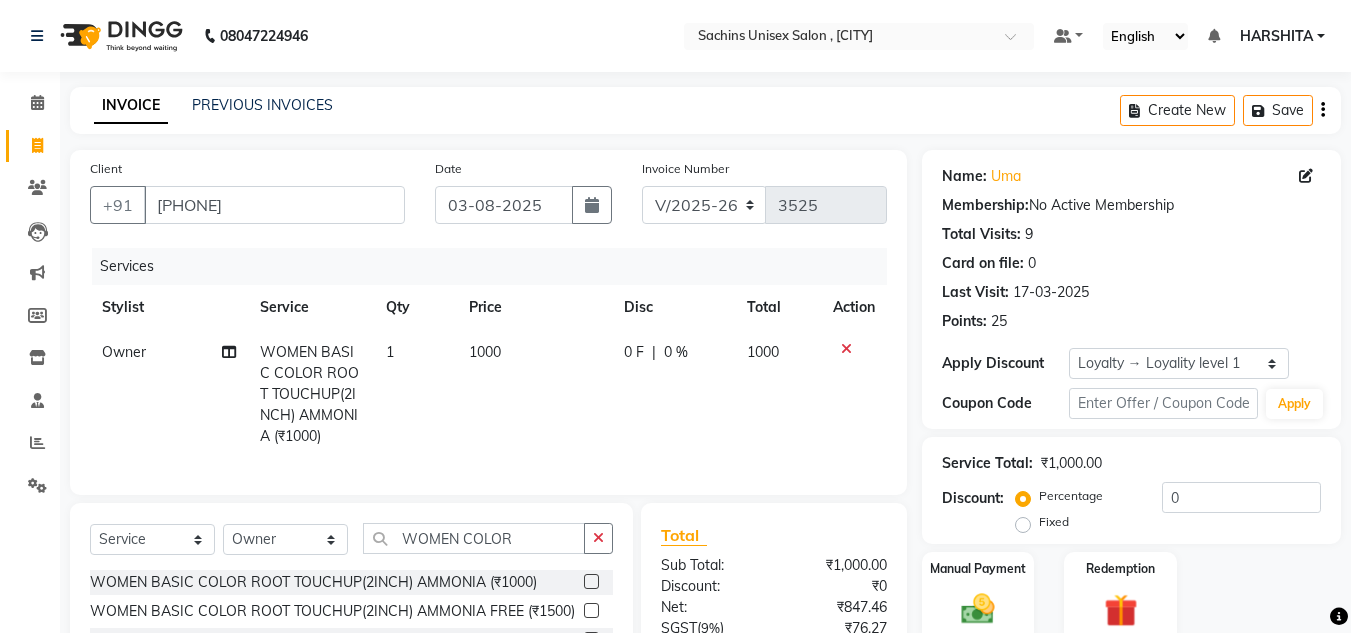 scroll, scrollTop: 100, scrollLeft: 0, axis: vertical 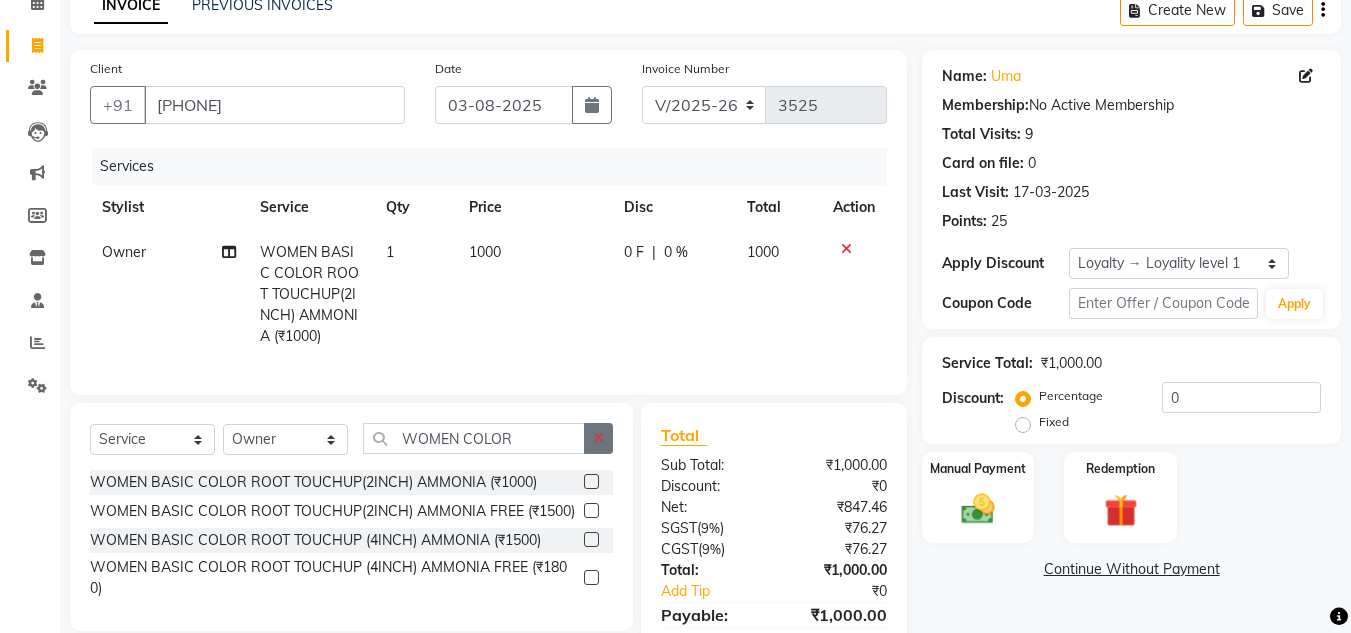 click 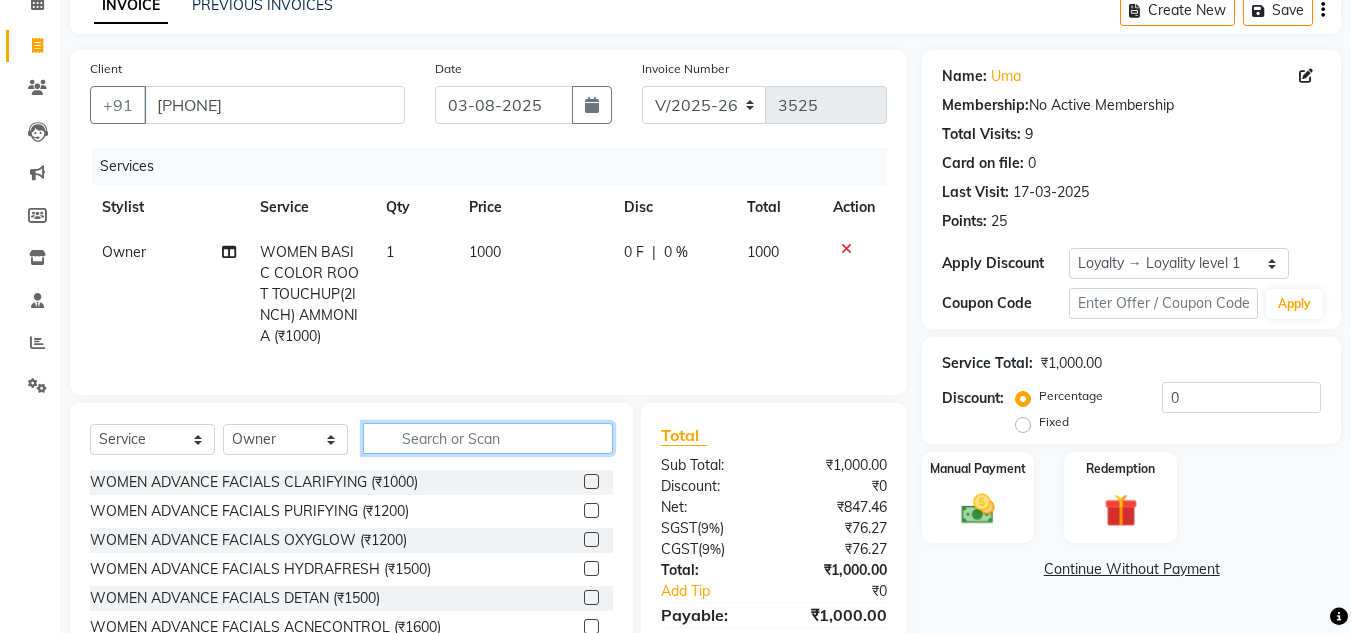 click 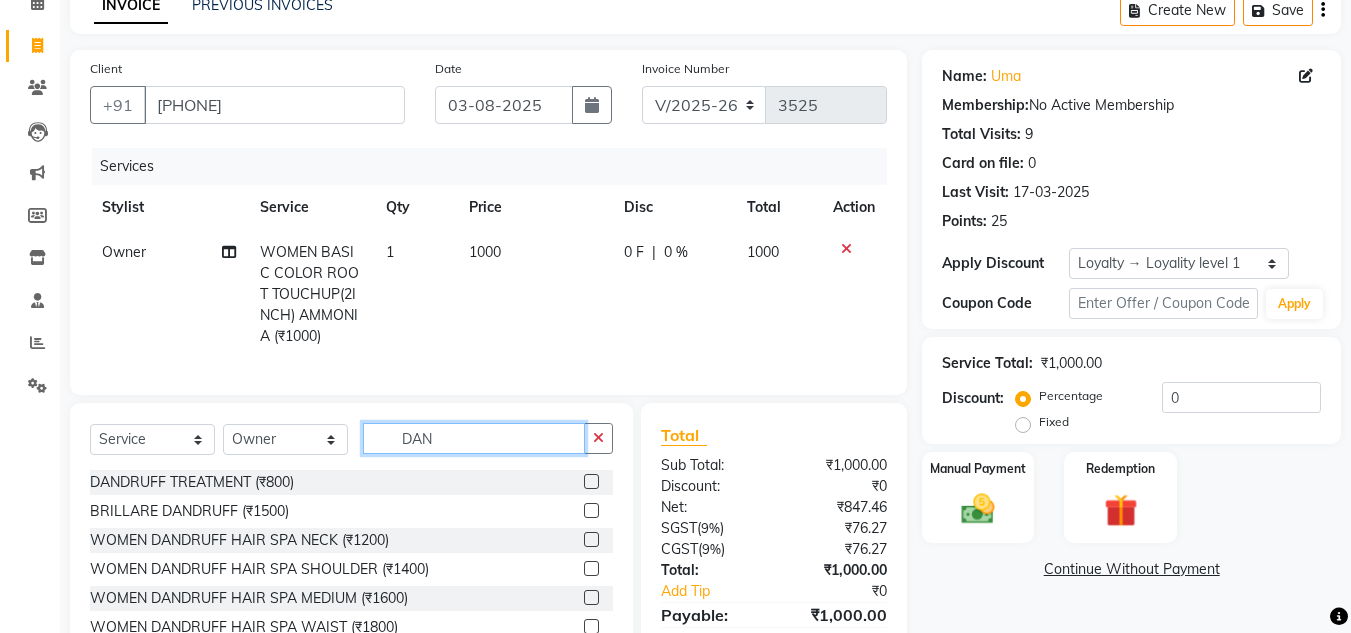 type on "DAN" 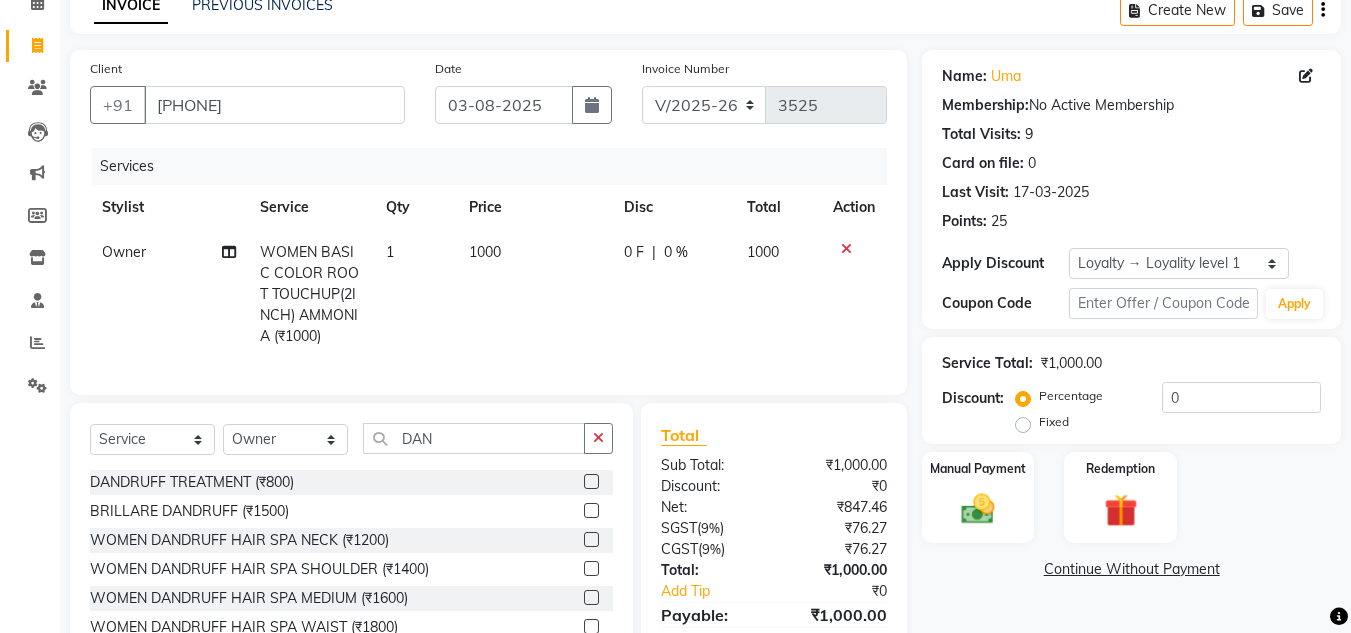 click 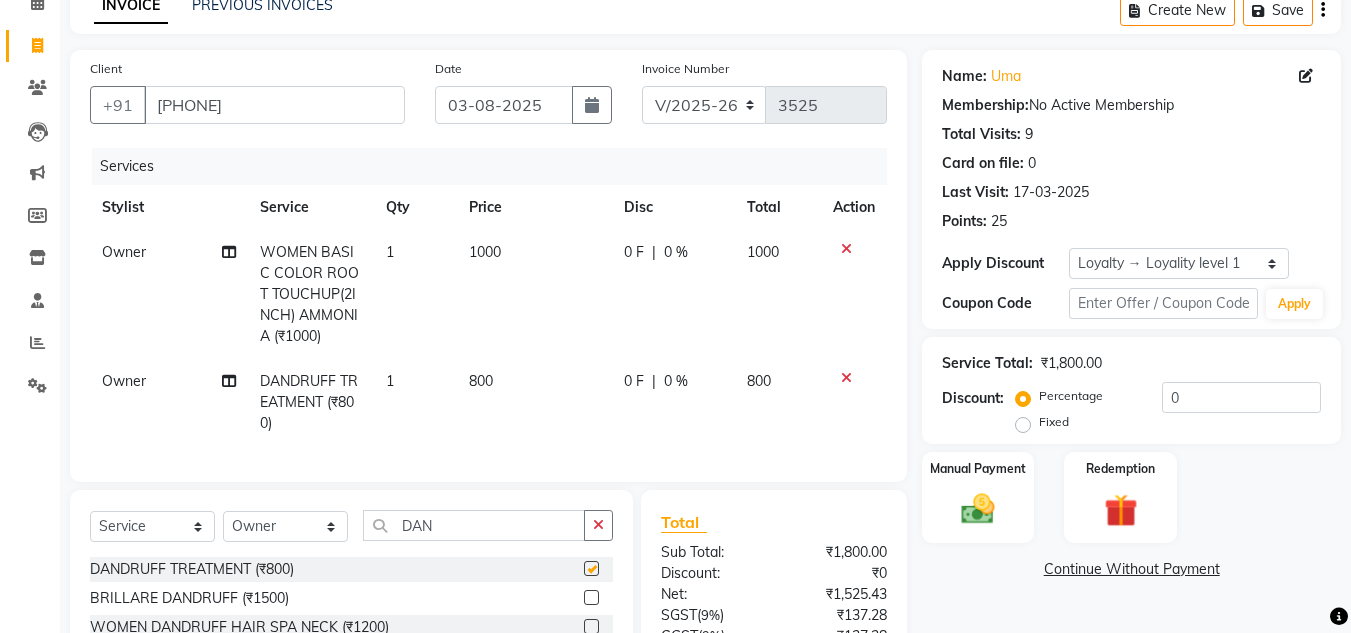checkbox on "false" 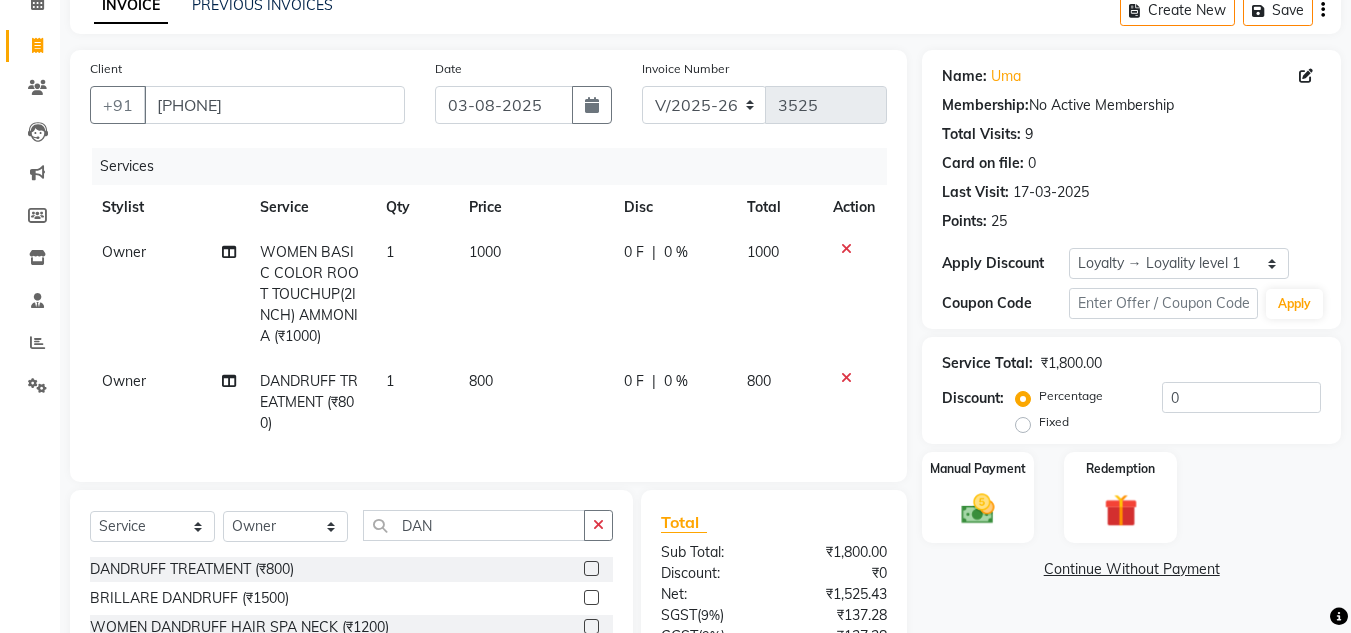 scroll, scrollTop: 297, scrollLeft: 0, axis: vertical 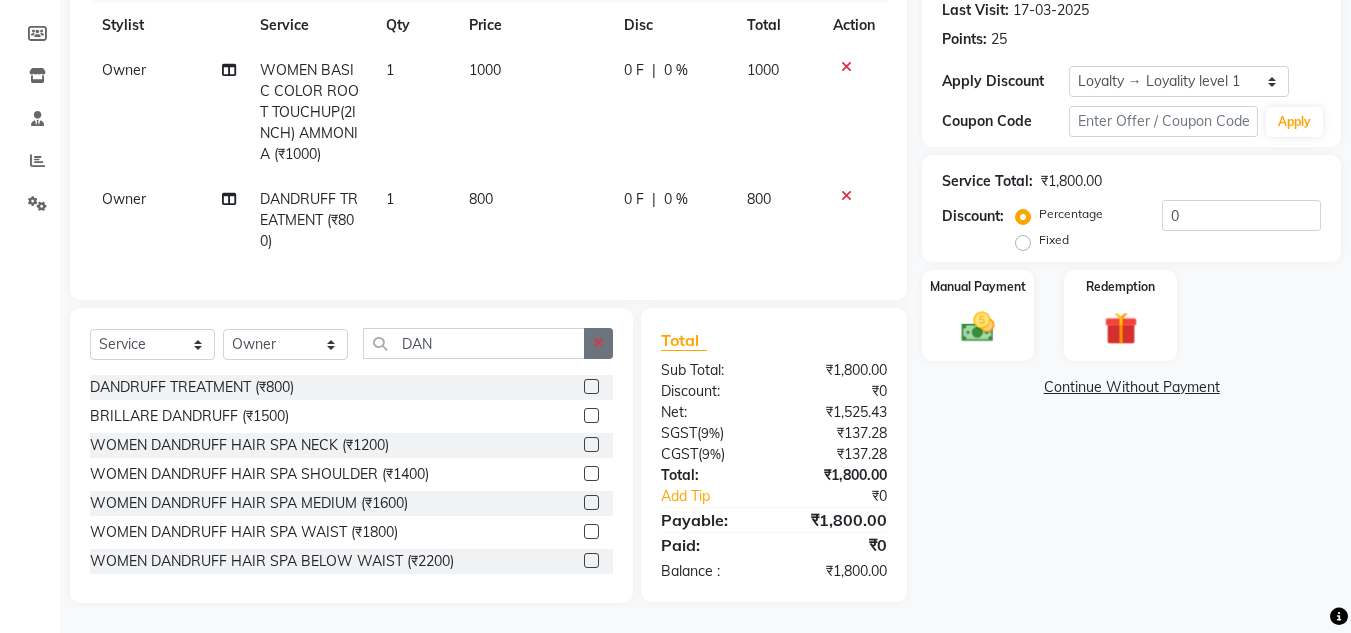click 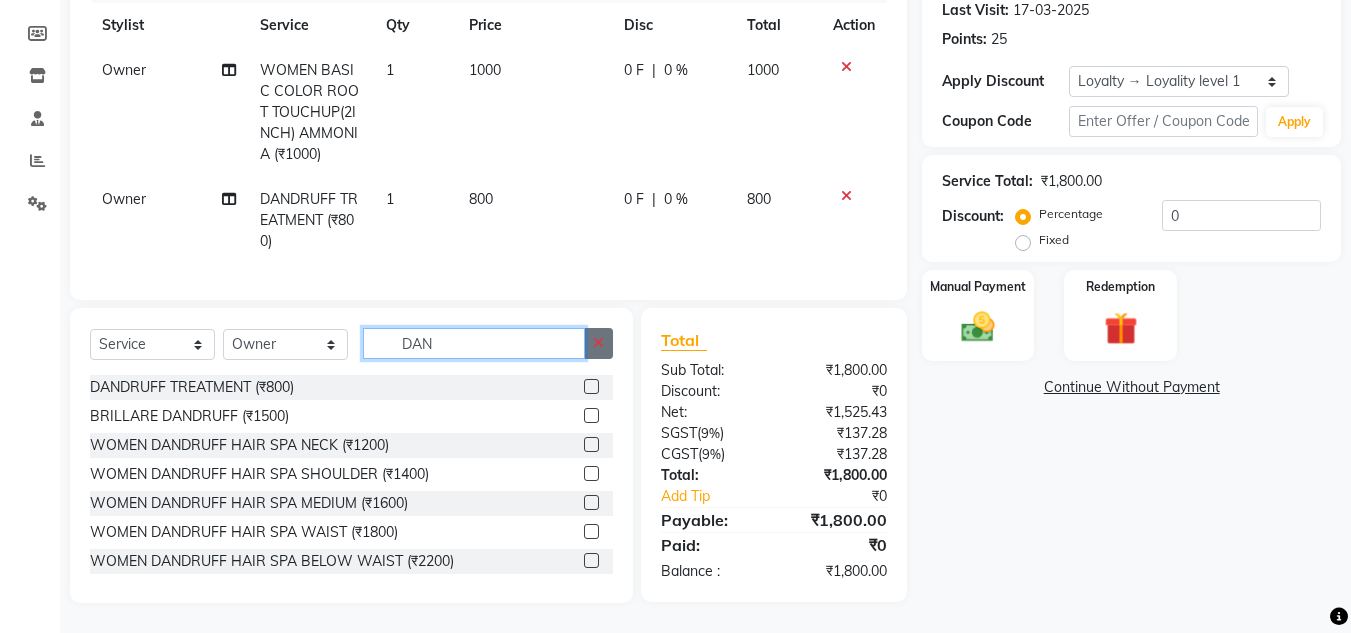 type 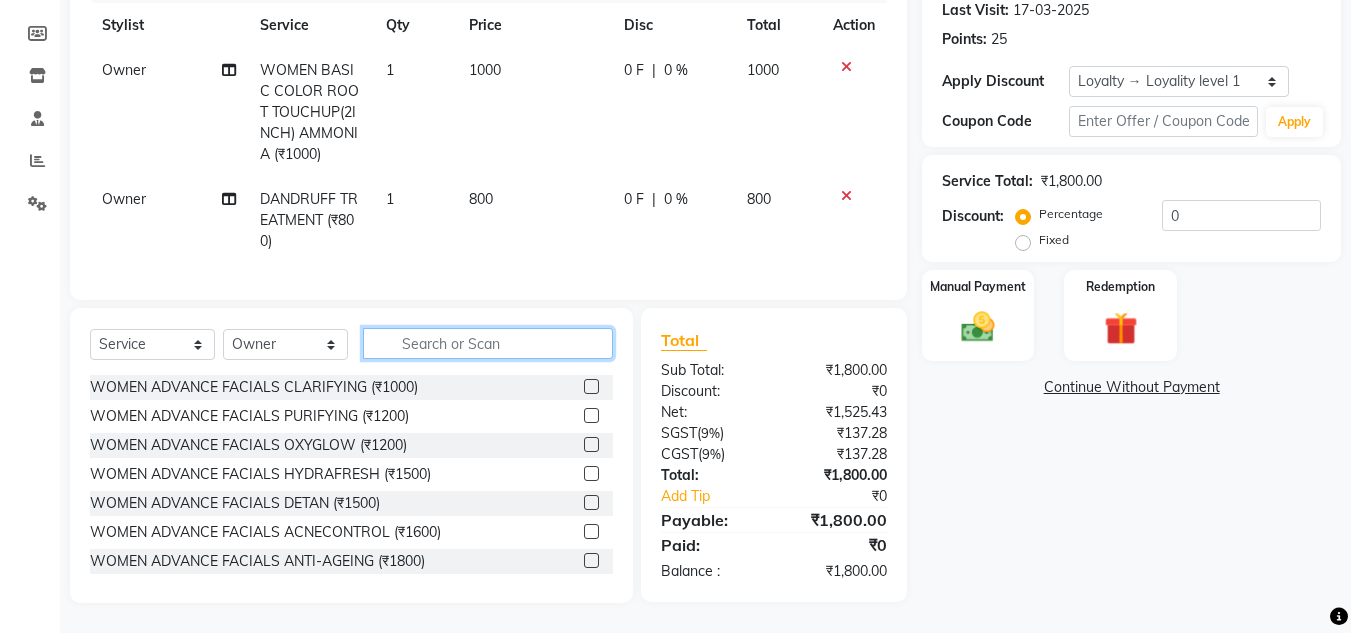 click 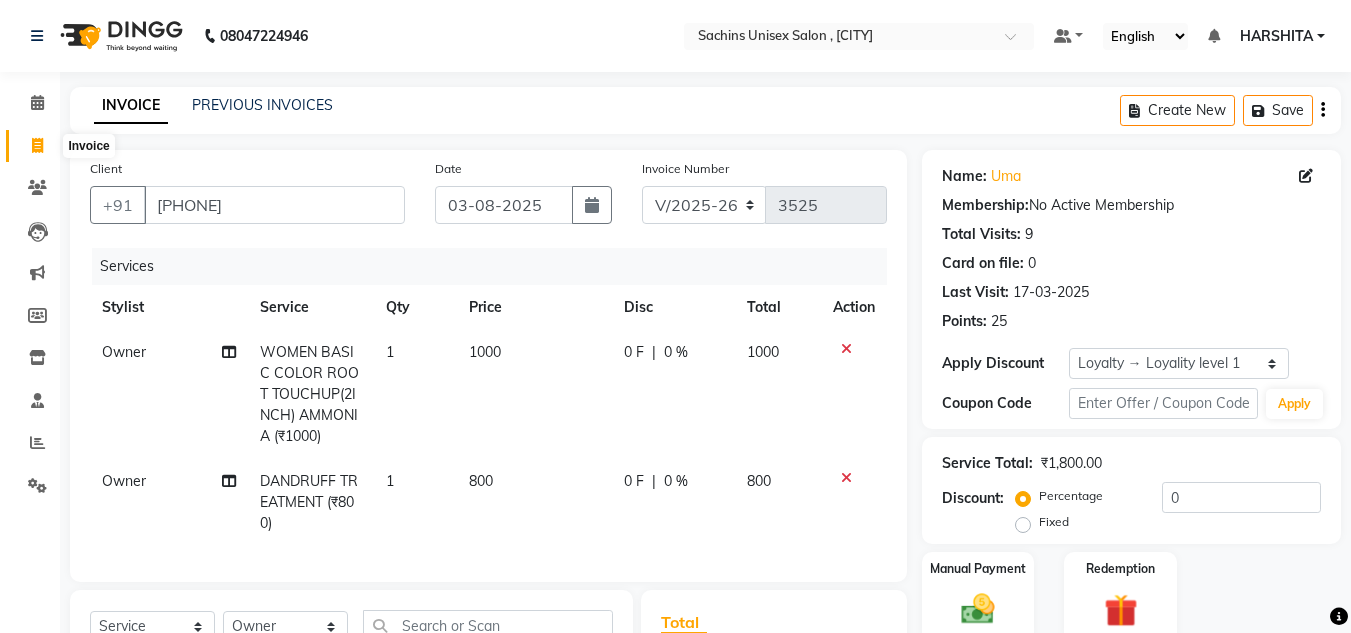 click 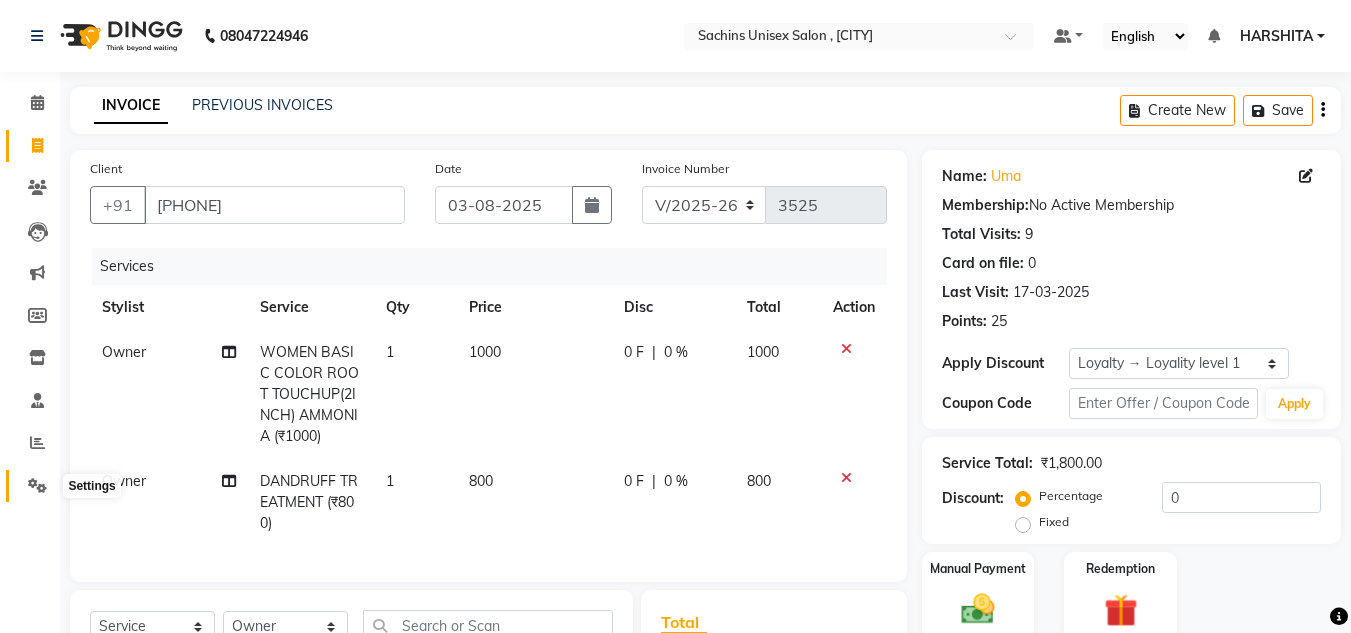 click 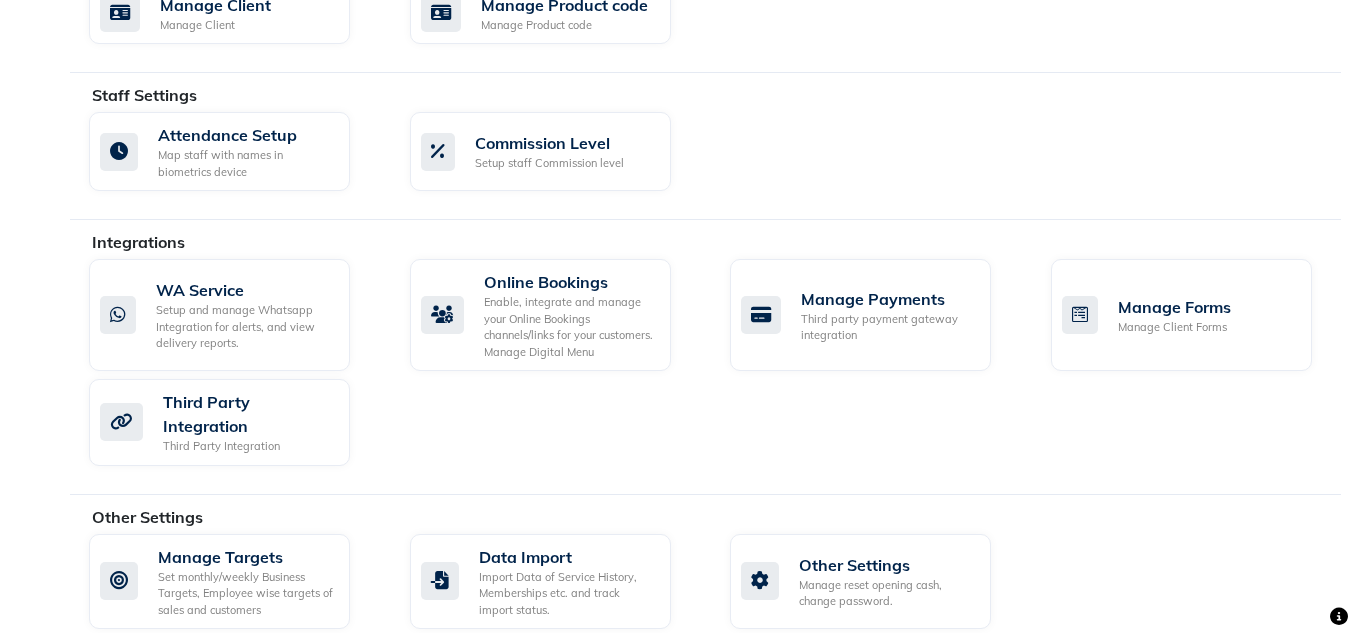 scroll, scrollTop: 559, scrollLeft: 0, axis: vertical 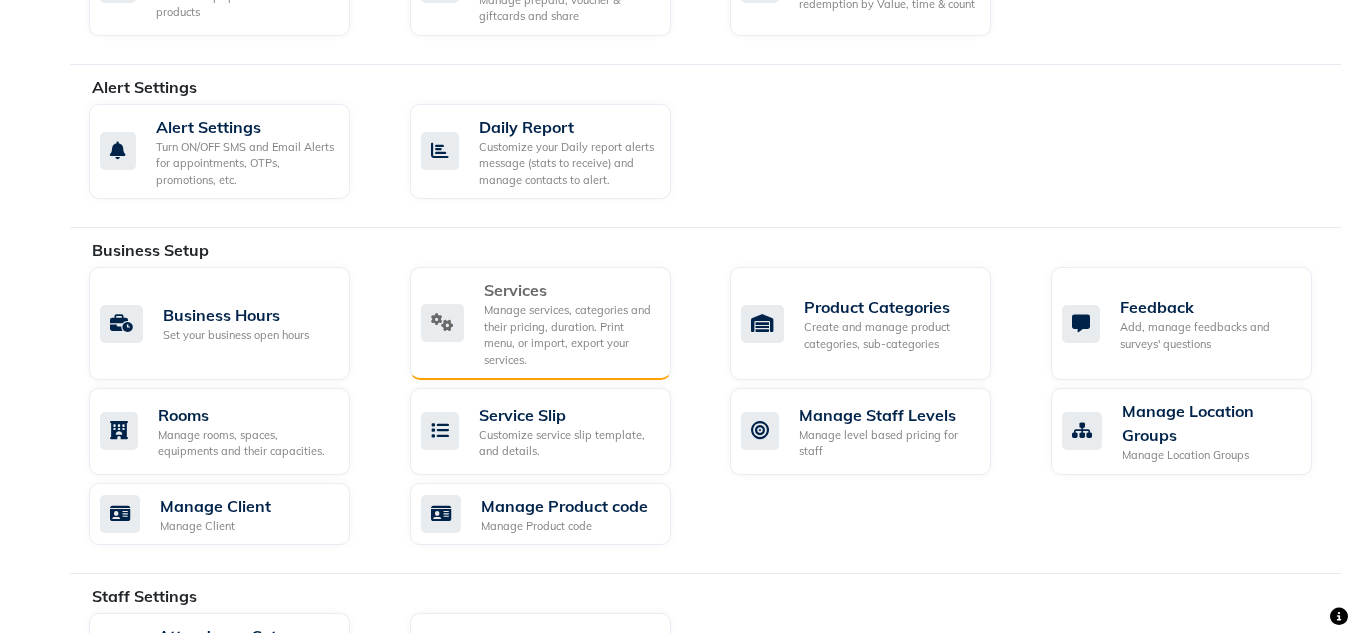 click on "Manage services, categories and their pricing, duration. Print menu, or import, export your services." 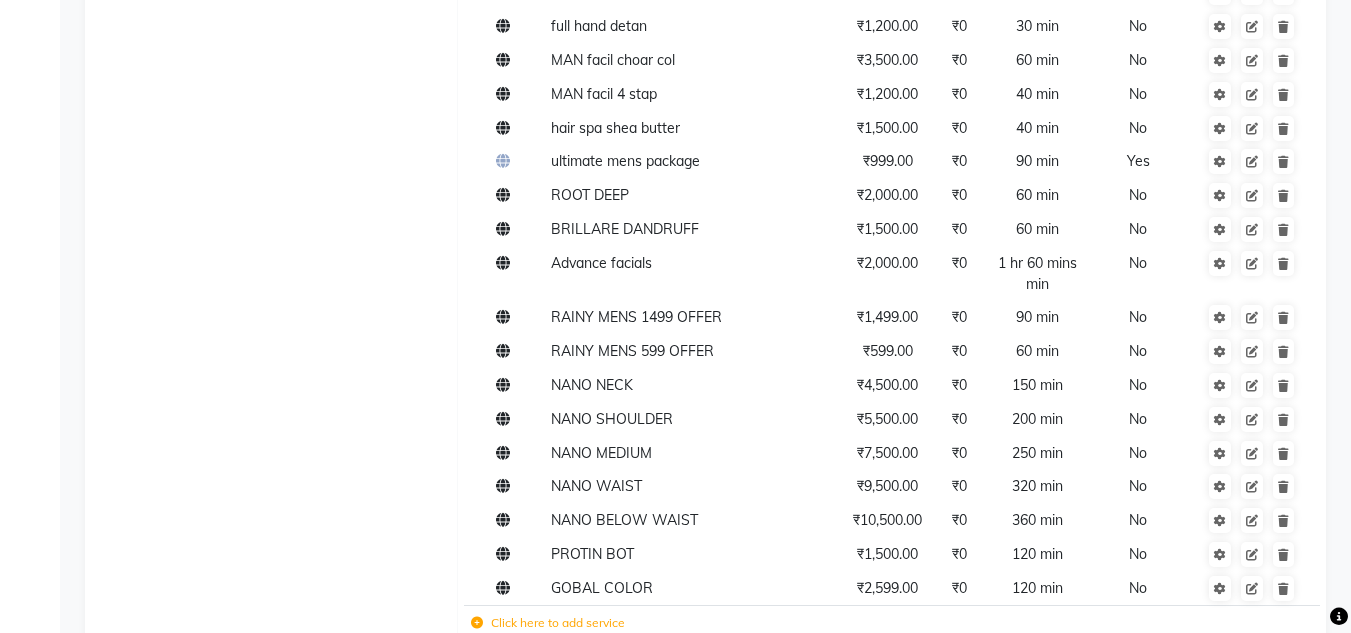 scroll, scrollTop: 2600, scrollLeft: 0, axis: vertical 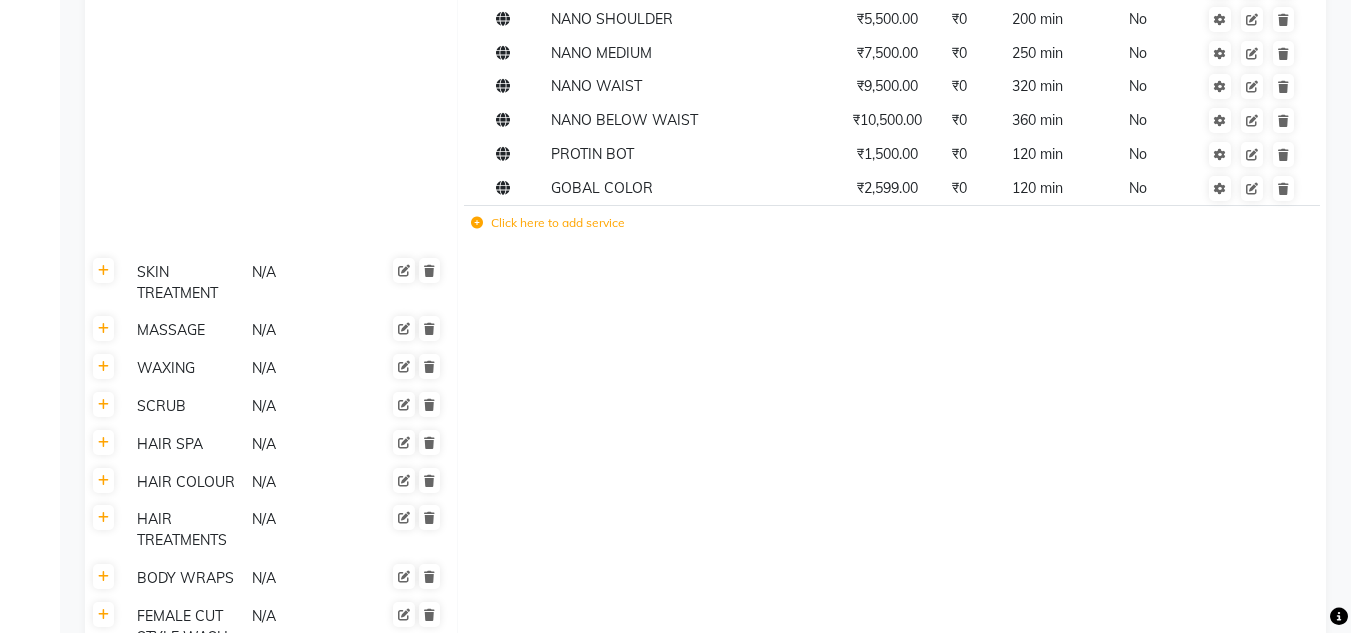 click on "Click here to add service" 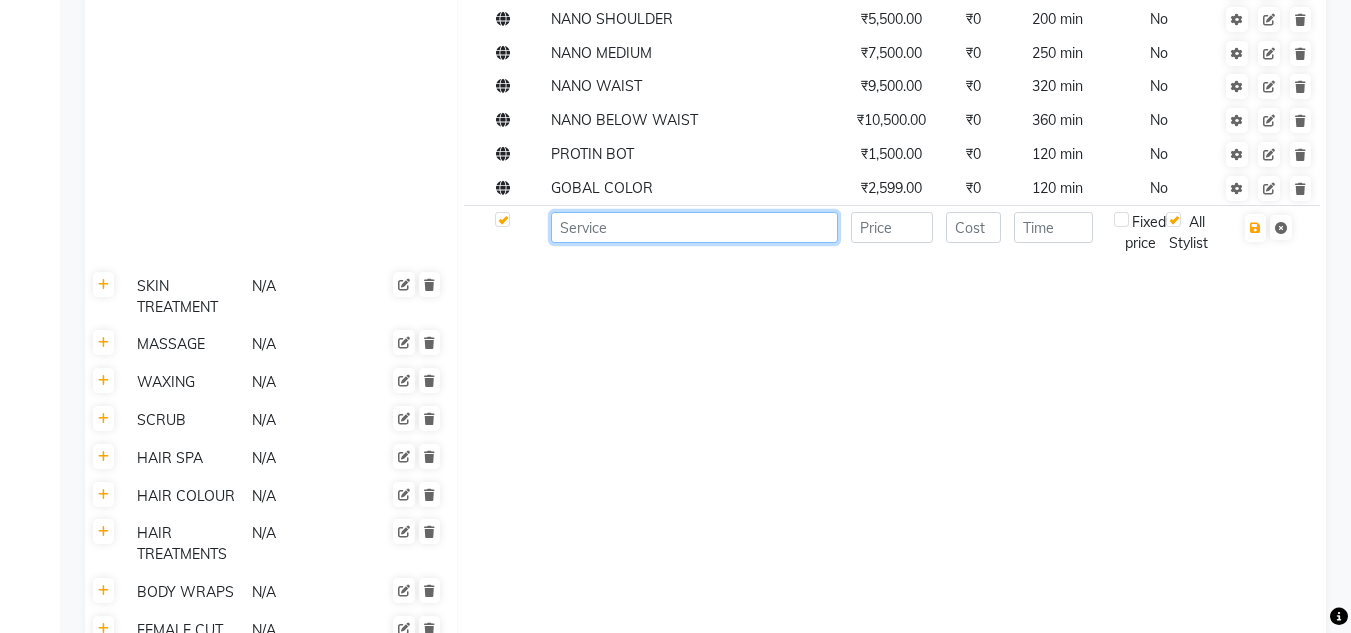 click 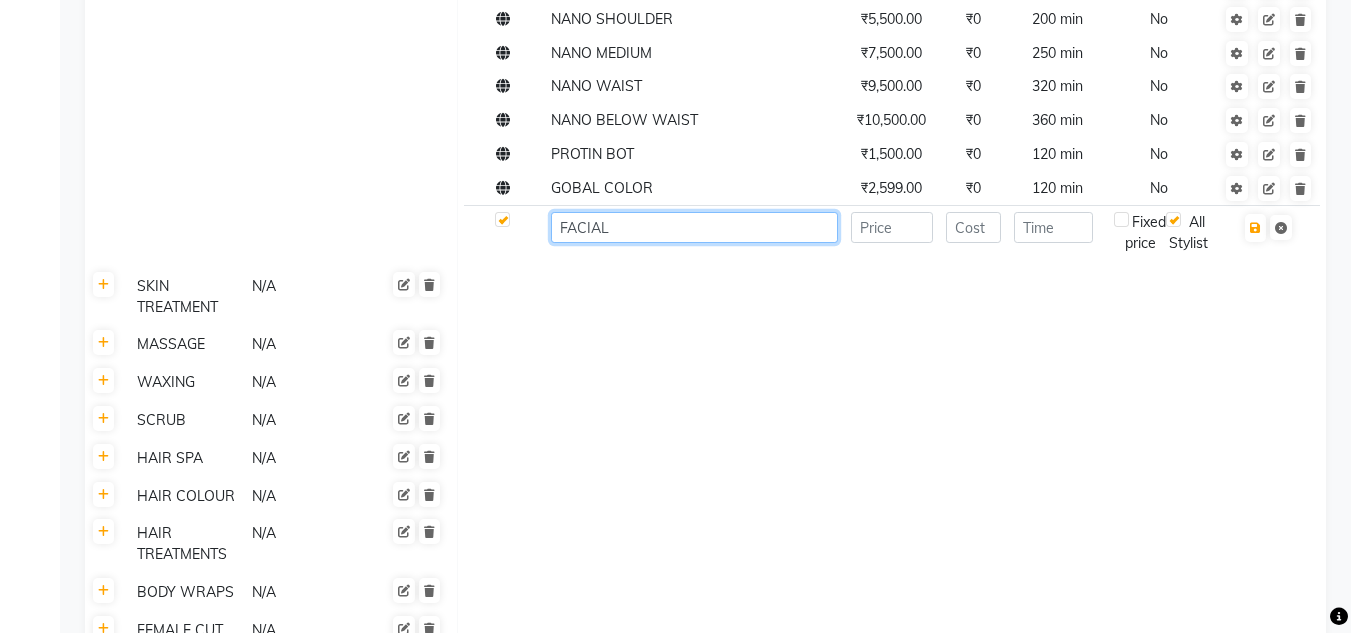 type on "FACIAL" 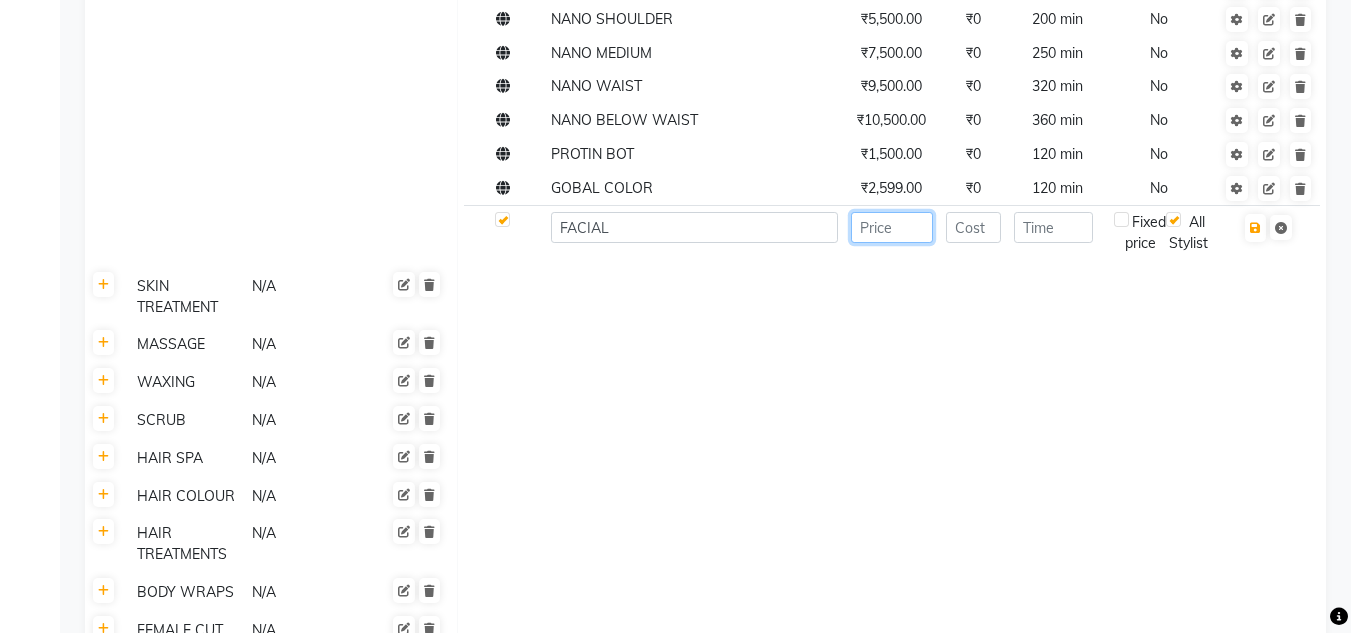 click 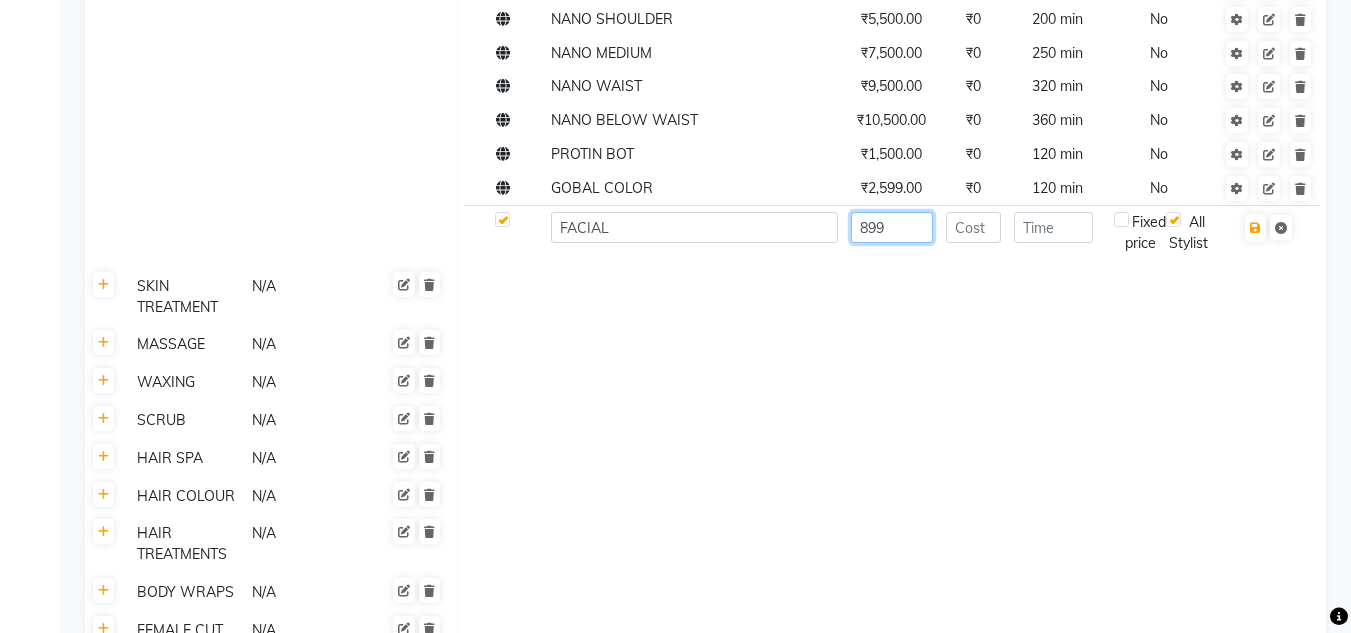 type on "899" 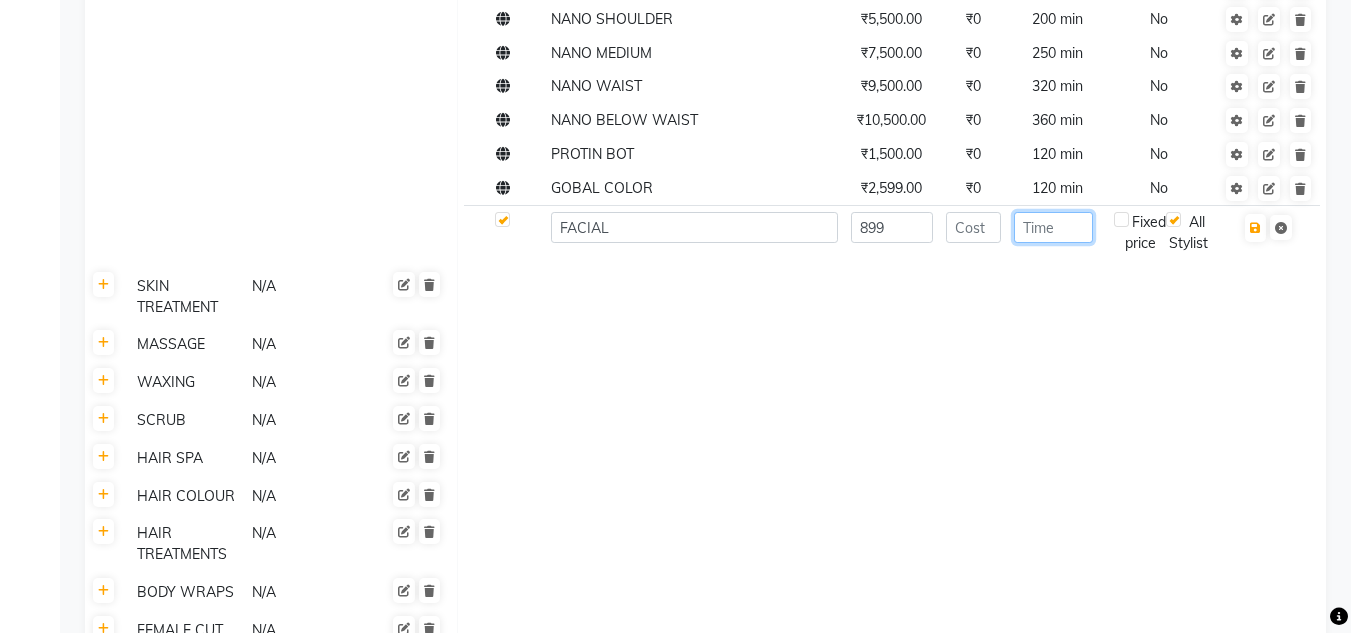 click 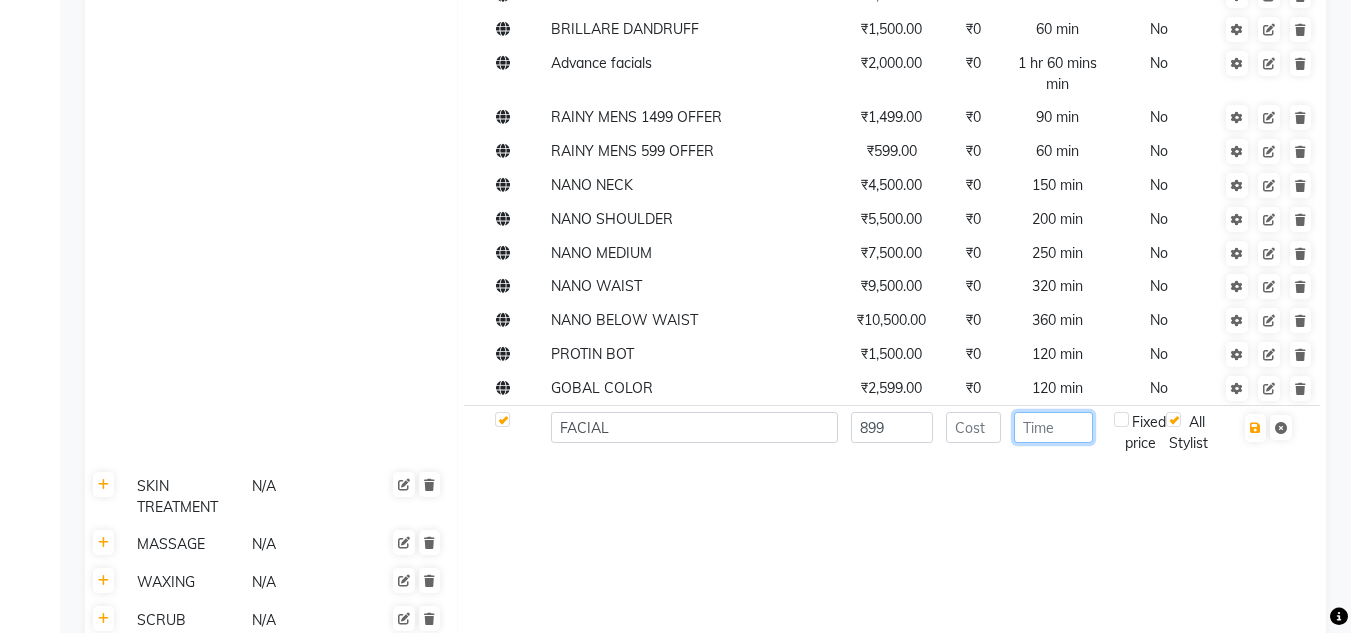 click 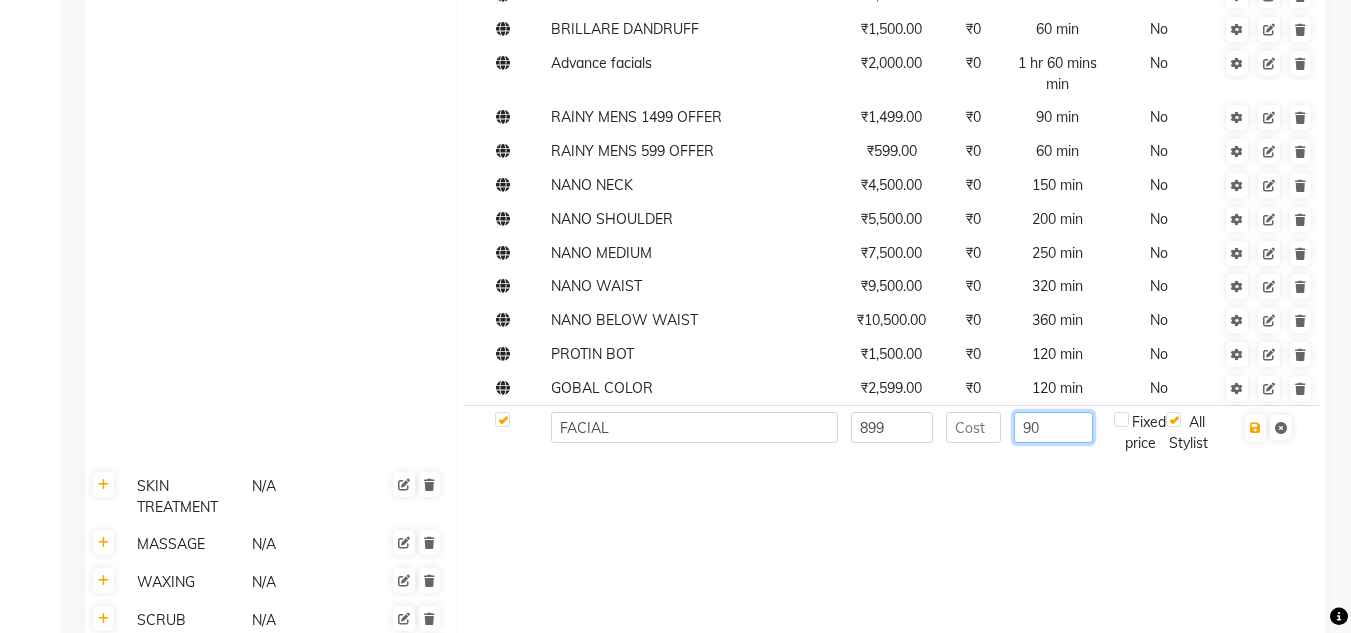 type on "90" 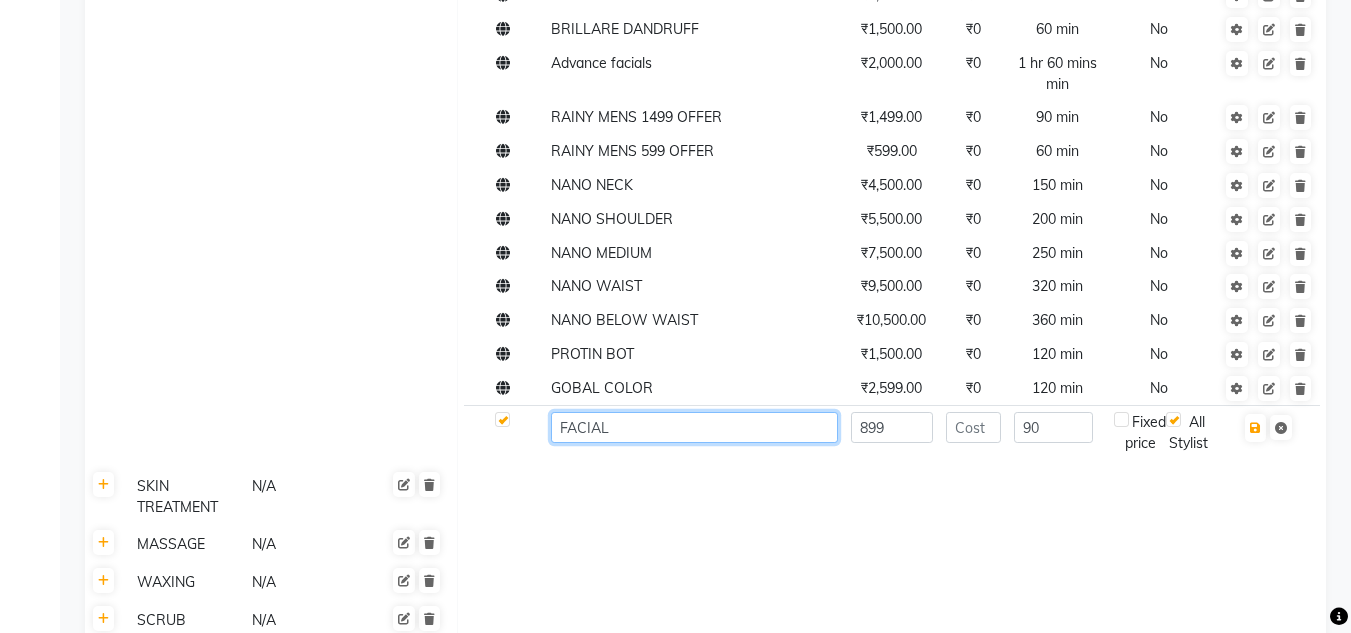 click on "FACIAL" 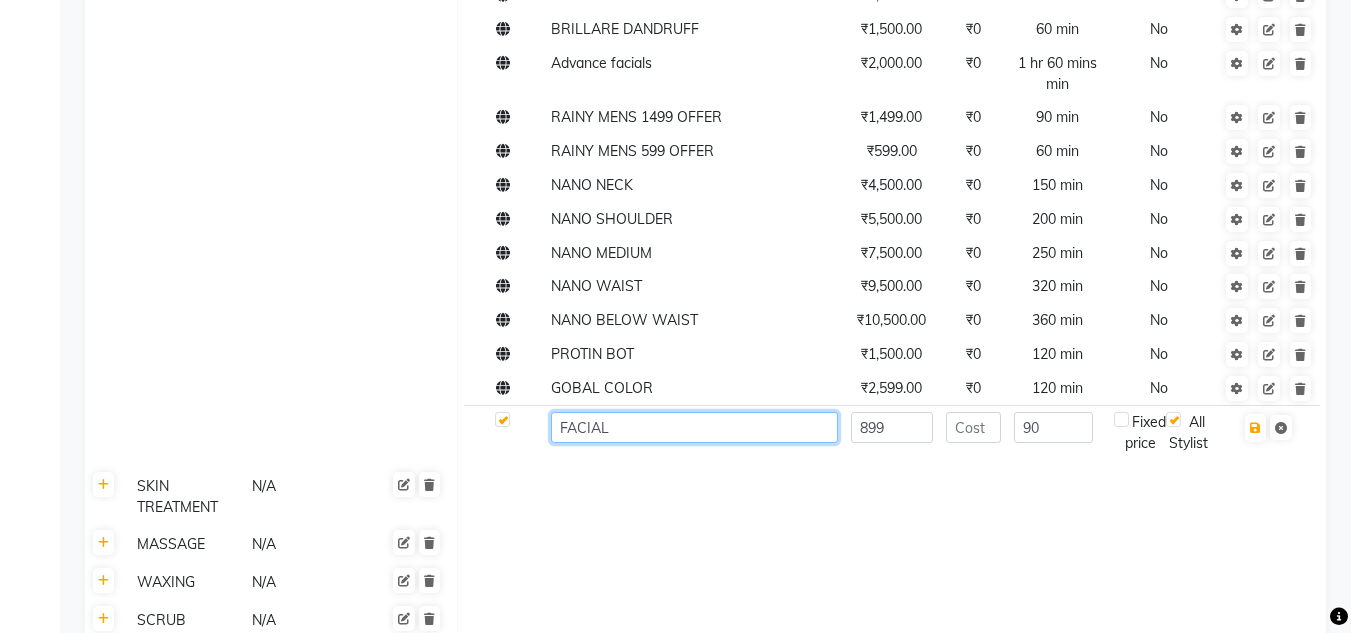 click on "FACIAL" 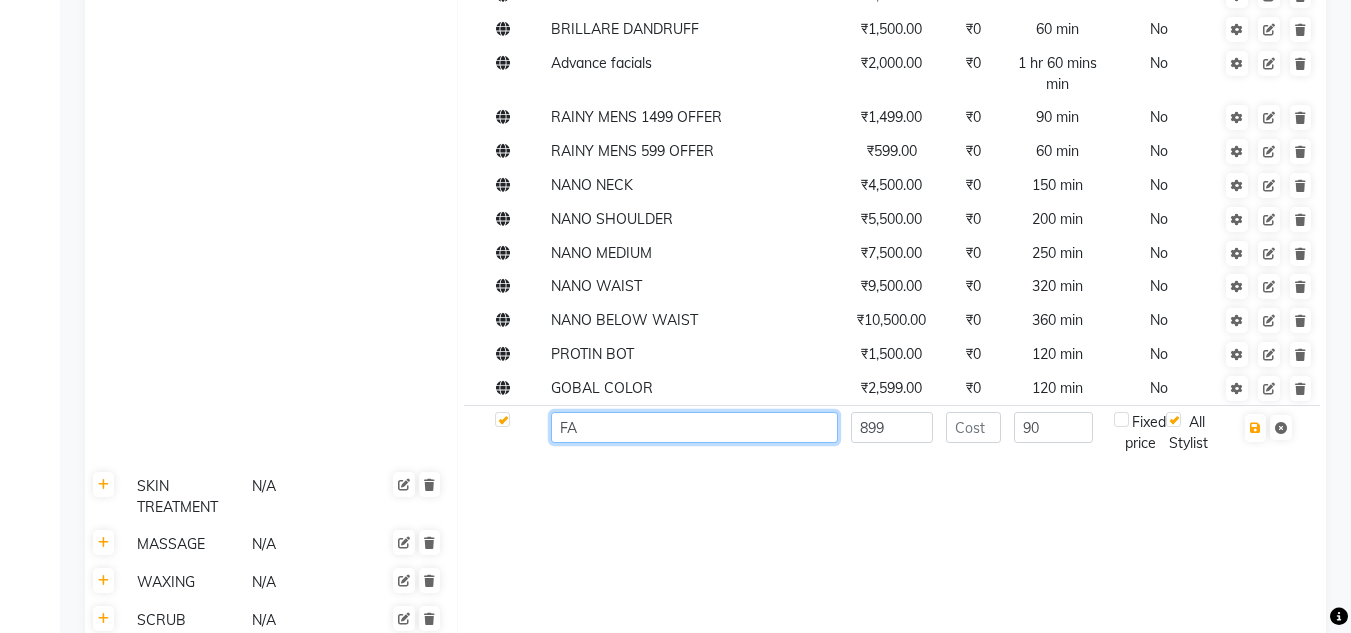 type on "F" 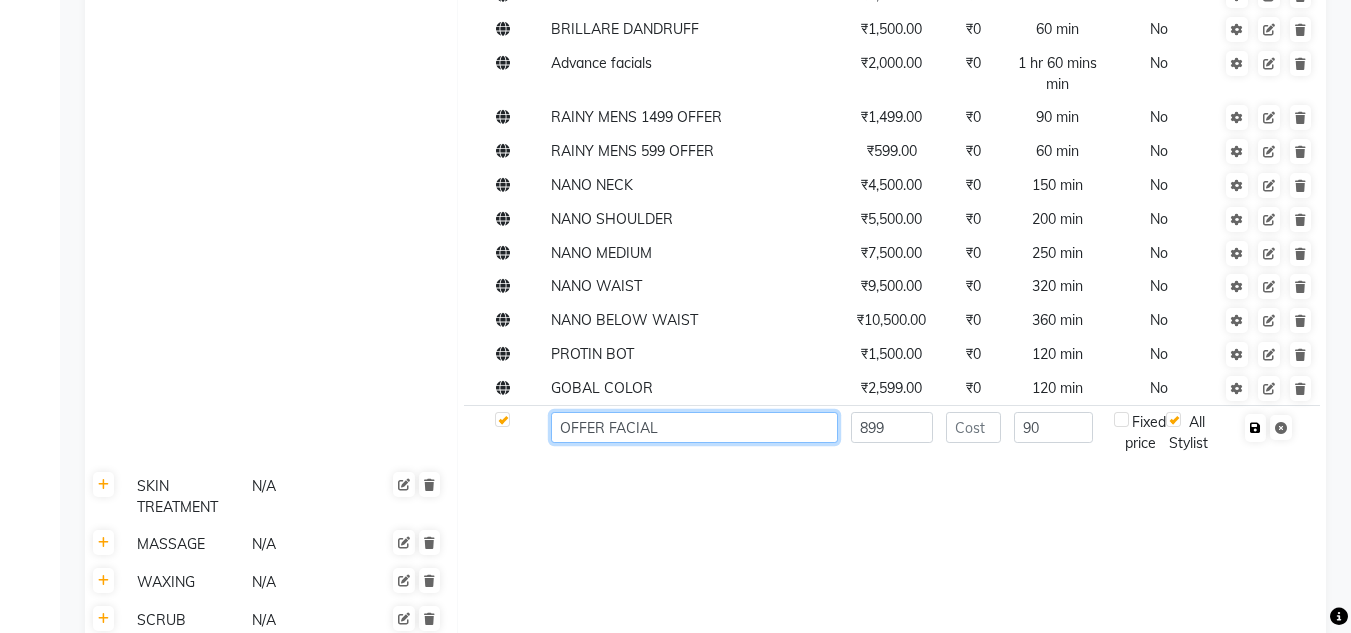 type on "OFFER FACIAL" 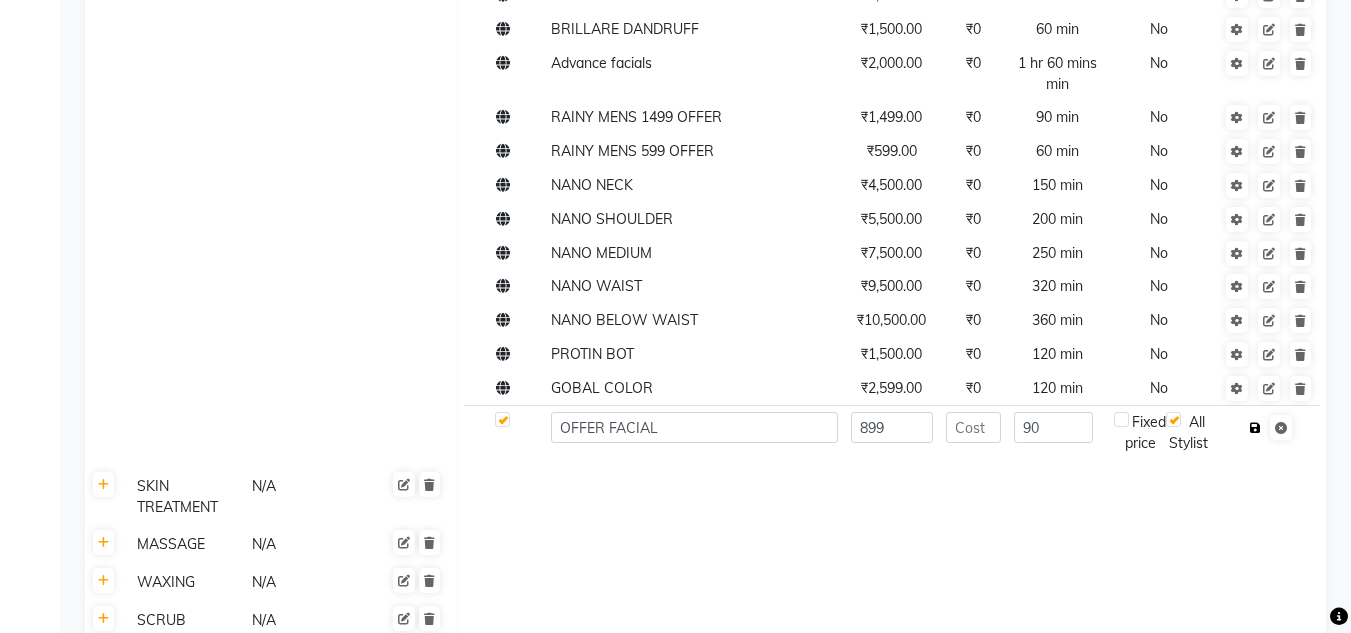 click at bounding box center (1255, 428) 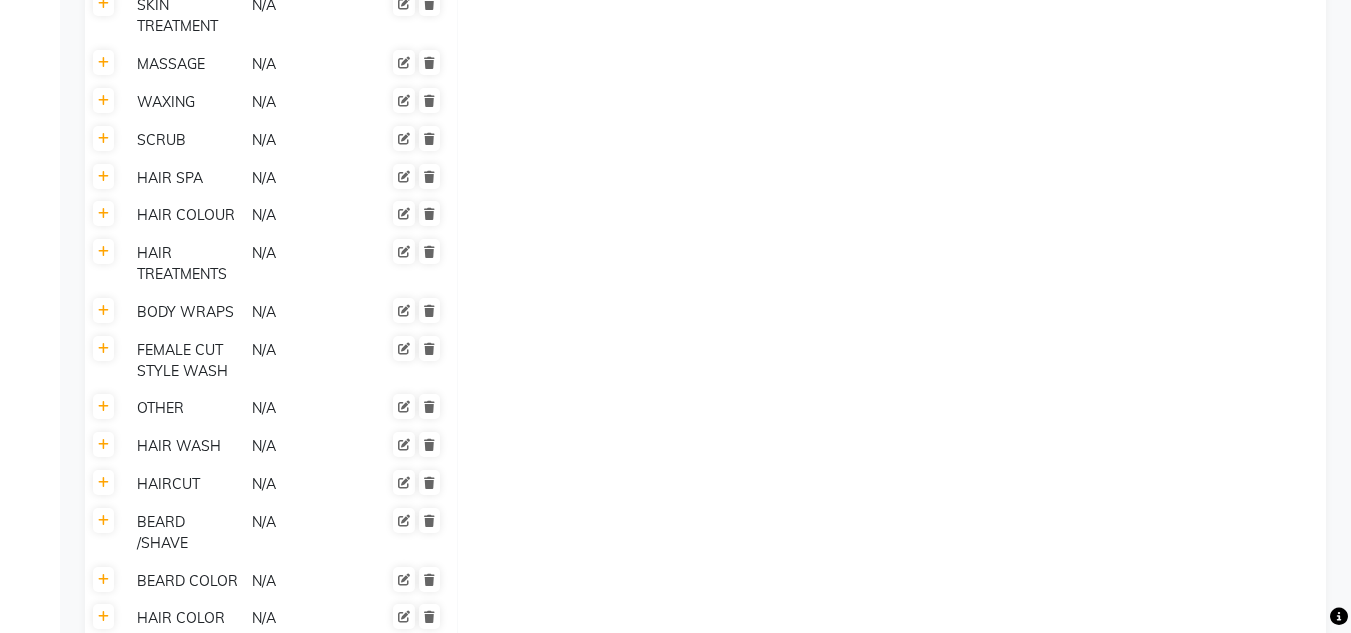 scroll, scrollTop: 2500, scrollLeft: 0, axis: vertical 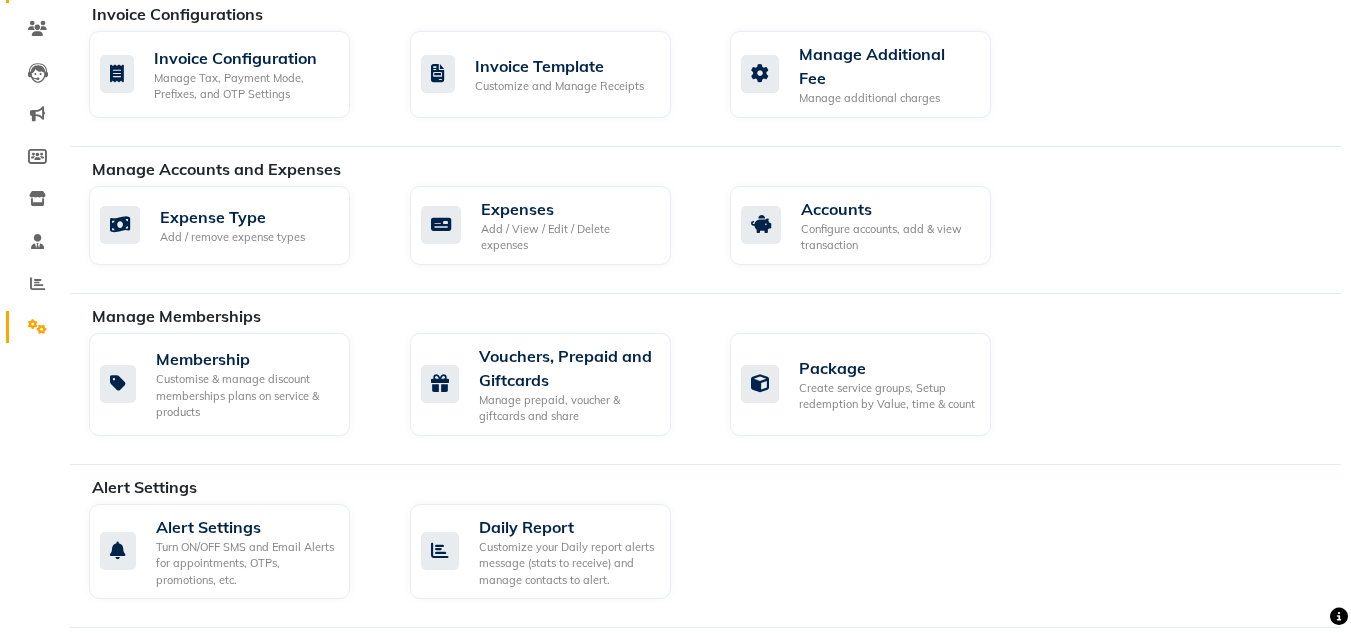 select on "service" 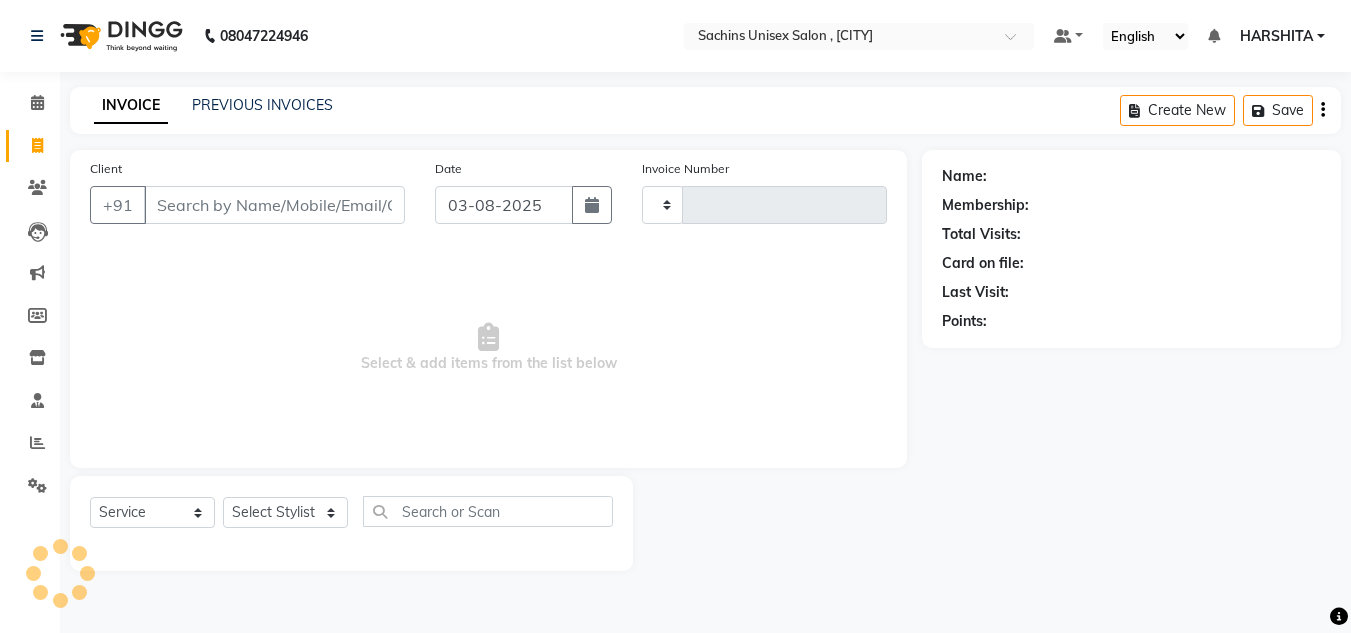 type on "3525" 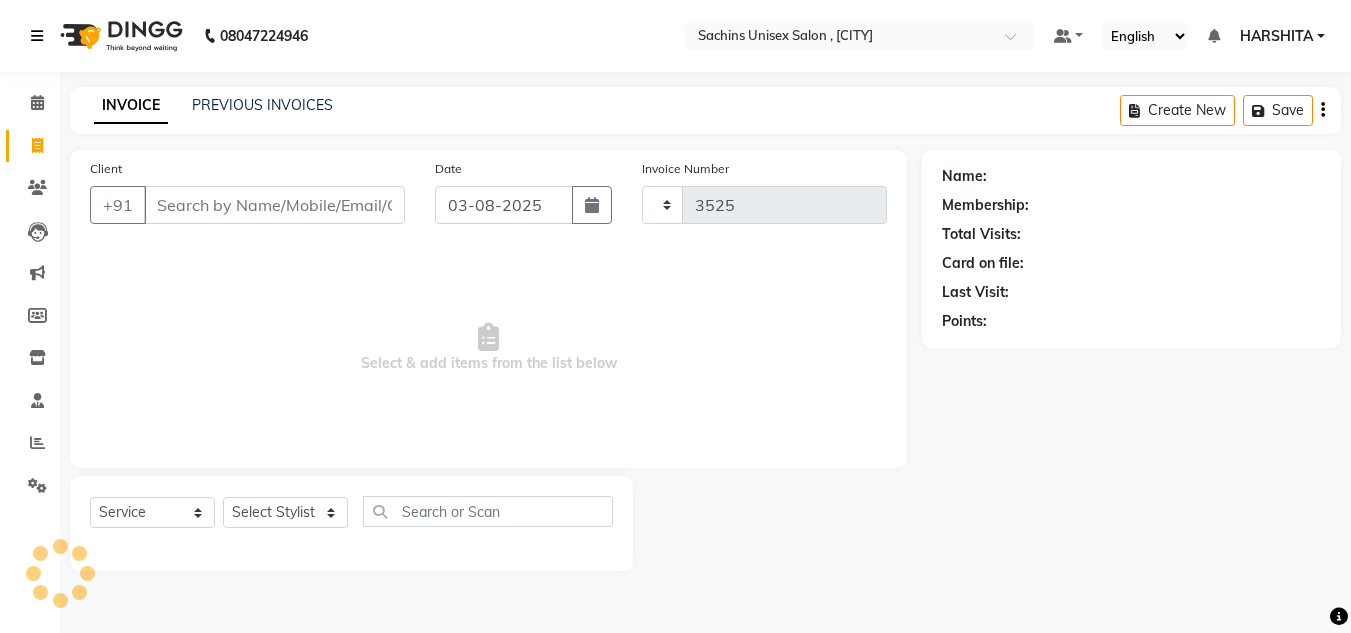select on "6840" 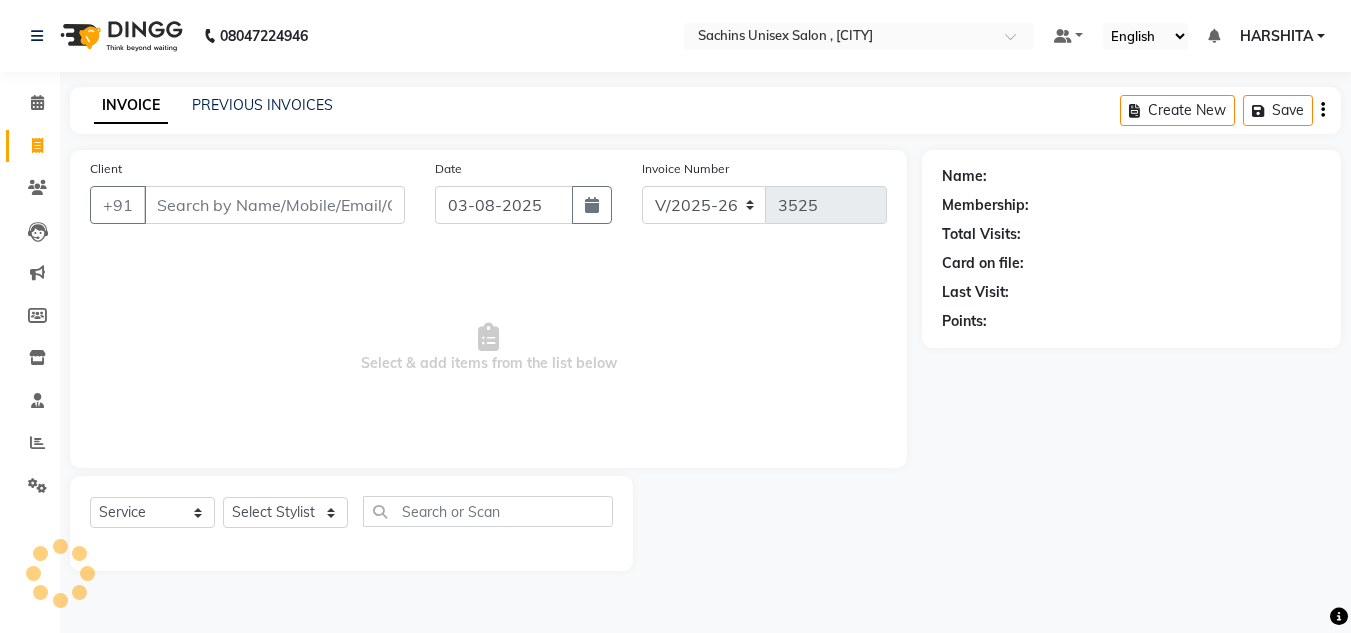 scroll, scrollTop: 0, scrollLeft: 0, axis: both 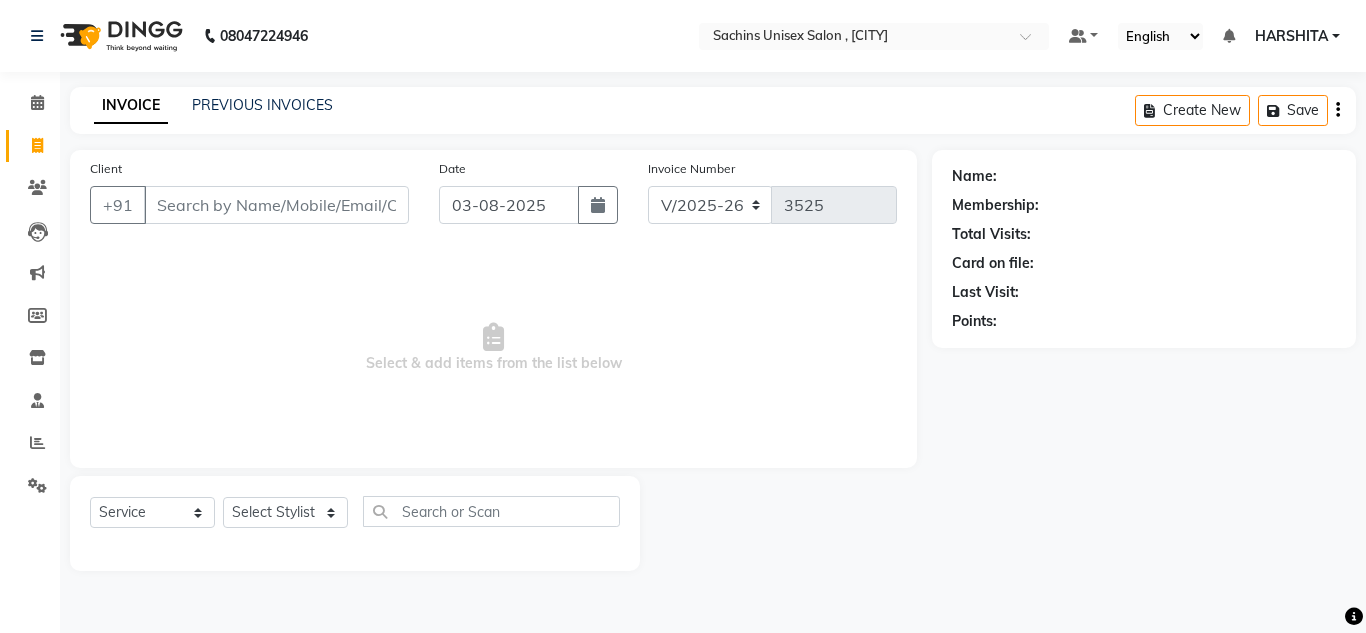 click on "Client" at bounding box center [276, 205] 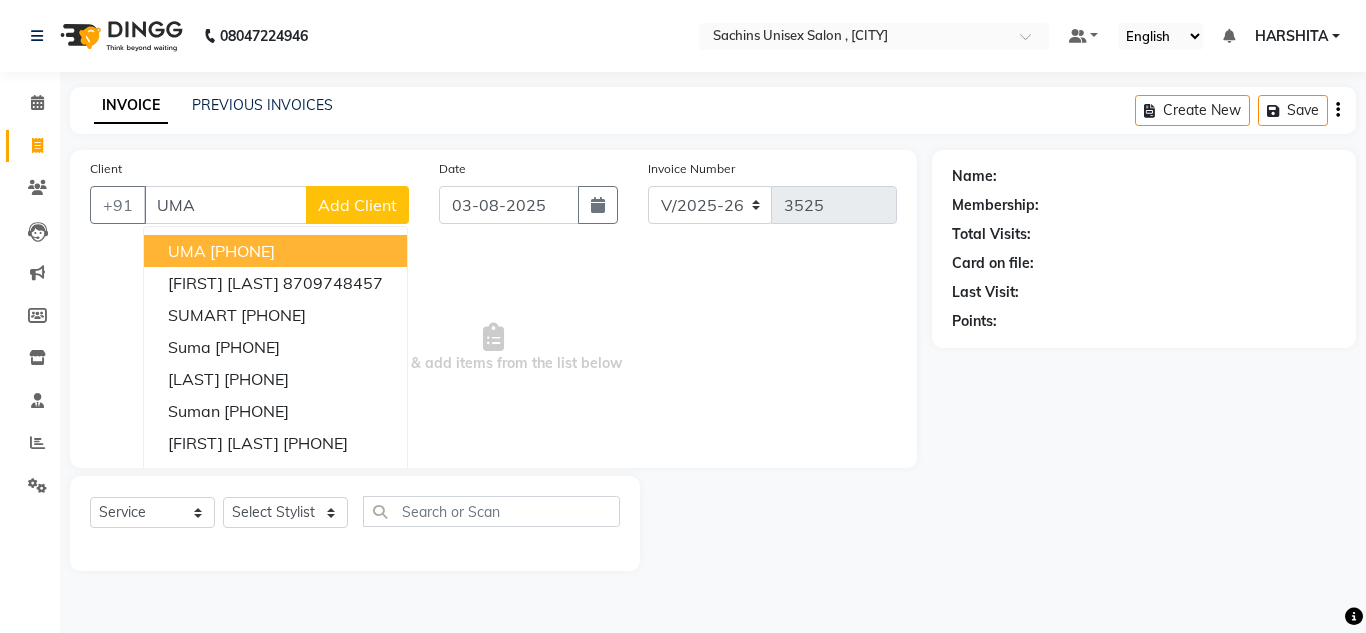 drag, startPoint x: 276, startPoint y: 244, endPoint x: 269, endPoint y: 235, distance: 11.401754 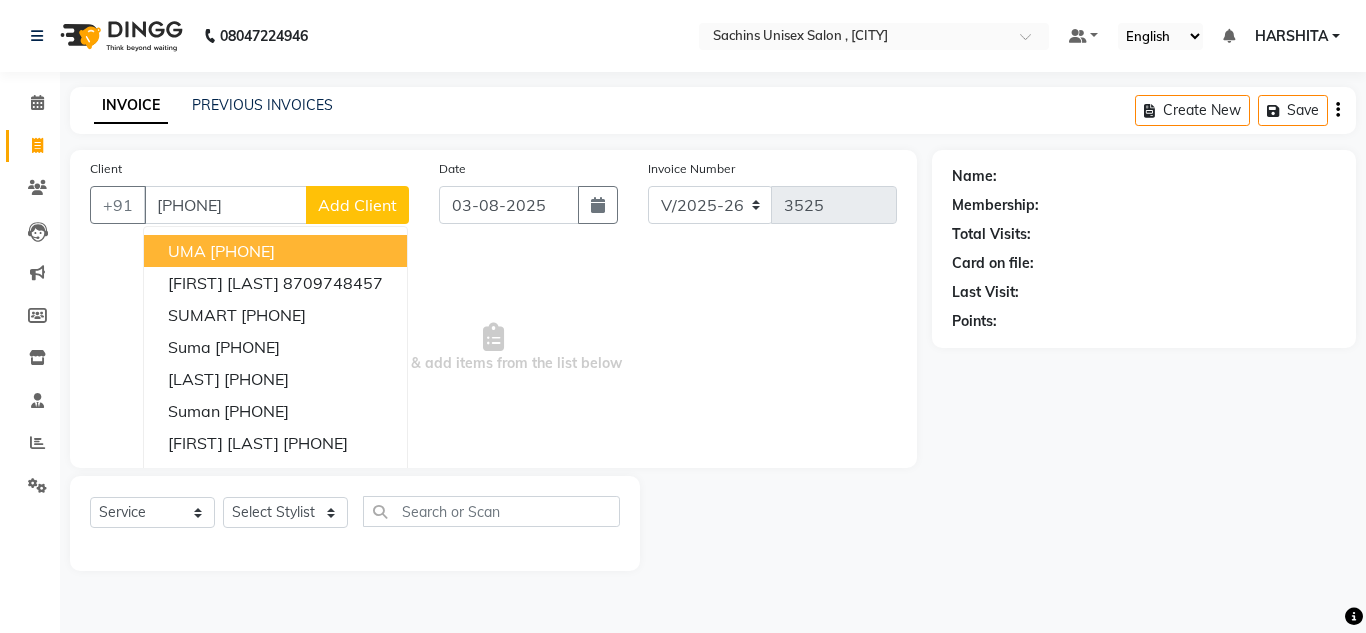 type on "9769000865" 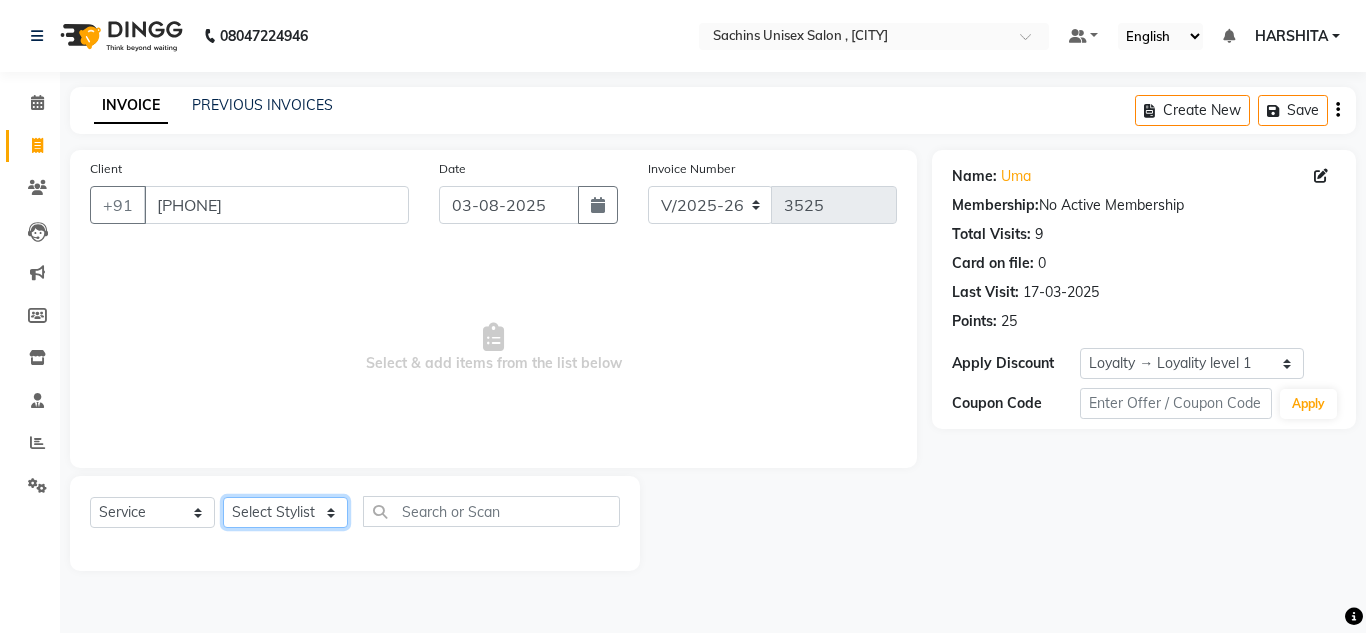 click on "Select Stylist Aalam salmani Ahmed Washim new  HARSHITA mohit Neeraj Owner preeti Raghav sakib sonu RG" 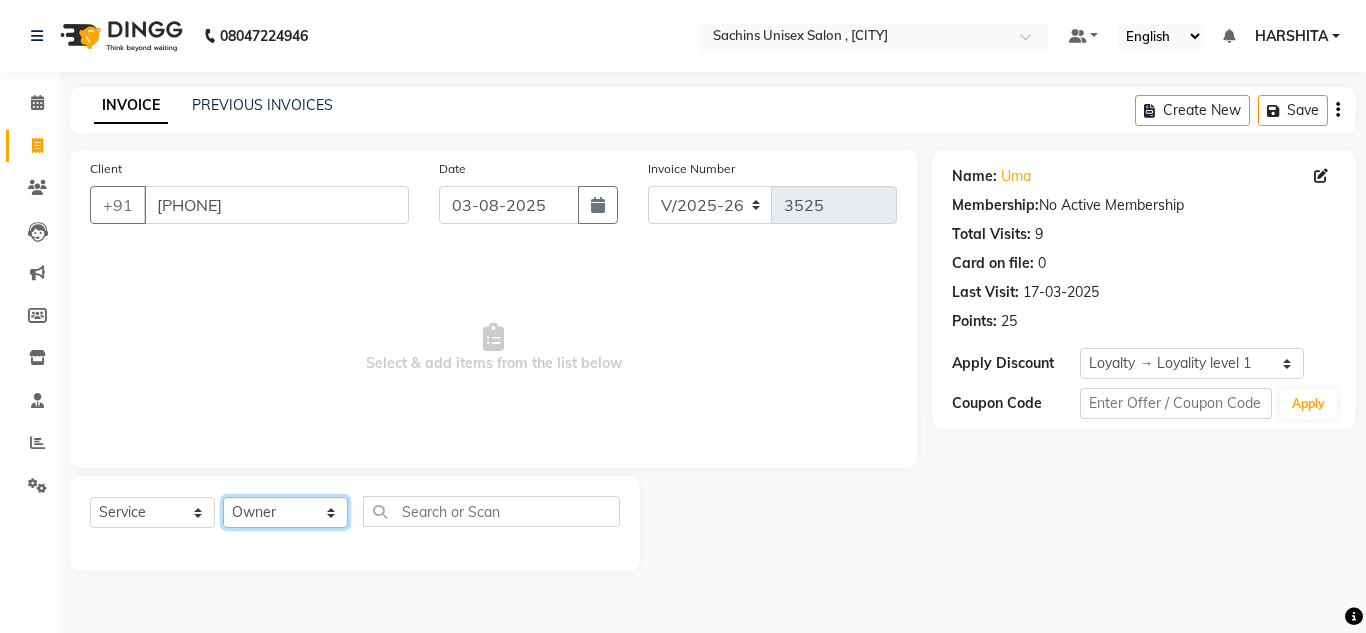 click on "Select Stylist Aalam salmani Ahmed Washim new  HARSHITA mohit Neeraj Owner preeti Raghav sakib sonu RG" 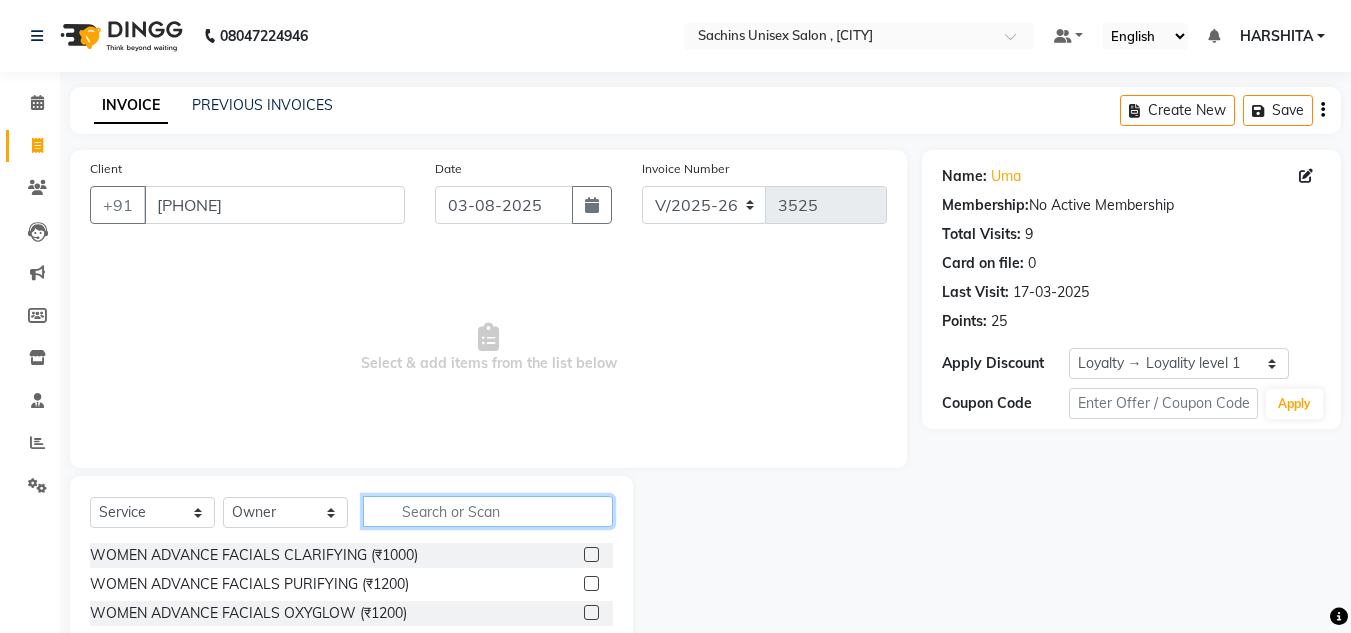 click 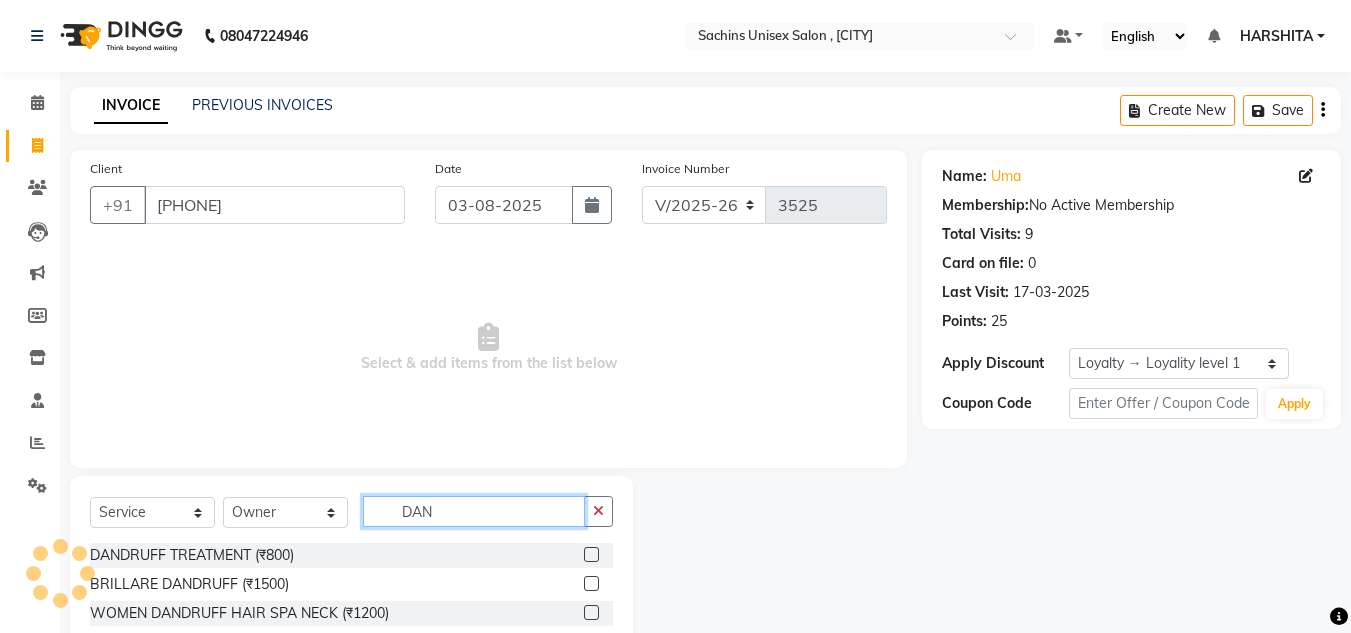 type on "DAN" 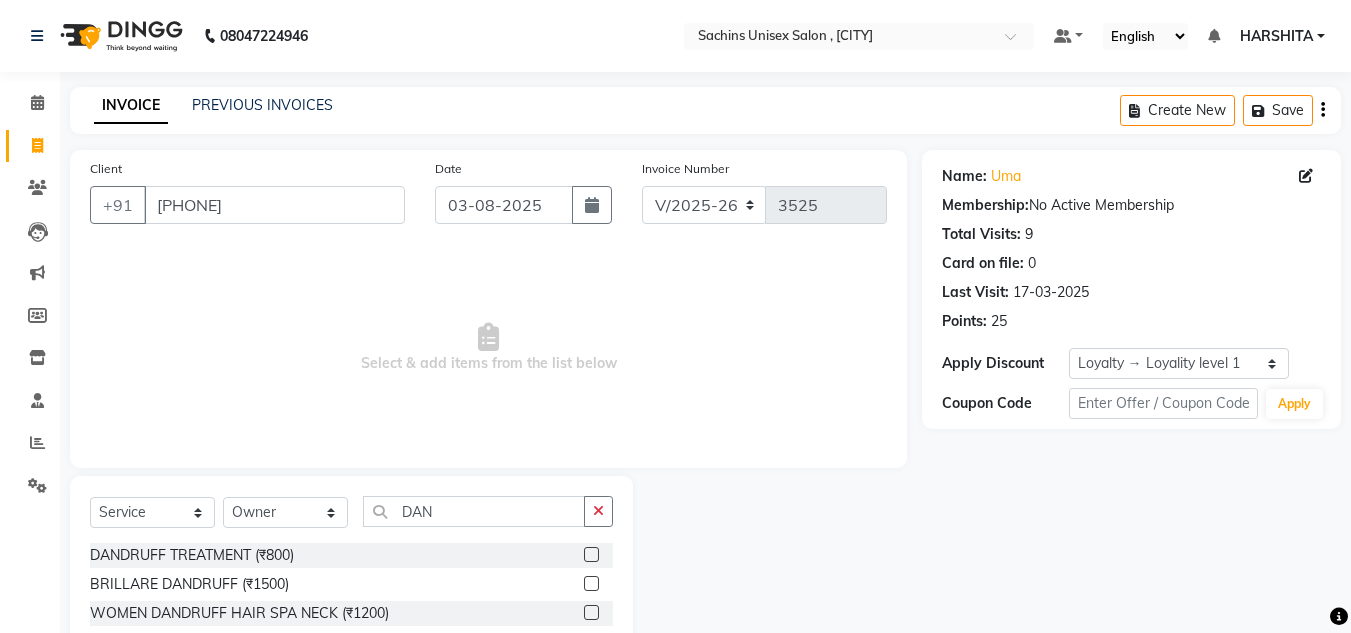 click 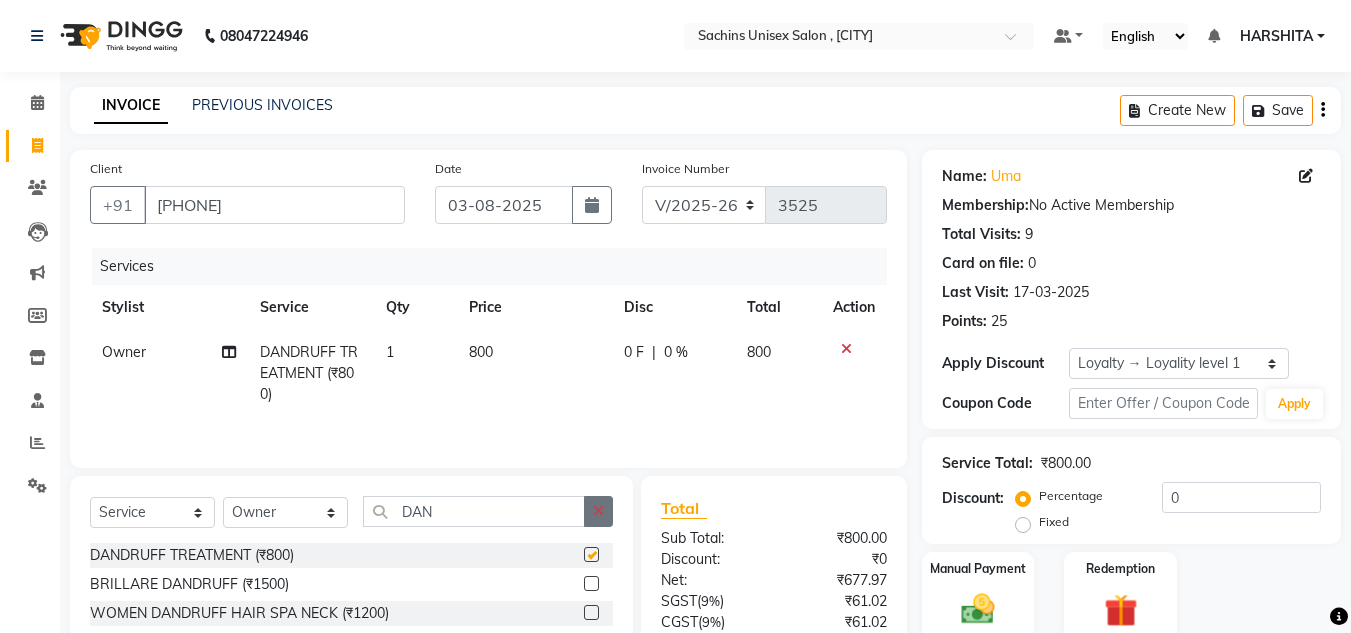 checkbox on "false" 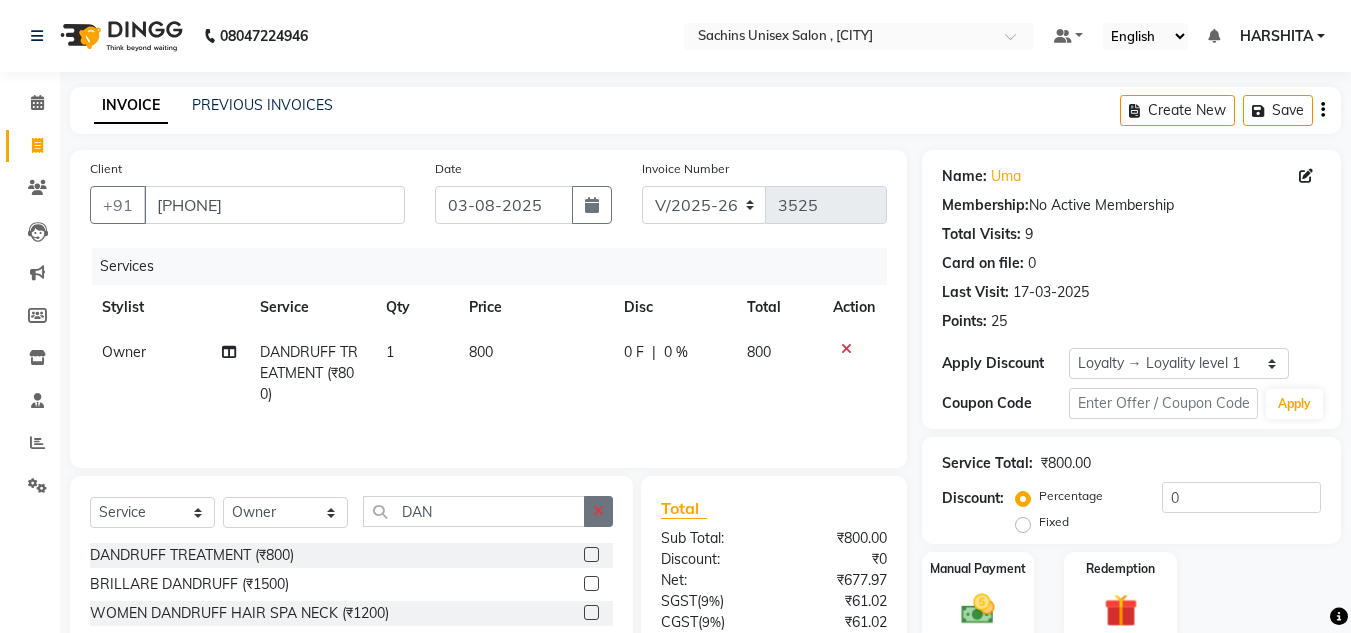 click 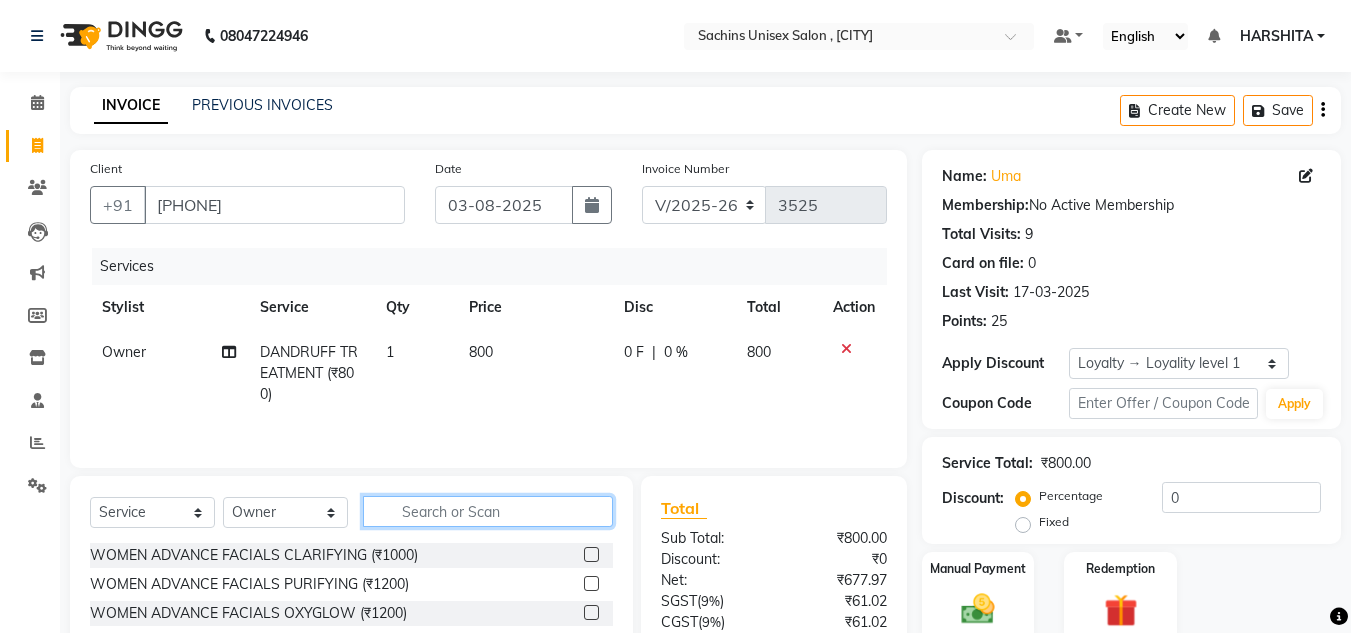 click 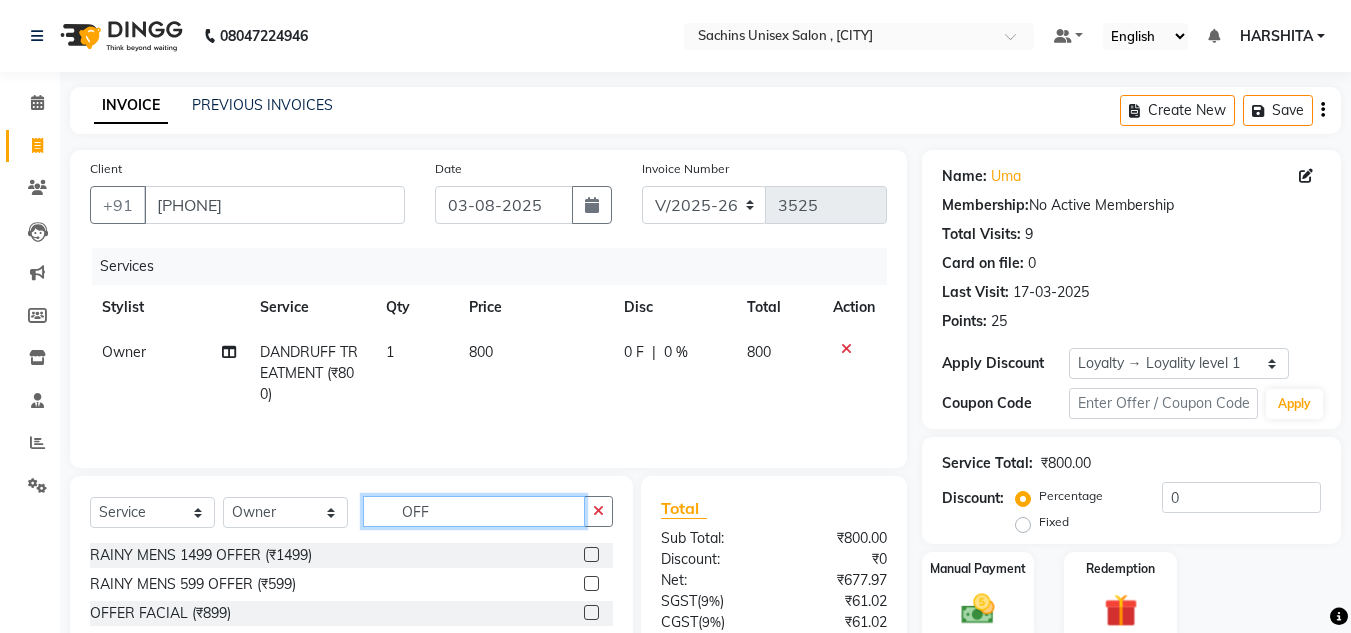type on "OFF" 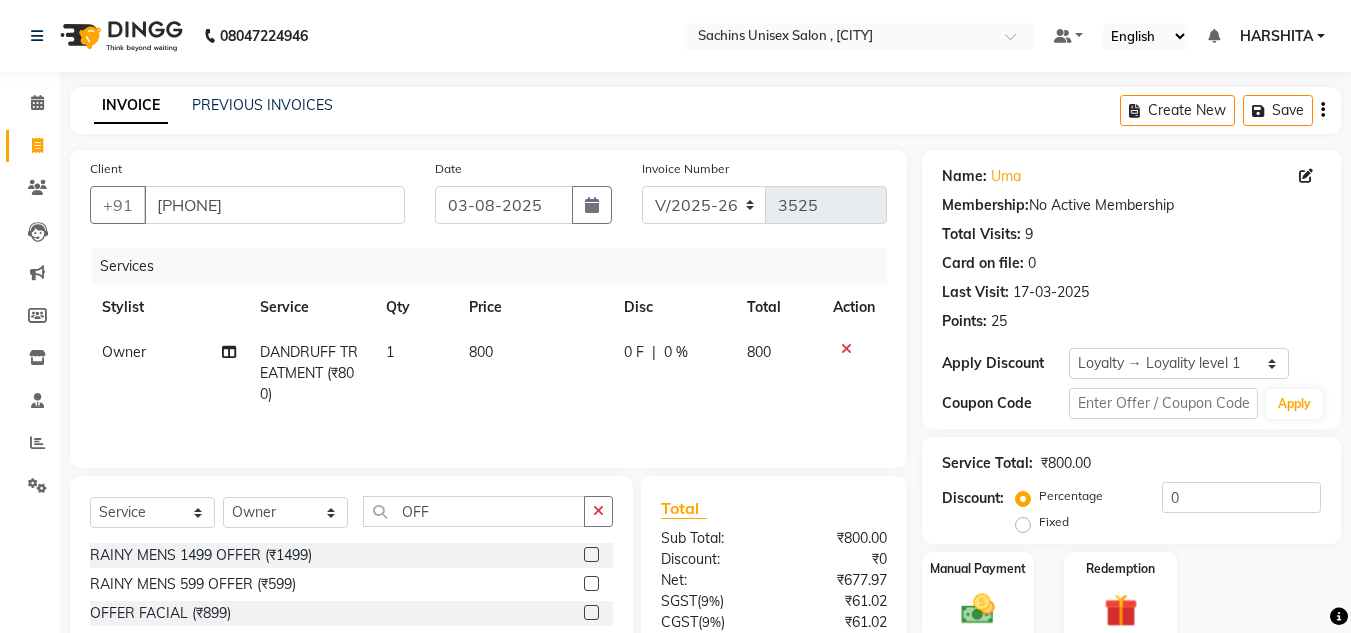 click 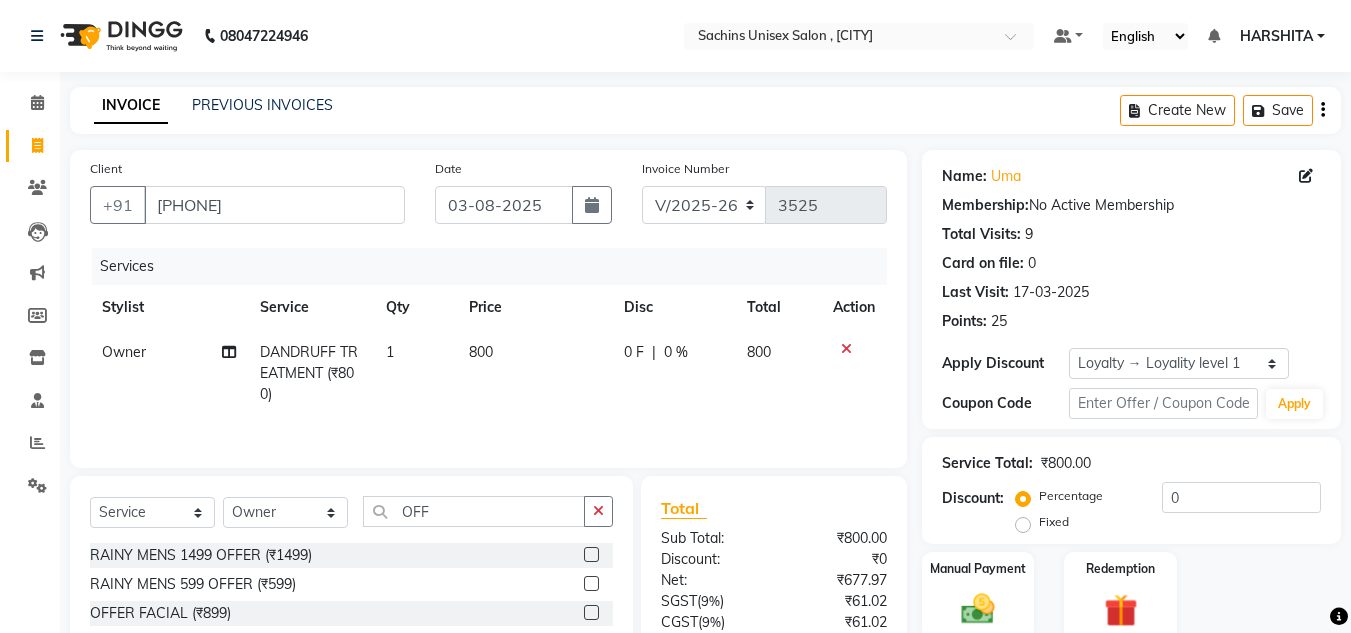 click at bounding box center [590, 613] 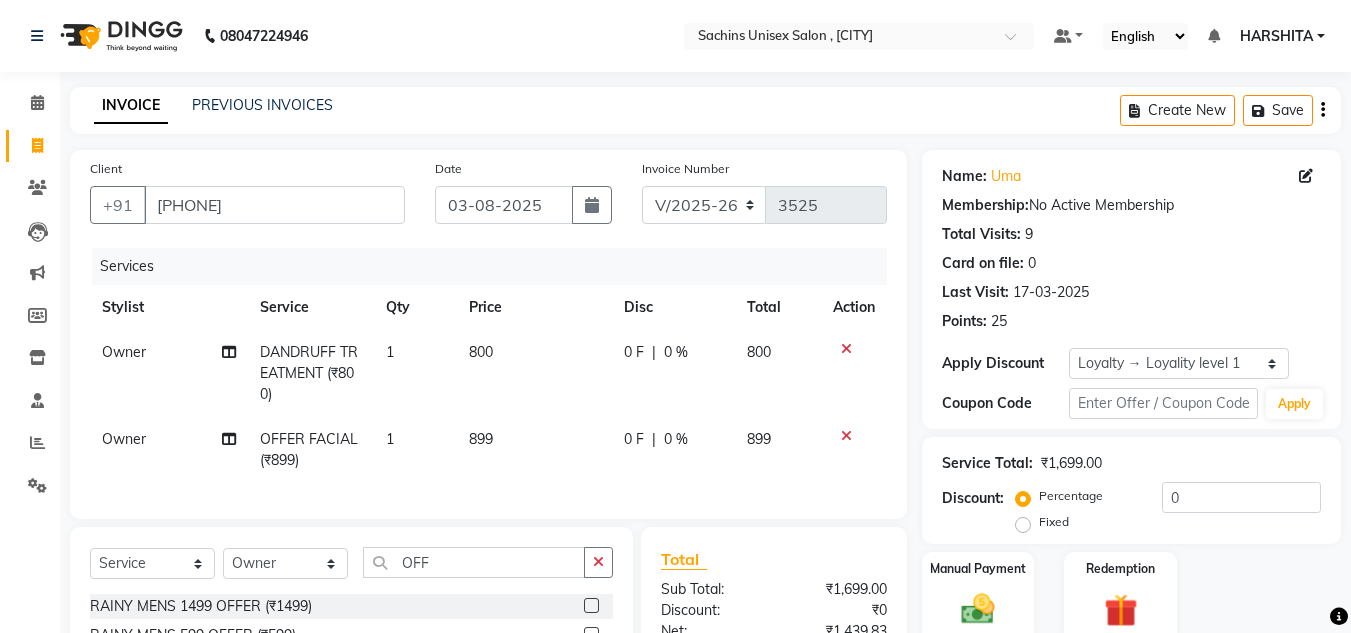 checkbox on "false" 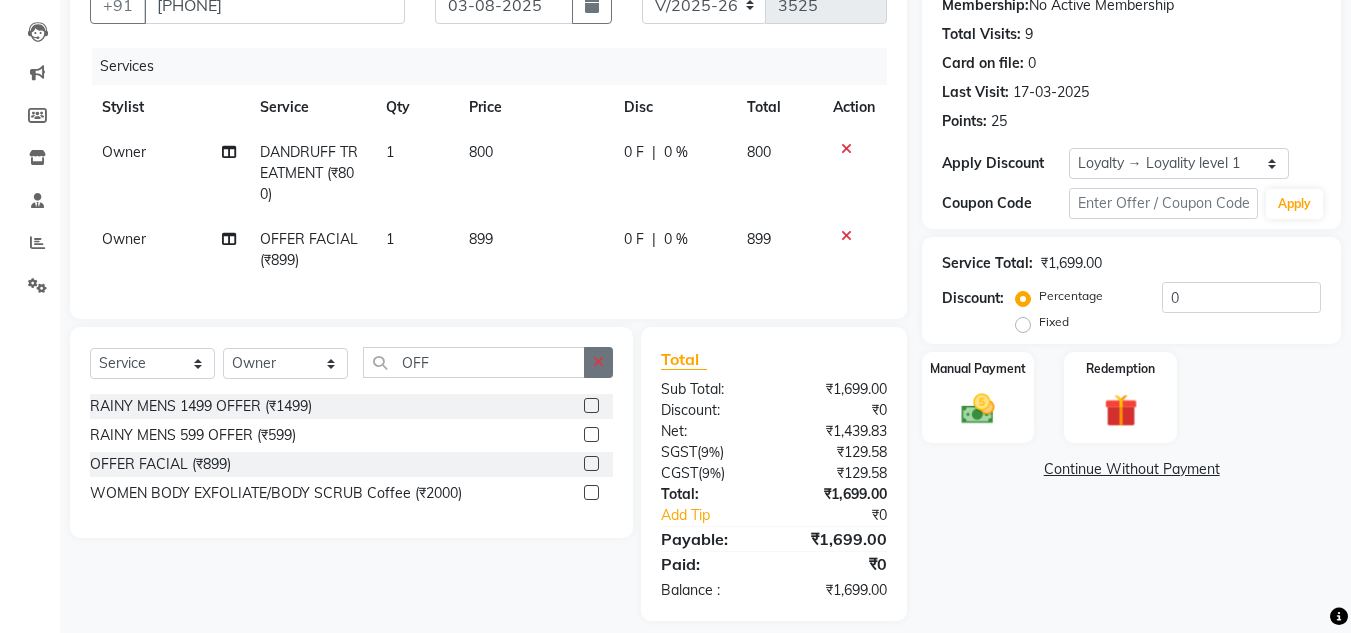 drag, startPoint x: 596, startPoint y: 373, endPoint x: 569, endPoint y: 386, distance: 29.966648 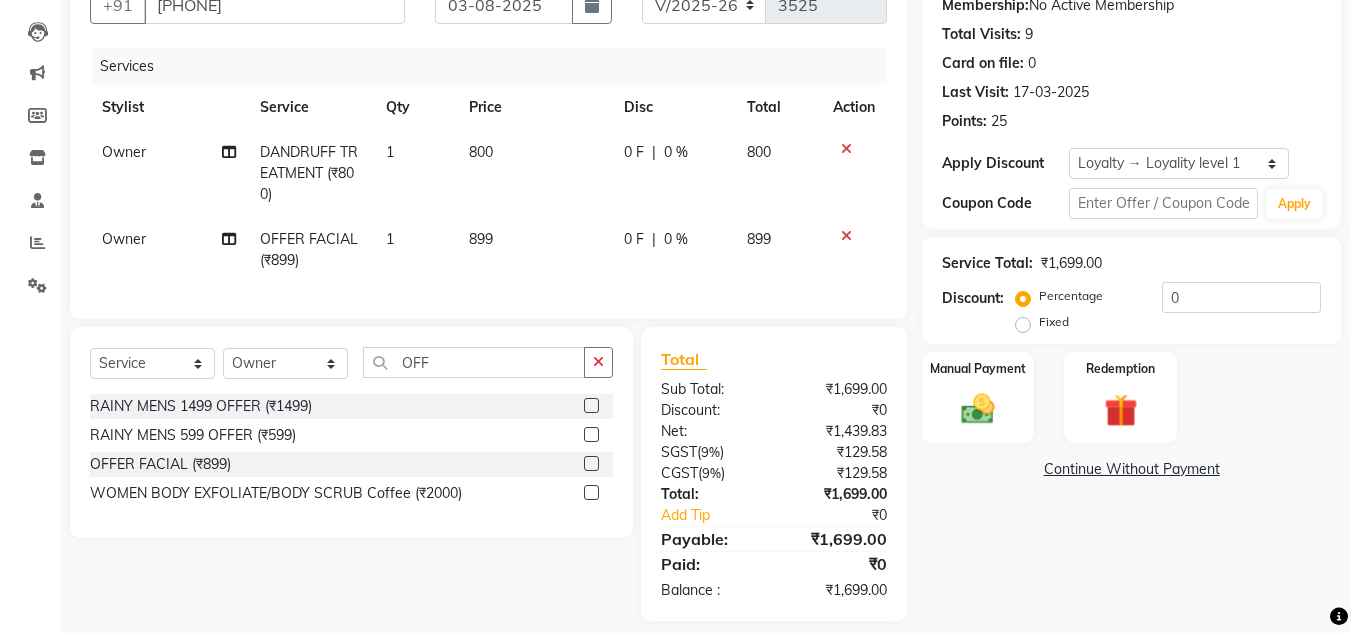 click 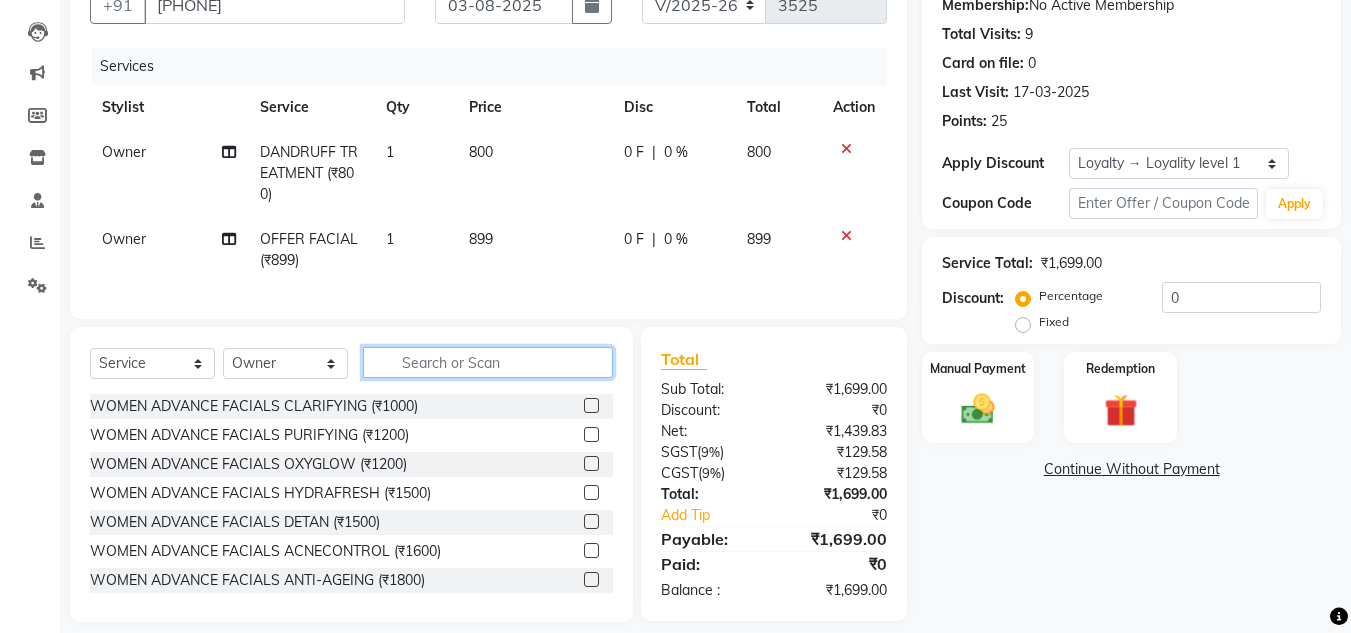 click 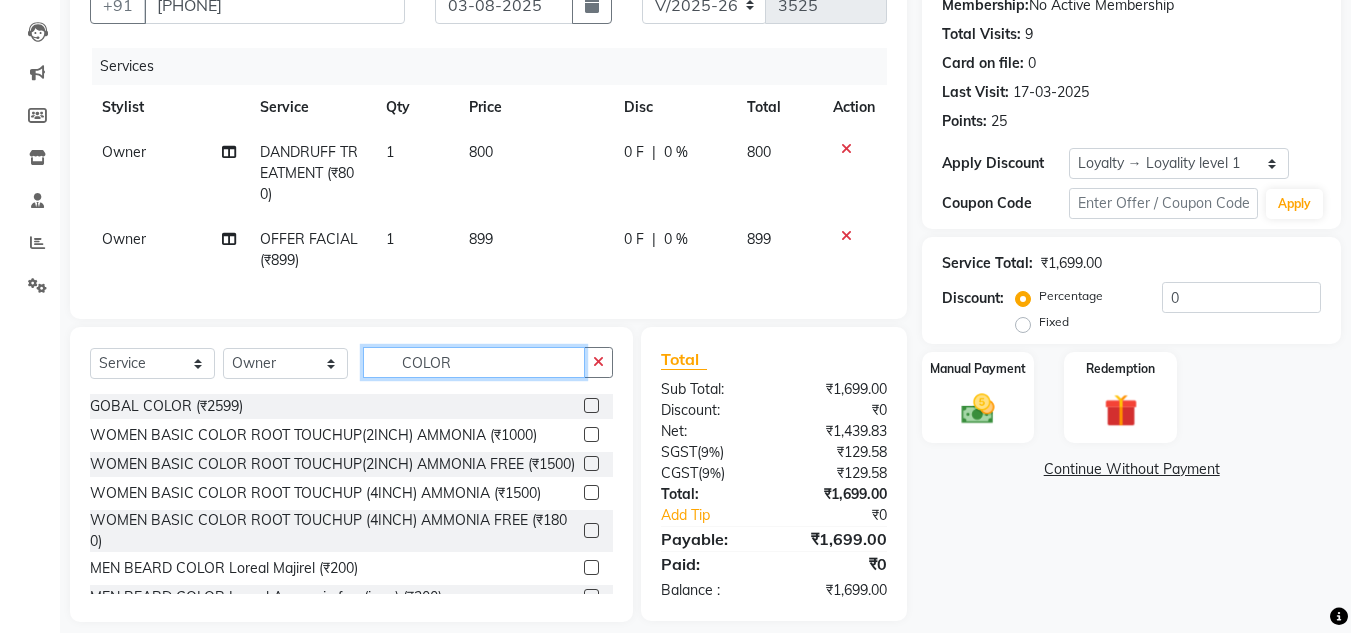 type on "COLOR" 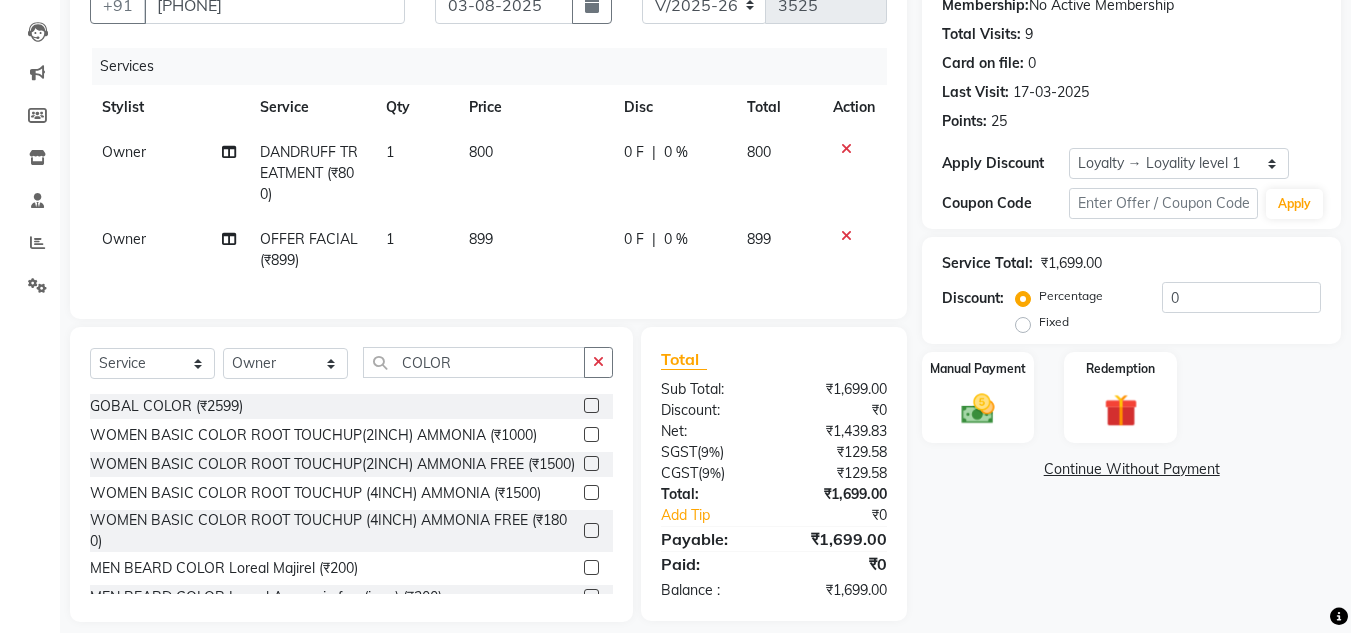 click 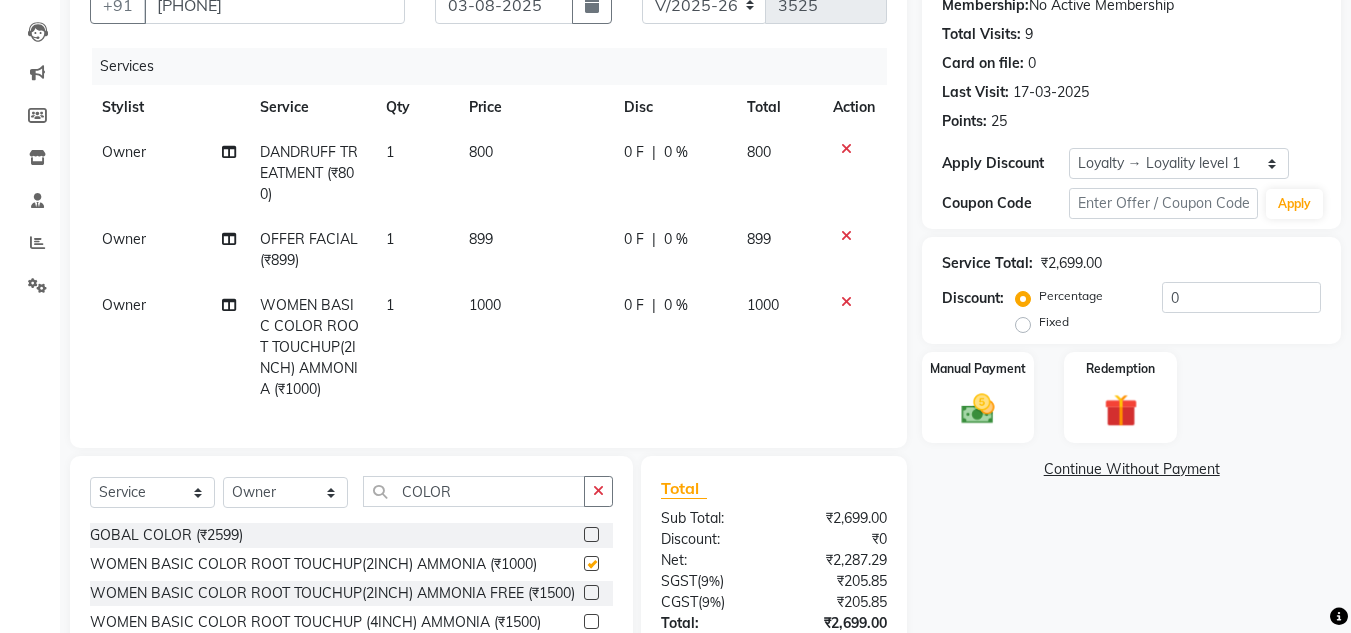 checkbox on "false" 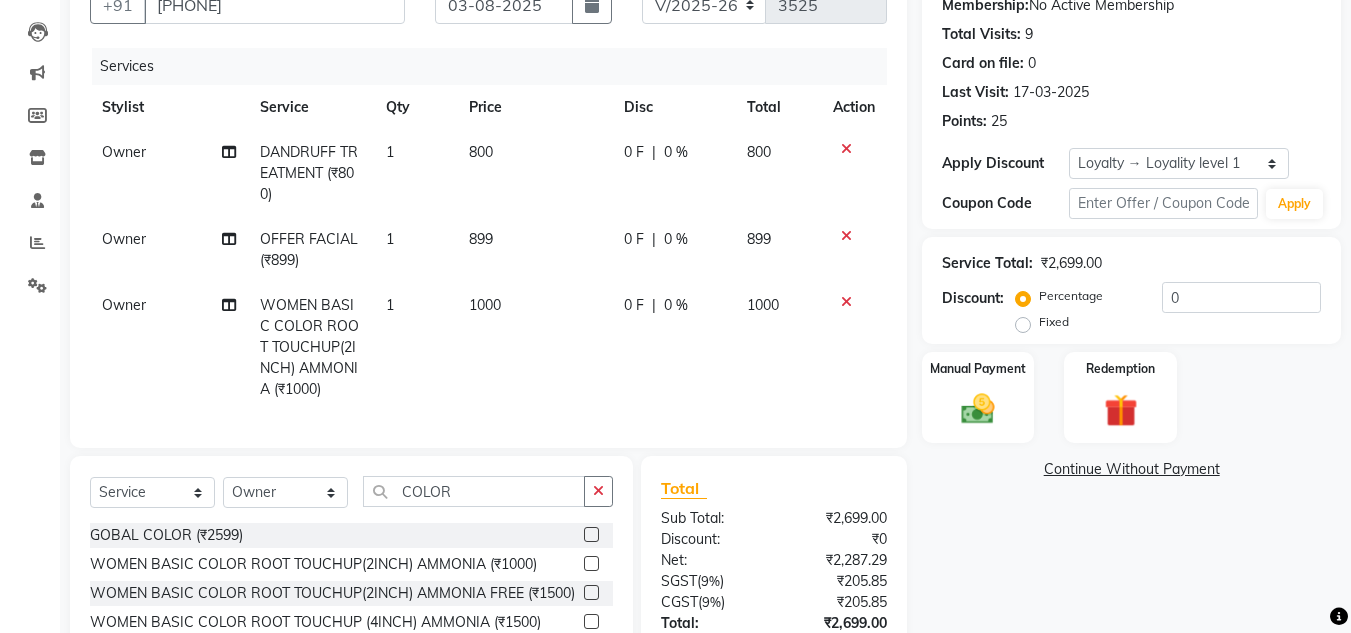 click 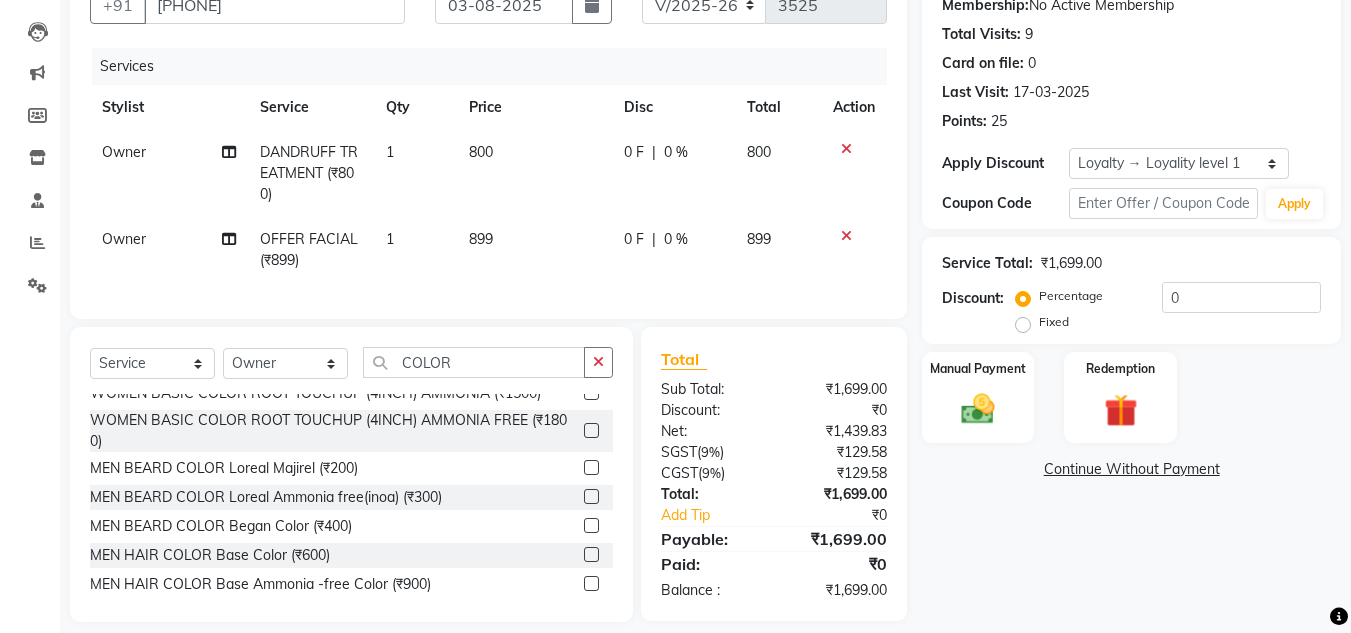 scroll, scrollTop: 0, scrollLeft: 0, axis: both 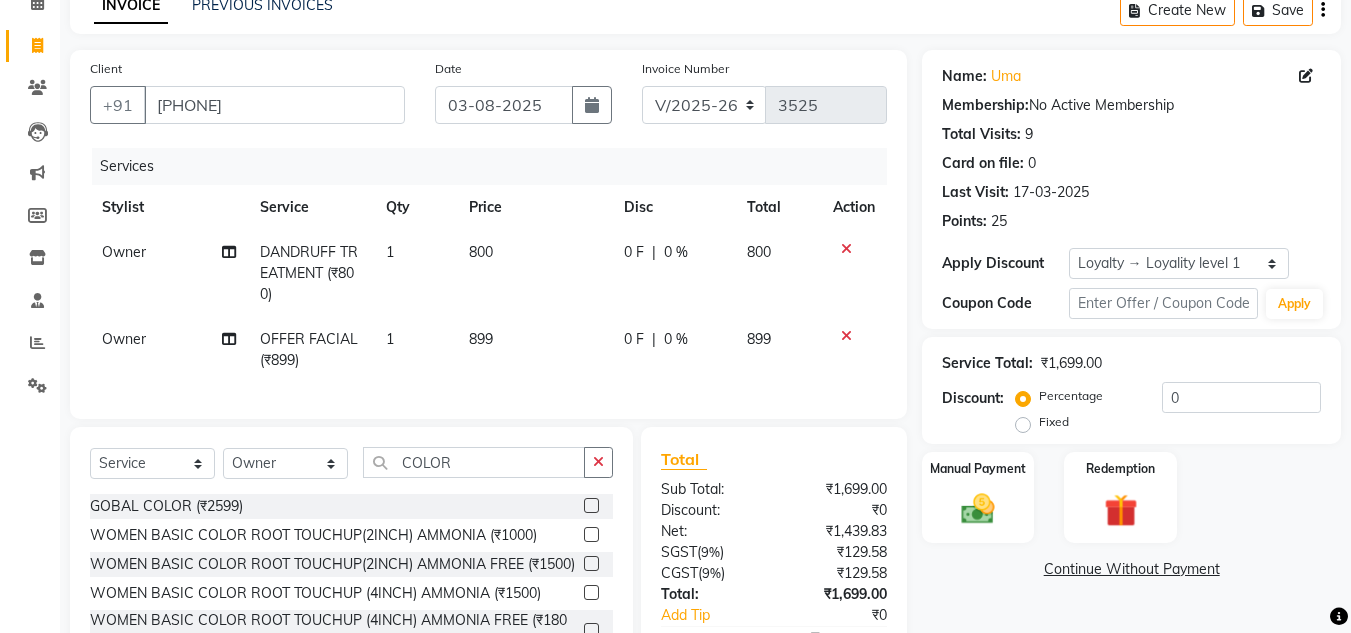click on "Select  Service  Product  Membership  Package Voucher Prepaid Gift Card  Select Stylist Aalam salmani Ahmed Washim new  HARSHITA mohit Neeraj Owner preeti Raghav sakib sonu RG COLOR GOBAL COLOR (₹2599)  WOMEN BASIC COLOR  ROOT TOUCHUP(2INCH) AMMONIA (₹1000)  WOMEN BASIC COLOR  ROOT TOUCHUP(2INCH) AMMONIA FREE (₹1500)  WOMEN BASIC COLOR ROOT TOUCHUP (4INCH) AMMONIA (₹1500)  WOMEN BASIC COLOR  ROOT TOUCHUP (4INCH) AMMONIA FREE (₹1800)  MEN BEARD COLOR Loreal Majirel (₹200)  MEN BEARD COLOR Loreal Ammonia free(inoa) (₹300)  MEN BEARD COLOR Began Color (₹400)  MEN HAIR COLOR Base Color (₹600)  MEN HAIR COLOR Base Ammonia -free Color (₹900)  MEN HAIR COLOR Fashion Color (₹600)  MEN HAIR COLOR Fashion Ammonia -free Color (₹1000)  MEN HAIR COLOR Highlights Crown (₹700)  MEN HAIR COLOR Global Highlights (neck) (₹1400)  MEN HAIR COLOR Crown Crazy Shades (₹1000)  MEN HAIR COLOR Global Crazy Shades(neck) (₹2000)" 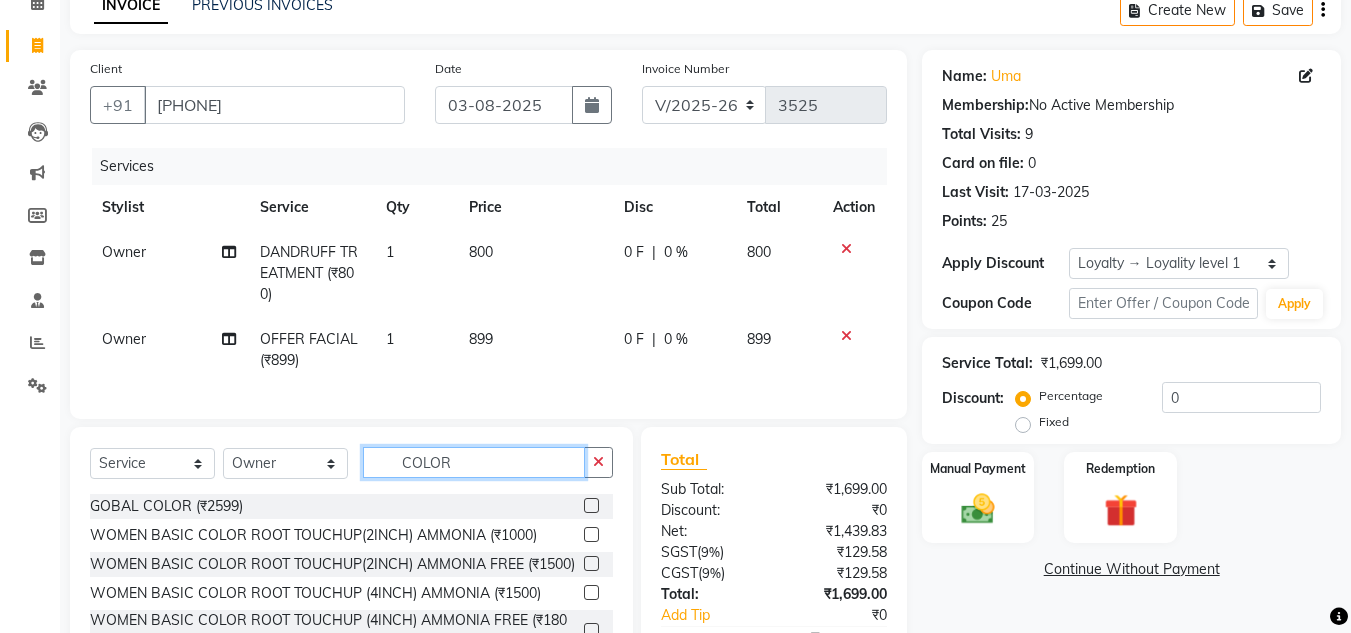 click on "COLOR" 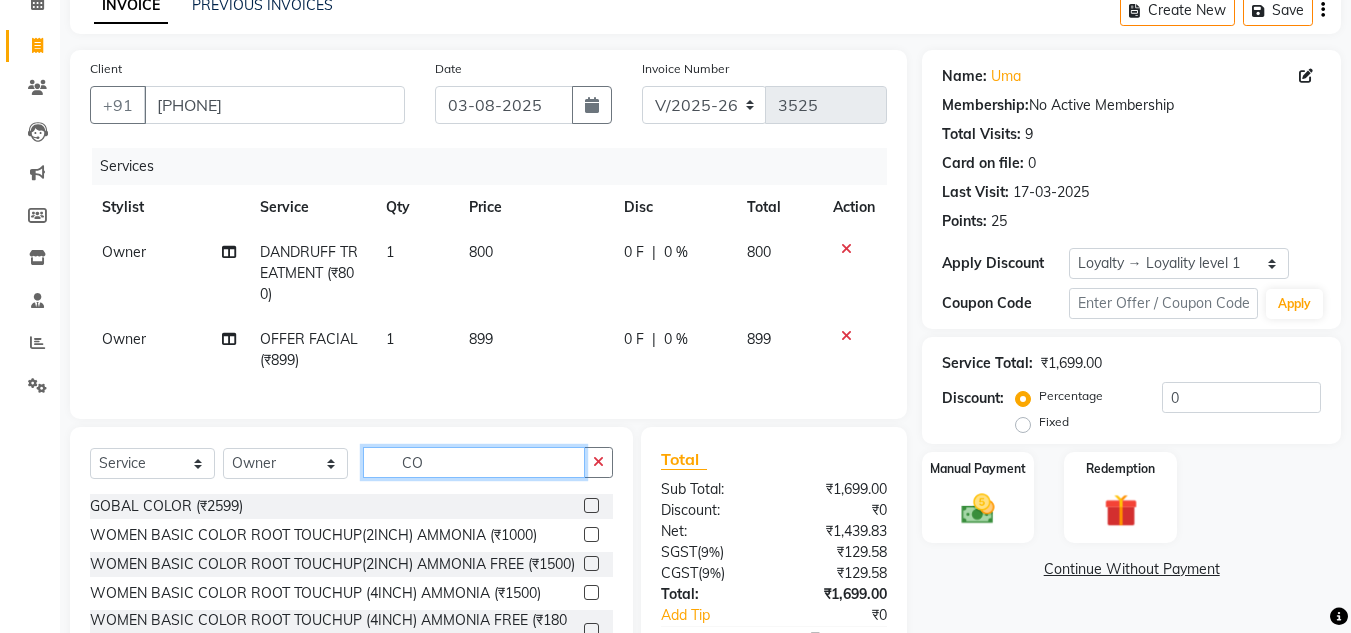 type on "C" 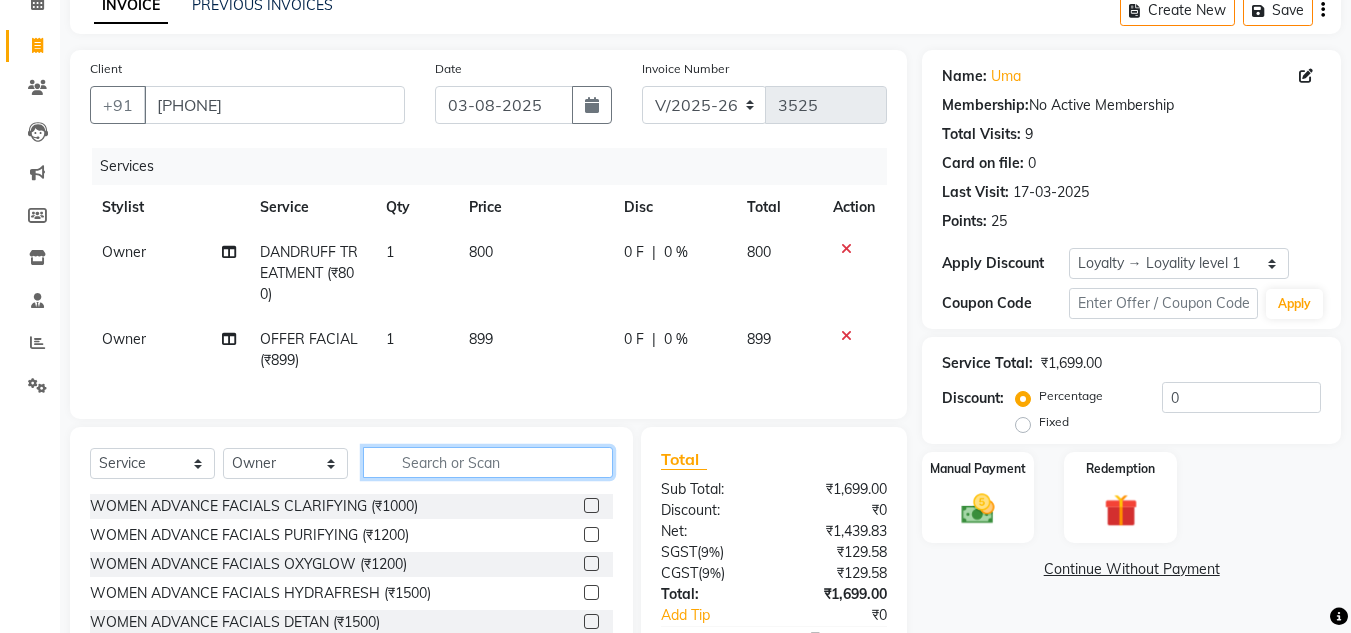 click 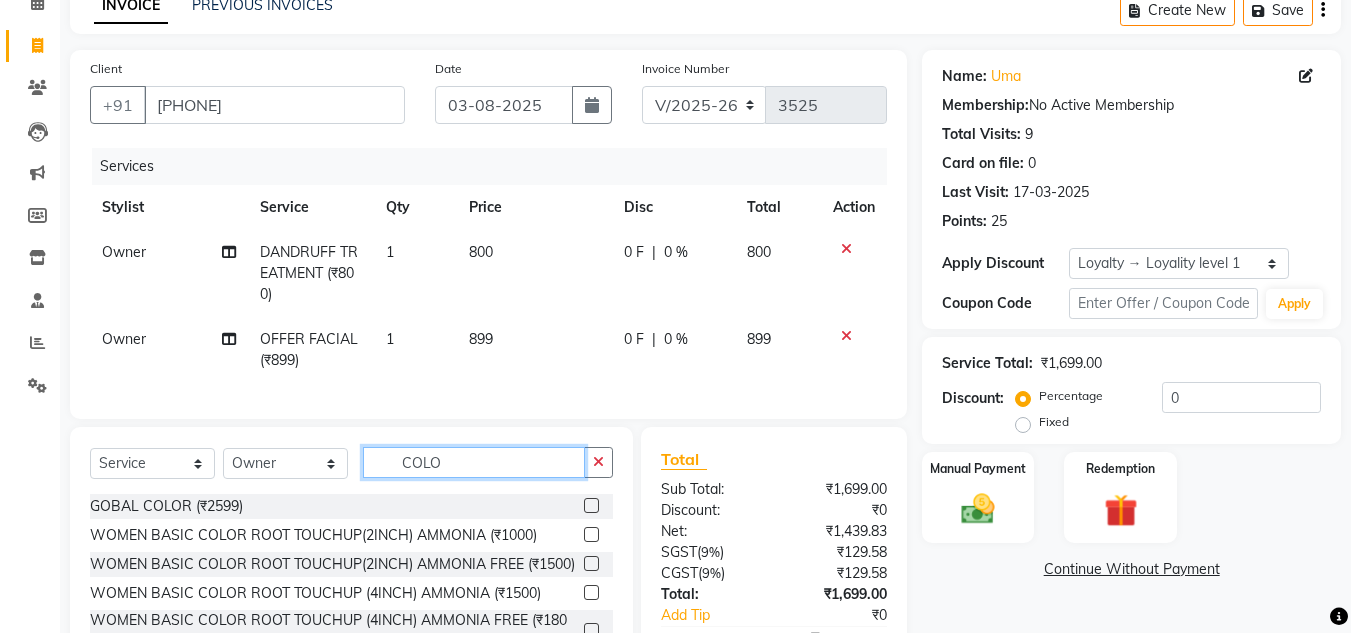 type on "COLOR" 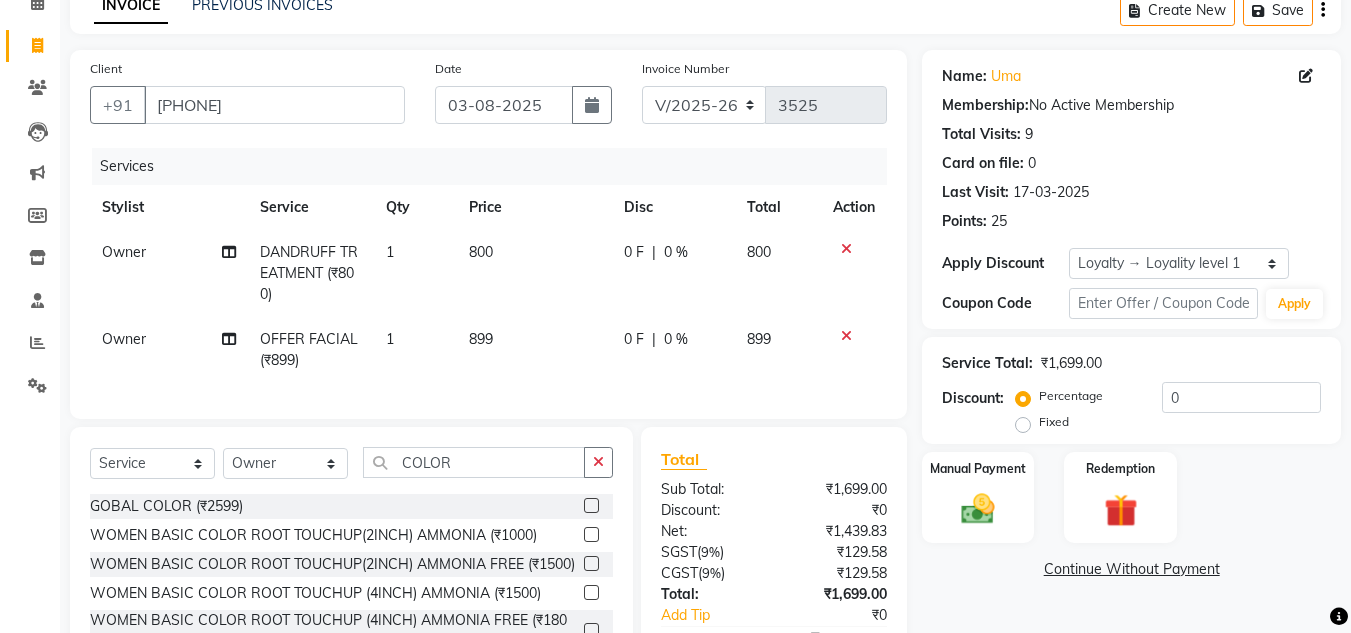 scroll, scrollTop: 0, scrollLeft: 0, axis: both 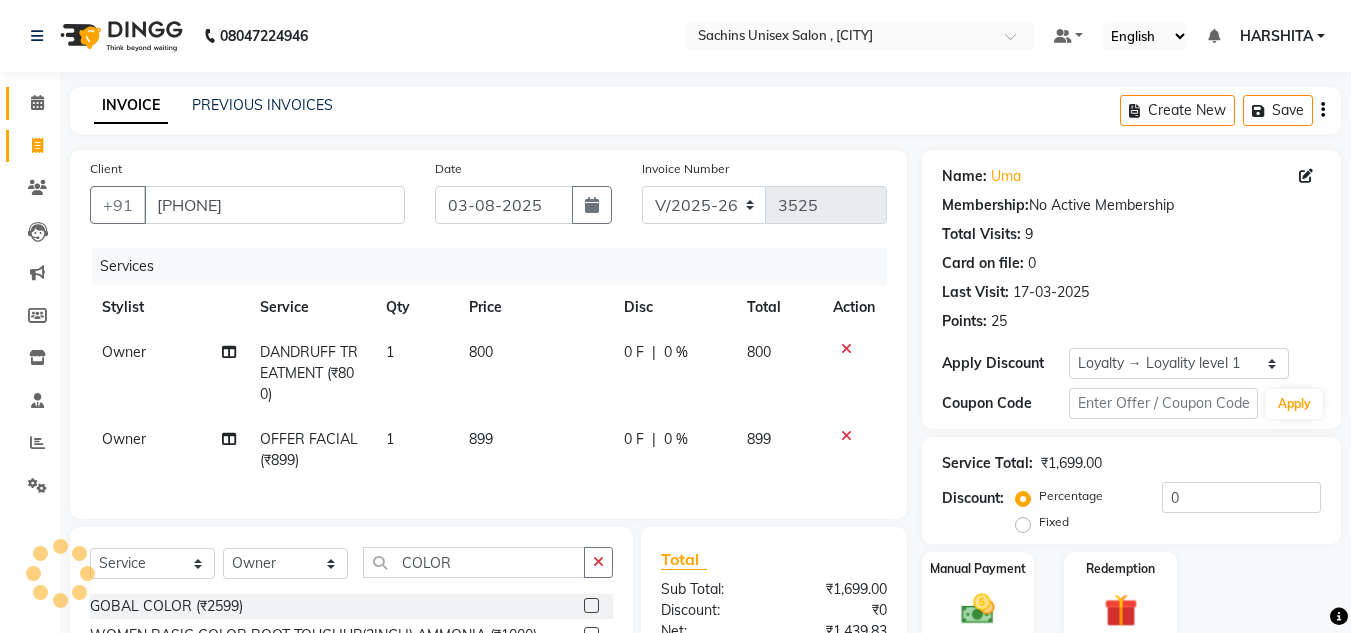 drag, startPoint x: 25, startPoint y: 42, endPoint x: 34, endPoint y: 114, distance: 72.56032 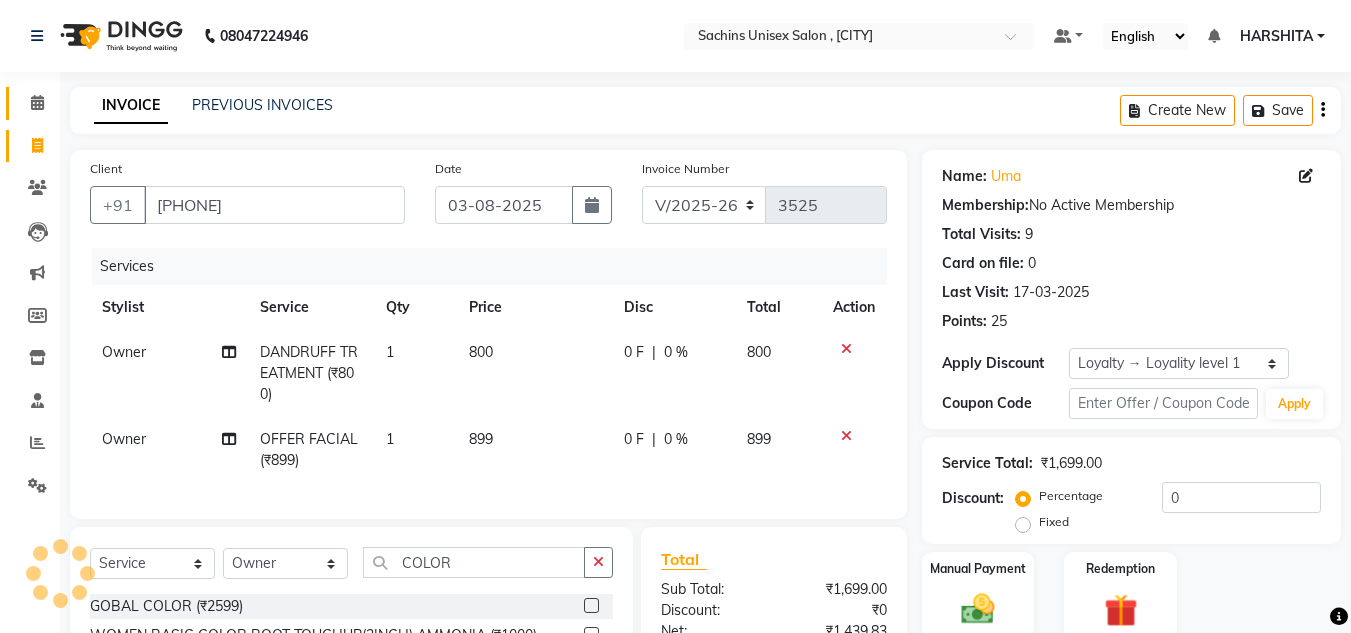 click on "08047224946 Select Location × Sachins Unisex Salon , Thakurli Default Panel My Panel English ENGLISH Español العربية मराठी हिंदी ગુજરાતી தமிழ் 中文 Notifications nothing to show HARSHITA Manage Profile Change Password Sign out  Version:3.15.11" 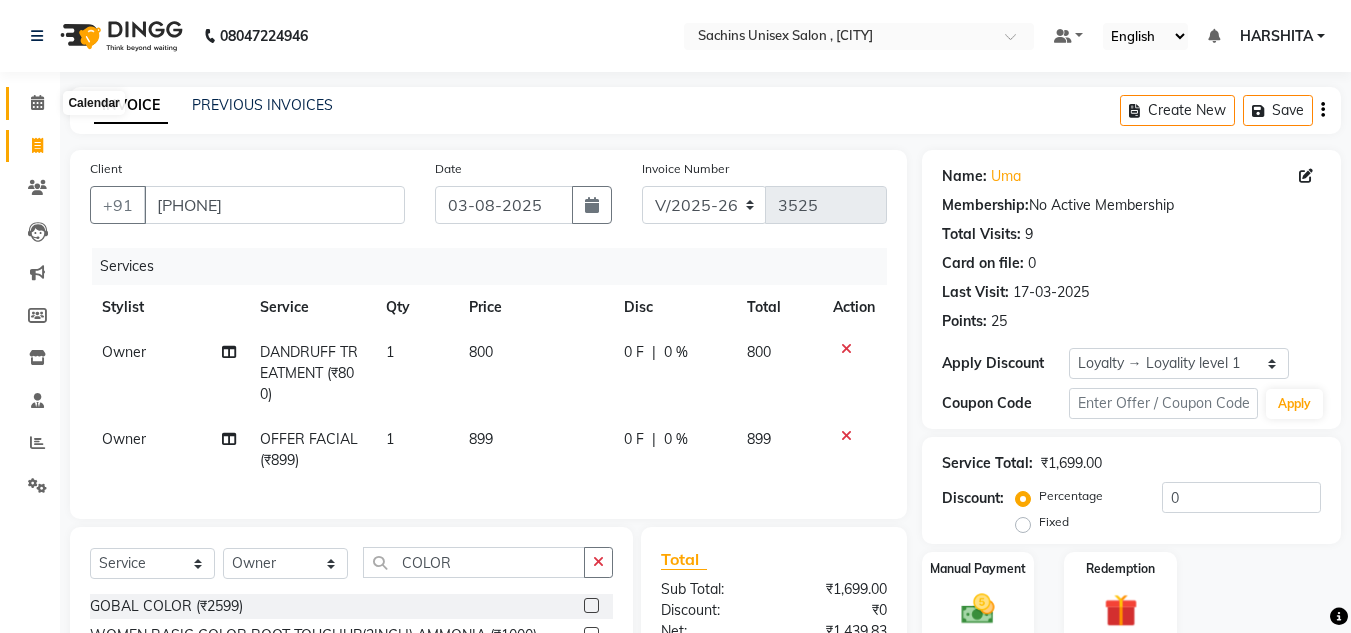 click 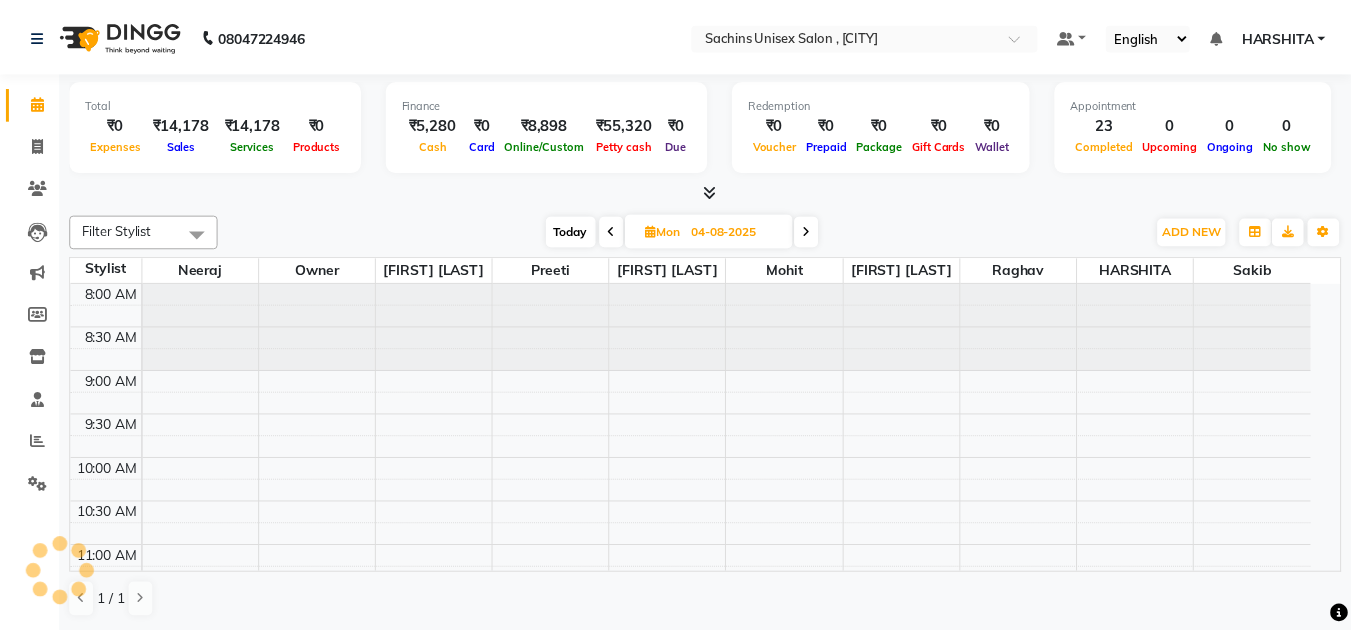 scroll, scrollTop: 0, scrollLeft: 0, axis: both 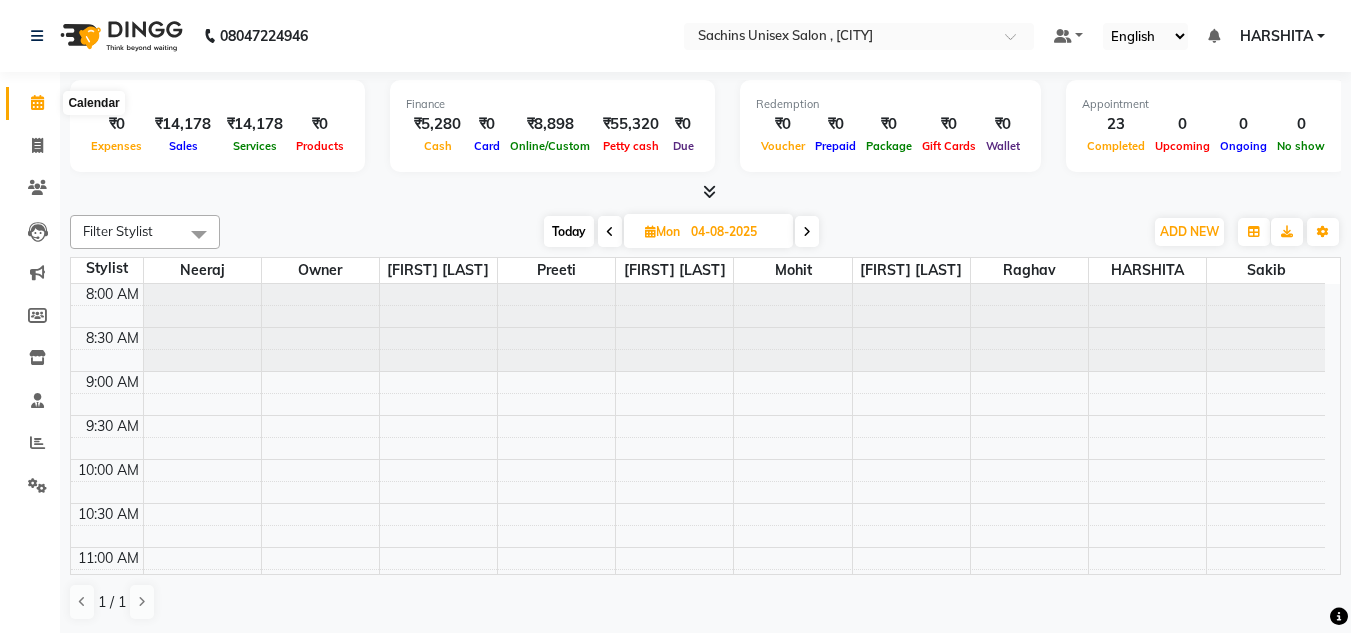 click 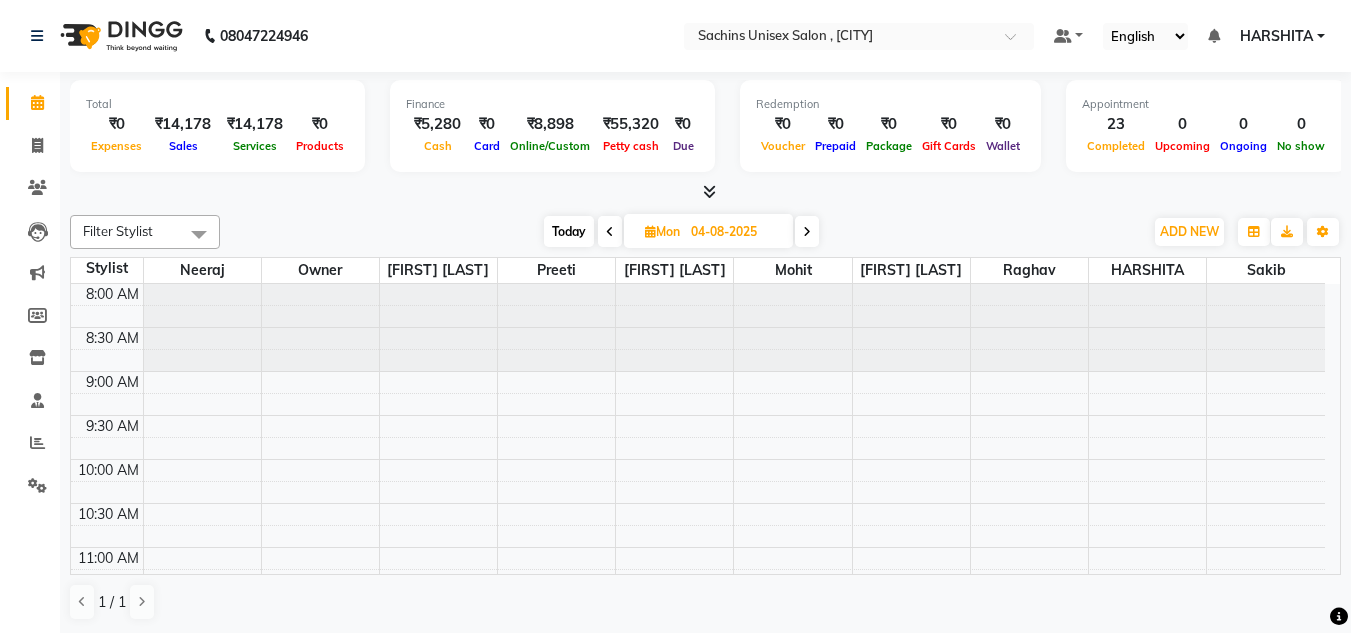 click at bounding box center [610, 231] 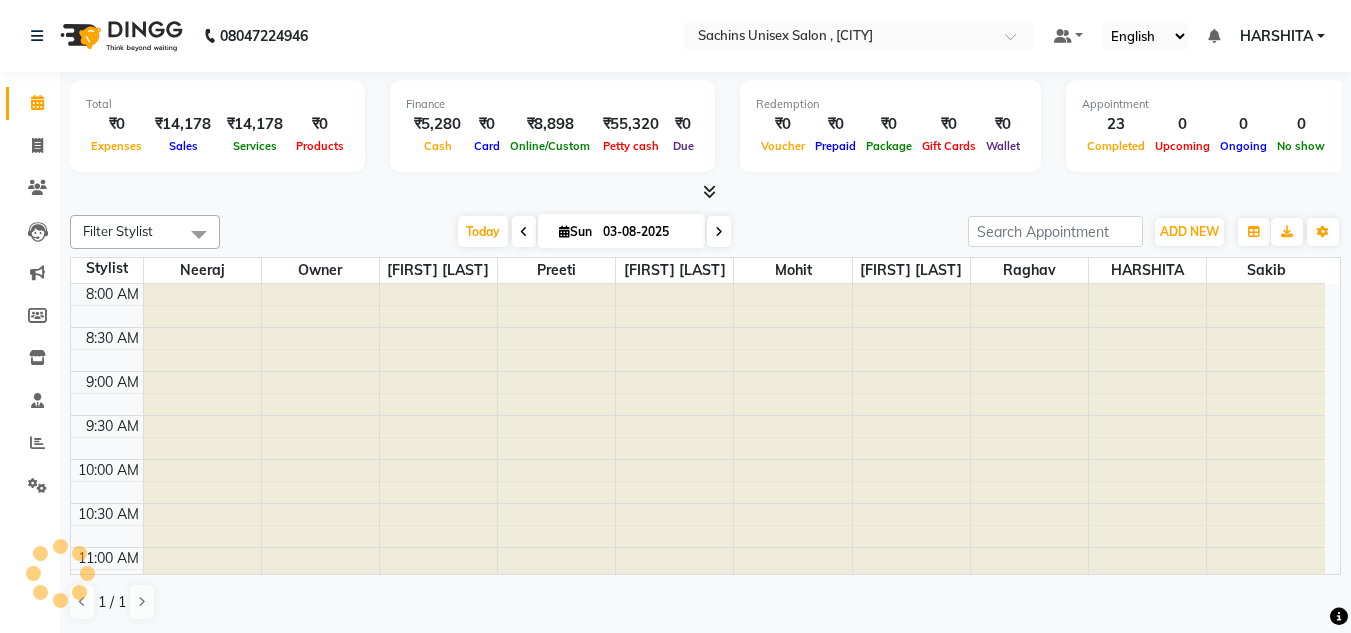 scroll, scrollTop: 793, scrollLeft: 0, axis: vertical 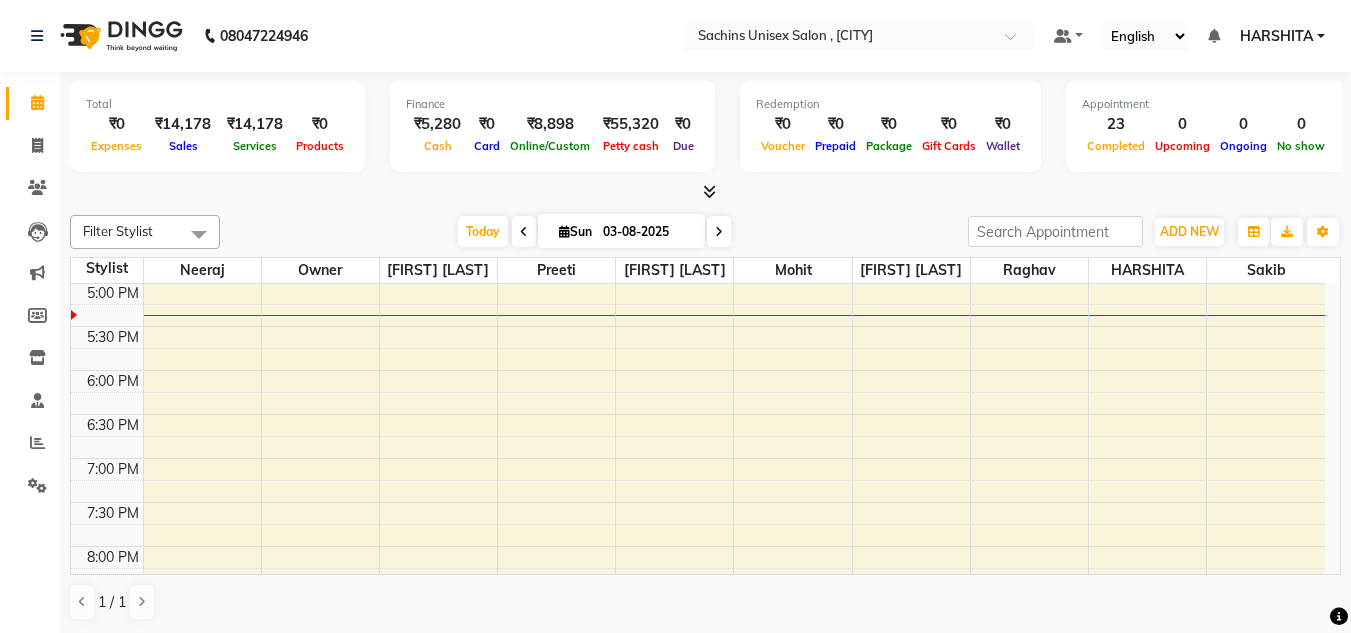 click at bounding box center [524, 232] 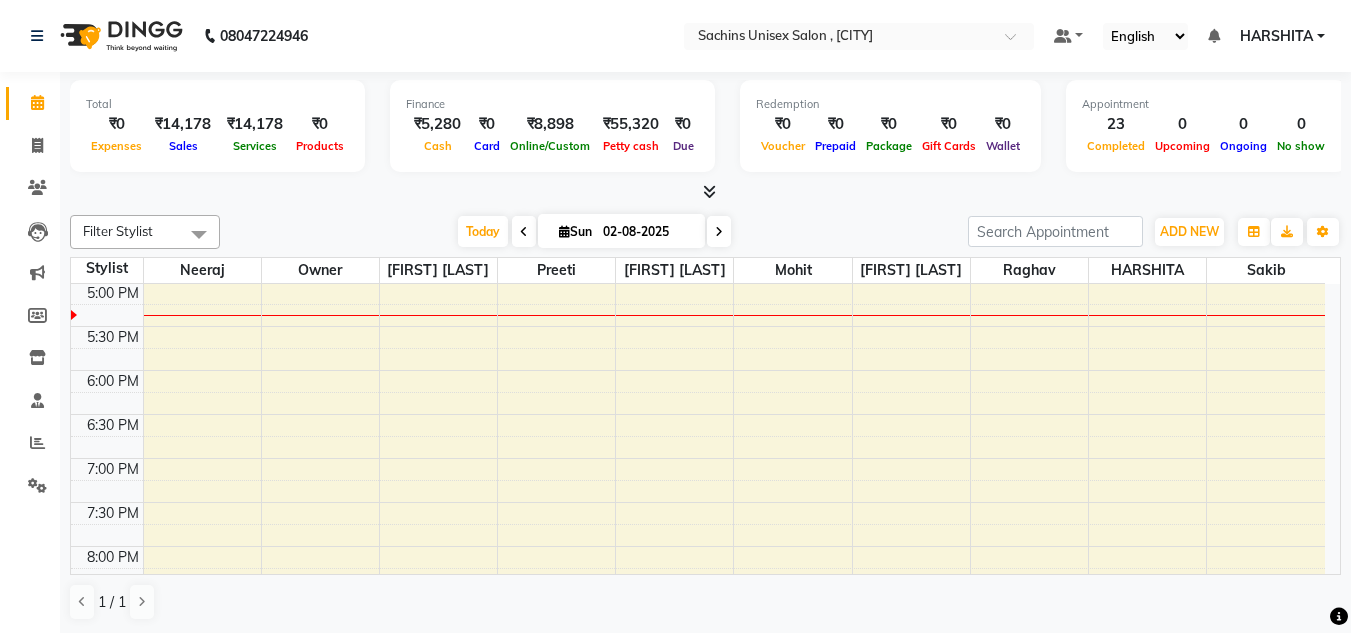 scroll, scrollTop: 793, scrollLeft: 0, axis: vertical 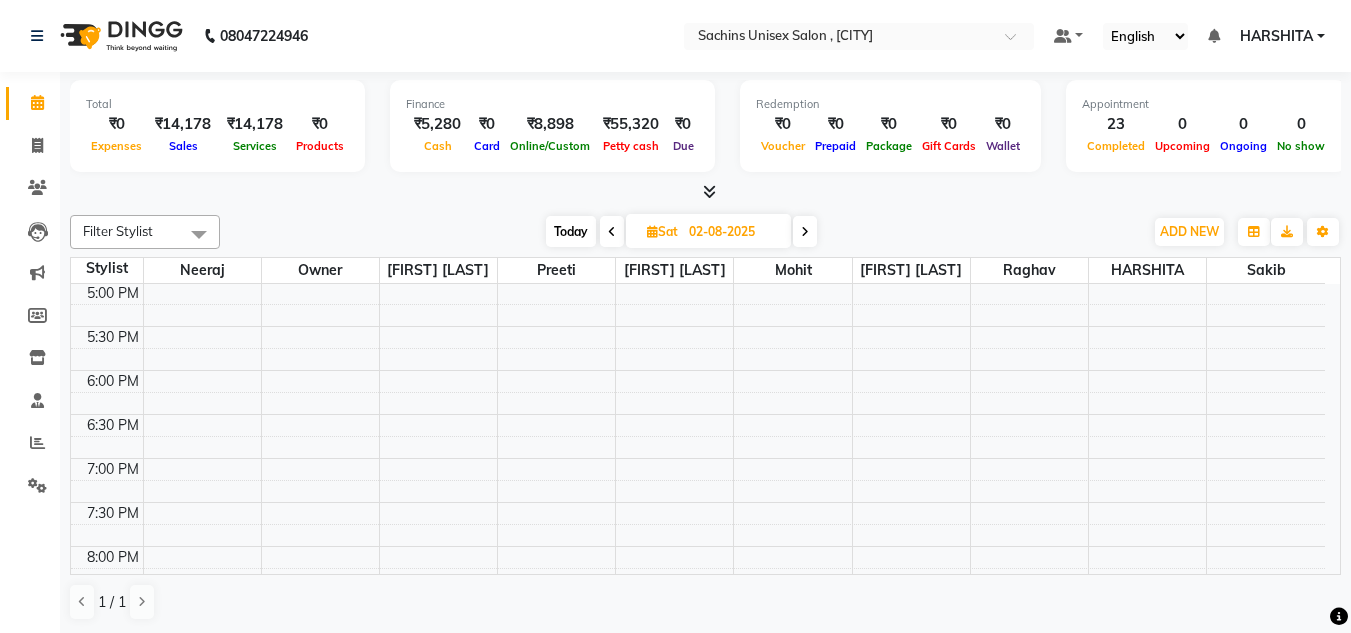 click at bounding box center [805, 231] 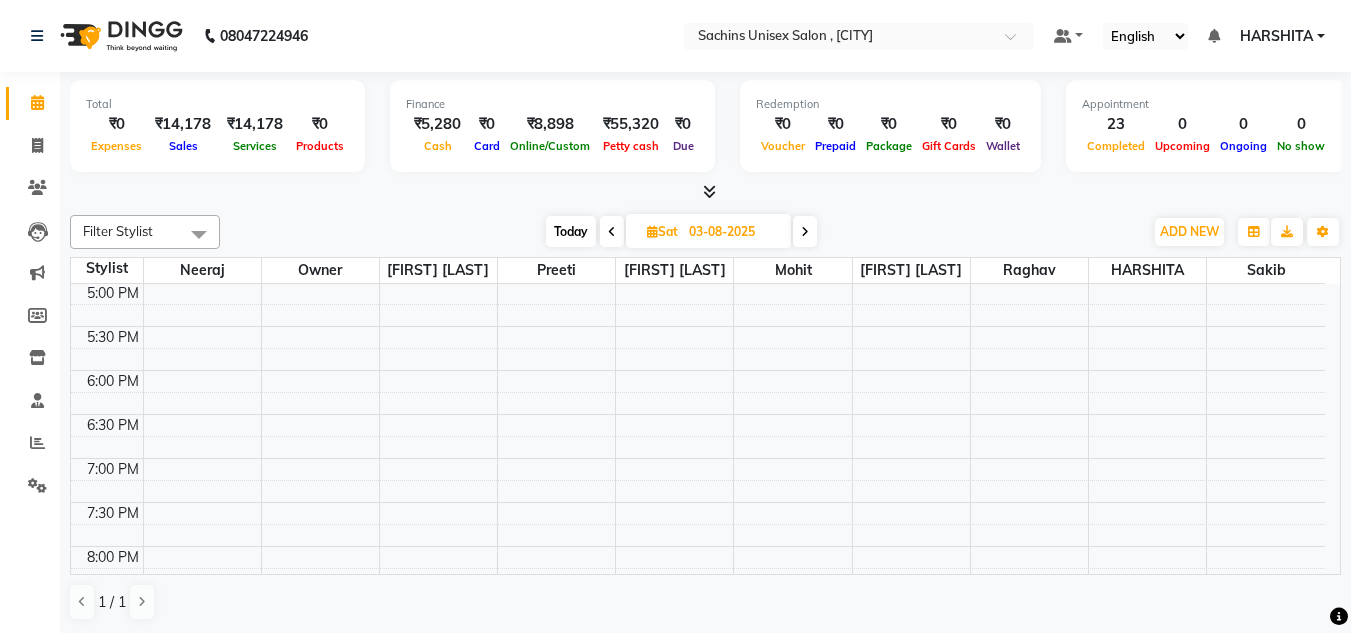 scroll, scrollTop: 793, scrollLeft: 0, axis: vertical 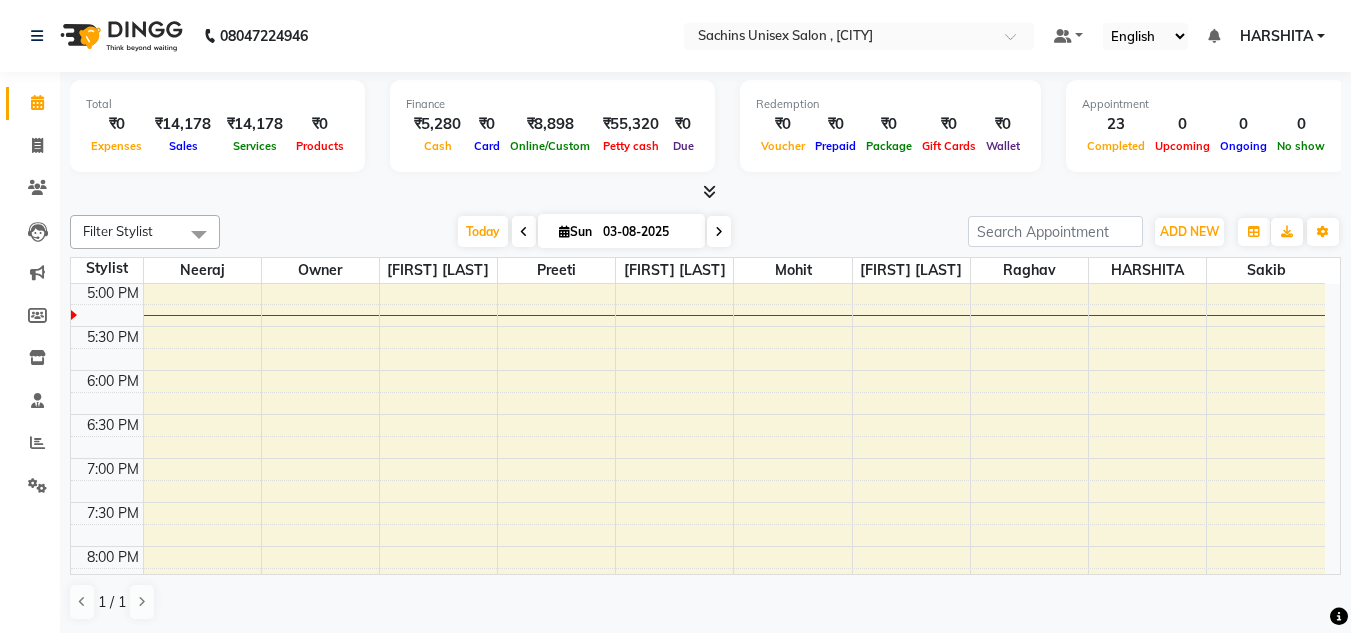 click at bounding box center [719, 231] 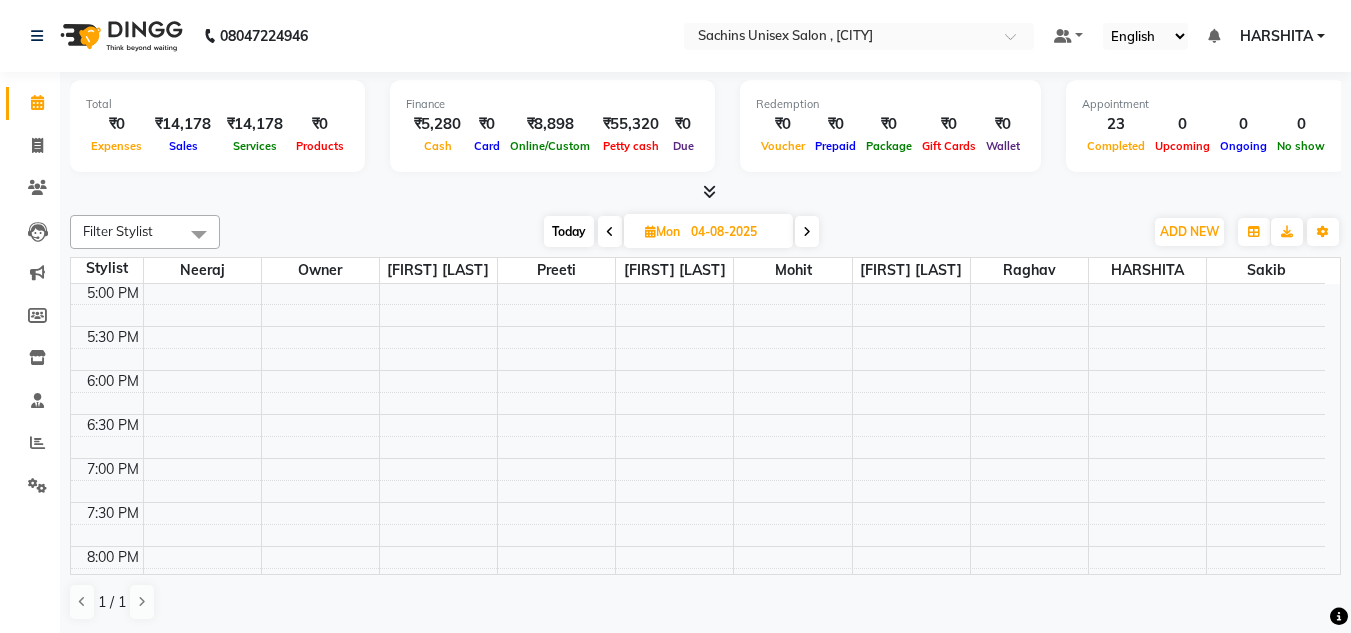 scroll, scrollTop: 793, scrollLeft: 0, axis: vertical 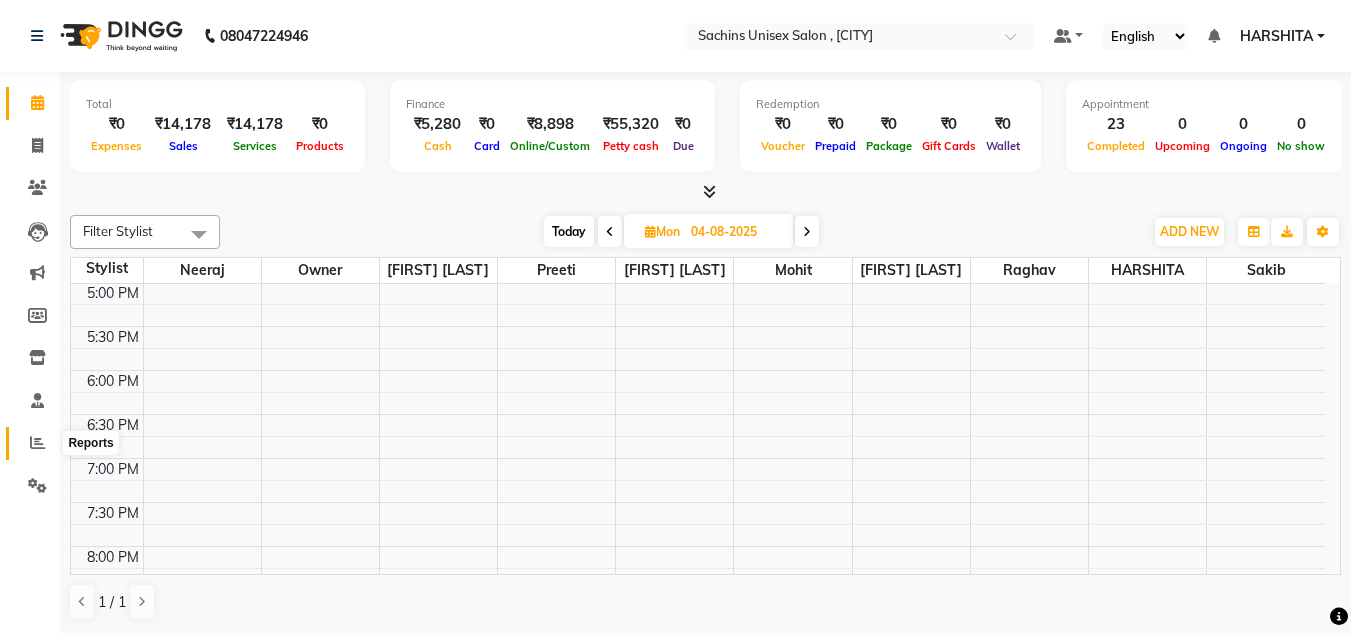click 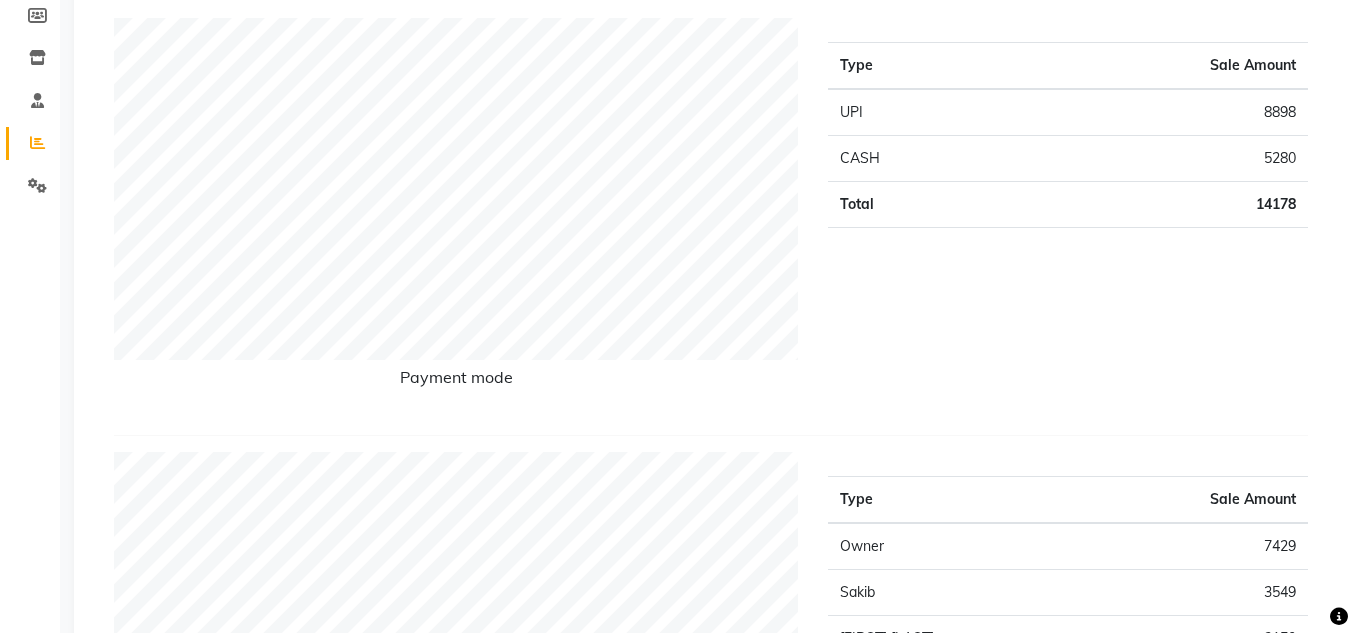 scroll, scrollTop: 0, scrollLeft: 0, axis: both 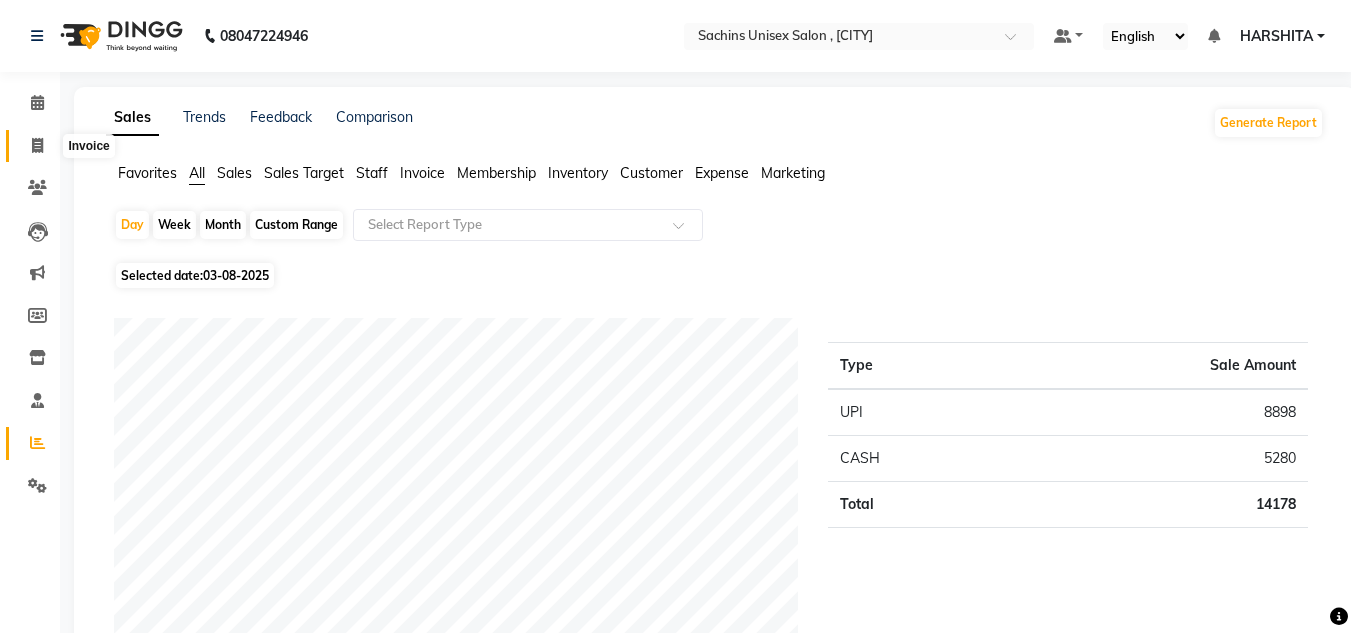 click 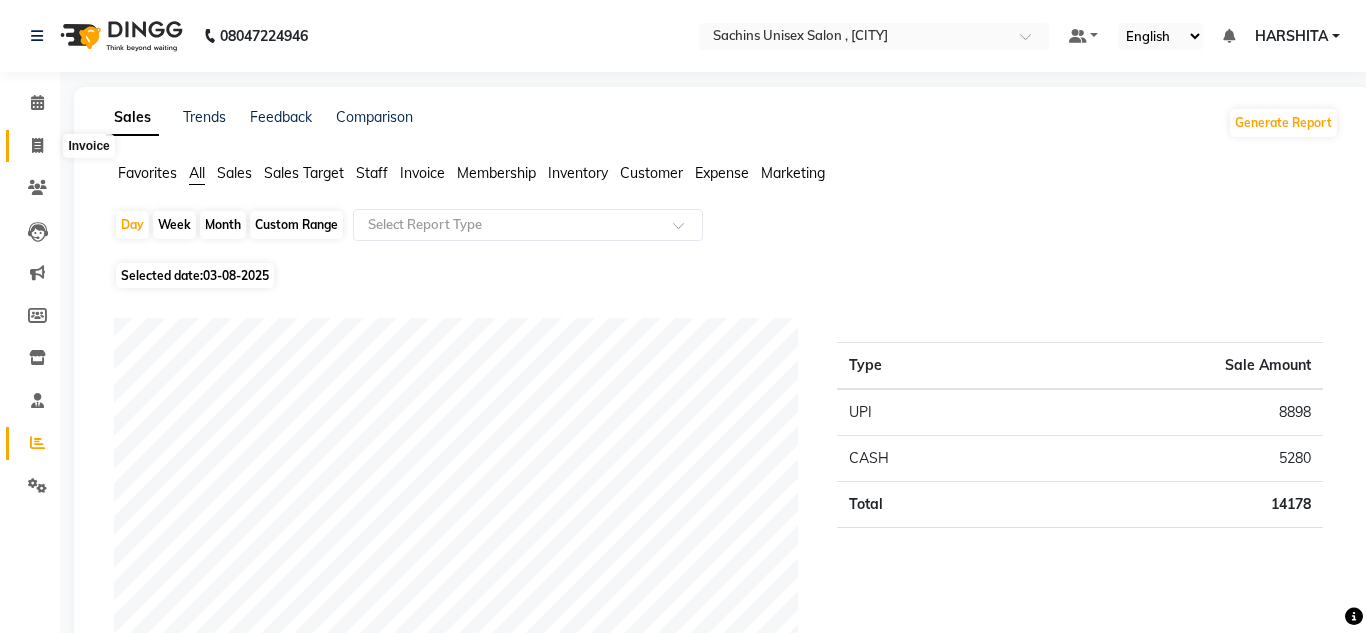 select on "service" 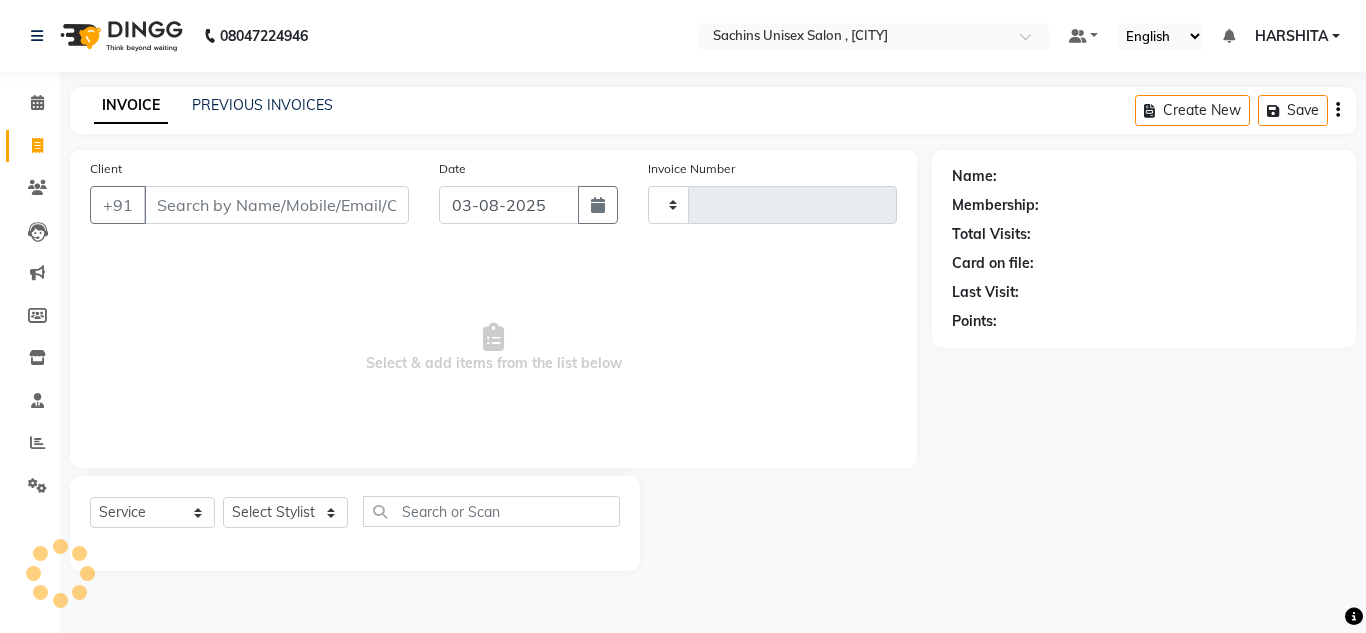 type on "3525" 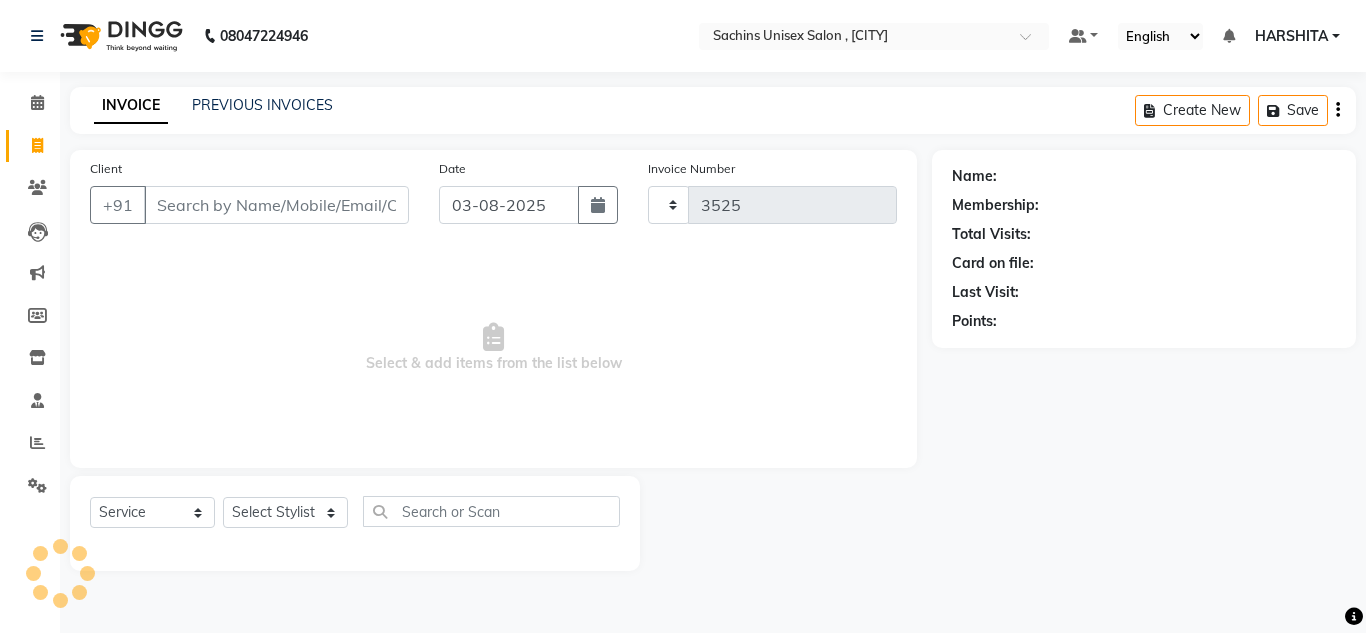 select on "6840" 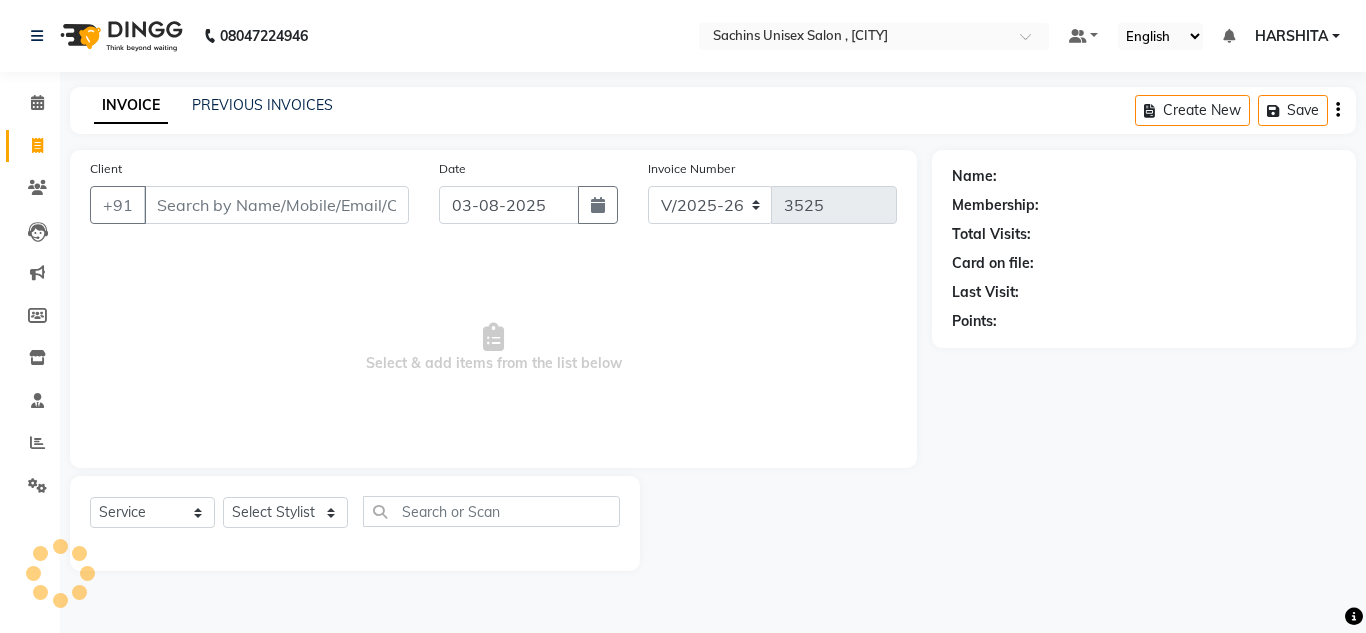 click on "Client" at bounding box center (276, 205) 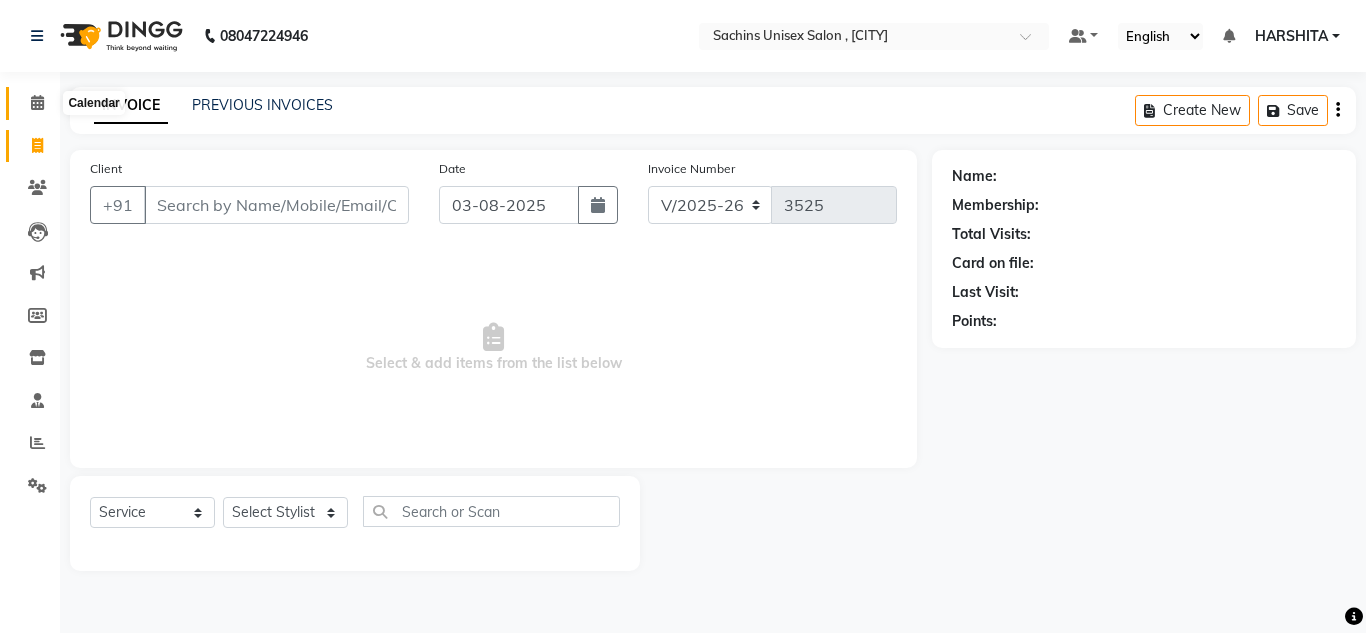 click 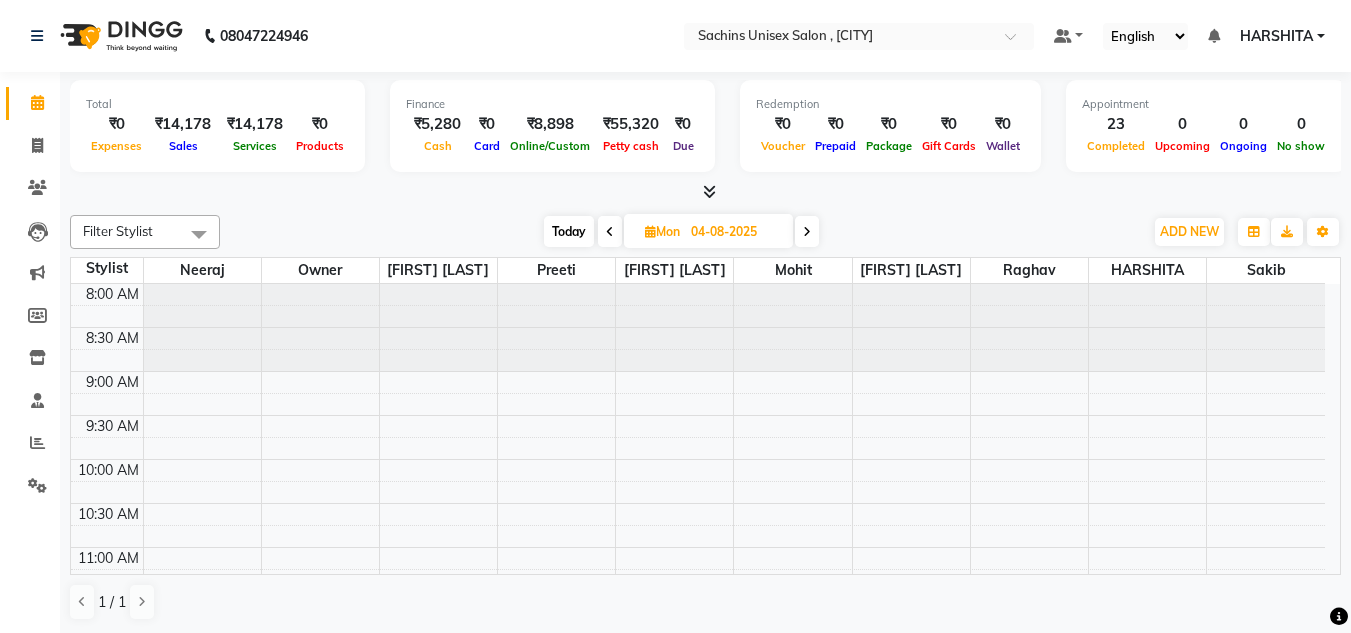 click on "8:00 AM" at bounding box center [112, 294] 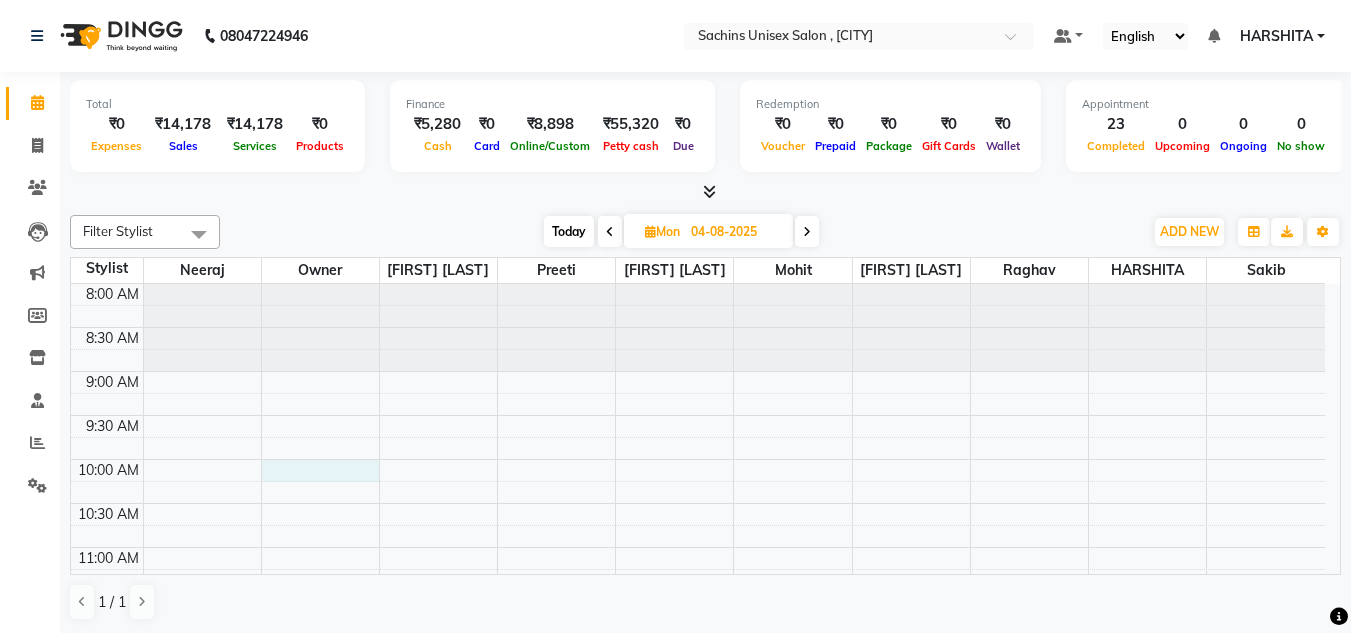click on "8:00 AM 8:30 AM 9:00 AM 9:30 AM 10:00 AM 10:30 AM 11:00 AM 11:30 AM 12:00 PM 12:30 PM 1:00 PM 1:30 PM 2:00 PM 2:30 PM 3:00 PM 3:30 PM 4:00 PM 4:30 PM 5:00 PM 5:30 PM 6:00 PM 6:30 PM 7:00 PM 7:30 PM 8:00 PM 8:30 PM 9:00 PM 9:30 PM 10:00 PM 10:30 PM" at bounding box center [698, 943] 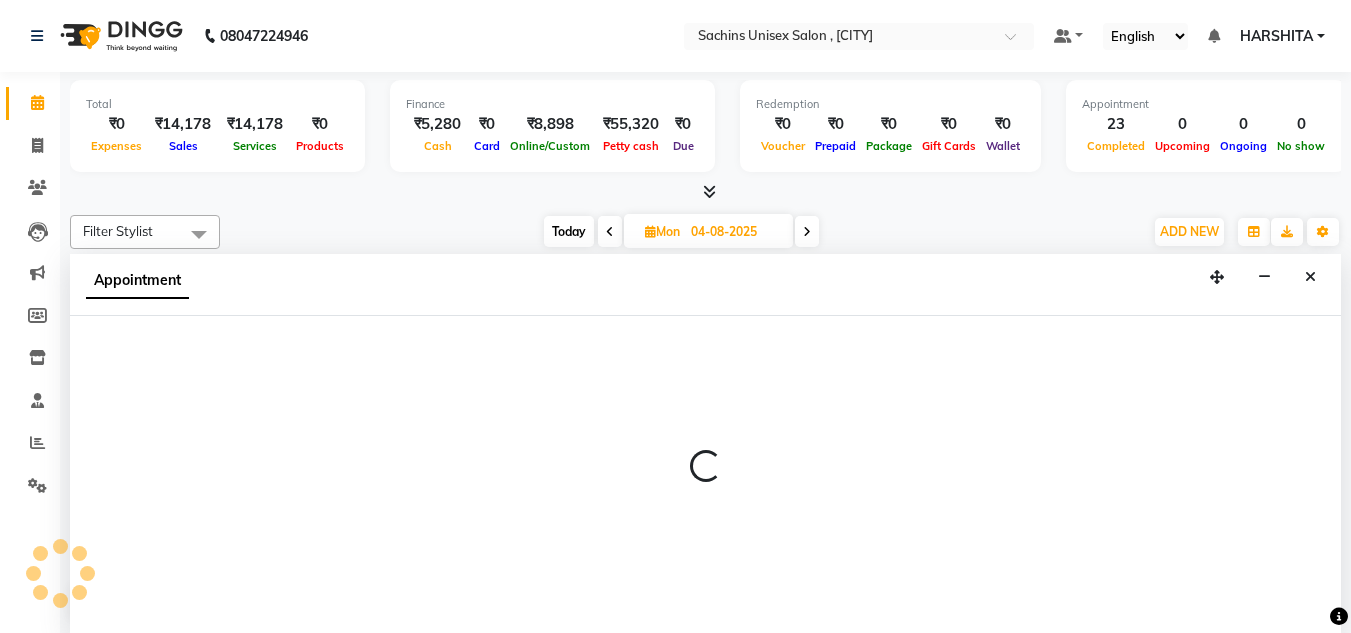scroll, scrollTop: 1, scrollLeft: 0, axis: vertical 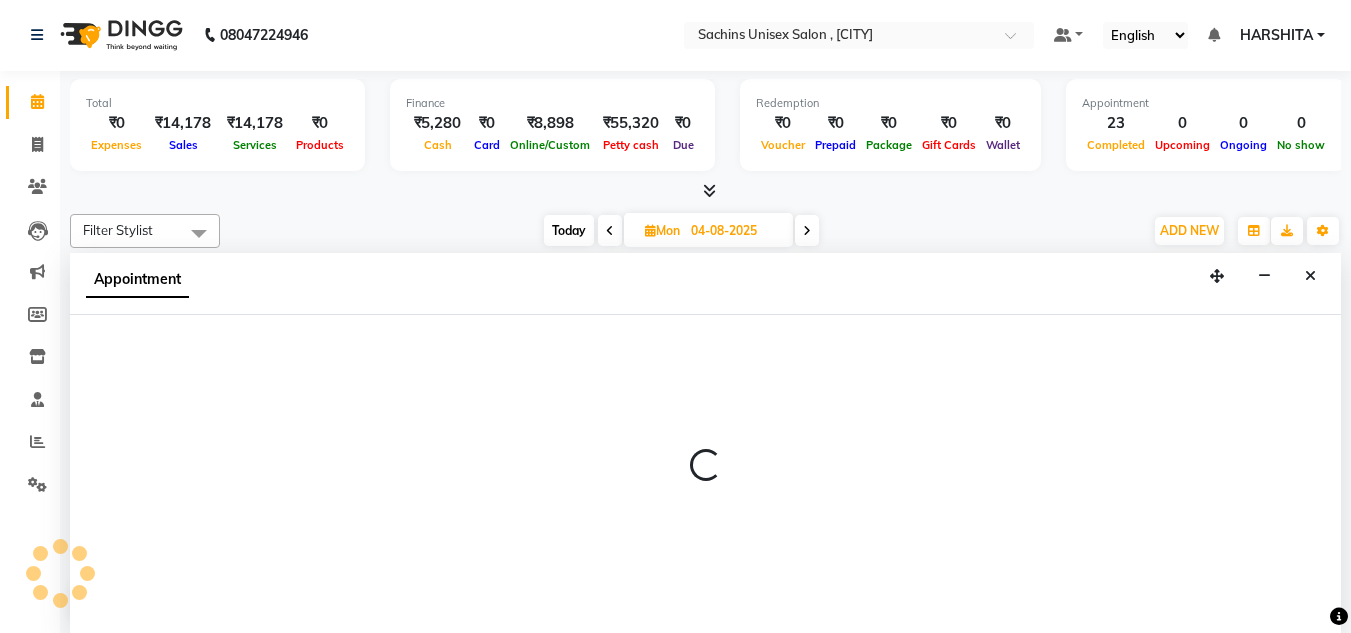 select on "53569" 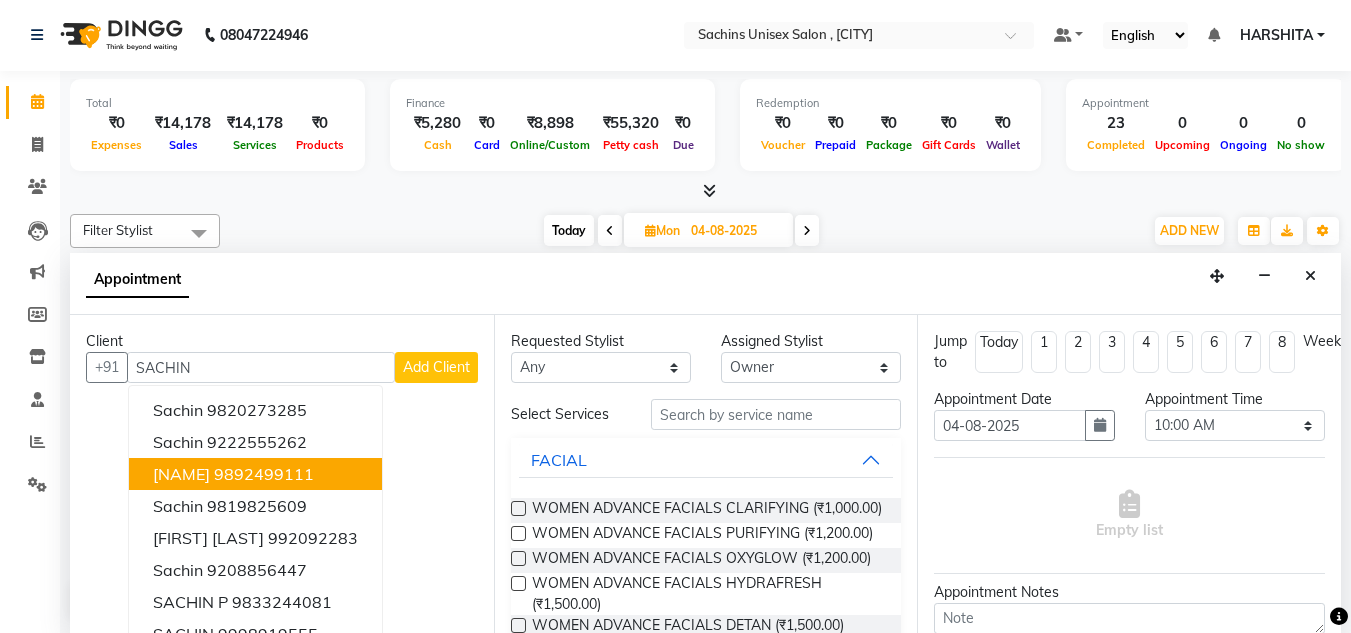scroll, scrollTop: 0, scrollLeft: 0, axis: both 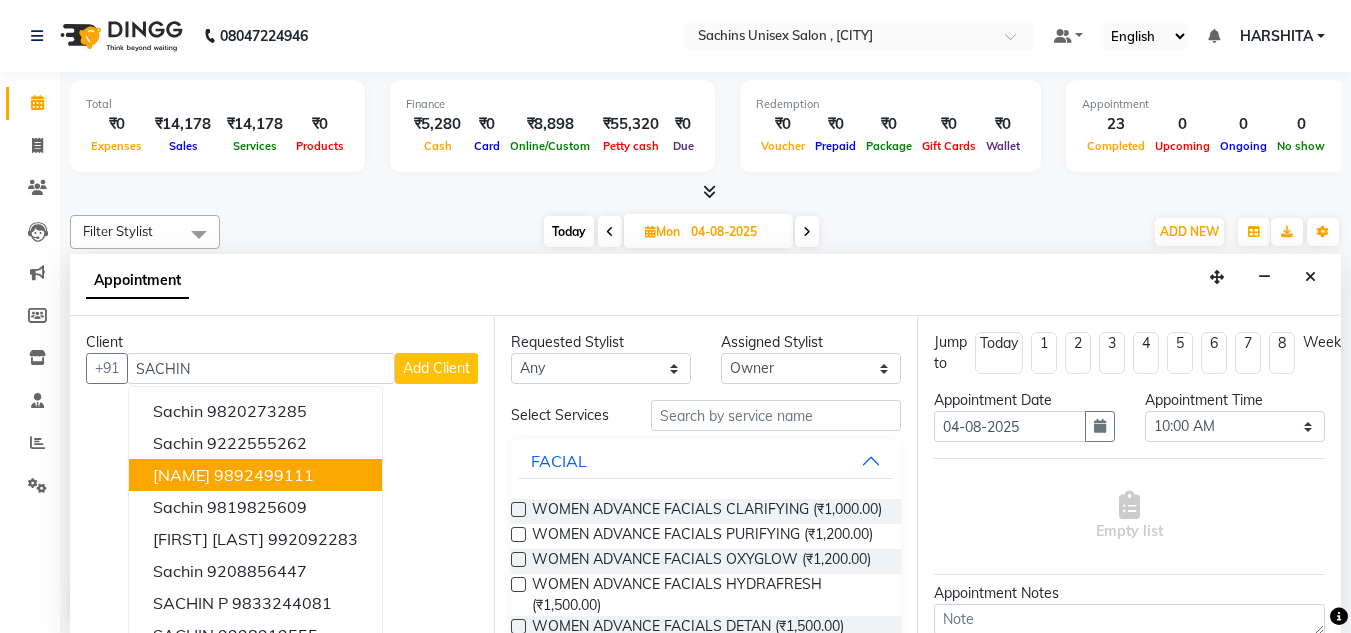 click on "Sachin Vora  9892499111" at bounding box center (255, 475) 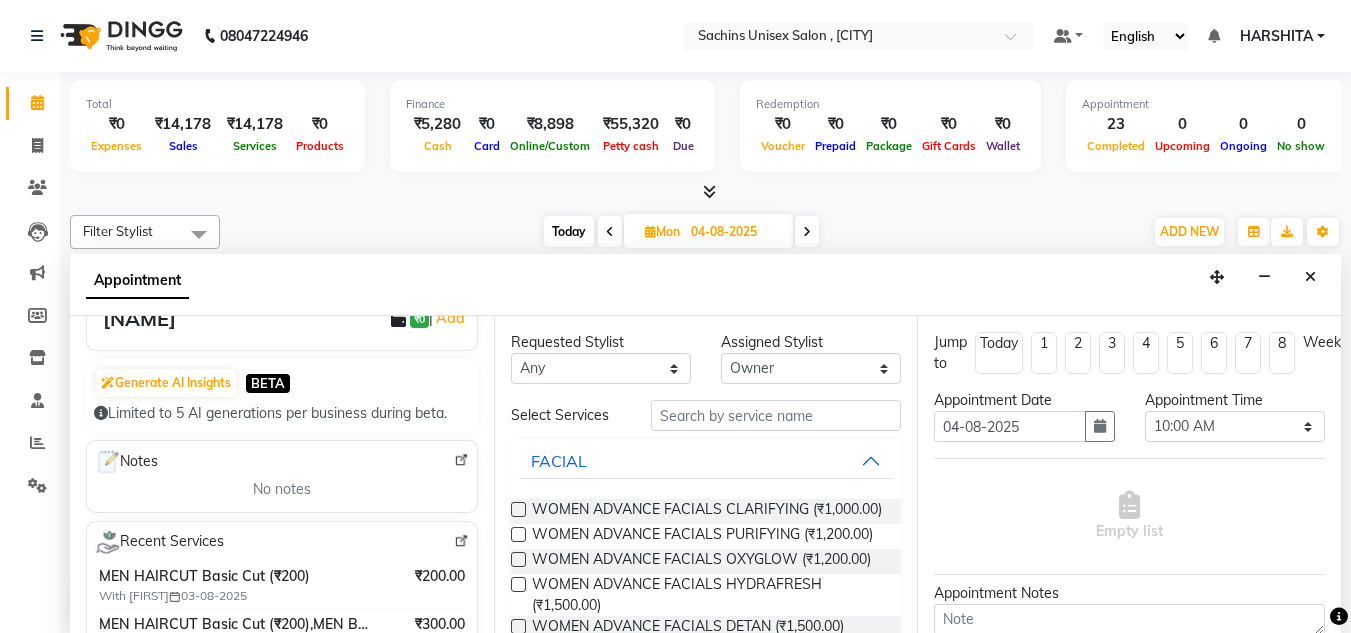 scroll, scrollTop: 100, scrollLeft: 0, axis: vertical 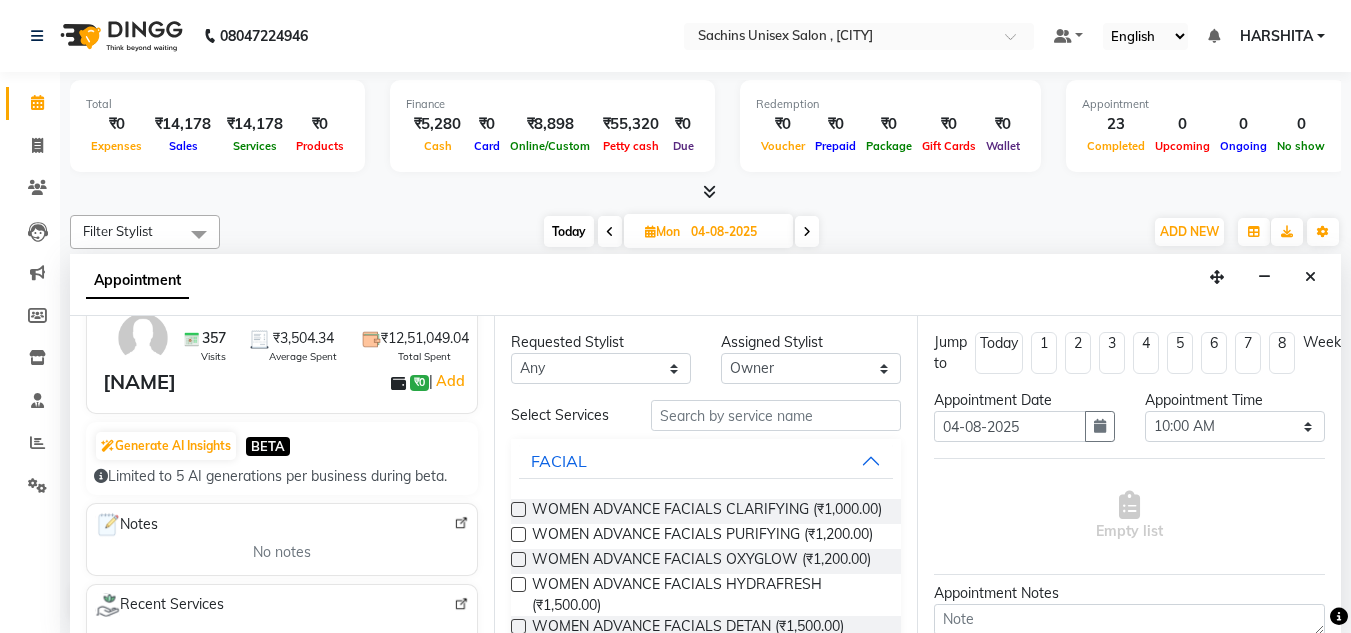 select on "service" 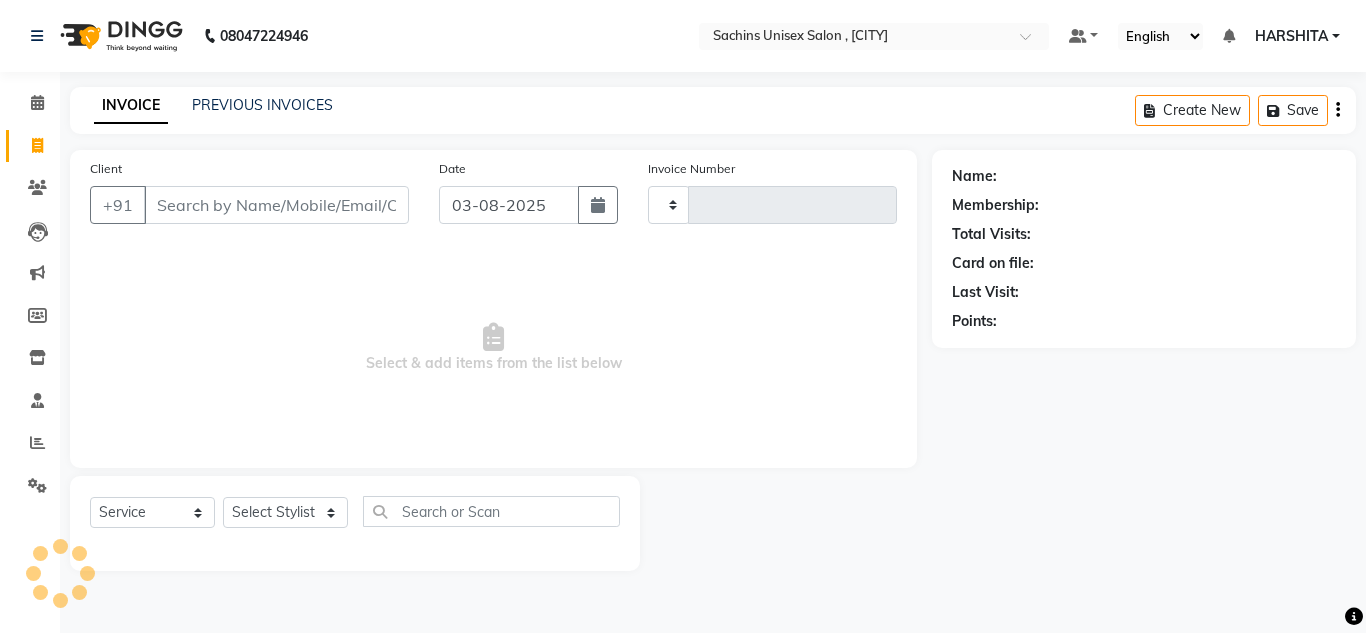 type on "3525" 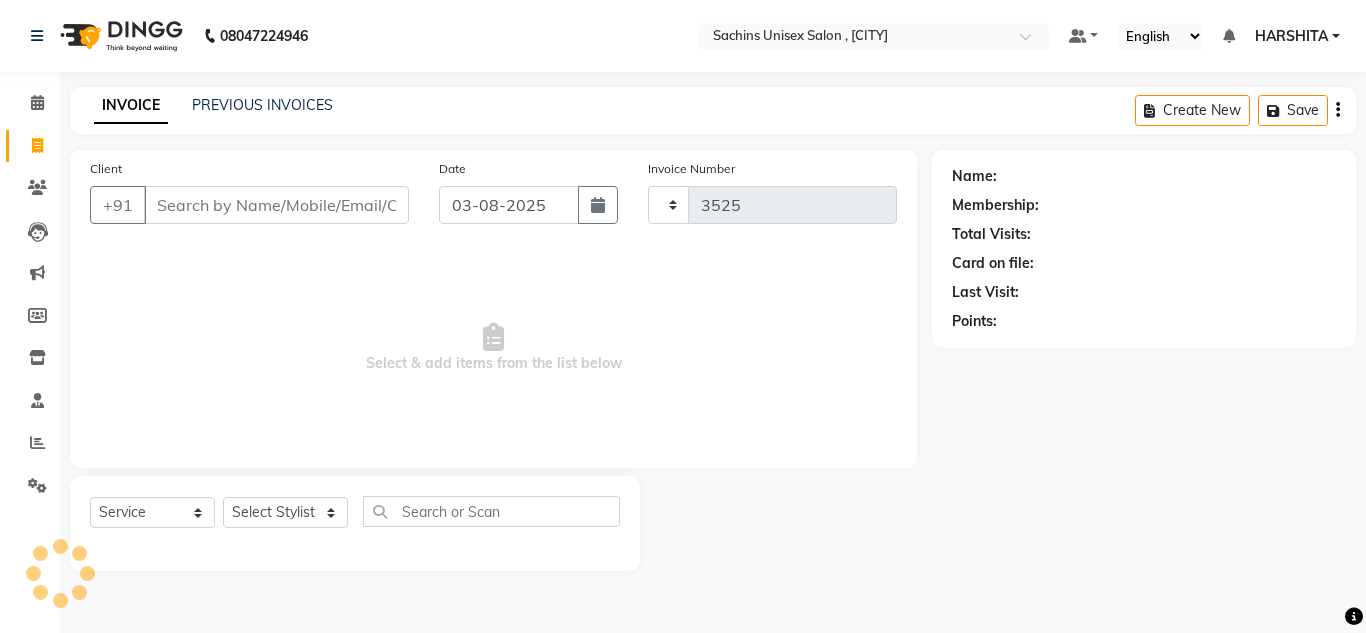 select on "6840" 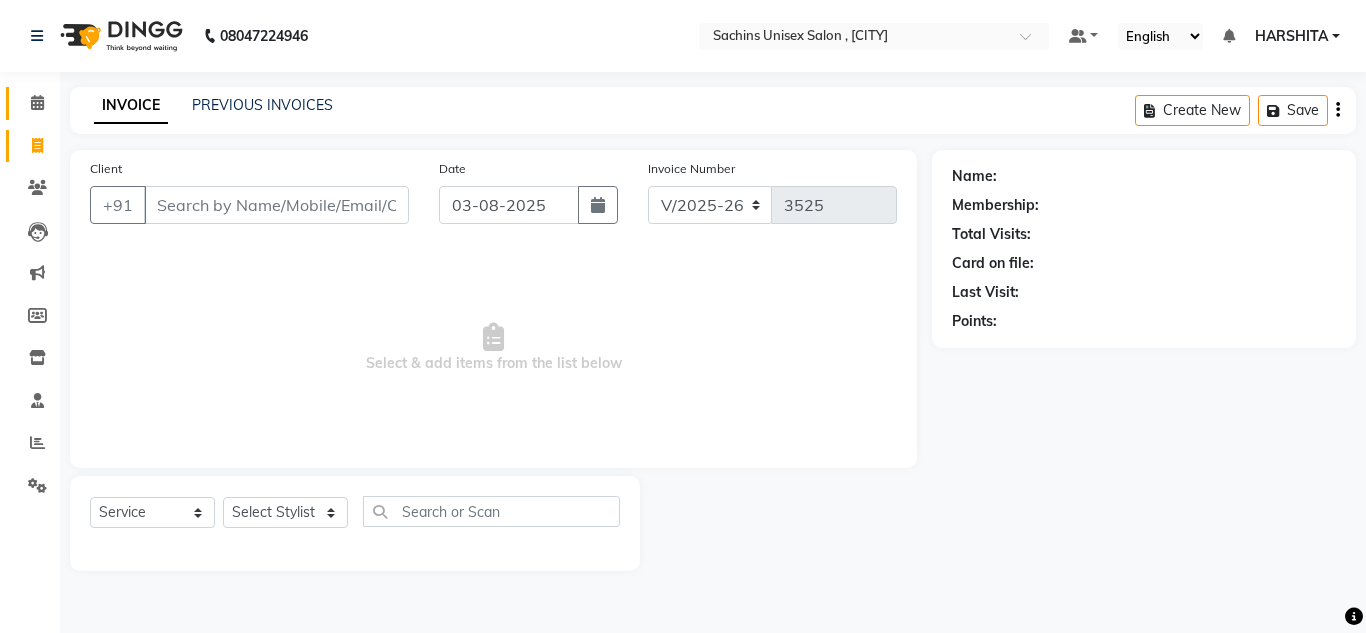 click on "Calendar" 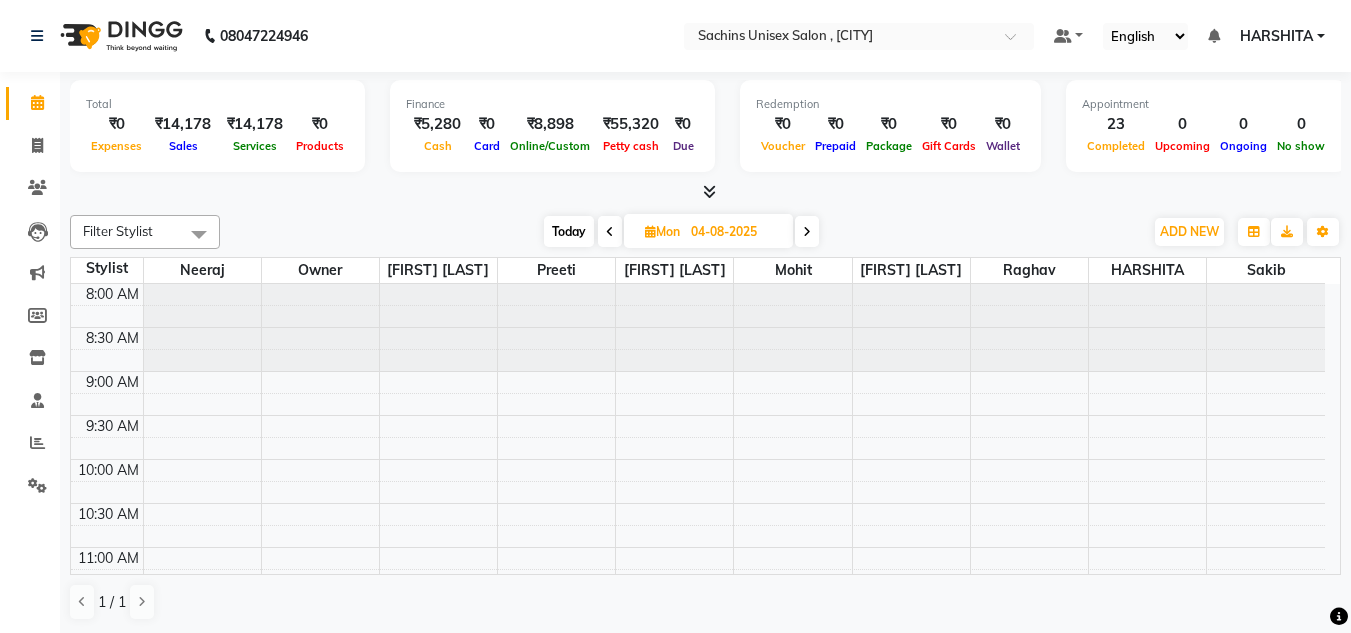 click on "8:00 AM 8:30 AM 9:00 AM 9:30 AM 10:00 AM 10:30 AM 11:00 AM 11:30 AM 12:00 PM 12:30 PM 1:00 PM 1:30 PM 2:00 PM 2:30 PM 3:00 PM 3:30 PM 4:00 PM 4:30 PM 5:00 PM 5:30 PM 6:00 PM 6:30 PM 7:00 PM 7:30 PM 8:00 PM 8:30 PM 9:00 PM 9:30 PM 10:00 PM 10:30 PM" at bounding box center (698, 943) 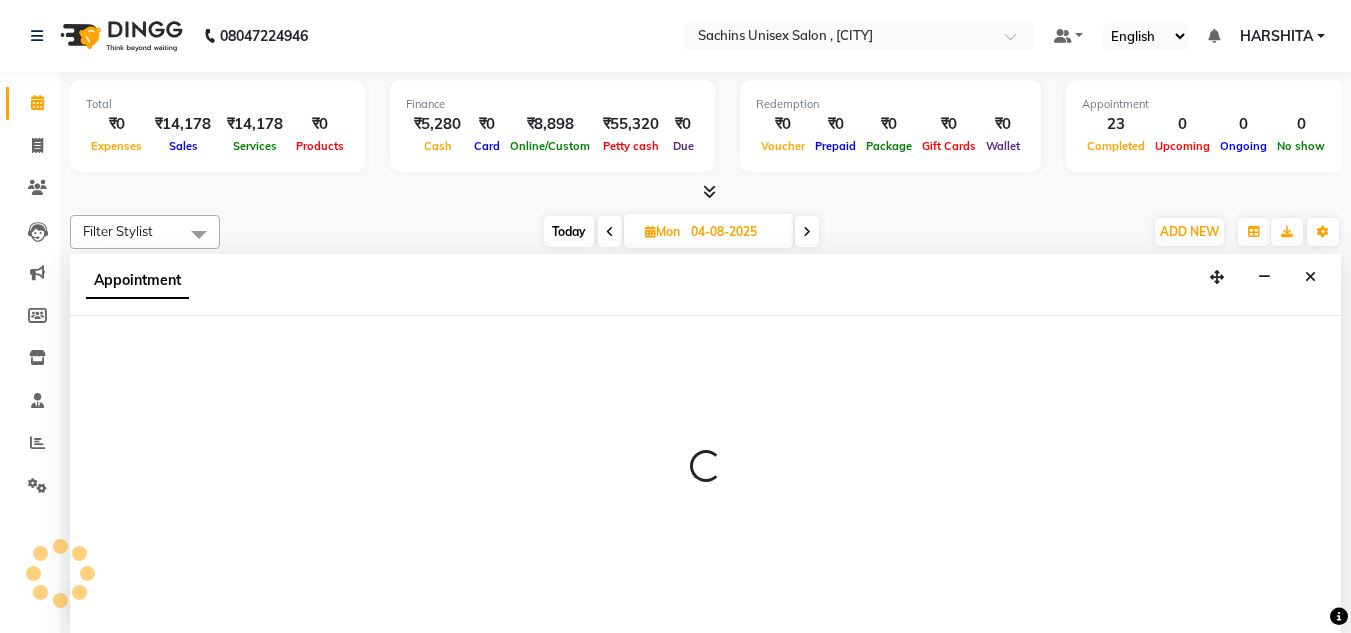 select on "53569" 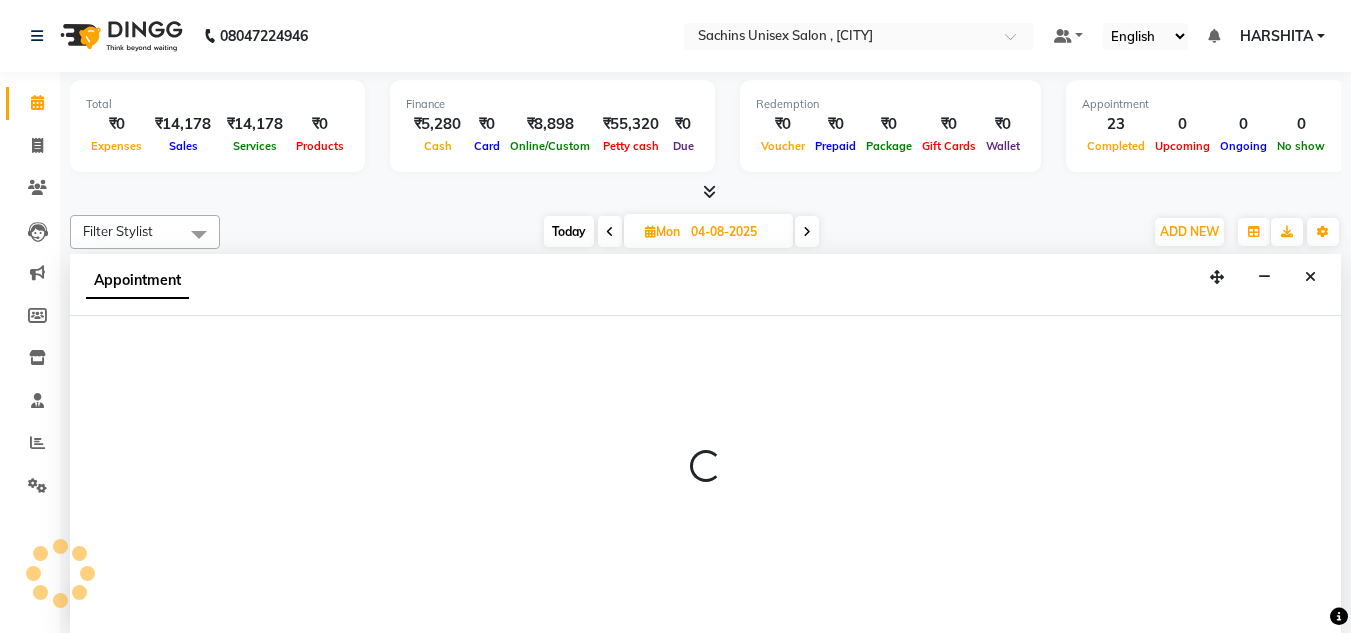 select on "tentative" 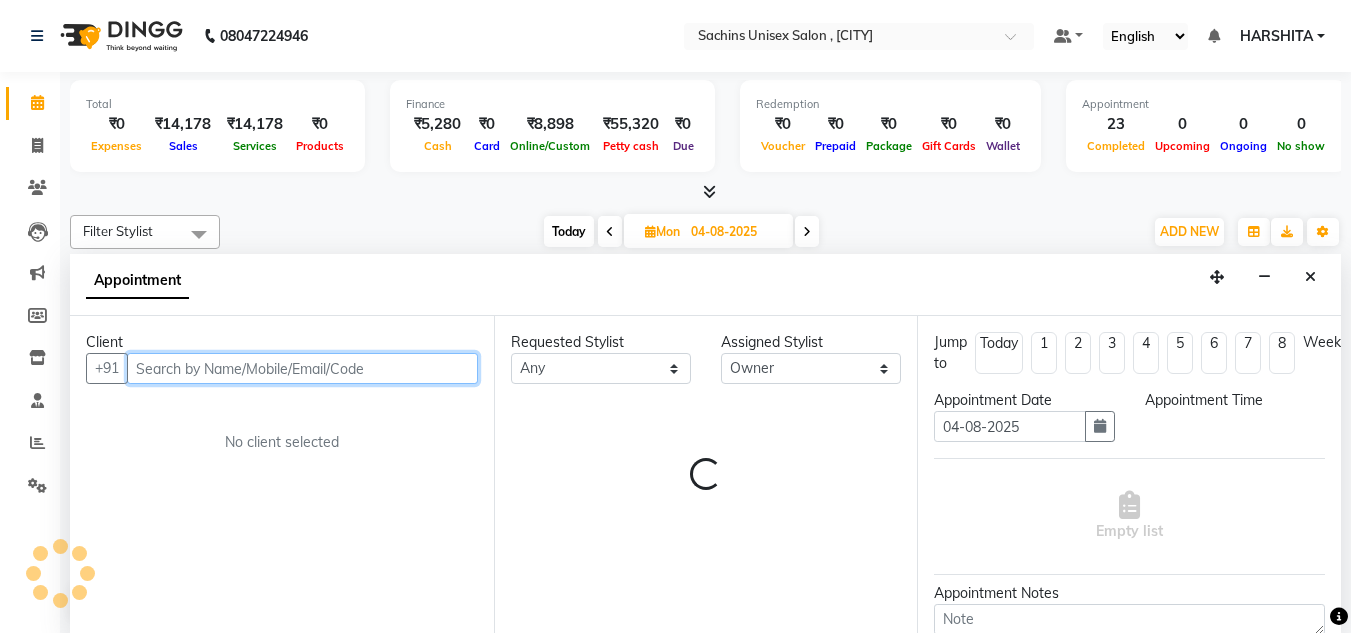 select on "600" 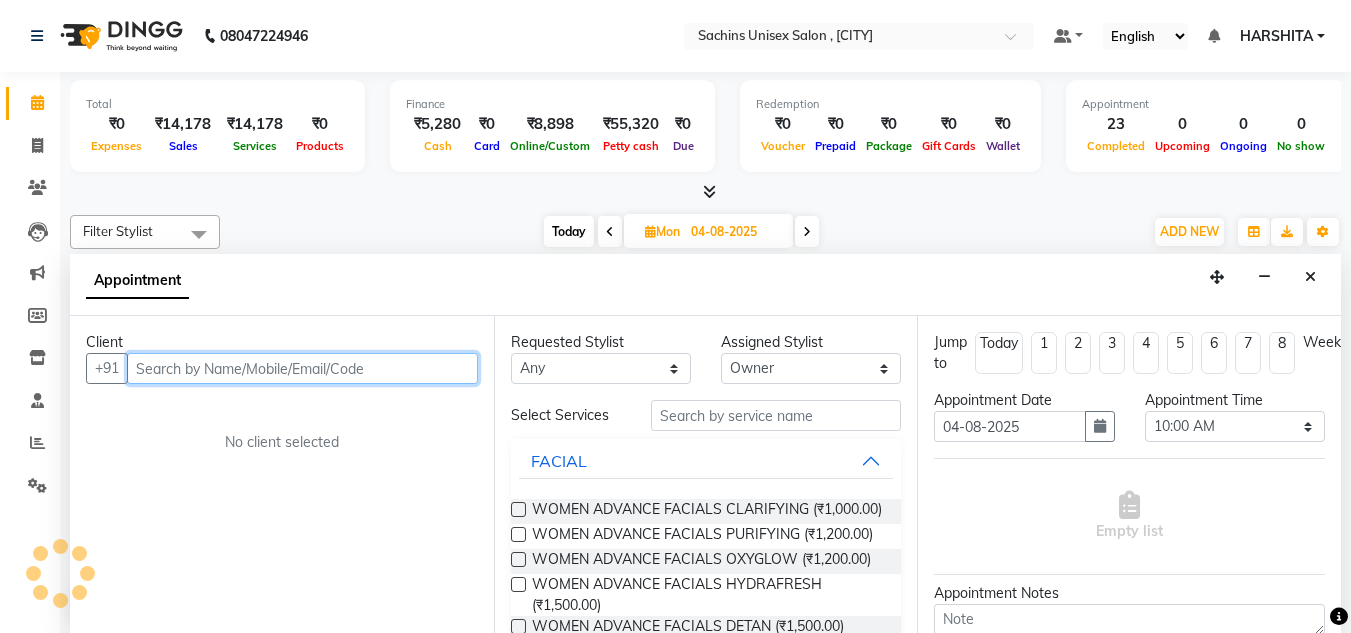 scroll, scrollTop: 1, scrollLeft: 0, axis: vertical 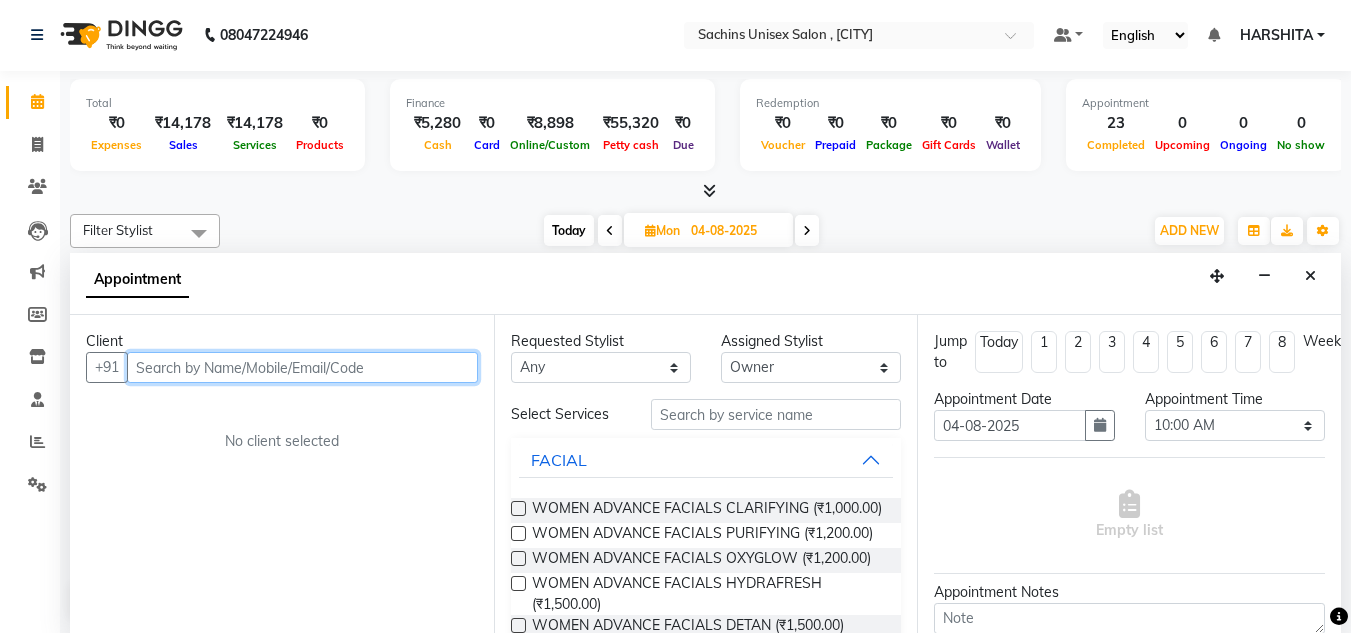 click at bounding box center (302, 367) 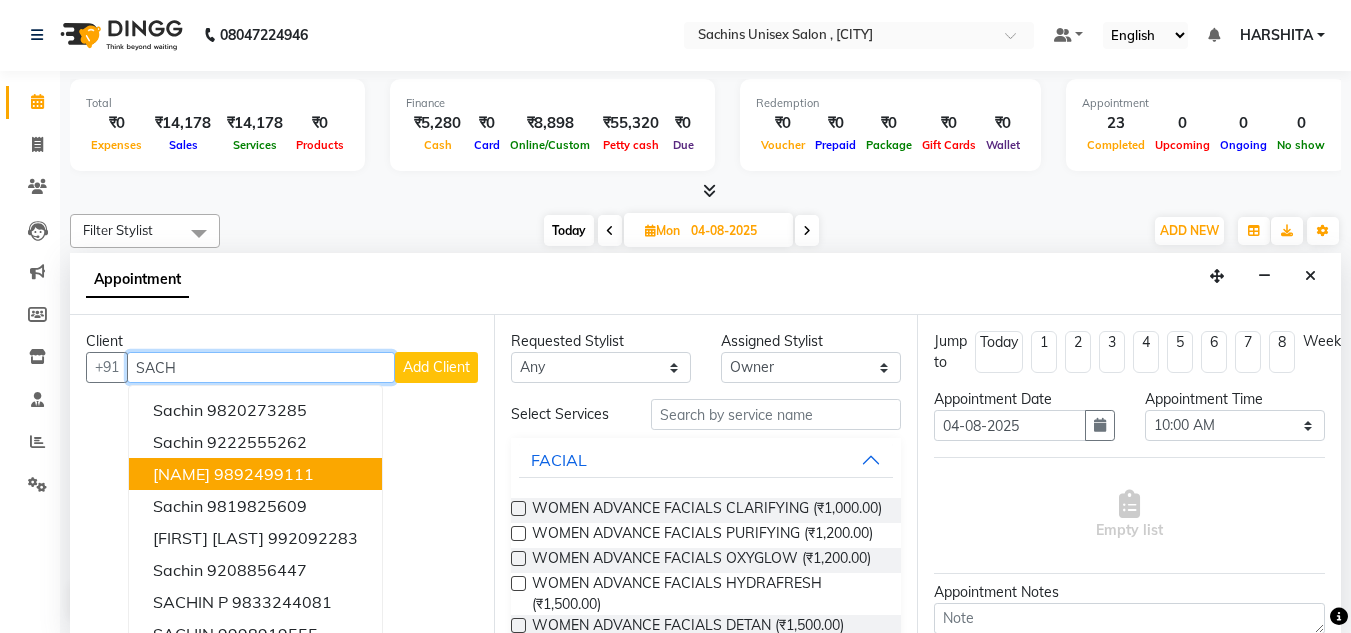 click on "Sachin Vora" at bounding box center (181, 474) 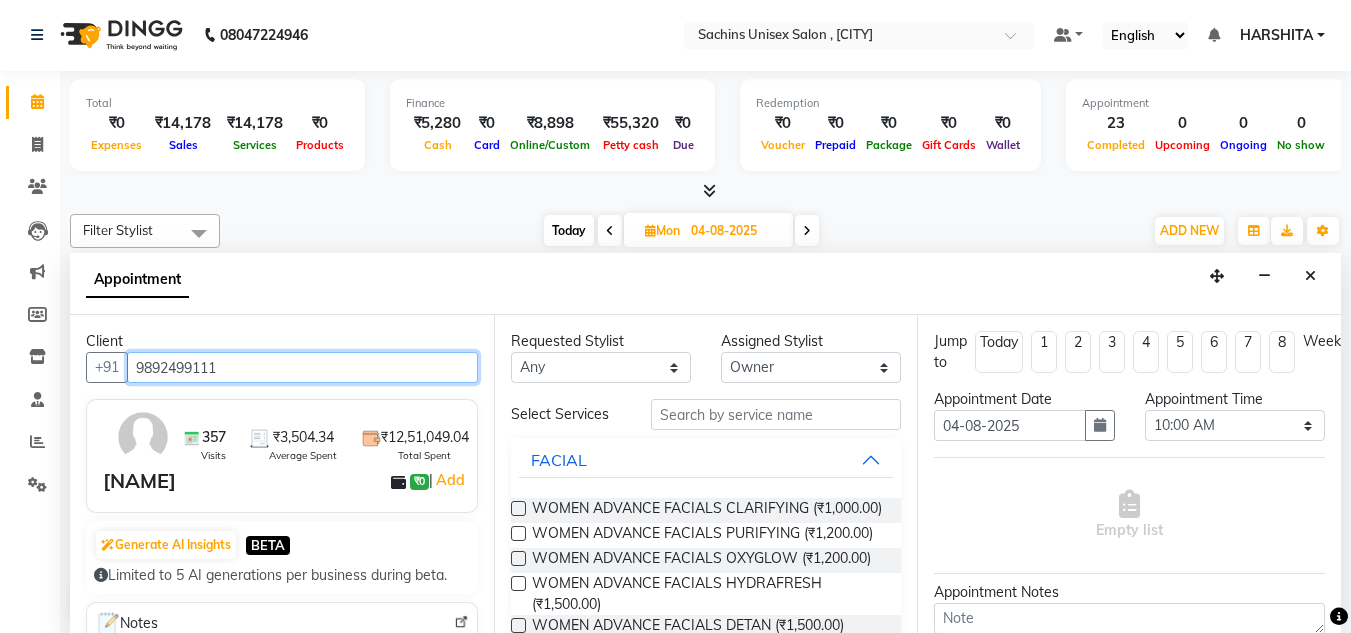 type on "9892499111" 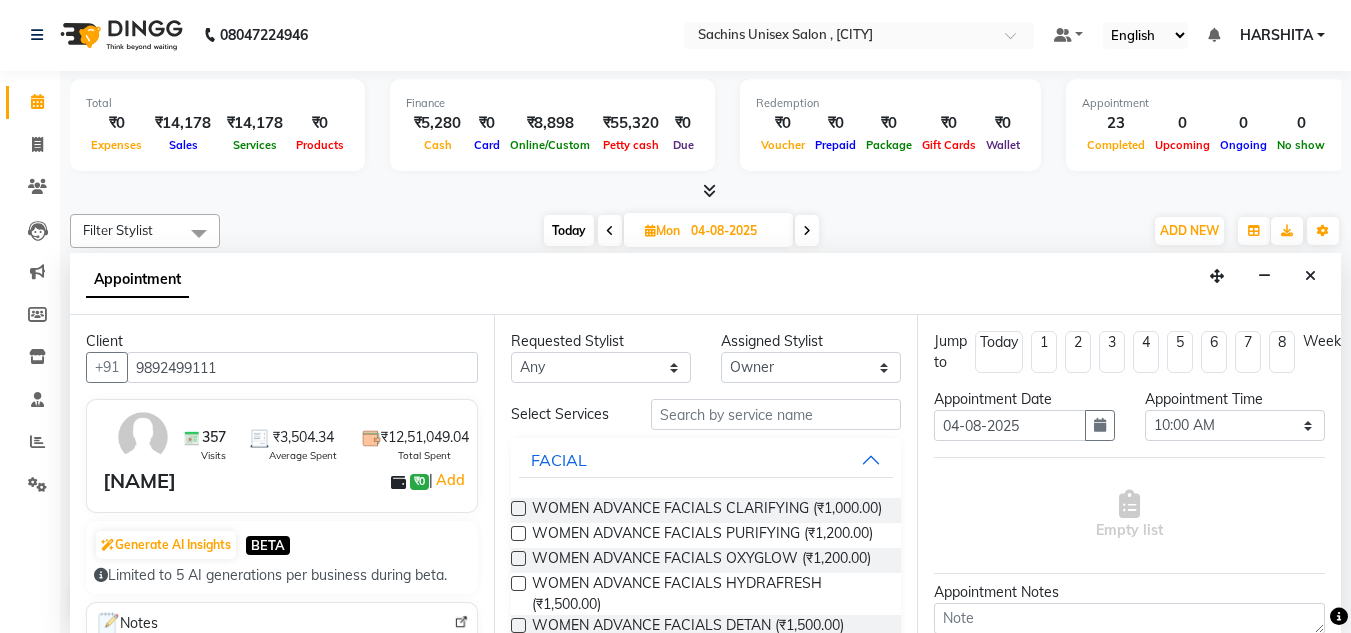 click on "Select Services" at bounding box center [566, 414] 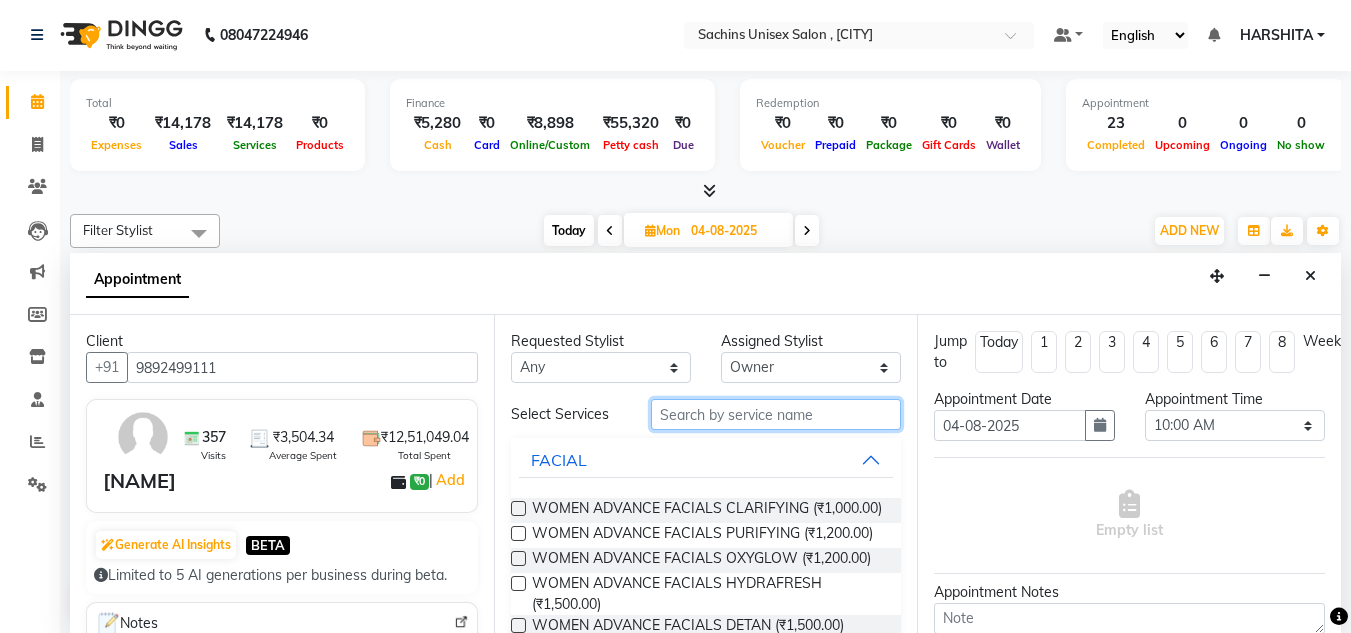 click at bounding box center (776, 414) 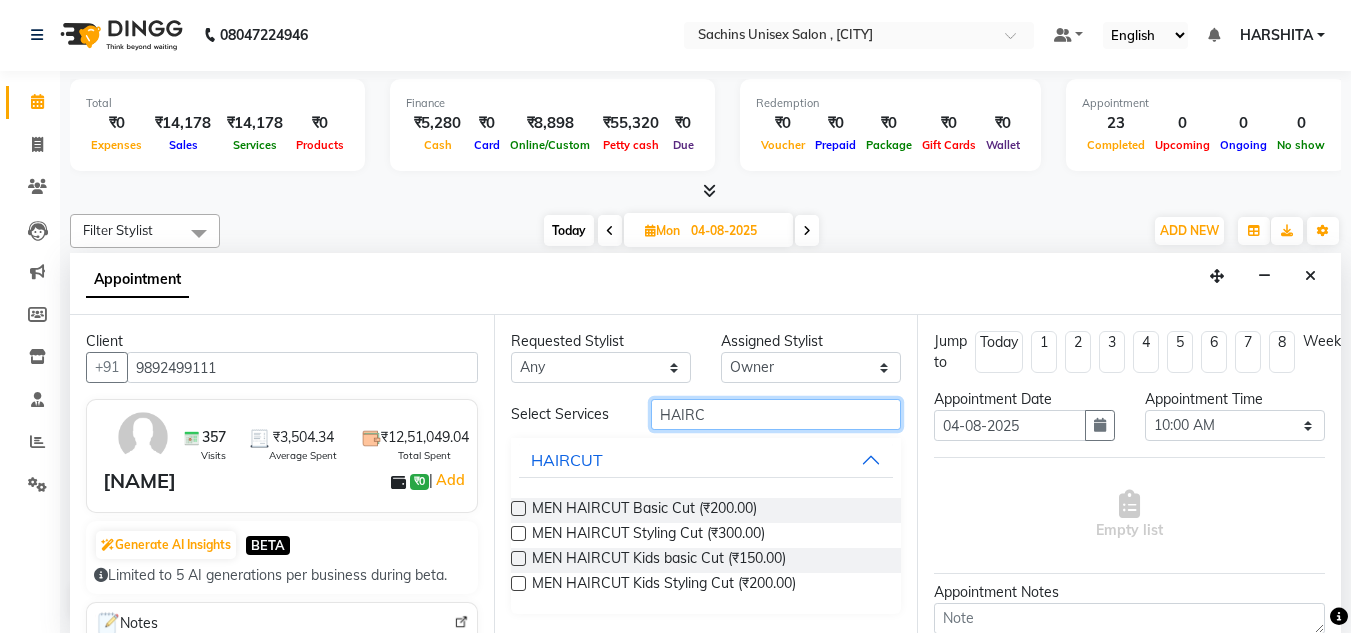 type on "HAIRC" 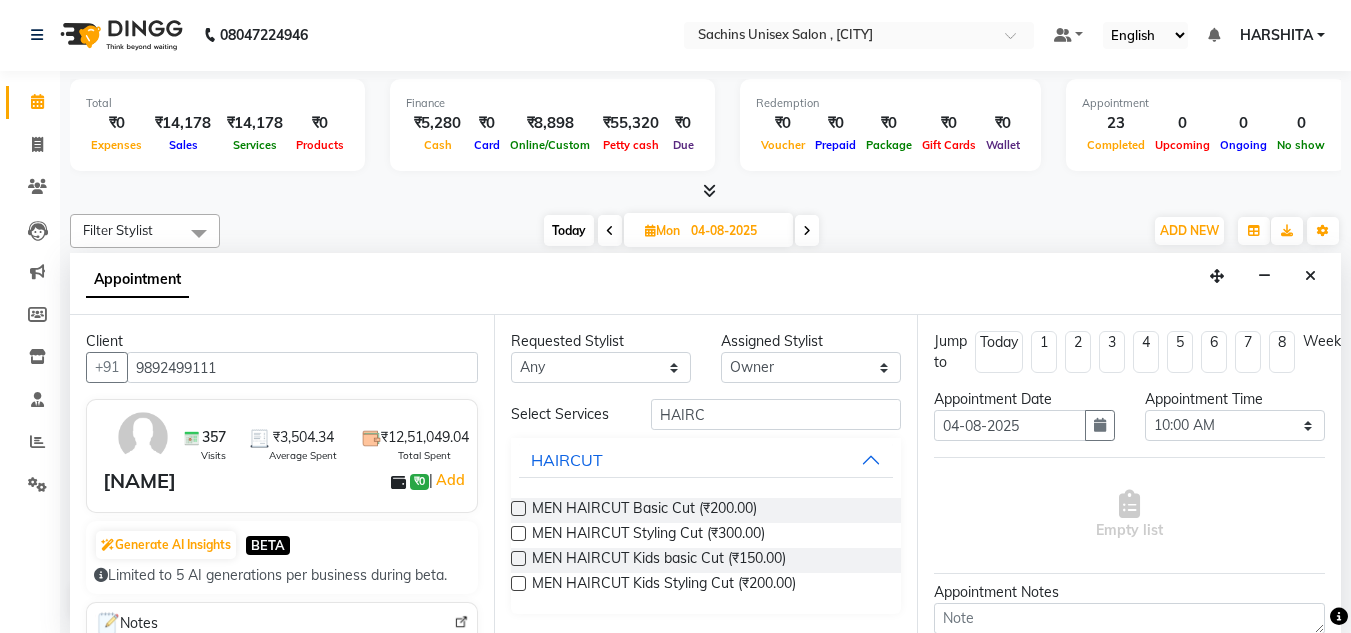 click at bounding box center (518, 508) 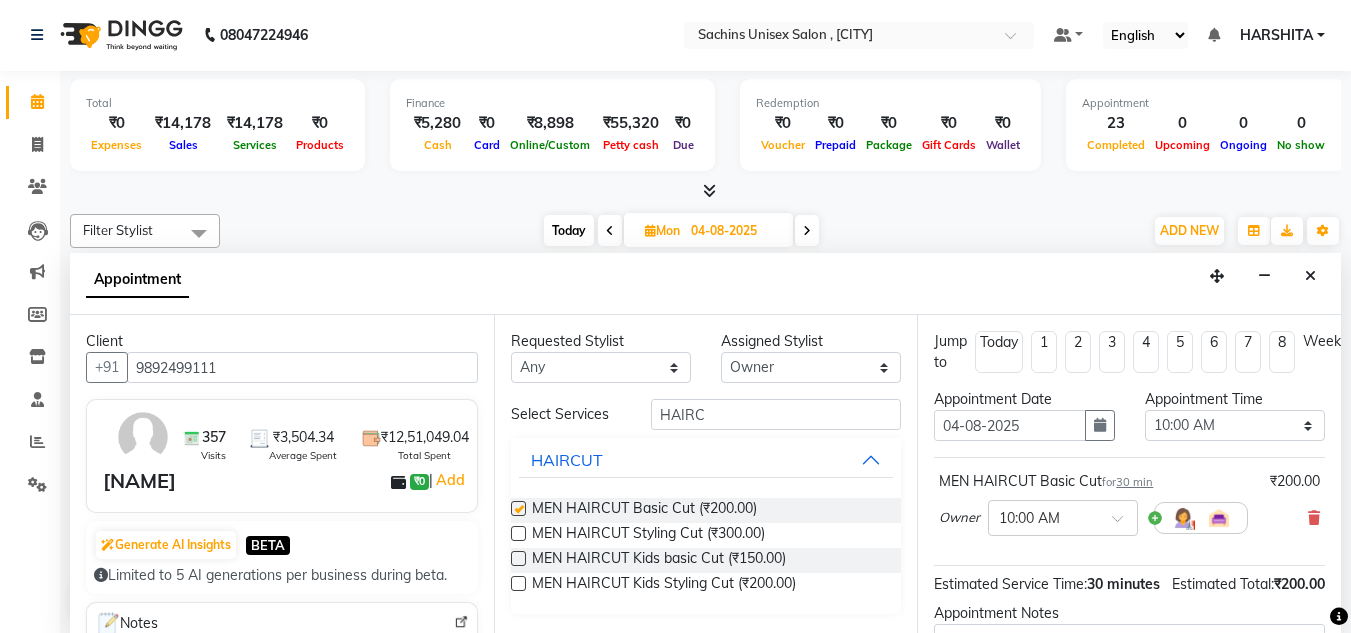 checkbox on "false" 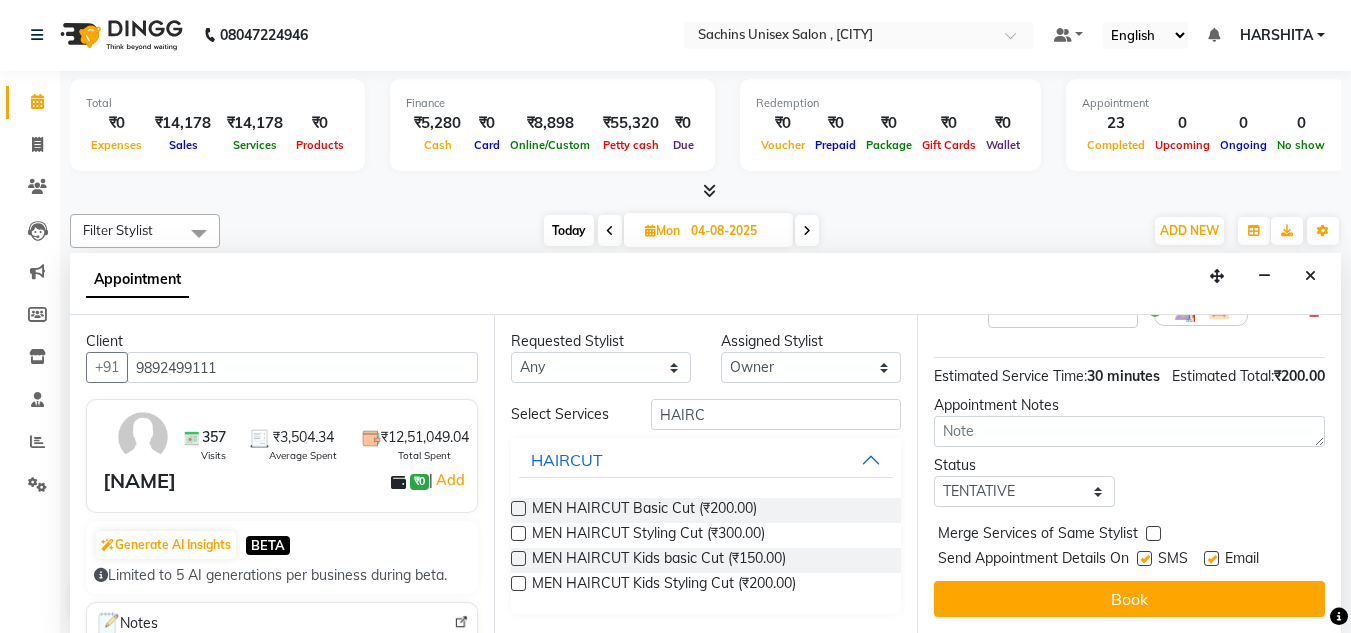 scroll, scrollTop: 244, scrollLeft: 0, axis: vertical 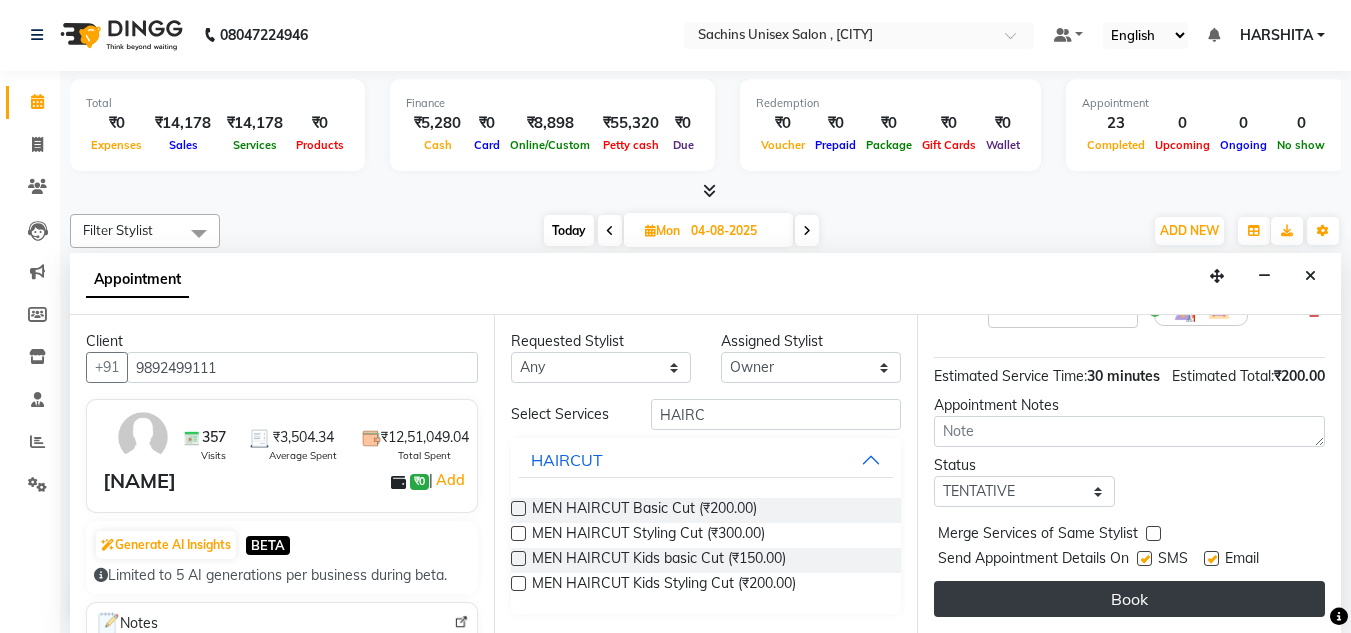 click on "Book" at bounding box center (1129, 599) 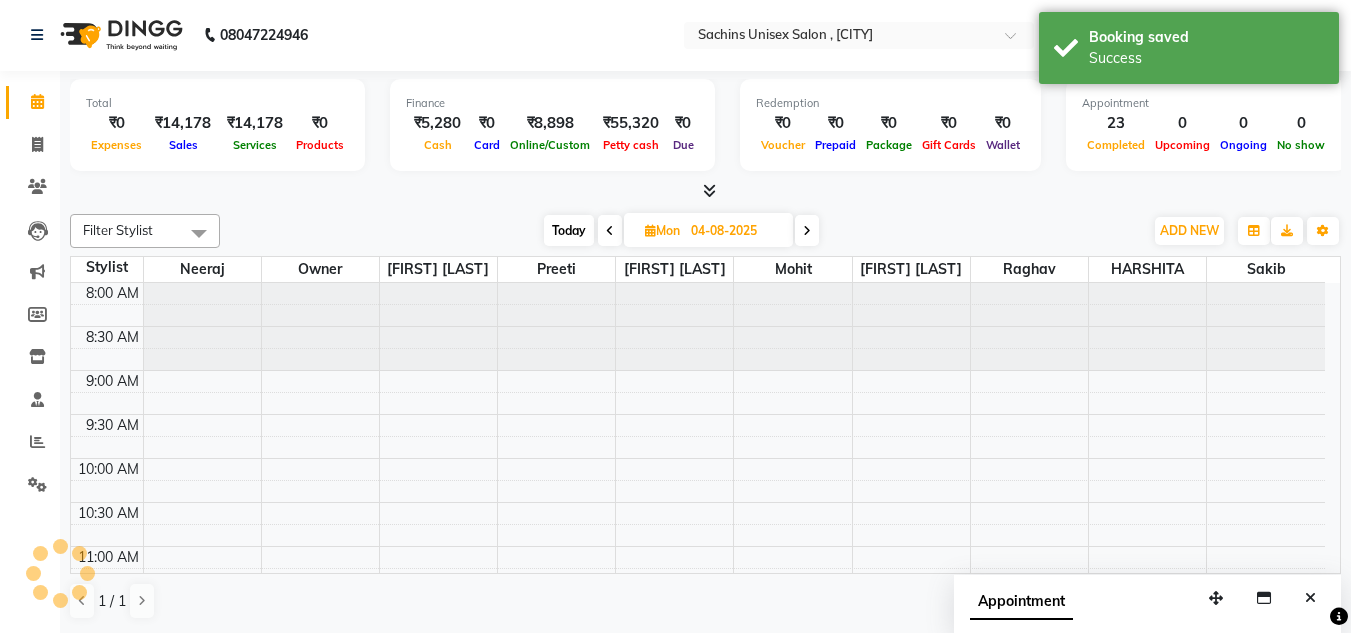 scroll, scrollTop: 0, scrollLeft: 0, axis: both 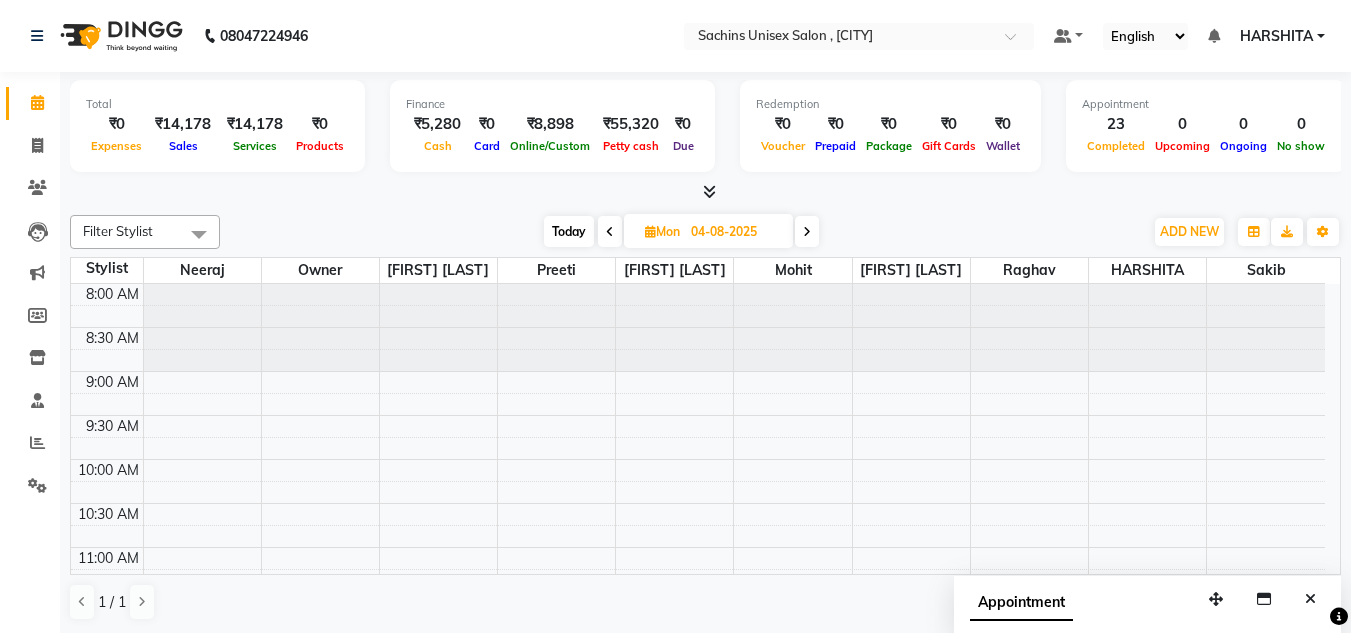 click at bounding box center [650, 231] 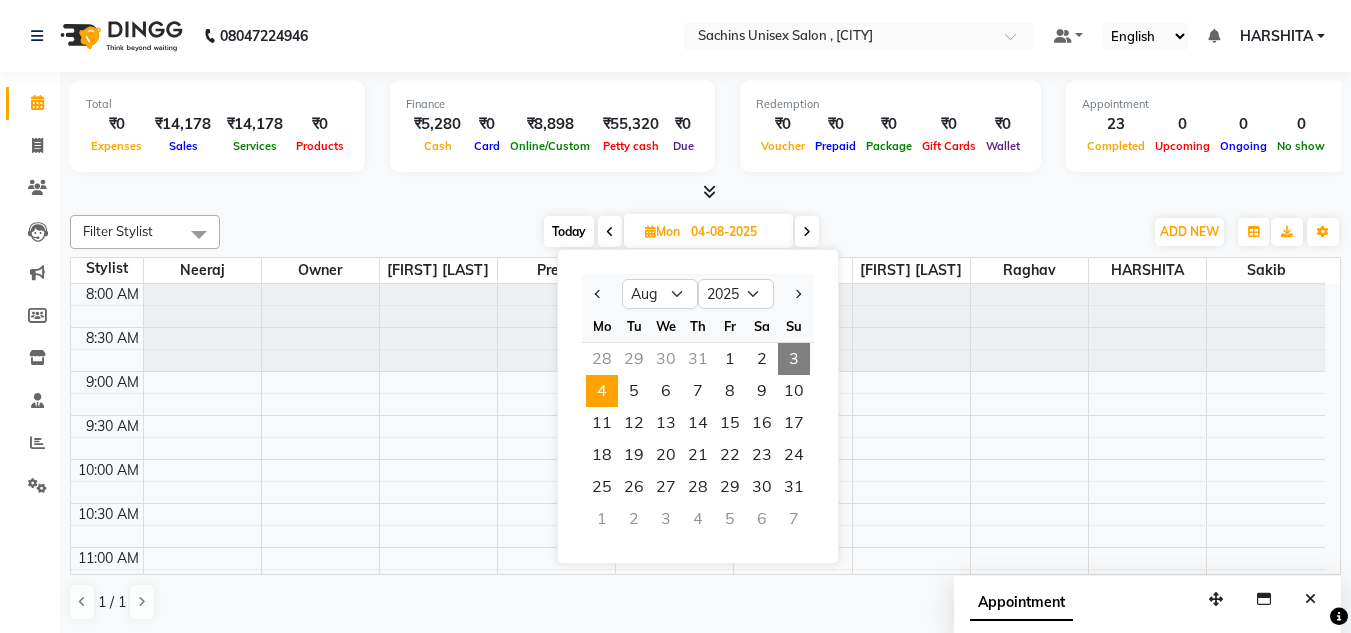 click on "4" at bounding box center (602, 391) 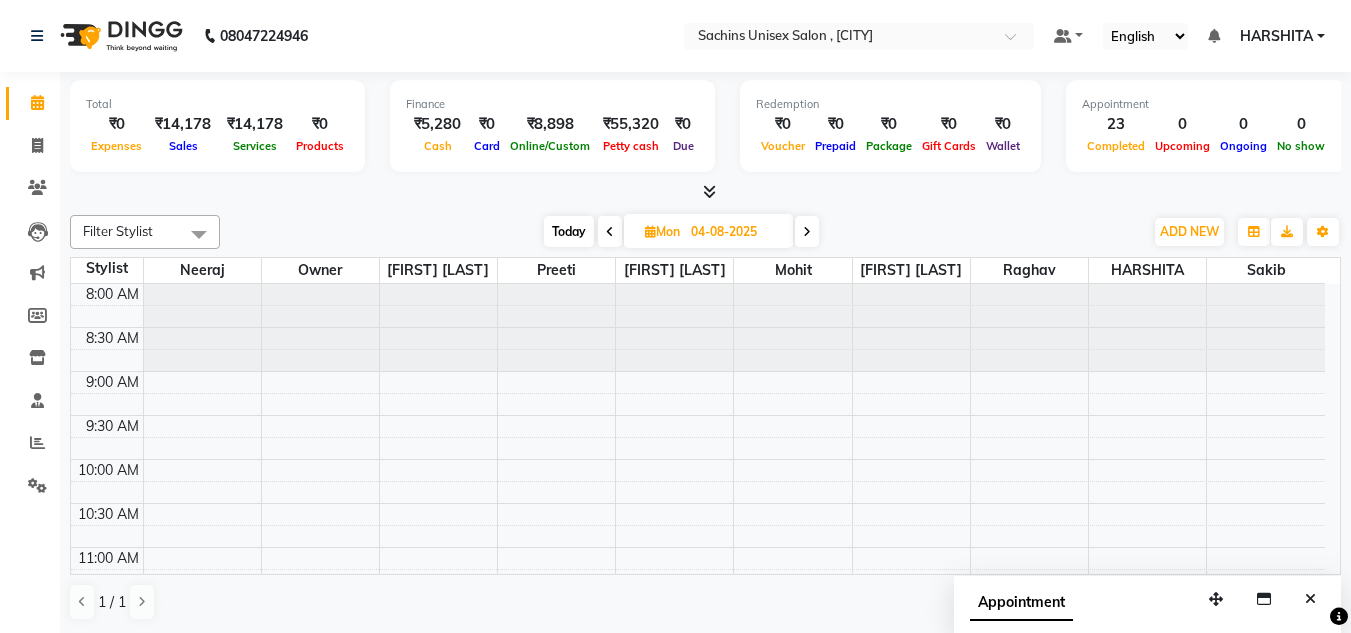 click on "04-08-2025" at bounding box center [735, 232] 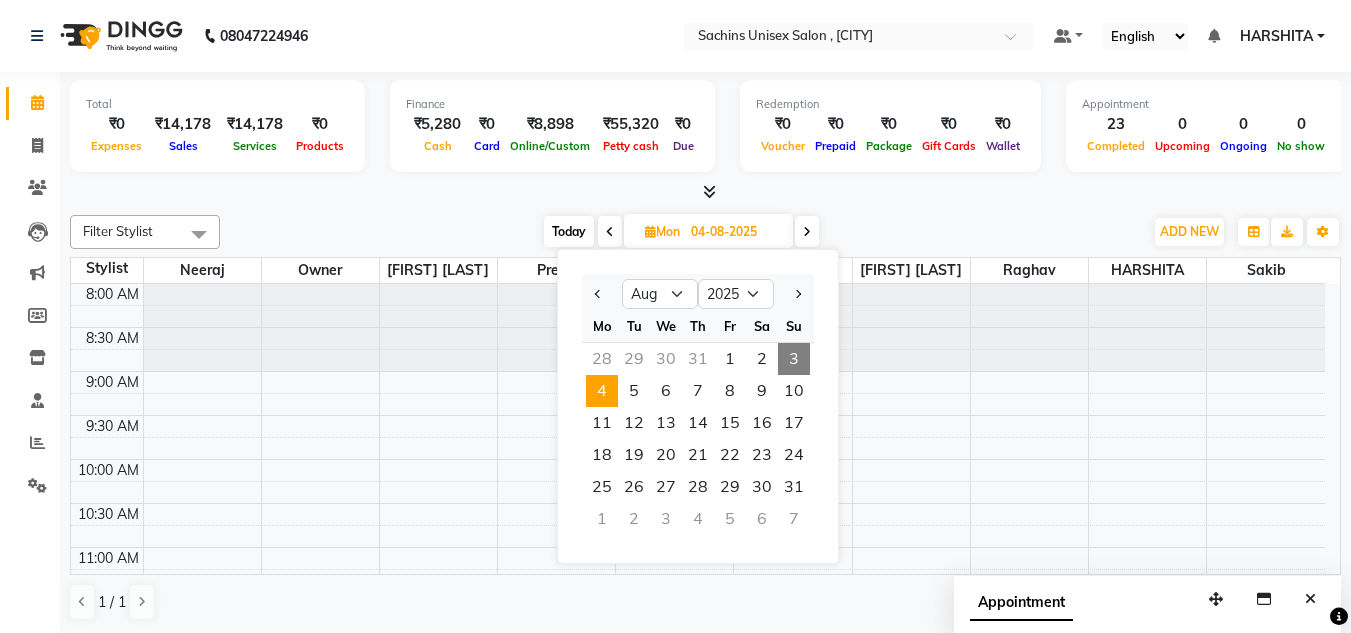 click at bounding box center [698, 943] 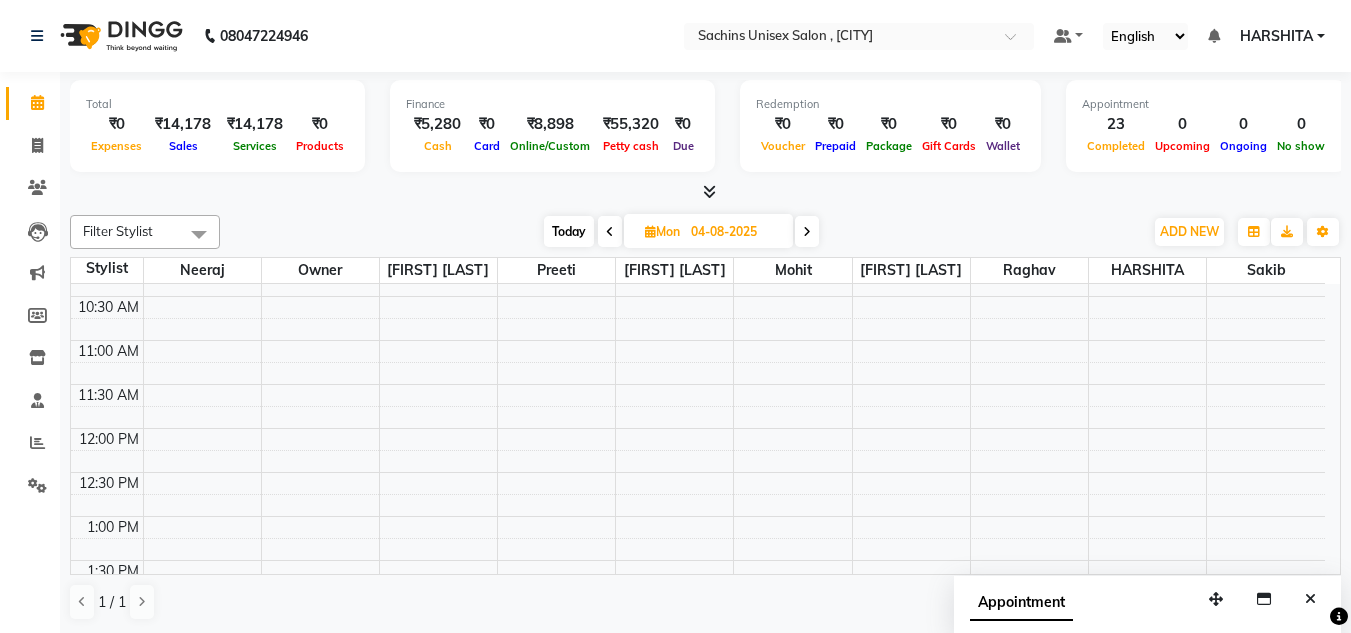 scroll, scrollTop: 0, scrollLeft: 0, axis: both 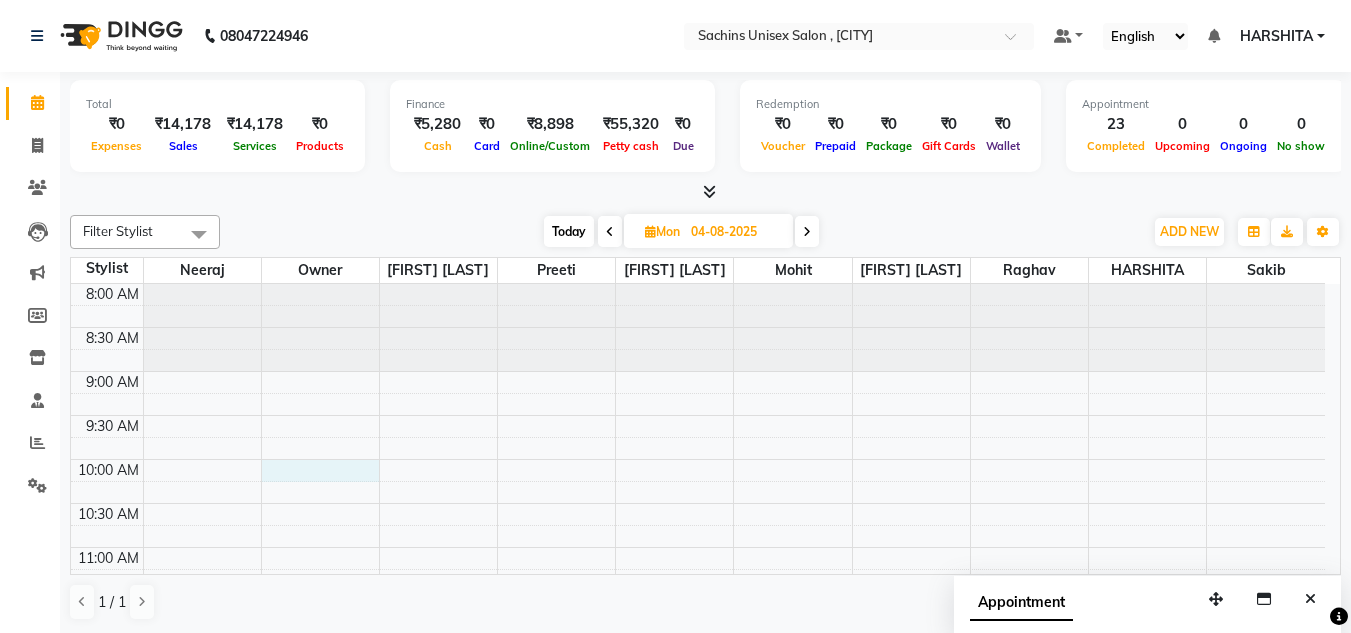click on "8:00 AM 8:30 AM 9:00 AM 9:30 AM 10:00 AM 10:30 AM 11:00 AM 11:30 AM 12:00 PM 12:30 PM 1:00 PM 1:30 PM 2:00 PM 2:30 PM 3:00 PM 3:30 PM 4:00 PM 4:30 PM 5:00 PM 5:30 PM 6:00 PM 6:30 PM 7:00 PM 7:30 PM 8:00 PM 8:30 PM 9:00 PM 9:30 PM 10:00 PM 10:30 PM" at bounding box center [698, 943] 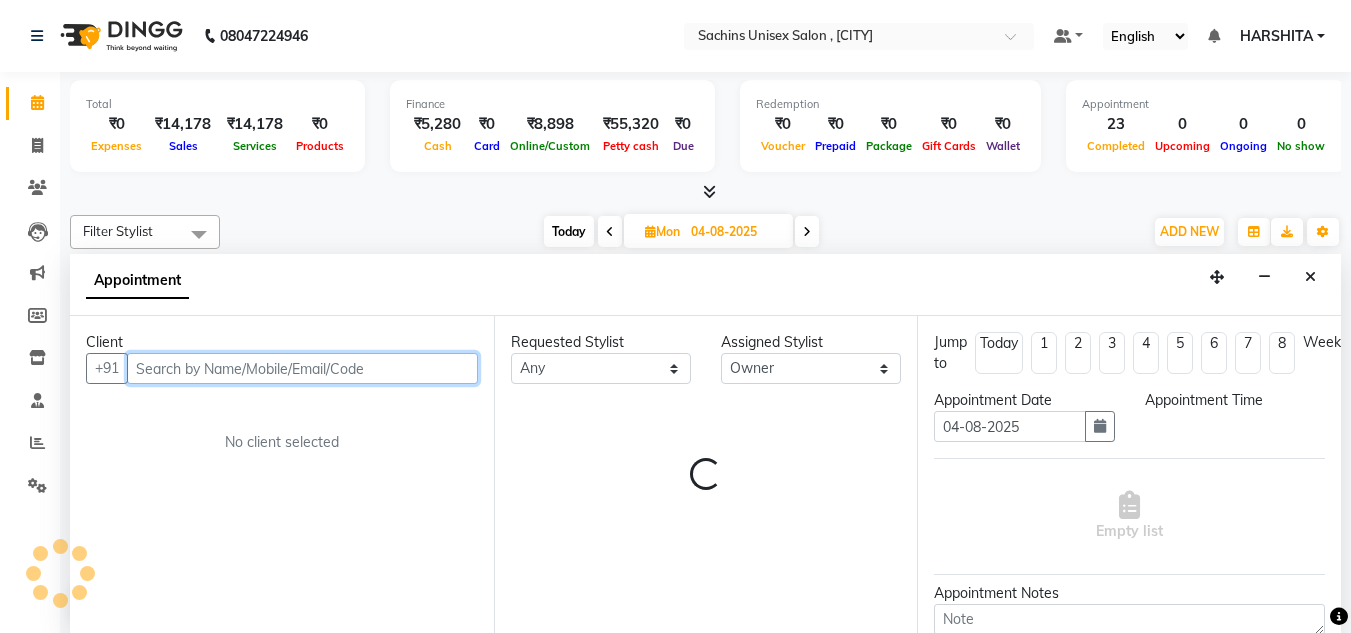 select on "600" 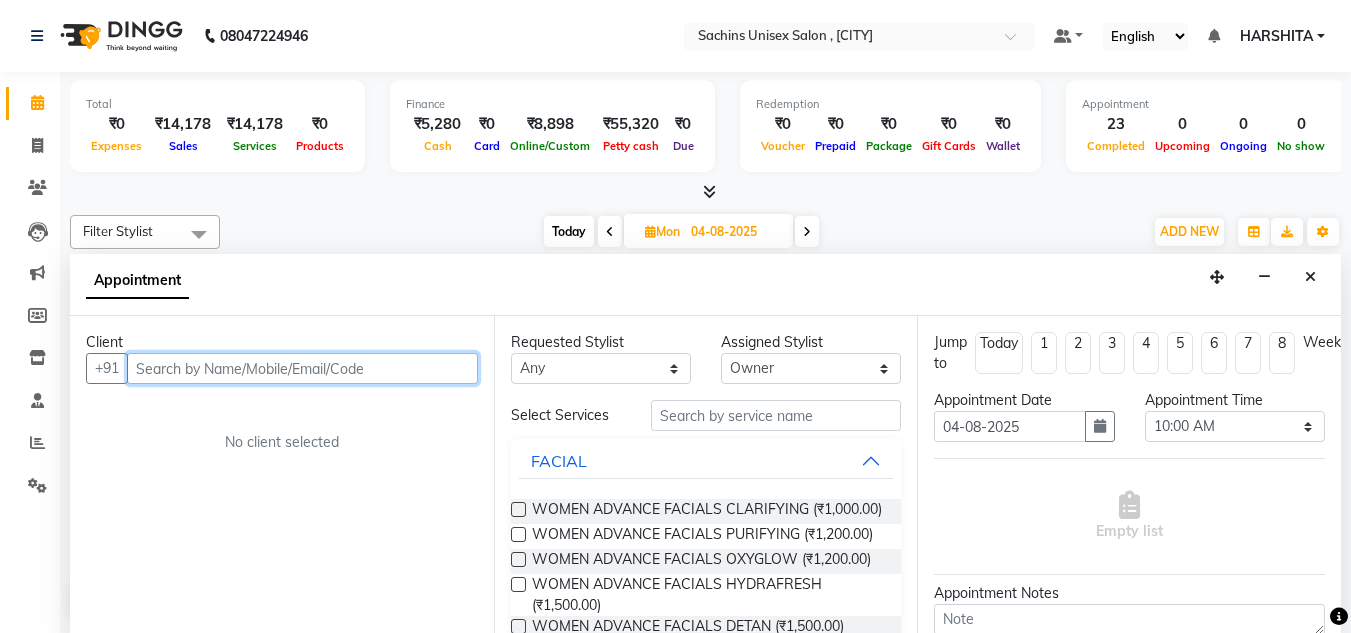 scroll, scrollTop: 1, scrollLeft: 0, axis: vertical 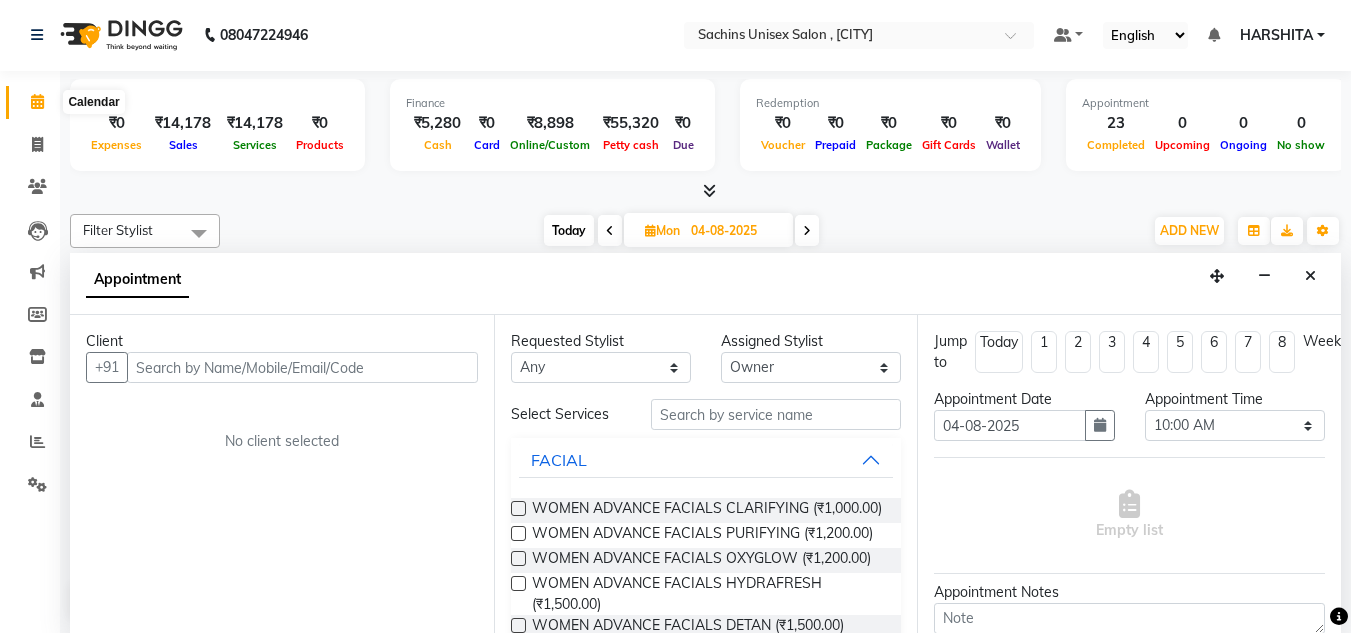 click 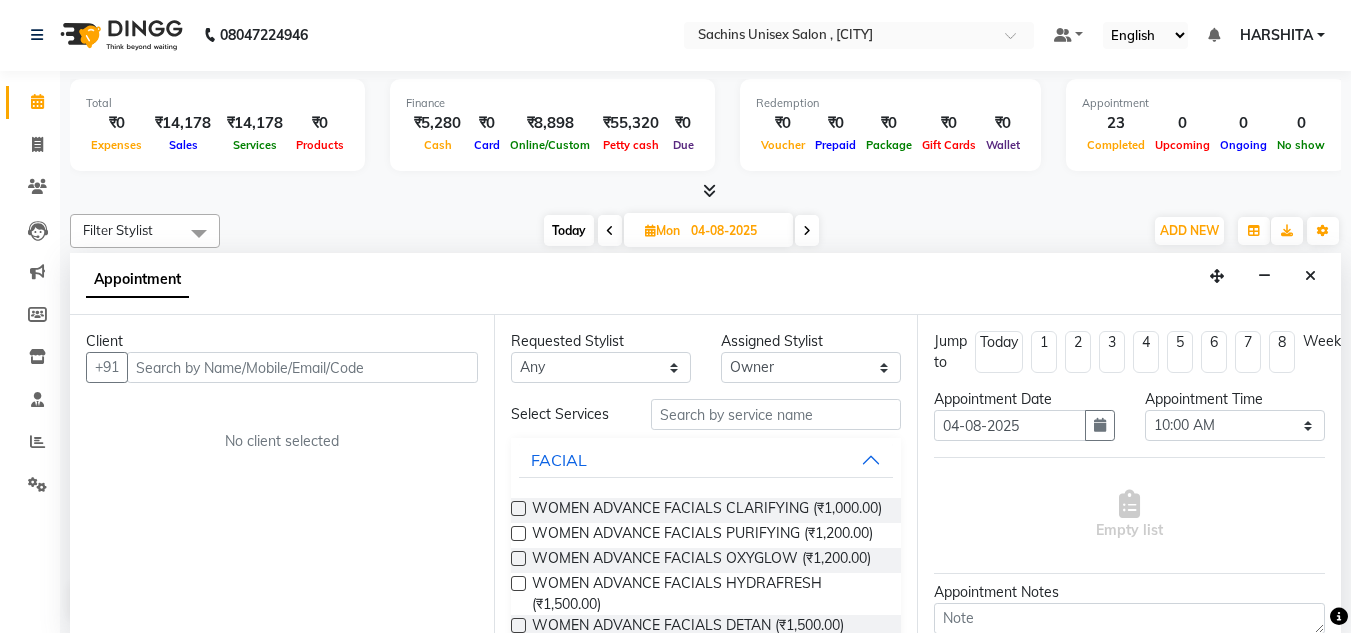 click 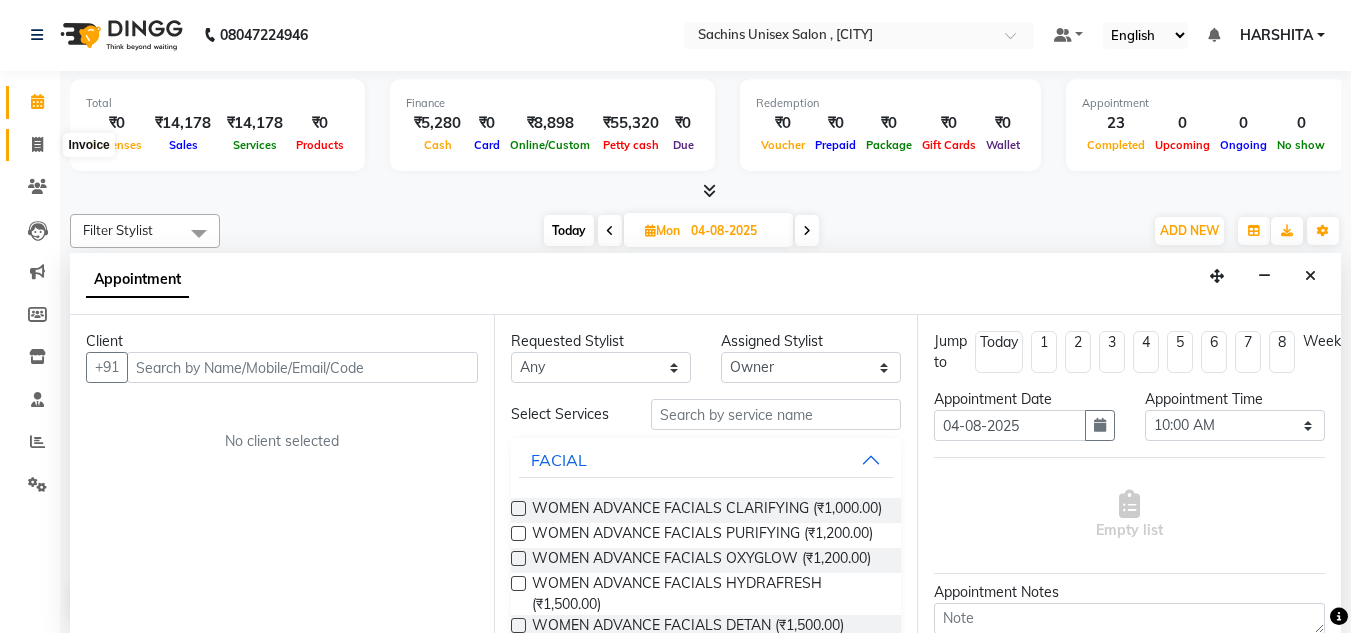 click 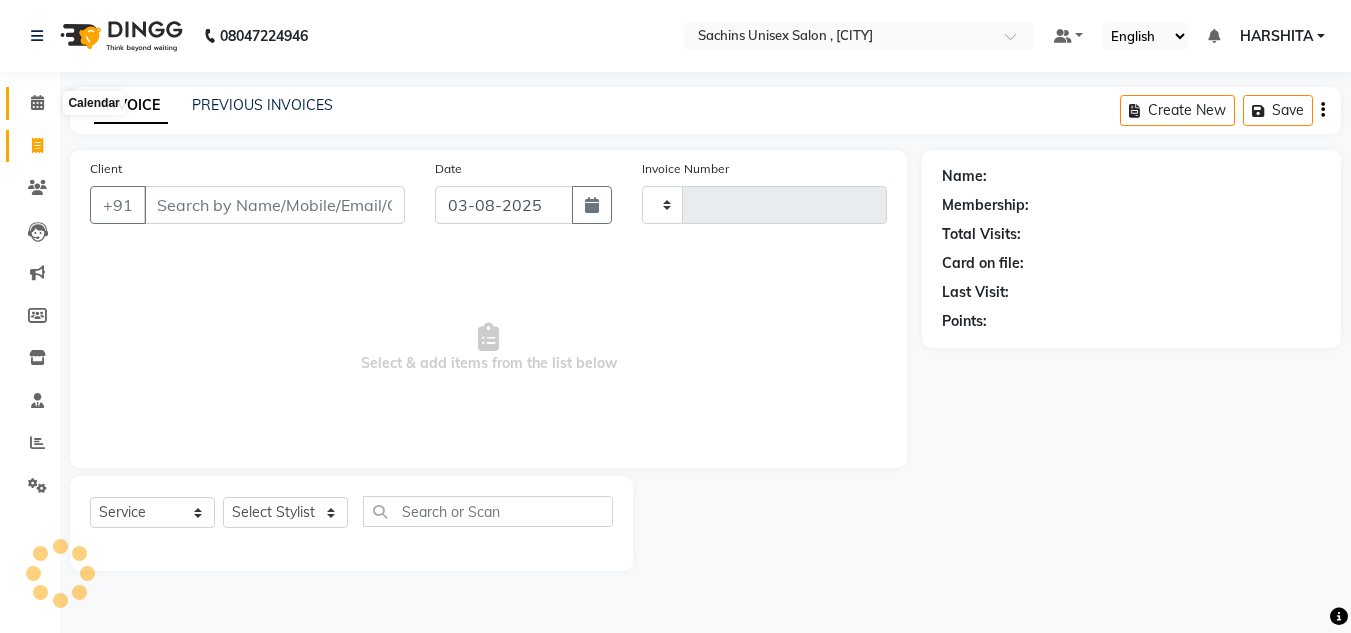 click 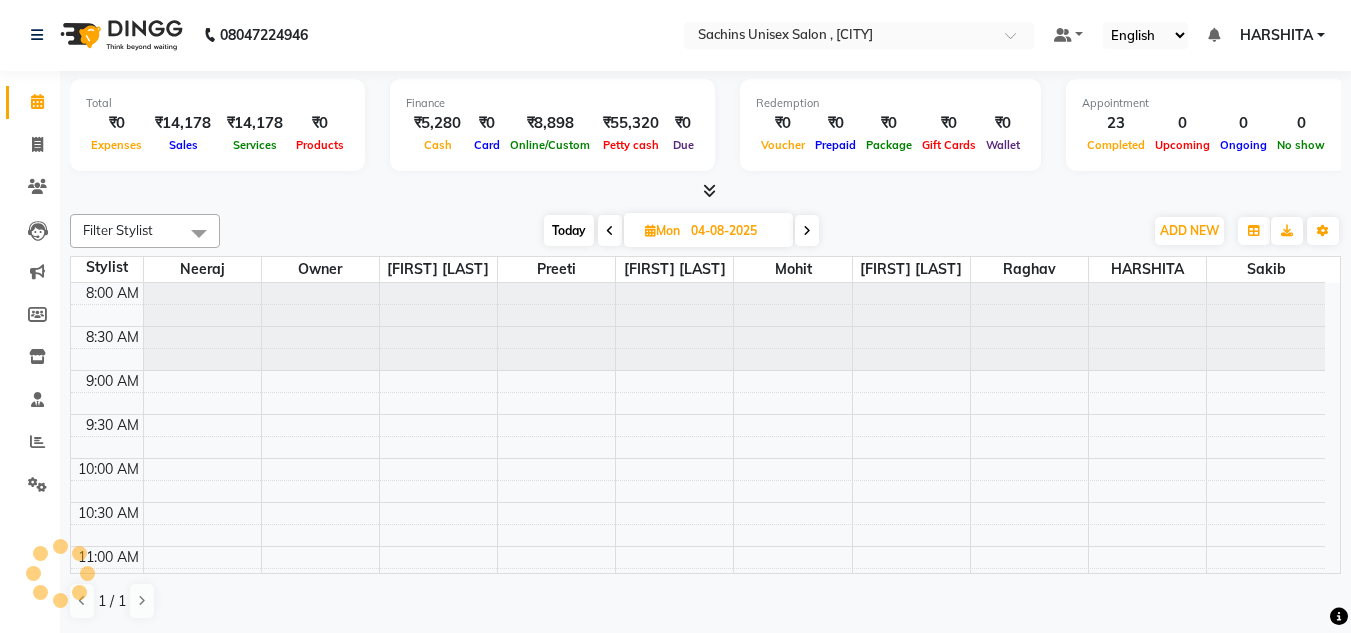 scroll, scrollTop: 0, scrollLeft: 0, axis: both 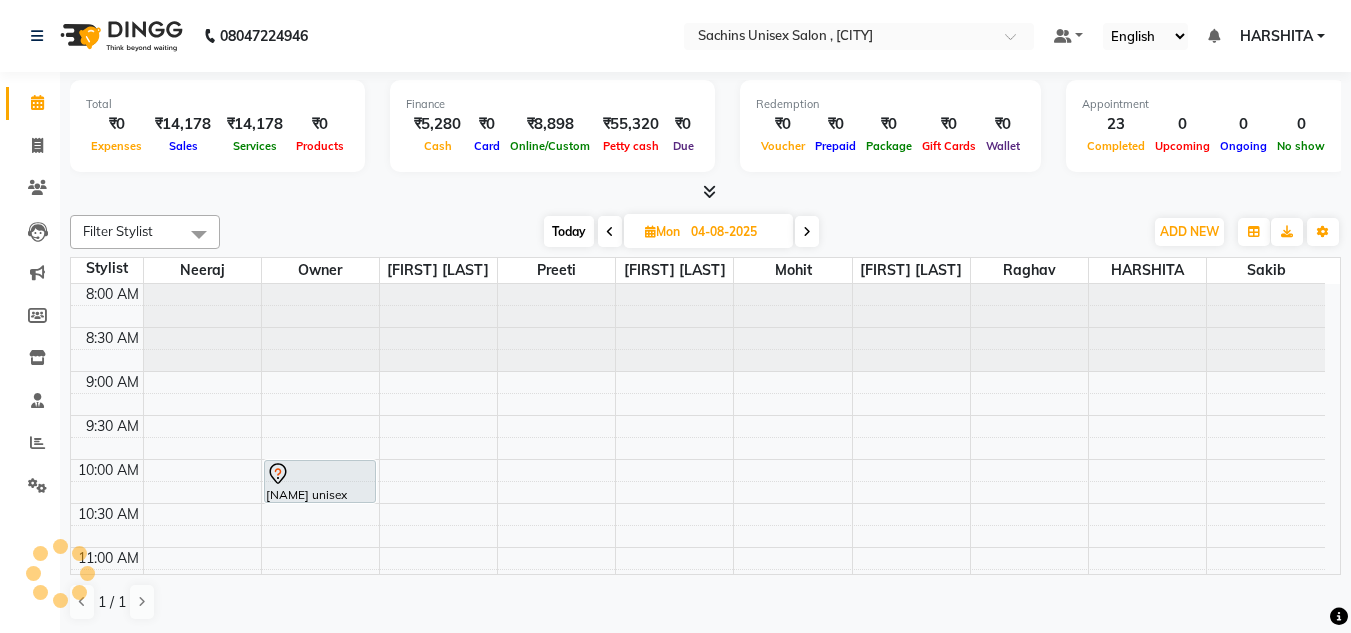 click on "Filter Stylist" at bounding box center (145, 232) 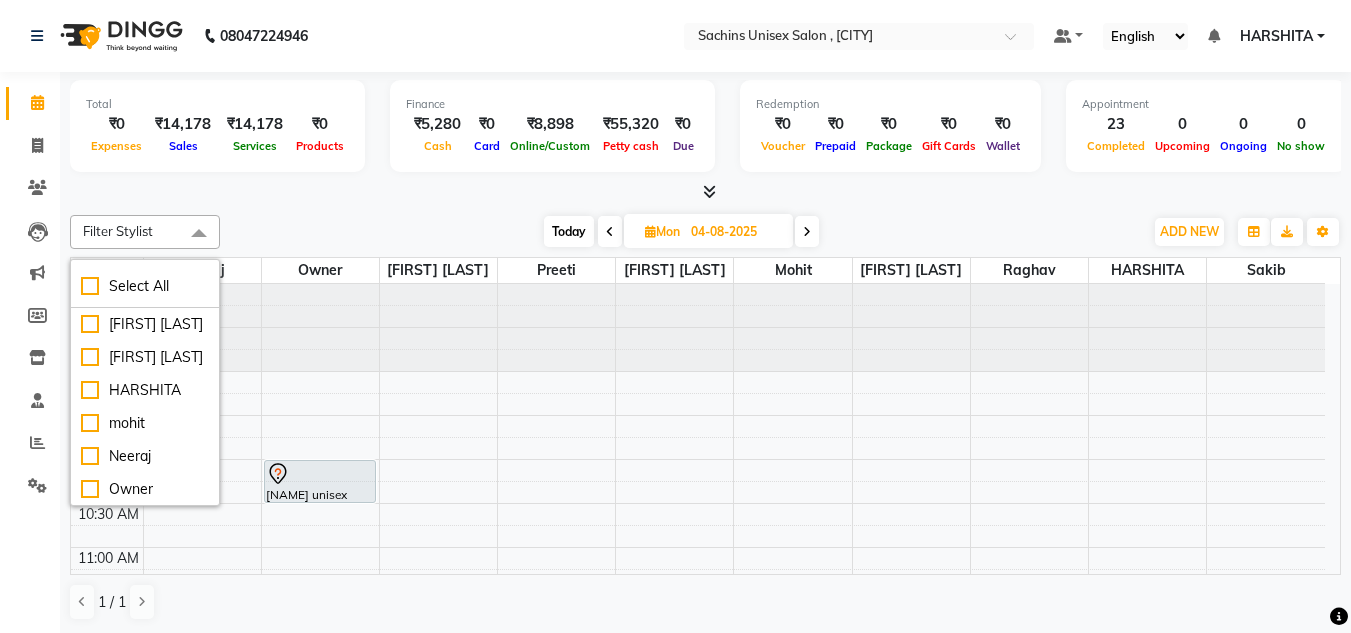 click on "Filter Stylist" at bounding box center (145, 232) 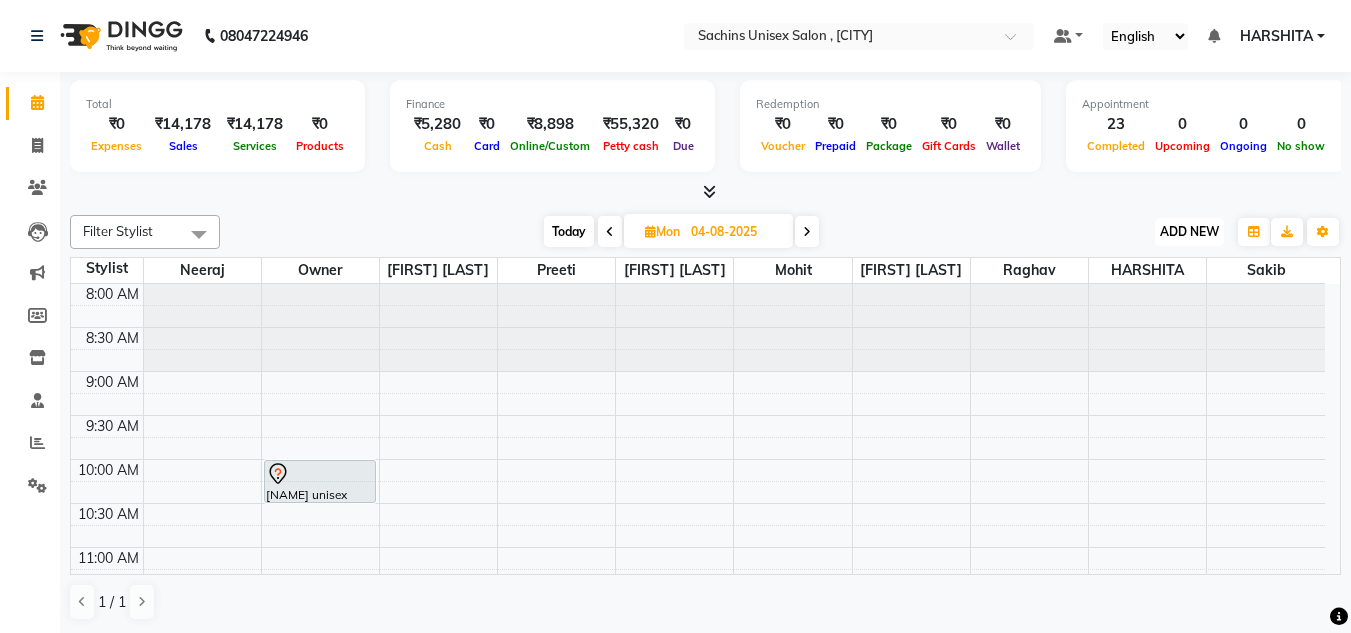 click on "ADD NEW" at bounding box center (1189, 231) 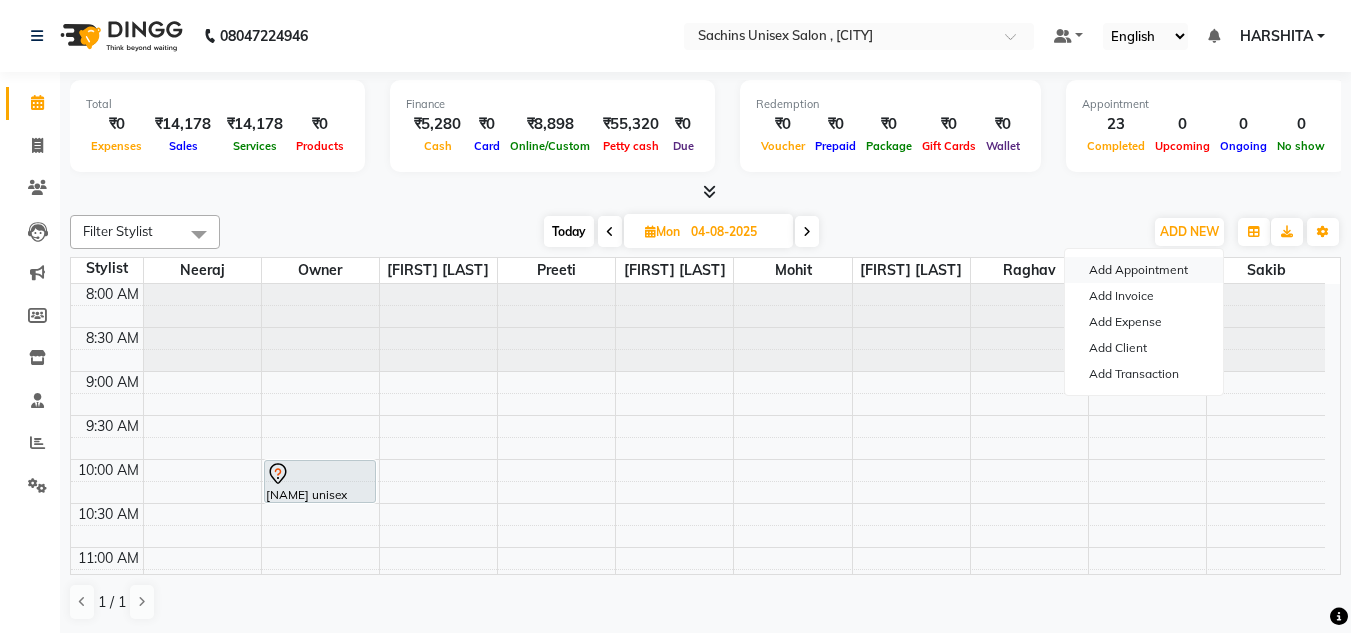 click on "Add Appointment" at bounding box center [1144, 270] 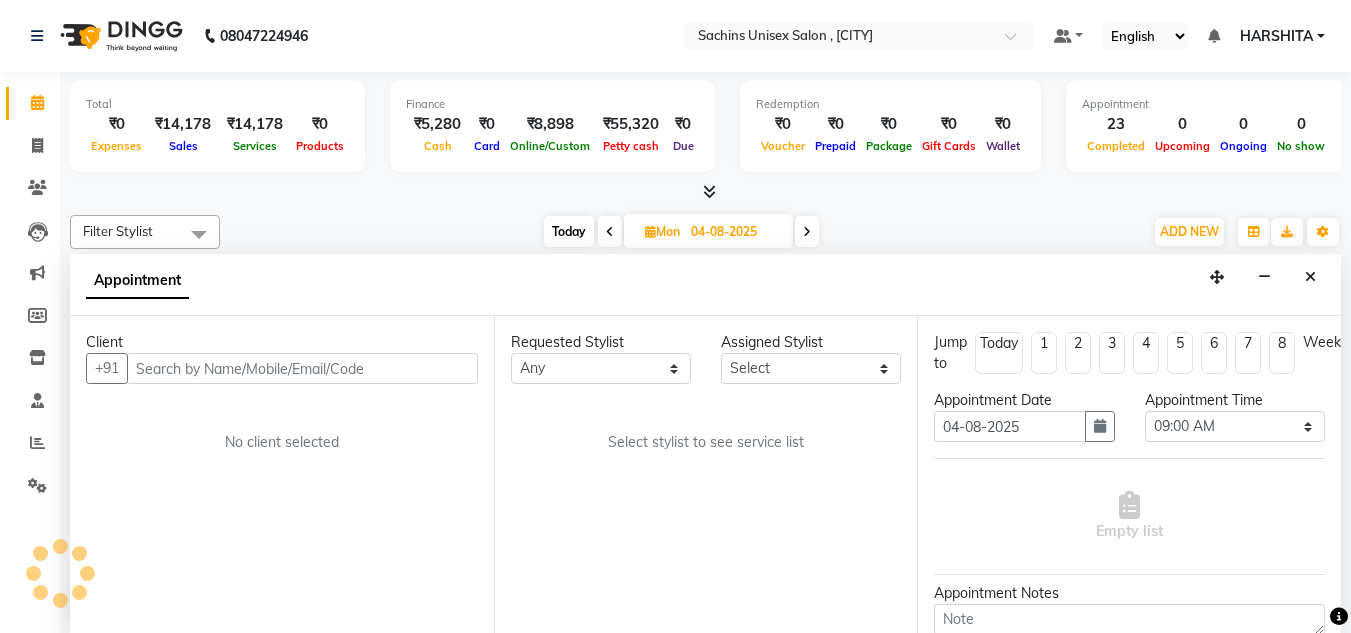 scroll, scrollTop: 1, scrollLeft: 0, axis: vertical 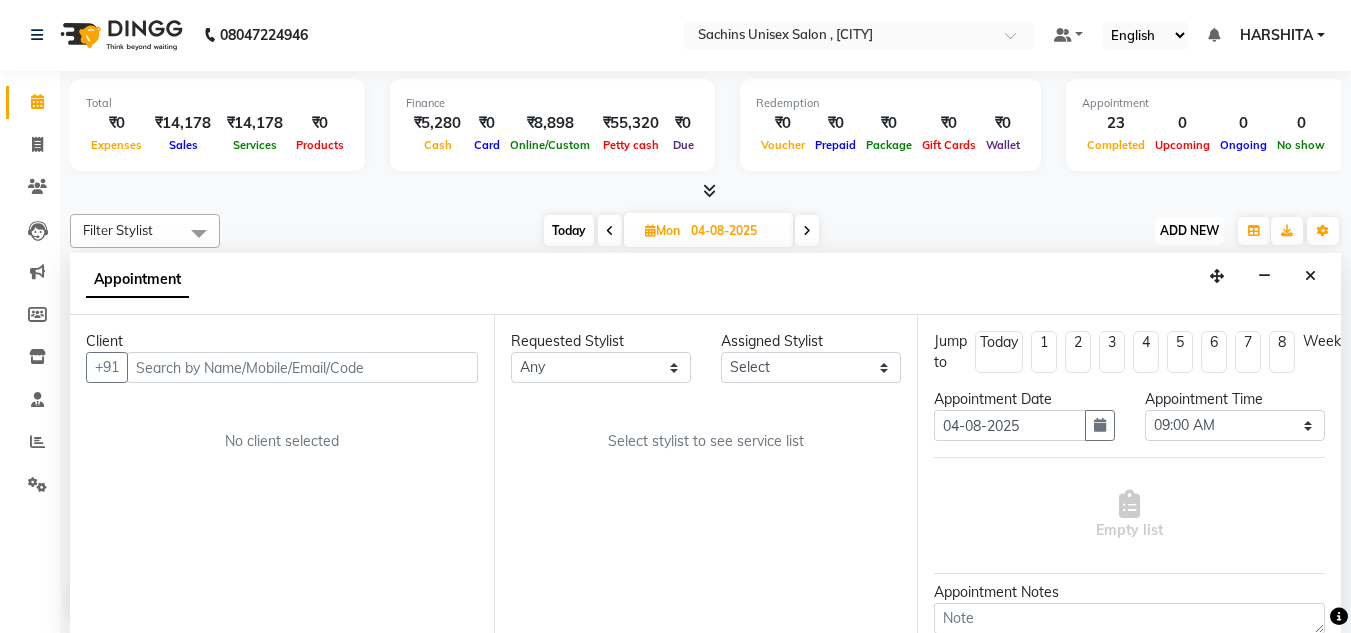 click on "ADD NEW" at bounding box center [1189, 230] 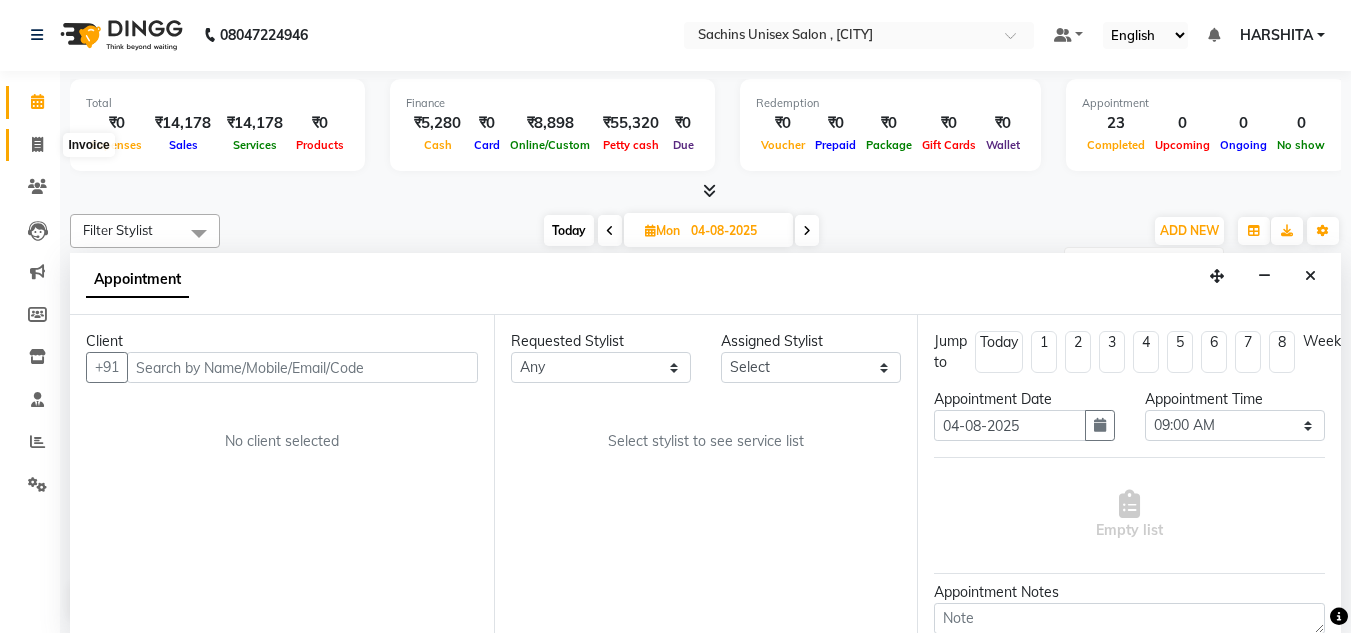 click 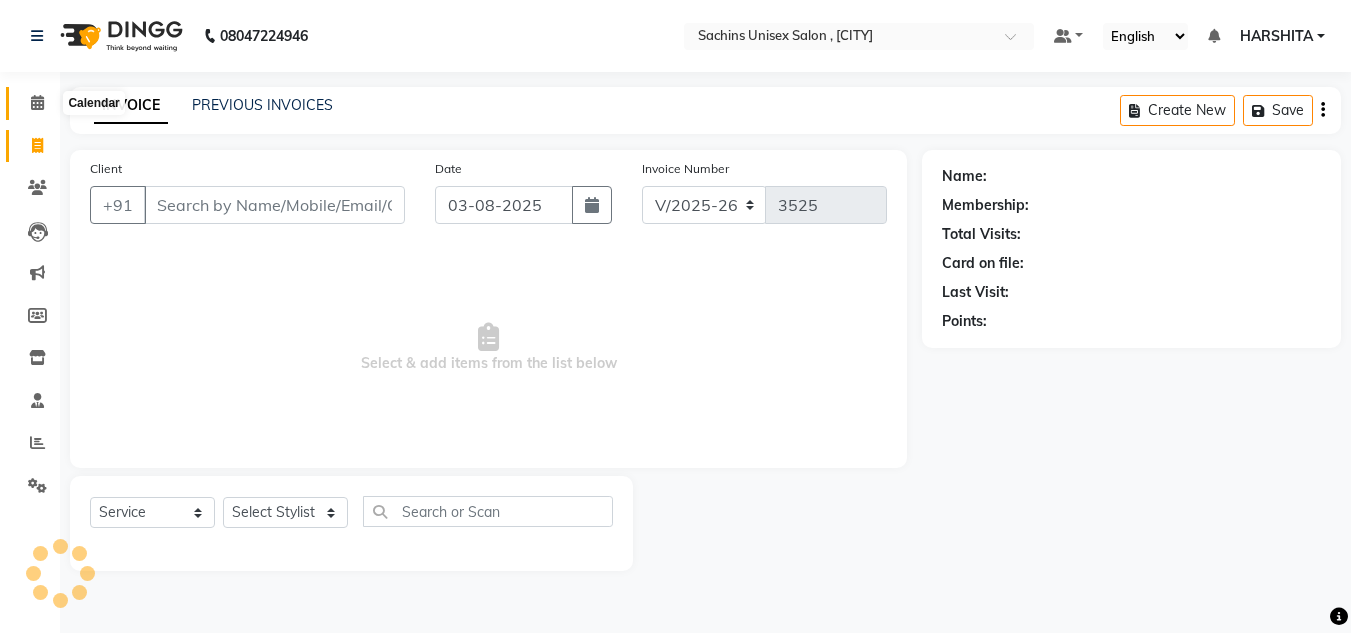 click 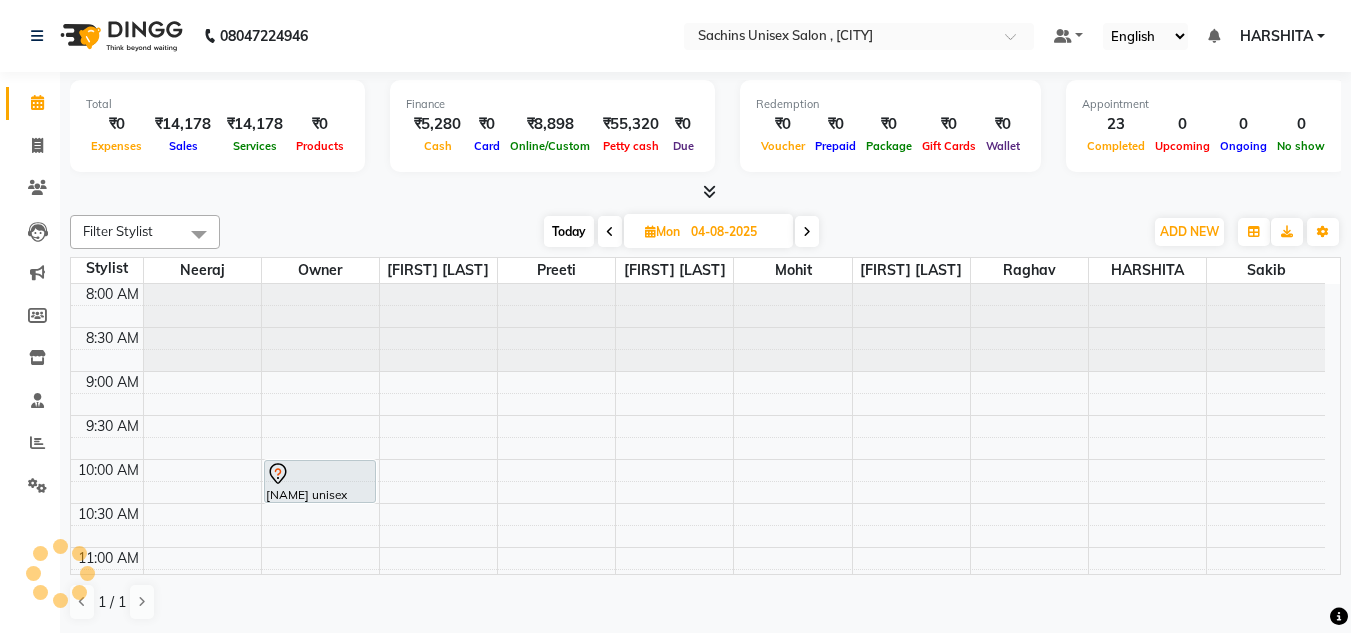 scroll, scrollTop: 0, scrollLeft: 0, axis: both 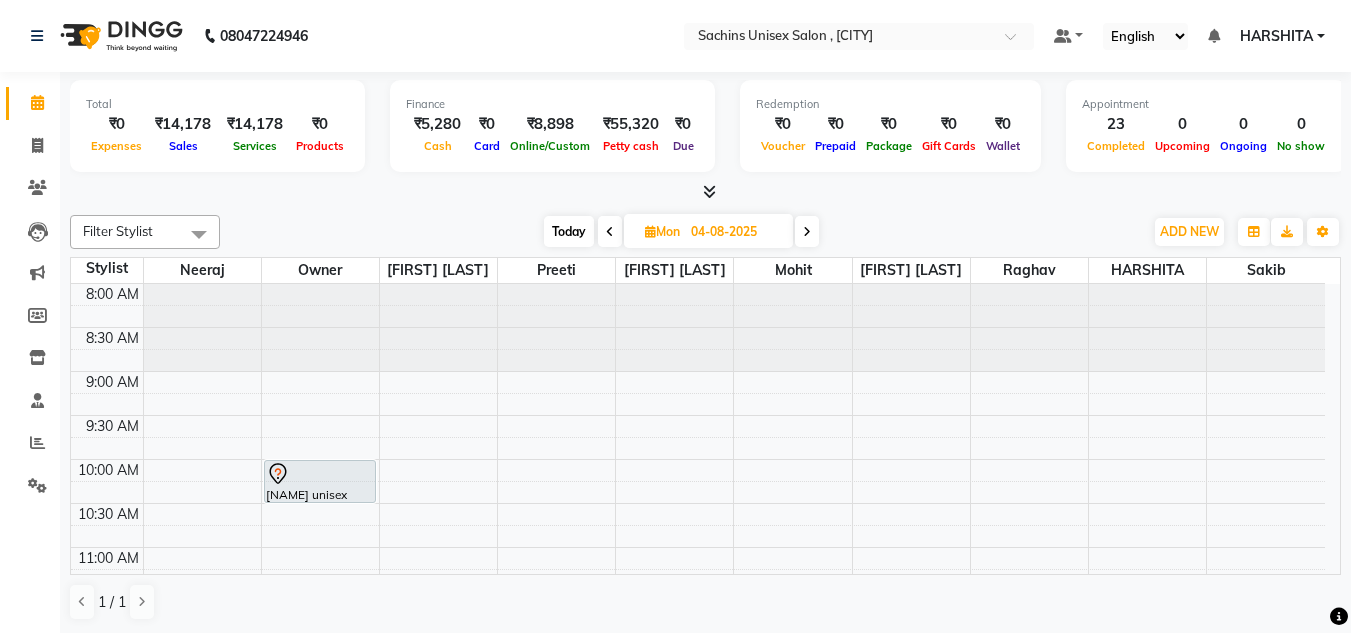 drag, startPoint x: 565, startPoint y: 230, endPoint x: 526, endPoint y: 245, distance: 41.785164 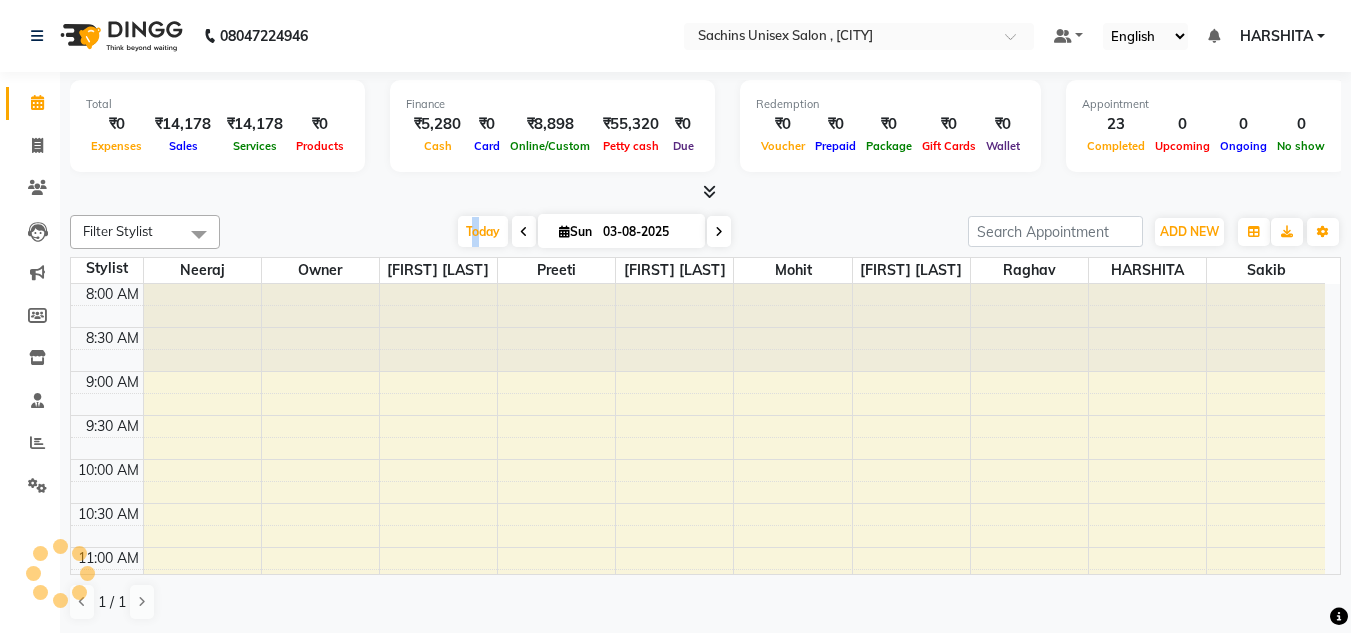 scroll, scrollTop: 793, scrollLeft: 0, axis: vertical 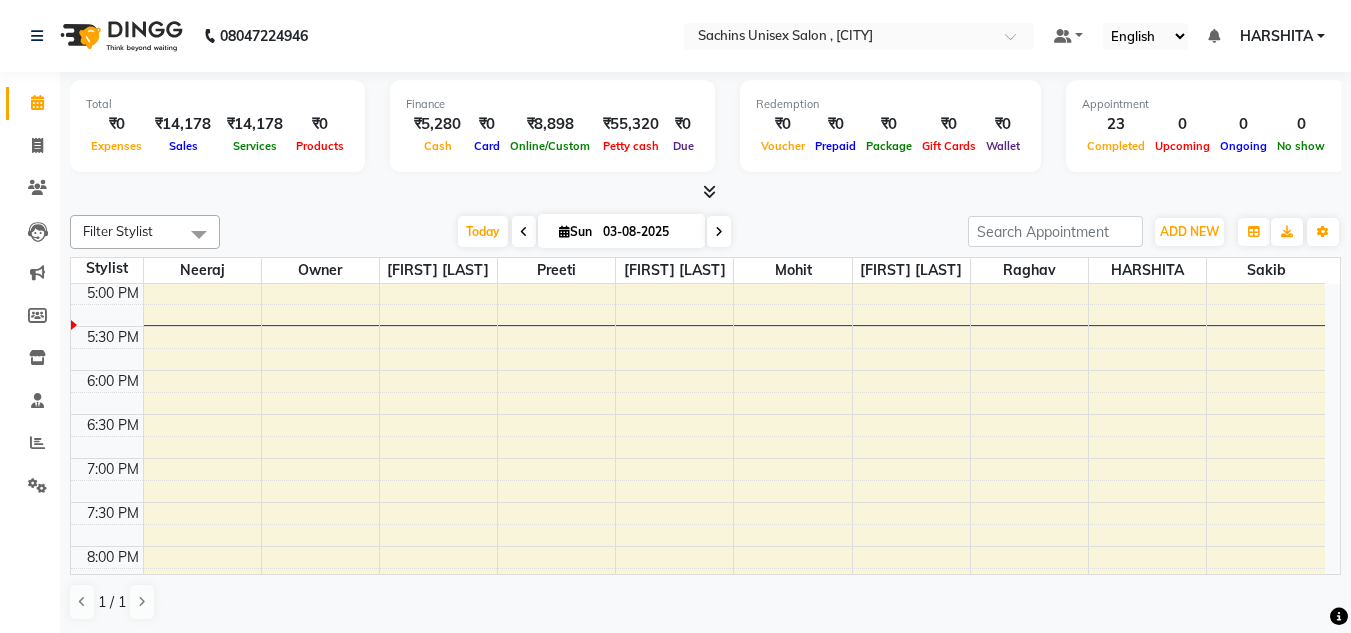click at bounding box center [719, 231] 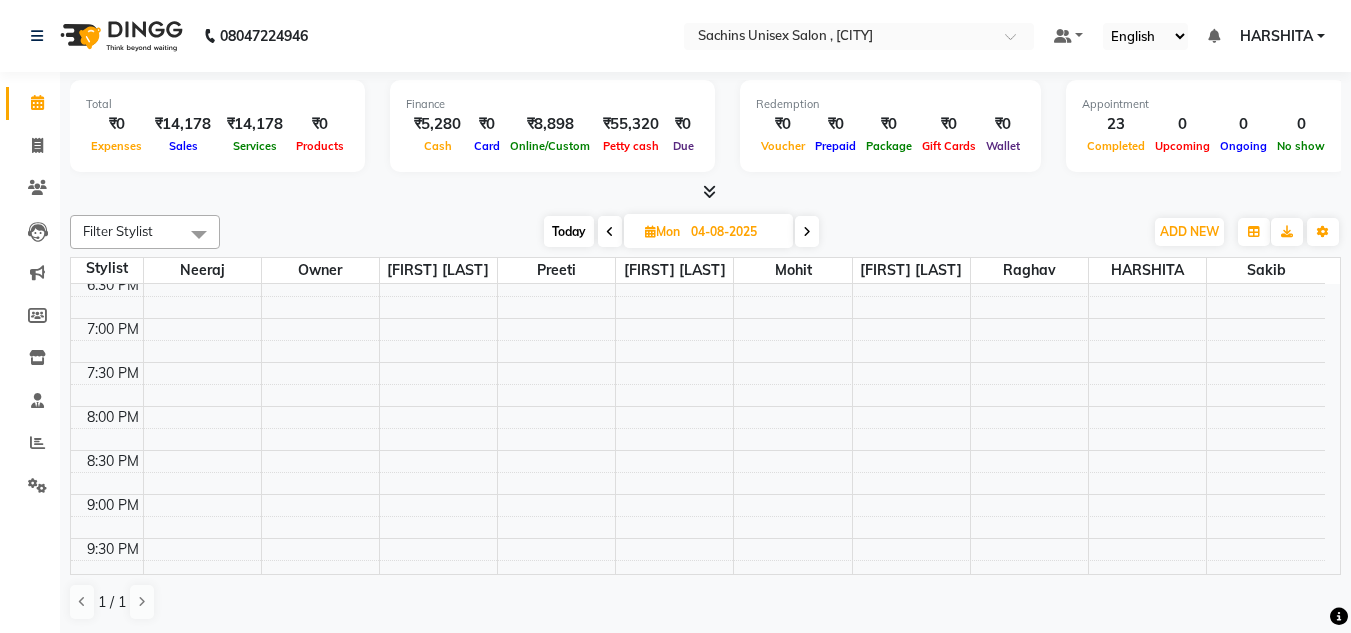 scroll, scrollTop: 1050, scrollLeft: 0, axis: vertical 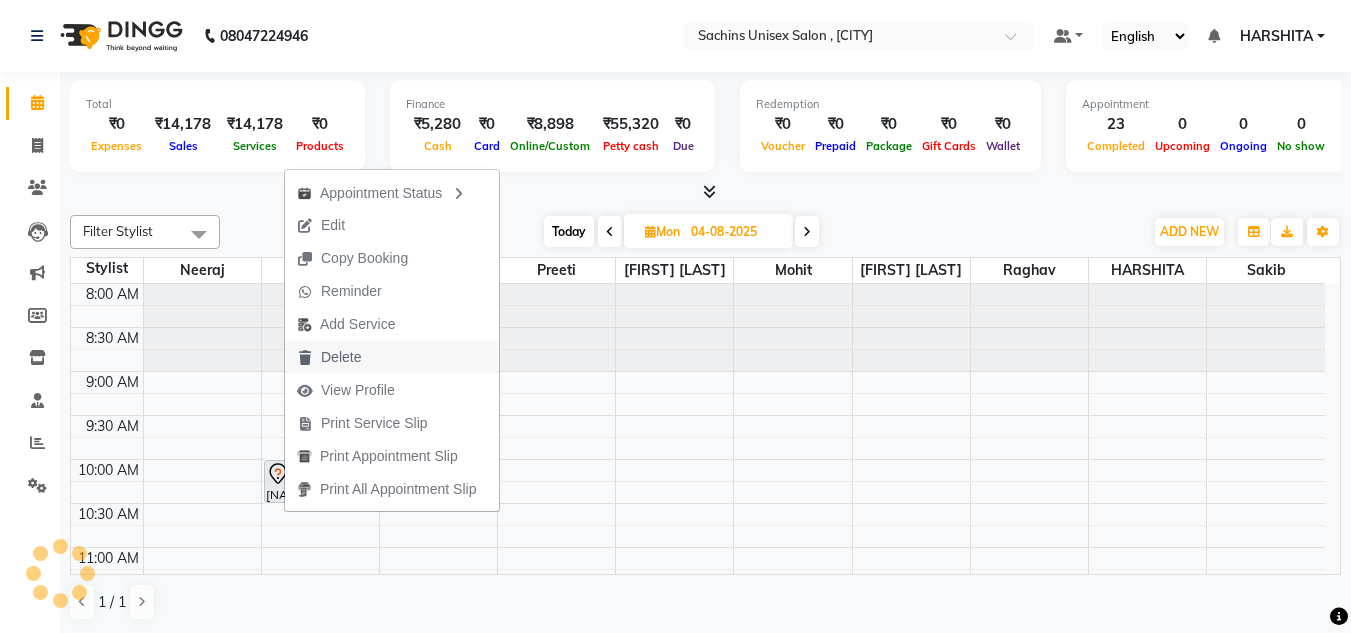 click on "Delete" at bounding box center [341, 357] 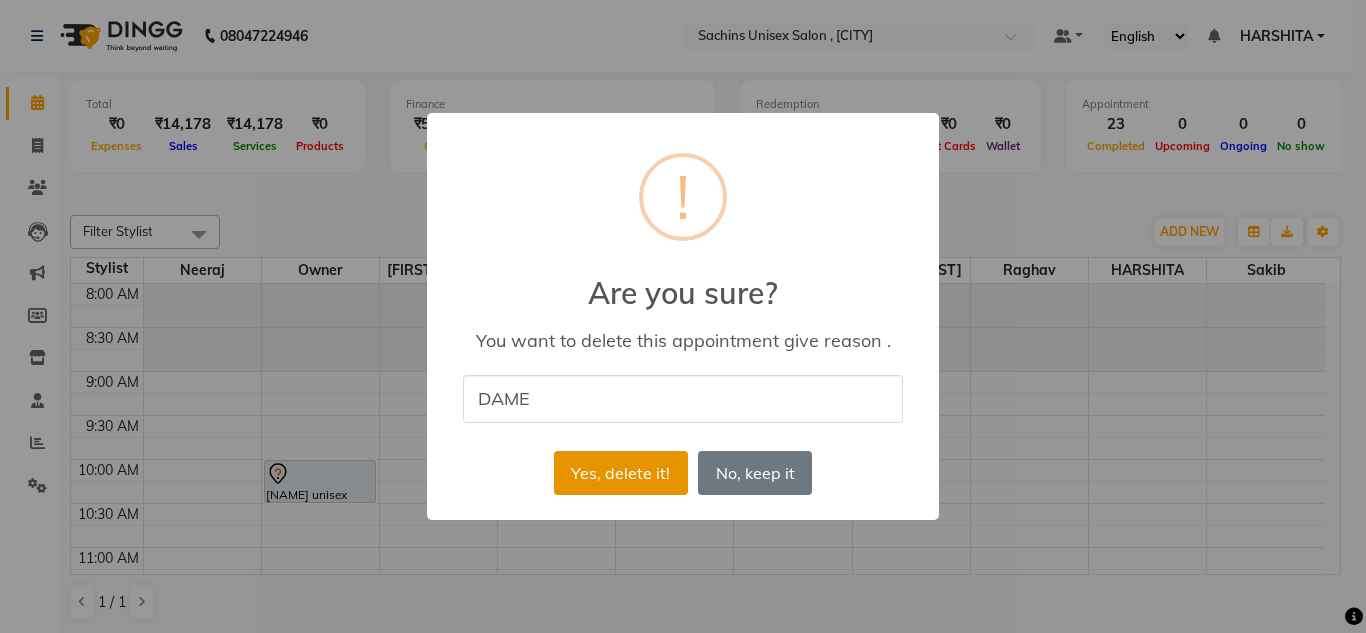 type on "DAME" 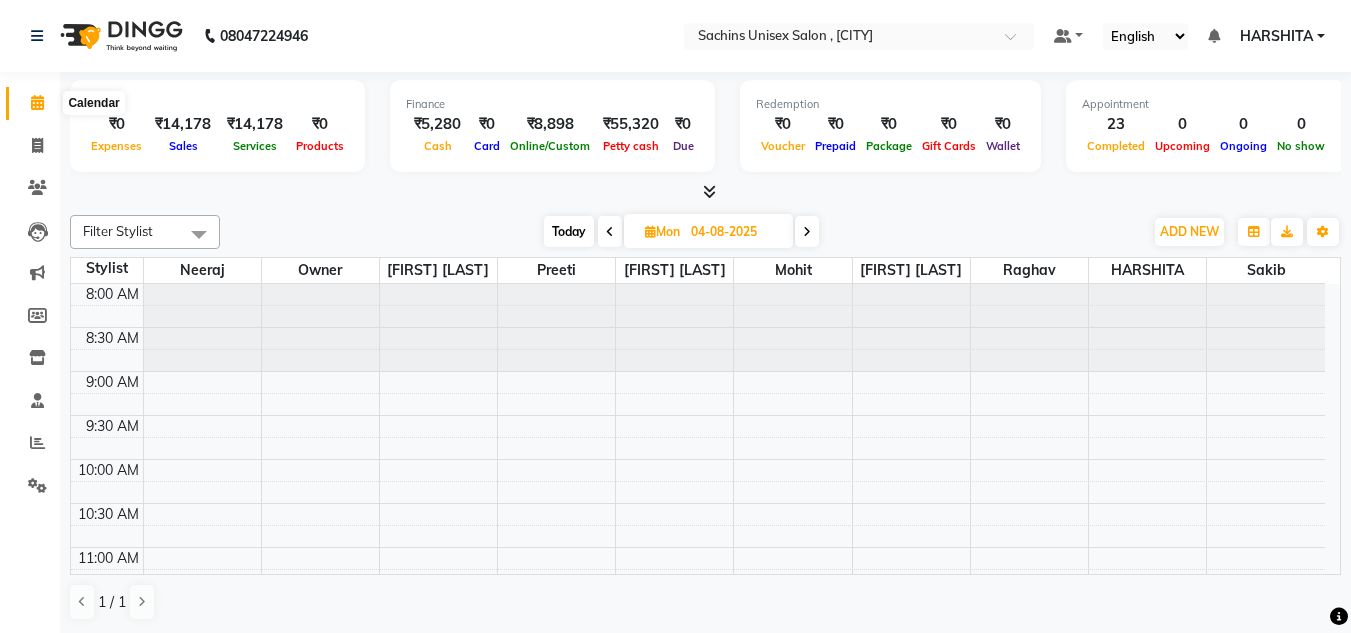 click 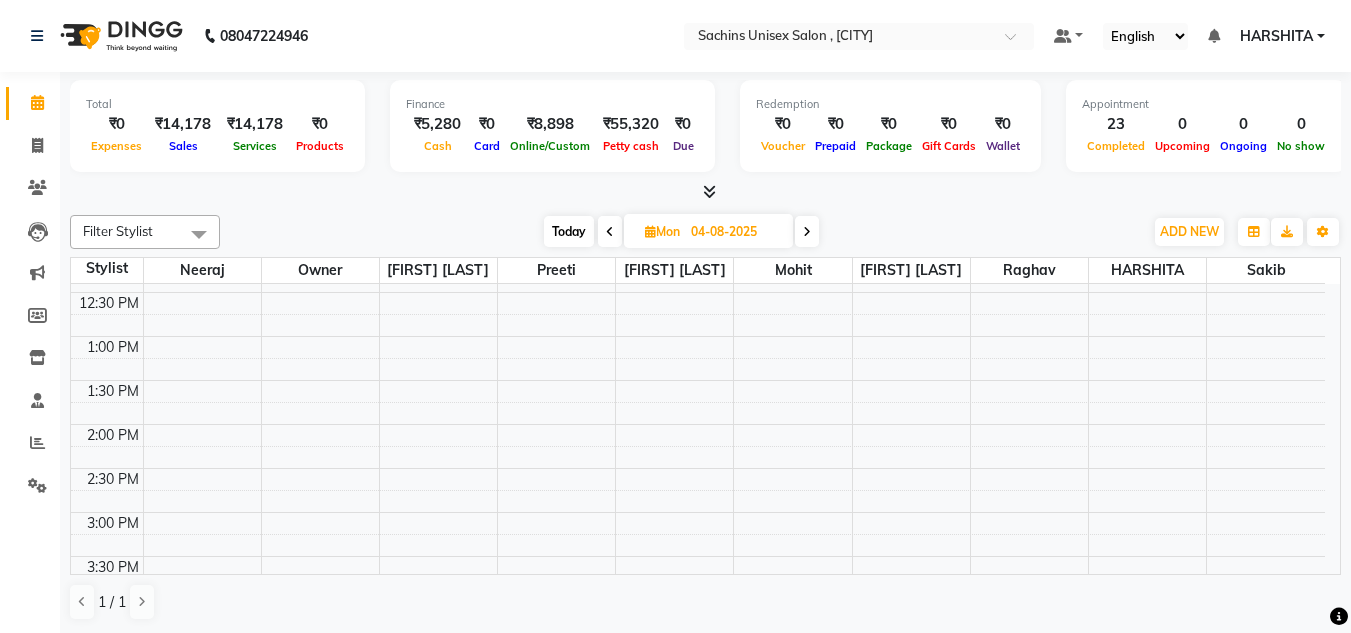 scroll, scrollTop: 400, scrollLeft: 0, axis: vertical 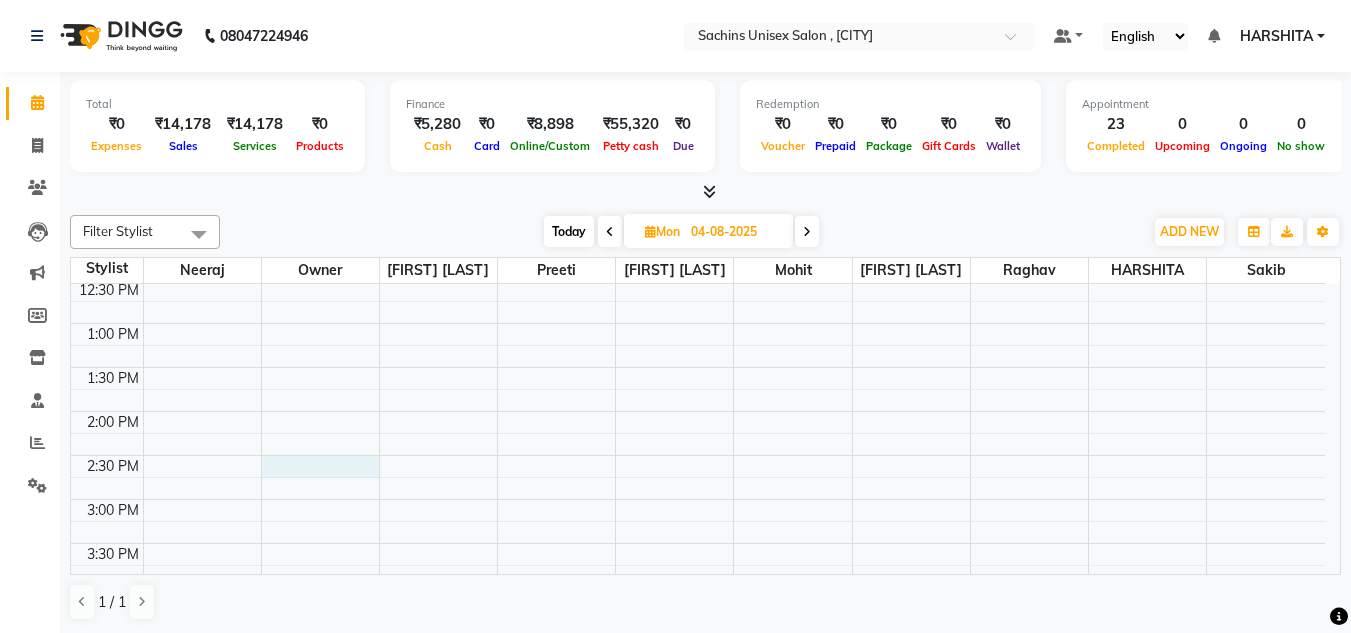 click on "8:00 AM 8:30 AM 9:00 AM 9:30 AM 10:00 AM 10:30 AM 11:00 AM 11:30 AM 12:00 PM 12:30 PM 1:00 PM 1:30 PM 2:00 PM 2:30 PM 3:00 PM 3:30 PM 4:00 PM 4:30 PM 5:00 PM 5:30 PM 6:00 PM 6:30 PM 7:00 PM 7:30 PM 8:00 PM 8:30 PM 9:00 PM 9:30 PM 10:00 PM 10:30 PM" at bounding box center (698, 543) 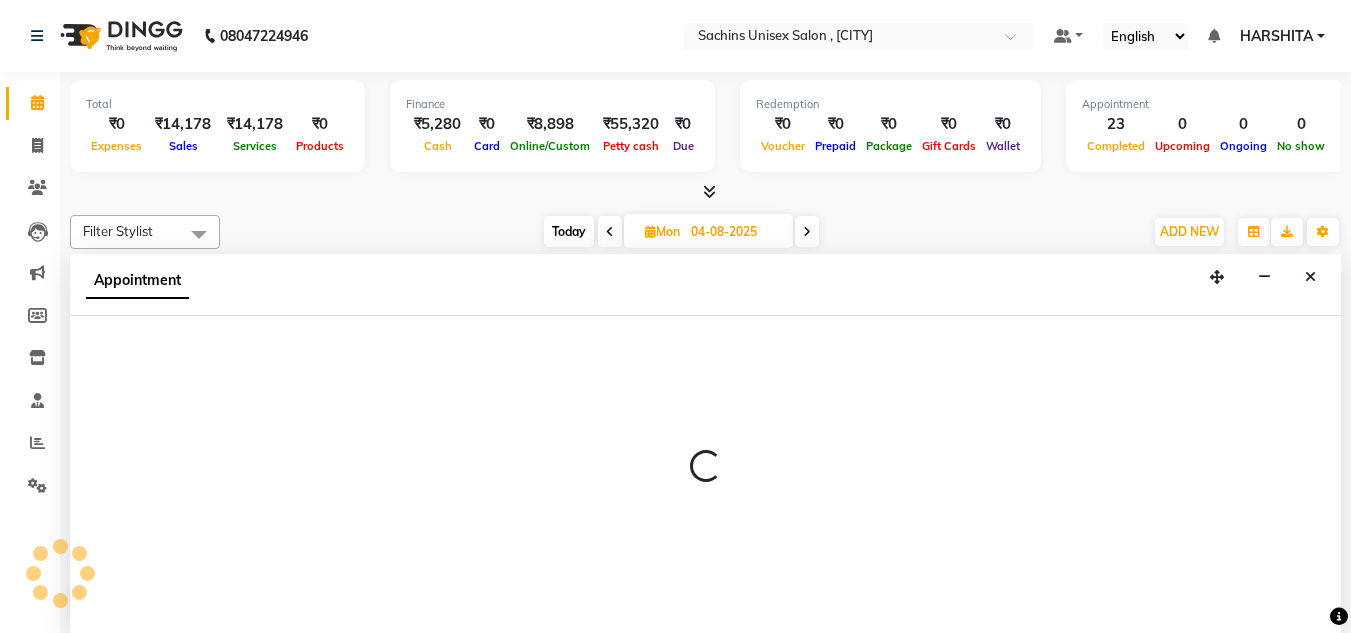 scroll, scrollTop: 1, scrollLeft: 0, axis: vertical 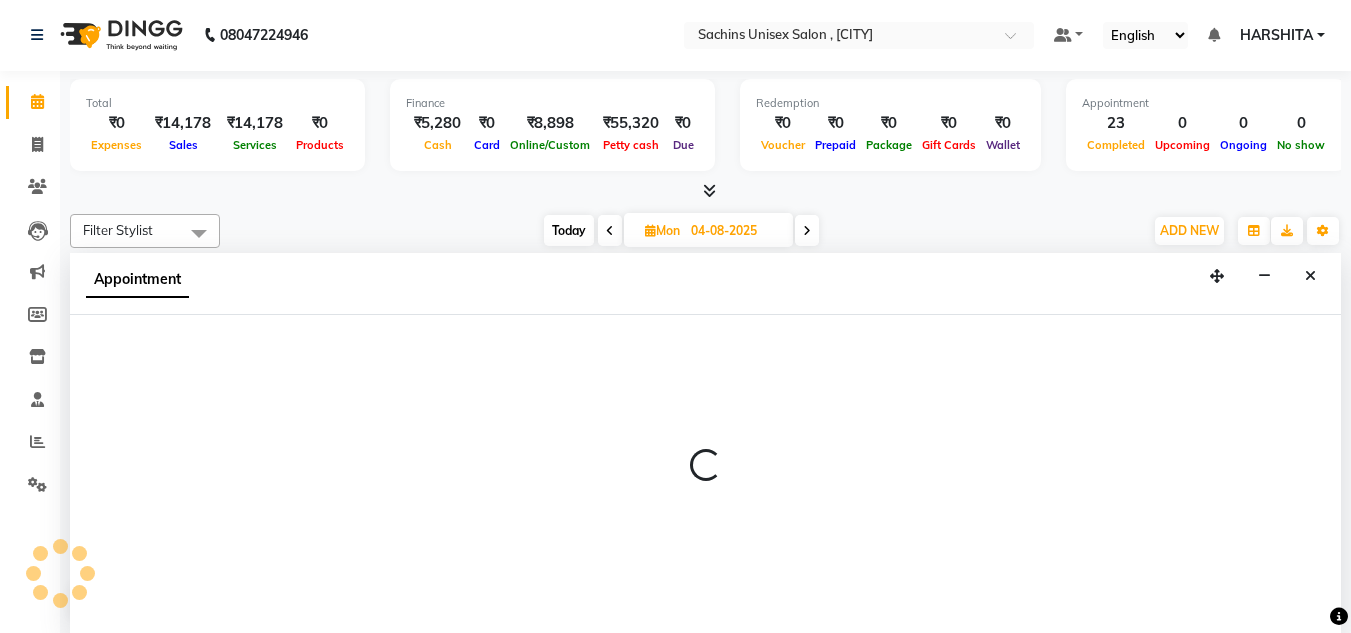 select on "53569" 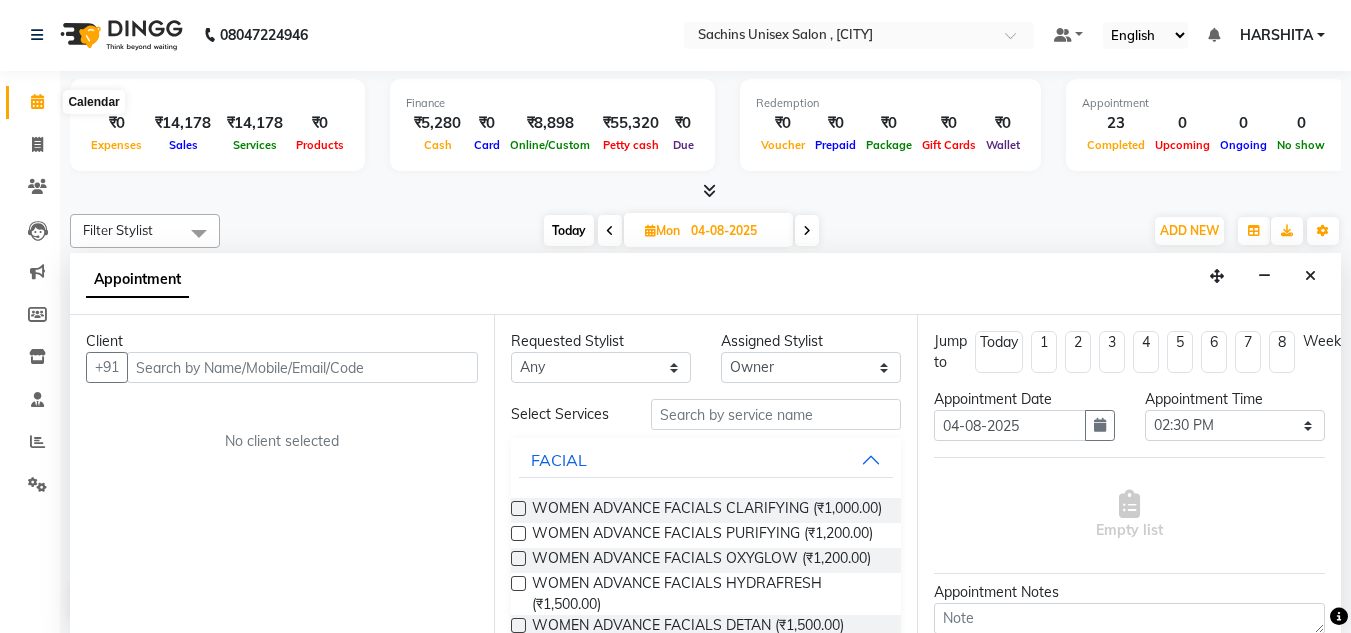 click 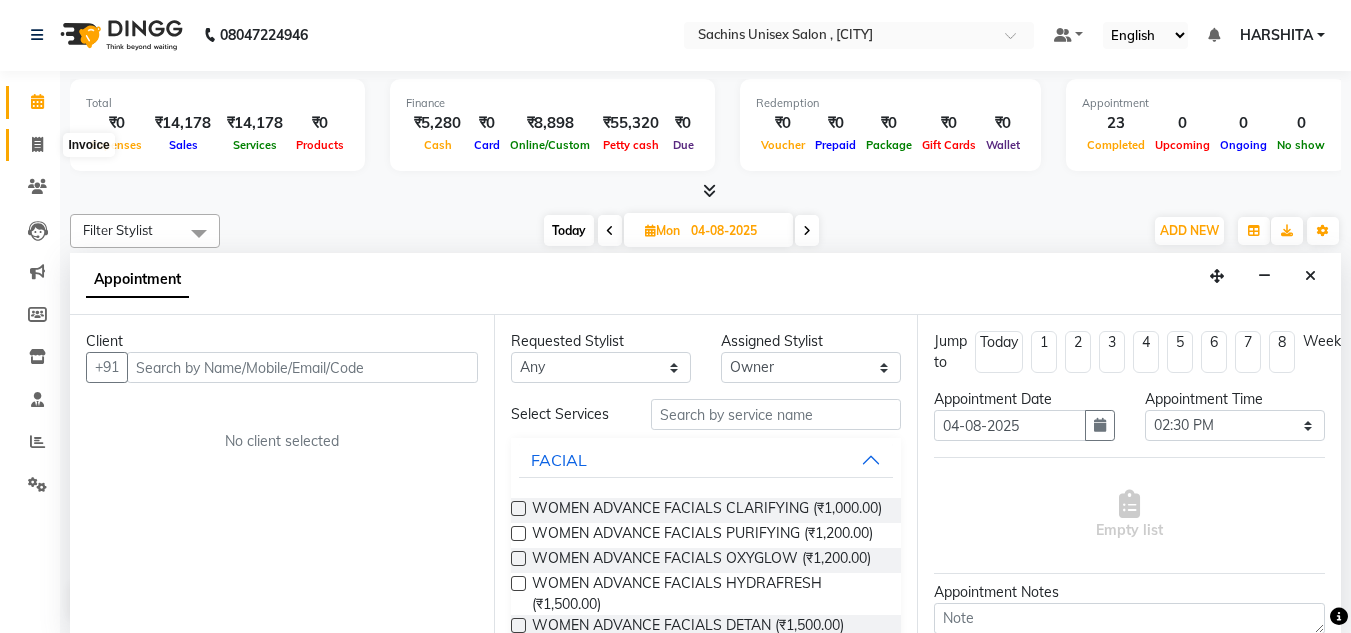 click 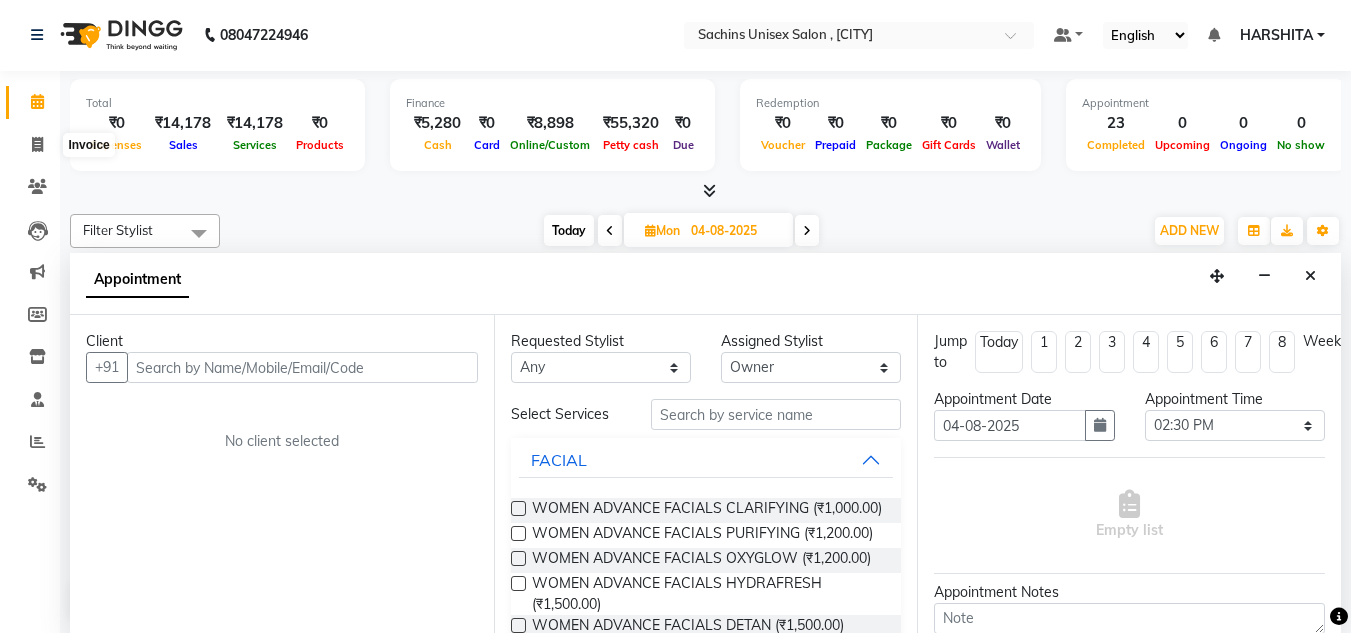 select on "service" 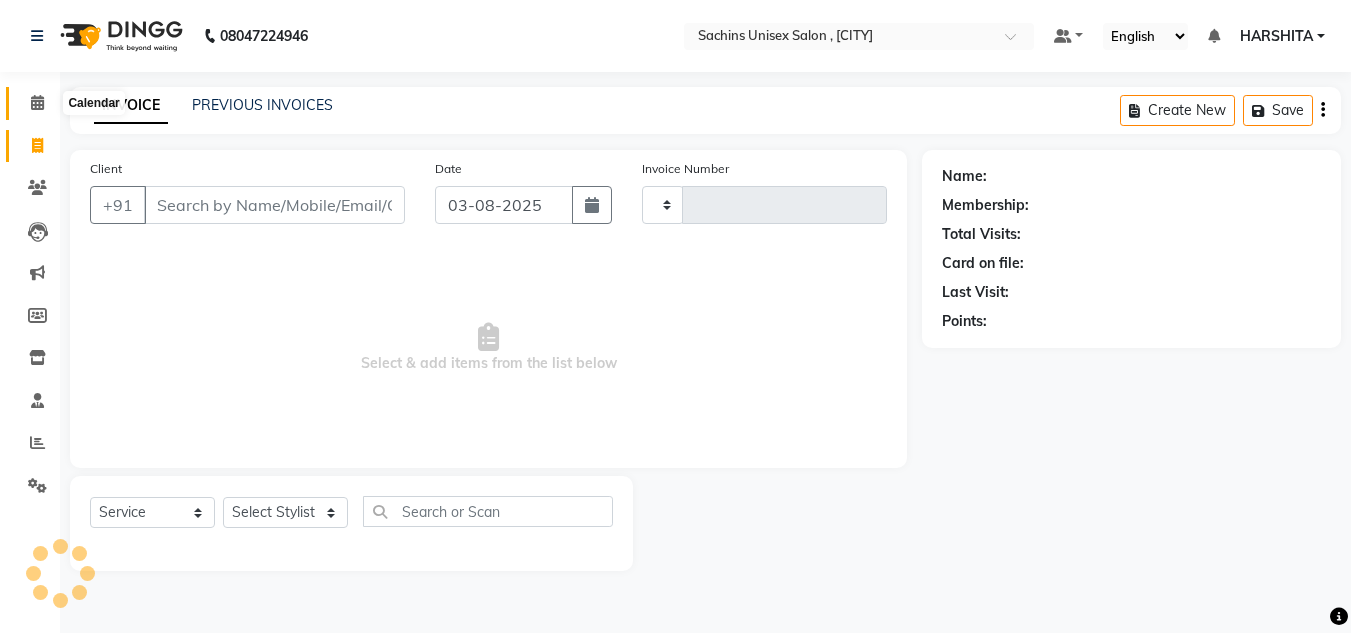 scroll, scrollTop: 0, scrollLeft: 0, axis: both 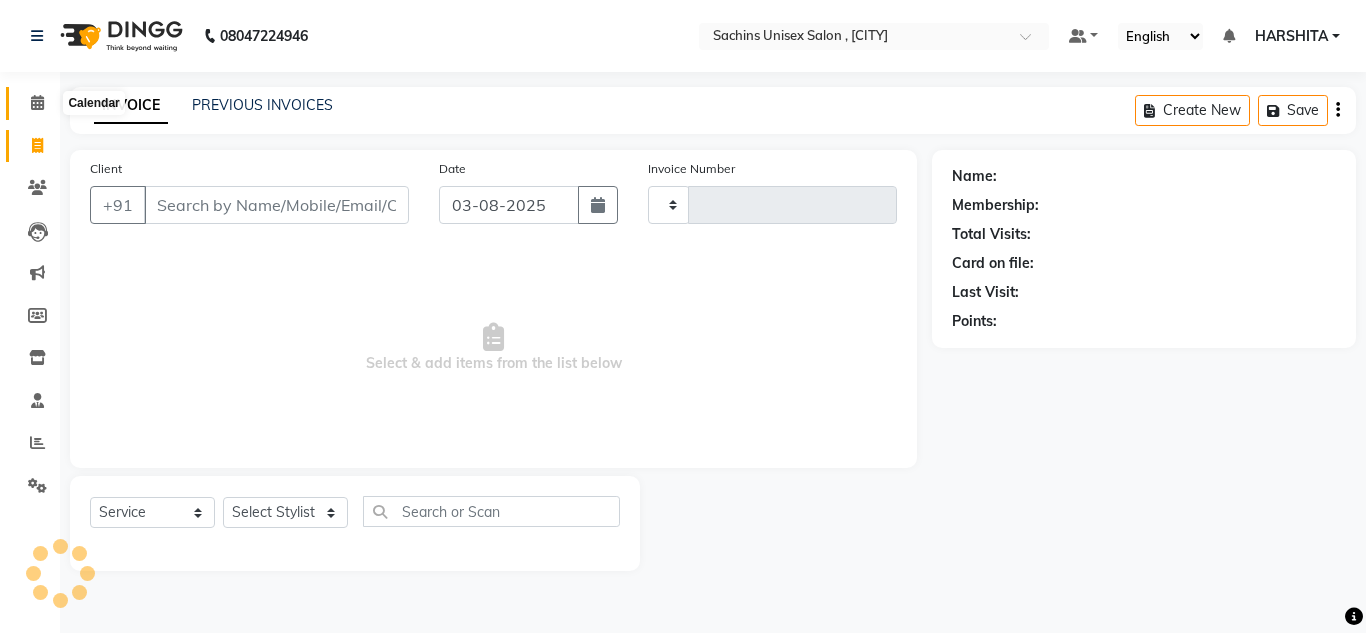 click 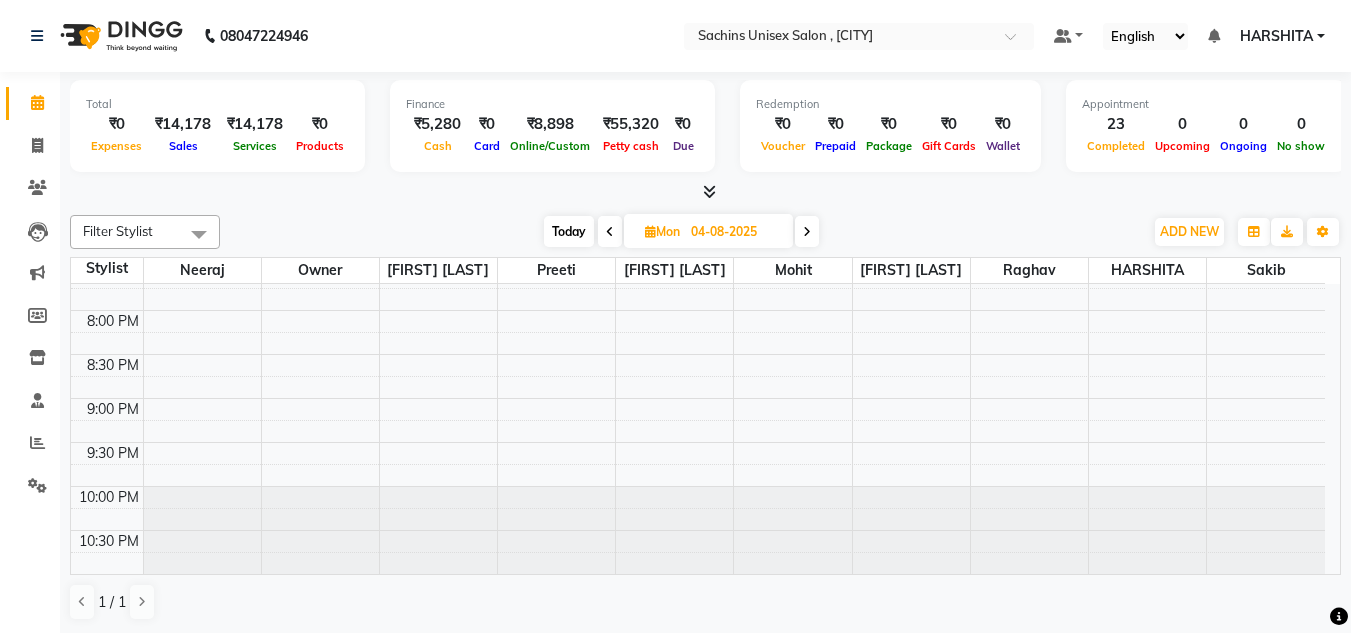 scroll, scrollTop: 1050, scrollLeft: 0, axis: vertical 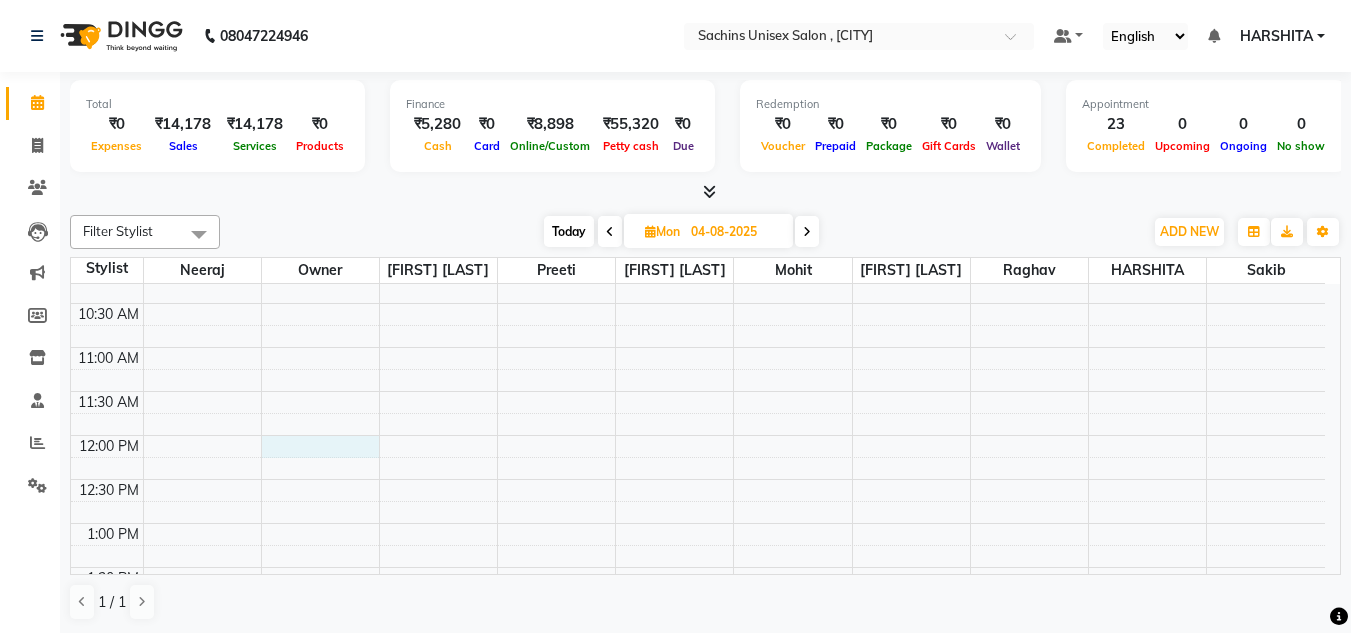 click on "8:00 AM 8:30 AM 9:00 AM 9:30 AM 10:00 AM 10:30 AM 11:00 AM 11:30 AM 12:00 PM 12:30 PM 1:00 PM 1:30 PM 2:00 PM 2:30 PM 3:00 PM 3:30 PM 4:00 PM 4:30 PM 5:00 PM 5:30 PM 6:00 PM 6:30 PM 7:00 PM 7:30 PM 8:00 PM 8:30 PM 9:00 PM 9:30 PM 10:00 PM 10:30 PM" at bounding box center [698, 743] 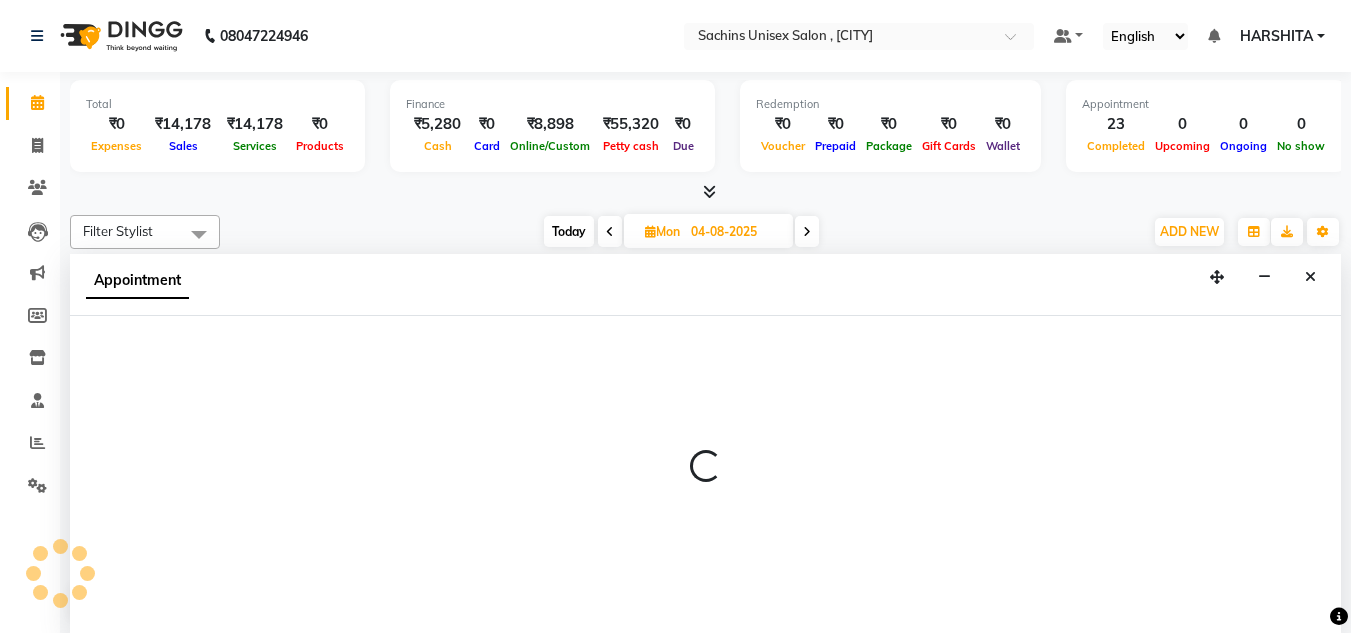 select on "53569" 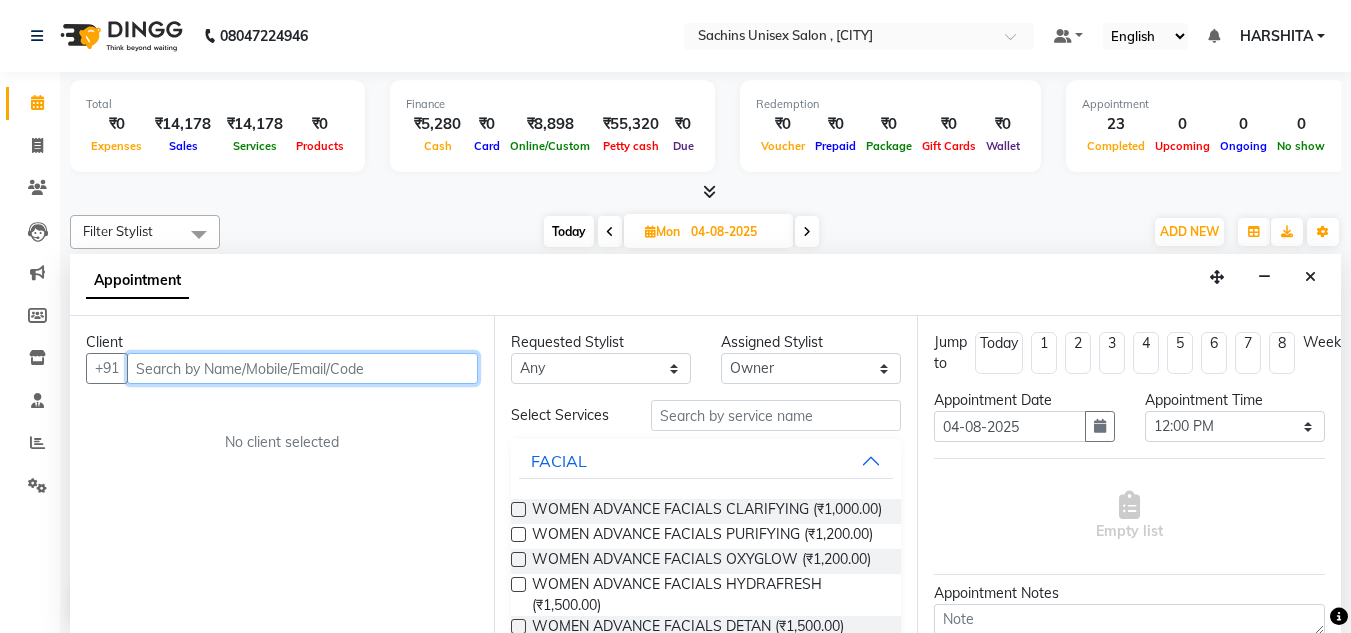 scroll, scrollTop: 1, scrollLeft: 0, axis: vertical 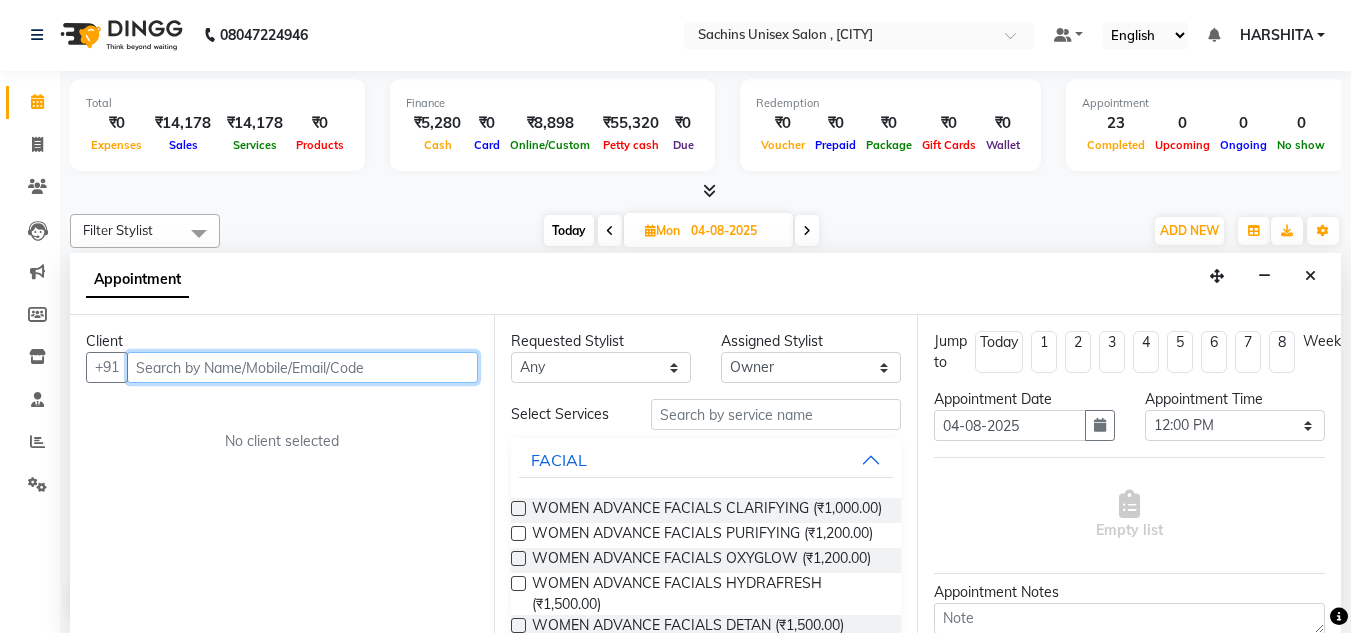 click at bounding box center (302, 367) 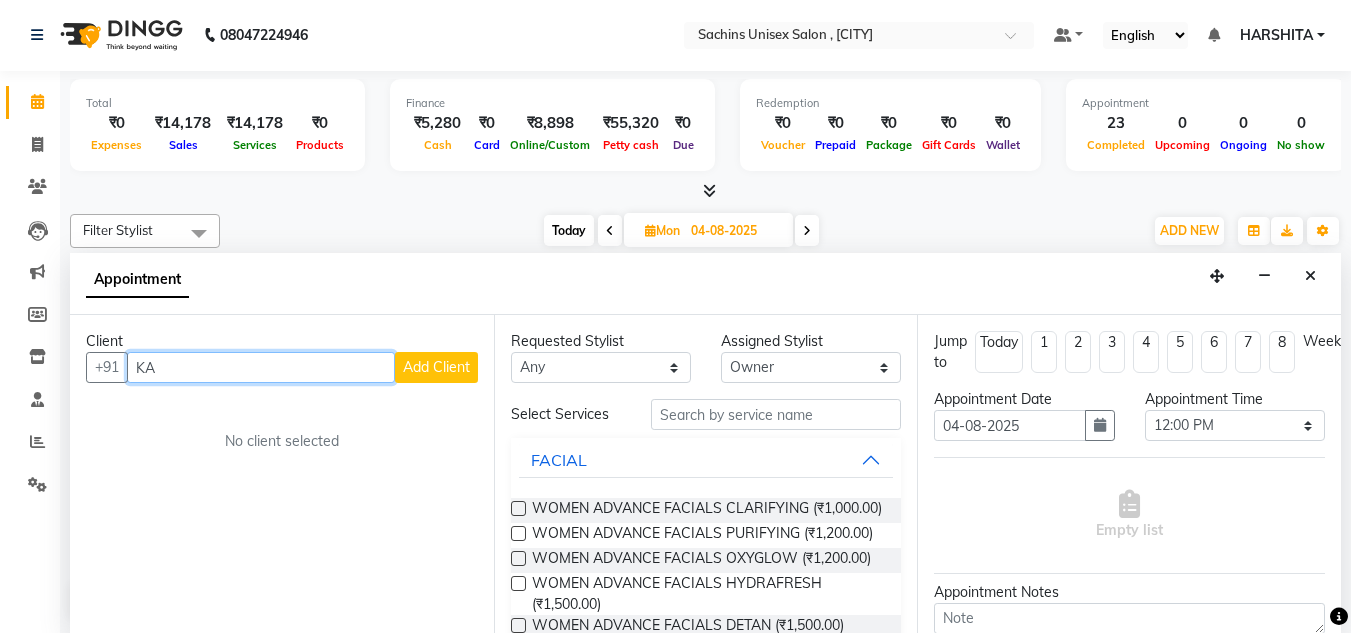 type on "K" 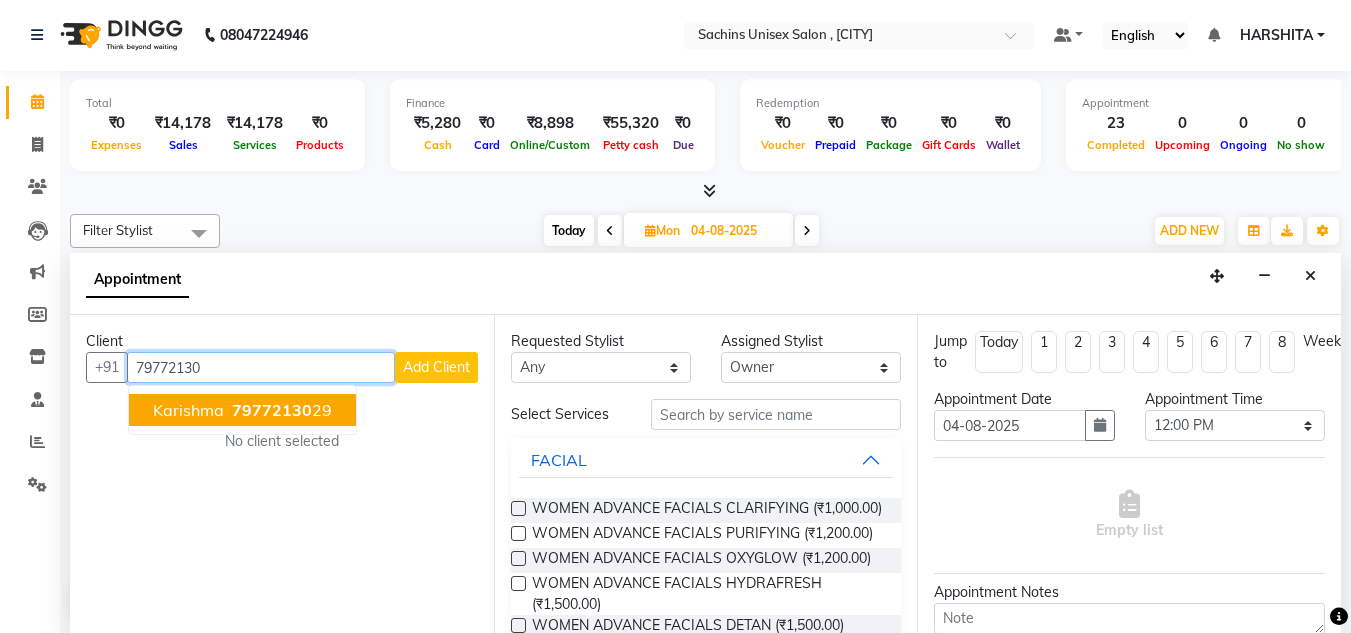 click on "karishma" at bounding box center (188, 410) 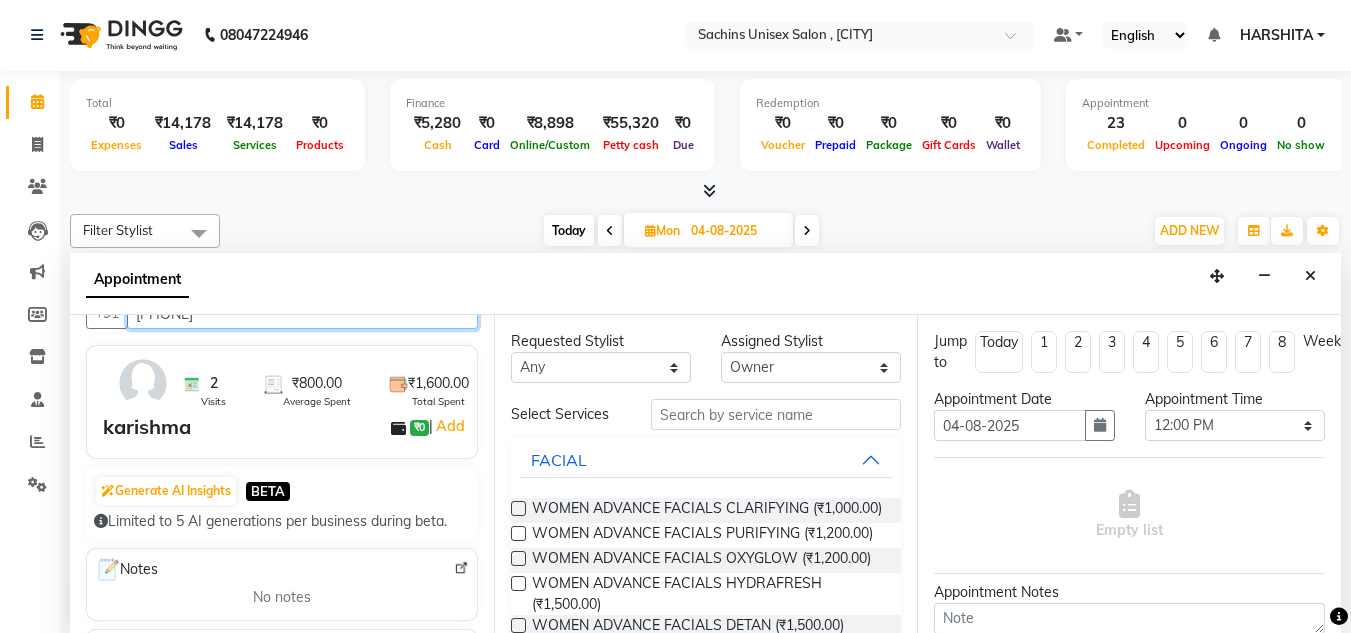 scroll, scrollTop: 100, scrollLeft: 0, axis: vertical 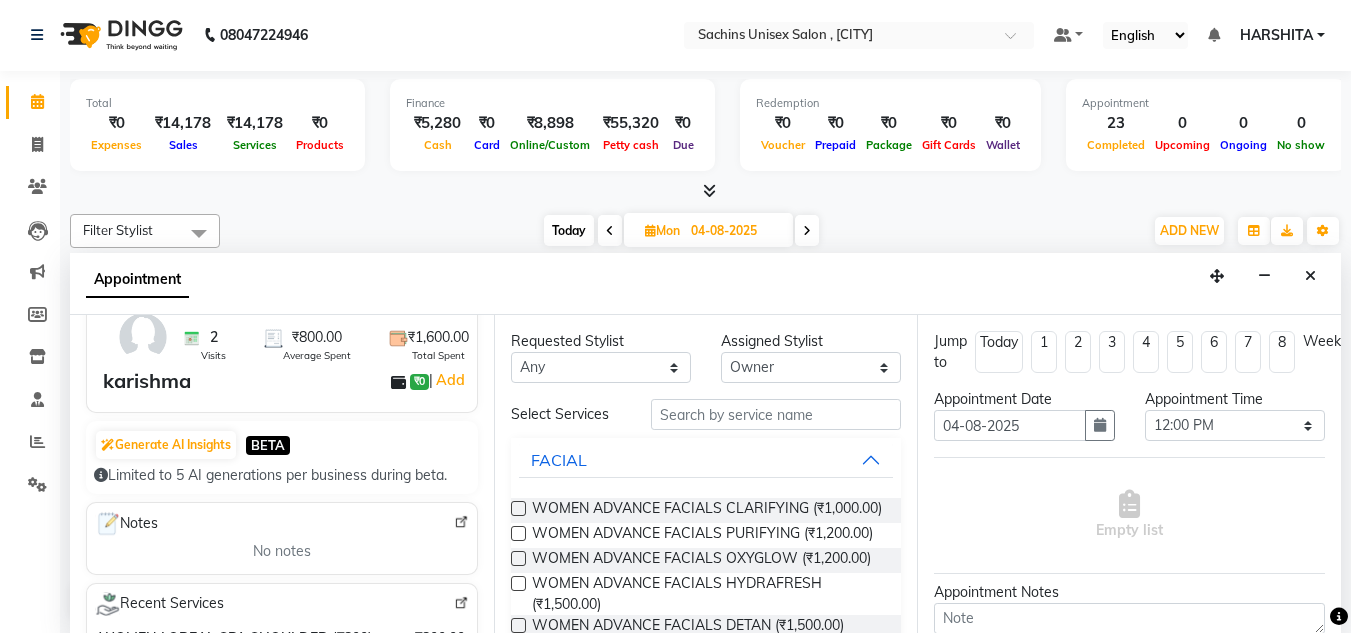 type on "7977213029" 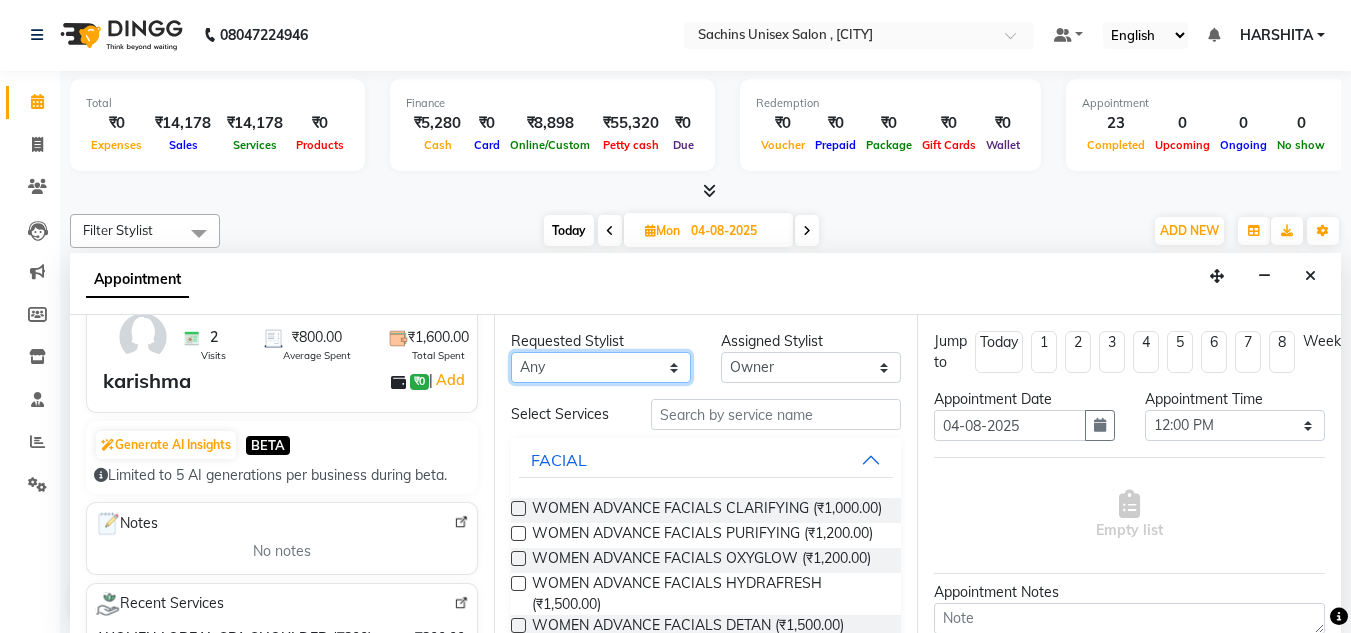 click on "Any Aalam salmani Ahmed Washim new  HARSHITA mohit Neeraj Owner preeti Raghav sakib sonu RG" at bounding box center (601, 367) 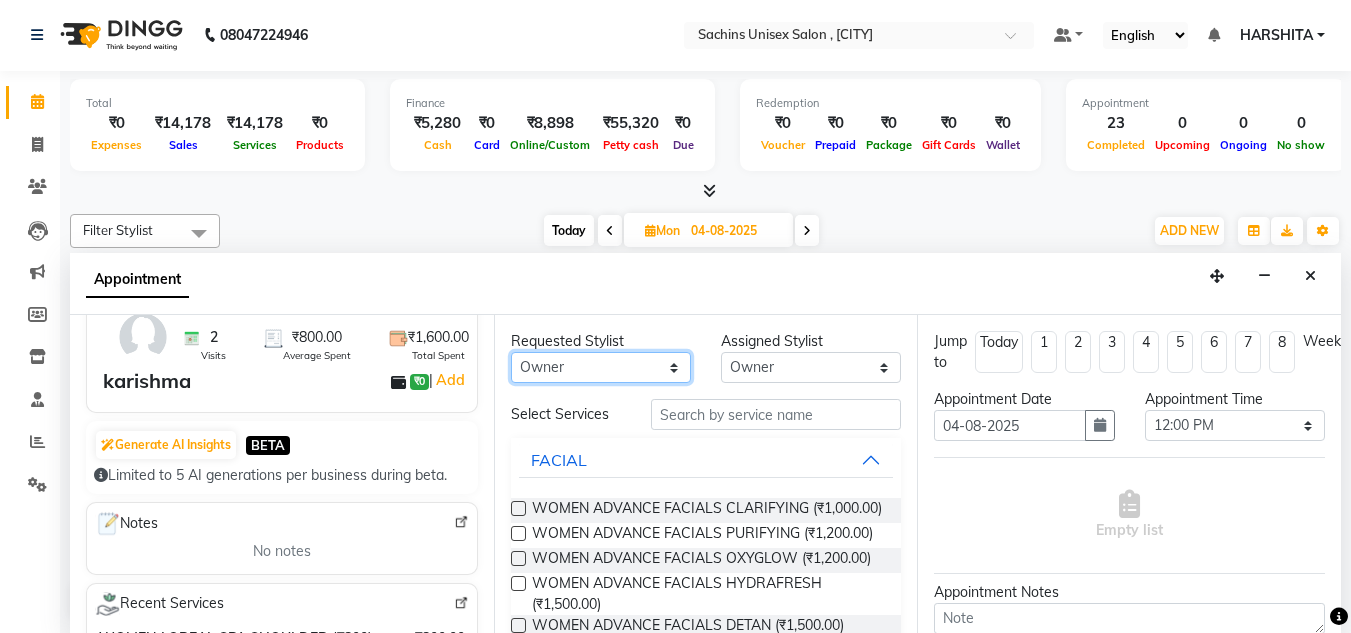click on "Any Aalam salmani Ahmed Washim new  HARSHITA mohit Neeraj Owner preeti Raghav sakib sonu RG" at bounding box center (601, 367) 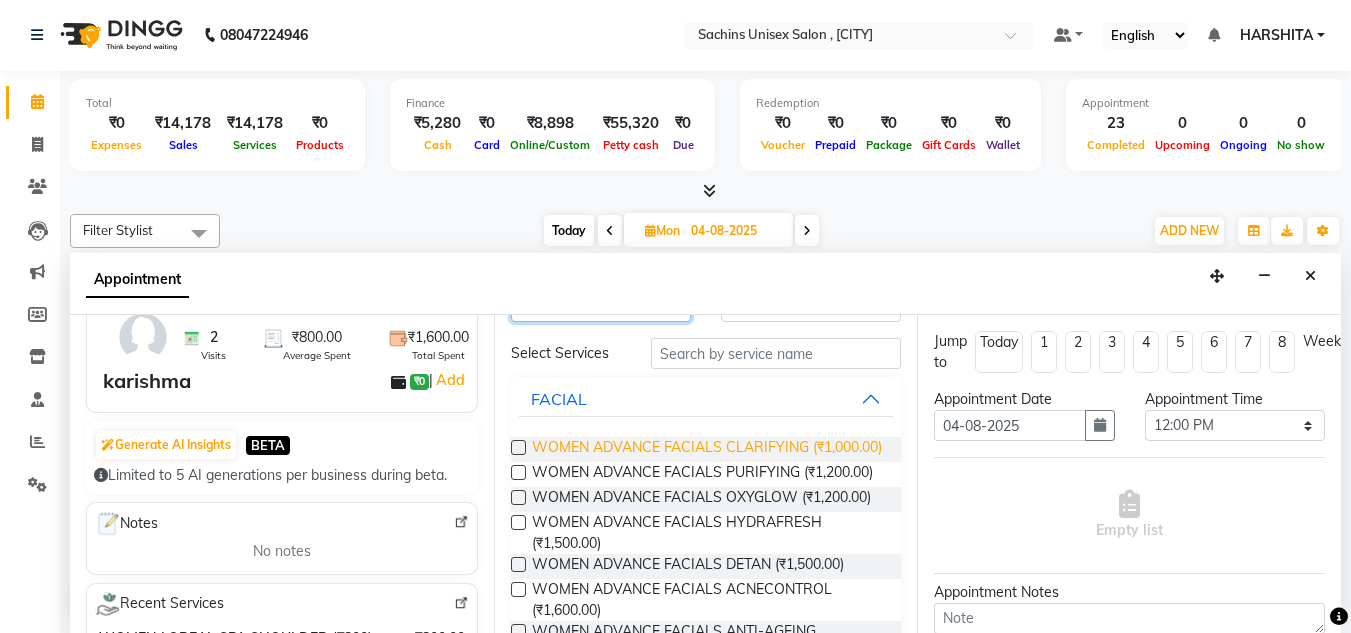 scroll, scrollTop: 0, scrollLeft: 0, axis: both 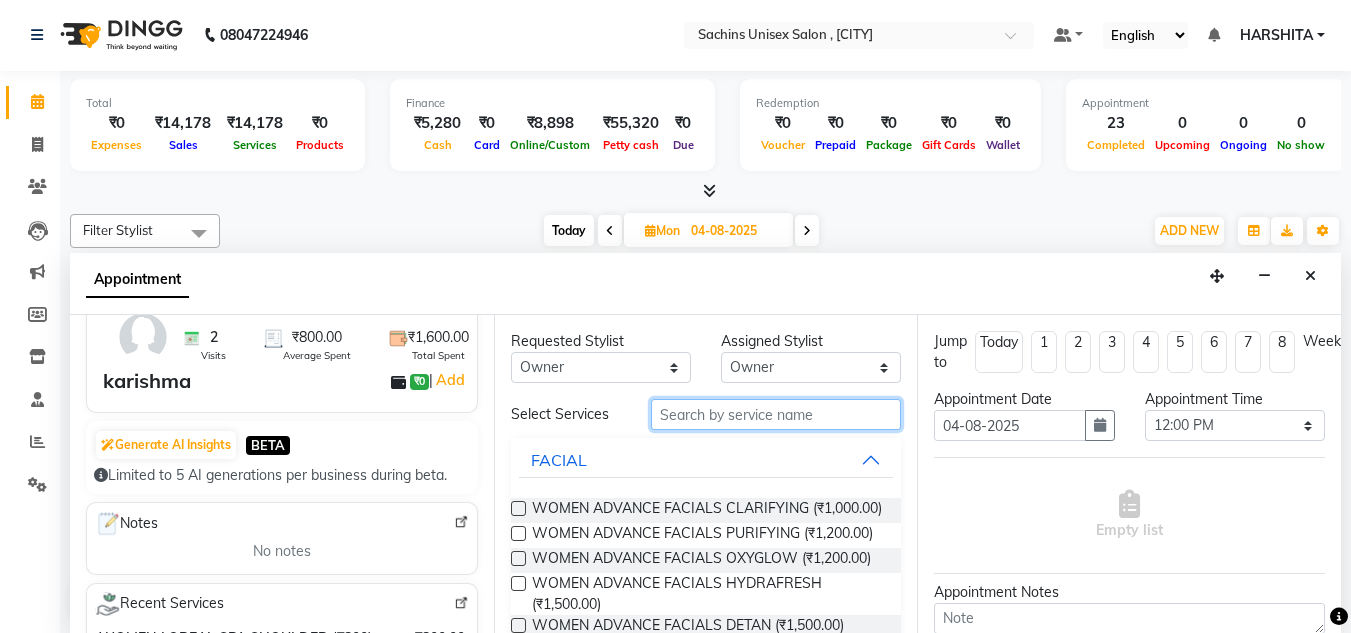 drag, startPoint x: 742, startPoint y: 405, endPoint x: 739, endPoint y: 420, distance: 15.297058 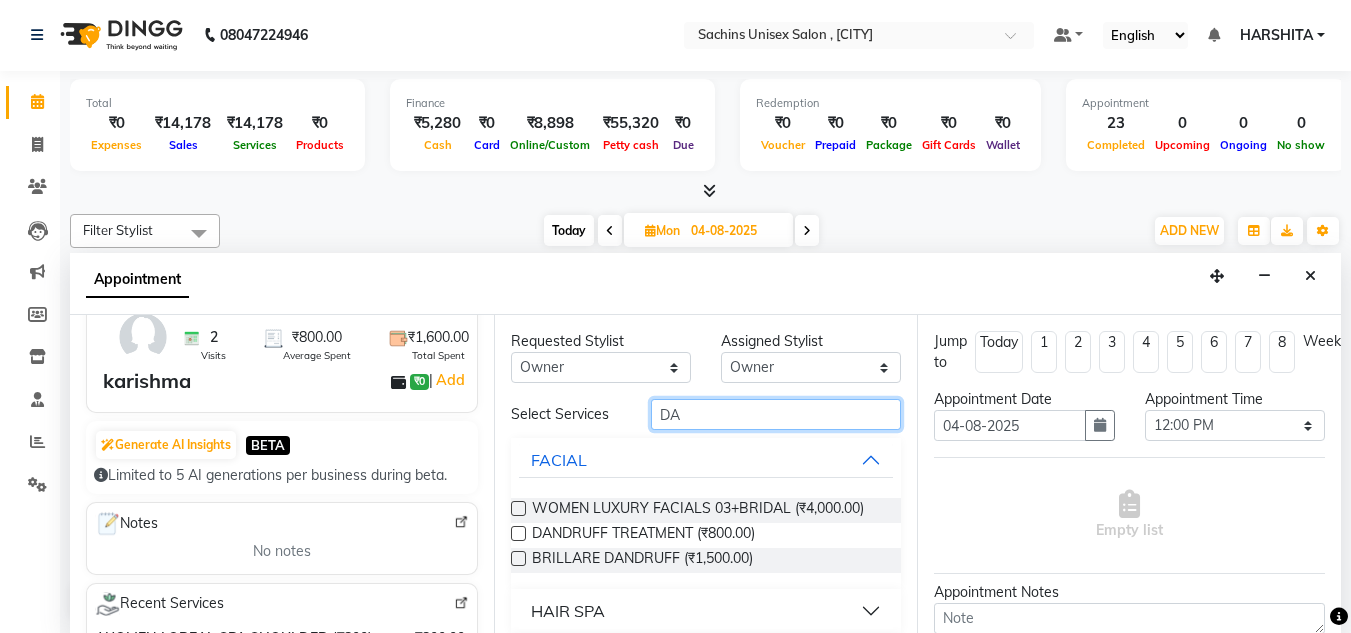 type on "D" 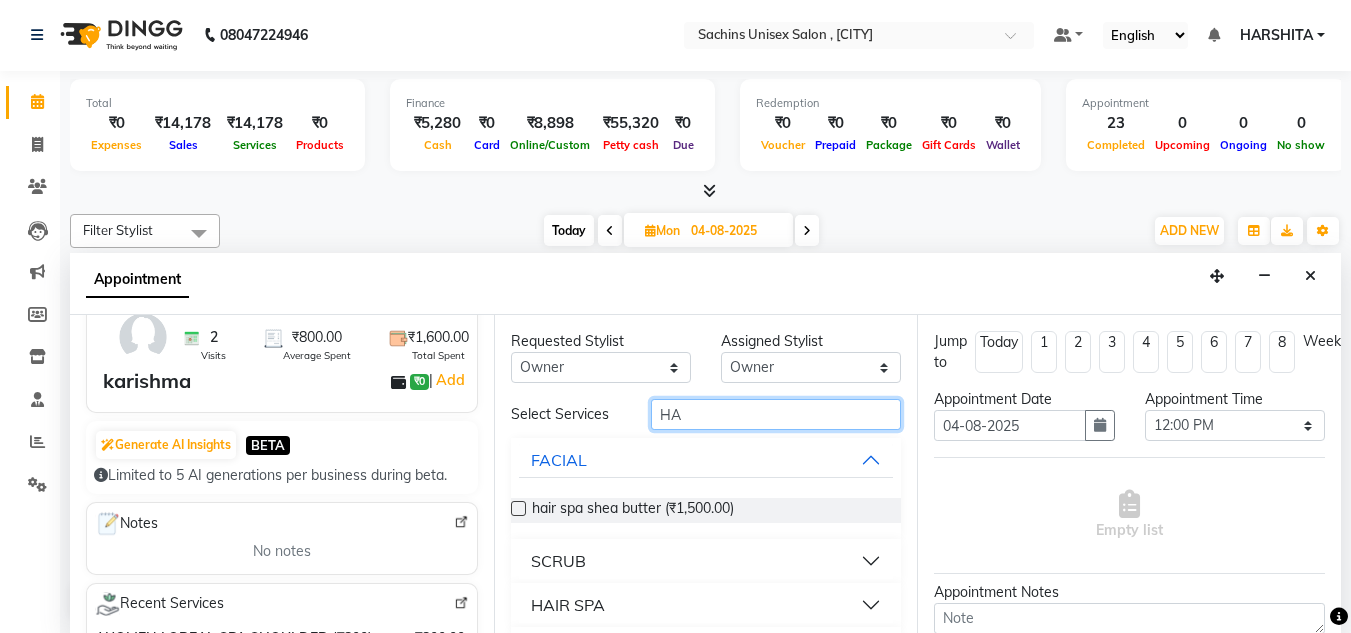type on "H" 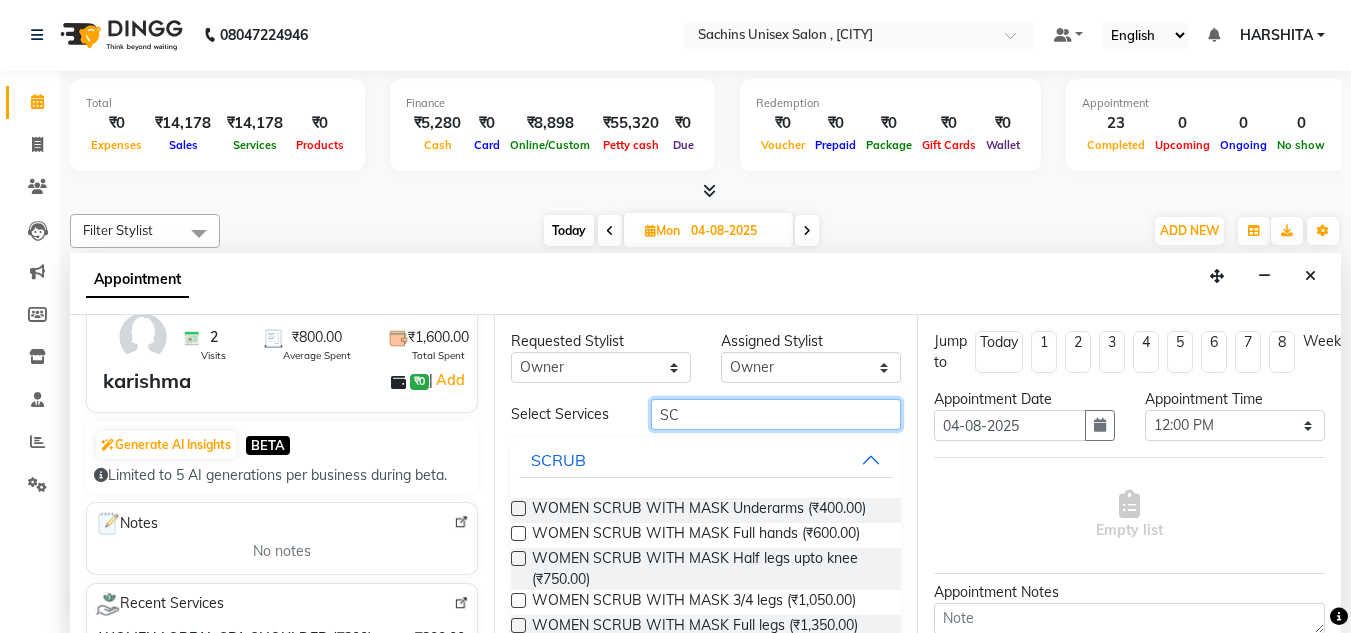 type on "S" 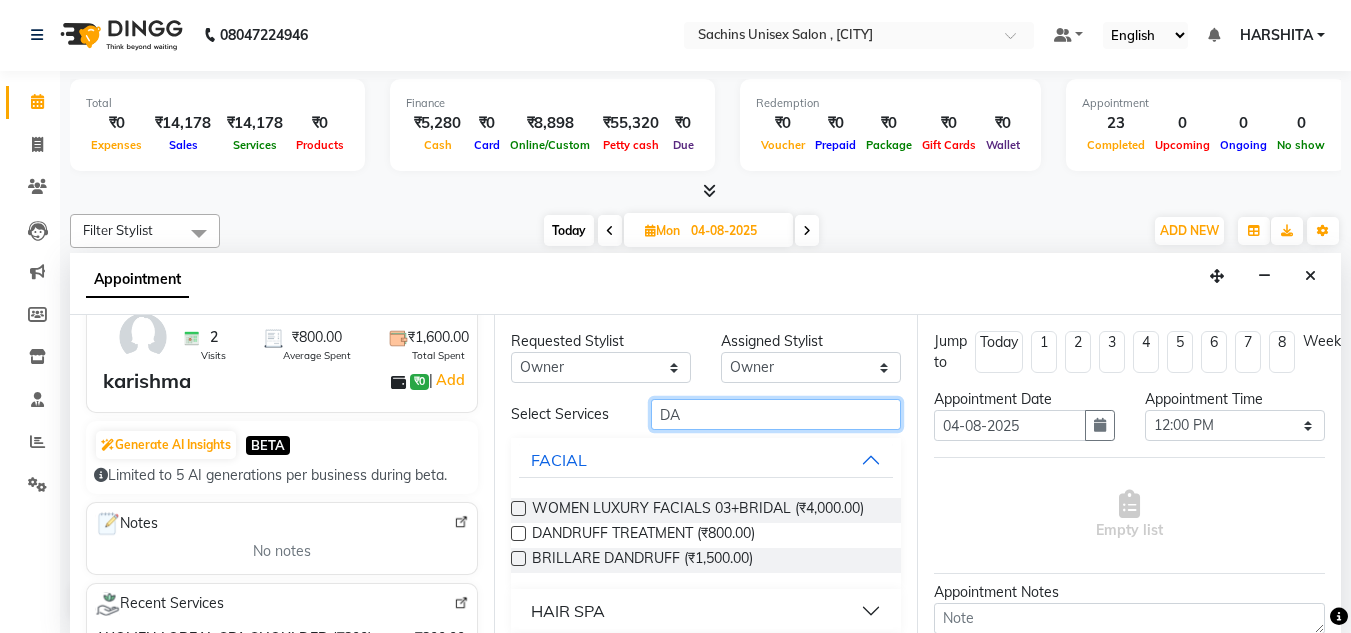 type on "D" 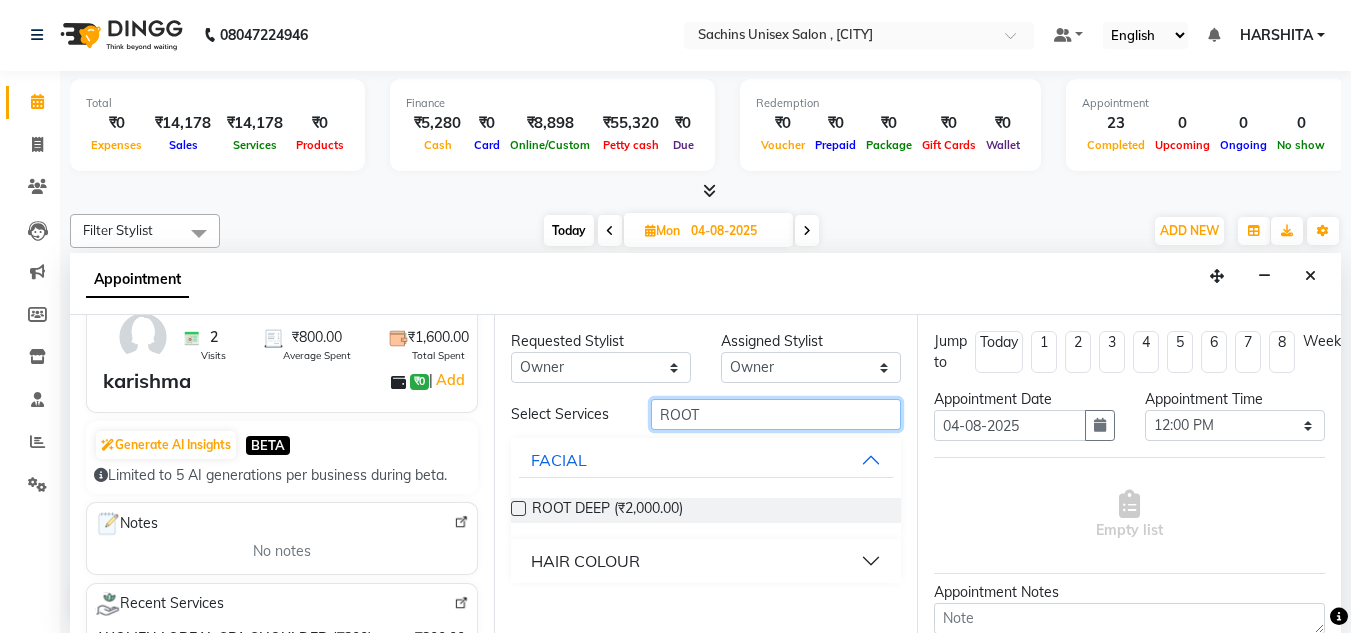 type on "ROOT" 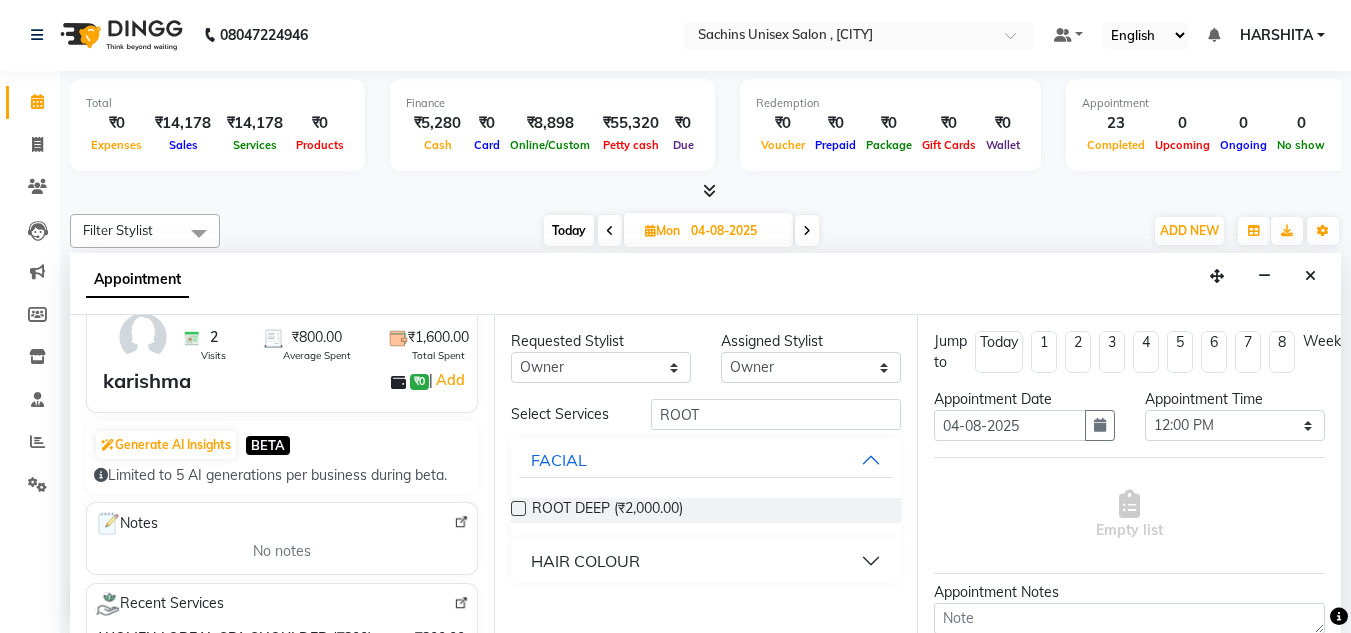 click at bounding box center [518, 508] 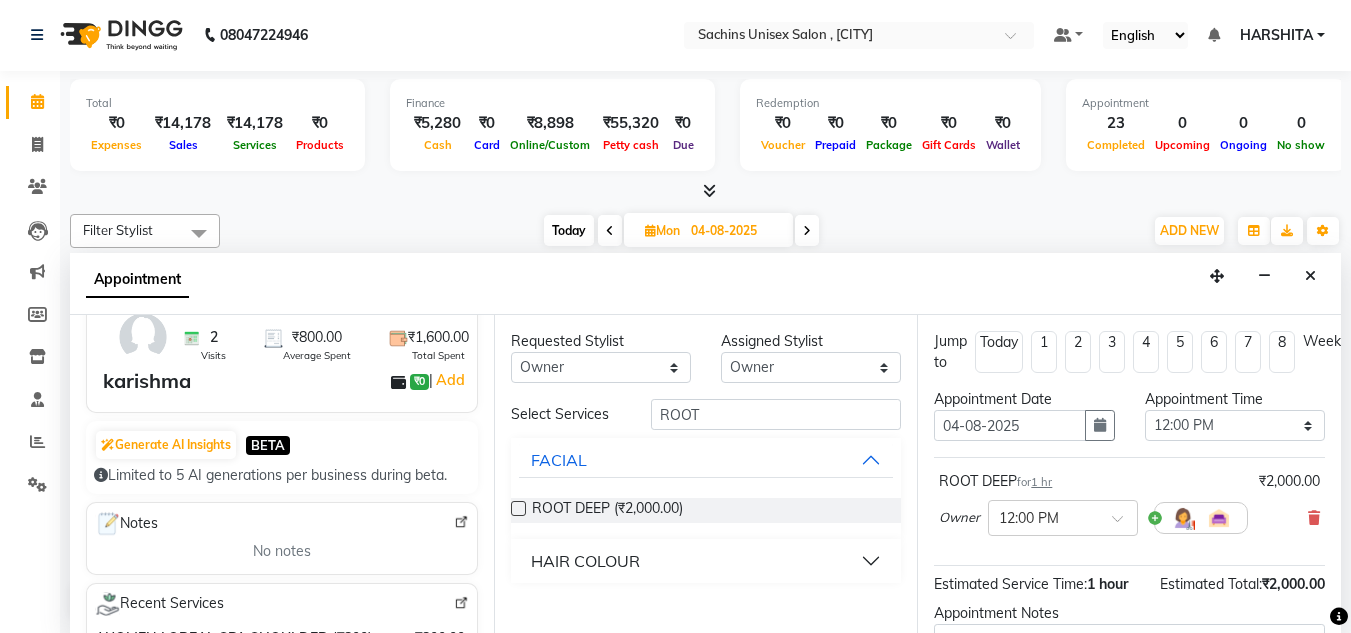 click at bounding box center [518, 508] 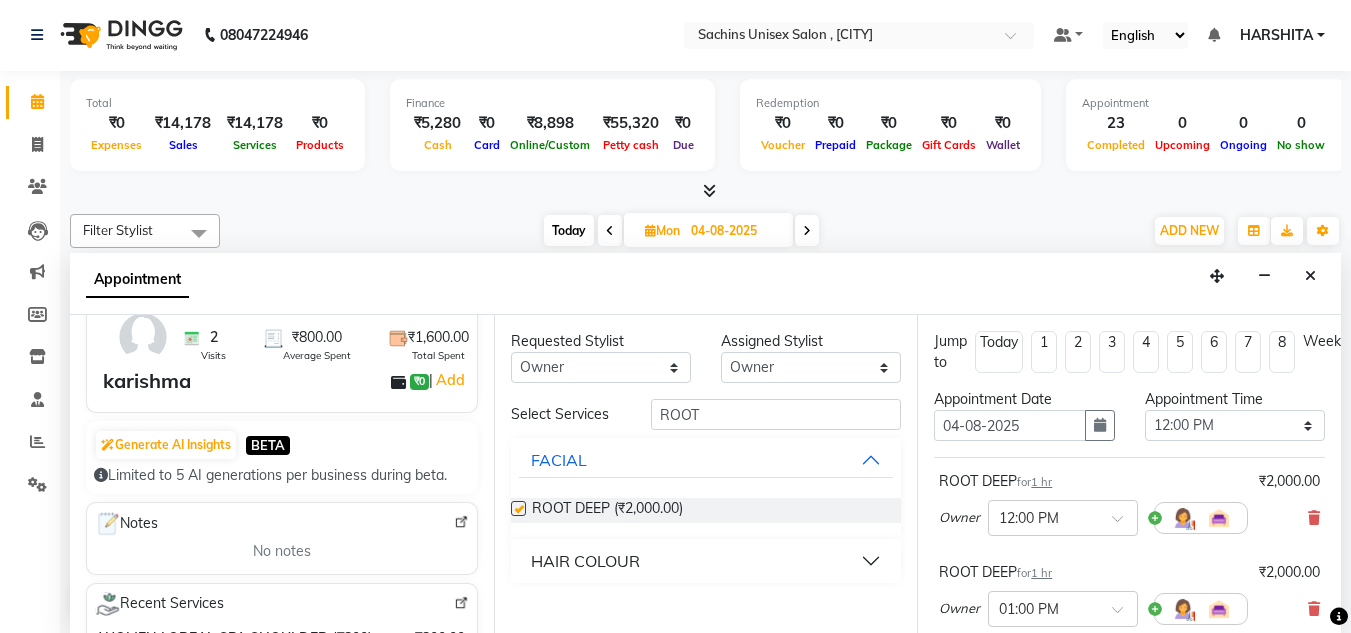 checkbox on "false" 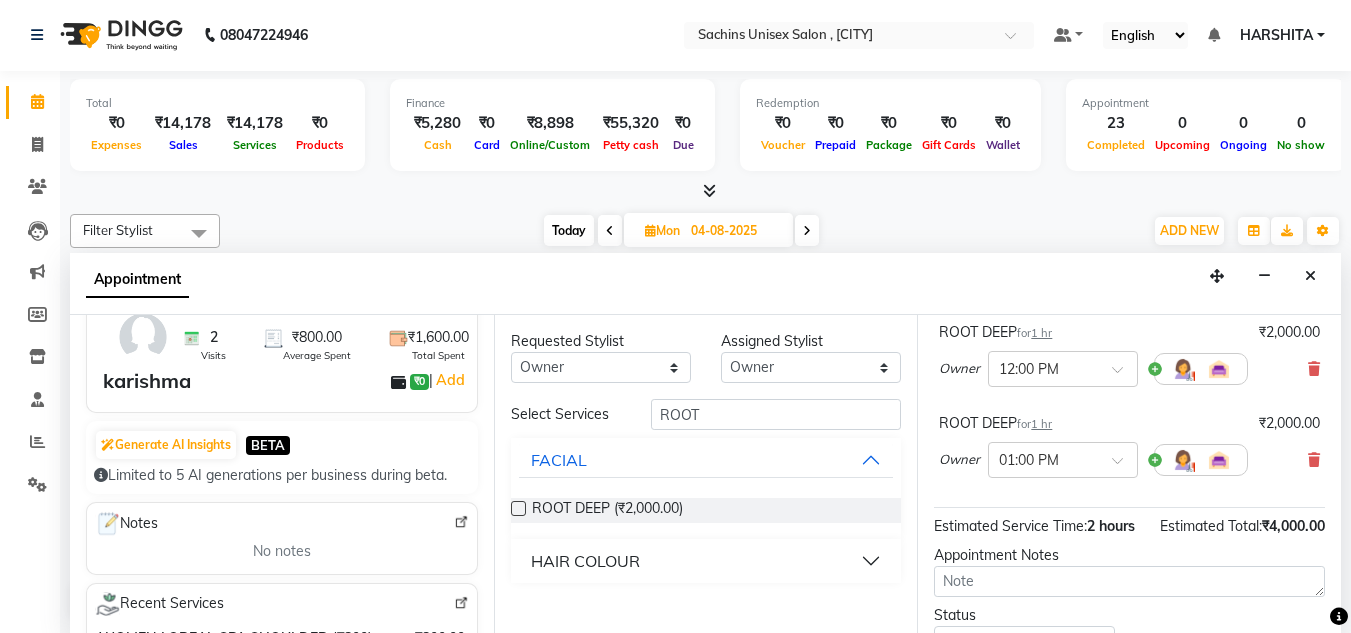 scroll, scrollTop: 100, scrollLeft: 0, axis: vertical 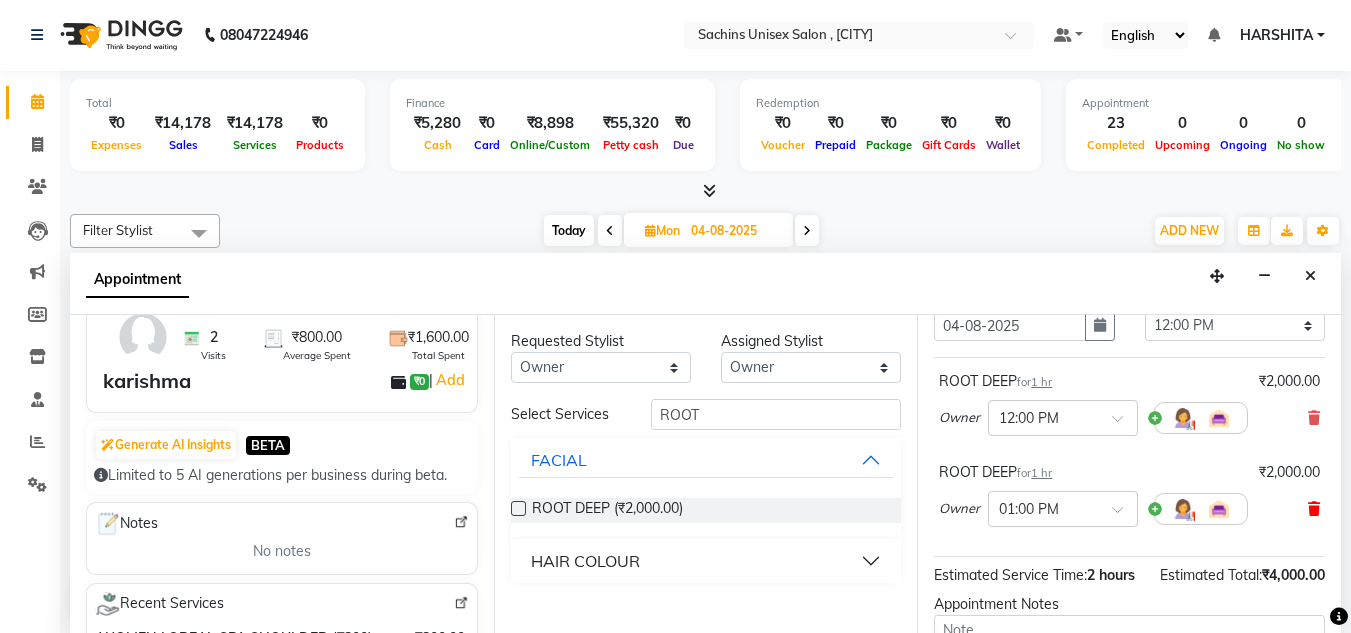 click at bounding box center (1314, 509) 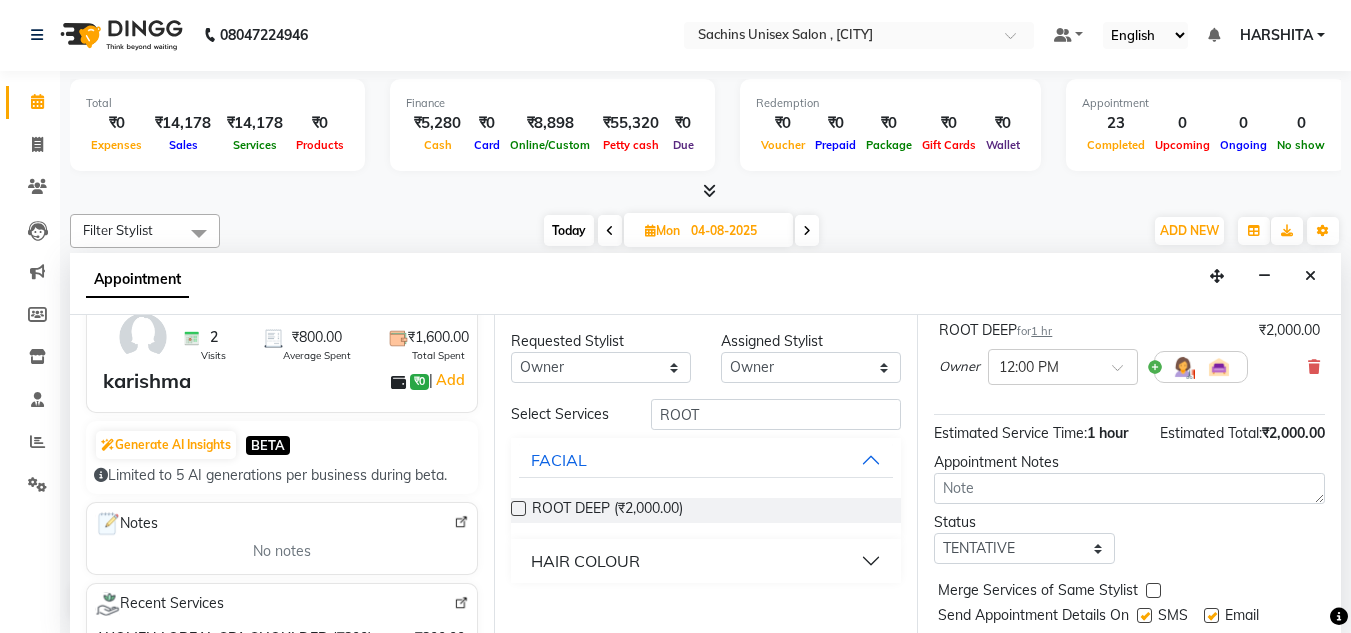 scroll, scrollTop: 223, scrollLeft: 0, axis: vertical 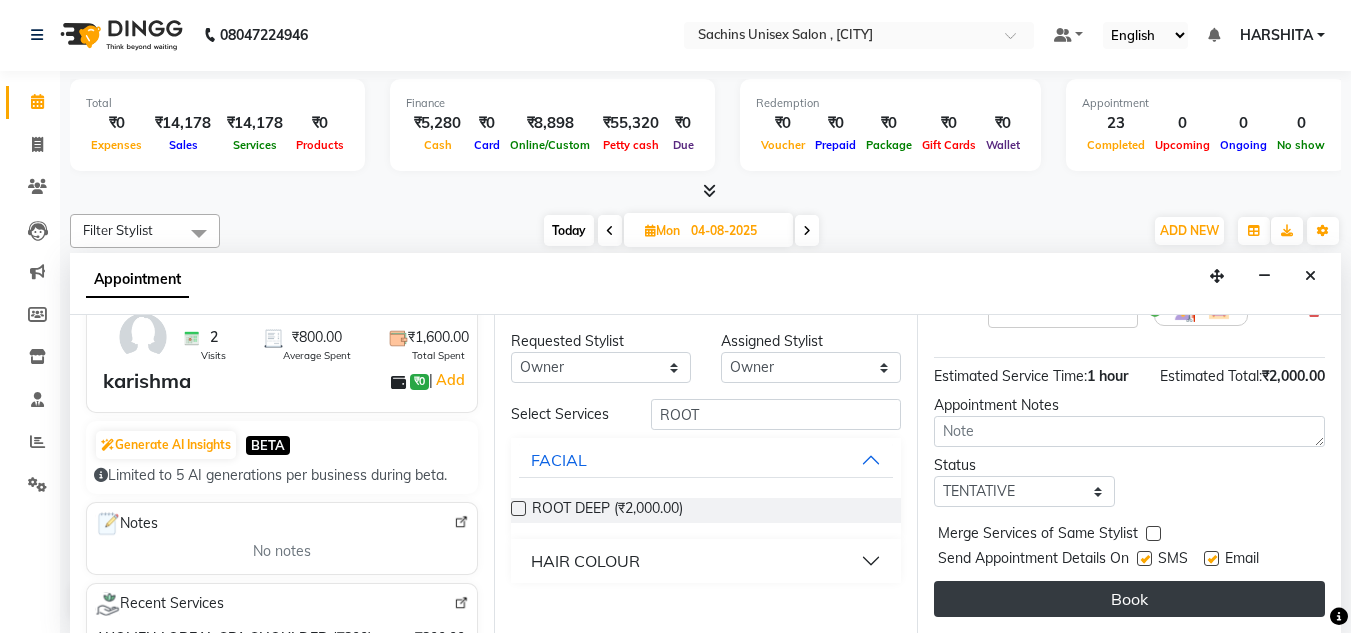 click on "Book" at bounding box center [1129, 599] 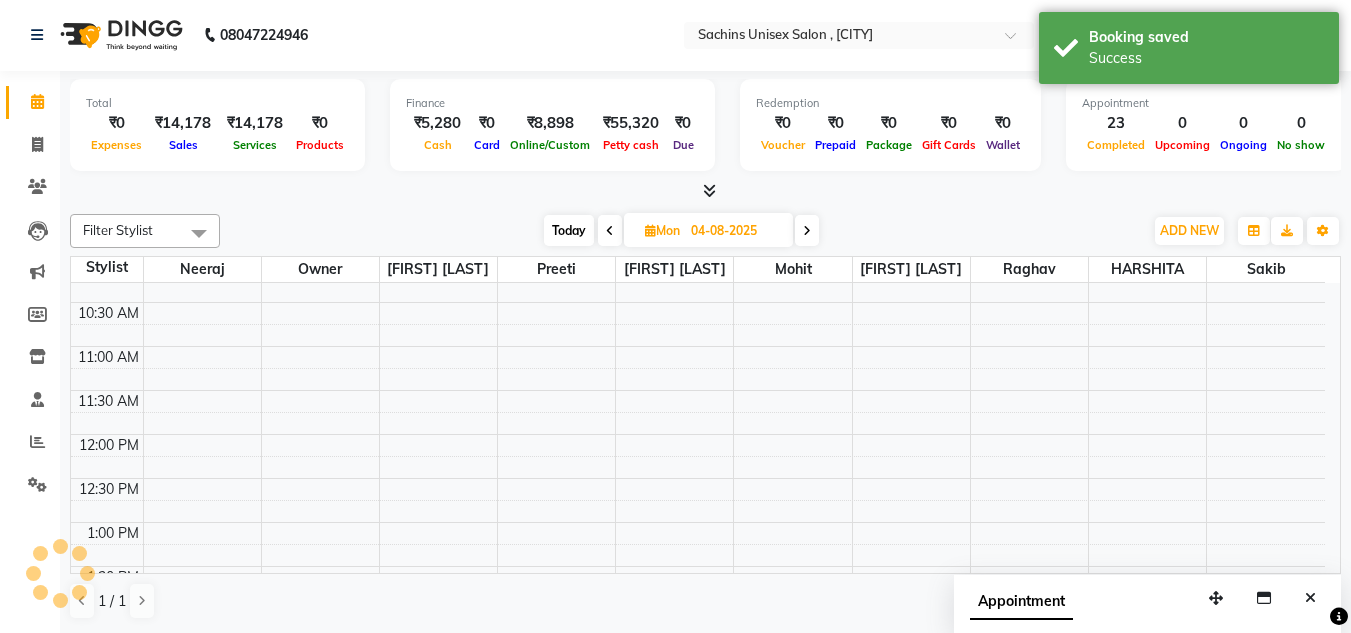 scroll, scrollTop: 0, scrollLeft: 0, axis: both 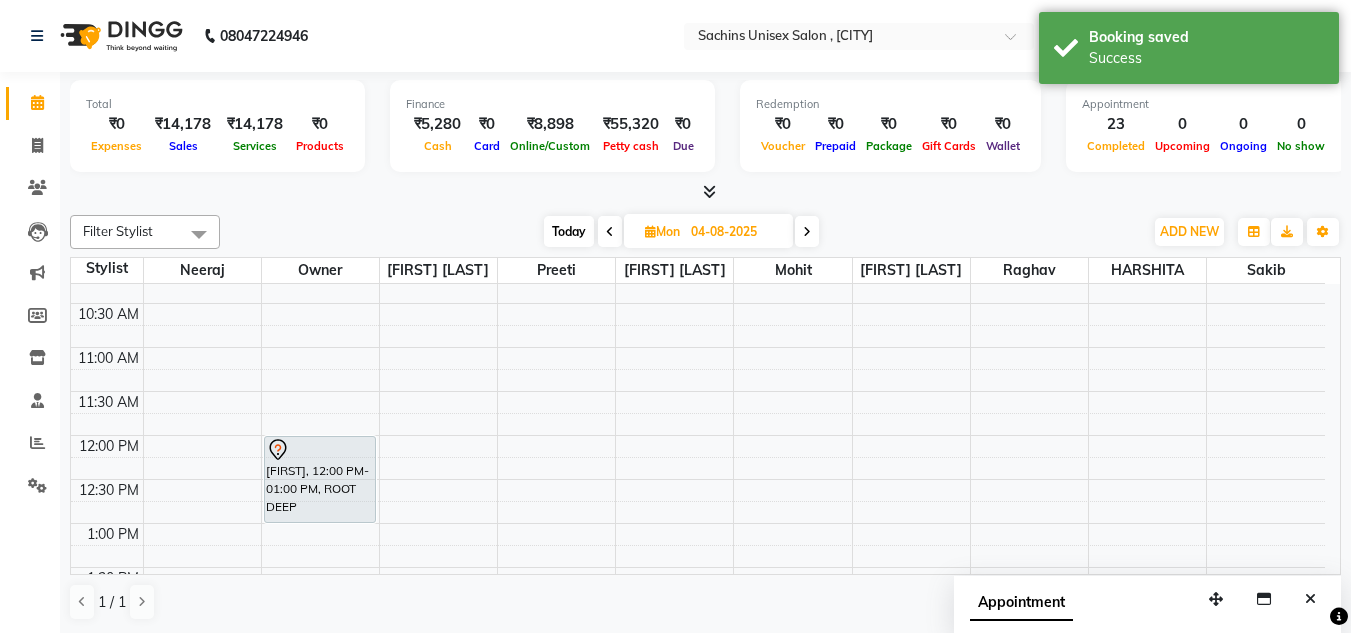 click on "8:00 AM 8:30 AM 9:00 AM 9:30 AM 10:00 AM 10:30 AM 11:00 AM 11:30 AM 12:00 PM 12:30 PM 1:00 PM 1:30 PM 2:00 PM 2:30 PM 3:00 PM 3:30 PM 4:00 PM 4:30 PM 5:00 PM 5:30 PM 6:00 PM 6:30 PM 7:00 PM 7:30 PM 8:00 PM 8:30 PM 9:00 PM 9:30 PM 10:00 PM 10:30 PM             karishma, 12:00 PM-01:00 PM, ROOT DEEP" at bounding box center (698, 743) 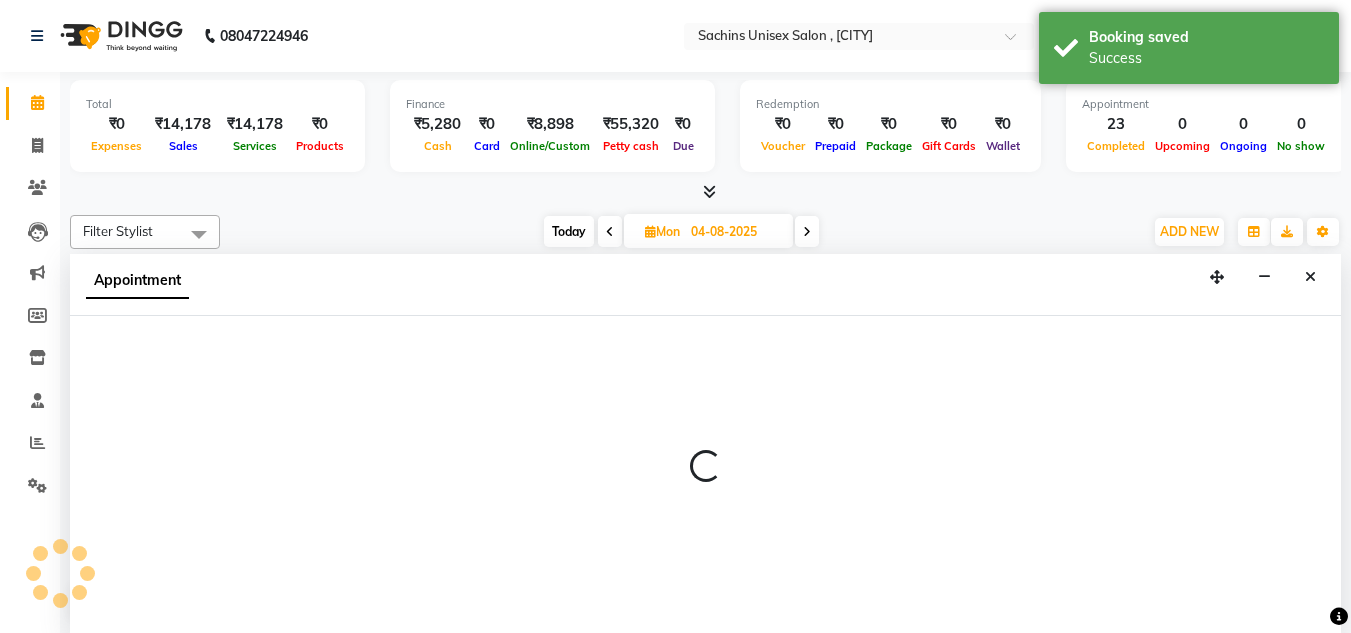 scroll, scrollTop: 1, scrollLeft: 0, axis: vertical 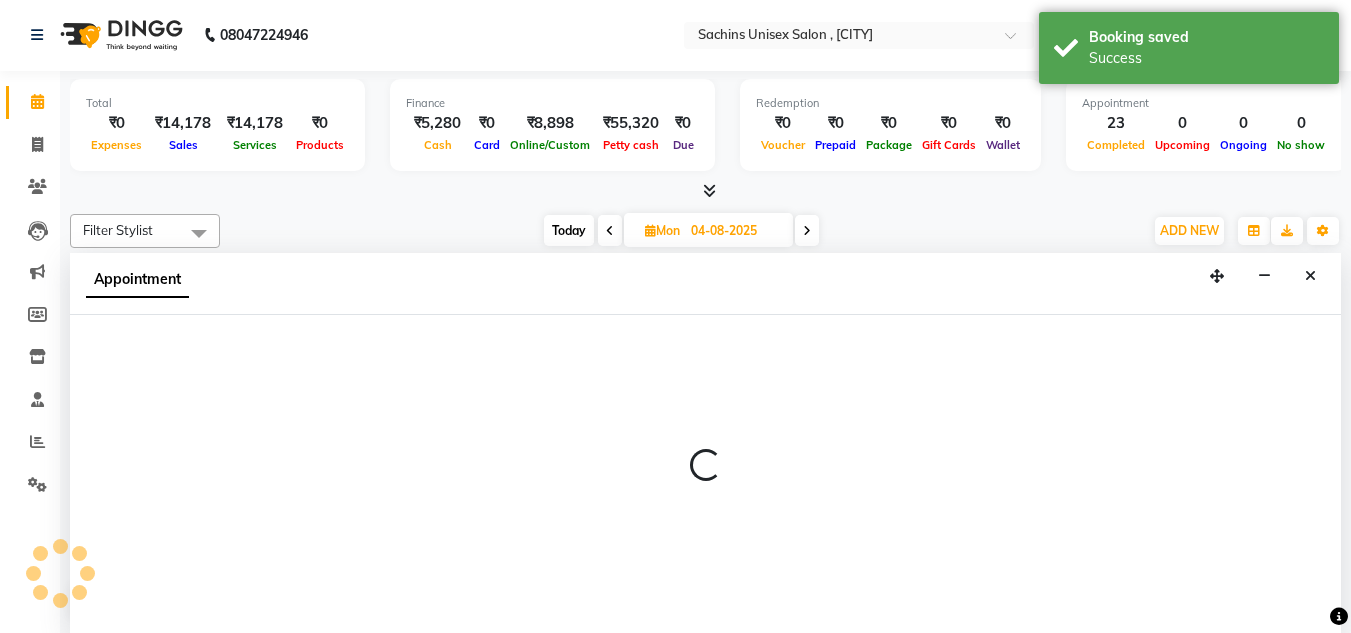 select on "53569" 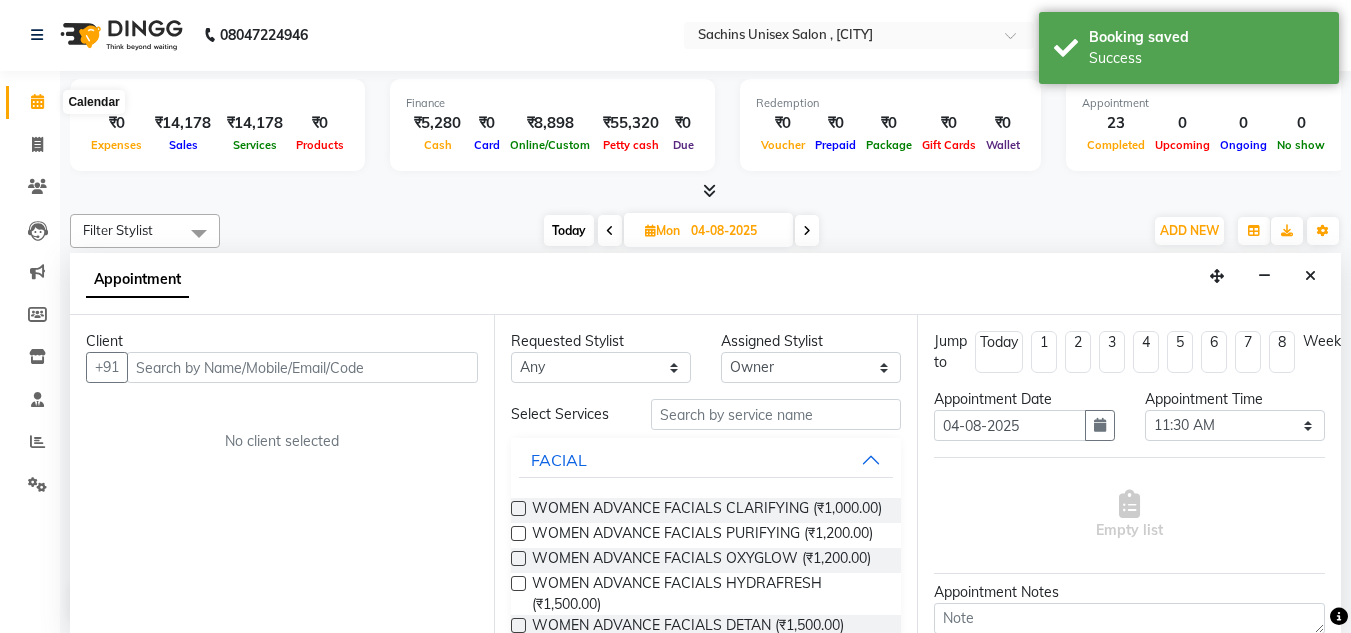 click 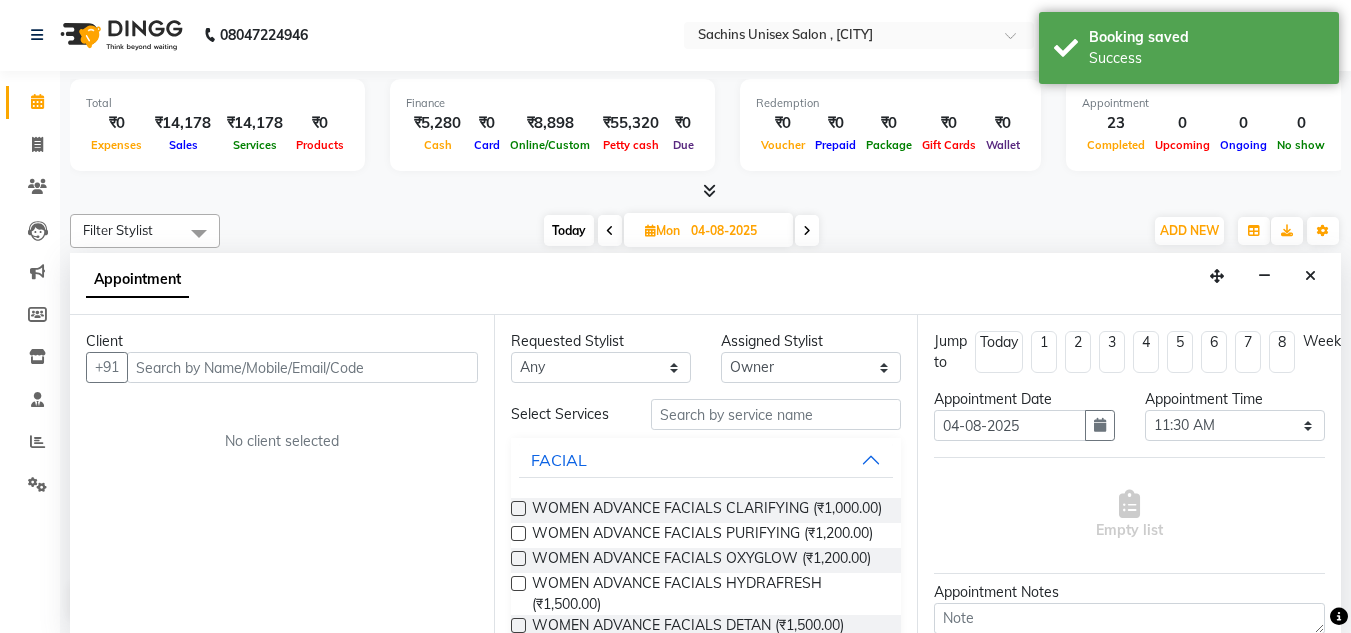 click 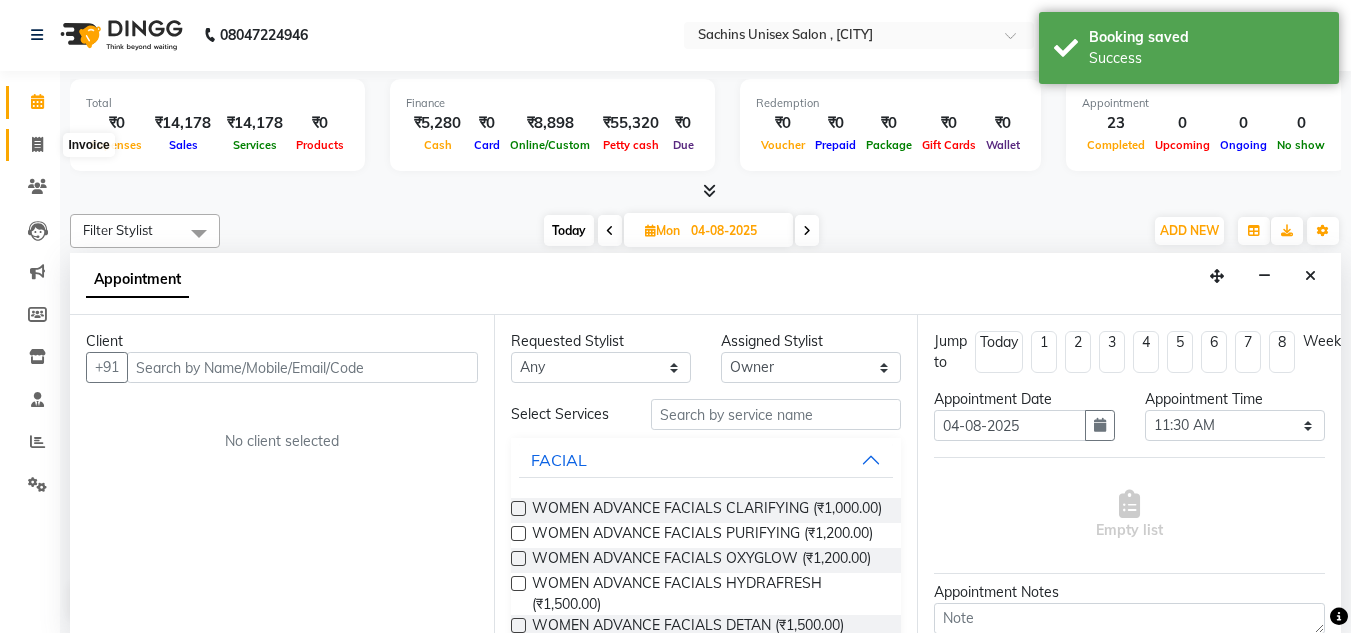 click 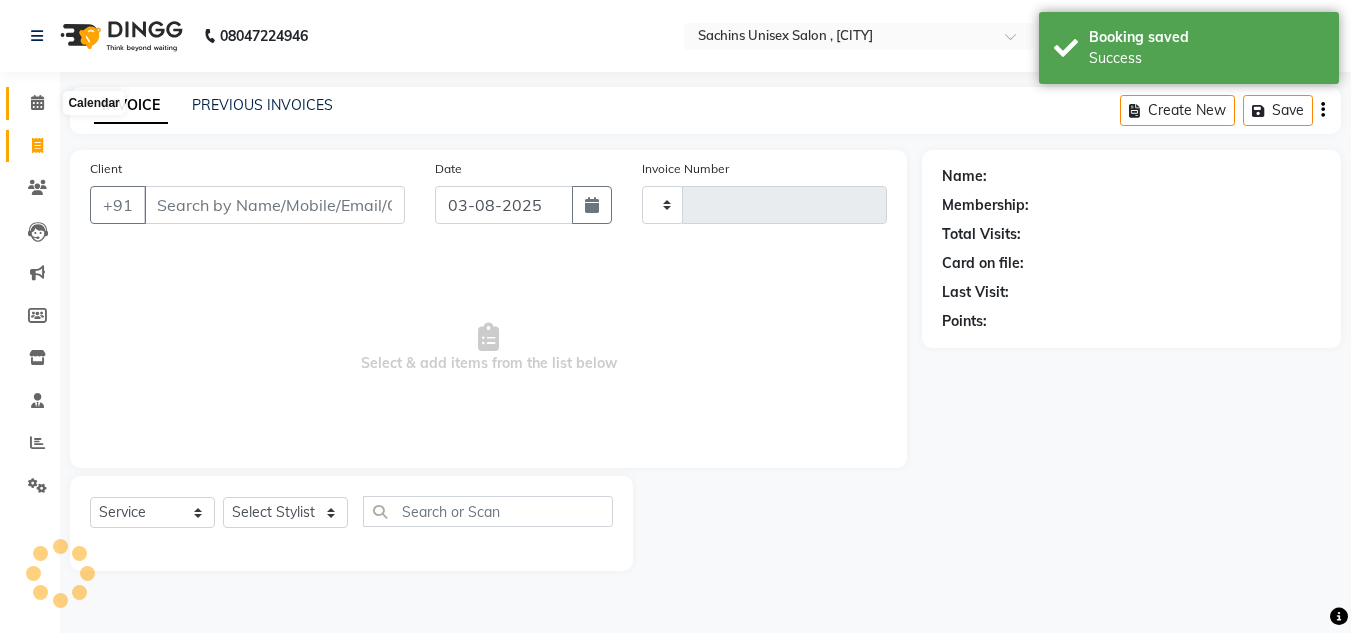 click 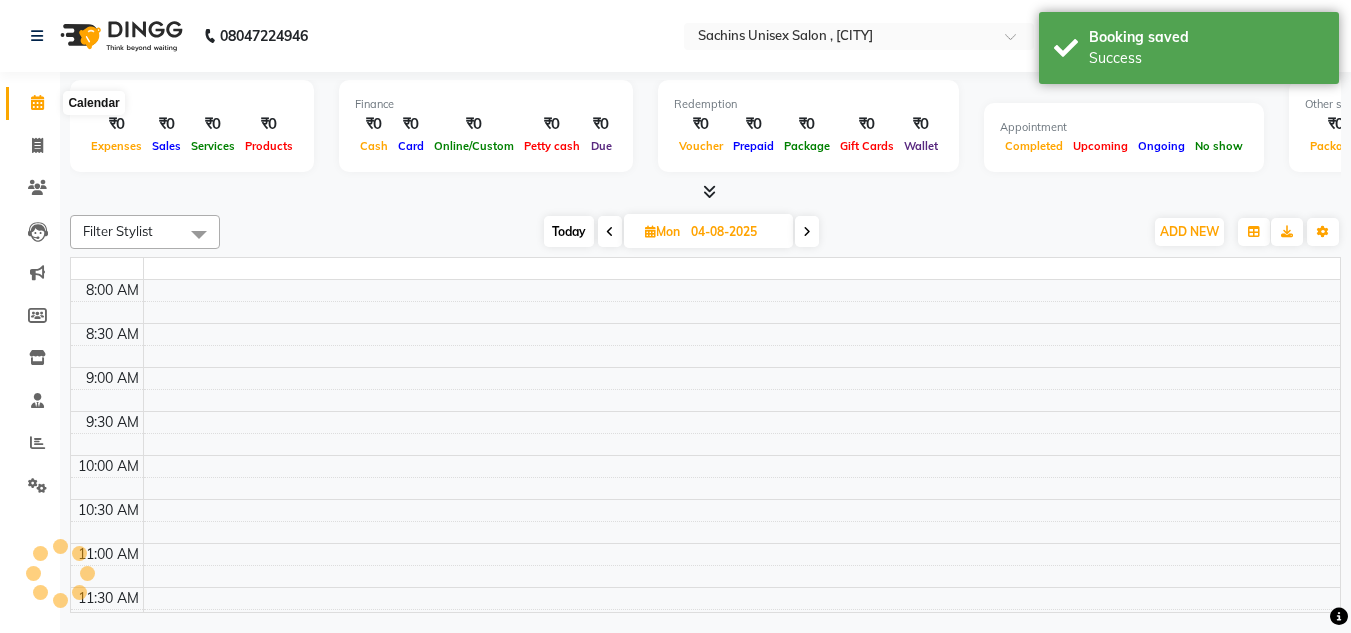 scroll, scrollTop: 0, scrollLeft: 0, axis: both 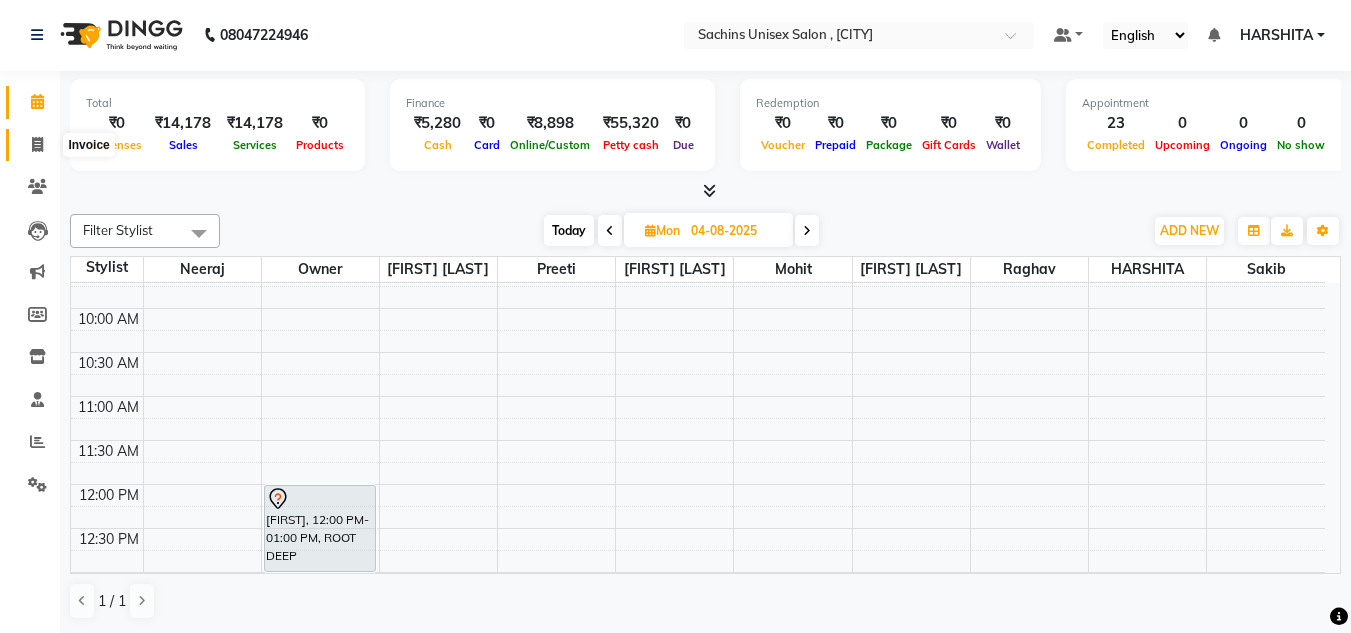 click 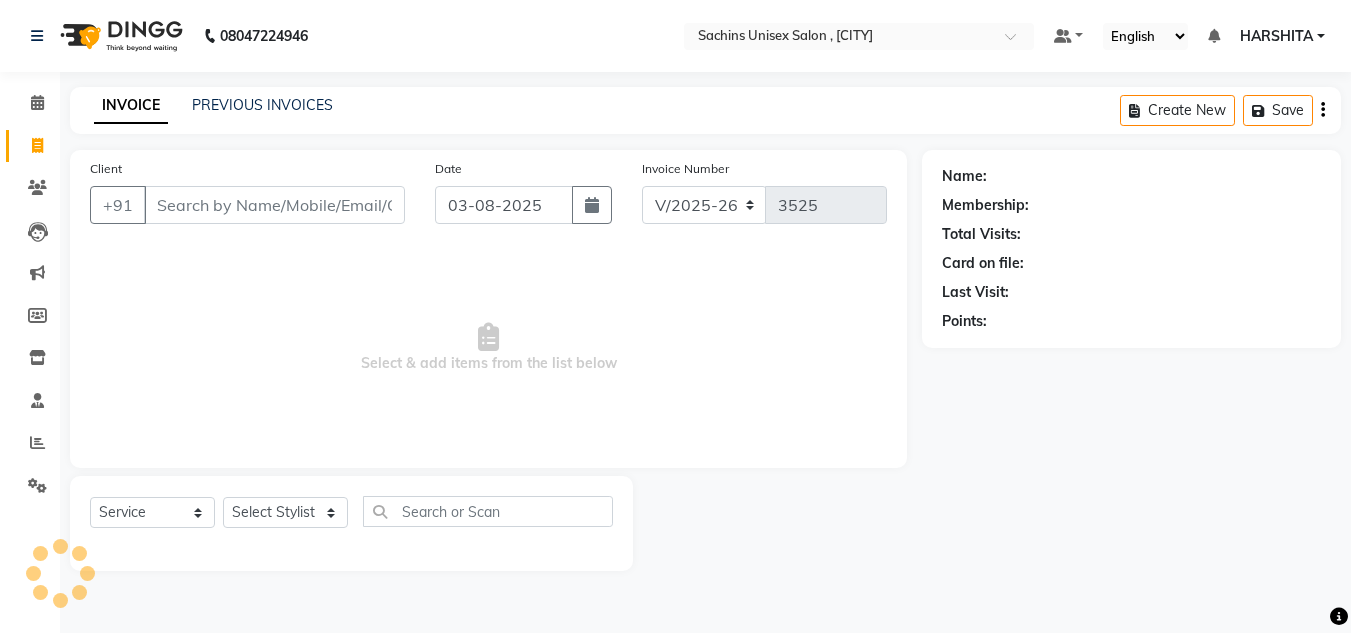 scroll, scrollTop: 0, scrollLeft: 0, axis: both 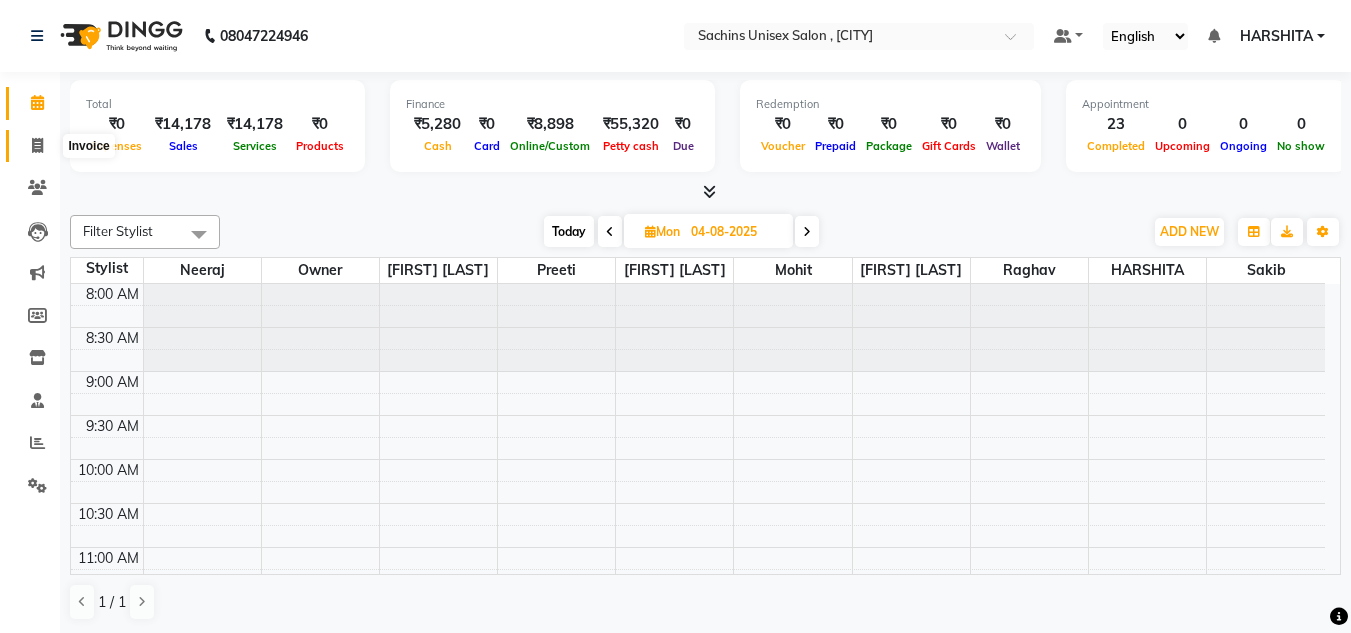 click 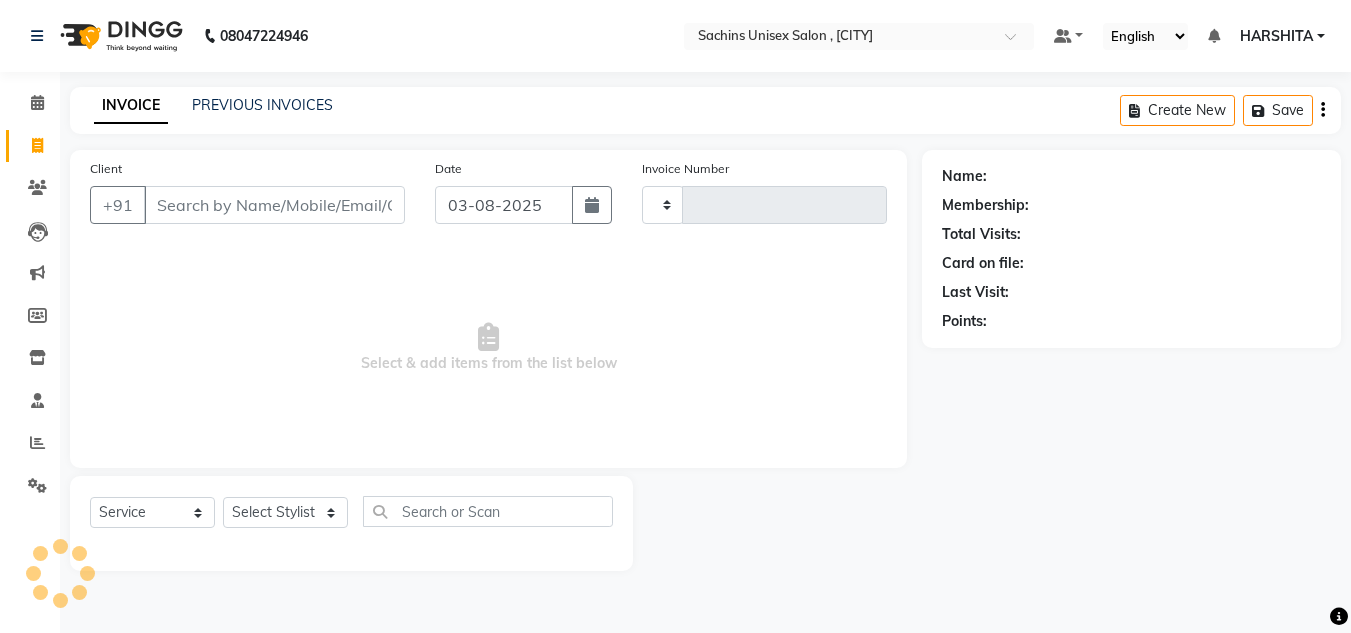 type on "3525" 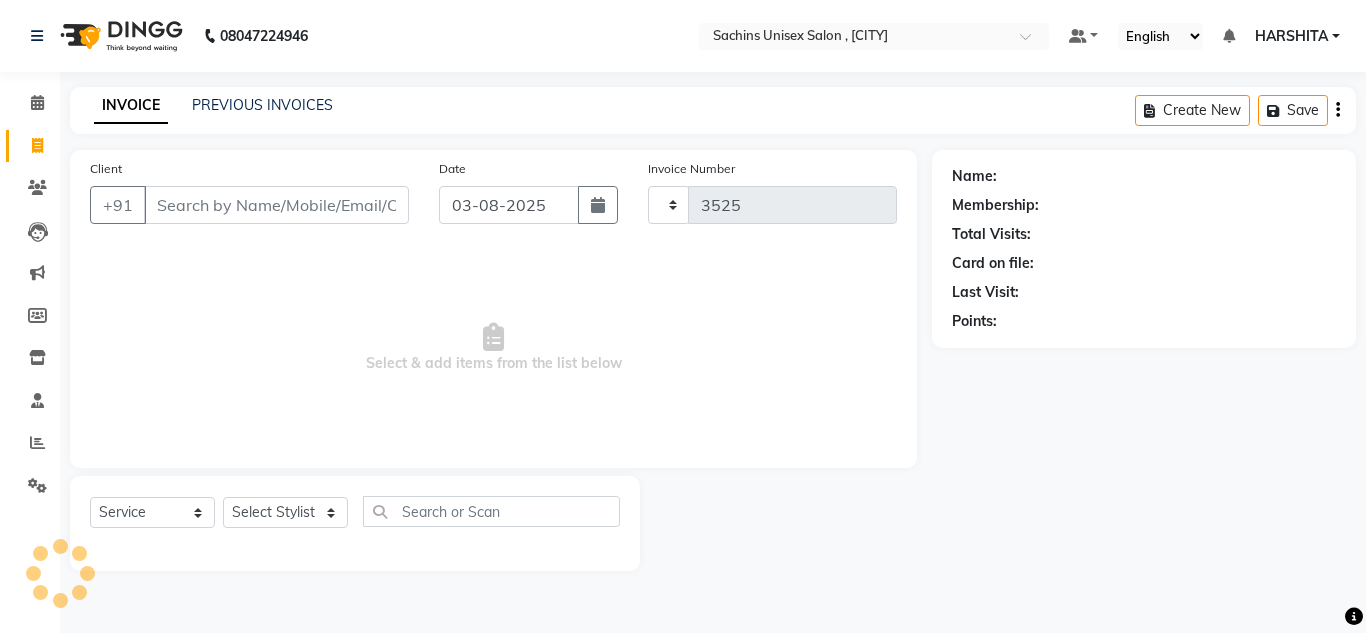 select on "6840" 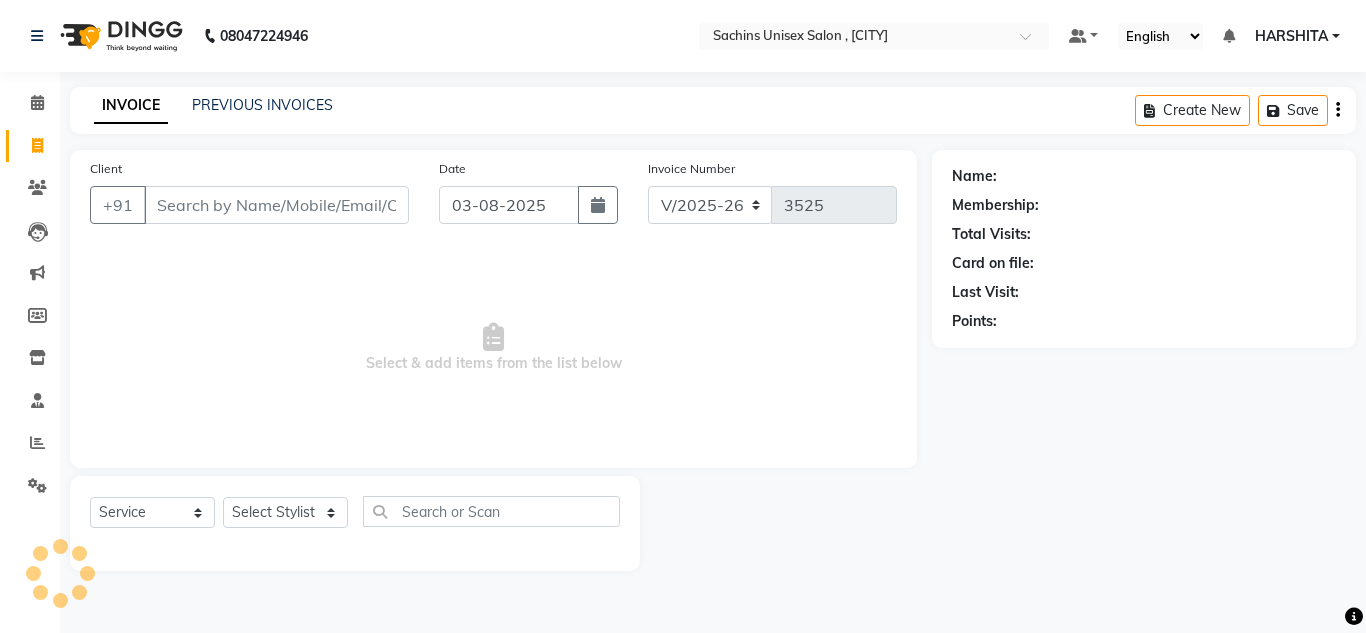 click on "Client" at bounding box center [276, 205] 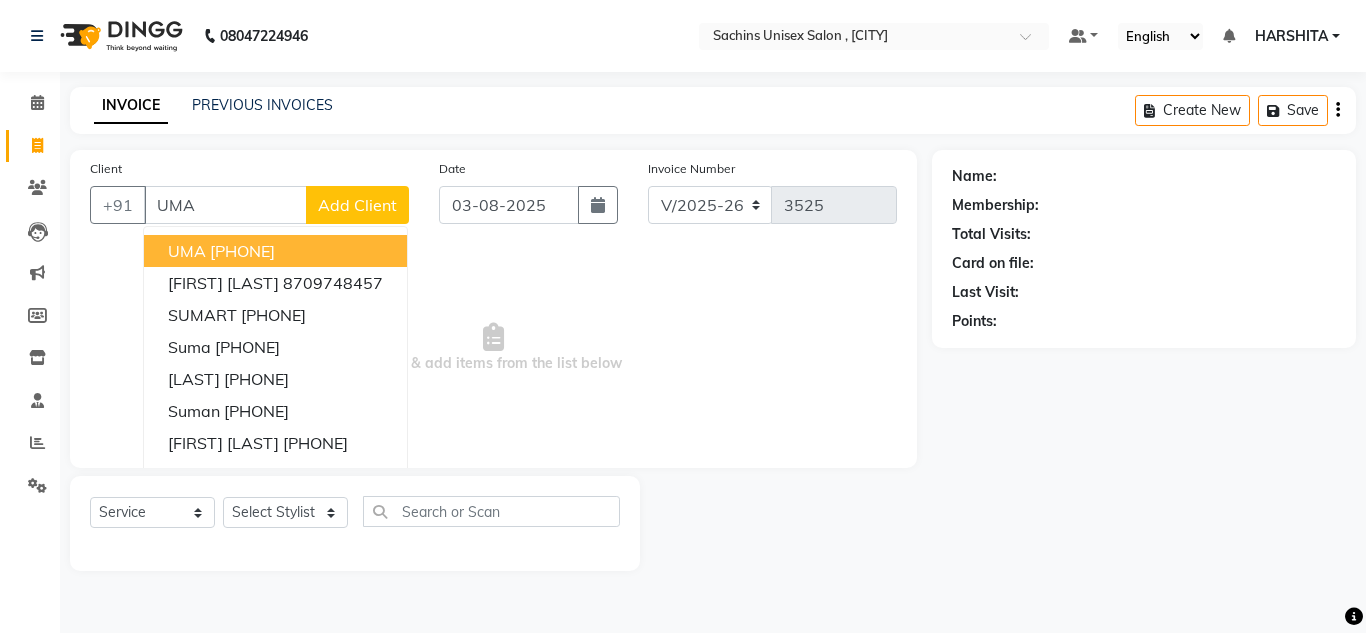 click on "9769000865" at bounding box center [242, 251] 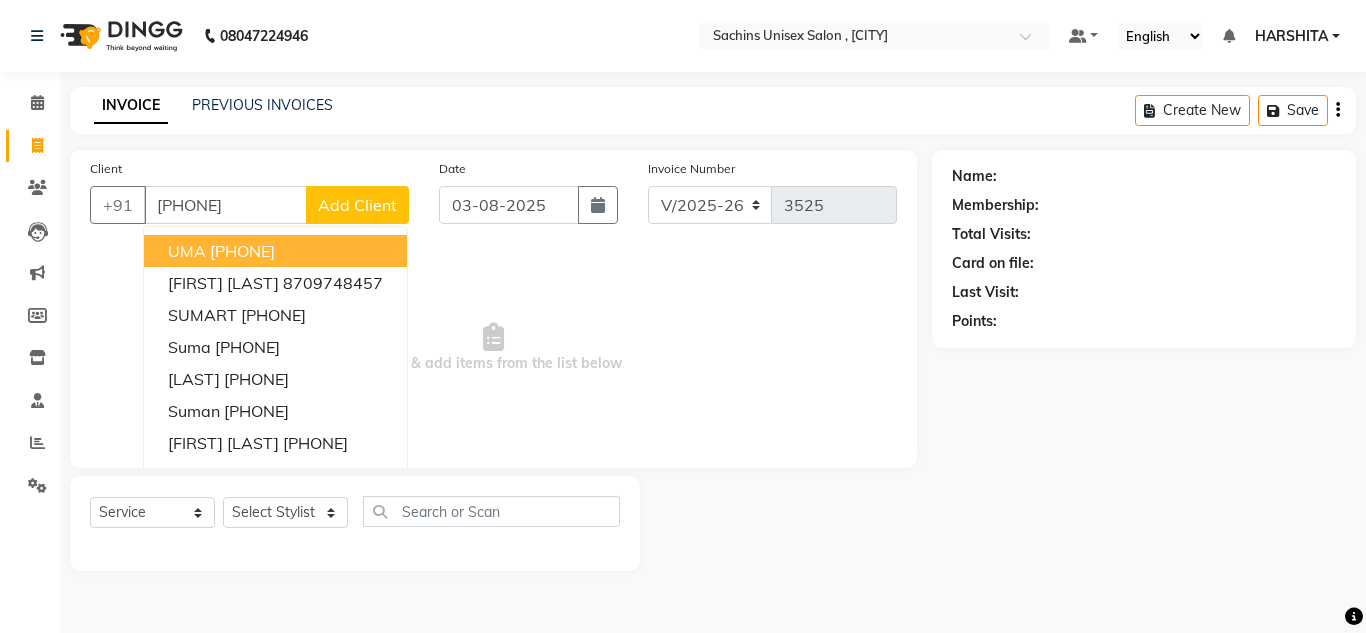 type on "9769000865" 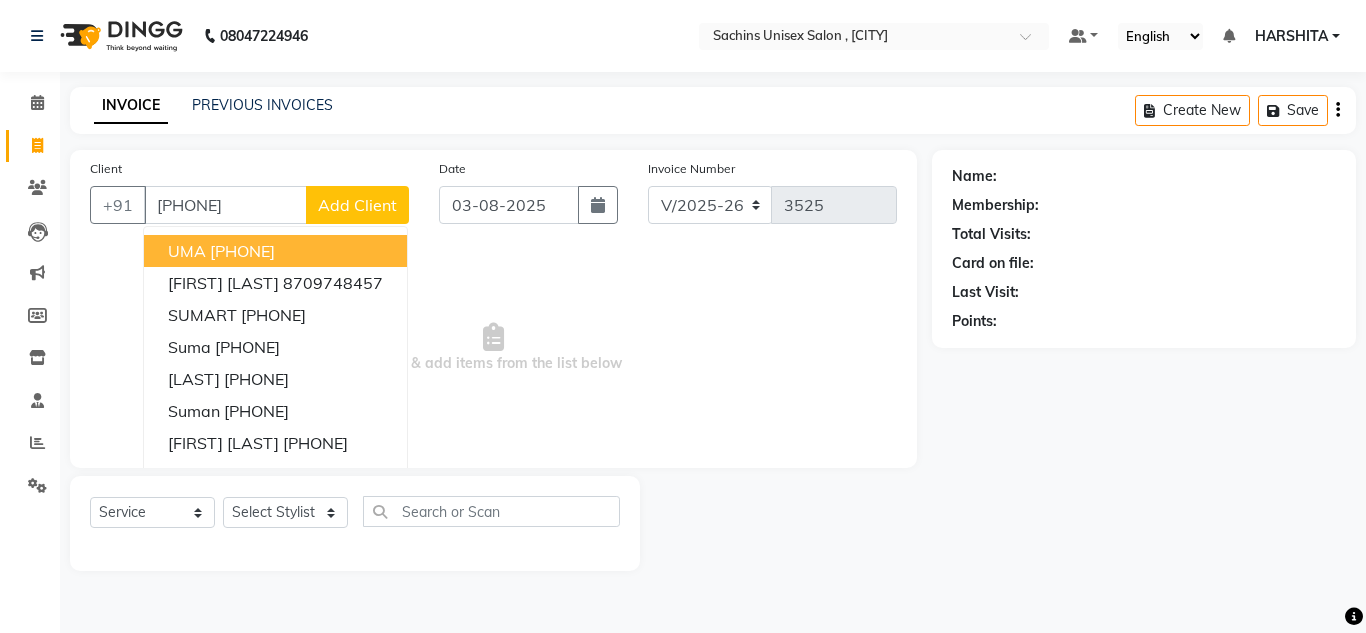 select on "1: Object" 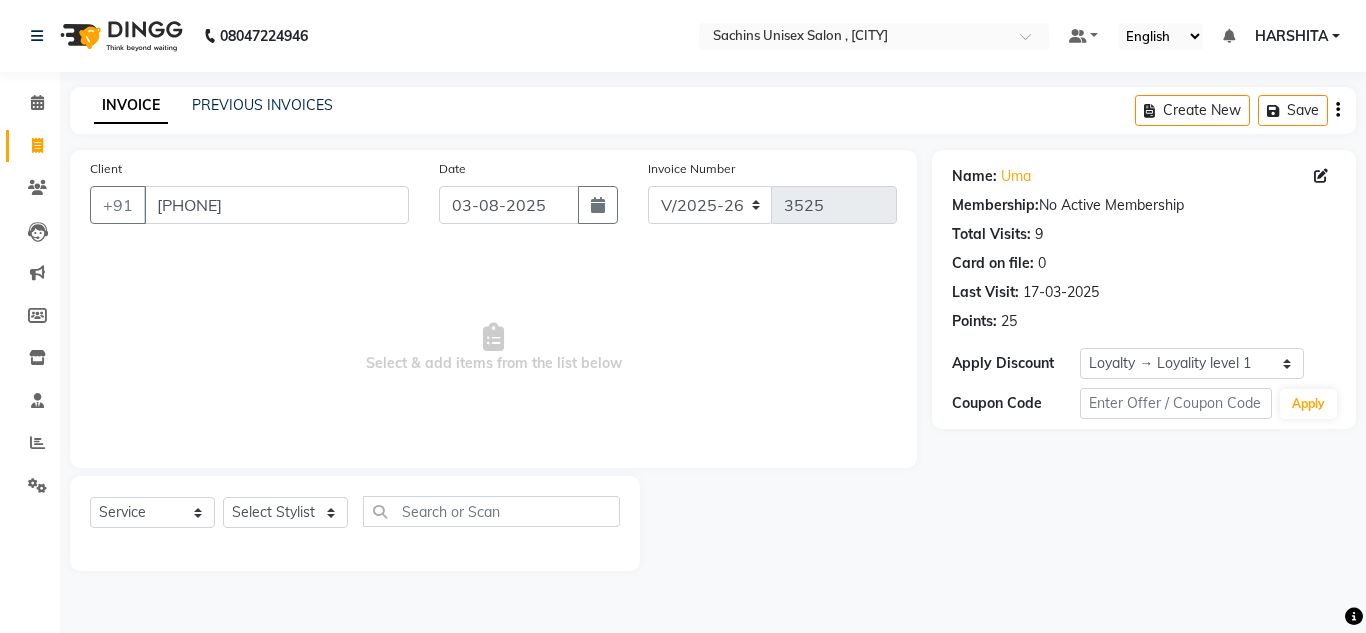 click on "Select  Service  Product  Membership  Package Voucher Prepaid Gift Card  Select Stylist Aalam salmani Ahmed Washim new  HARSHITA mohit Neeraj Owner preeti Raghav sakib sonu RG" 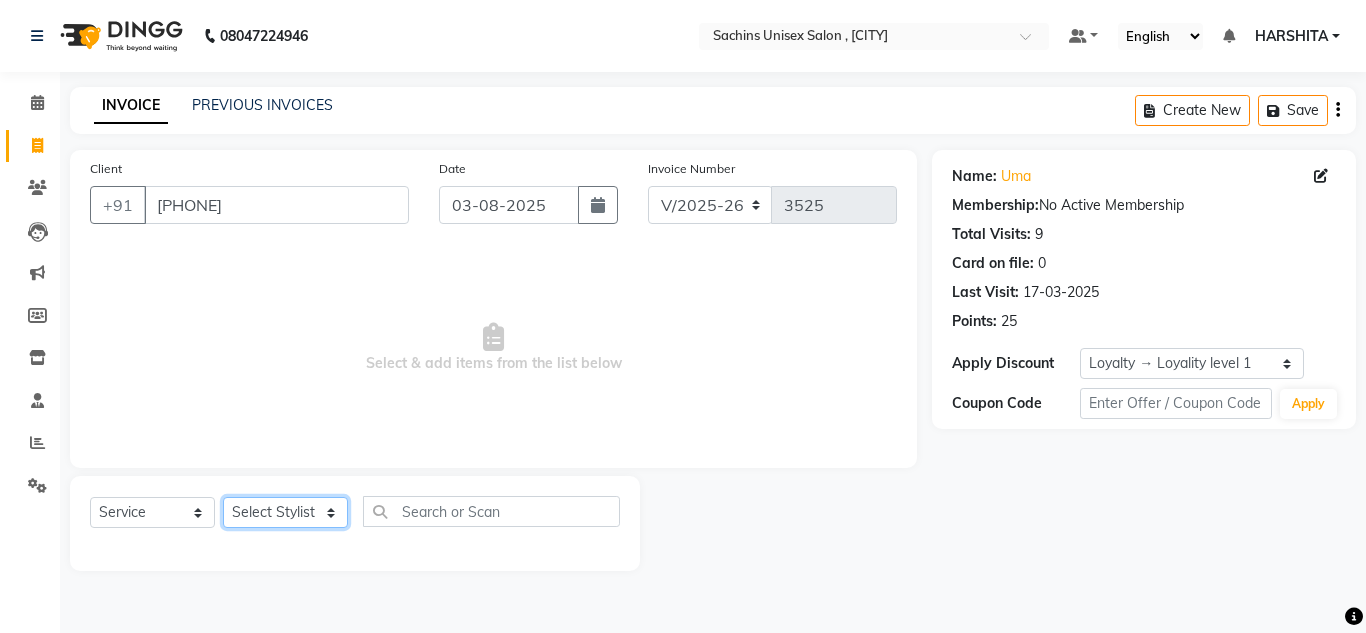 click on "Select Stylist Aalam salmani Ahmed Washim new  HARSHITA mohit Neeraj Owner preeti Raghav sakib sonu RG" 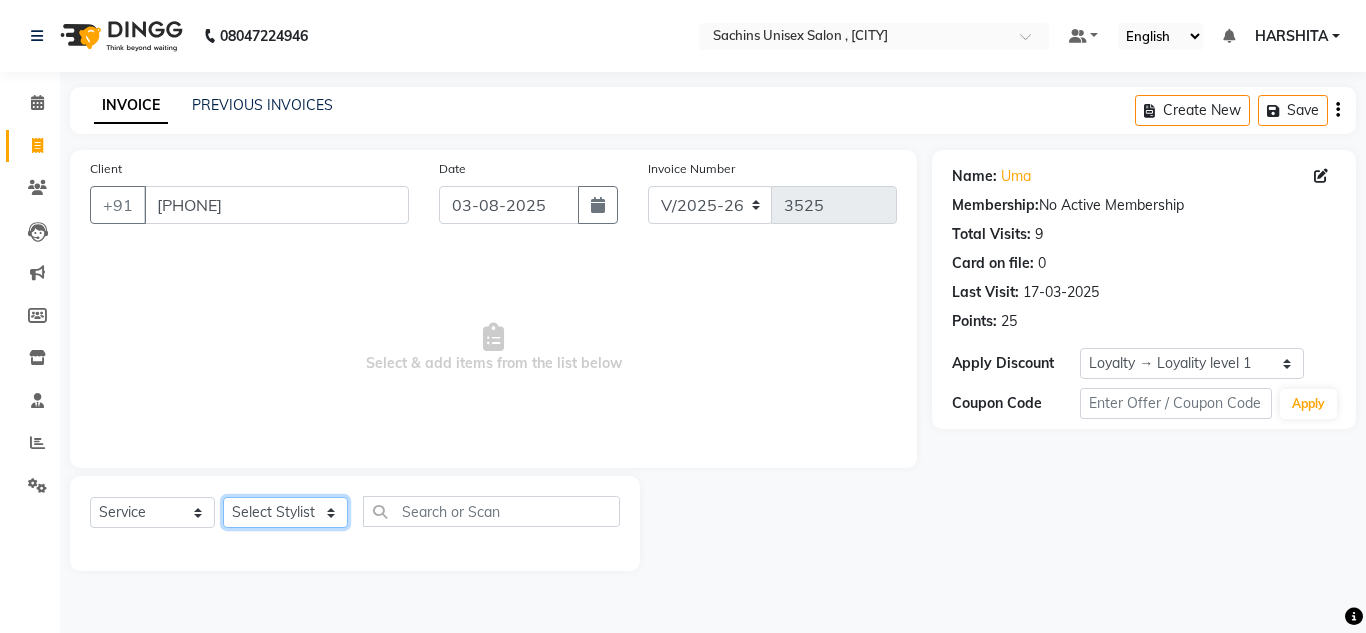 select on "53569" 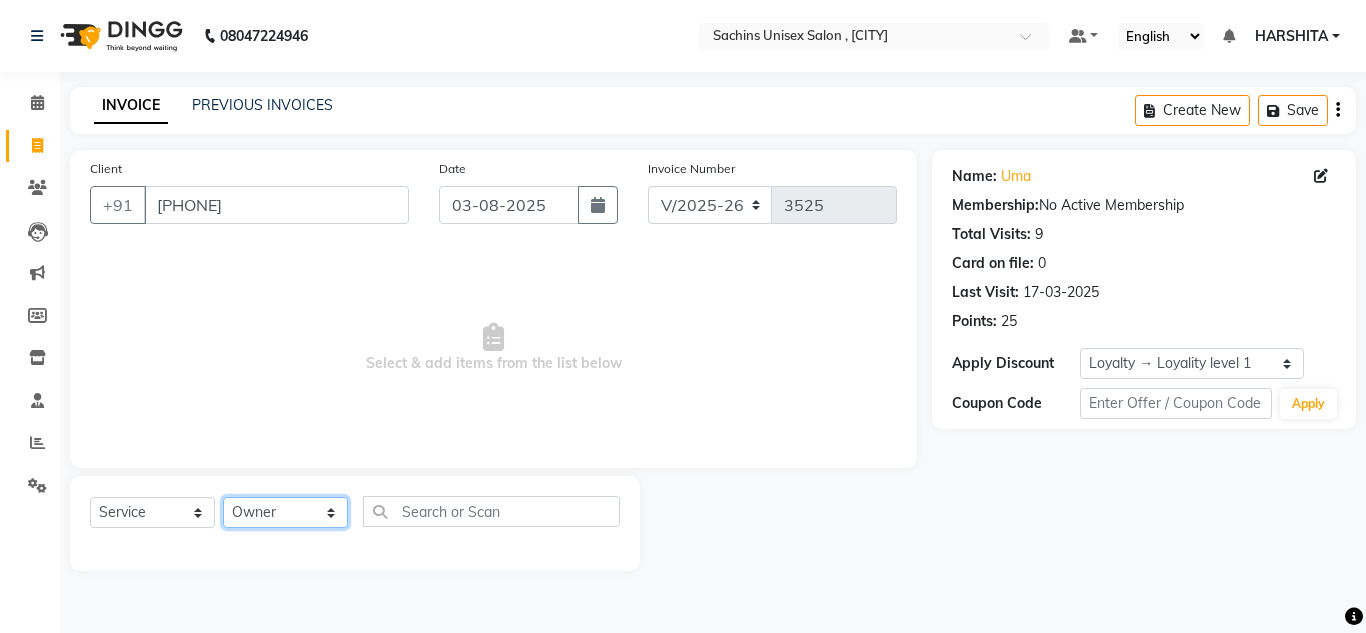 click on "Select Stylist Aalam salmani Ahmed Washim new  HARSHITA mohit Neeraj Owner preeti Raghav sakib sonu RG" 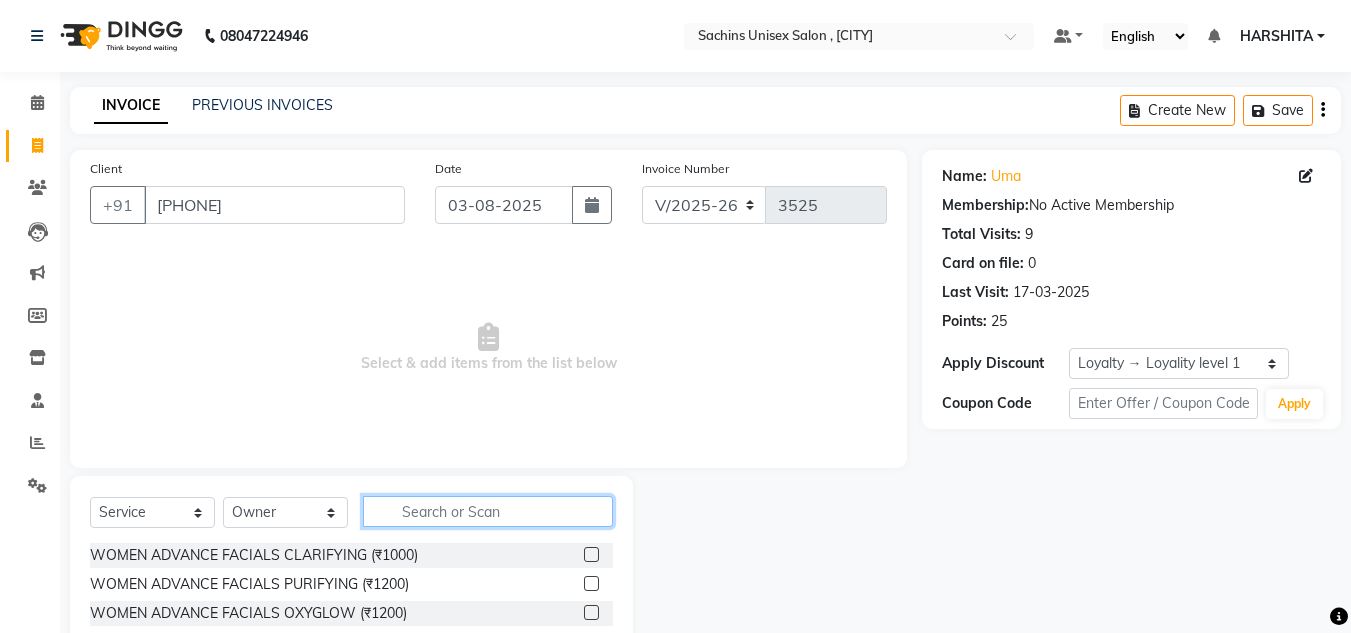 click 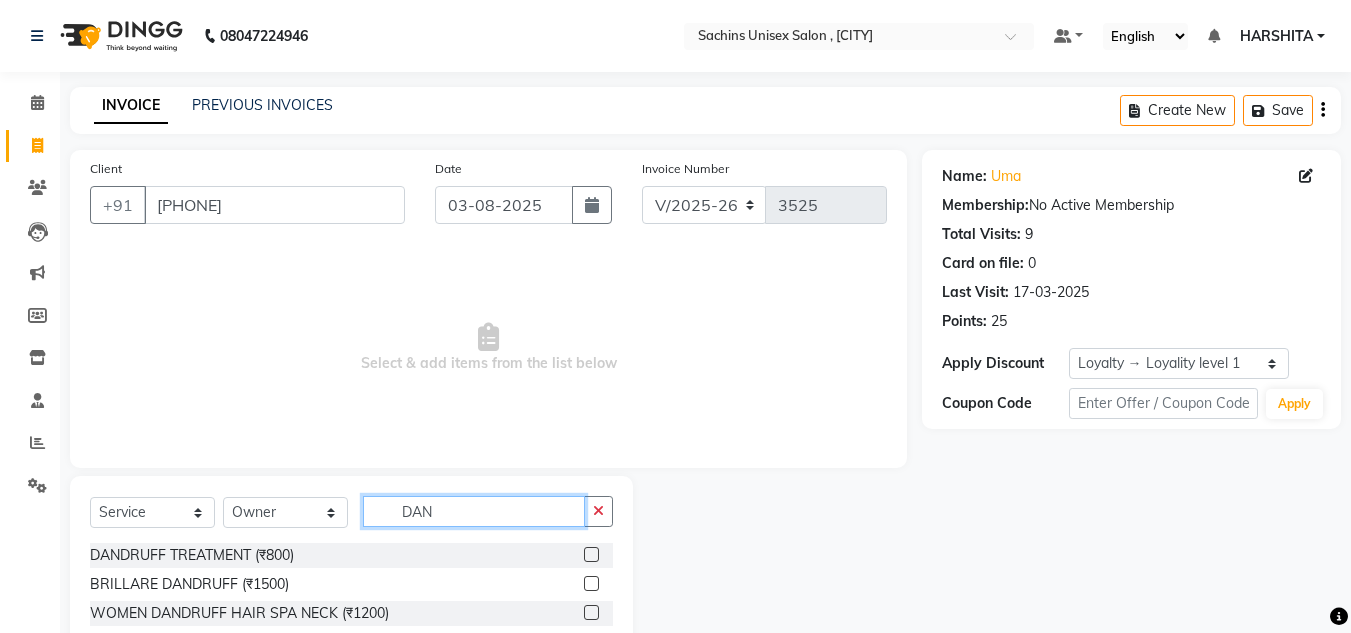 type on "DAN" 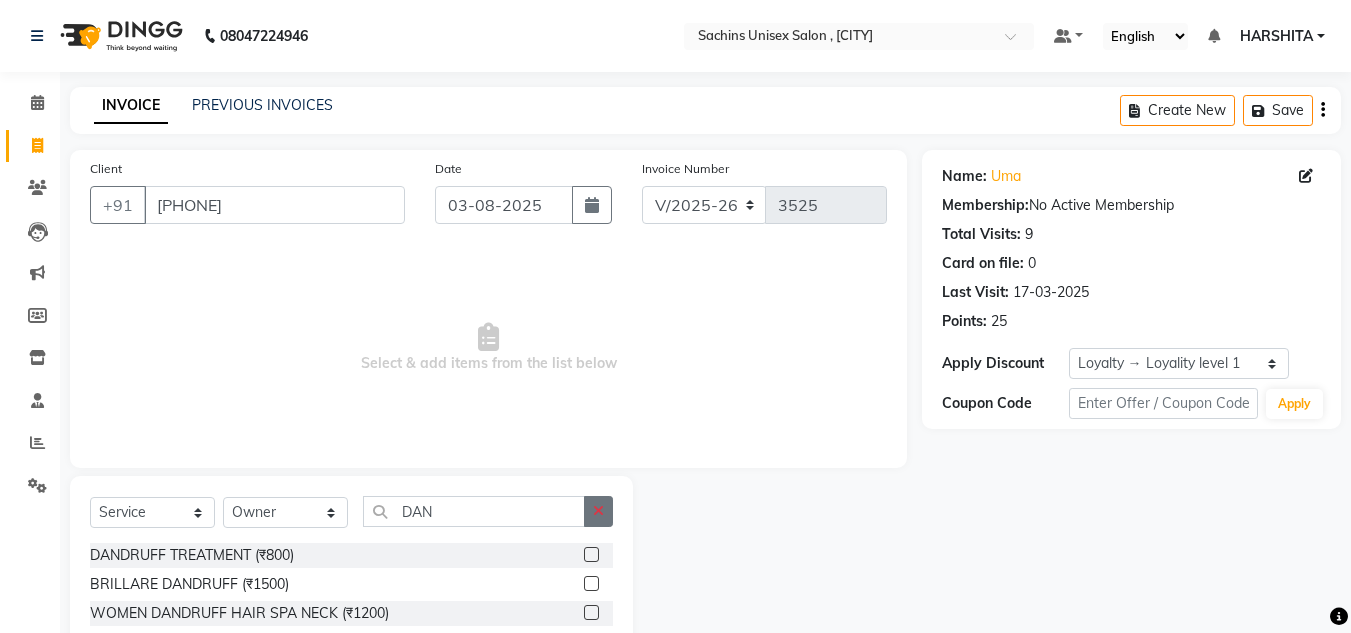 drag, startPoint x: 575, startPoint y: 557, endPoint x: 593, endPoint y: 519, distance: 42.047592 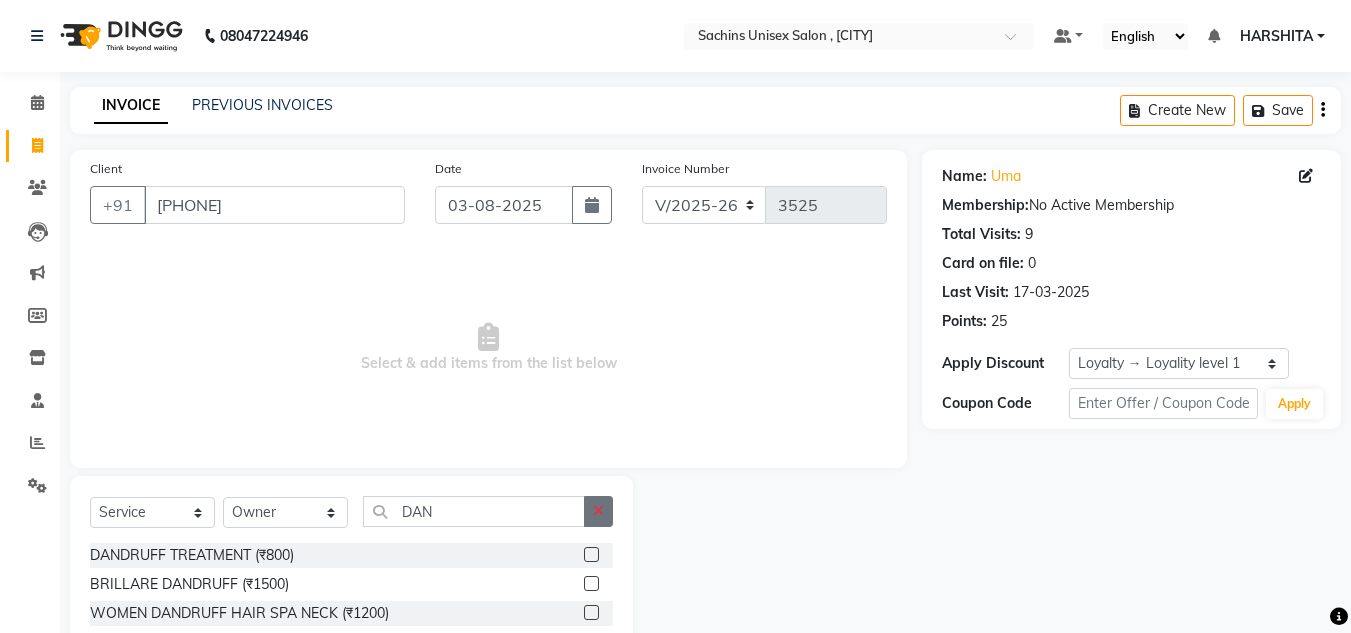 click 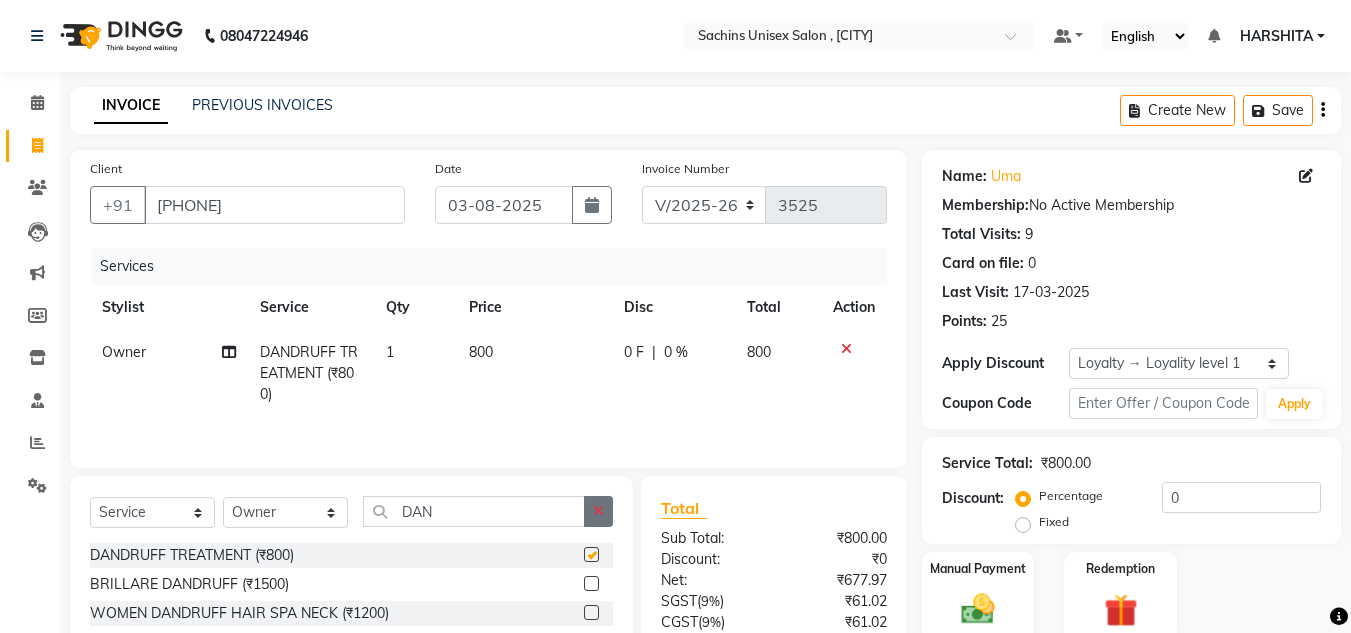 checkbox on "false" 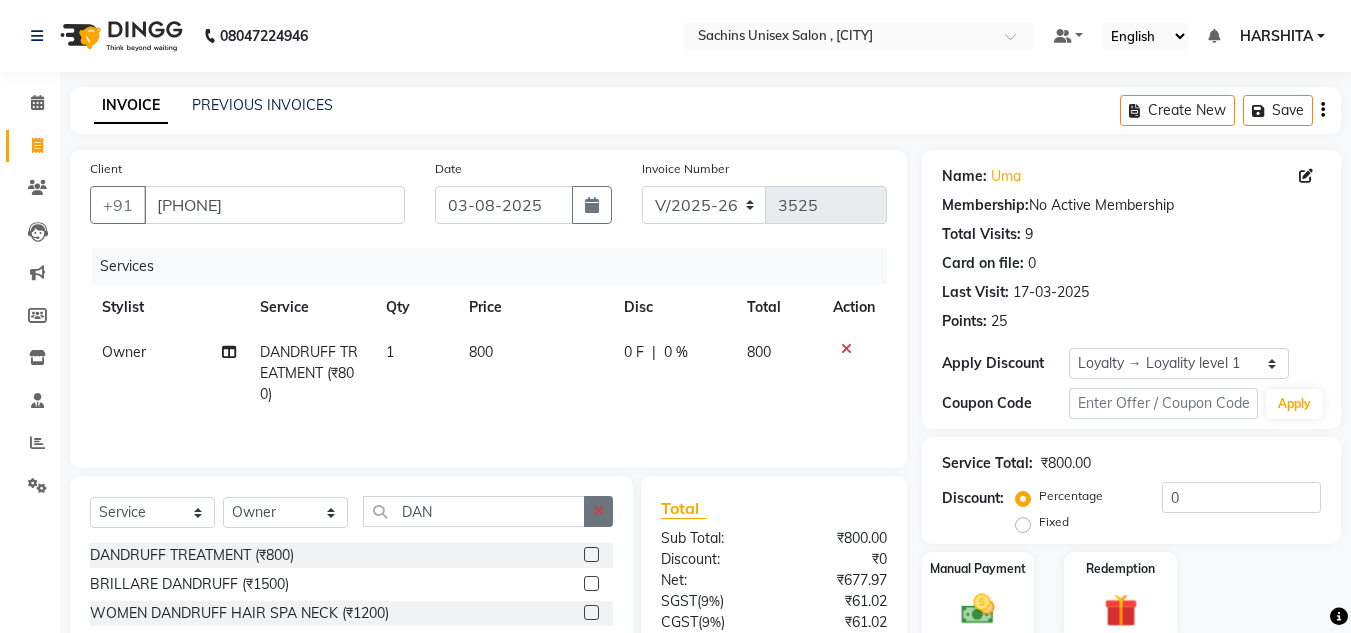 scroll, scrollTop: 168, scrollLeft: 0, axis: vertical 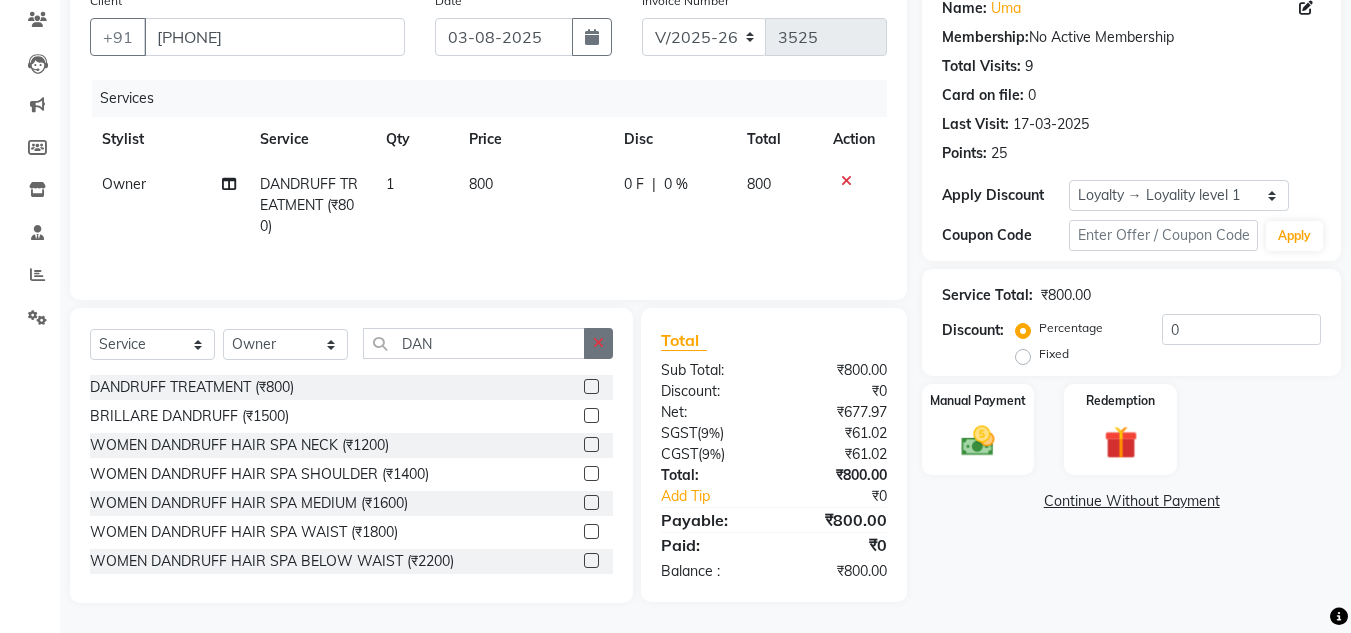 click 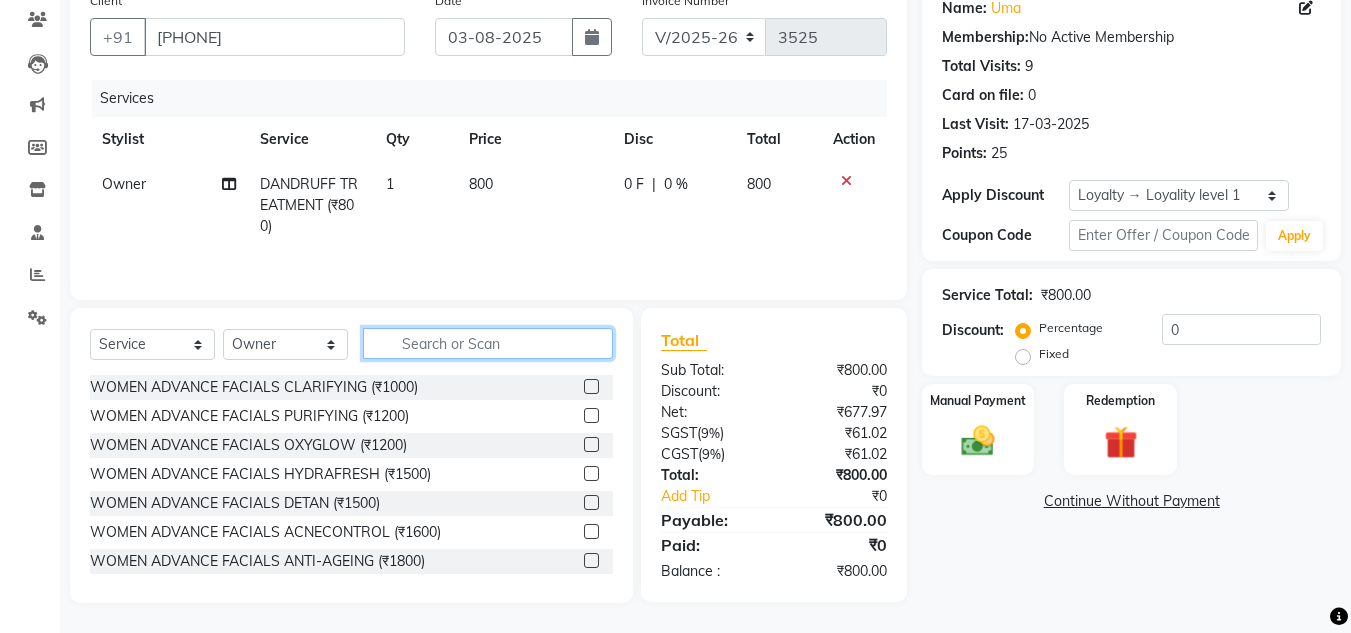 click 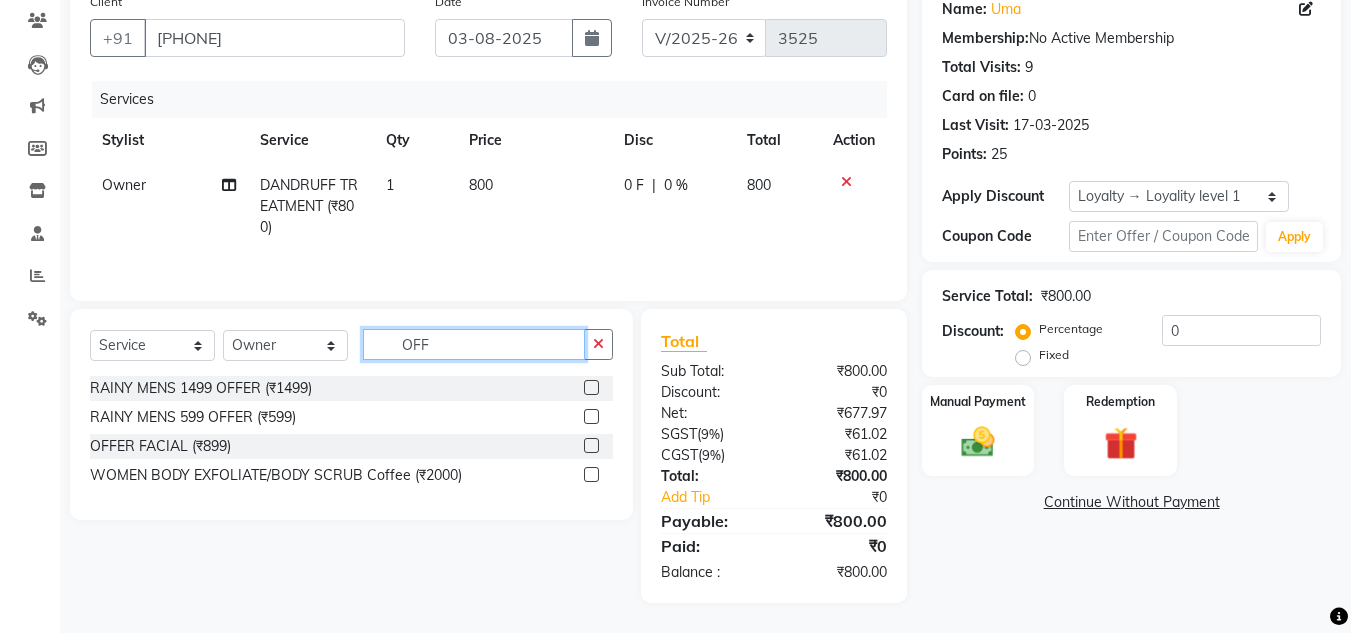 scroll, scrollTop: 167, scrollLeft: 0, axis: vertical 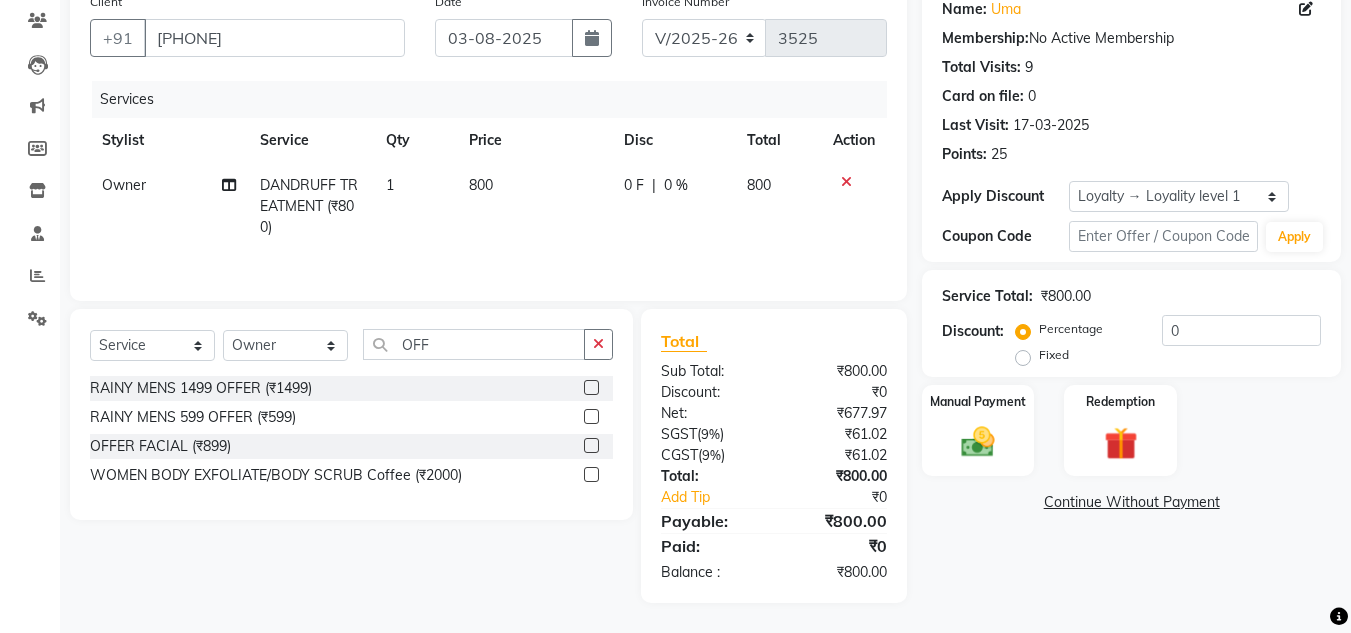 click 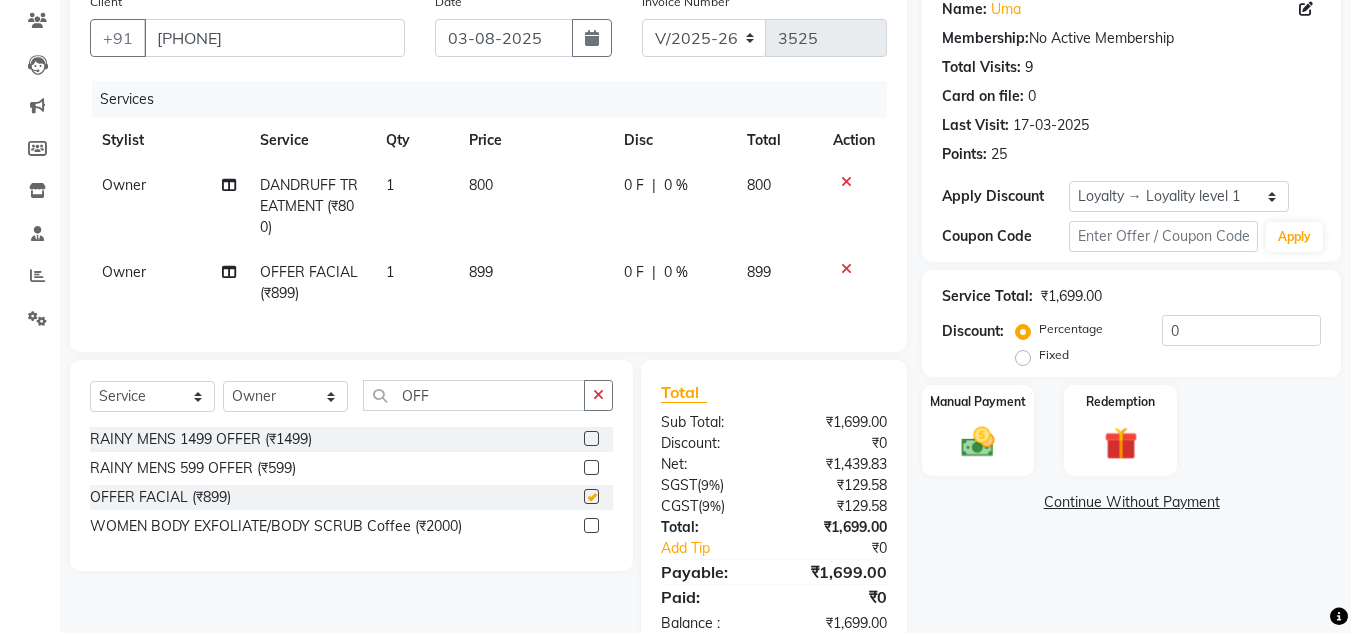 checkbox on "false" 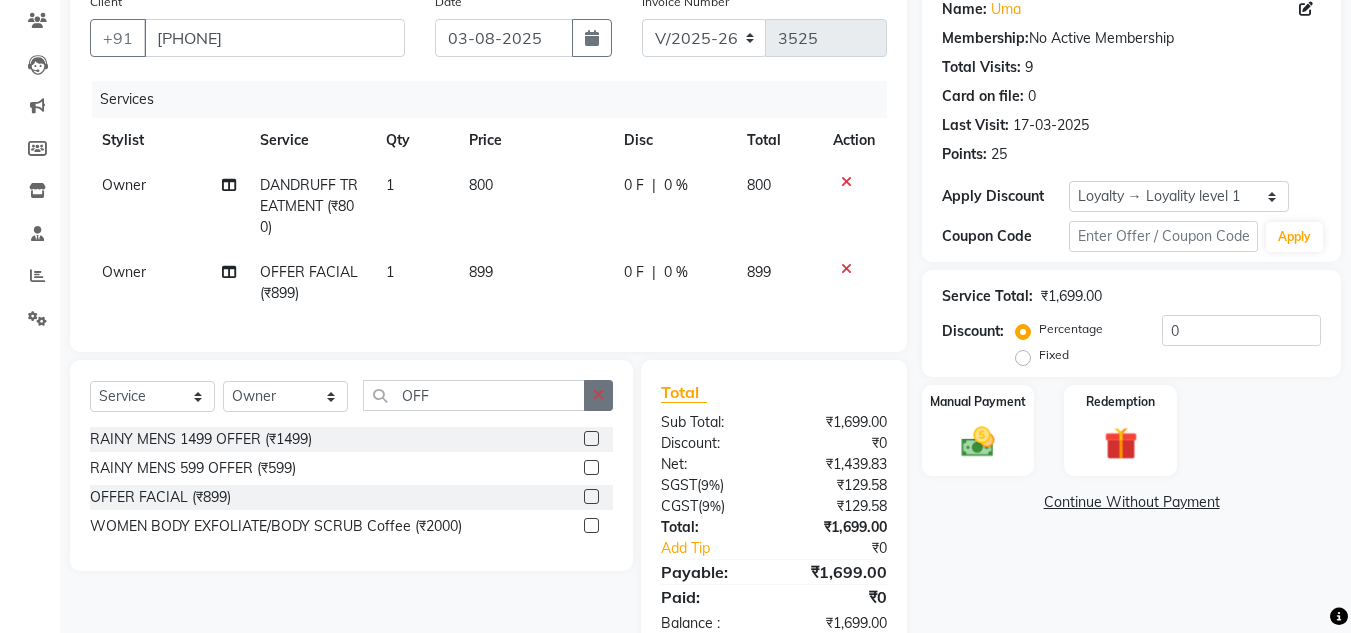 click 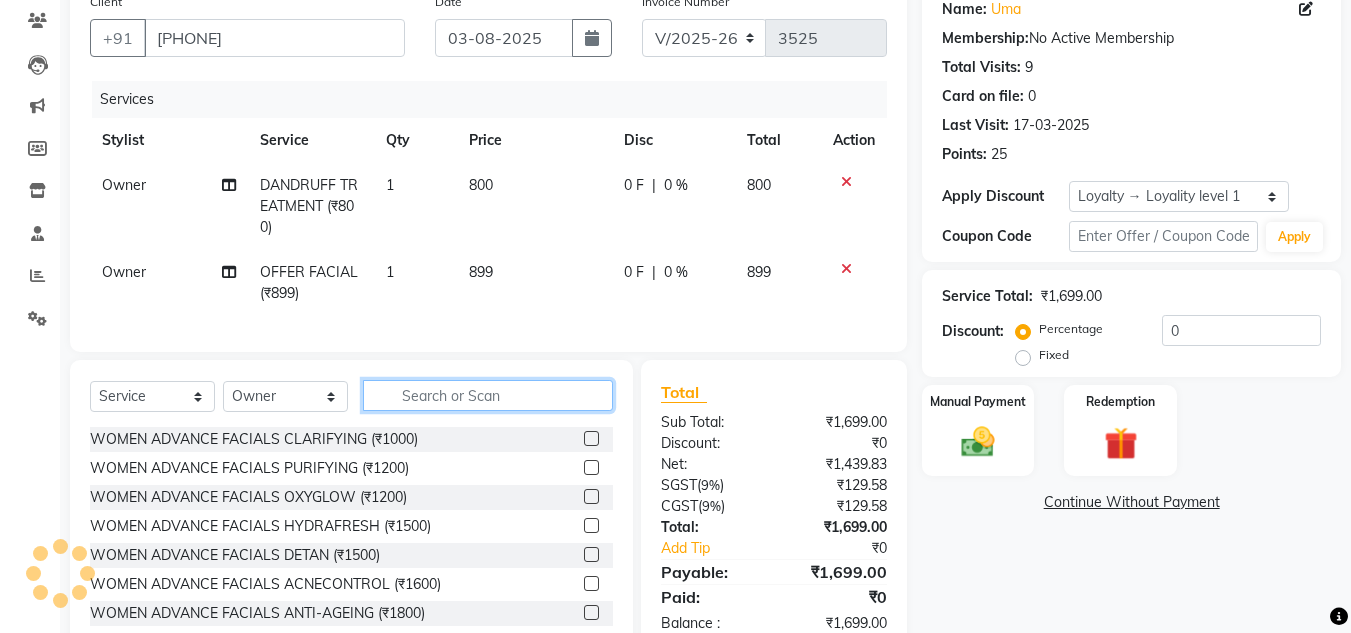click 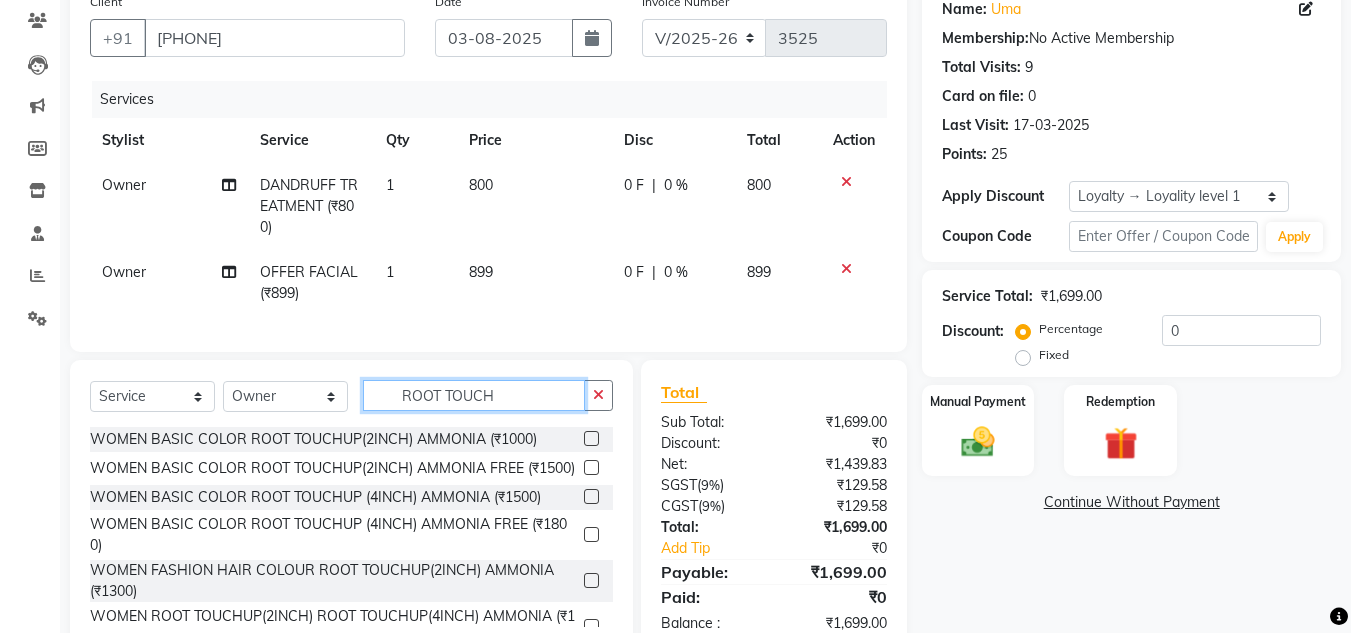 type on "ROOT TOUCH" 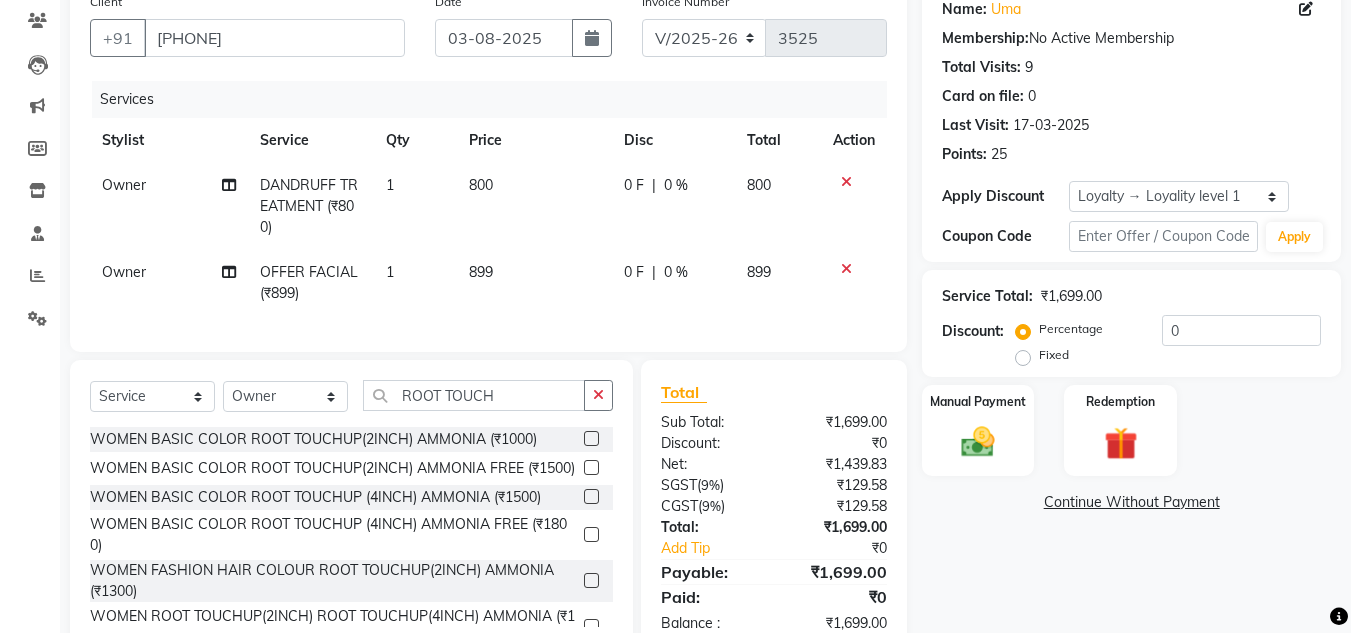 click 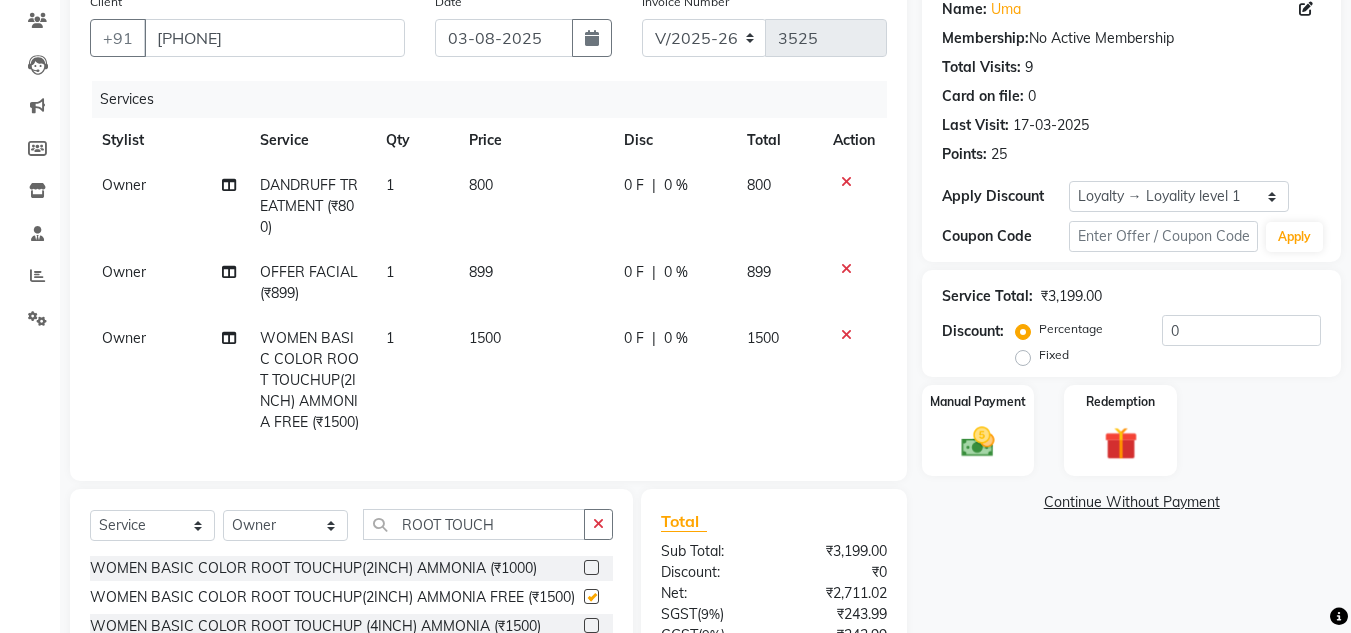 checkbox on "false" 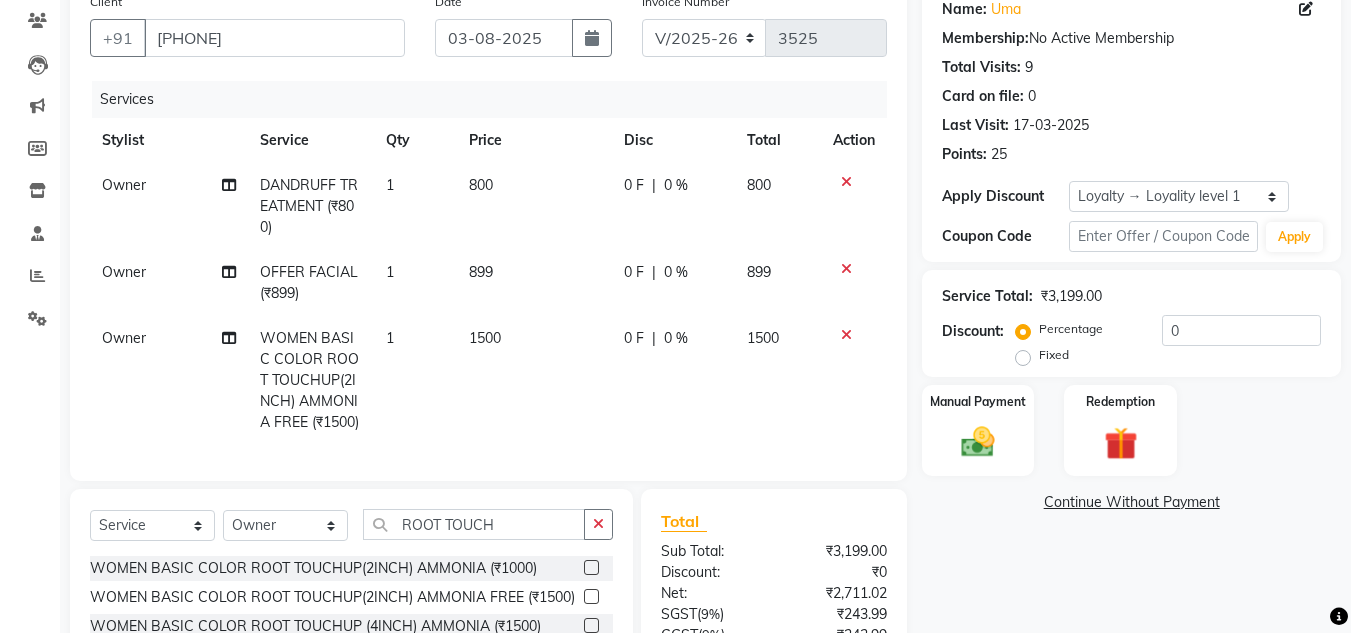 click 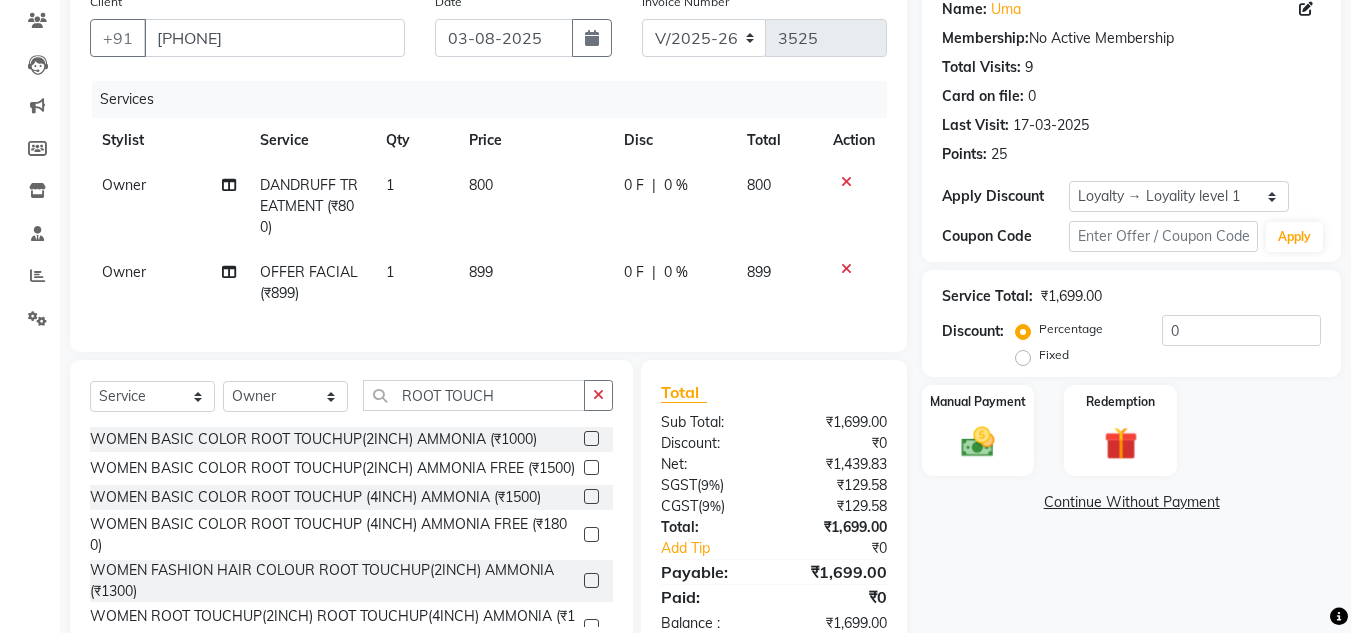 click 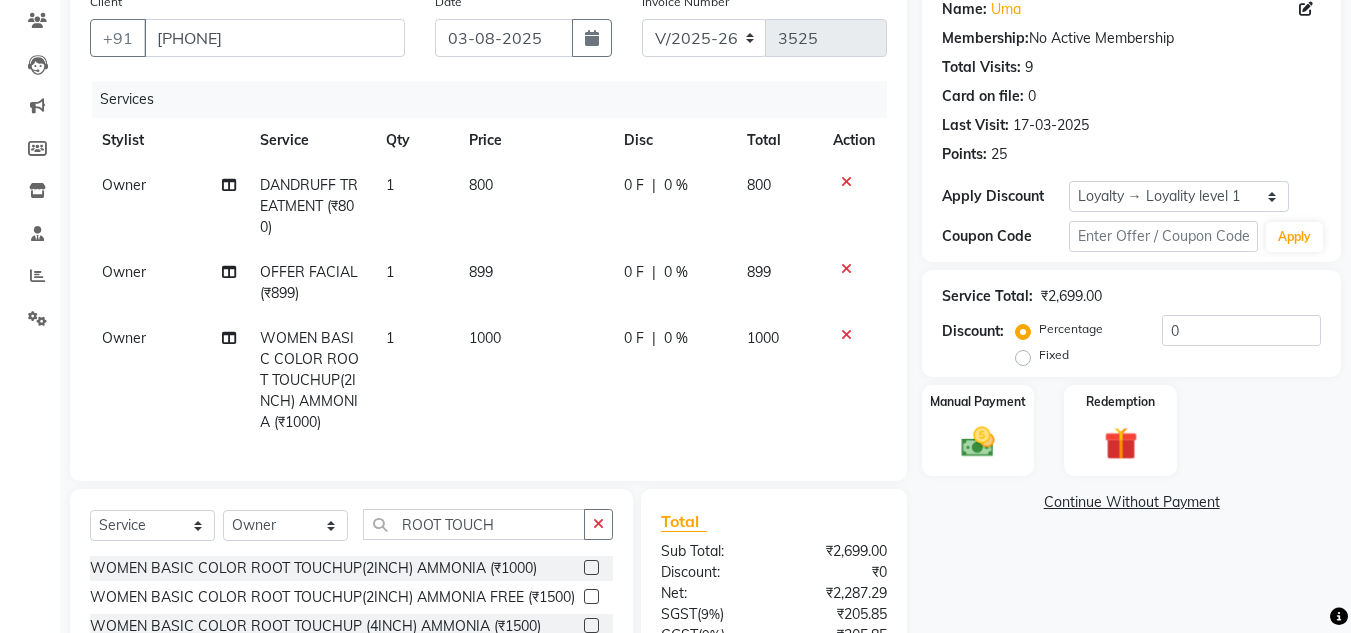 click 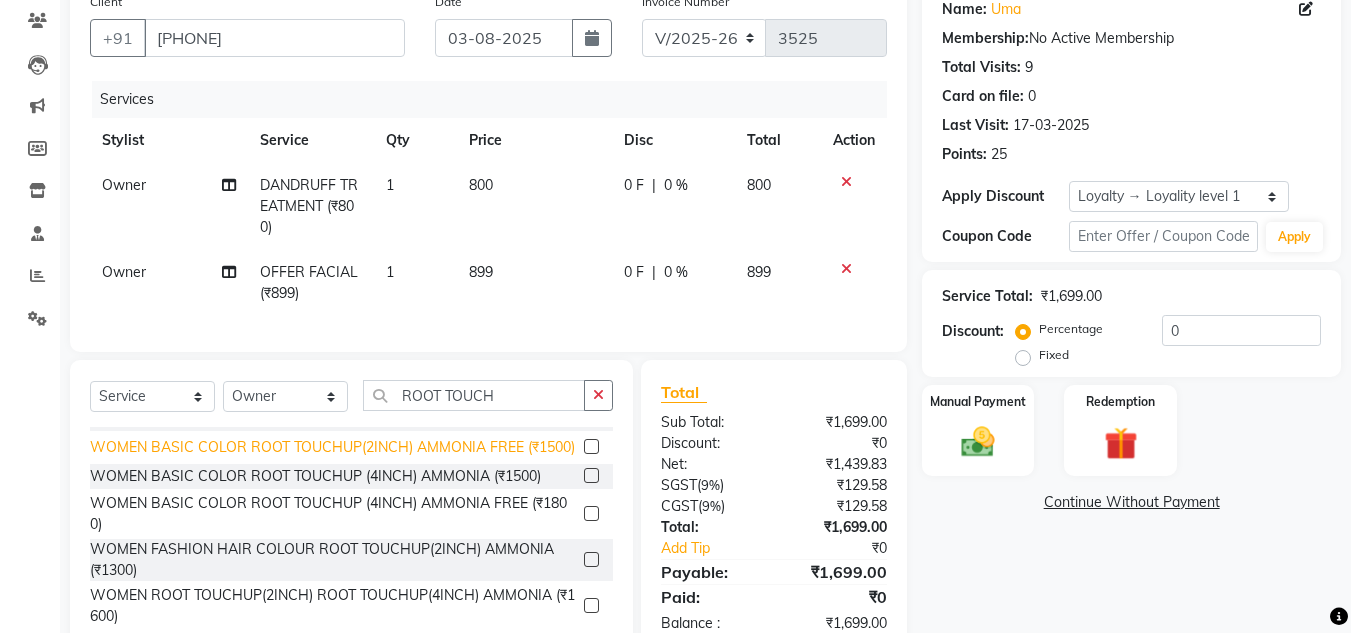 scroll, scrollTop: 0, scrollLeft: 0, axis: both 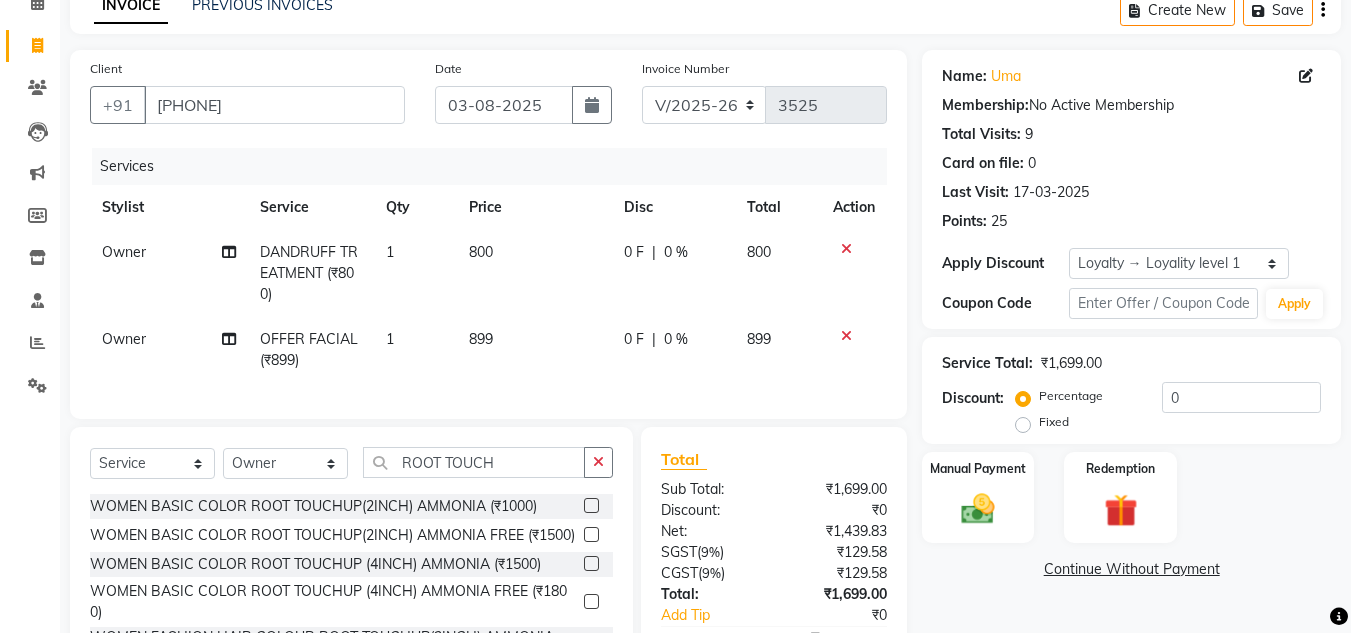 click 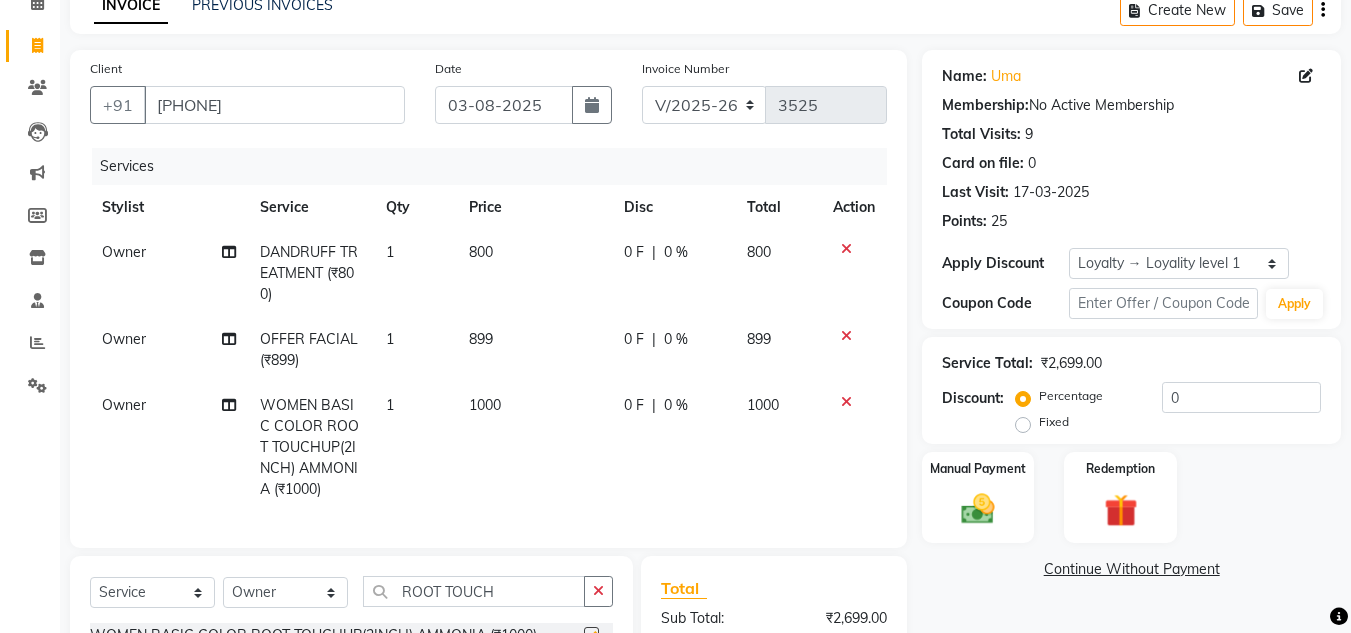 checkbox on "false" 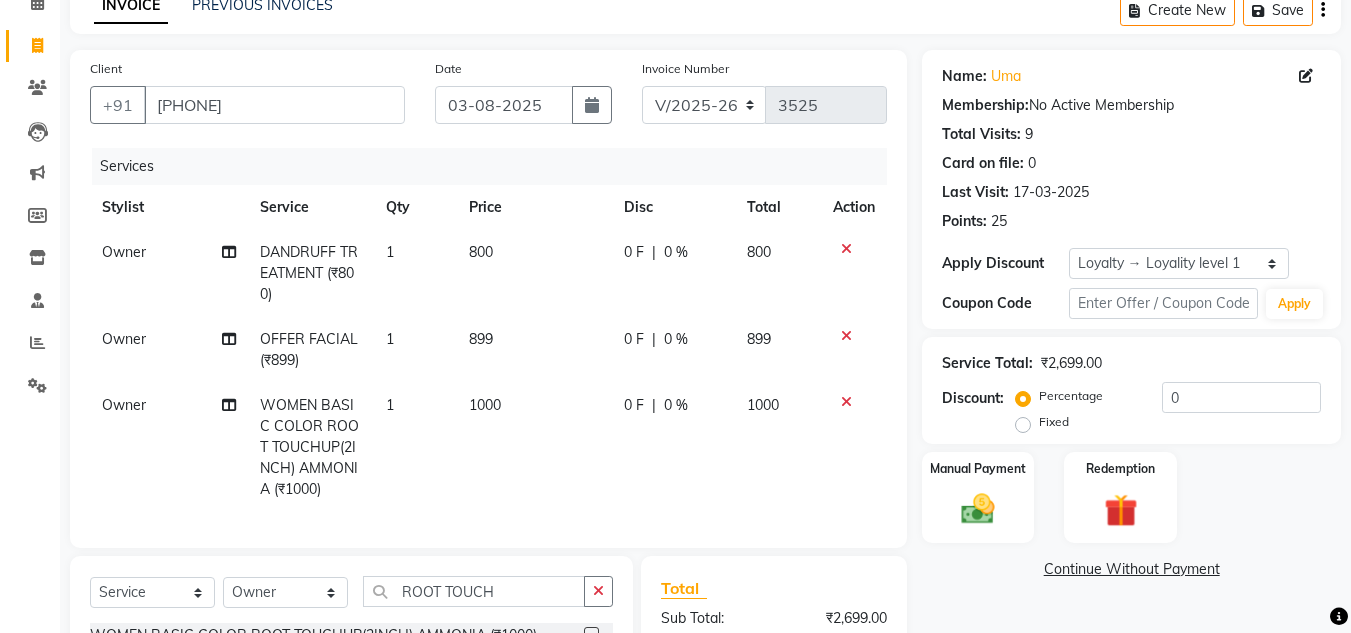 scroll, scrollTop: 300, scrollLeft: 0, axis: vertical 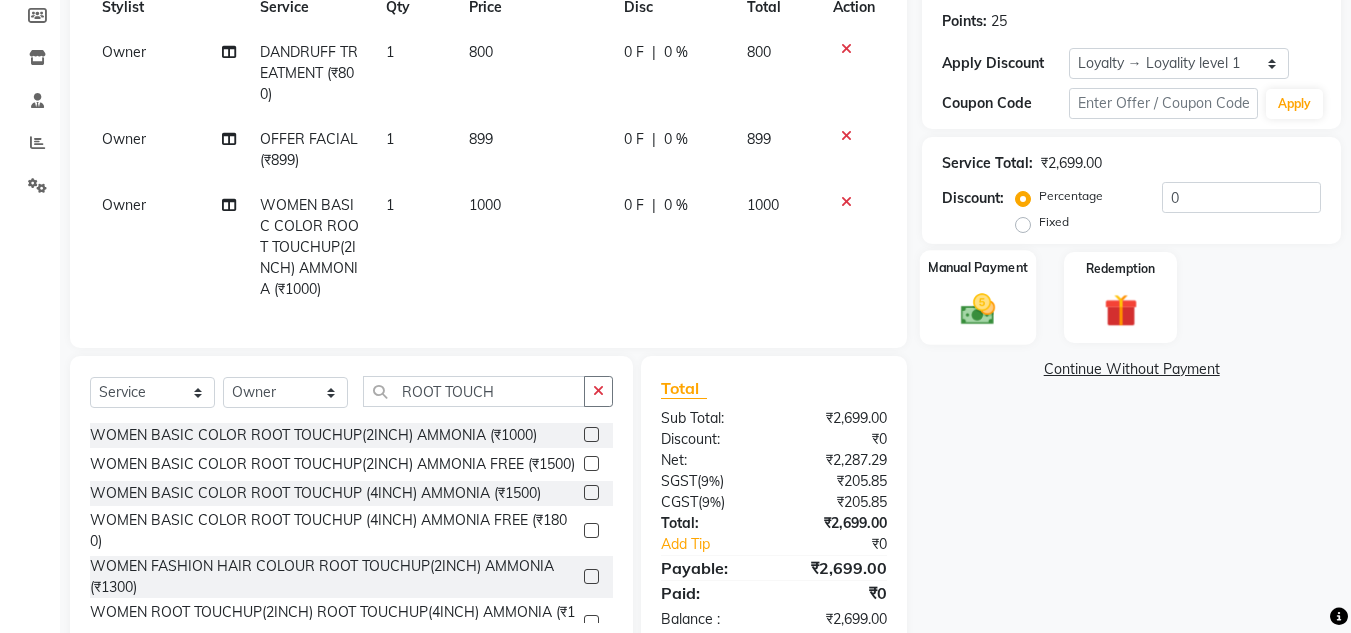click 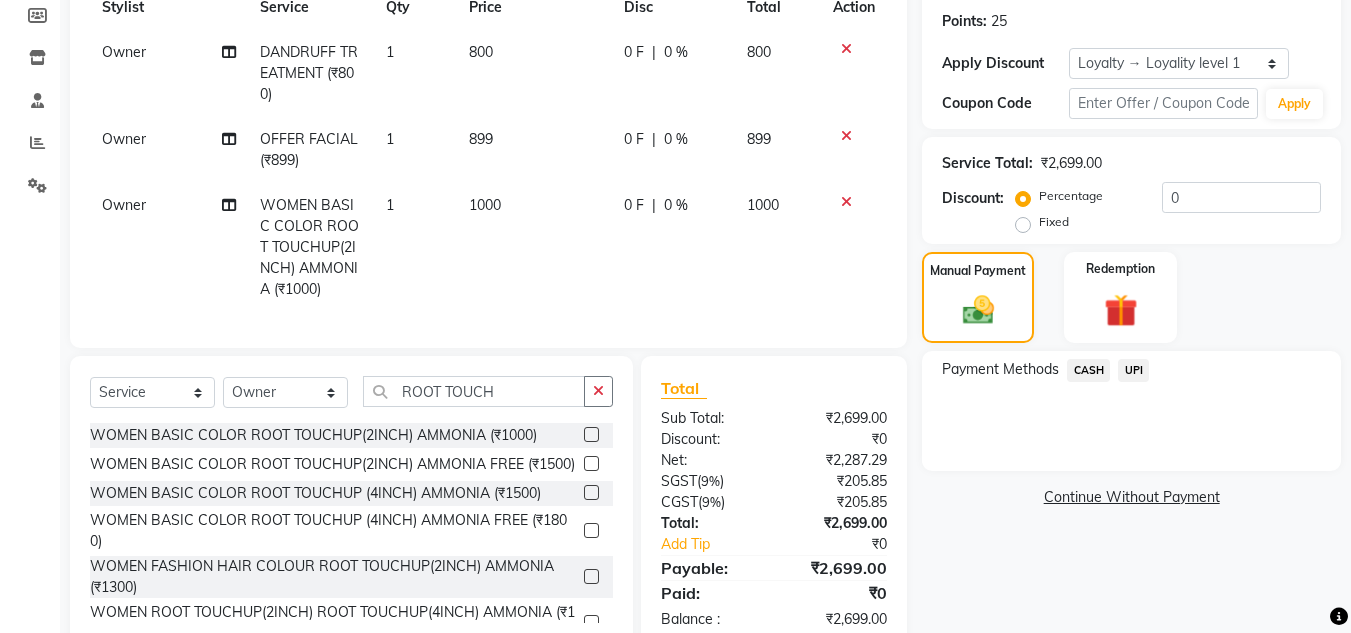 click on "Fixed" 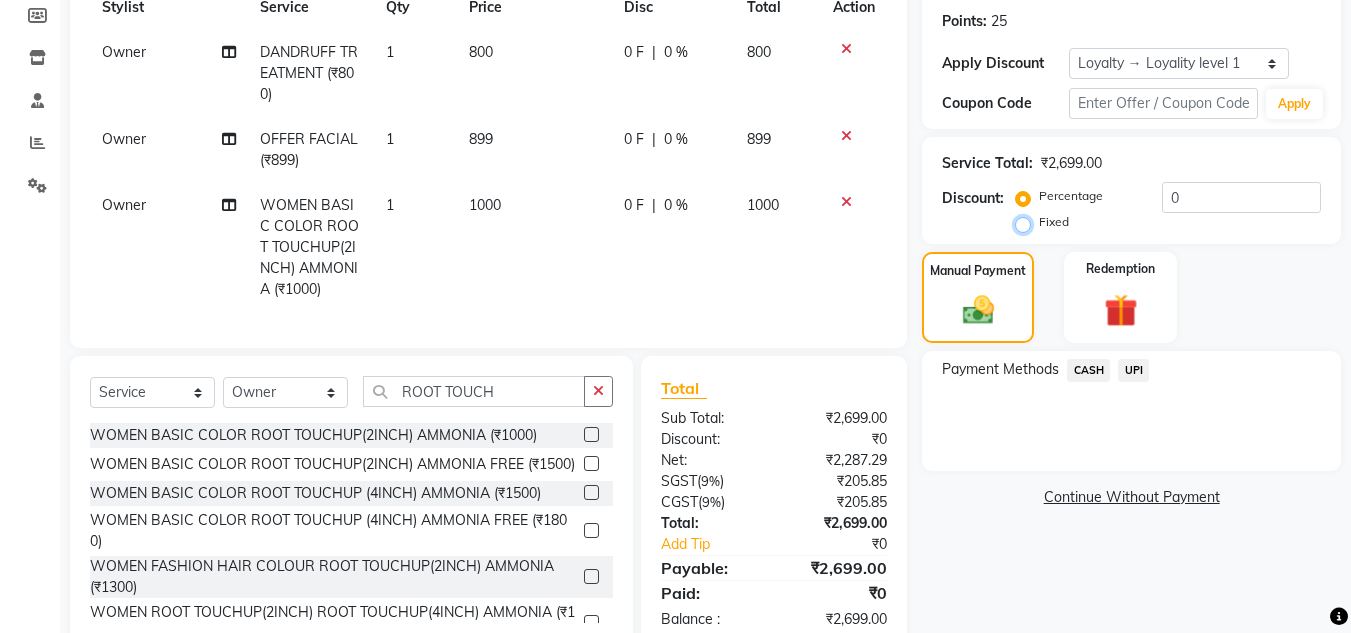 click on "Fixed" at bounding box center [1027, 222] 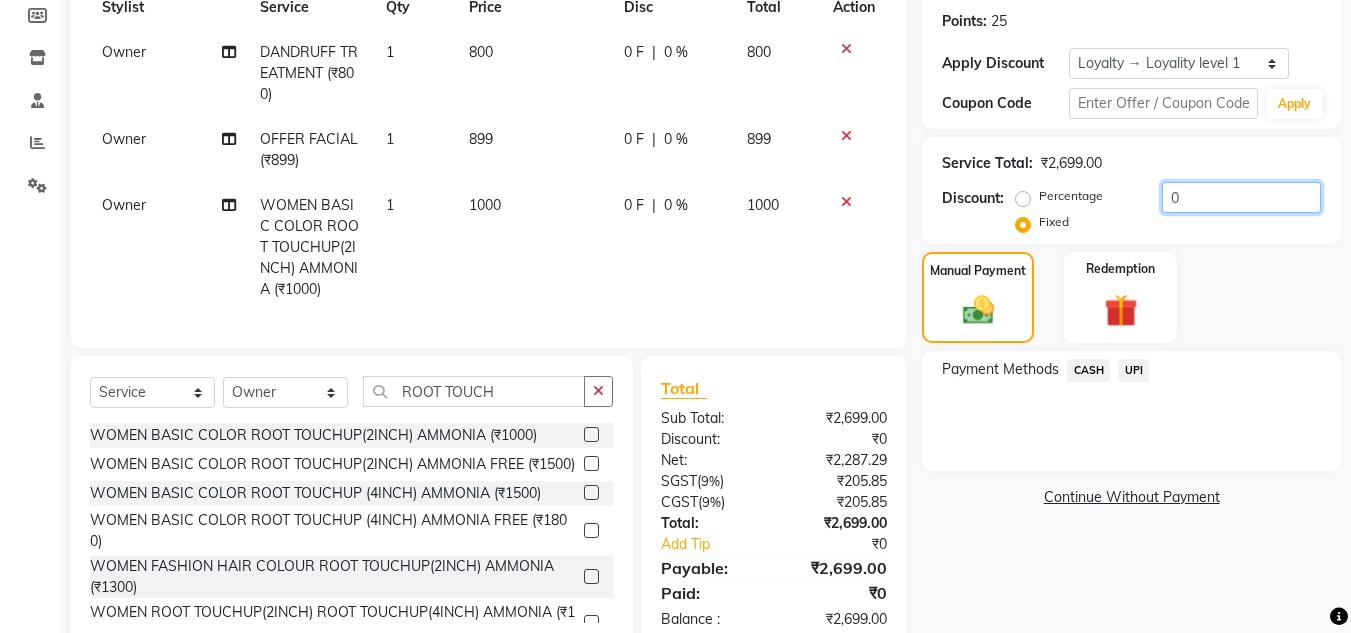 click on "0" 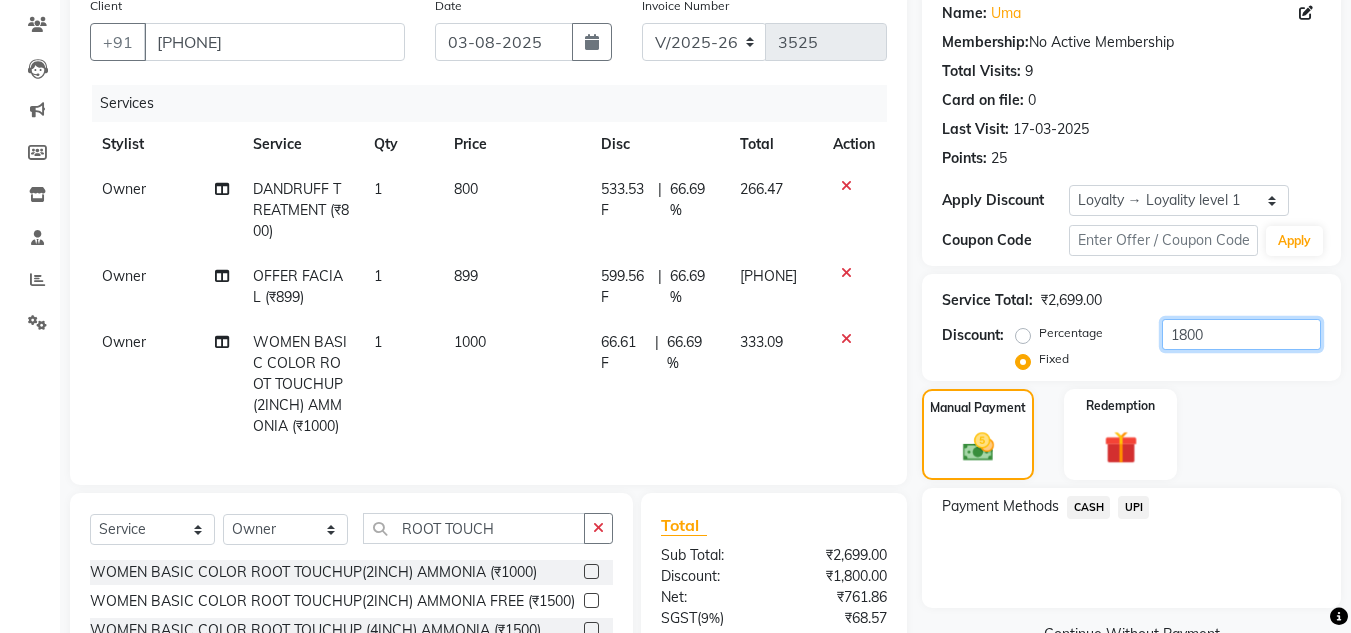 scroll, scrollTop: 363, scrollLeft: 0, axis: vertical 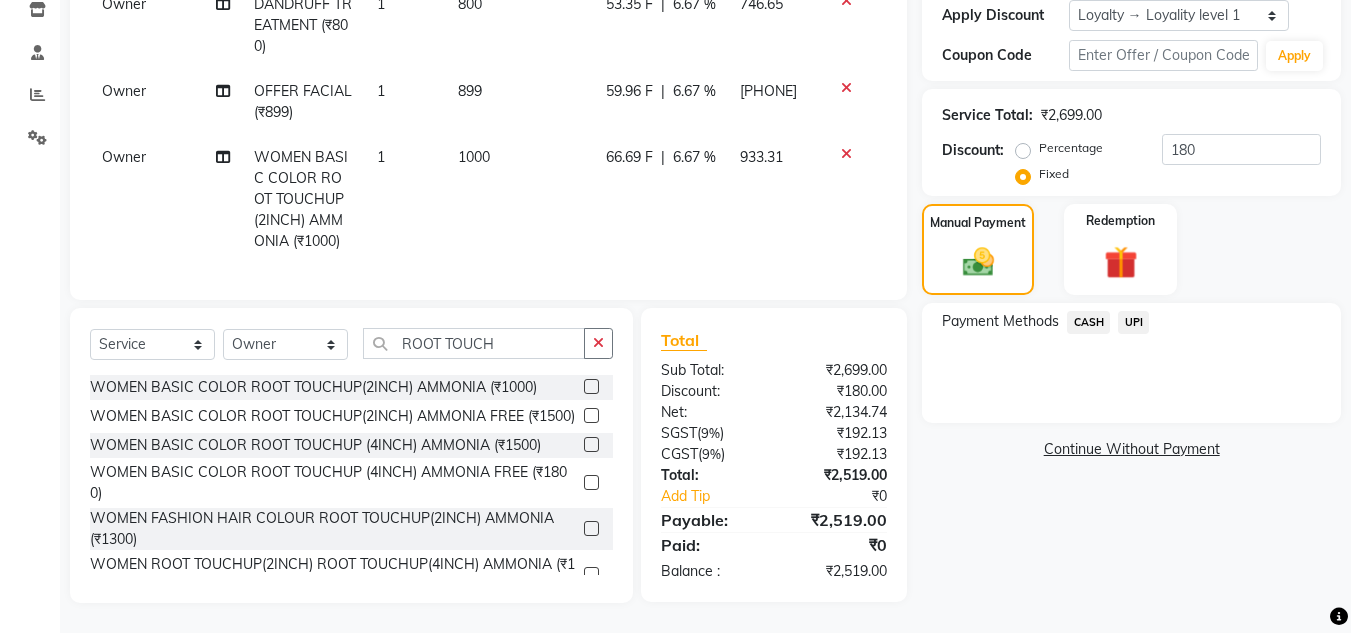 click on "Service Total:  ₹2,699.00  Discount:  Percentage   Fixed  180" 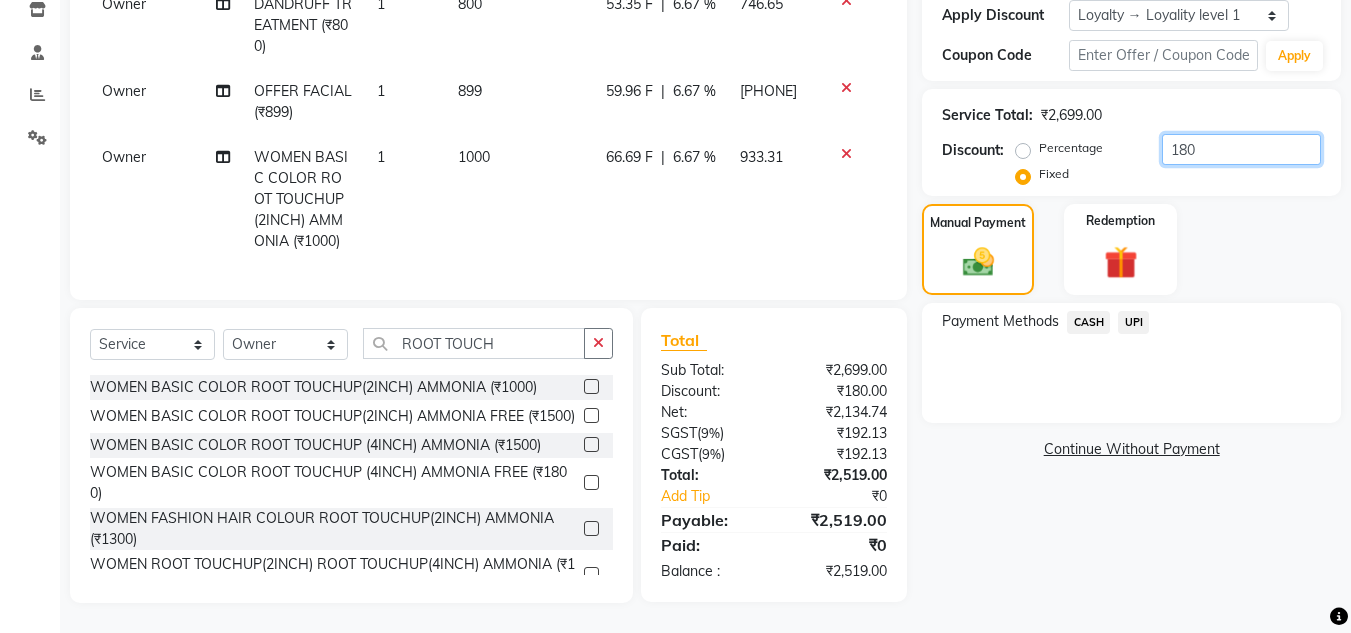 click on "180" 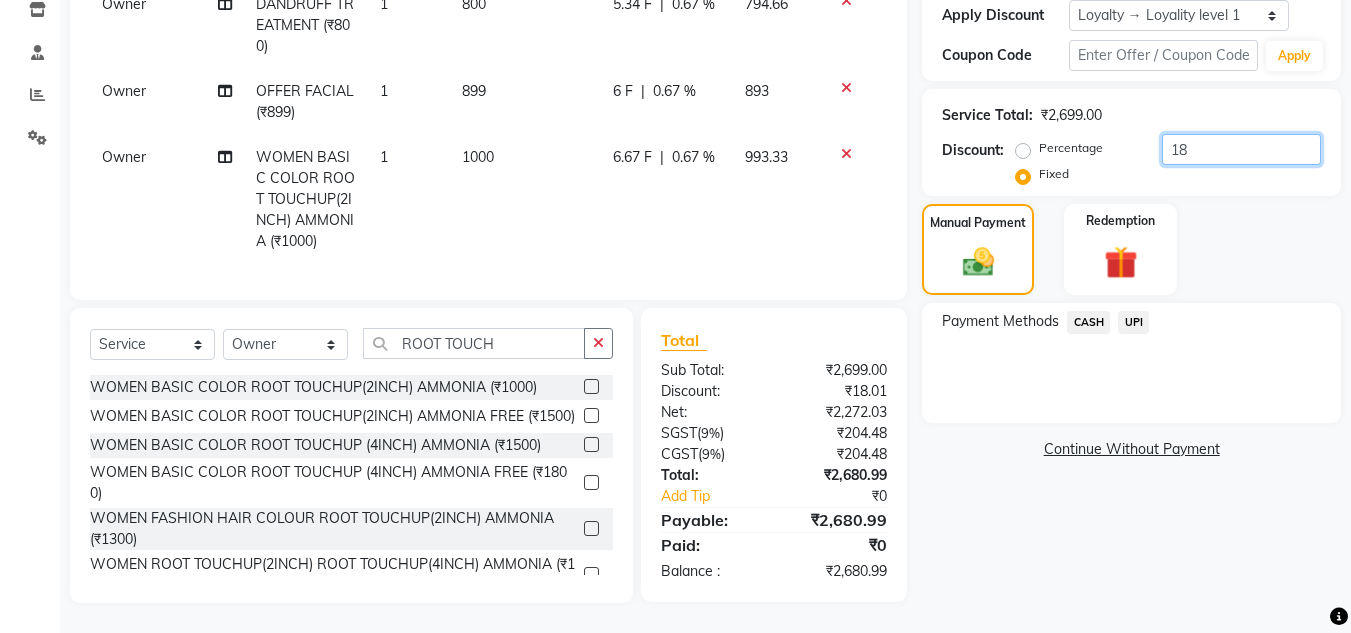 type on "1" 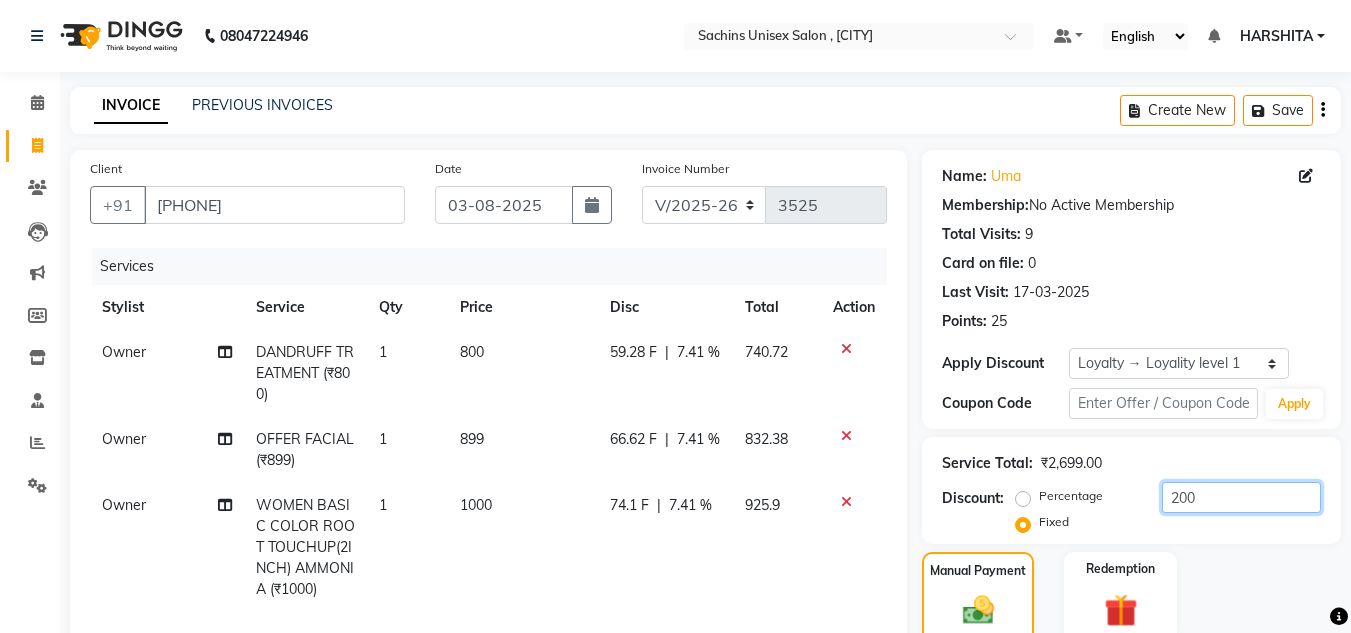 scroll, scrollTop: 200, scrollLeft: 0, axis: vertical 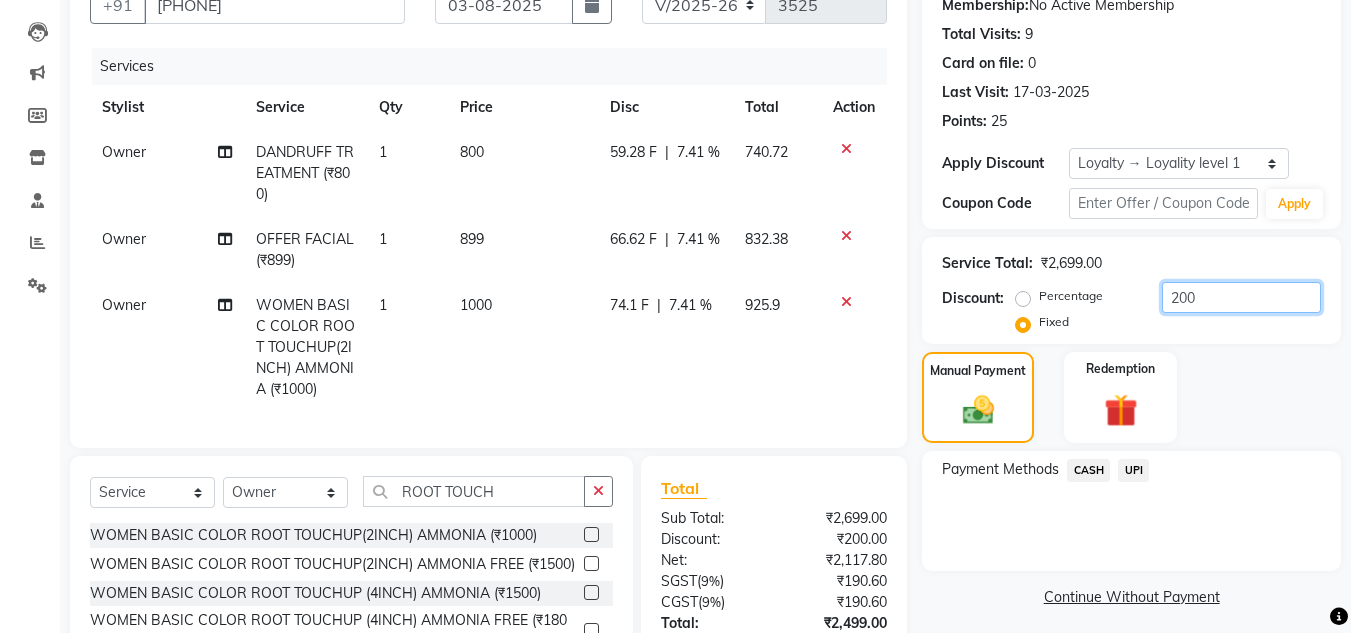 click on "200" 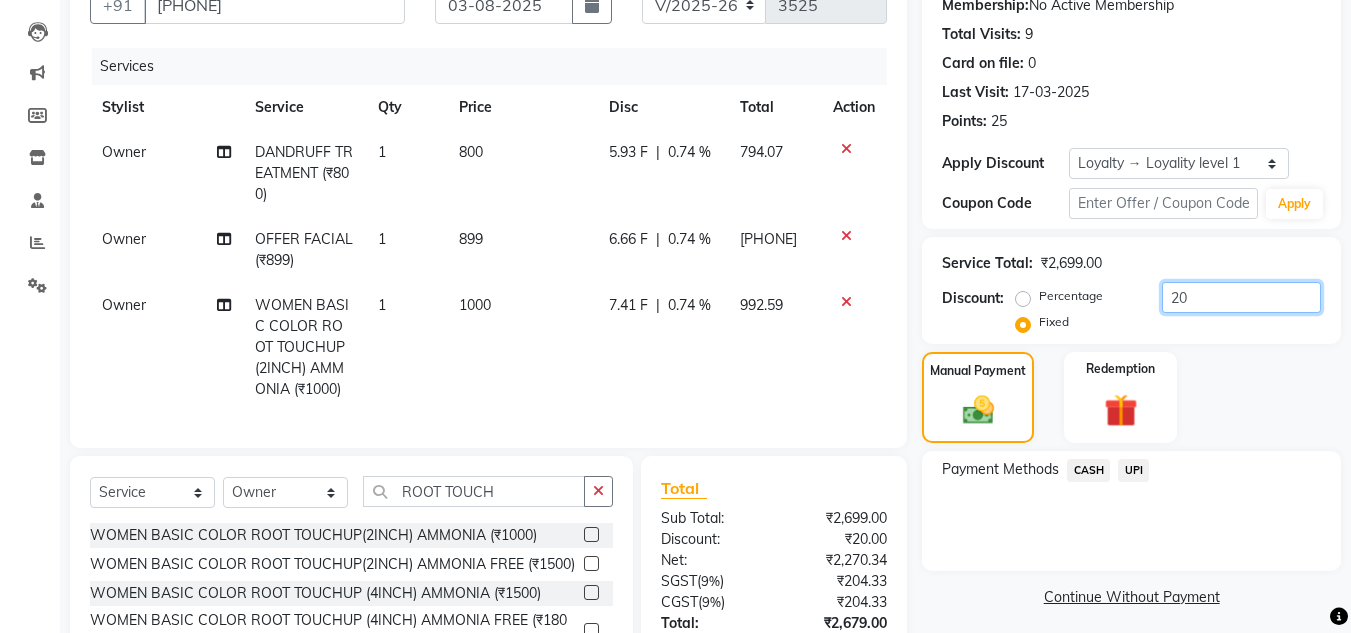type on "2" 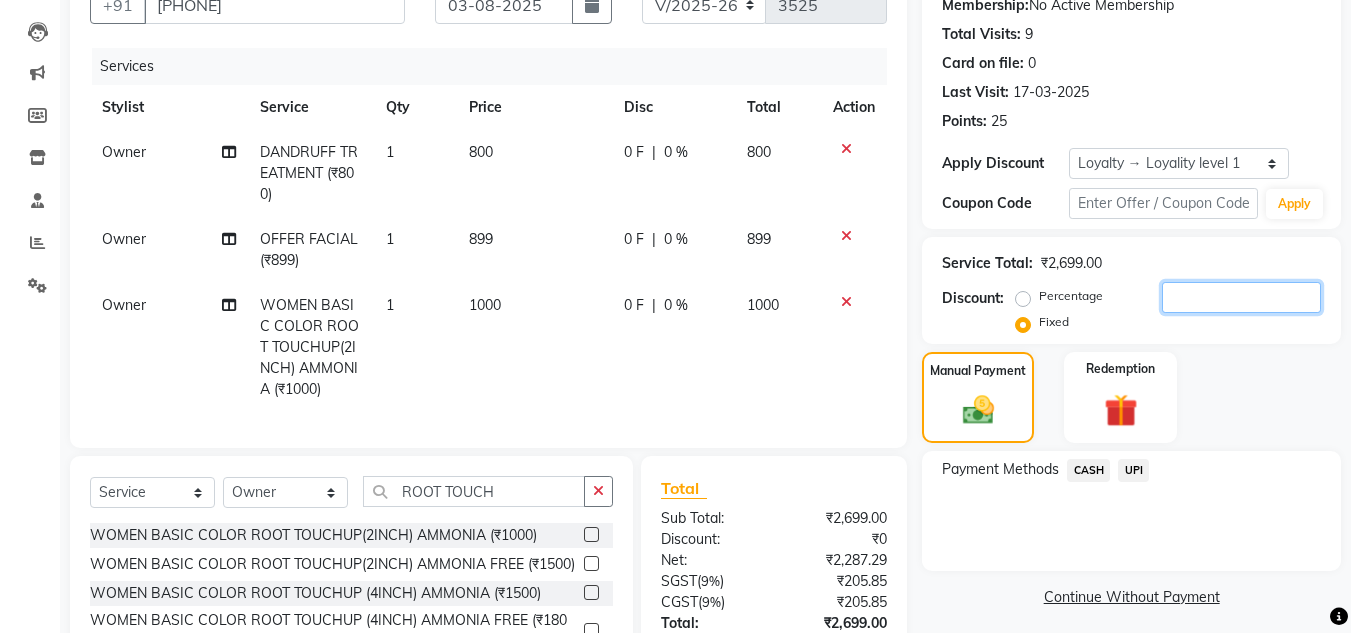 type 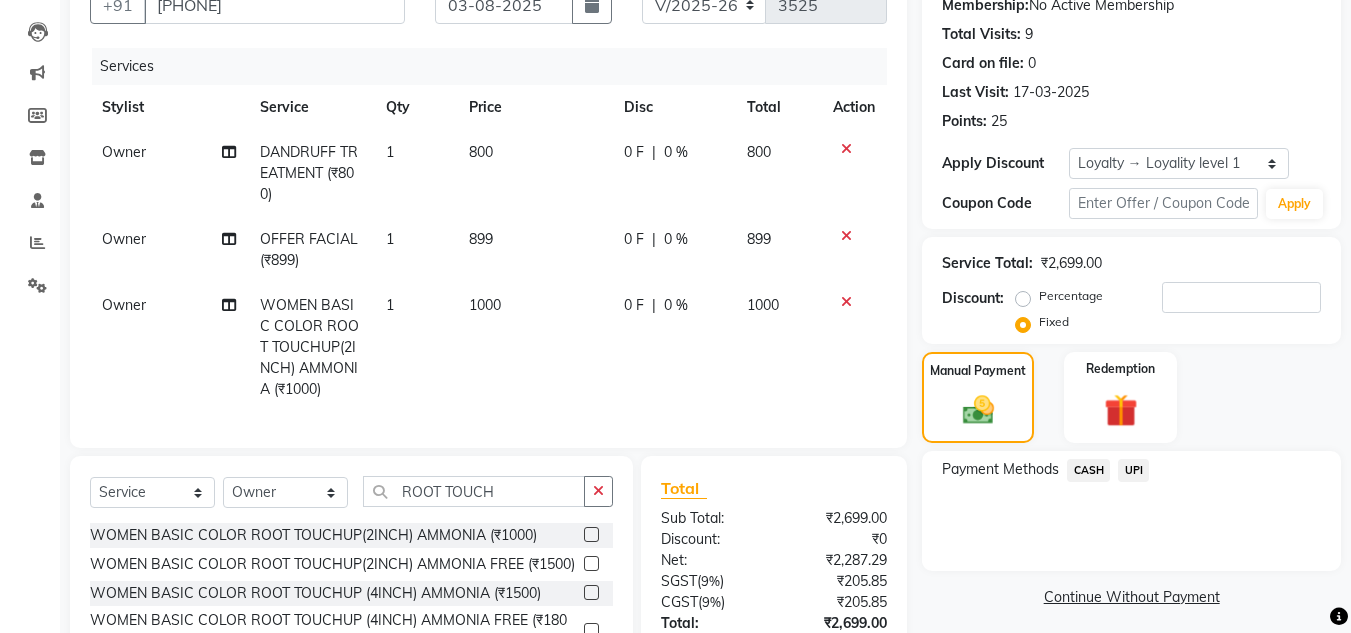 click on "1000" 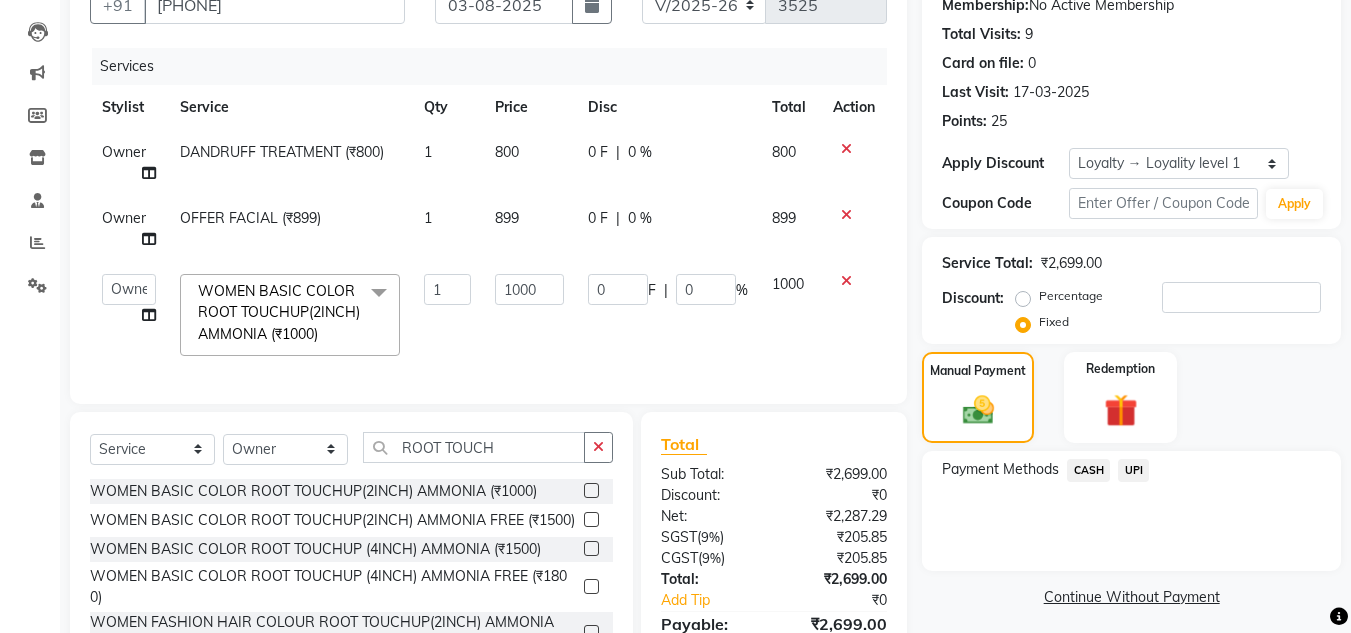 click on "0 F | 0 %" 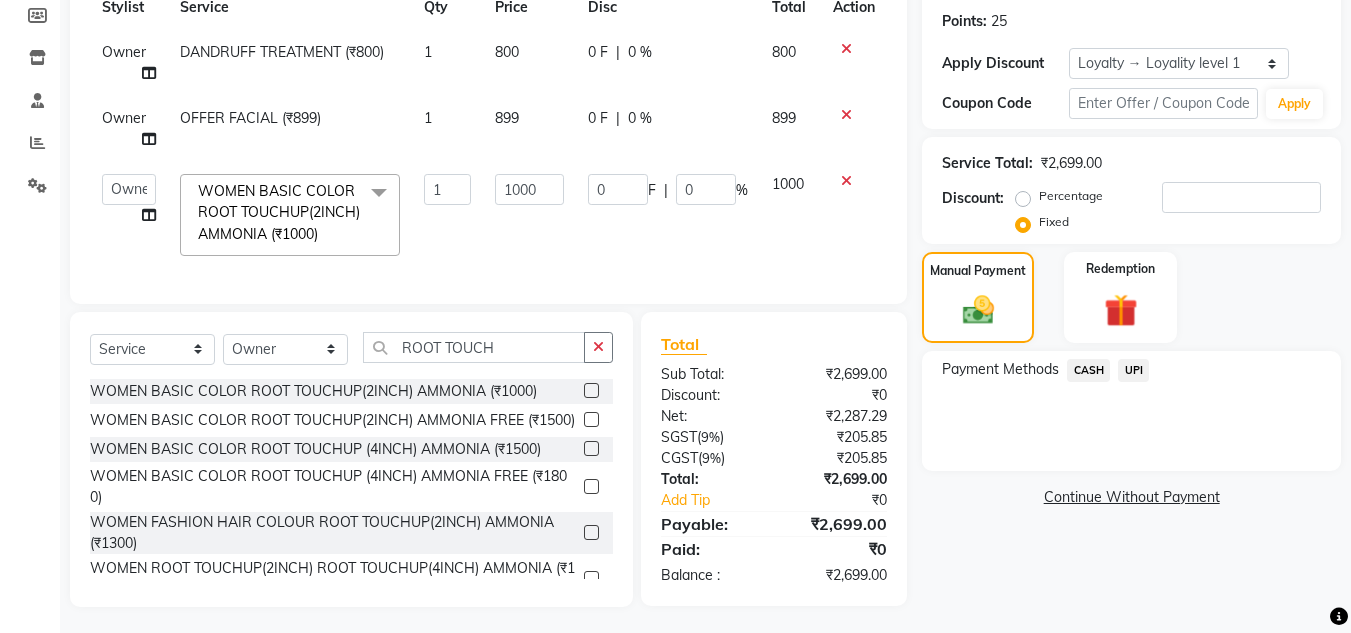 scroll, scrollTop: 200, scrollLeft: 0, axis: vertical 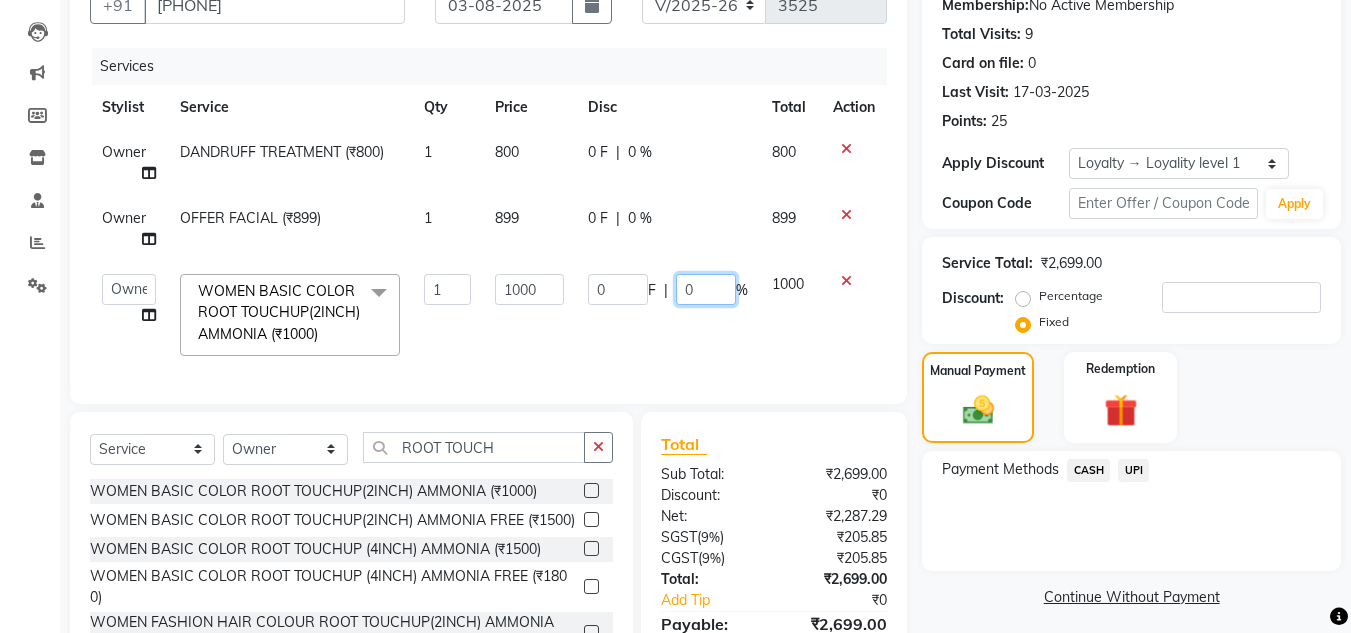 click on "0" 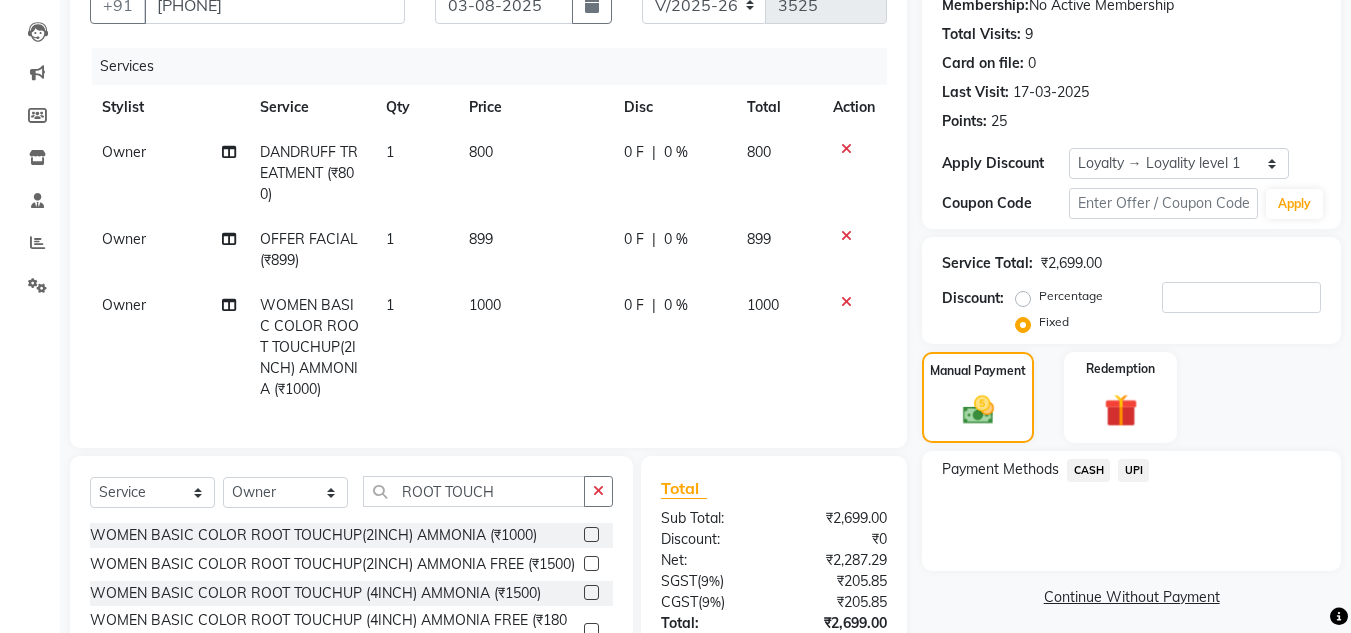 click on "0 F" 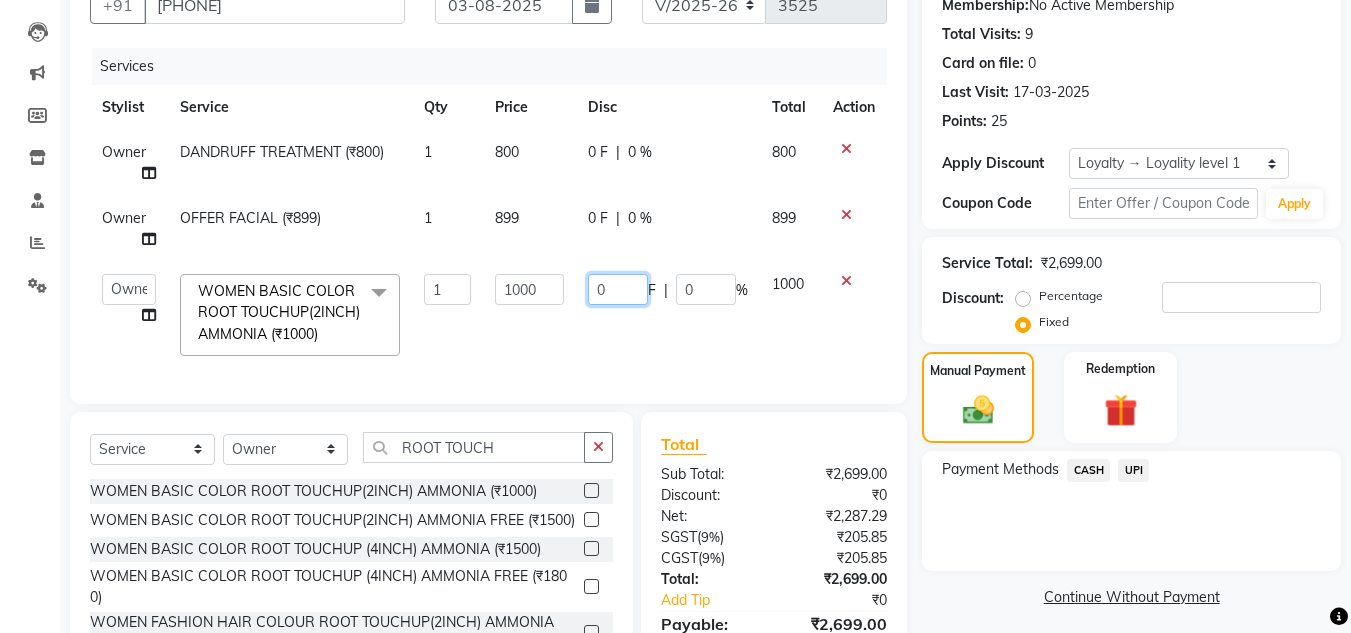 click on "0" 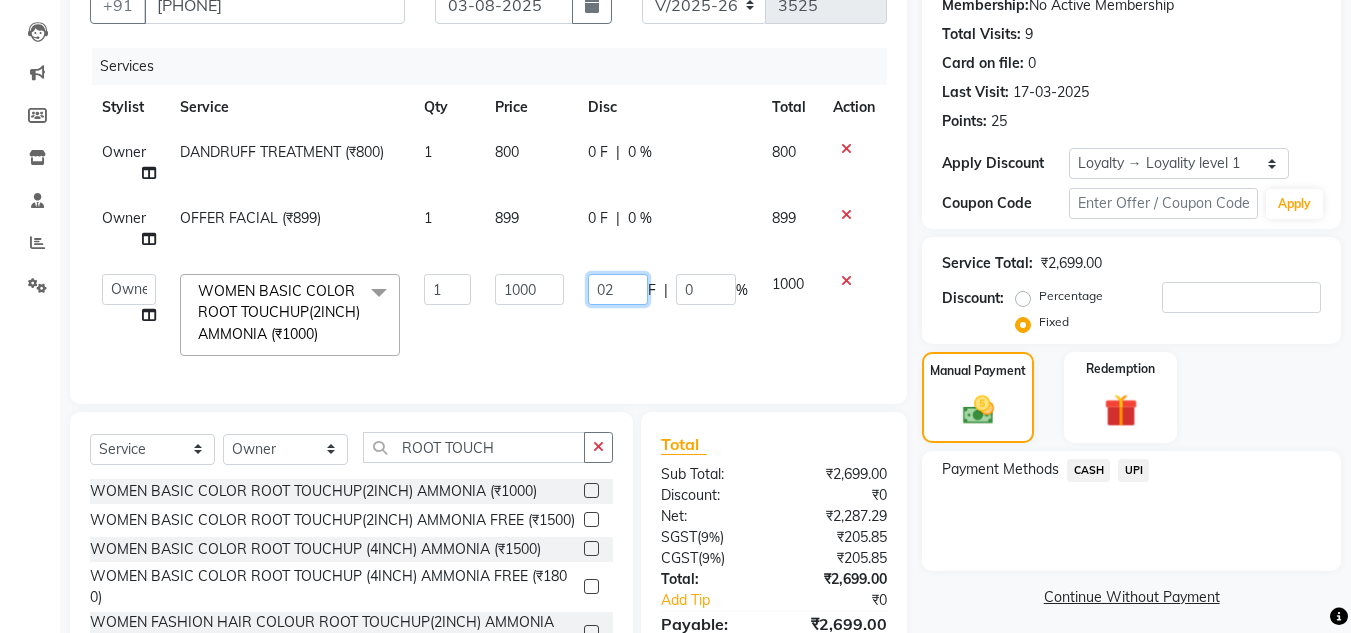 type on "0" 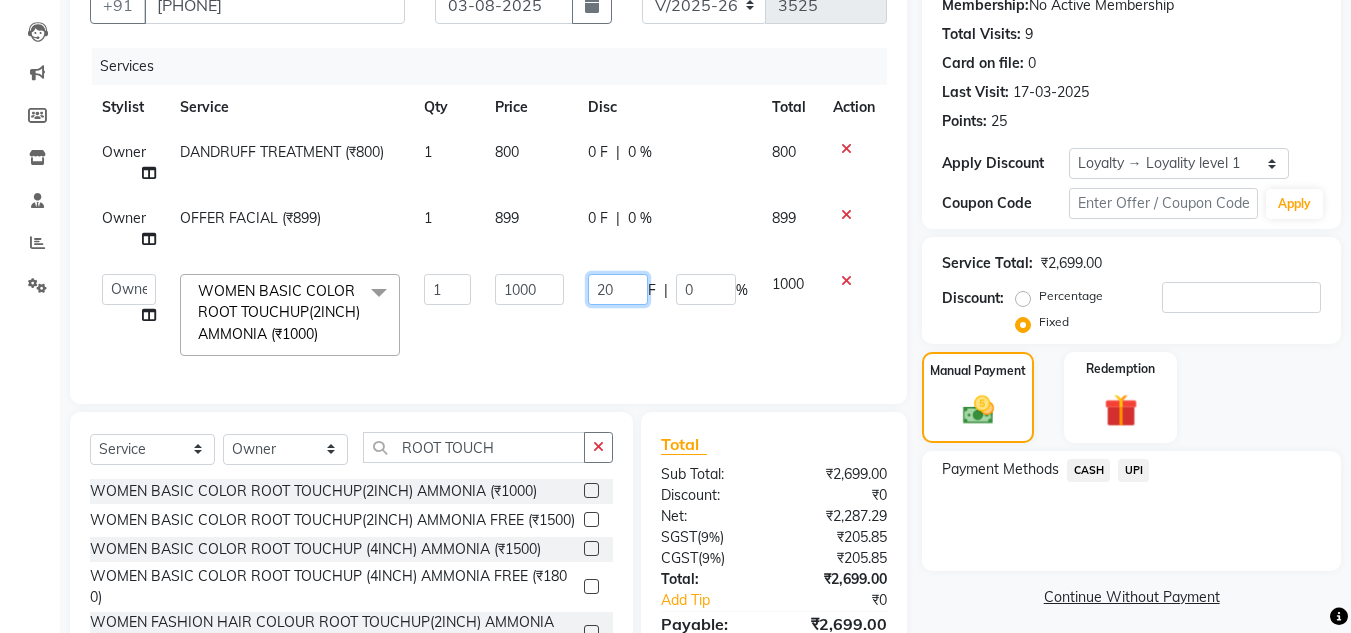 type on "200" 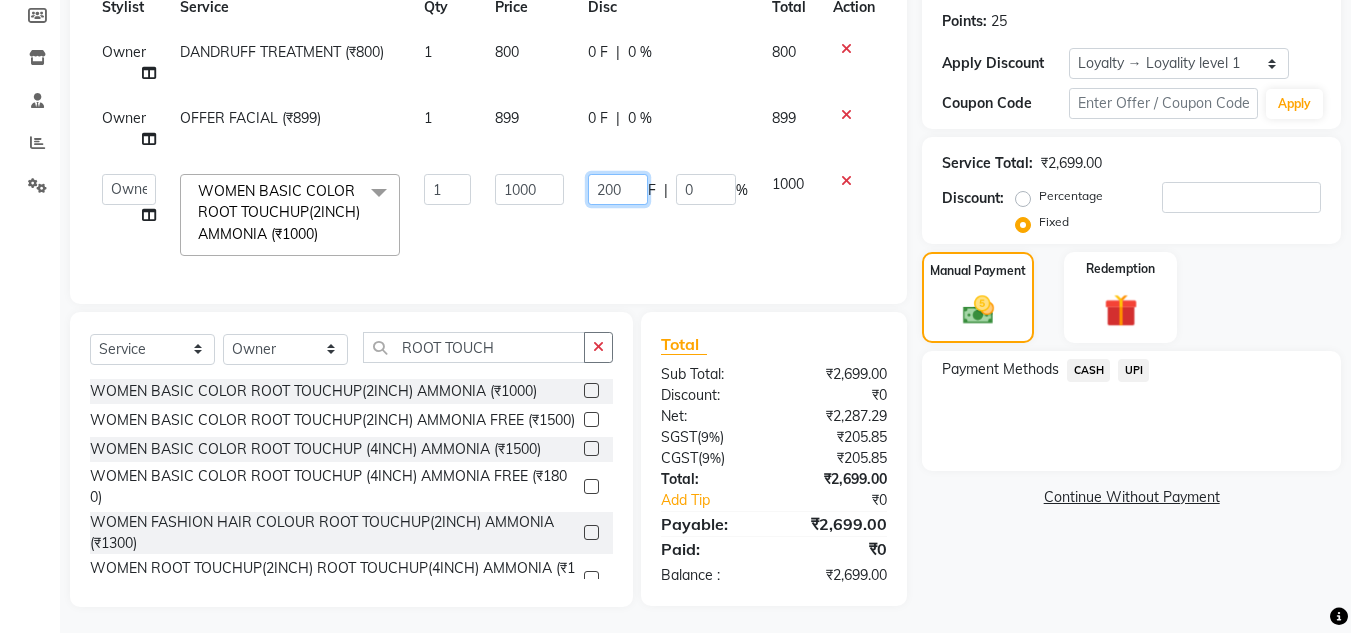 scroll, scrollTop: 200, scrollLeft: 0, axis: vertical 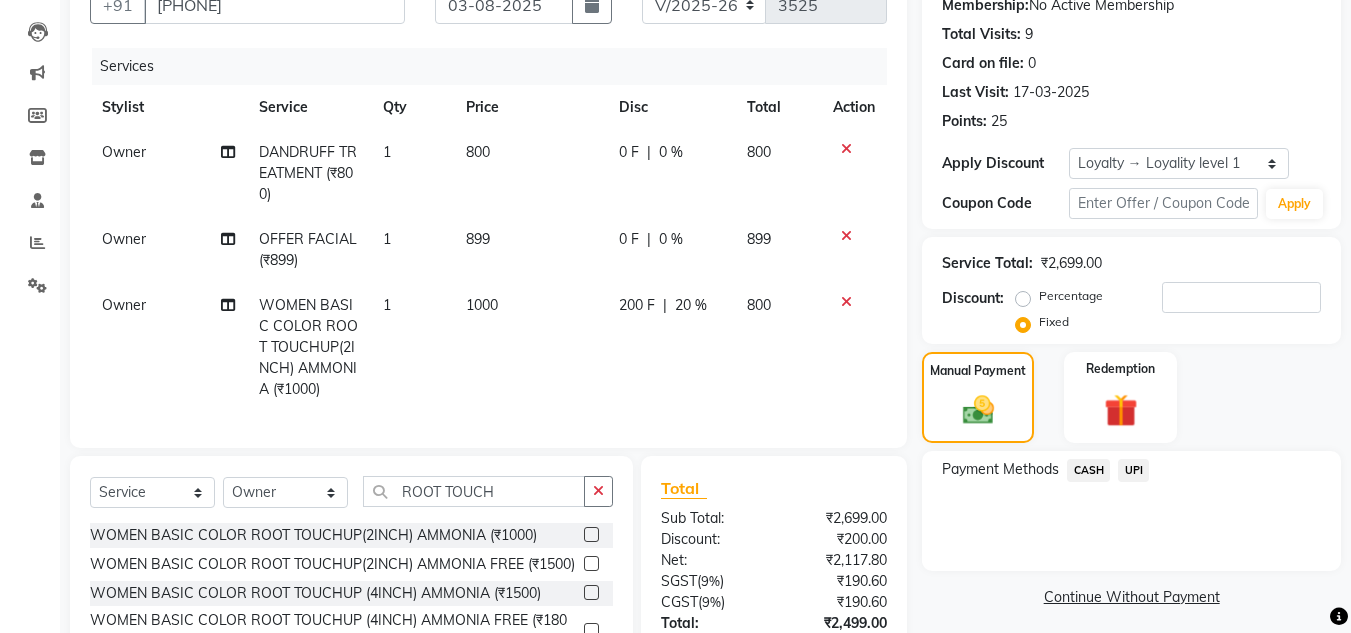 click on "200 F | 20 %" 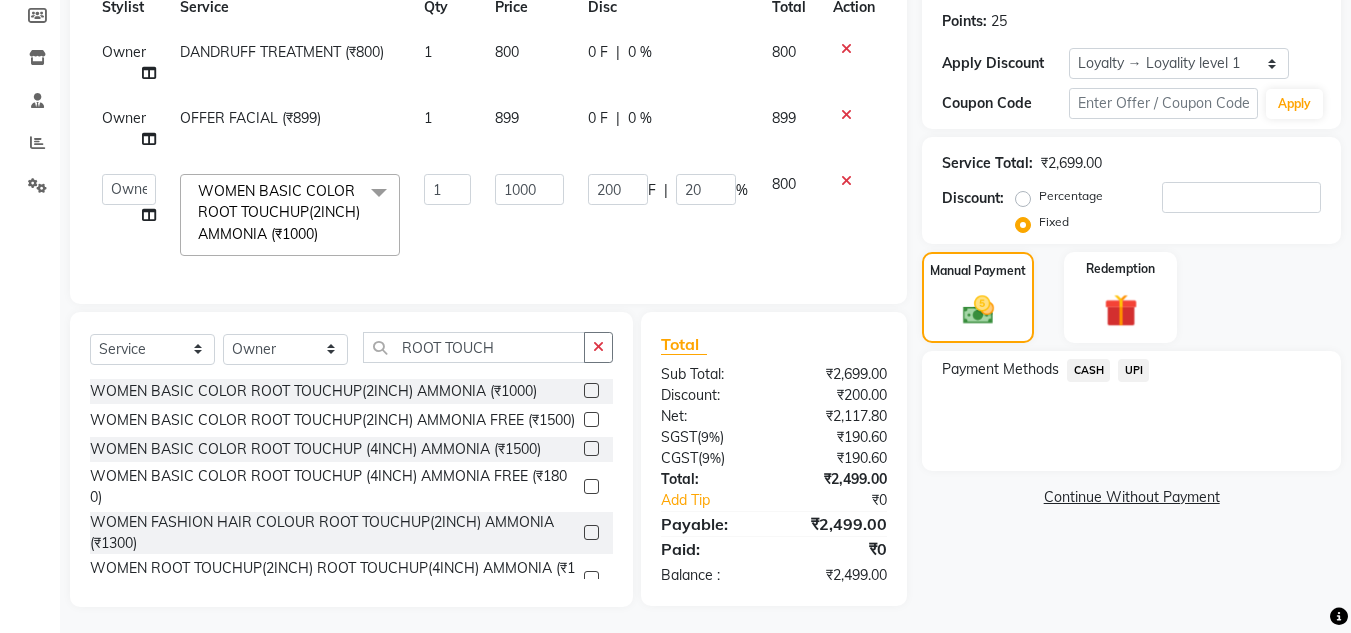 scroll, scrollTop: 200, scrollLeft: 0, axis: vertical 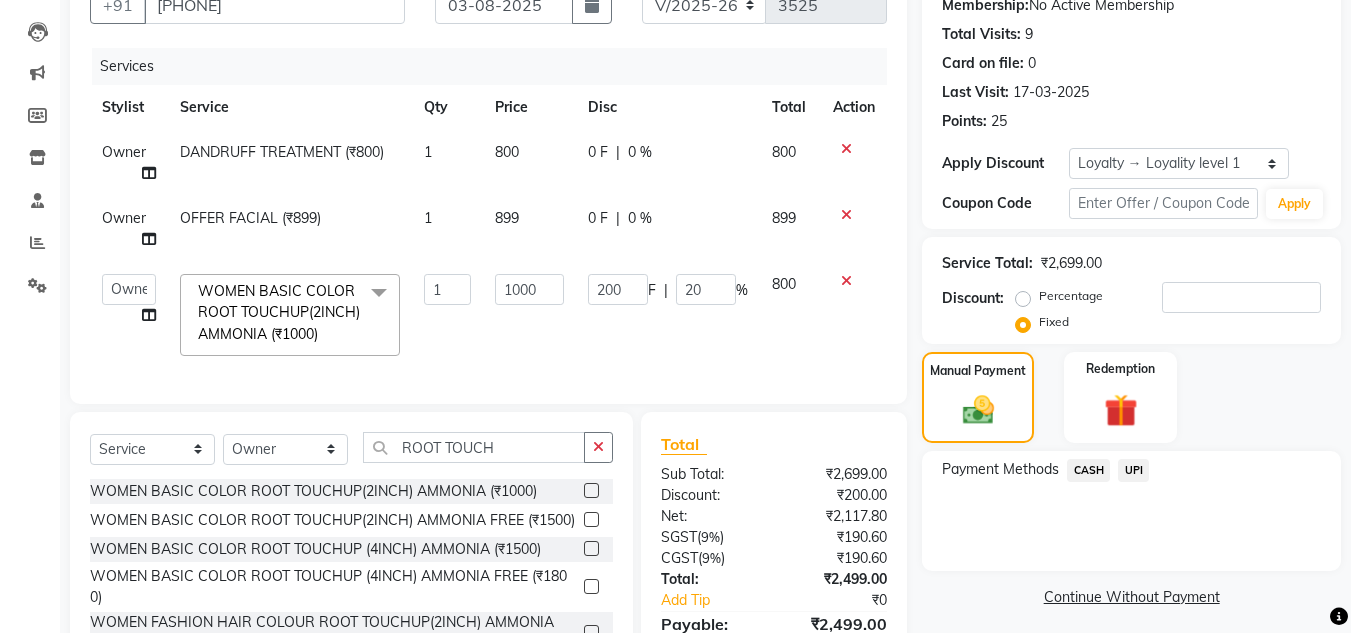 click on "1" 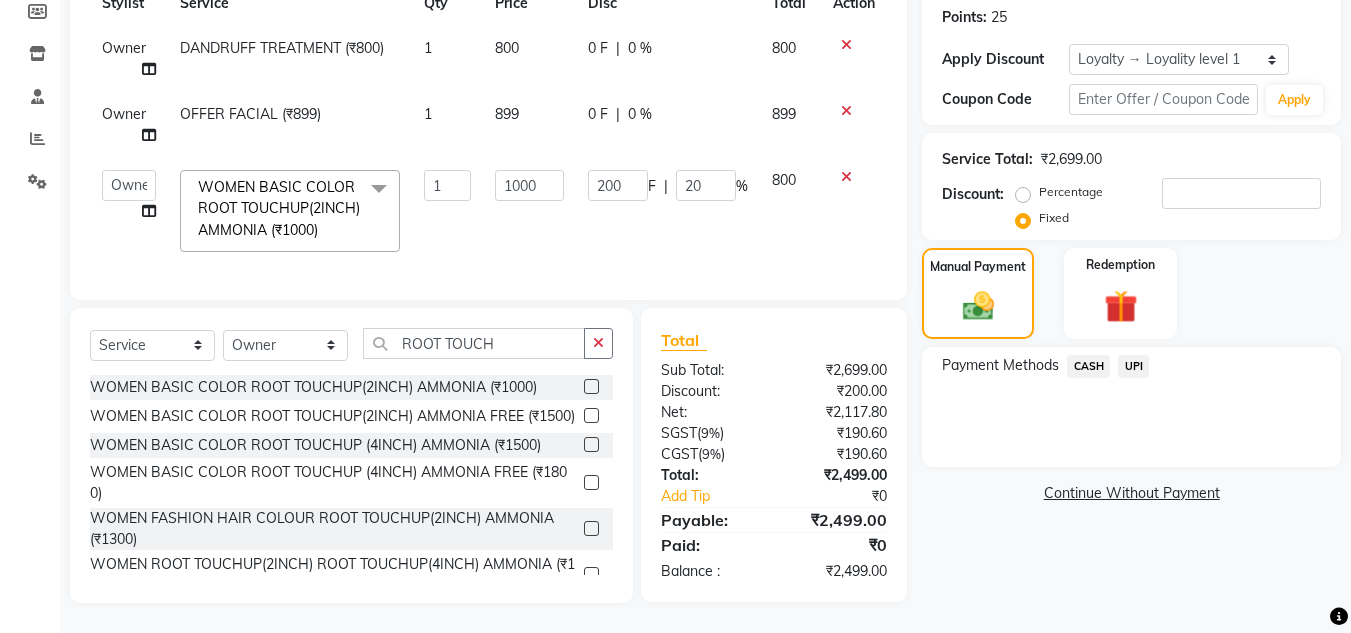 click on "UPI" 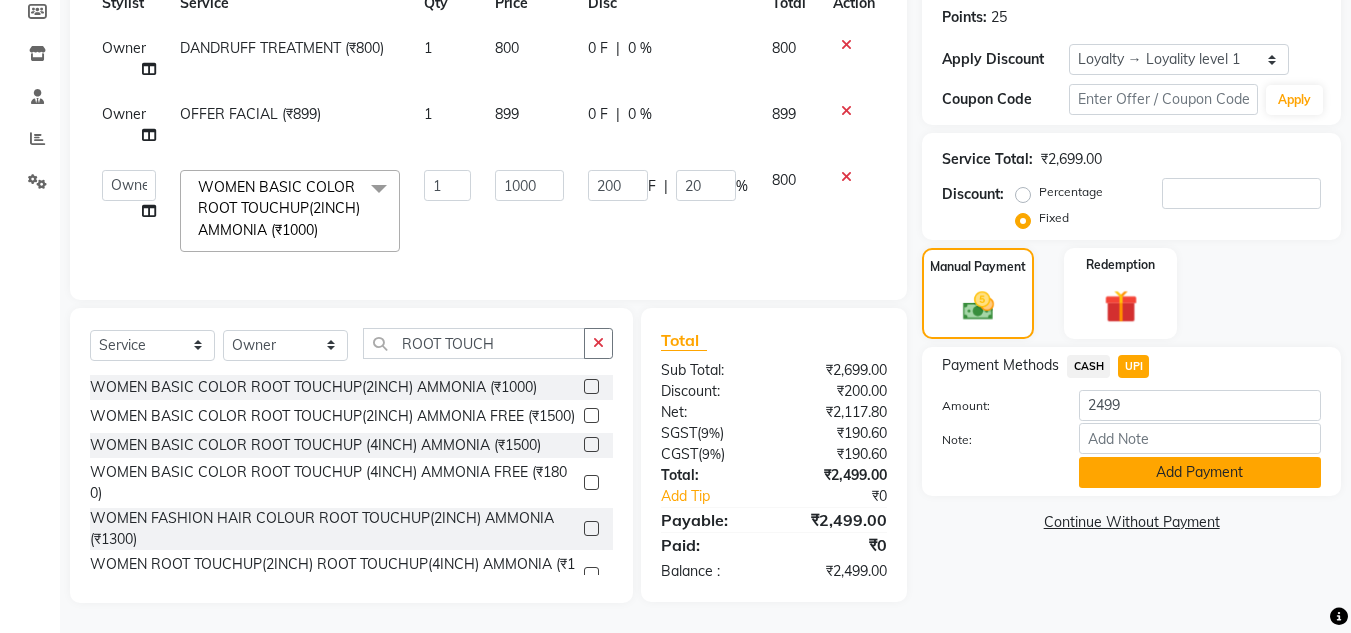 click on "Add Payment" 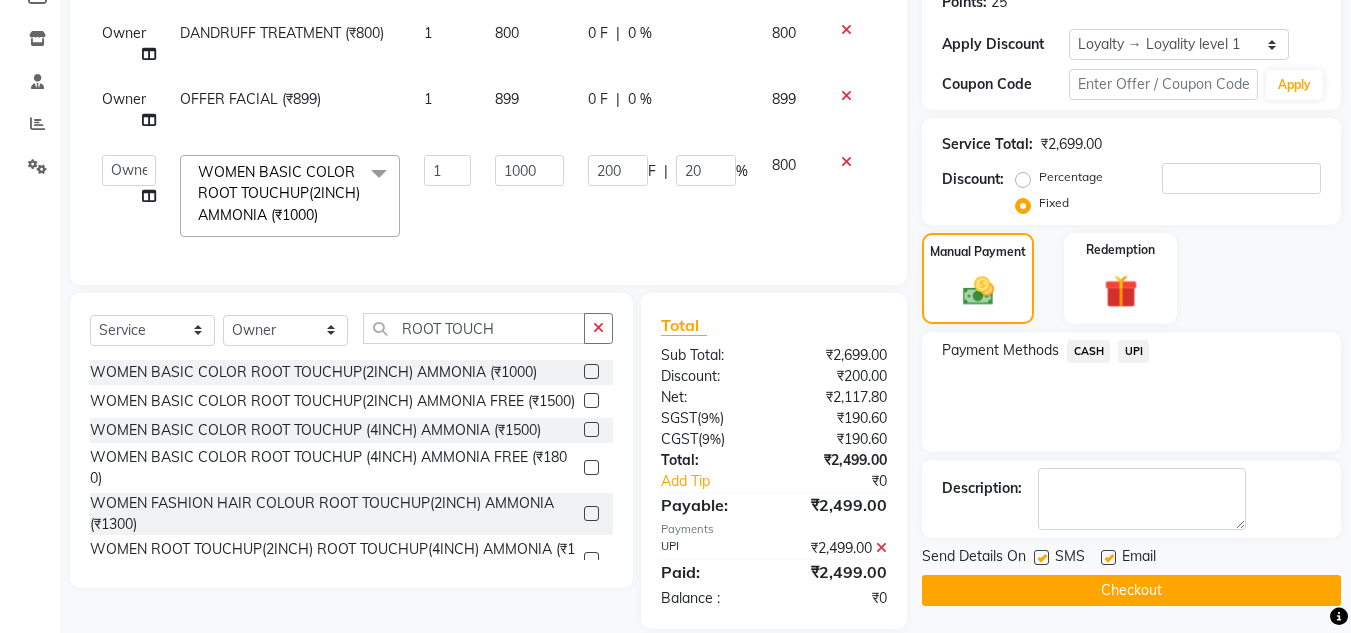click on "Checkout" 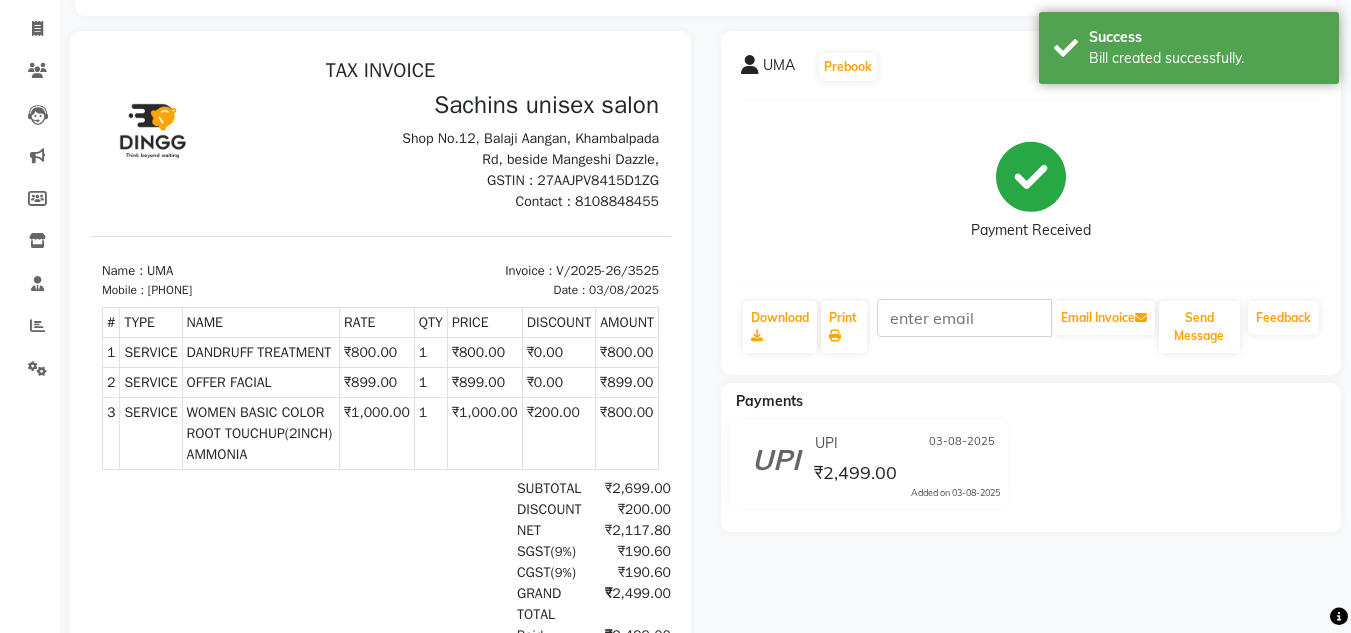 scroll, scrollTop: 0, scrollLeft: 0, axis: both 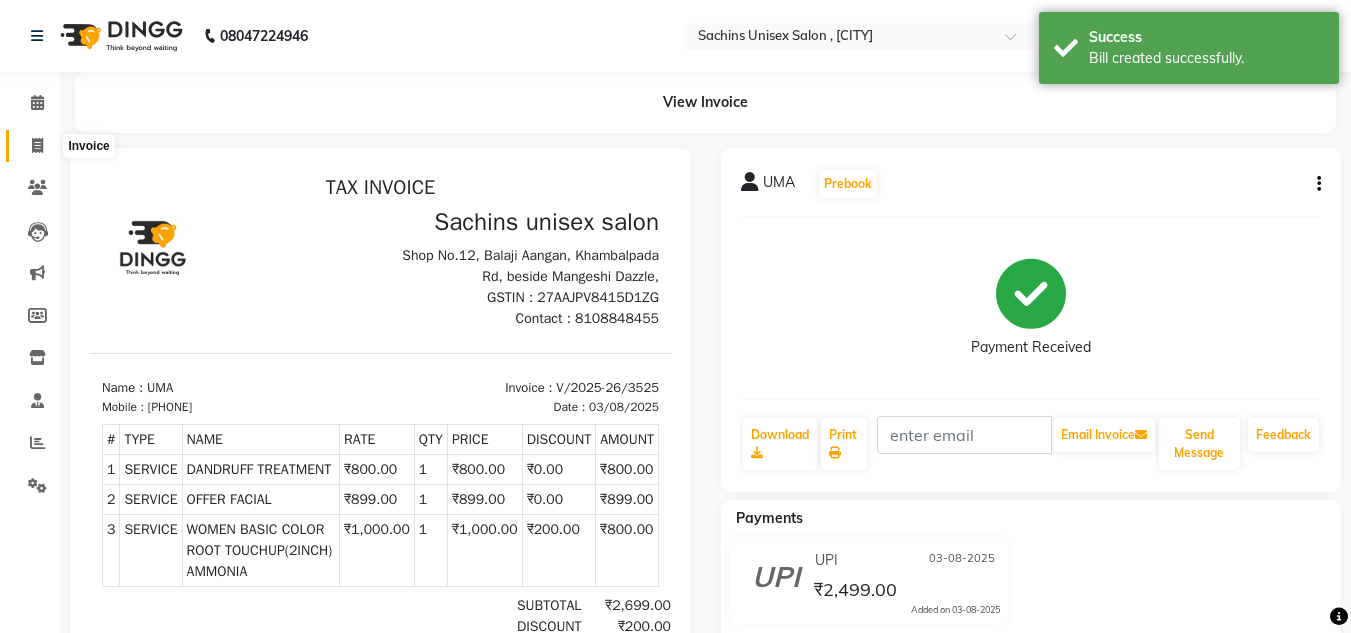 click 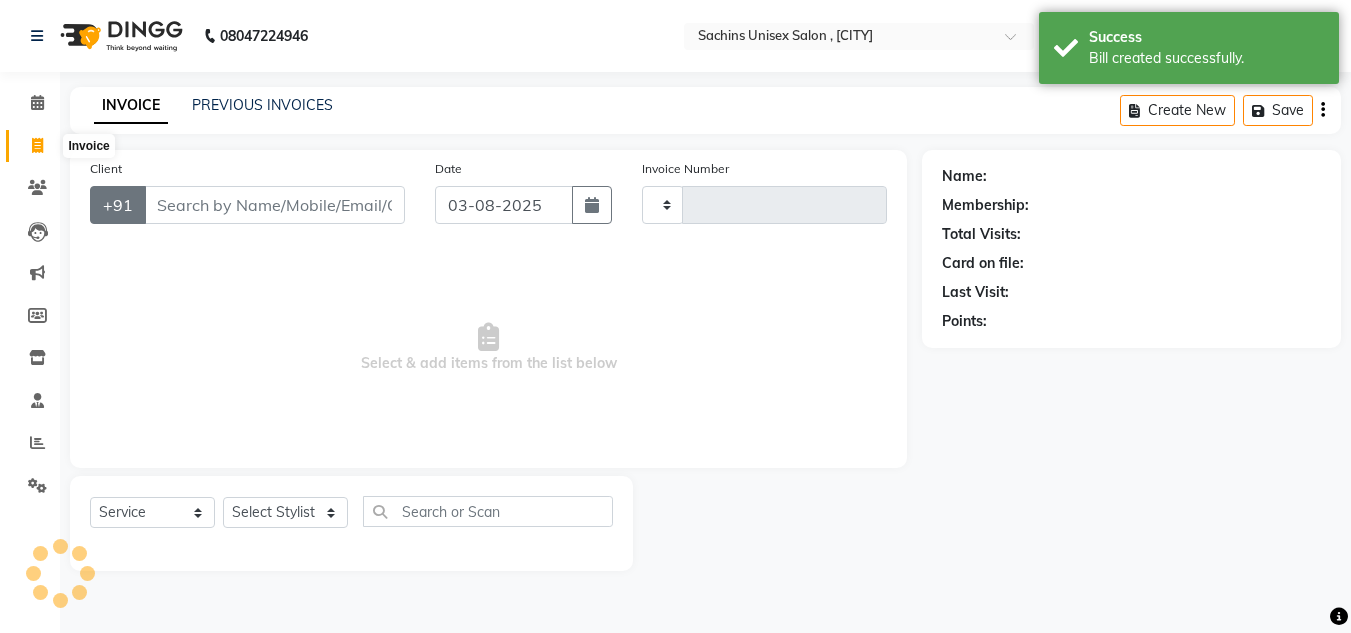 type on "3526" 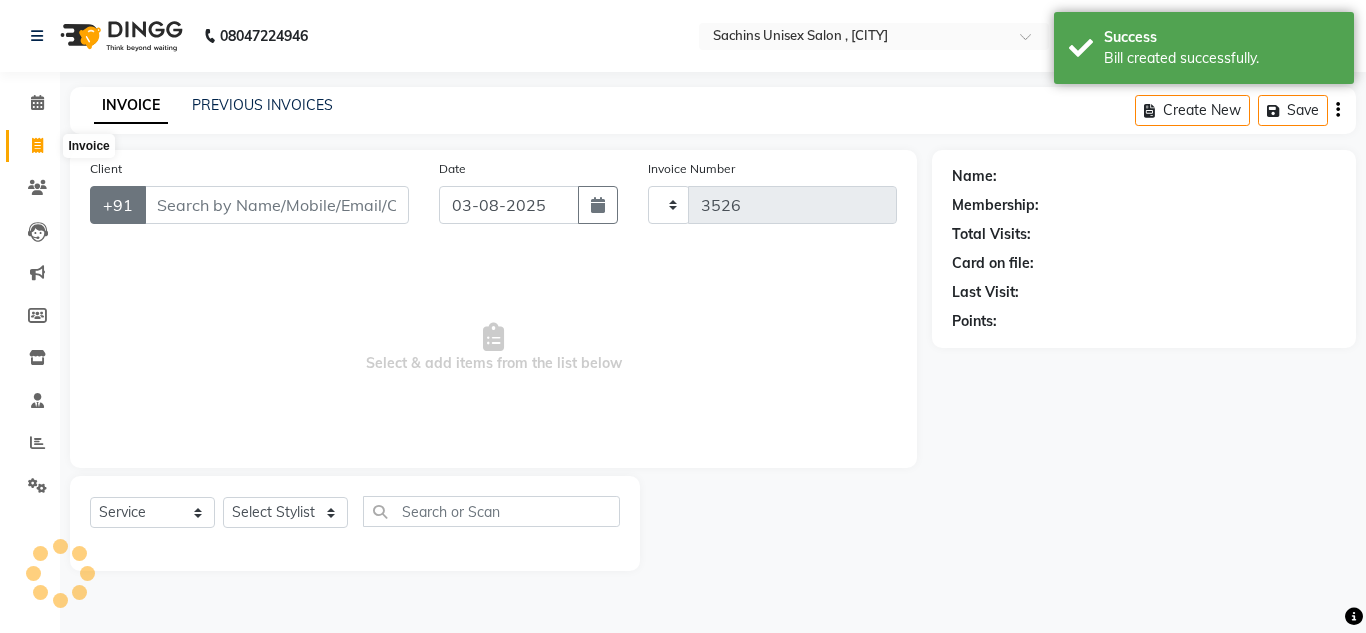 select on "6840" 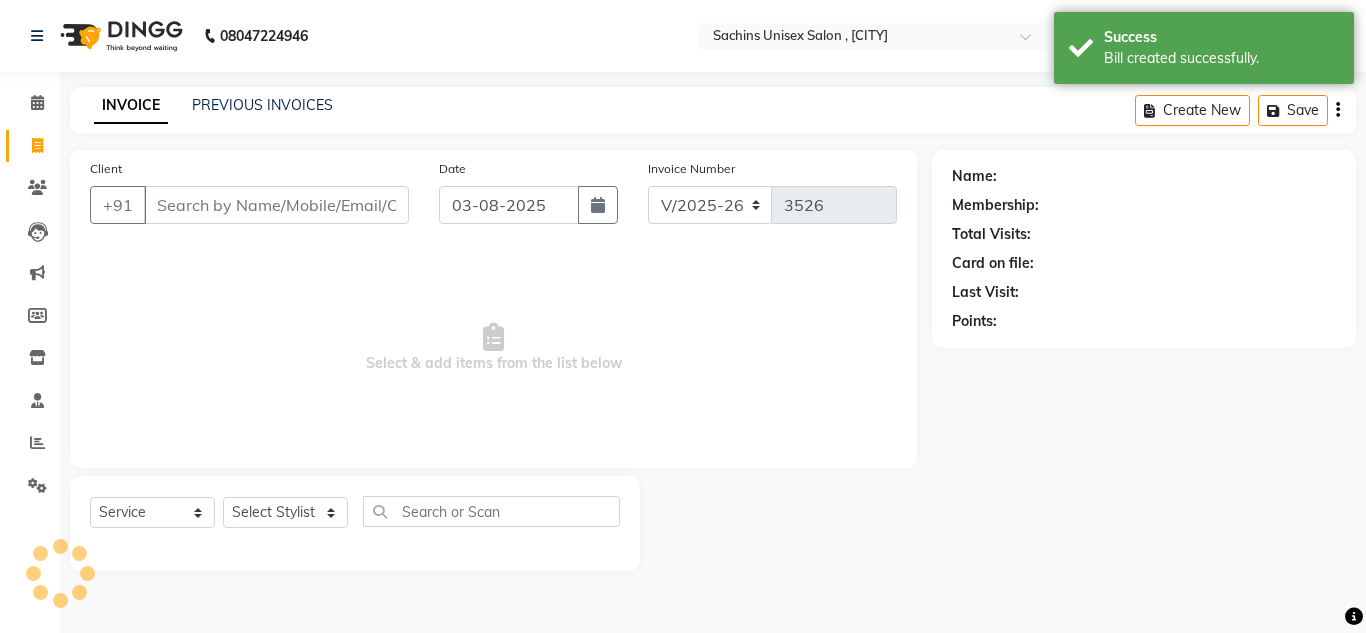click on "Client" at bounding box center [276, 205] 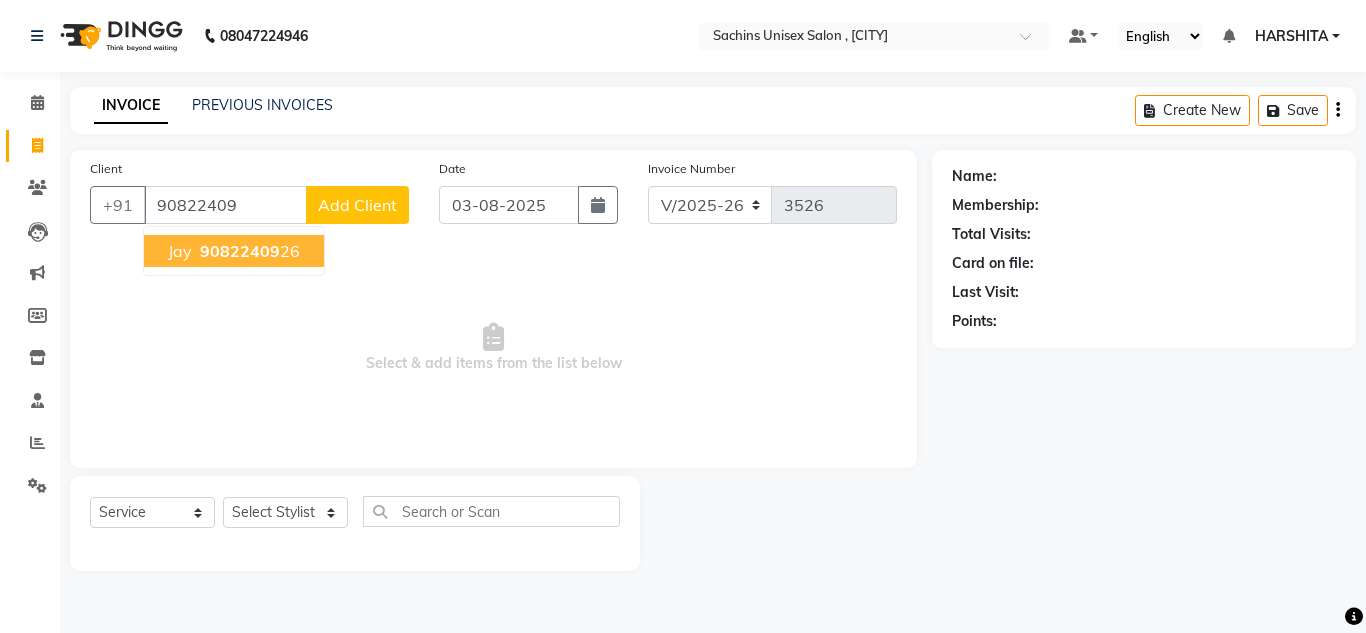 click on "90822409" at bounding box center [240, 251] 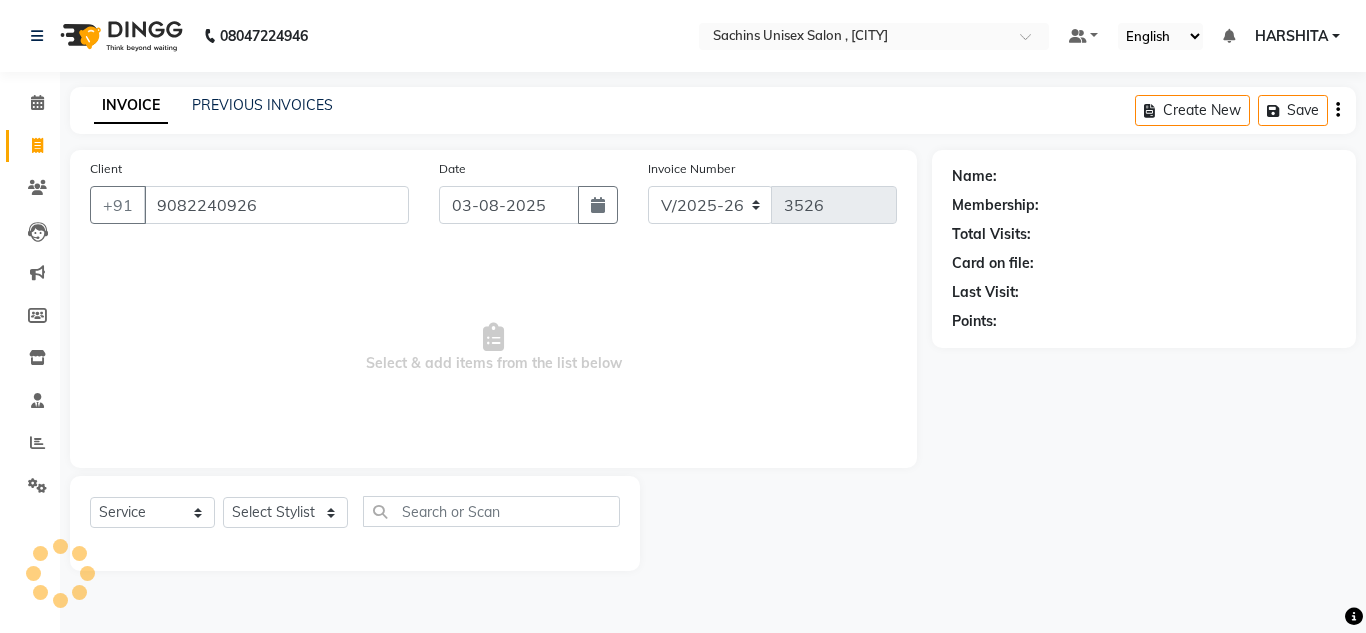 type on "9082240926" 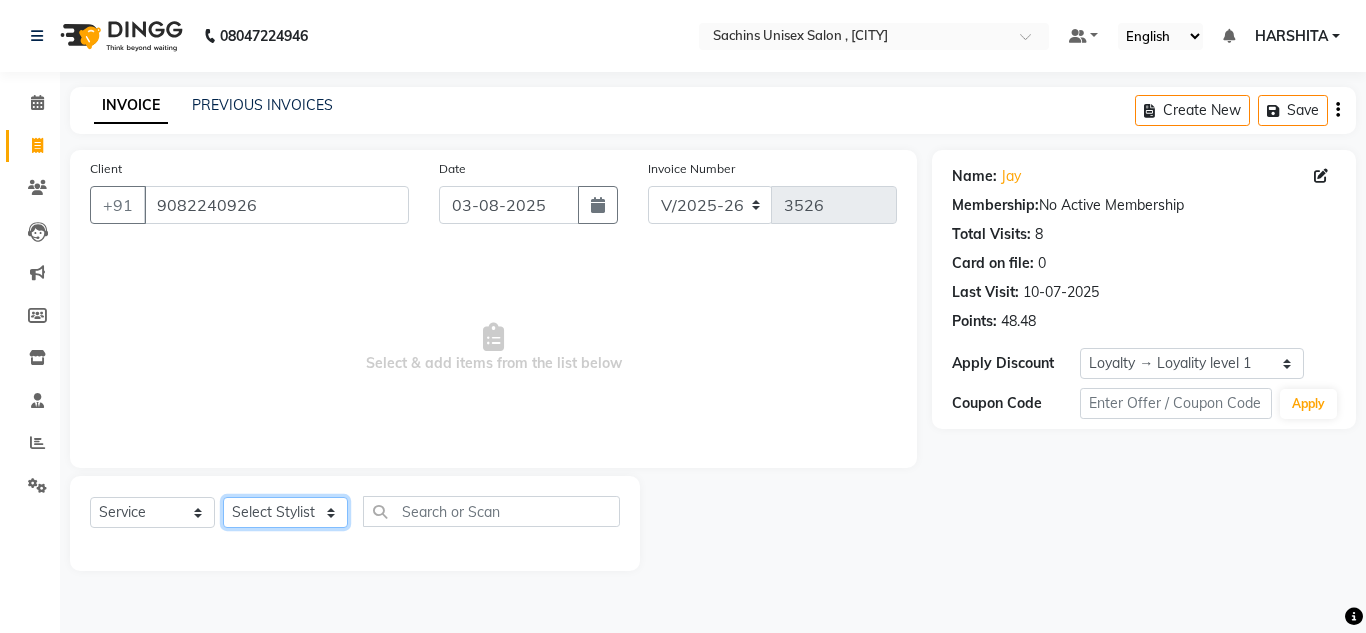 click on "Select Stylist Aalam salmani Ahmed Washim new  HARSHITA mohit Neeraj Owner preeti Raghav sakib sonu RG" 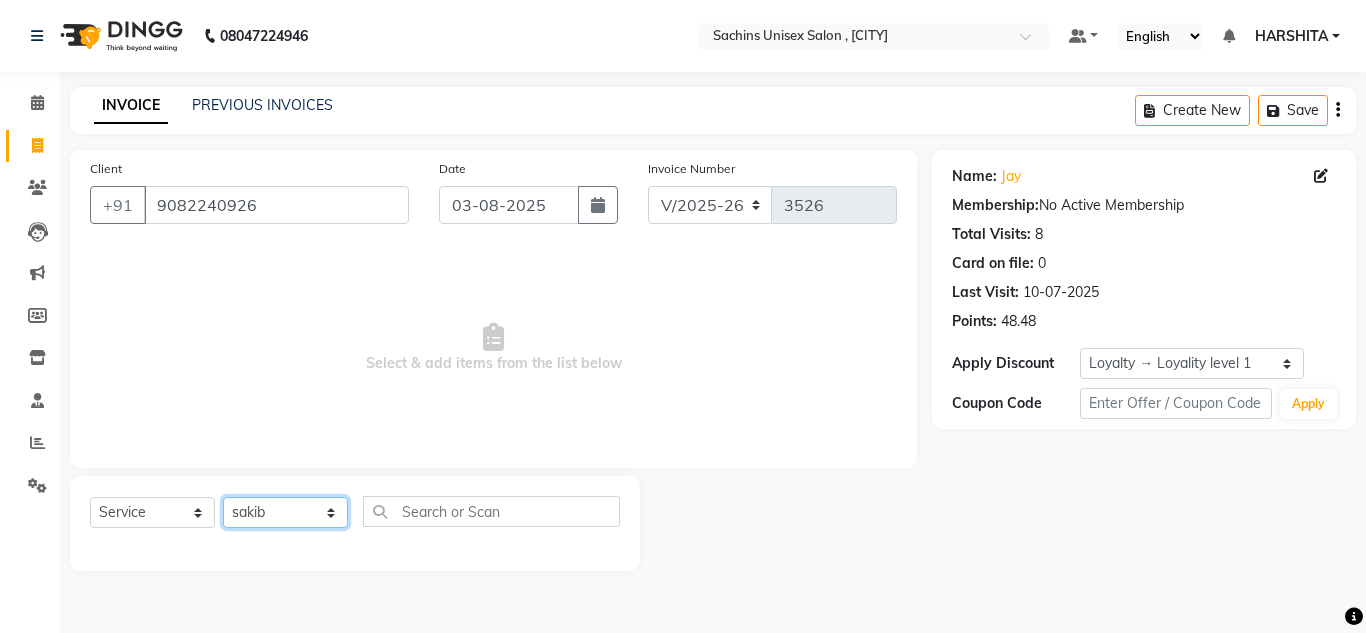 click on "Select Stylist Aalam salmani Ahmed Washim new  HARSHITA mohit Neeraj Owner preeti Raghav sakib sonu RG" 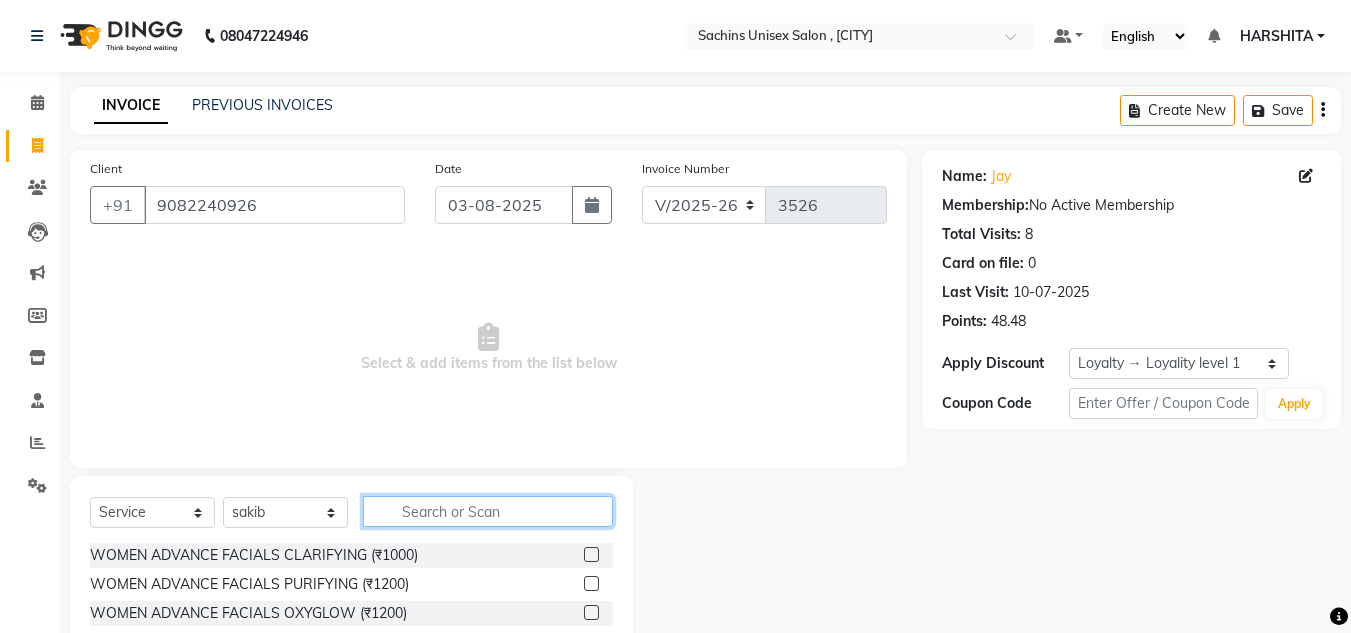 click 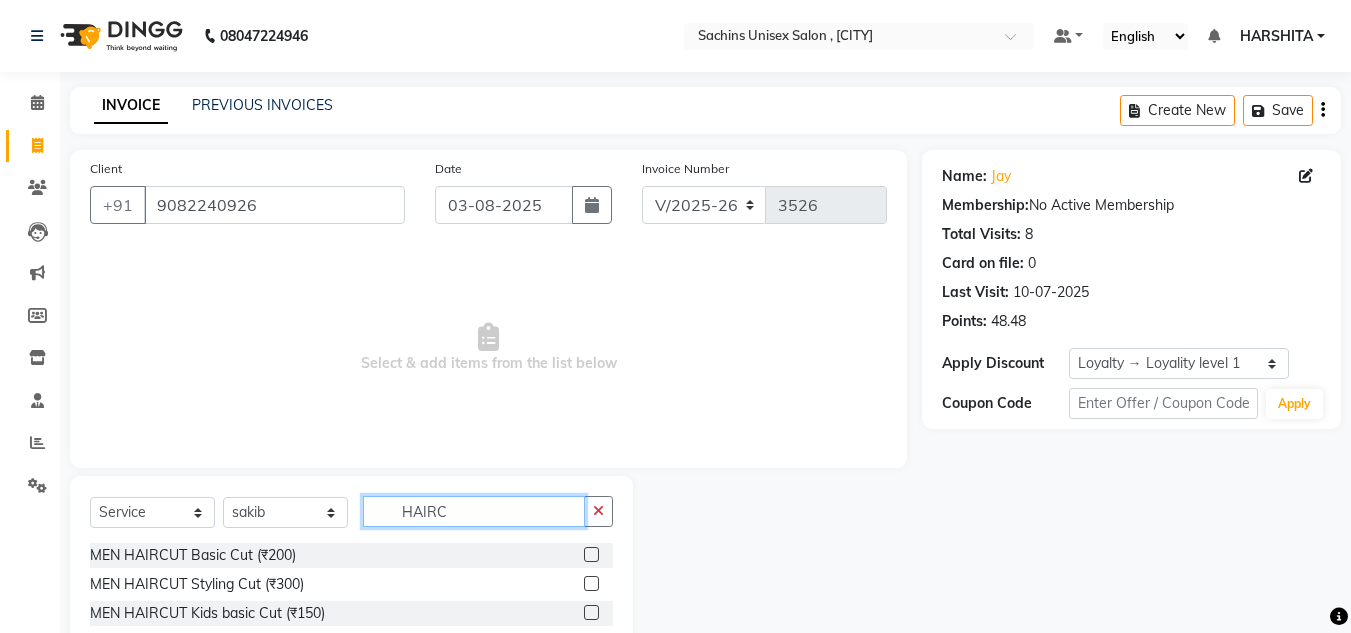 type on "HAIRC" 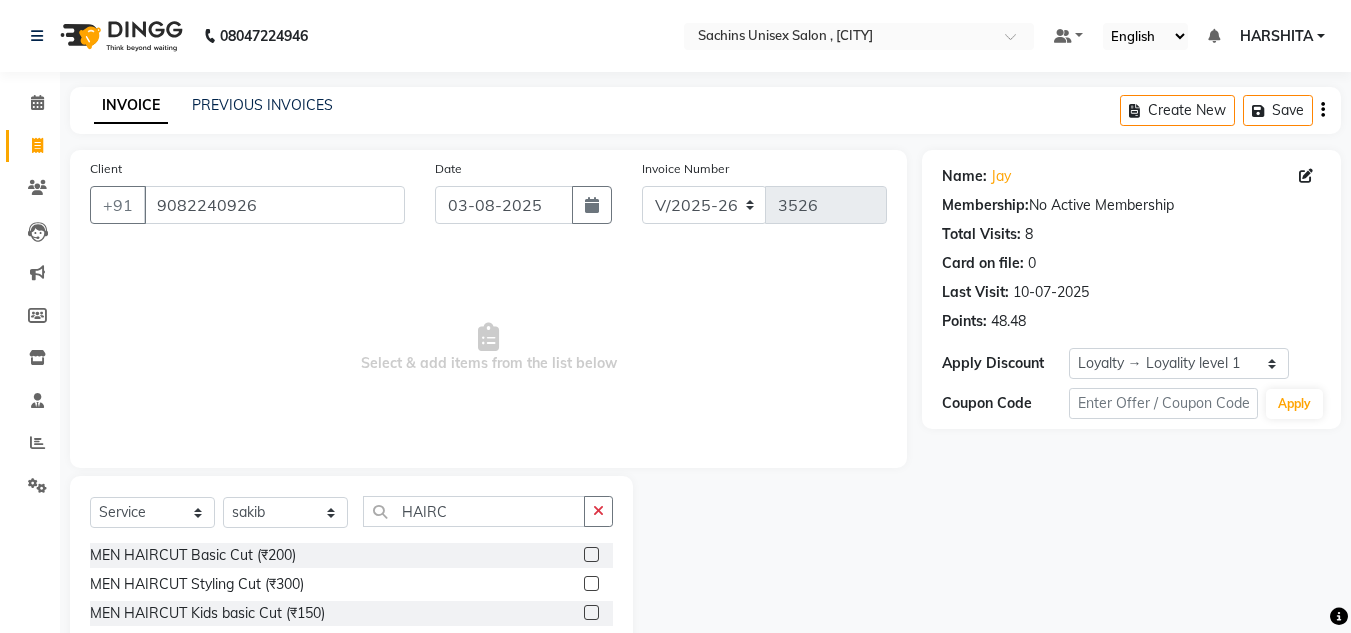 click 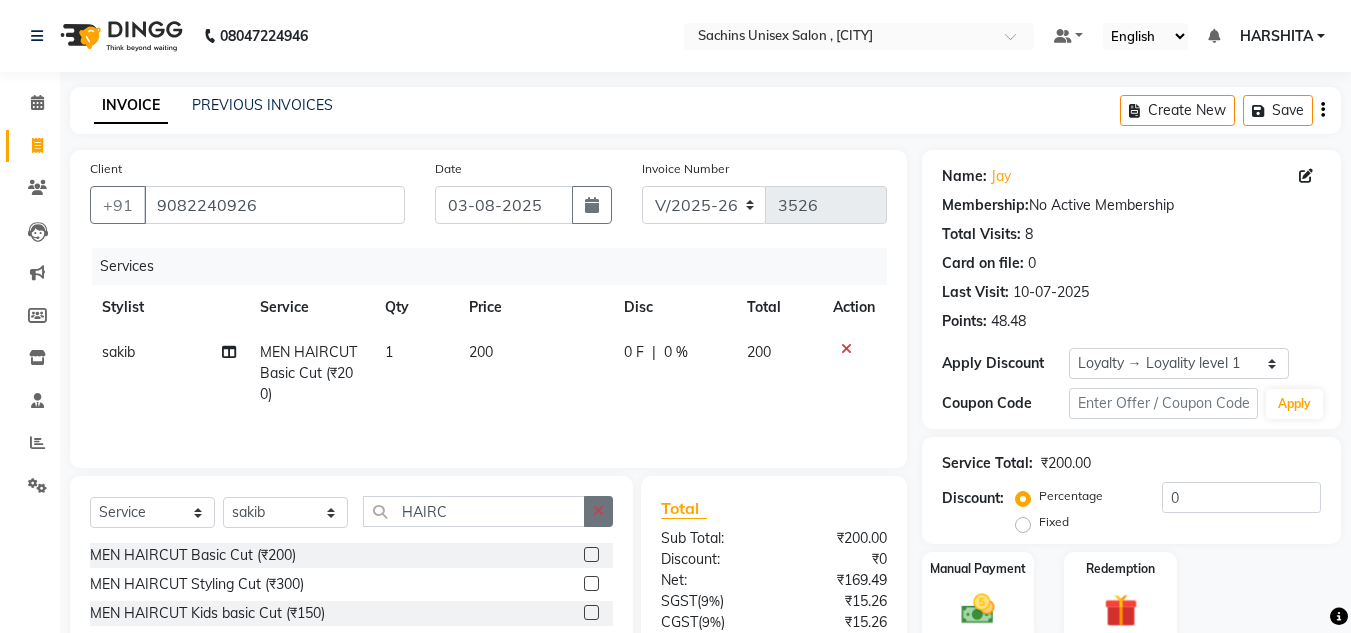 checkbox on "false" 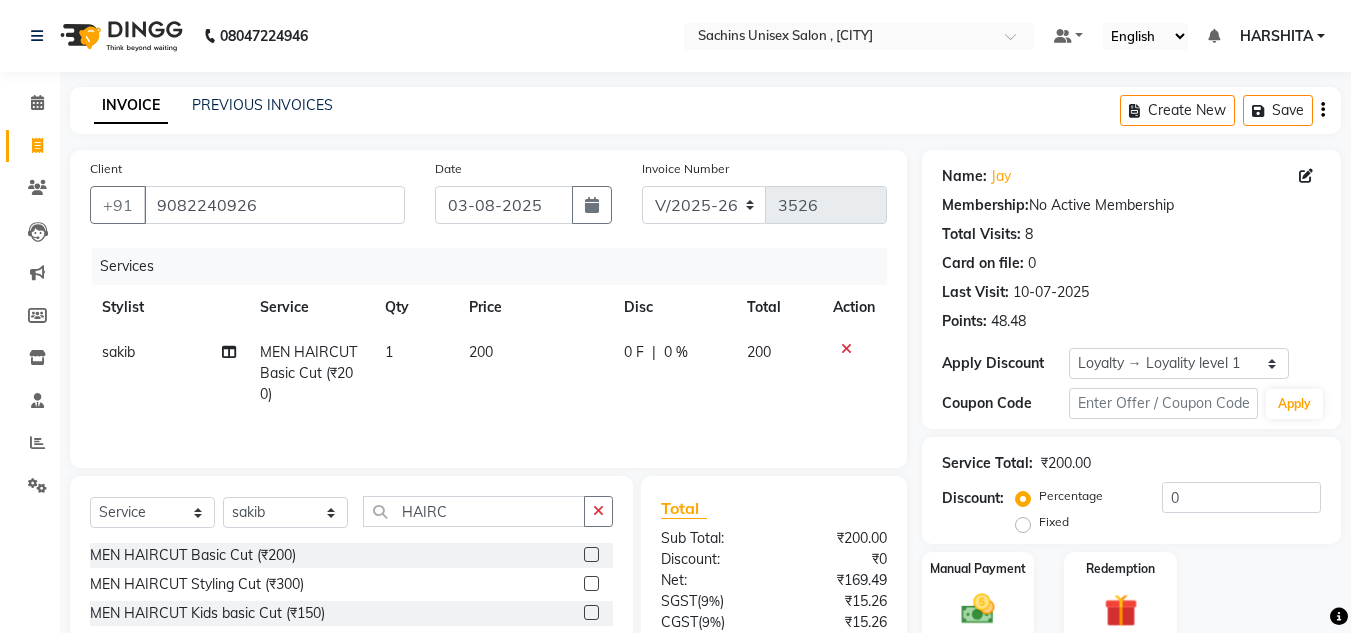 drag, startPoint x: 605, startPoint y: 516, endPoint x: 573, endPoint y: 521, distance: 32.38827 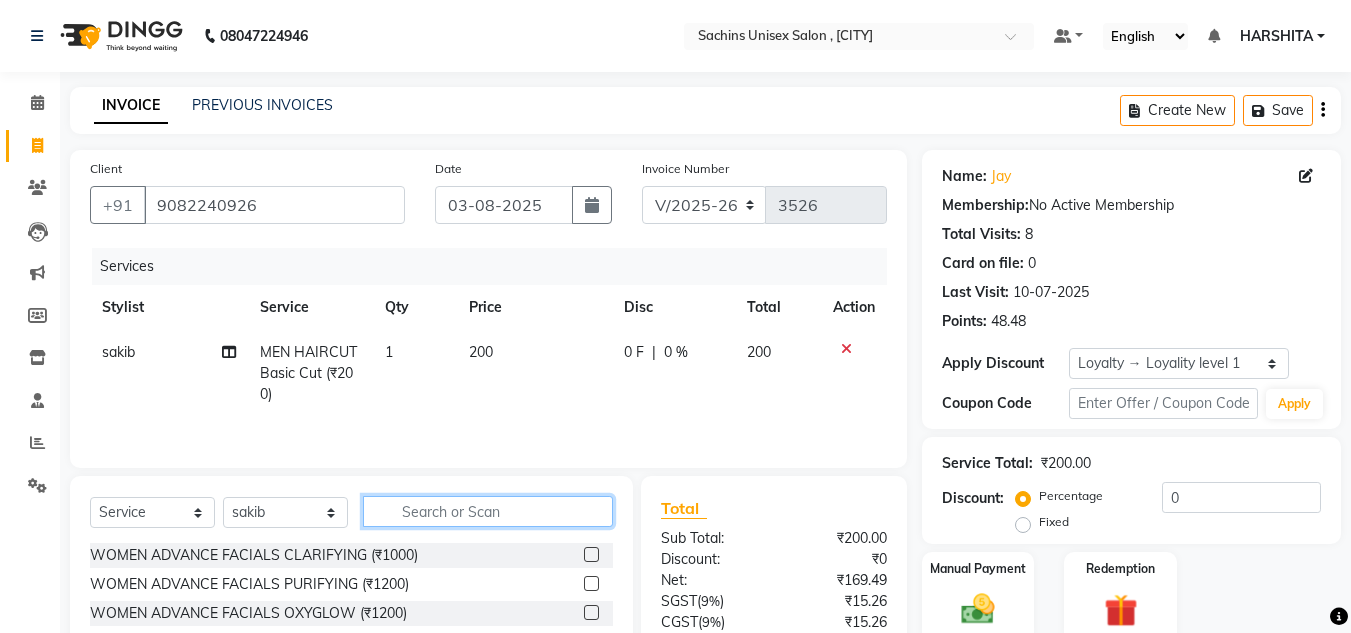 click 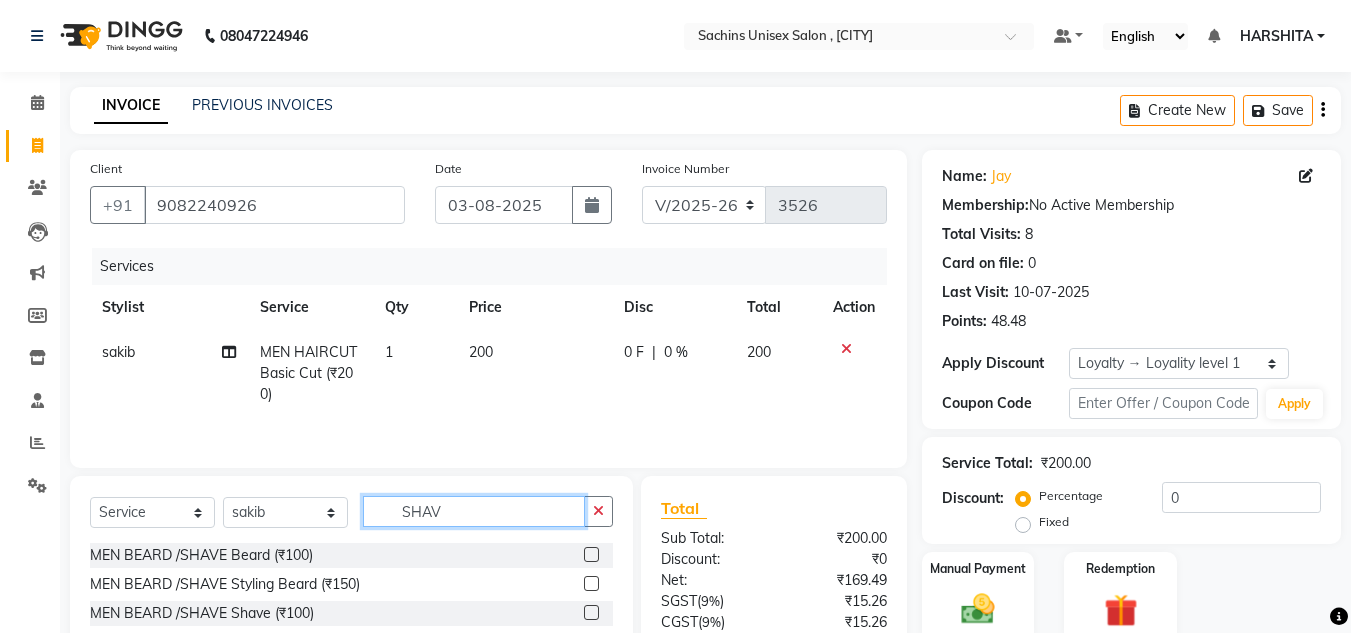 type on "SHAV" 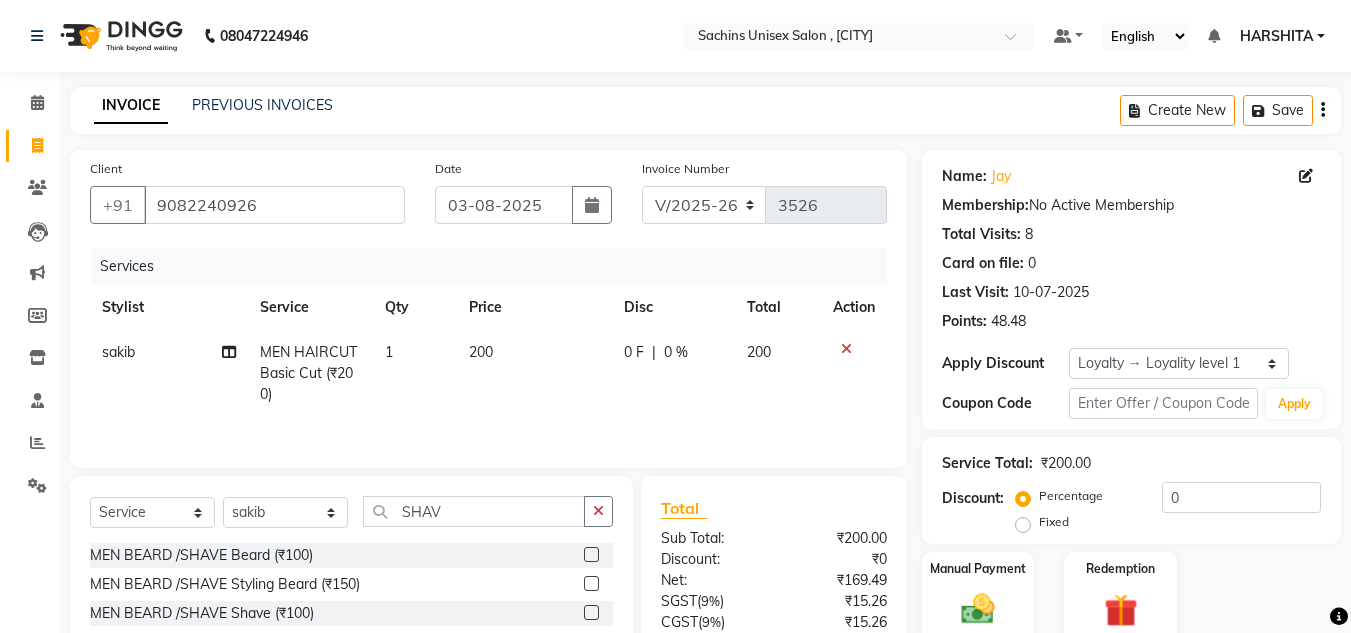 click 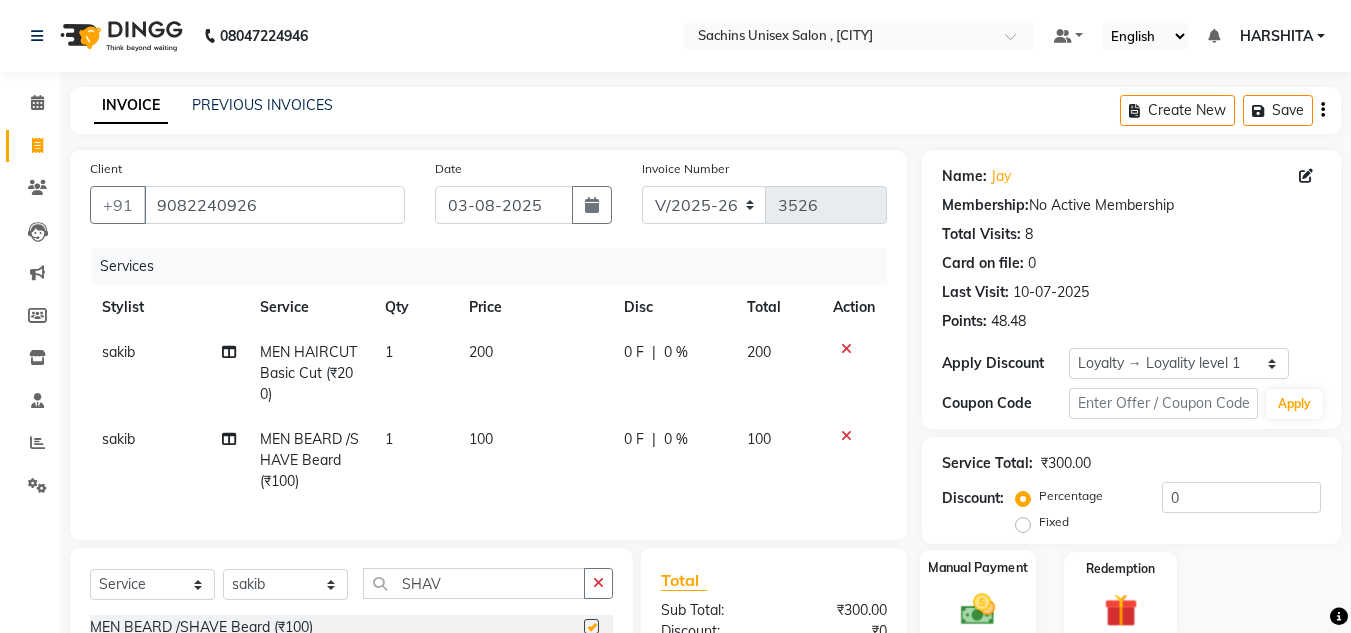 checkbox on "false" 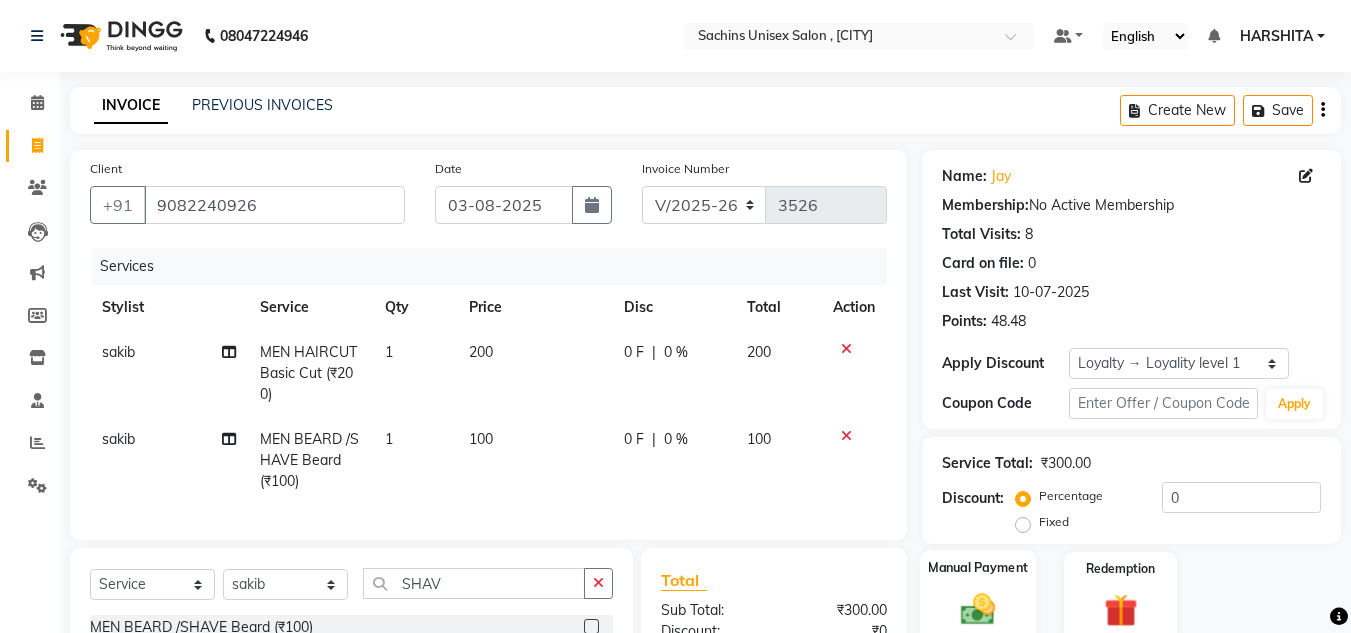 scroll, scrollTop: 254, scrollLeft: 0, axis: vertical 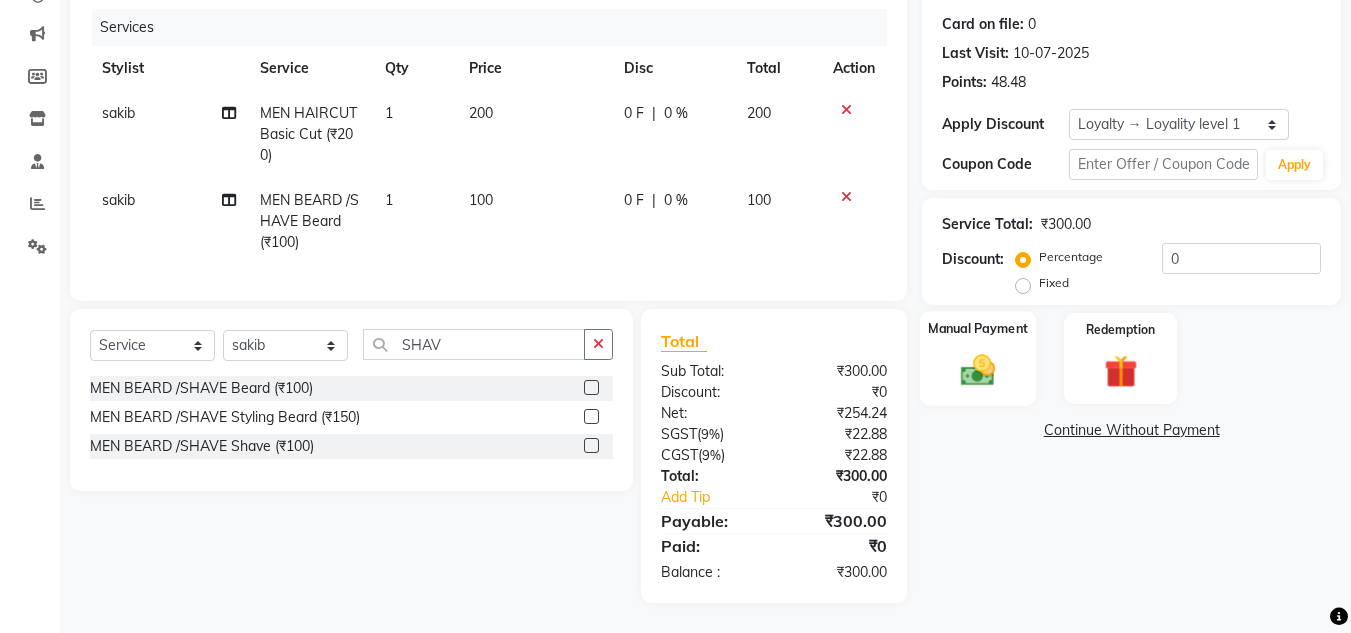 click 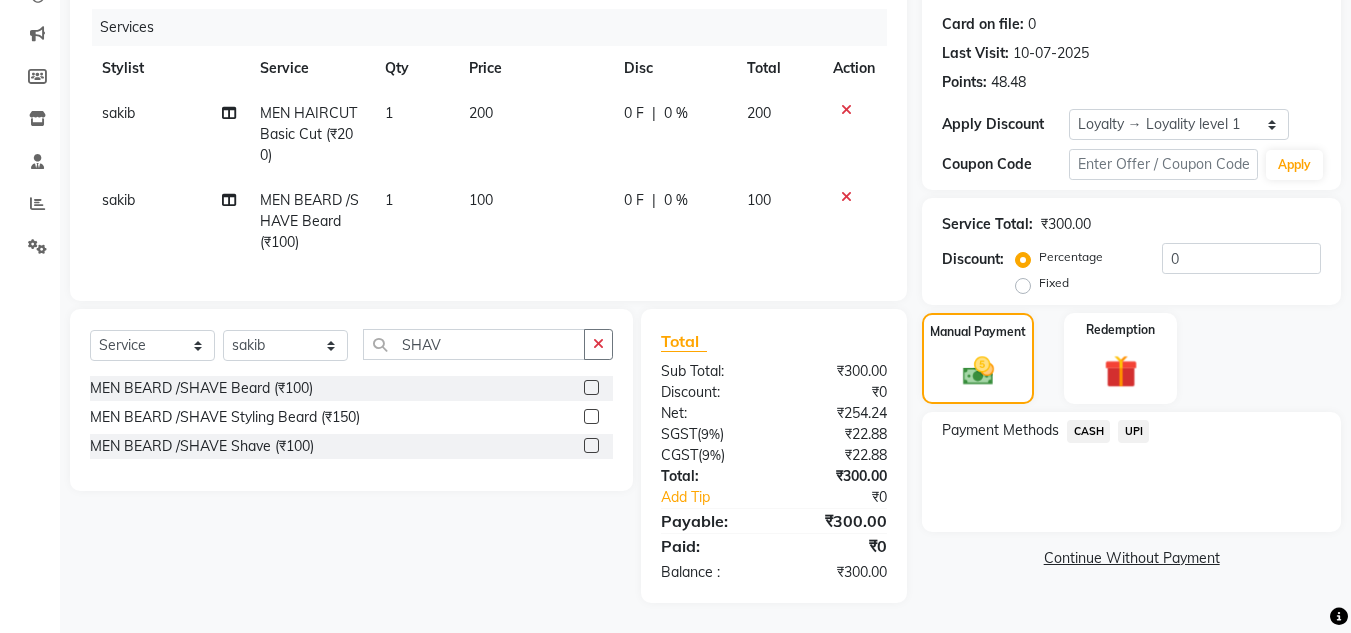 click on "UPI" 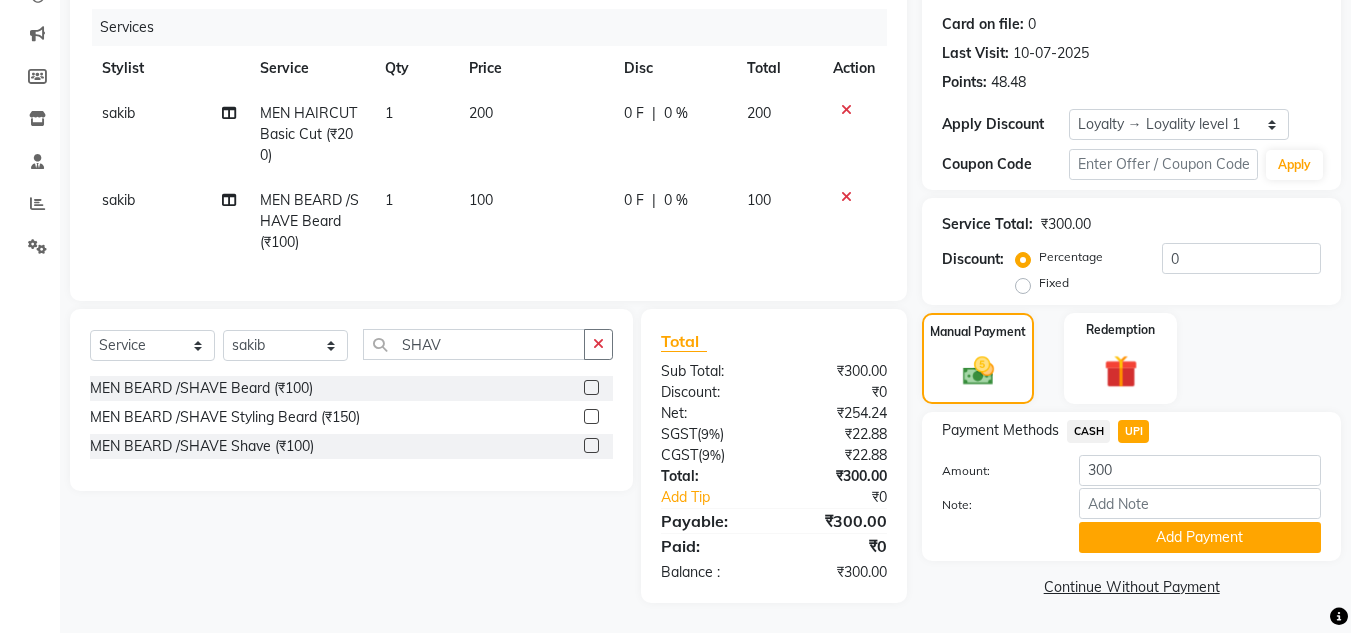 click on "Add Payment" 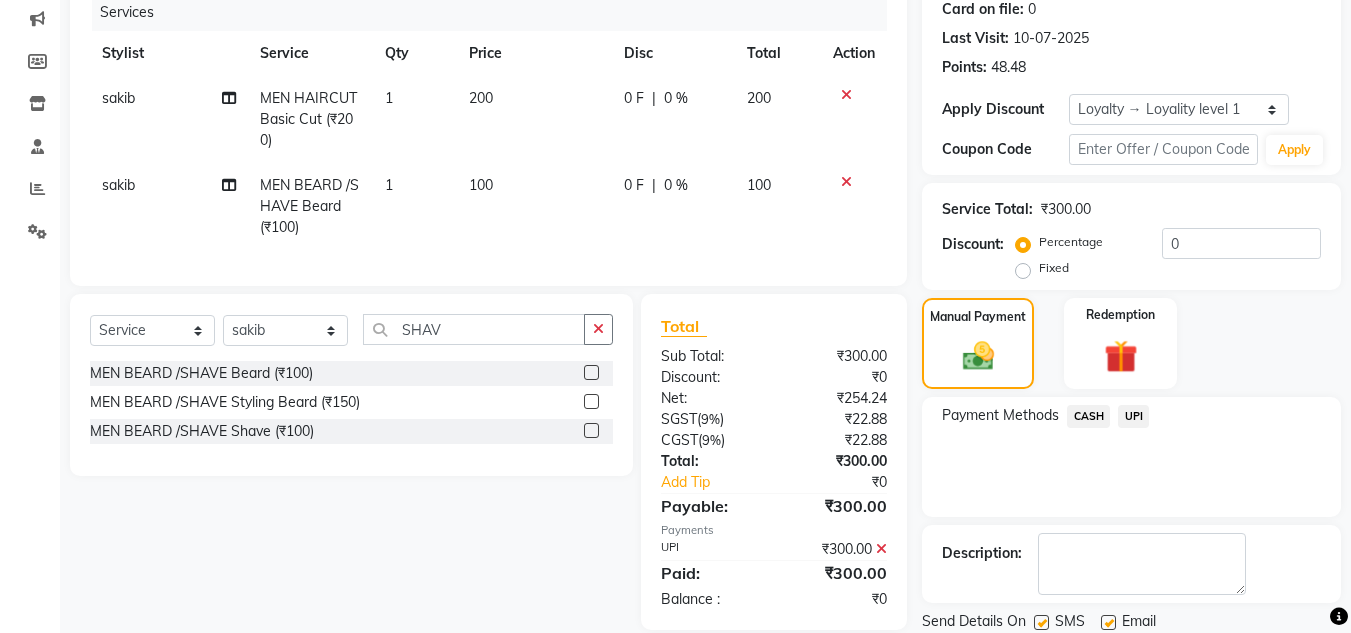 scroll, scrollTop: 416, scrollLeft: 0, axis: vertical 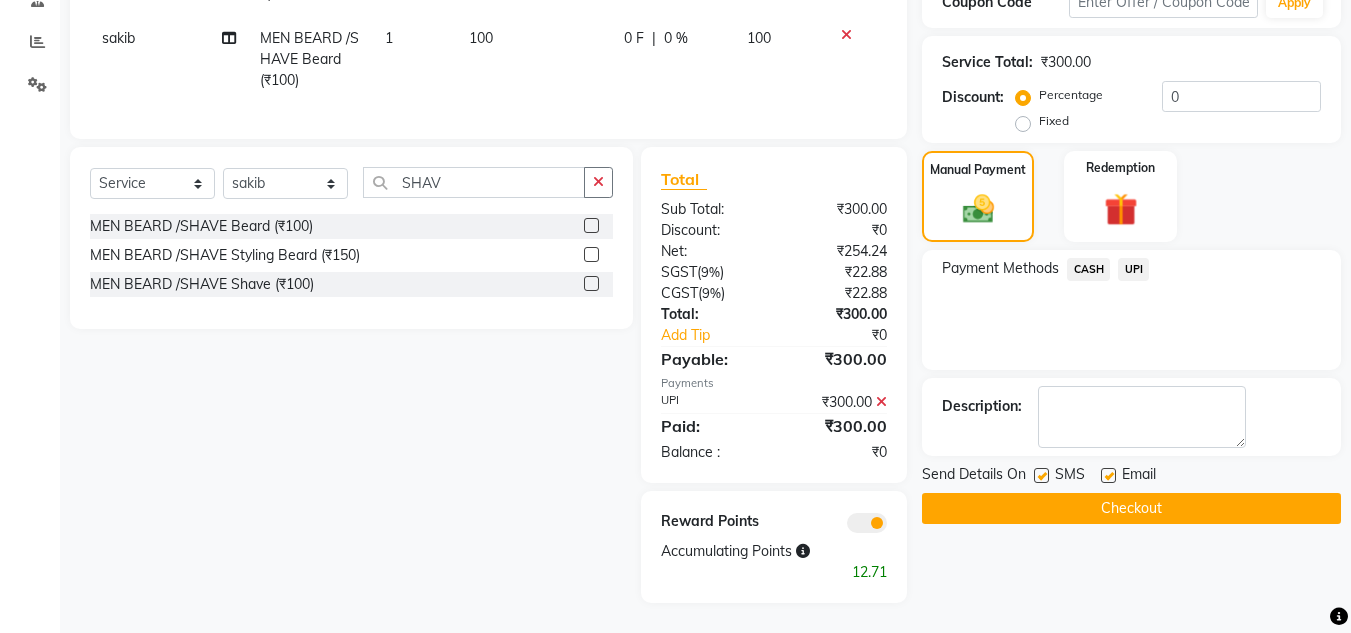 click on "Checkout" 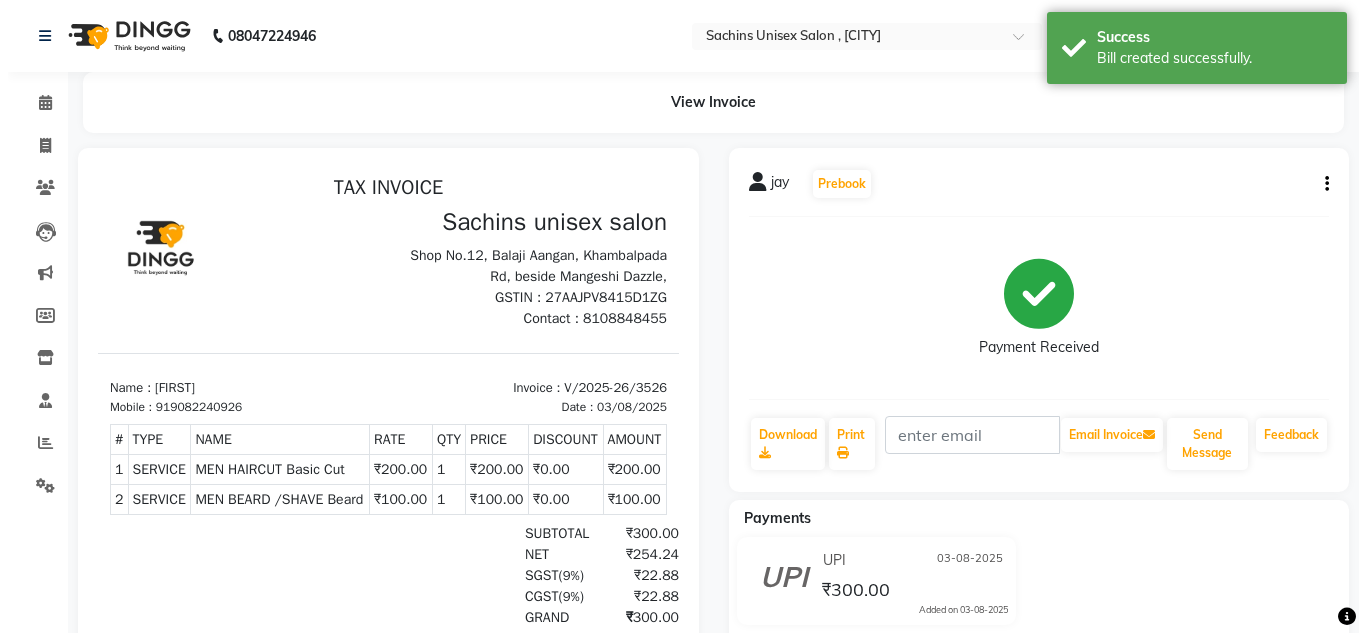 scroll, scrollTop: 0, scrollLeft: 0, axis: both 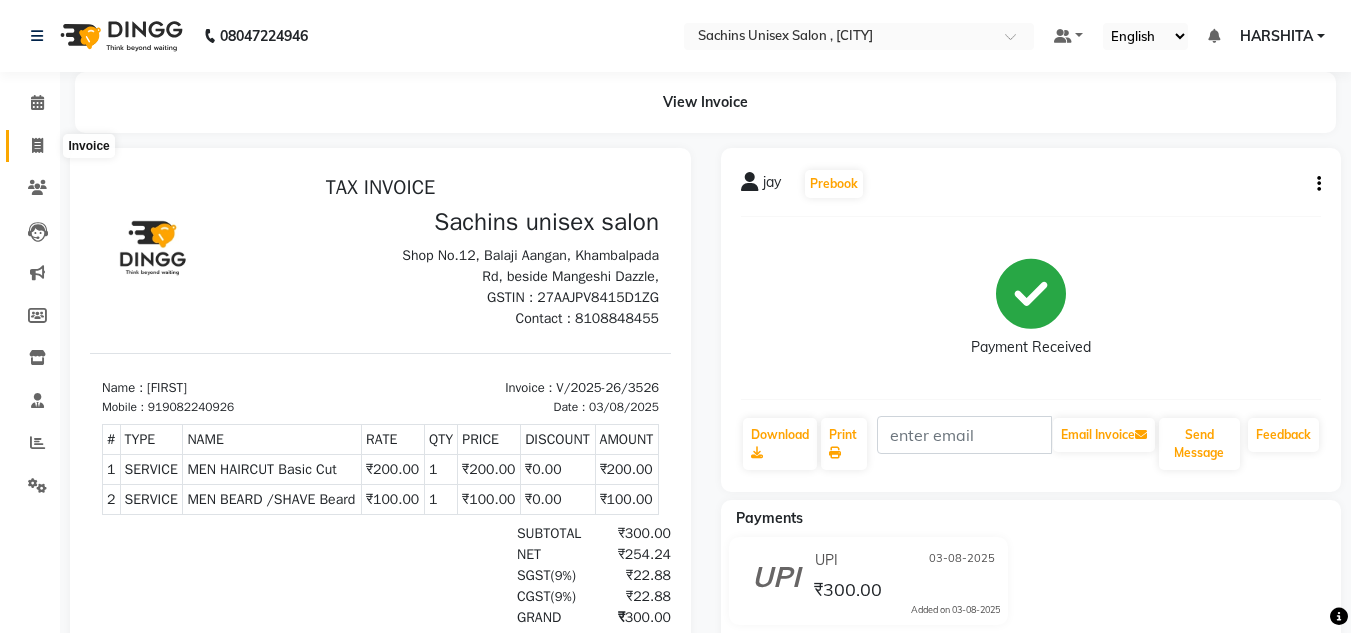 click 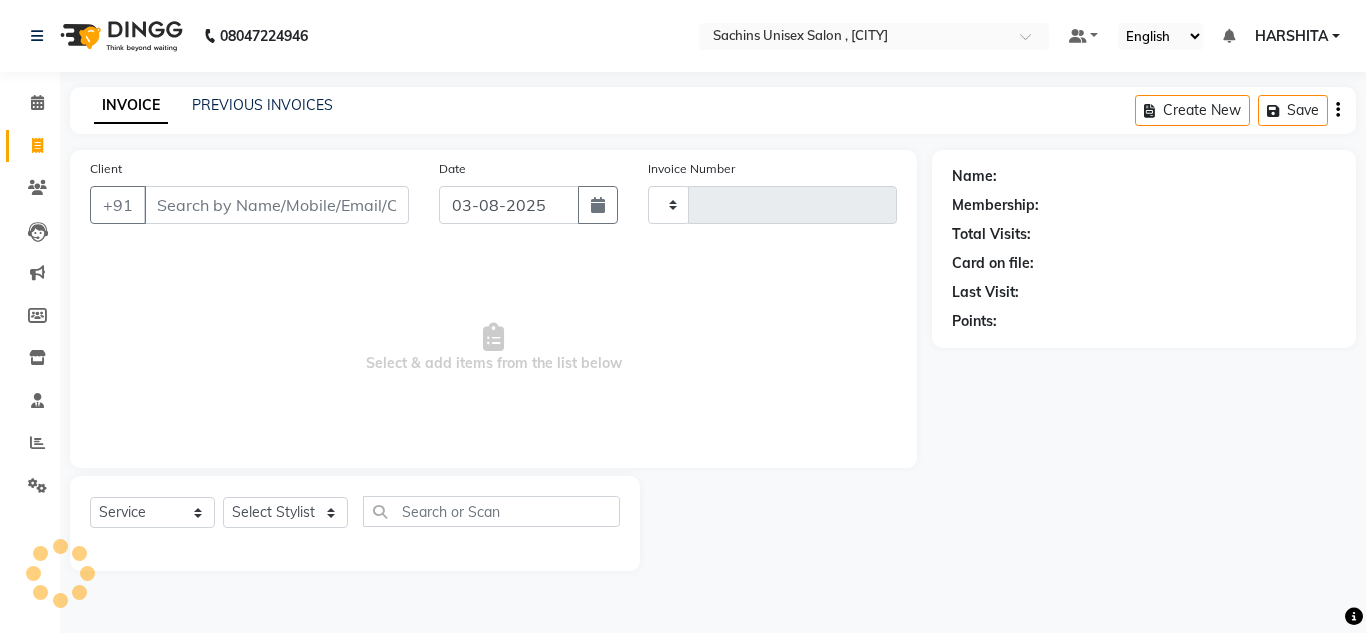 type on "3527" 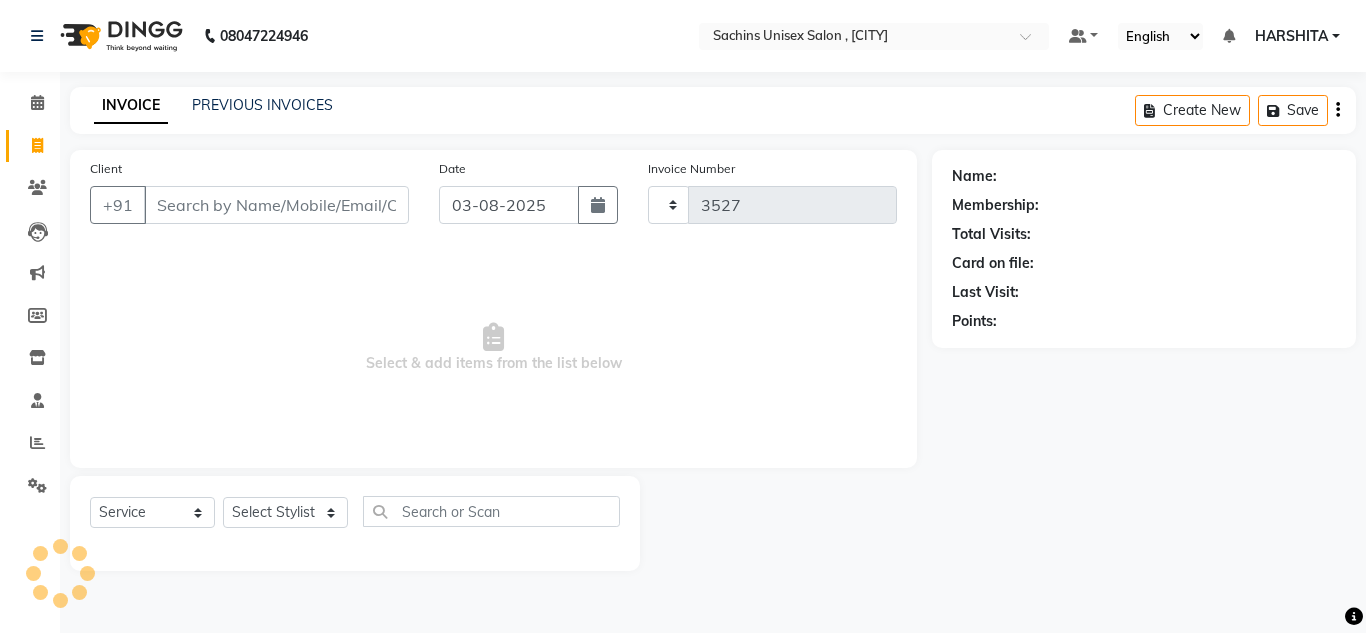 select on "6840" 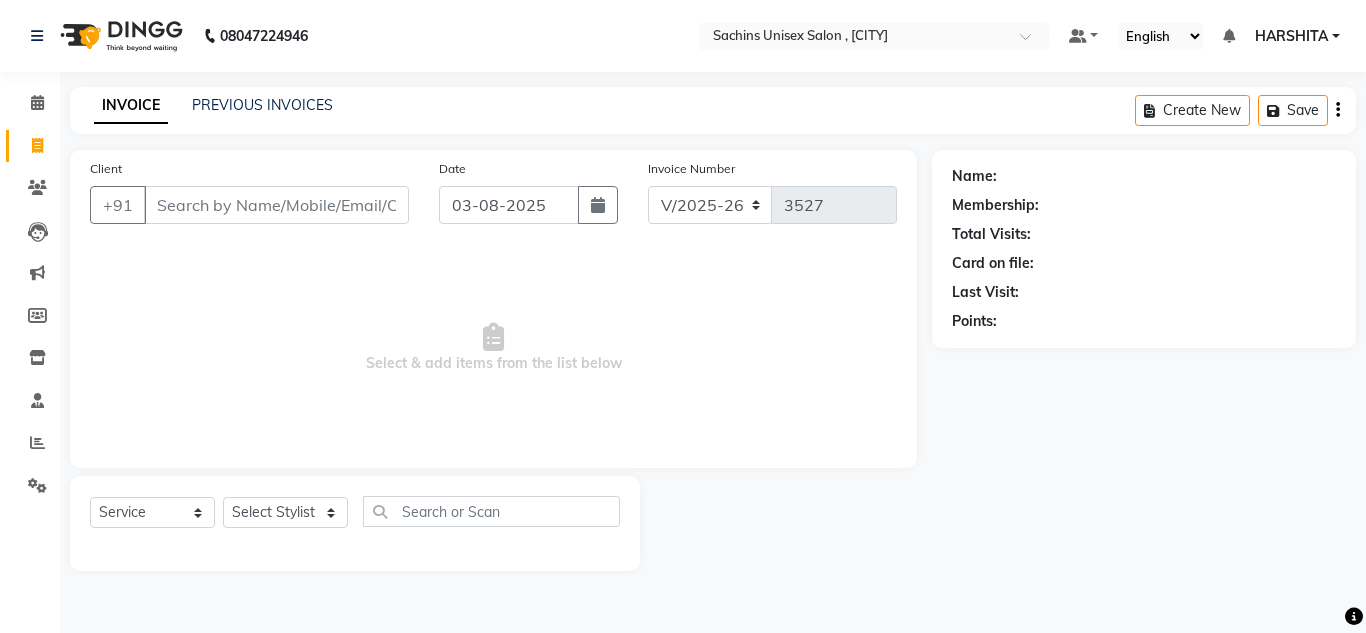 click on "Client" at bounding box center (276, 205) 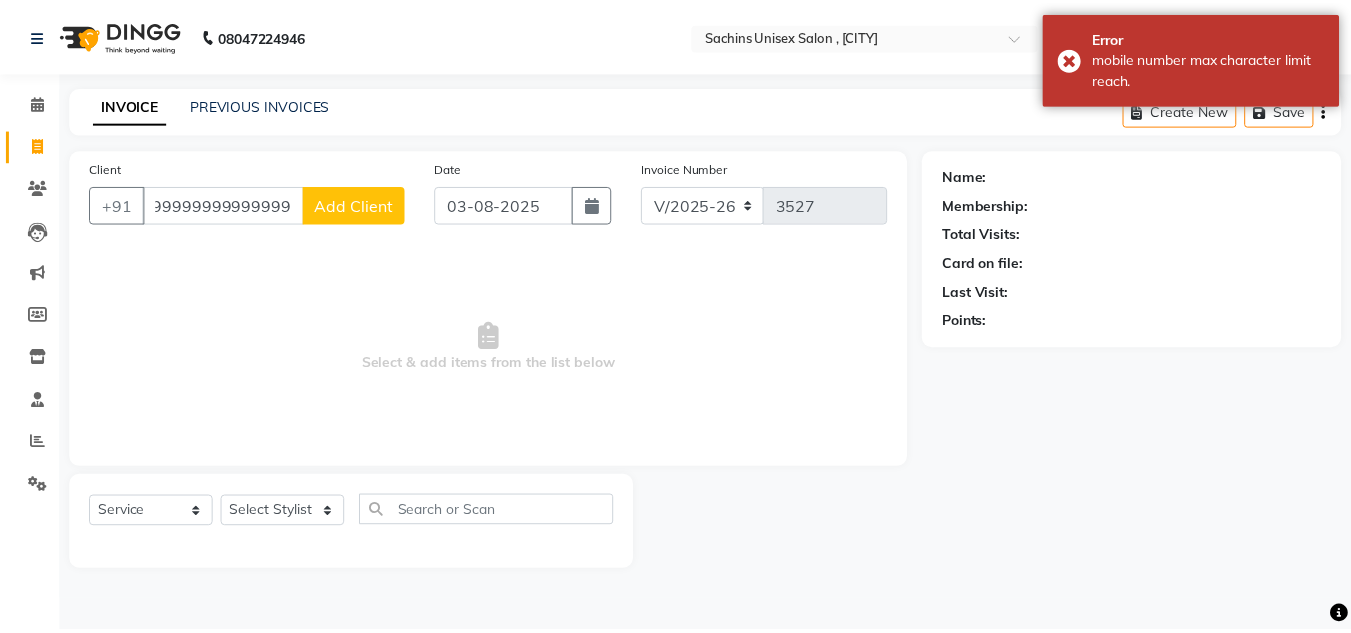 scroll, scrollTop: 0, scrollLeft: 0, axis: both 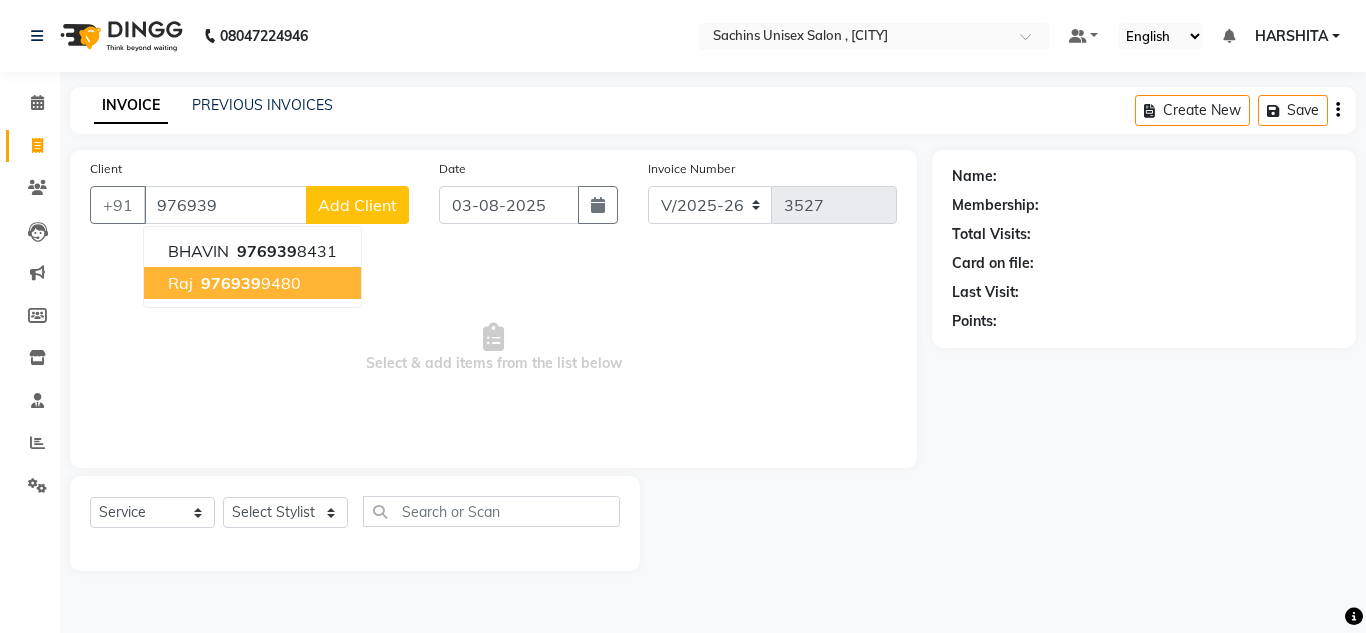 click on "976939 9480" at bounding box center [249, 283] 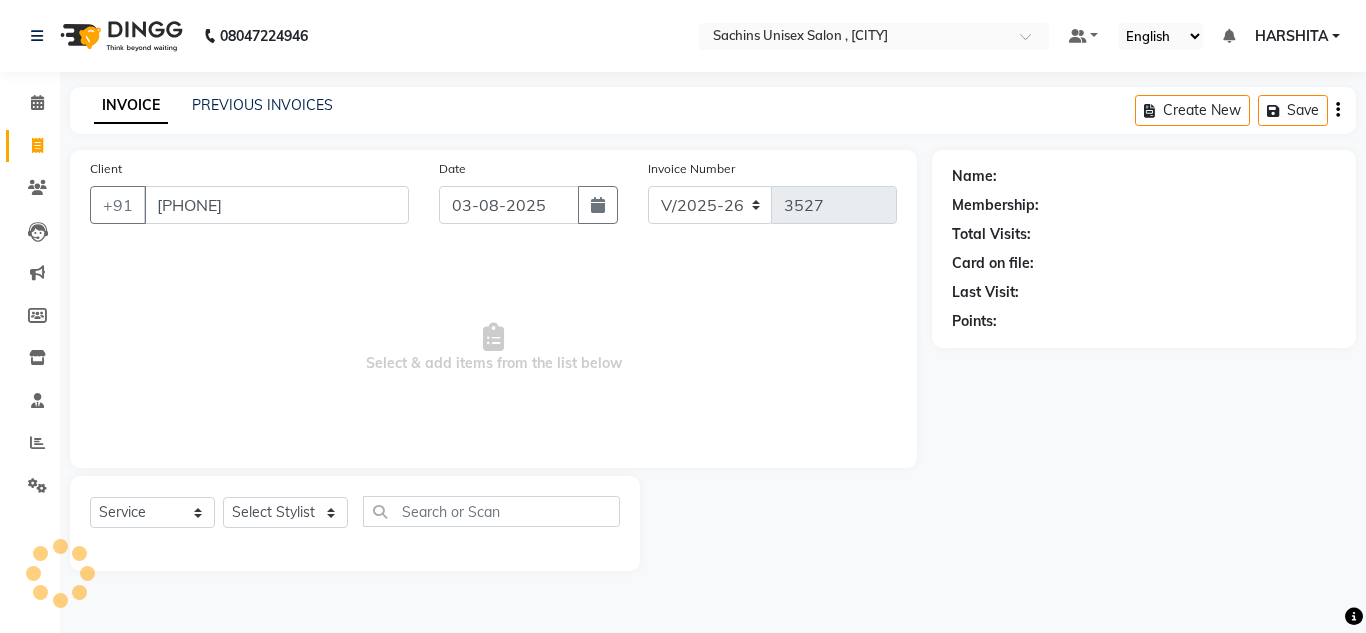 type on "9769399480" 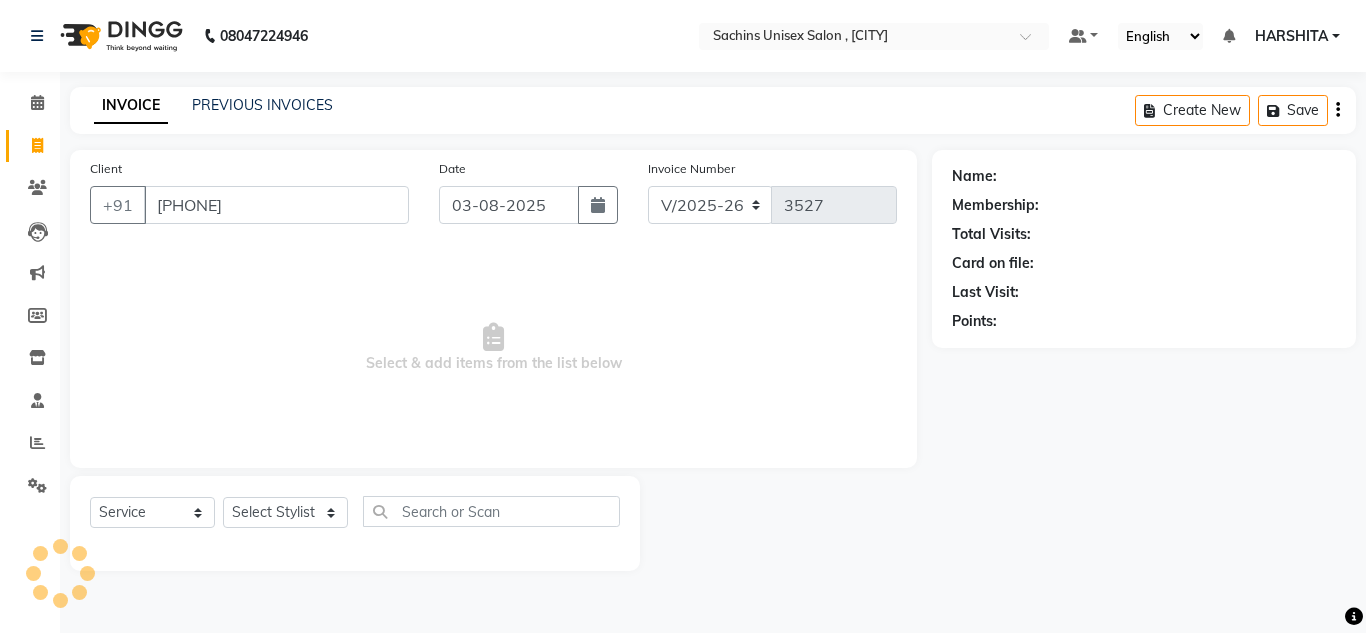 select on "1: Object" 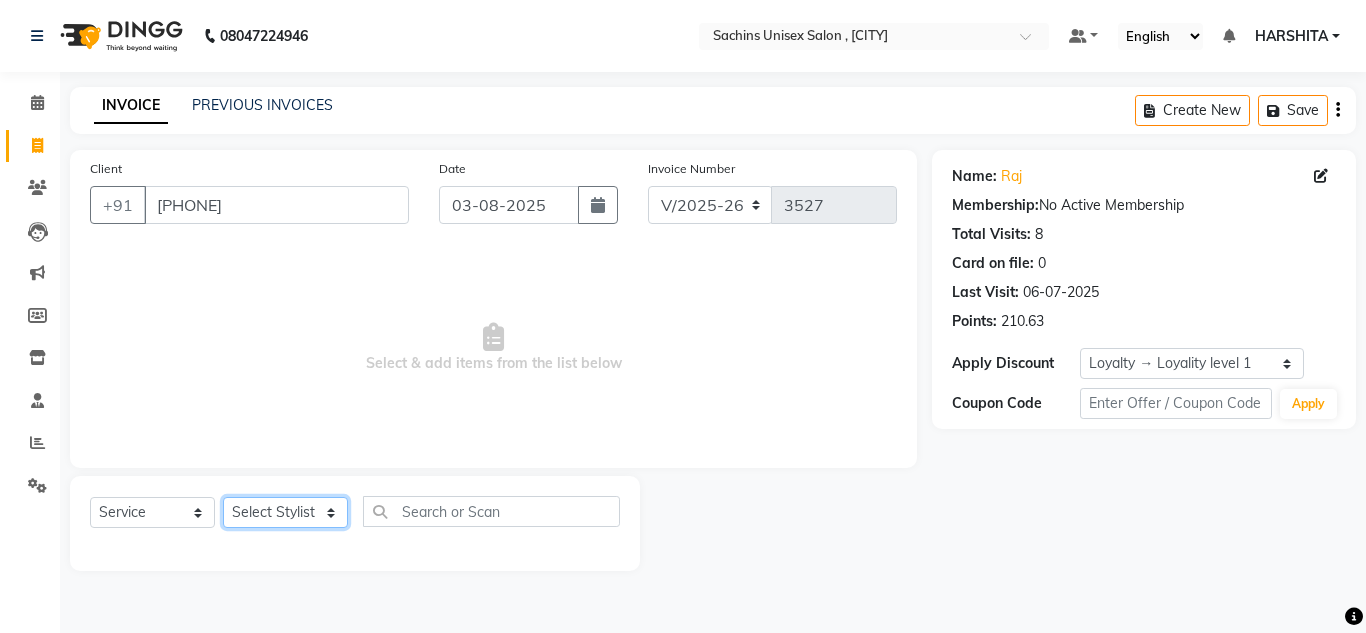 click on "Select Stylist Aalam salmani Ahmed Washim new  HARSHITA mohit Neeraj Owner preeti Raghav sakib sonu RG" 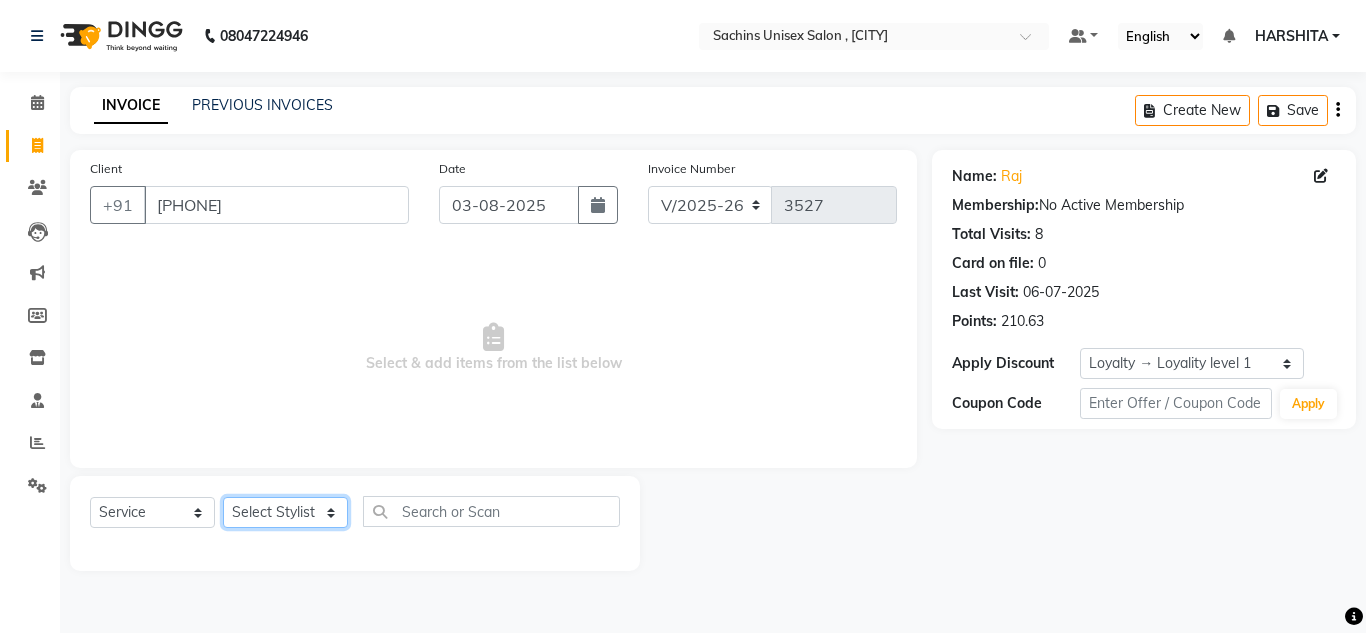 select on "81667" 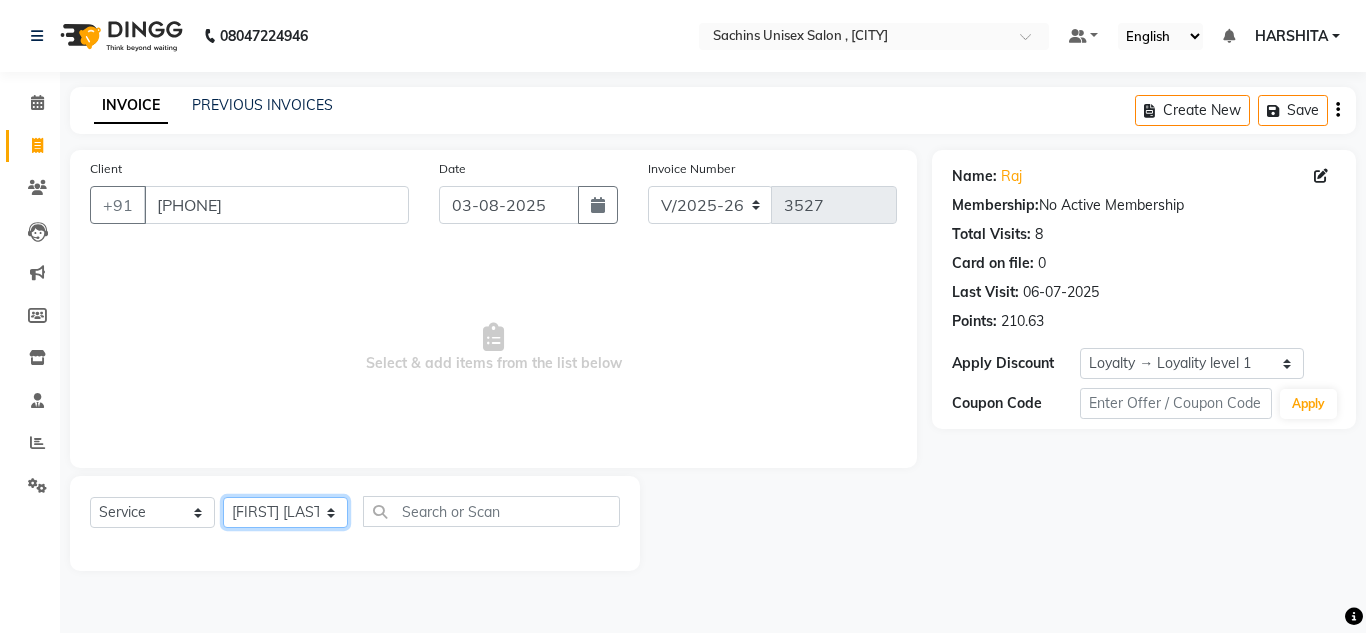 click on "Select Stylist Aalam salmani Ahmed Washim new  HARSHITA mohit Neeraj Owner preeti Raghav sakib sonu RG" 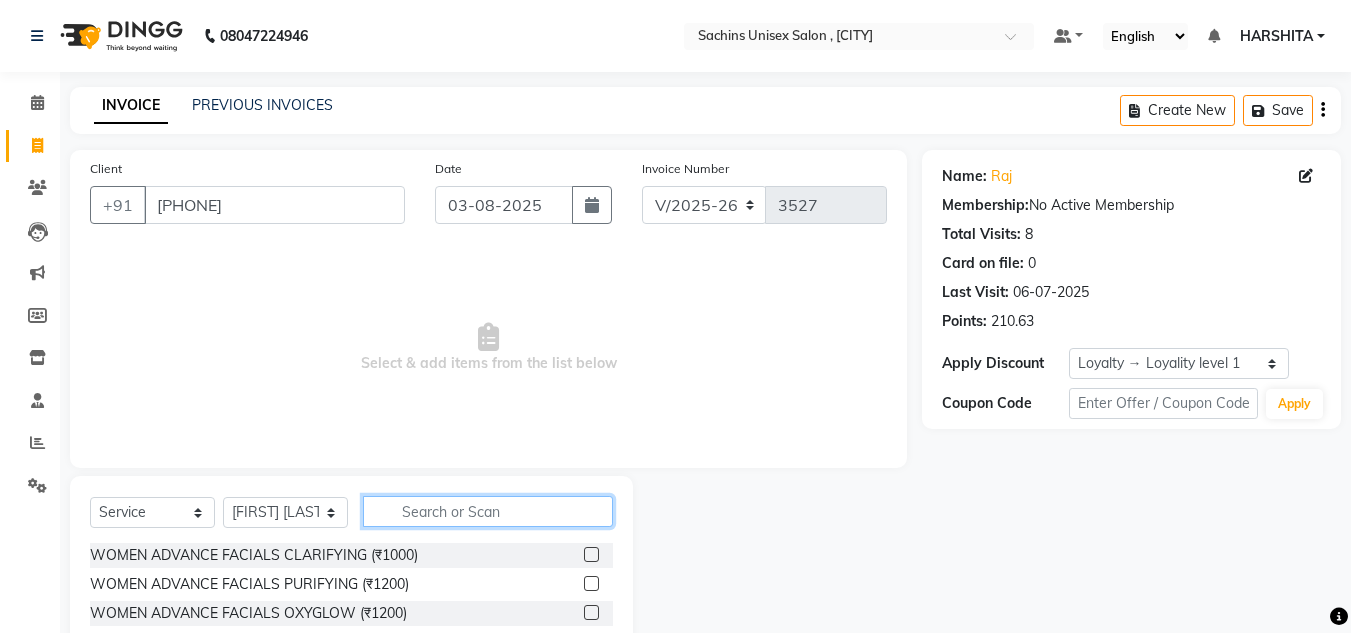 click 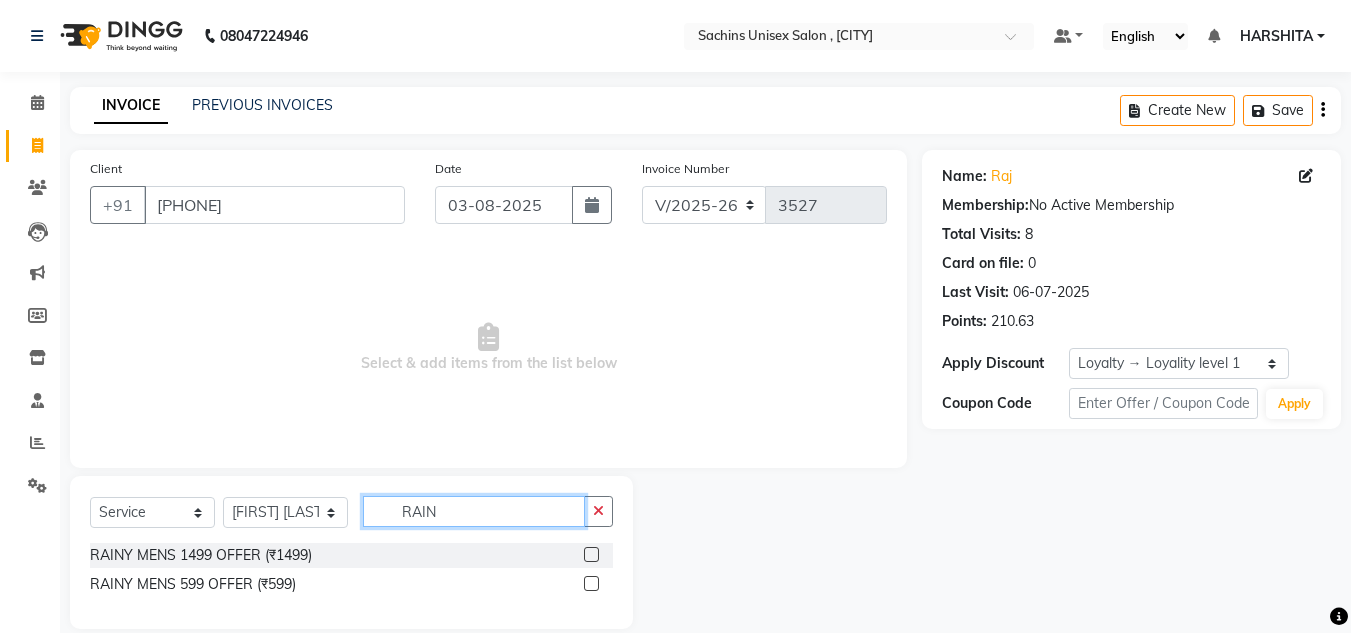 type on "RAIN" 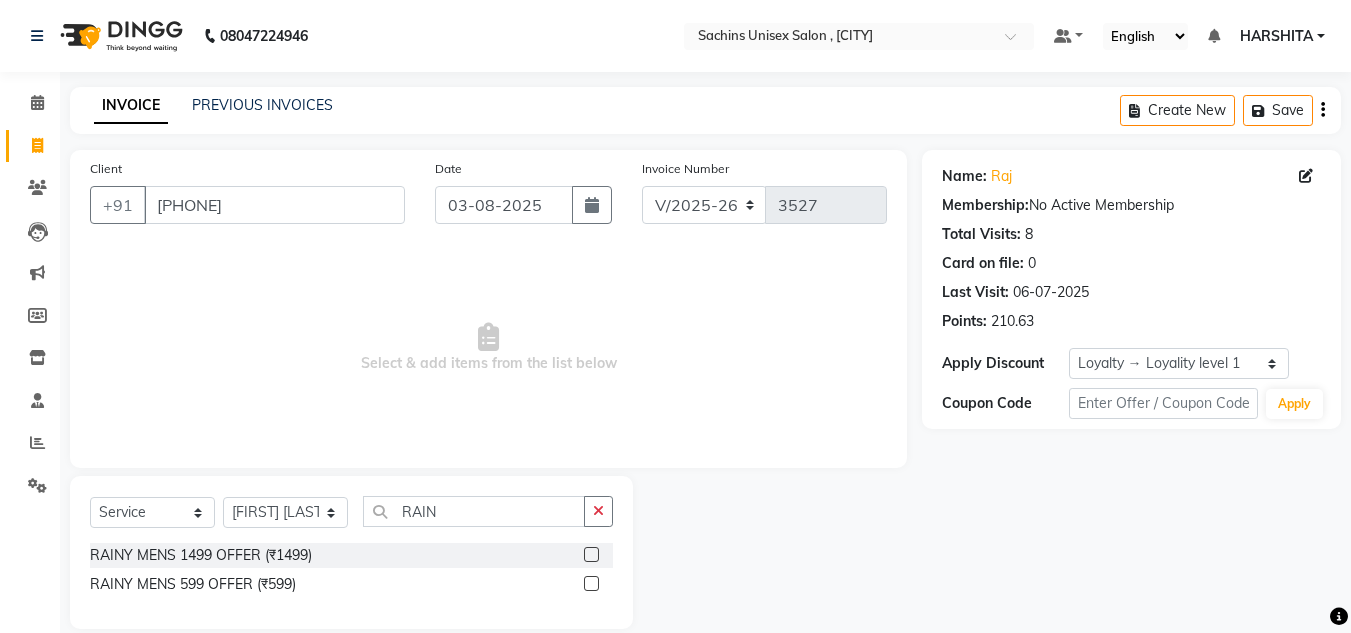 click 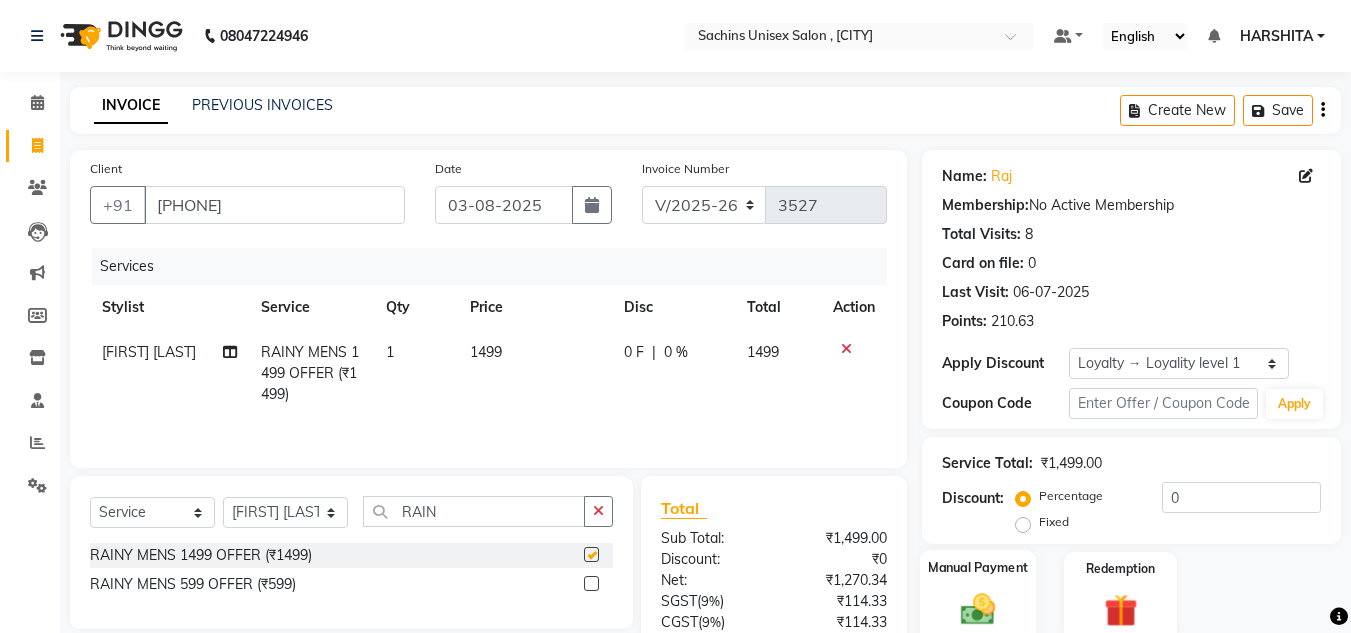checkbox on "false" 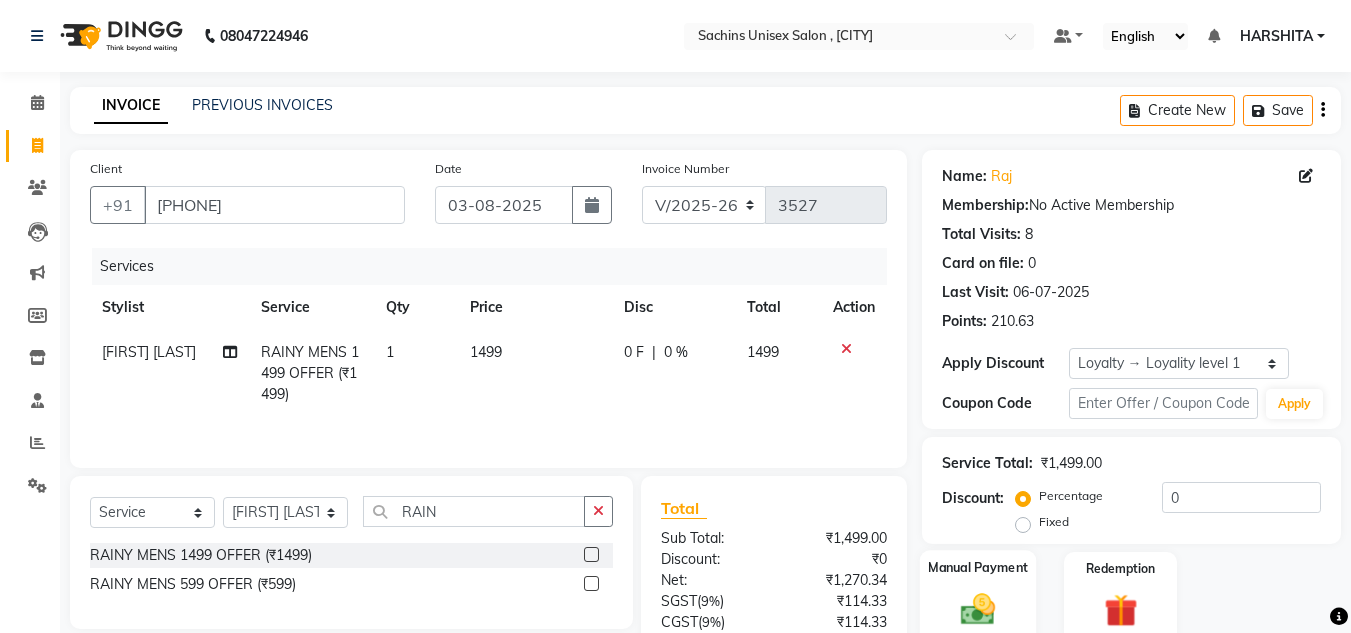 scroll, scrollTop: 167, scrollLeft: 0, axis: vertical 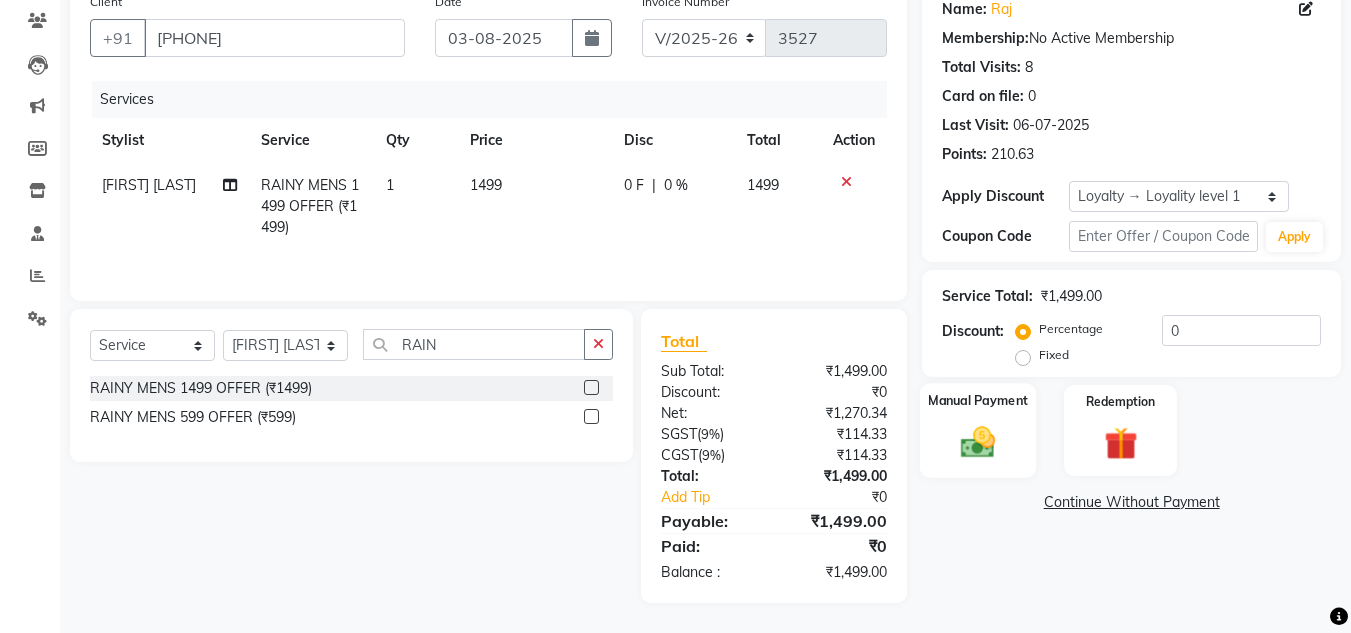 click 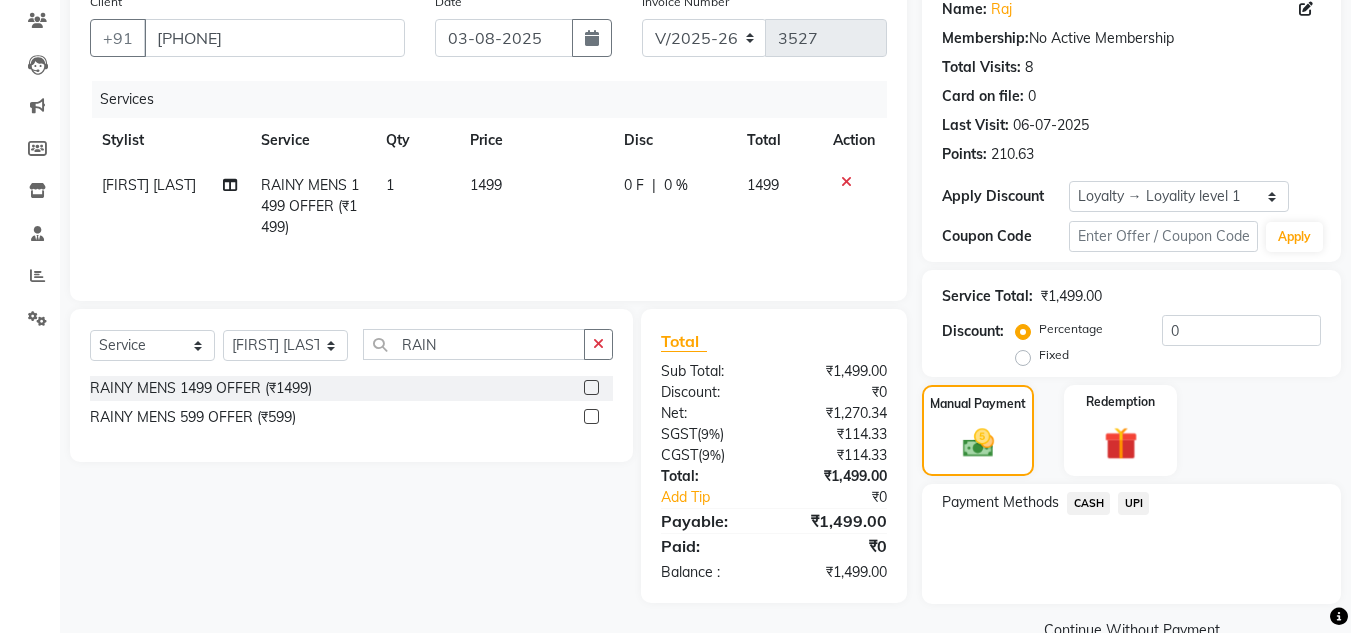click on "UPI" 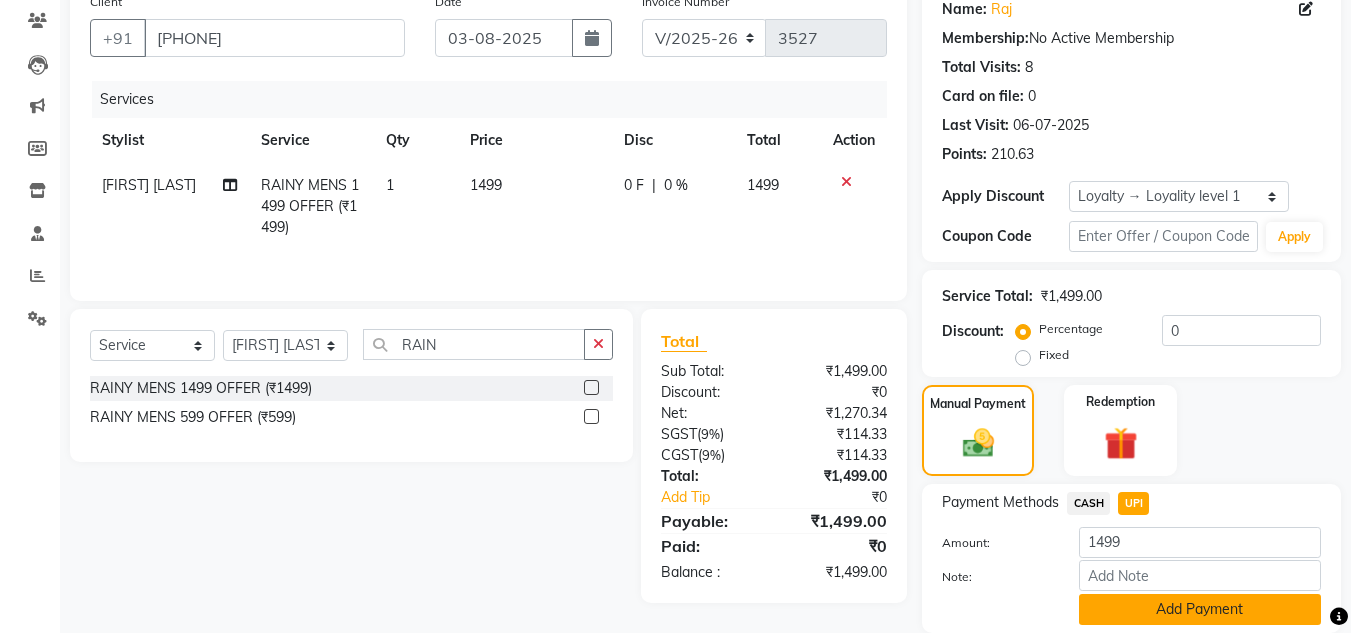 click on "Add Payment" 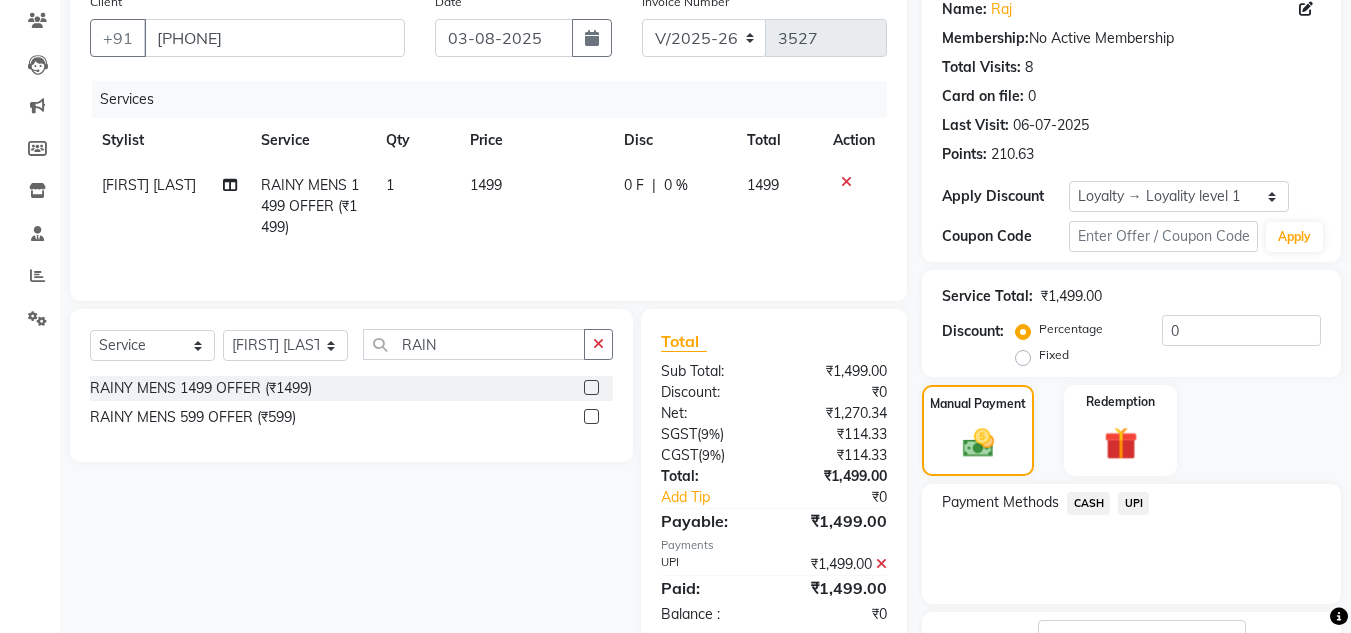 click on "Checkout" 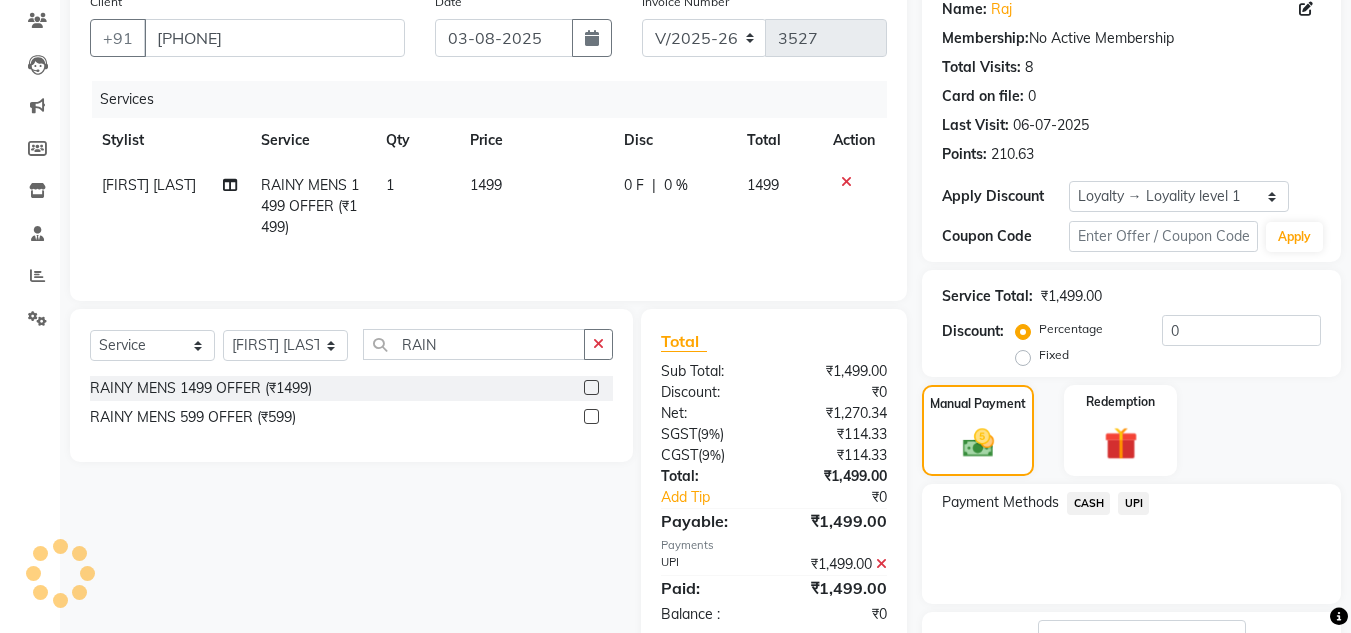 scroll, scrollTop: 329, scrollLeft: 0, axis: vertical 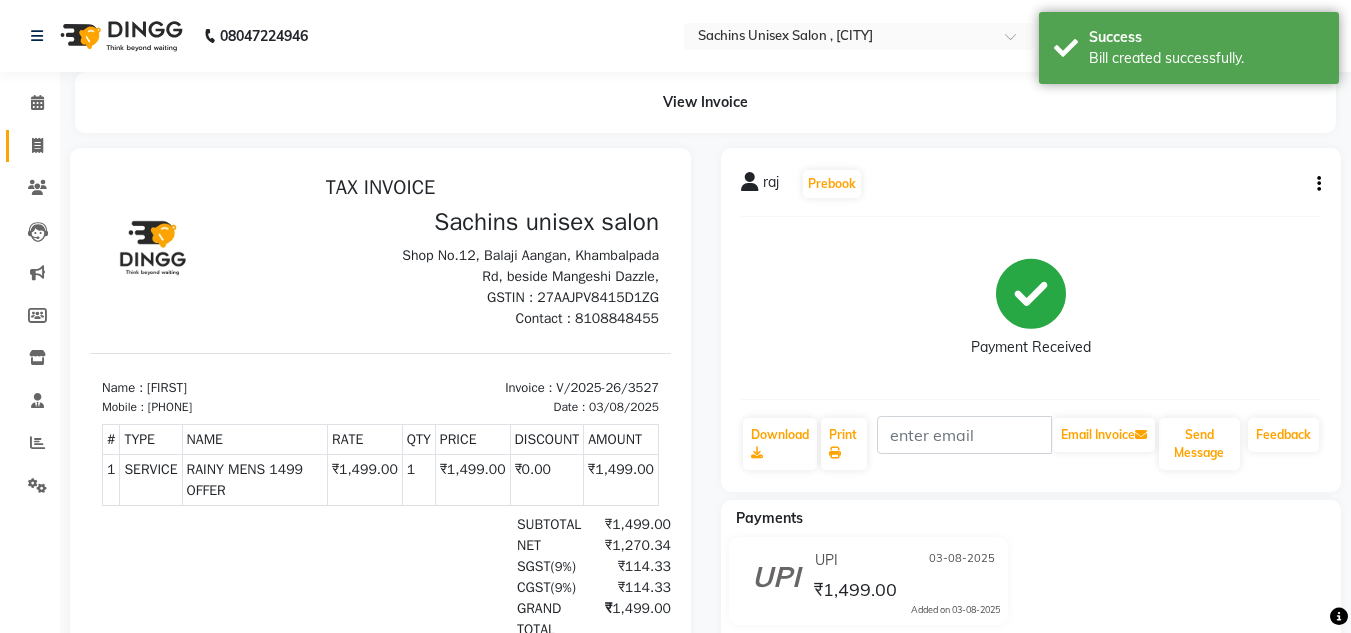 click on "Invoice" 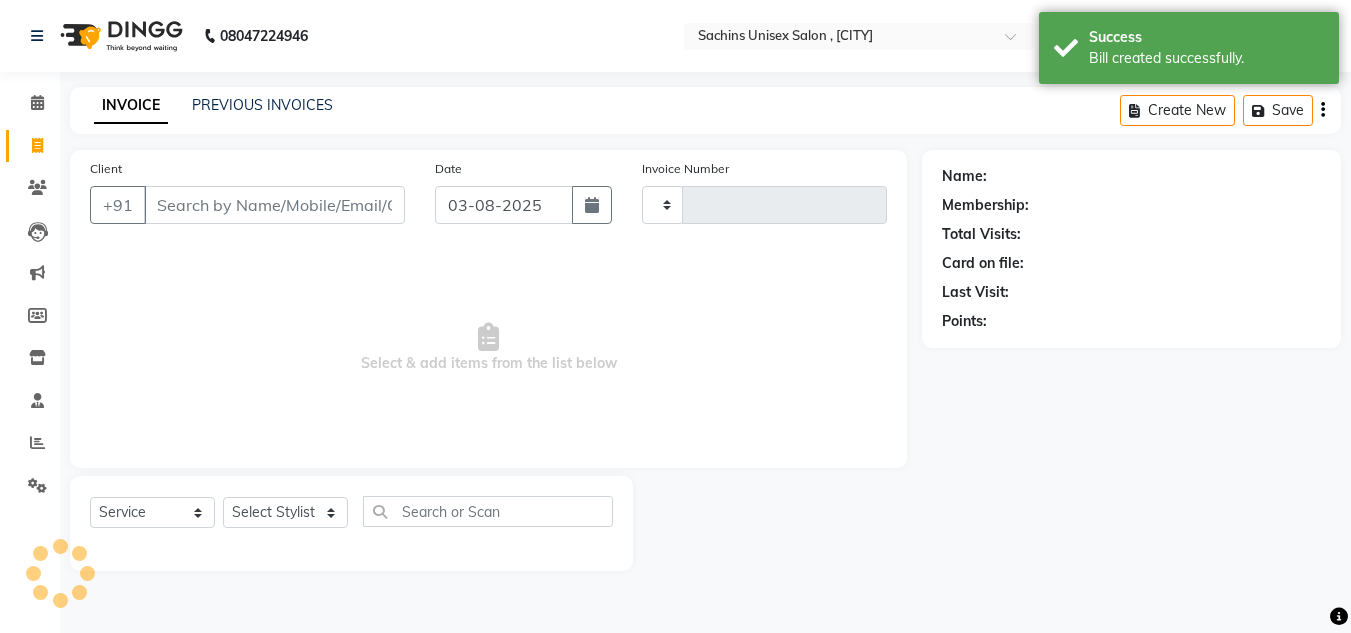 type on "3528" 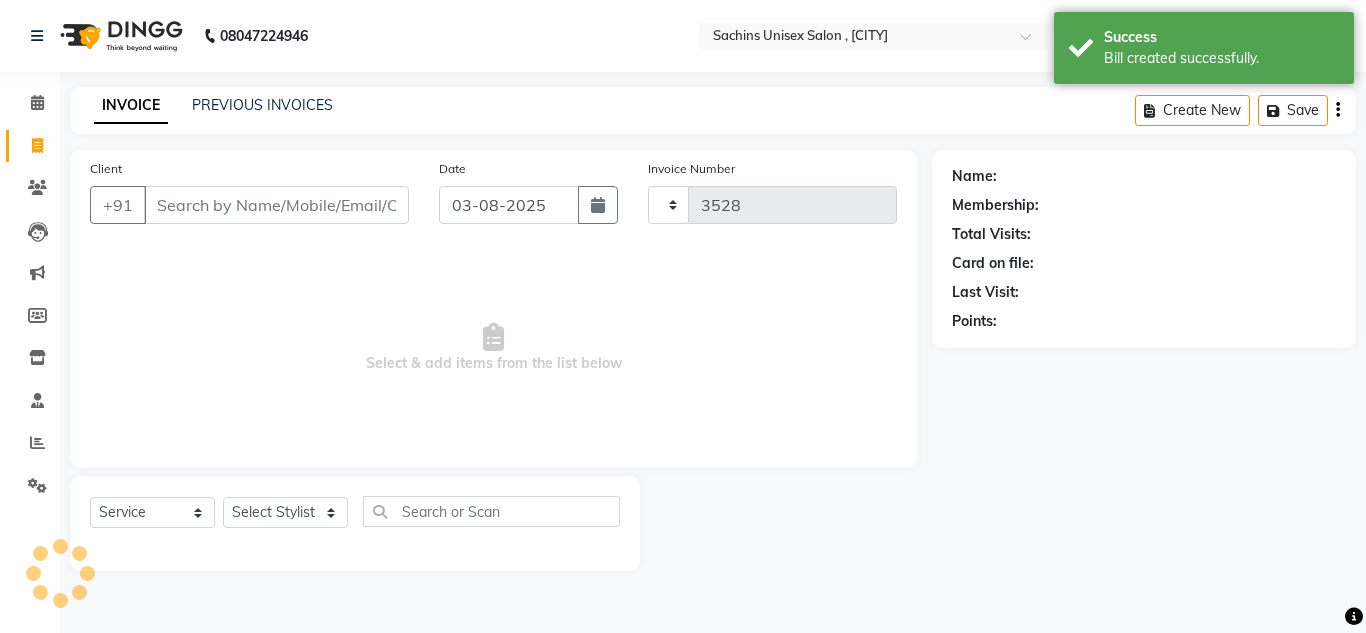 select on "6840" 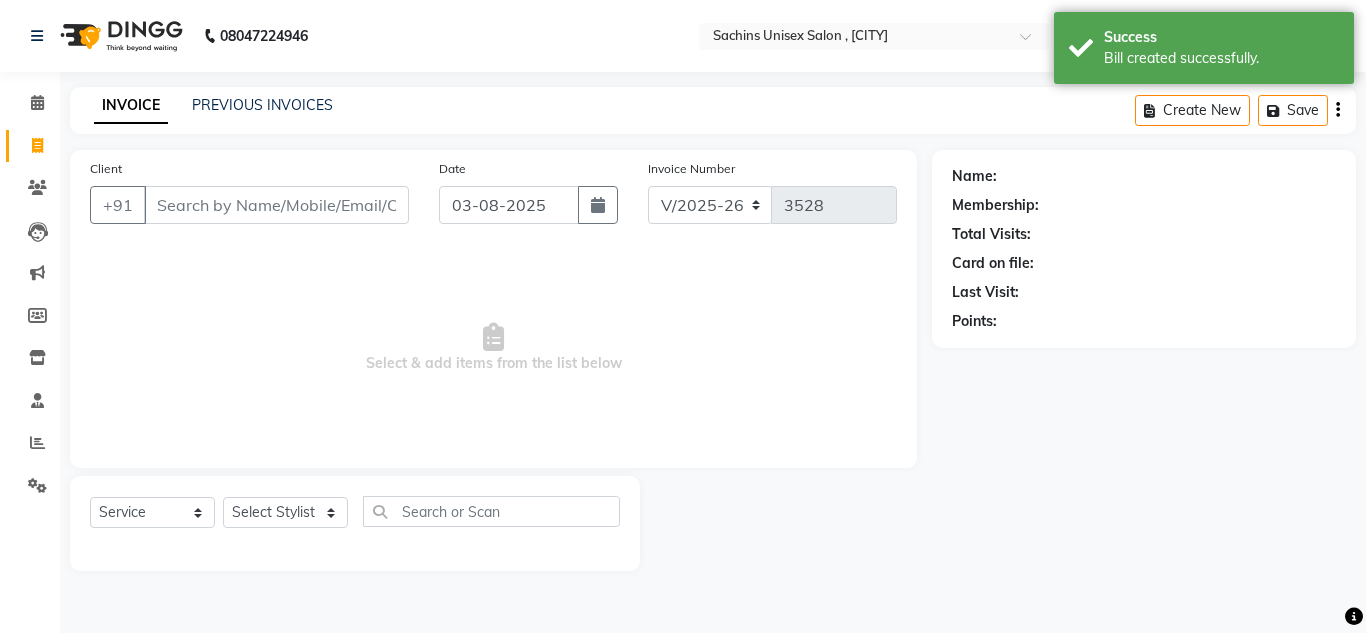 click on "Client" at bounding box center [276, 205] 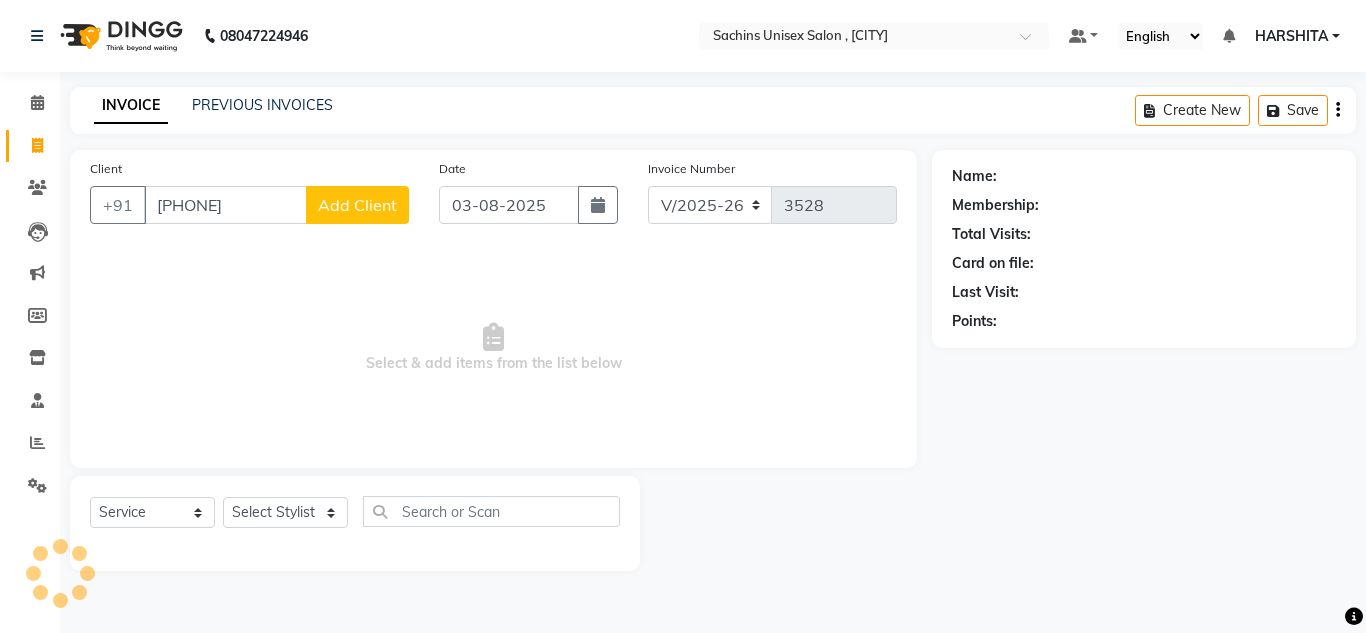 type on "7977413411" 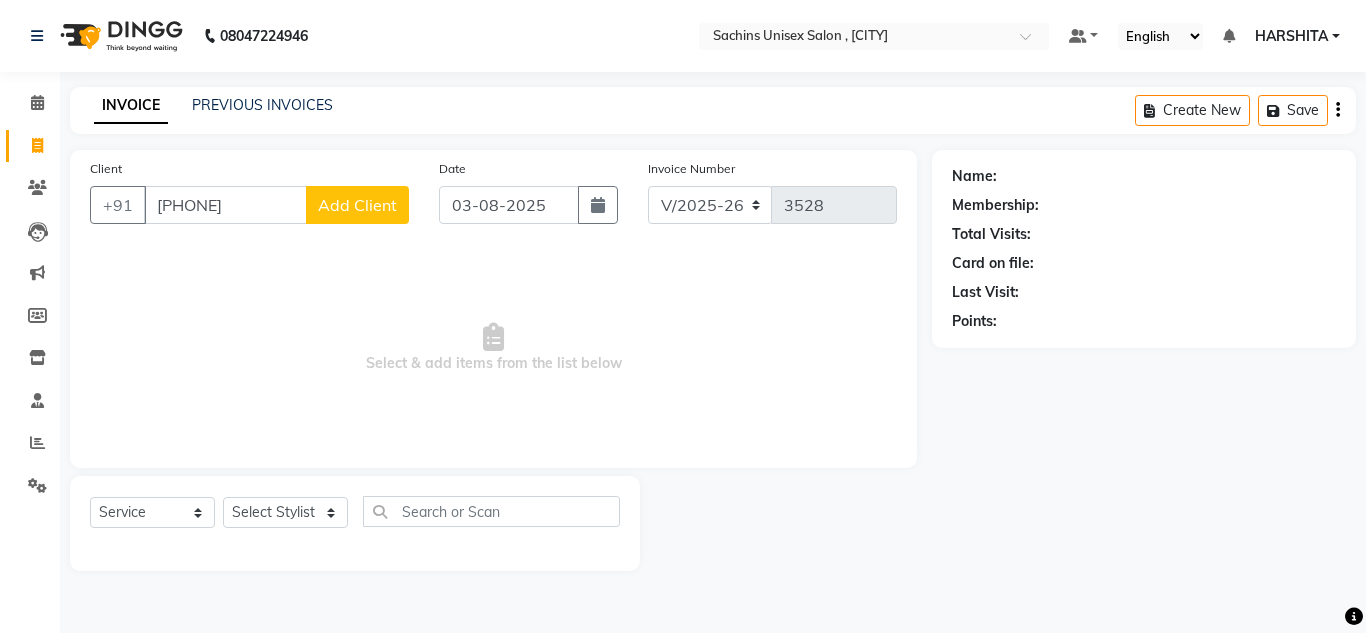 click on "Add Client" 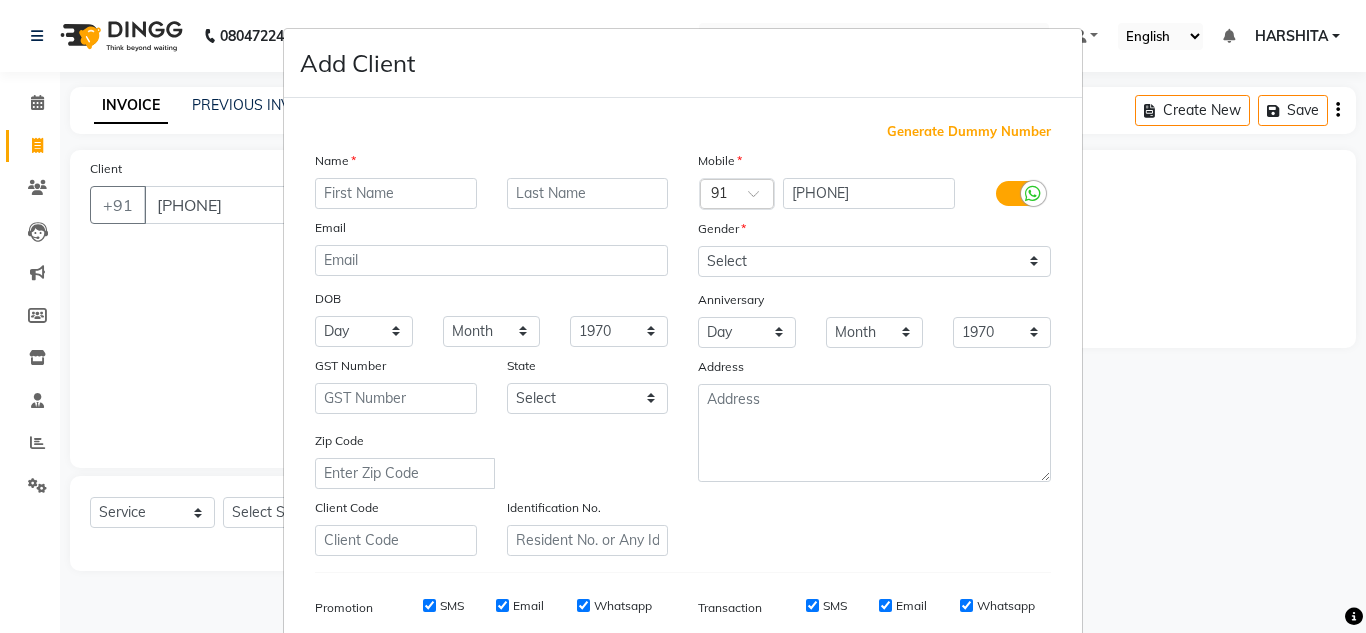 click at bounding box center (396, 193) 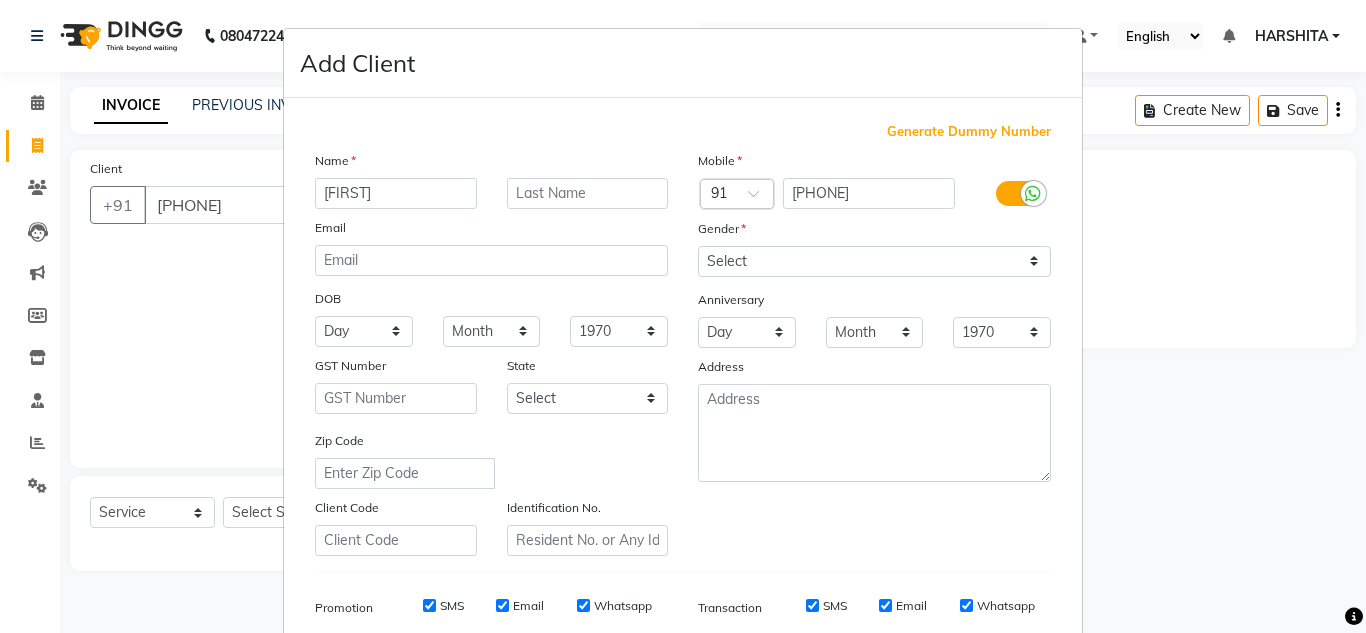 type on "CHAITAHI" 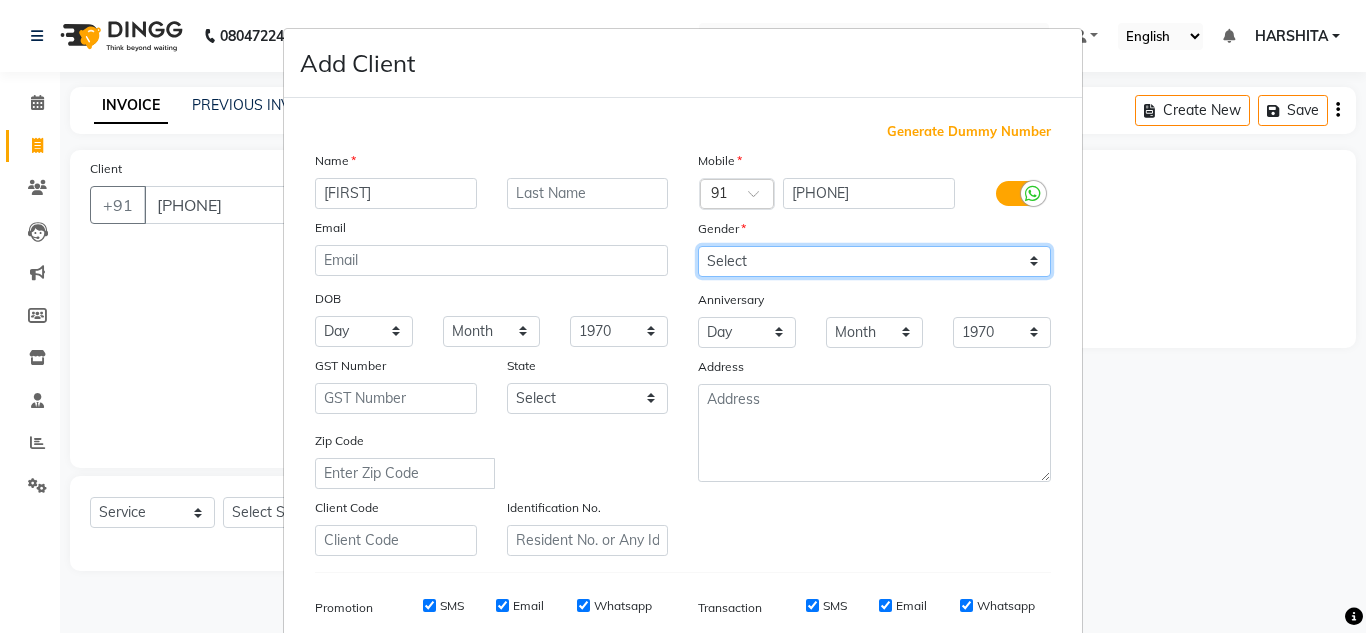 click on "Select Male Female Other Prefer Not To Say" at bounding box center (874, 261) 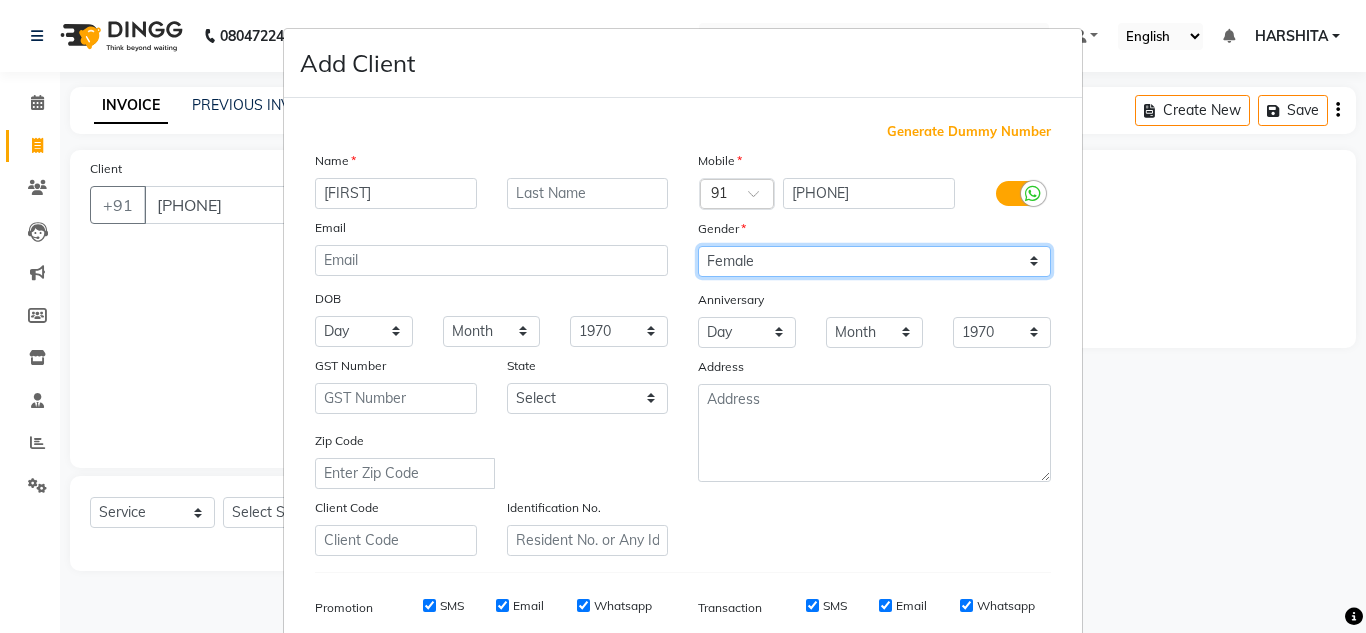 click on "Select Male Female Other Prefer Not To Say" at bounding box center [874, 261] 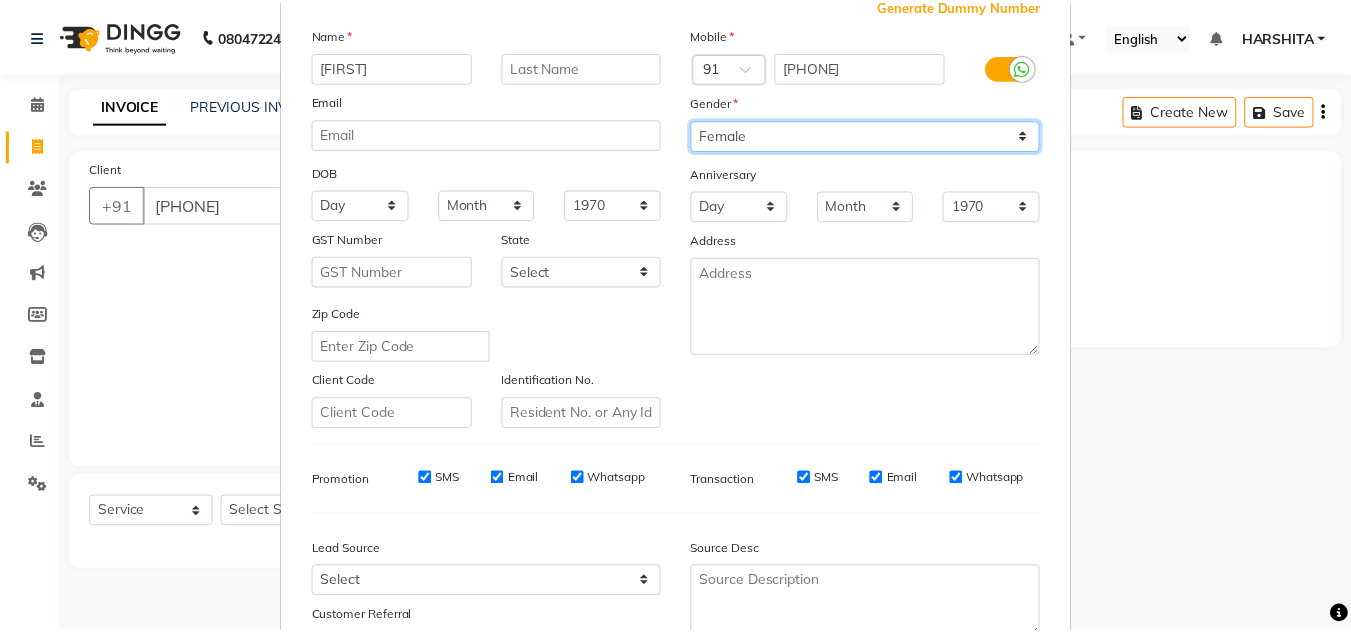 scroll, scrollTop: 290, scrollLeft: 0, axis: vertical 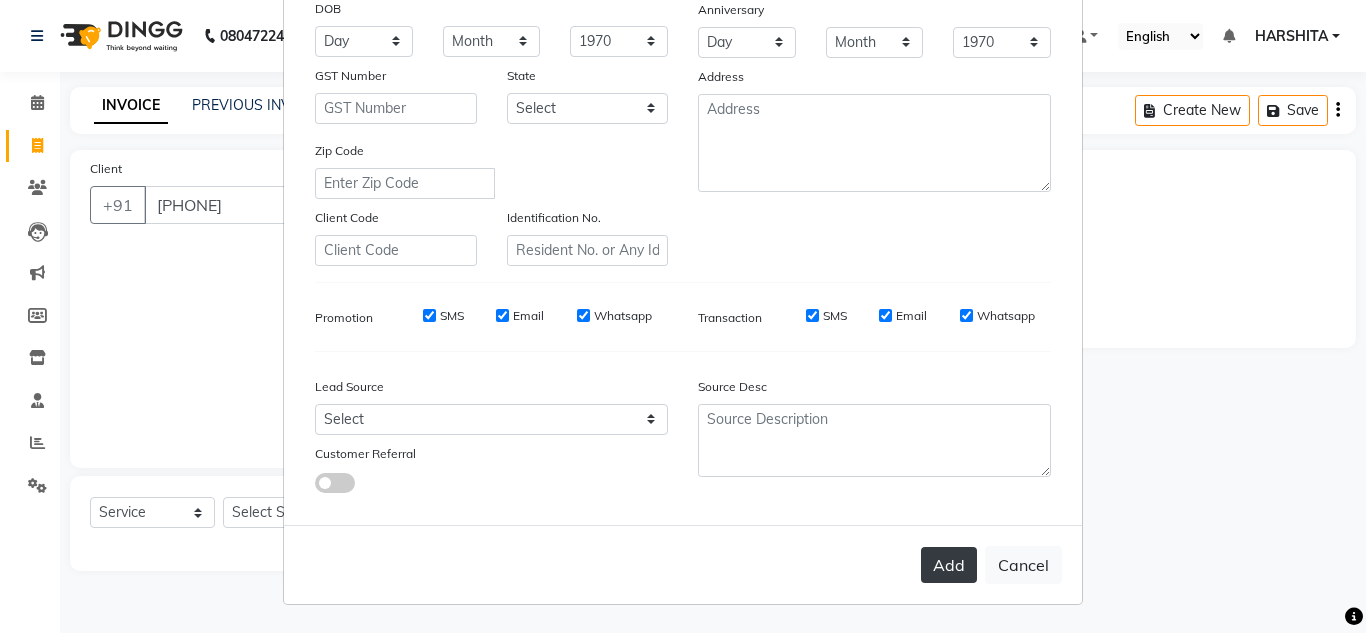 click on "Add" at bounding box center (949, 565) 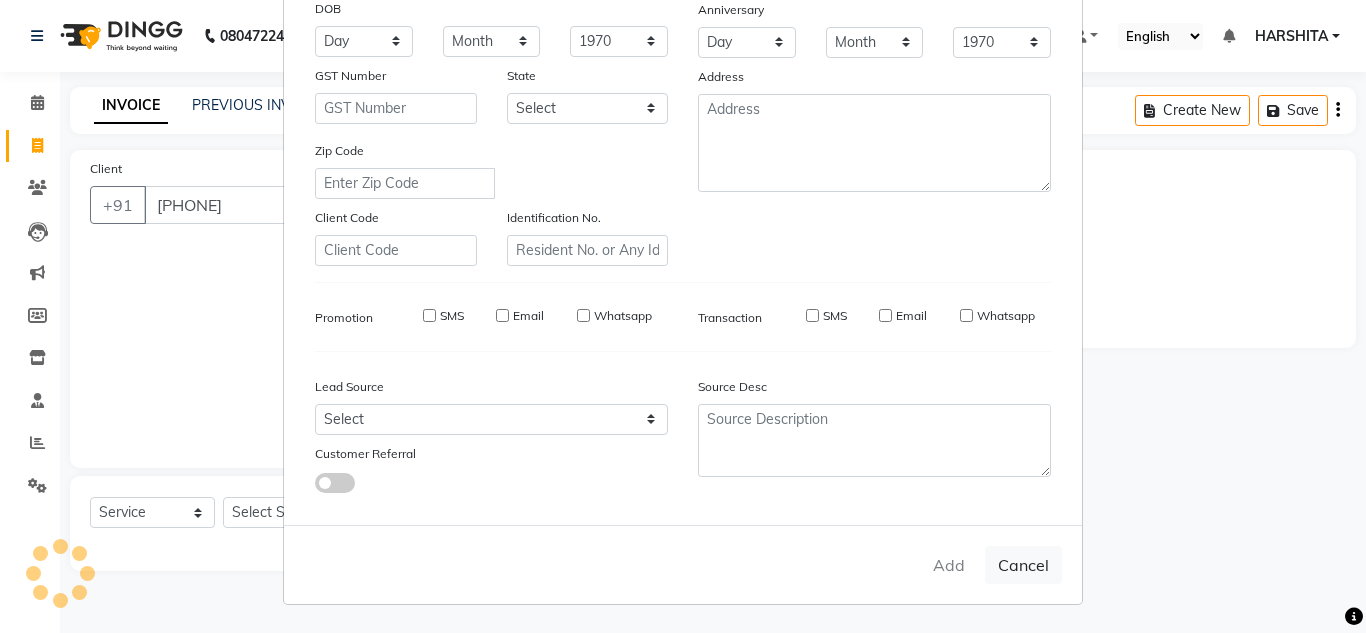 type 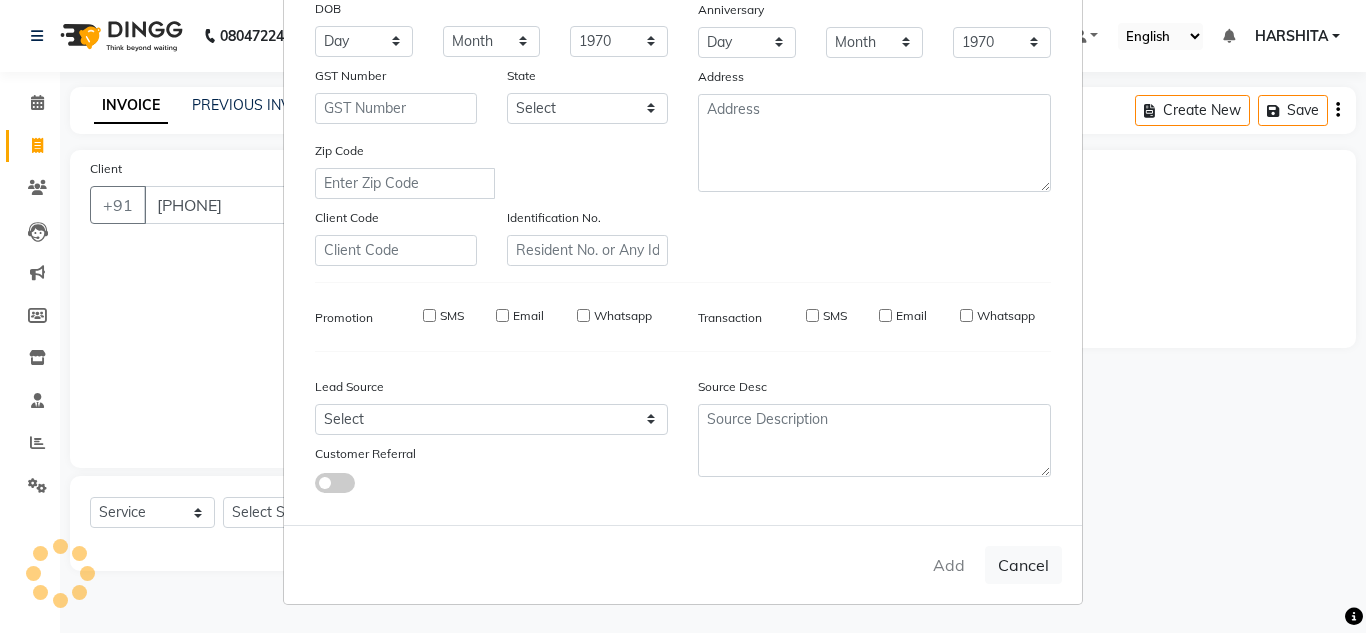 select 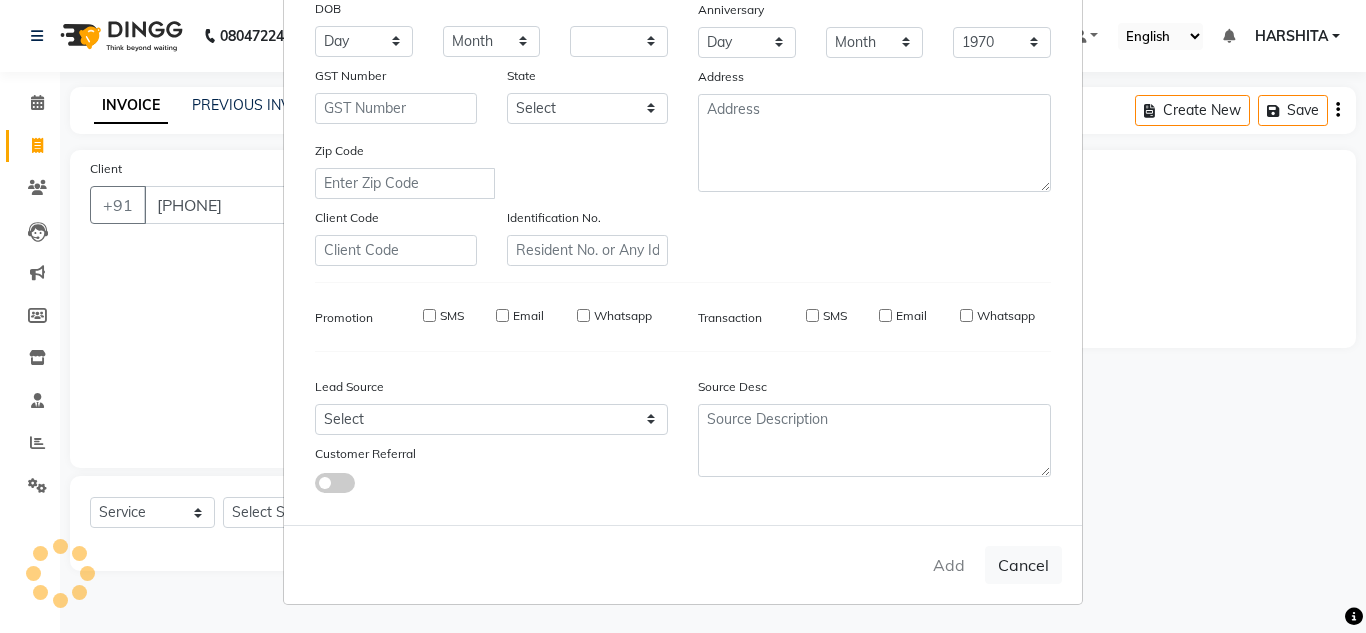 select 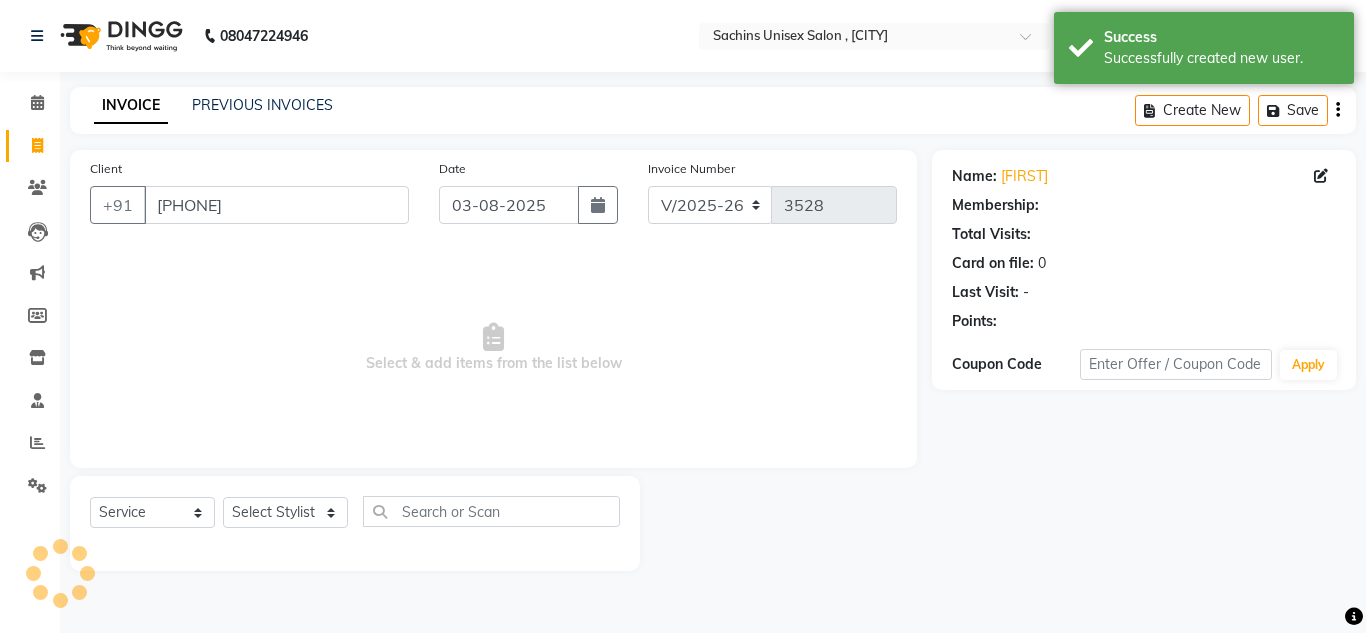 select on "1: Object" 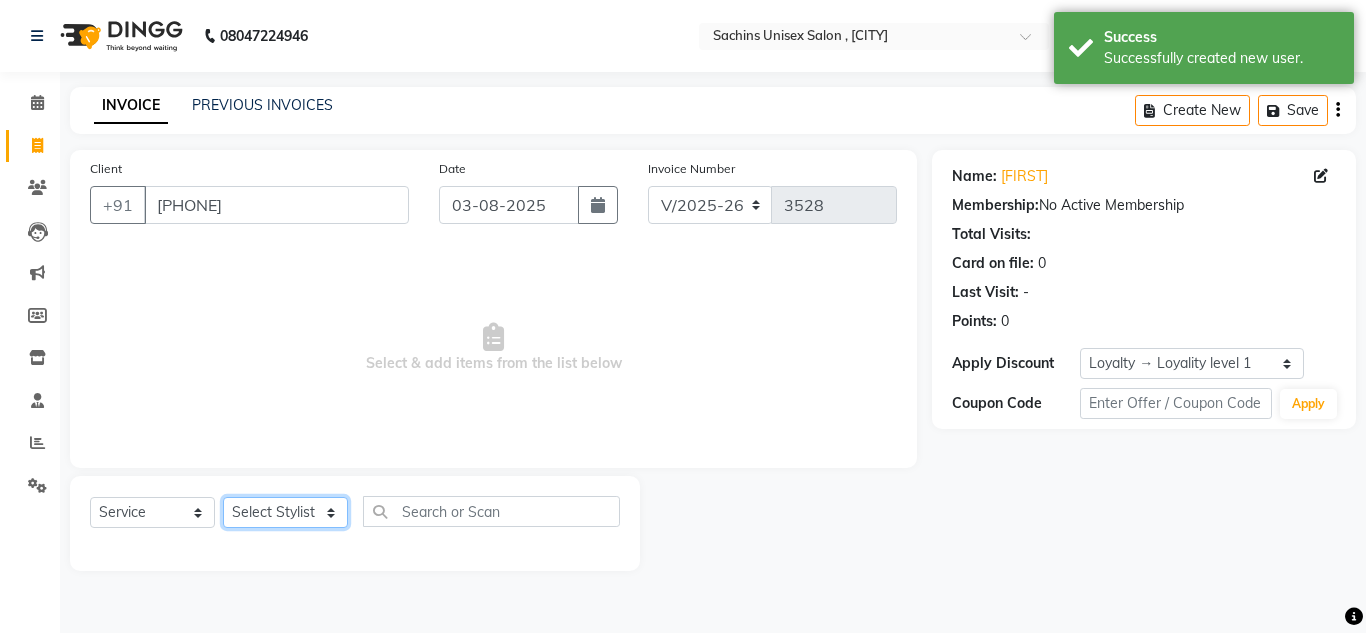 click on "Select Stylist Aalam salmani Ahmed Washim new  HARSHITA mohit Neeraj Owner preeti Raghav sakib sonu RG" 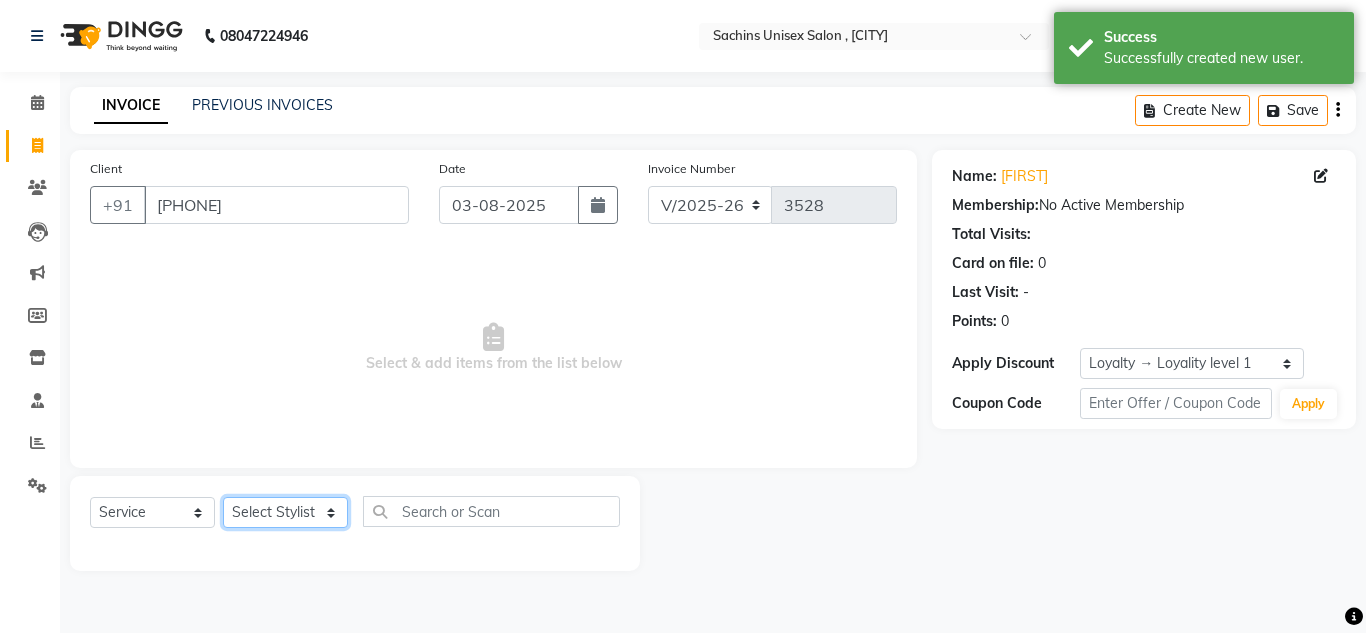 select on "53569" 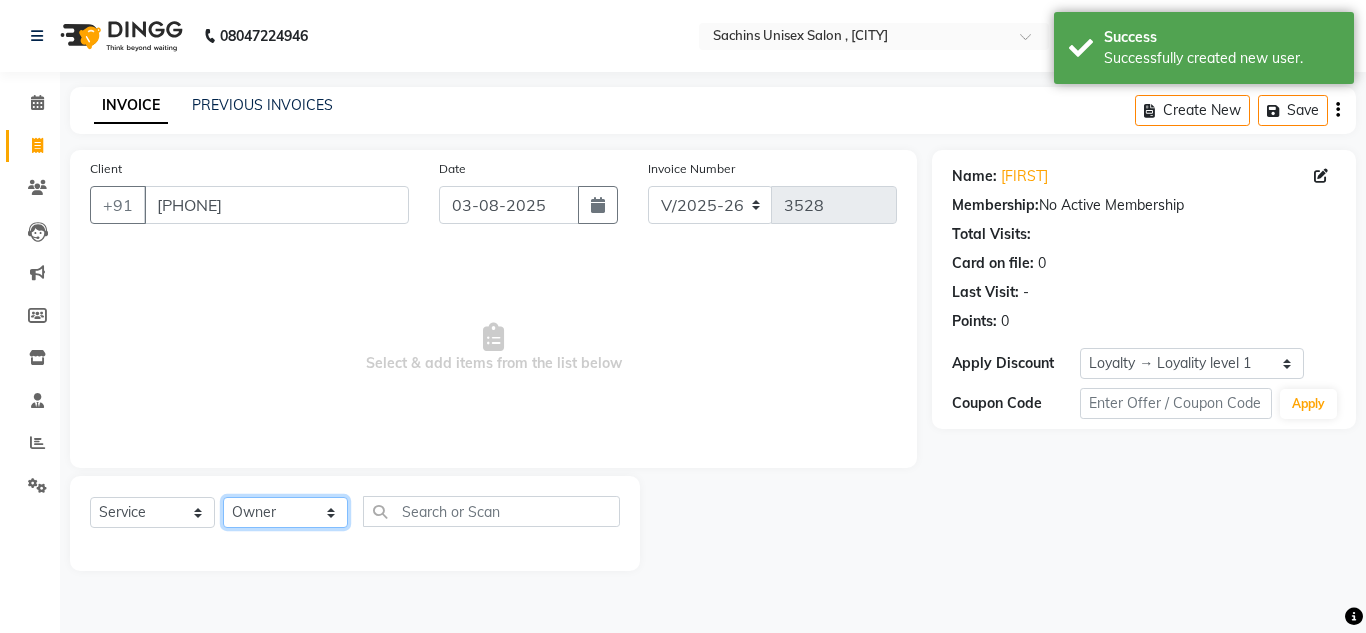 click on "Select Stylist Aalam salmani Ahmed Washim new  HARSHITA mohit Neeraj Owner preeti Raghav sakib sonu RG" 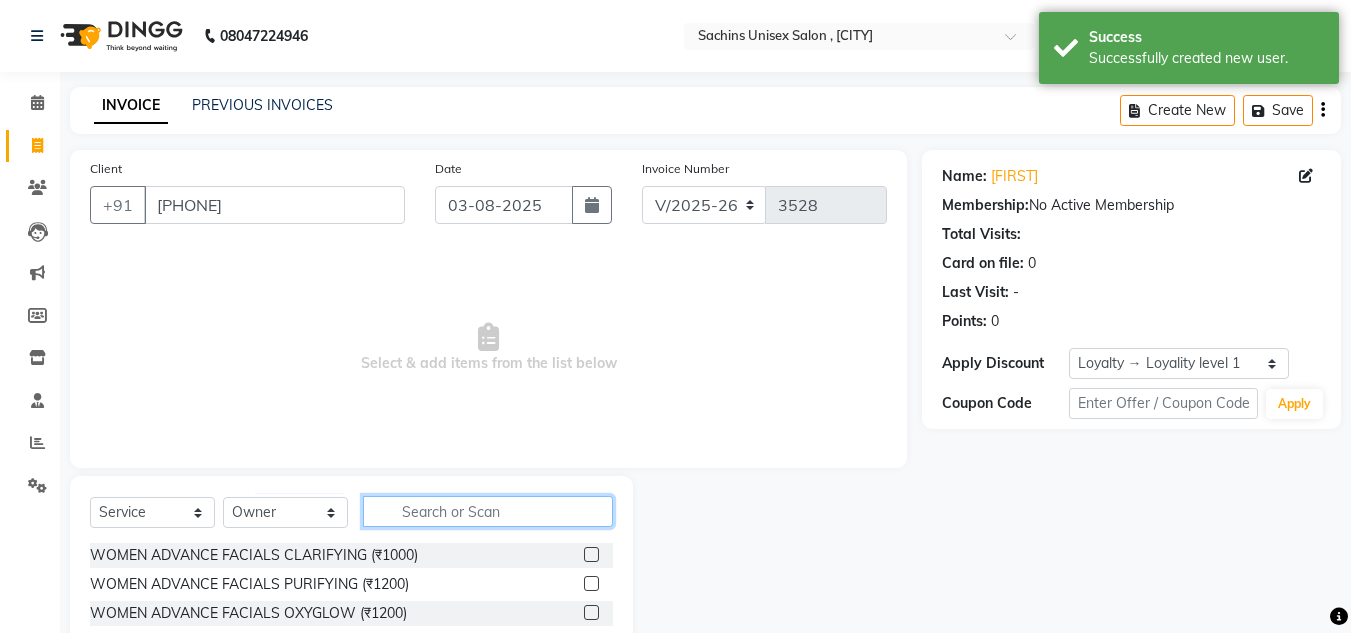 click 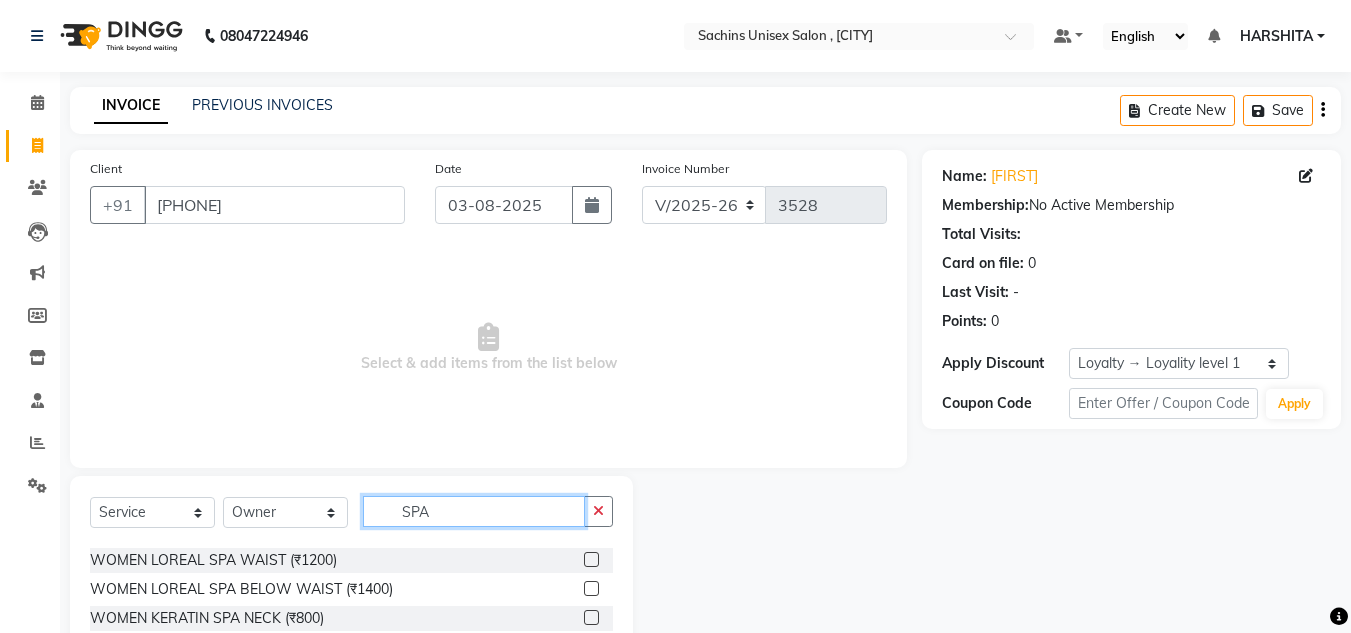 scroll, scrollTop: 300, scrollLeft: 0, axis: vertical 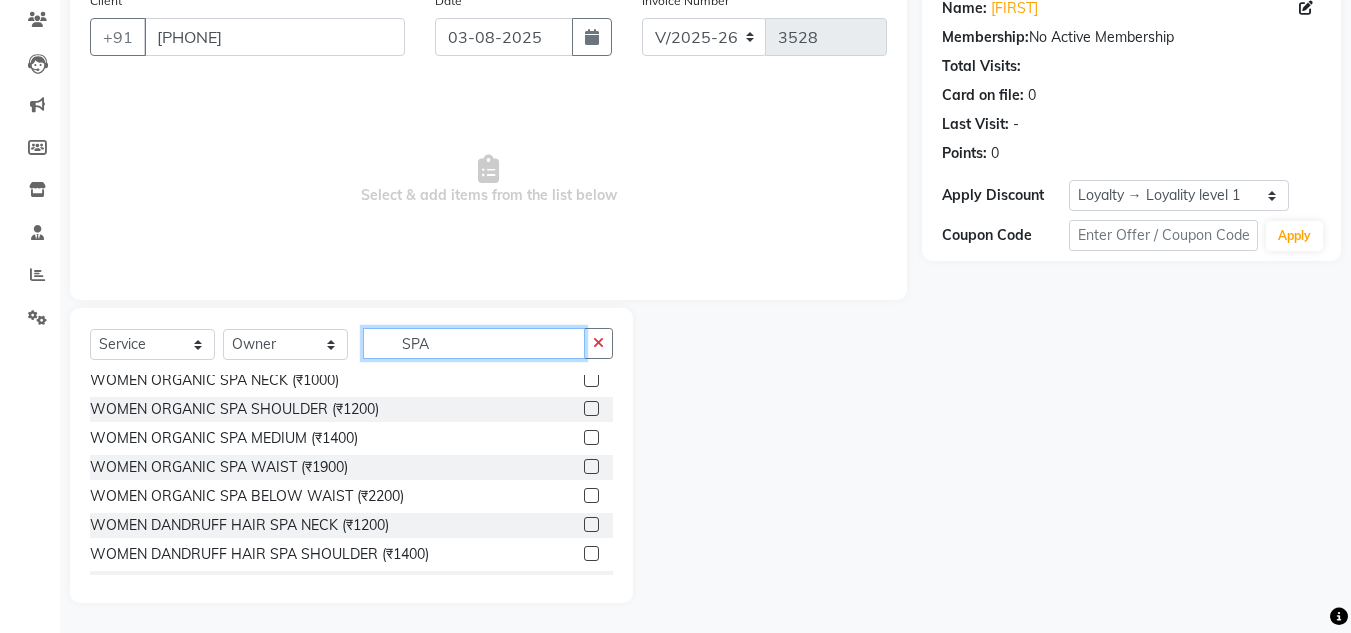 type on "SPA" 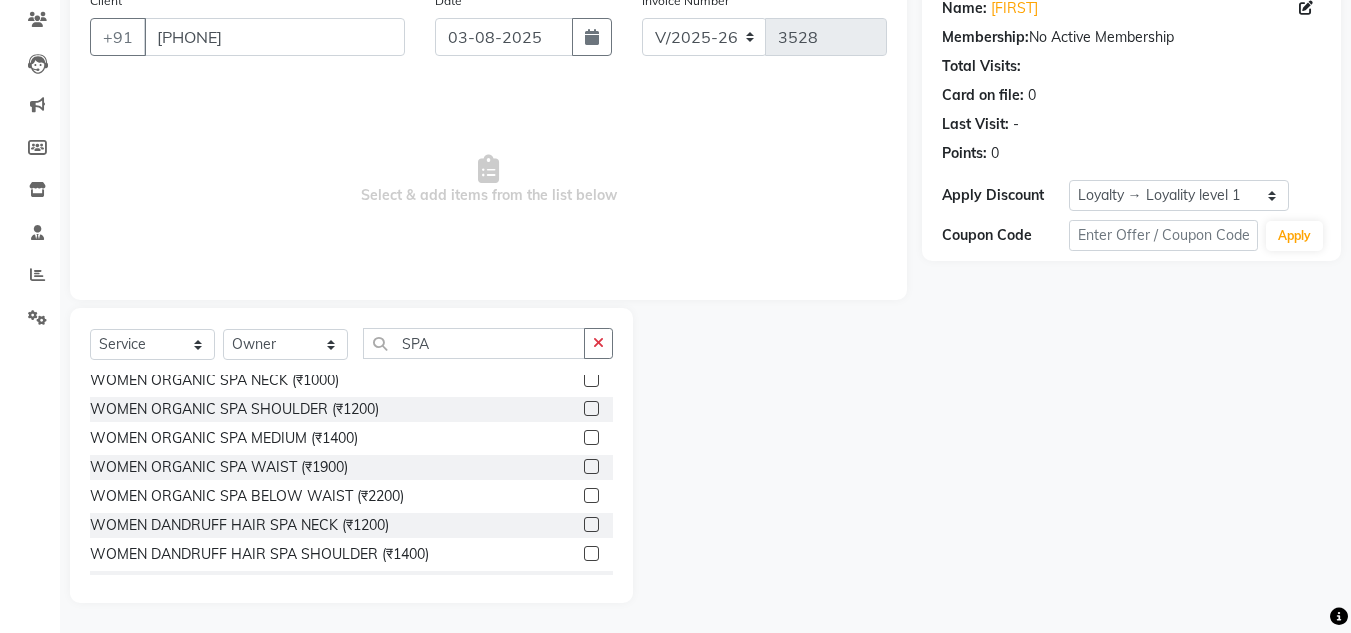 click 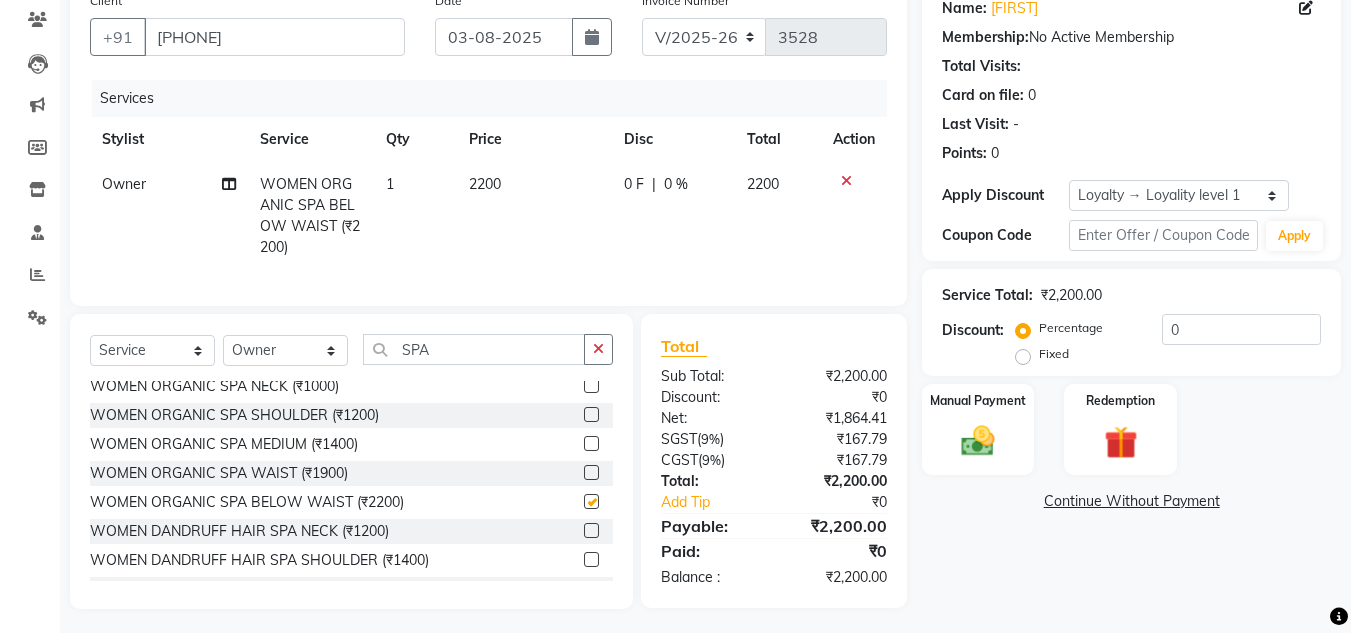 checkbox on "false" 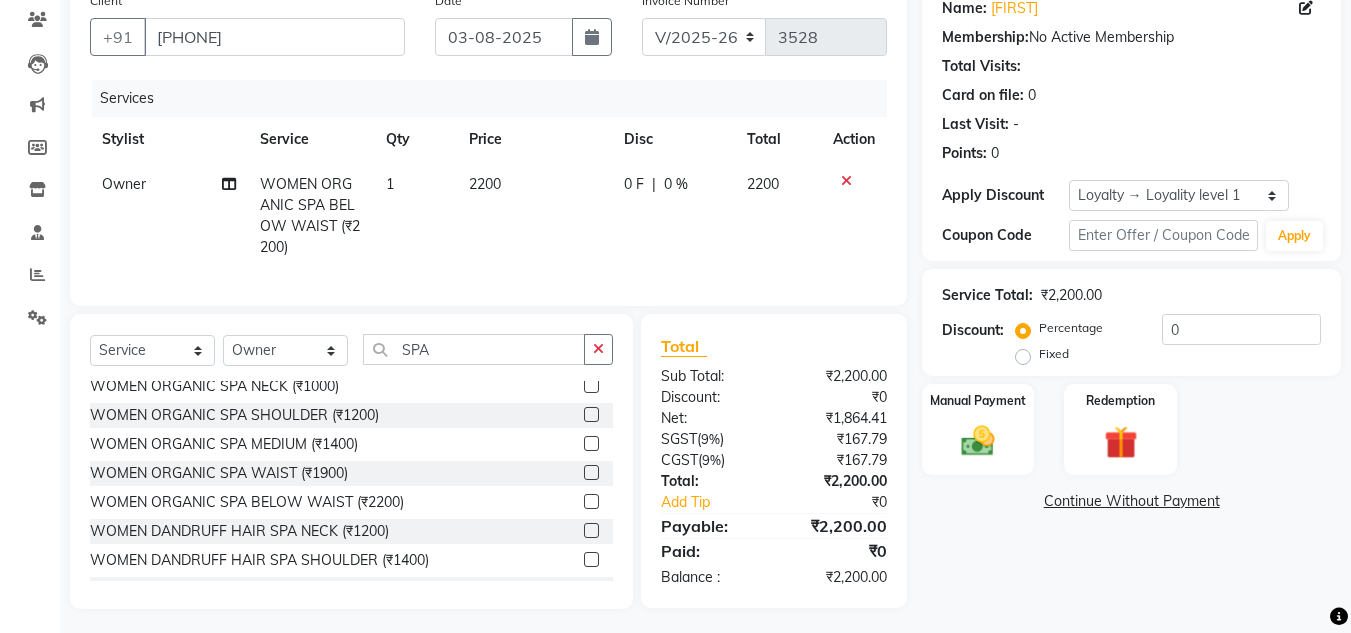 click on "Fixed" 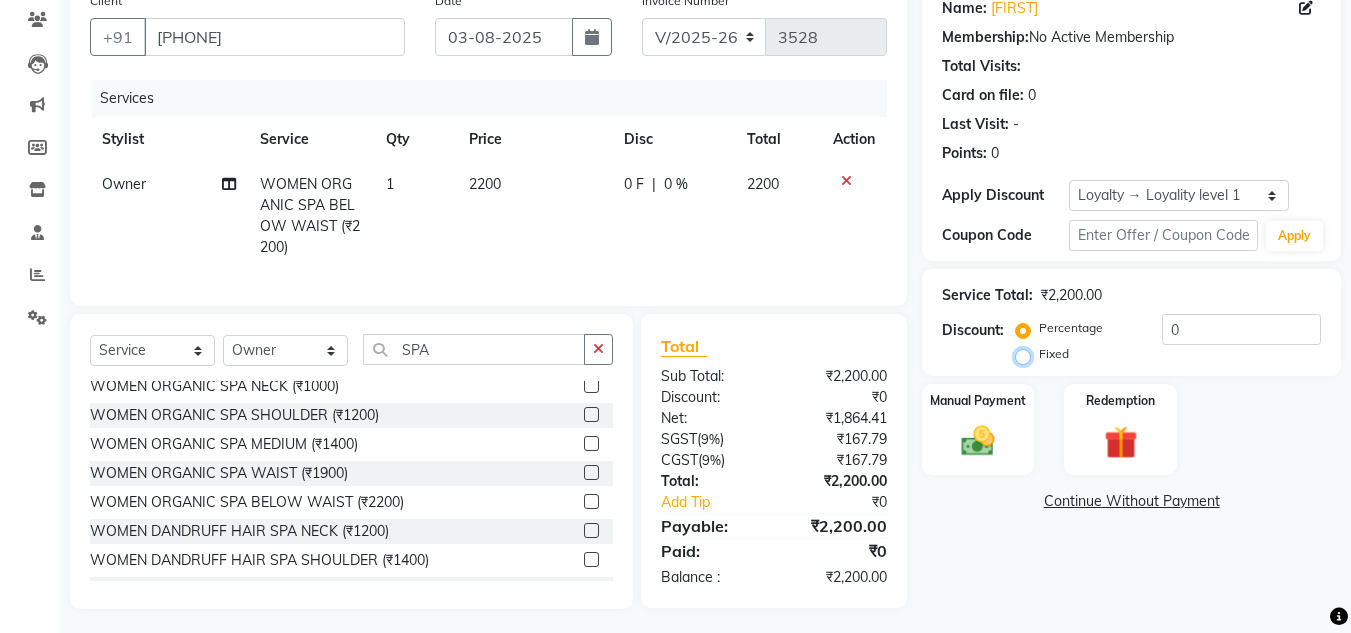 click on "Fixed" at bounding box center (1027, 354) 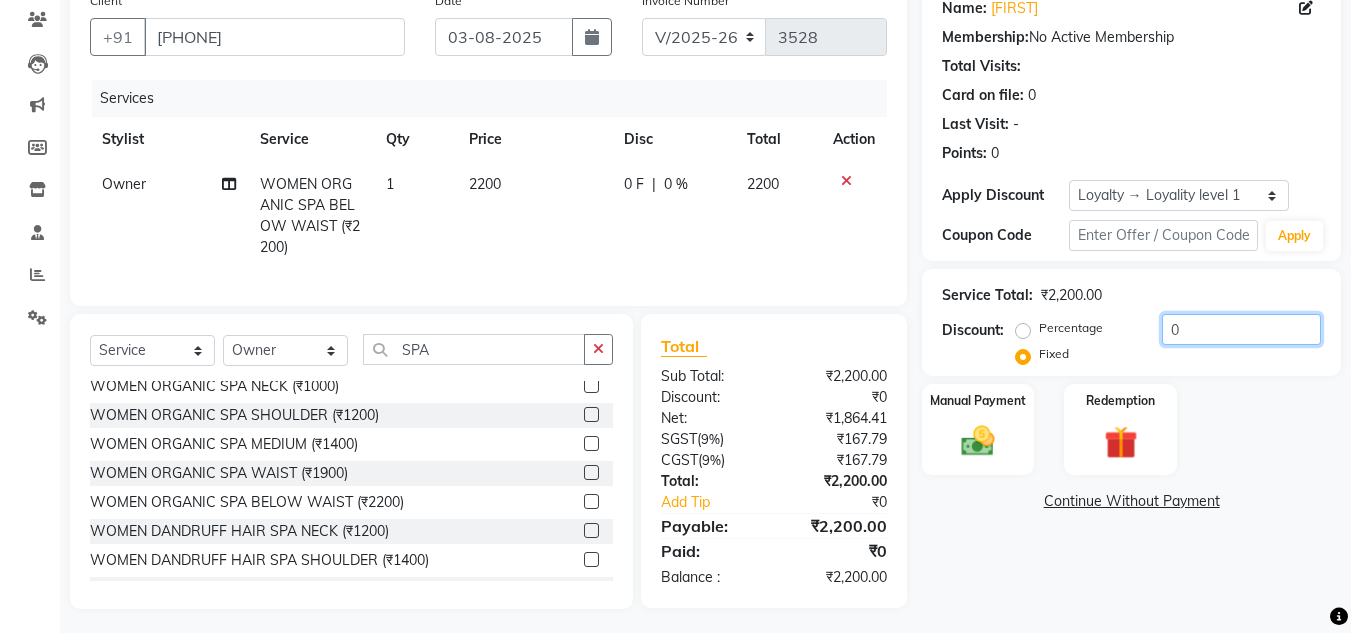 click on "0" 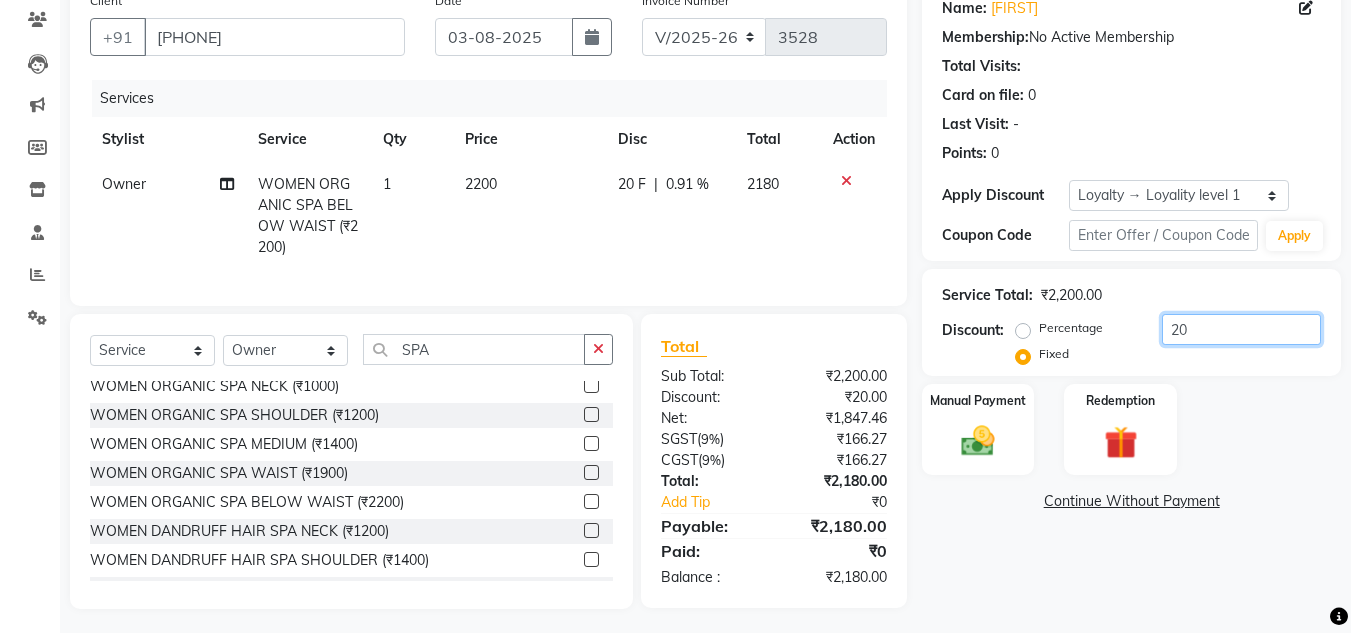 type on "2" 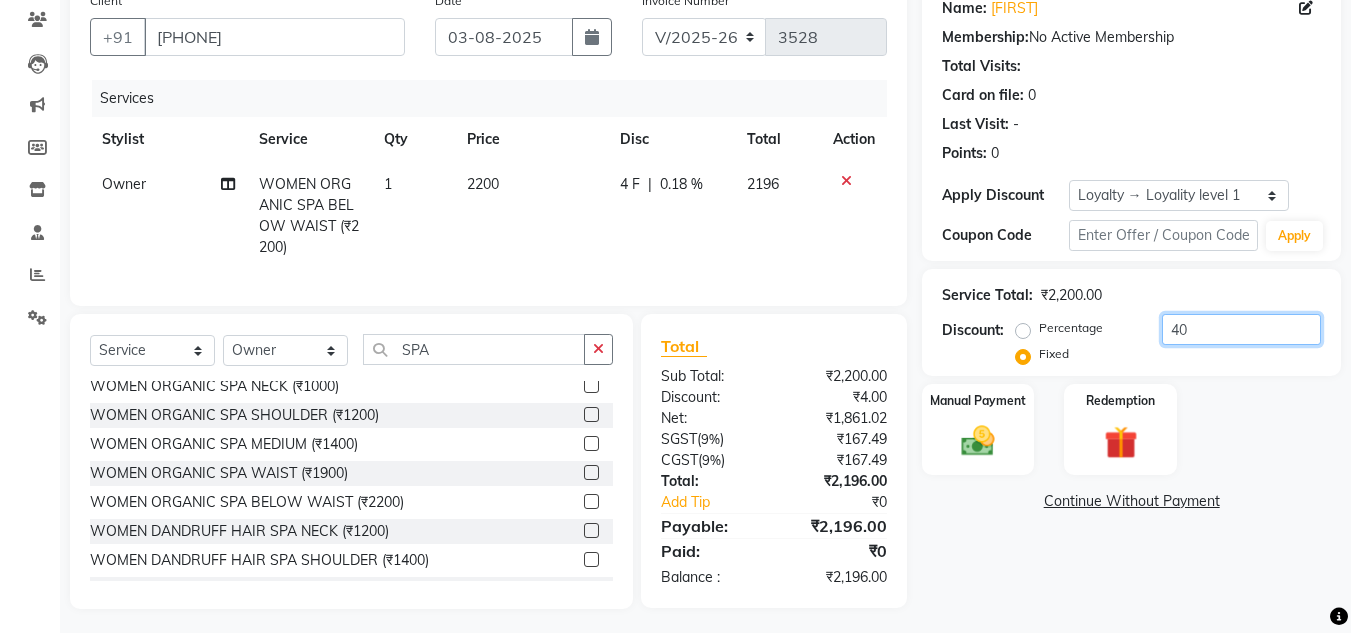 type on "4" 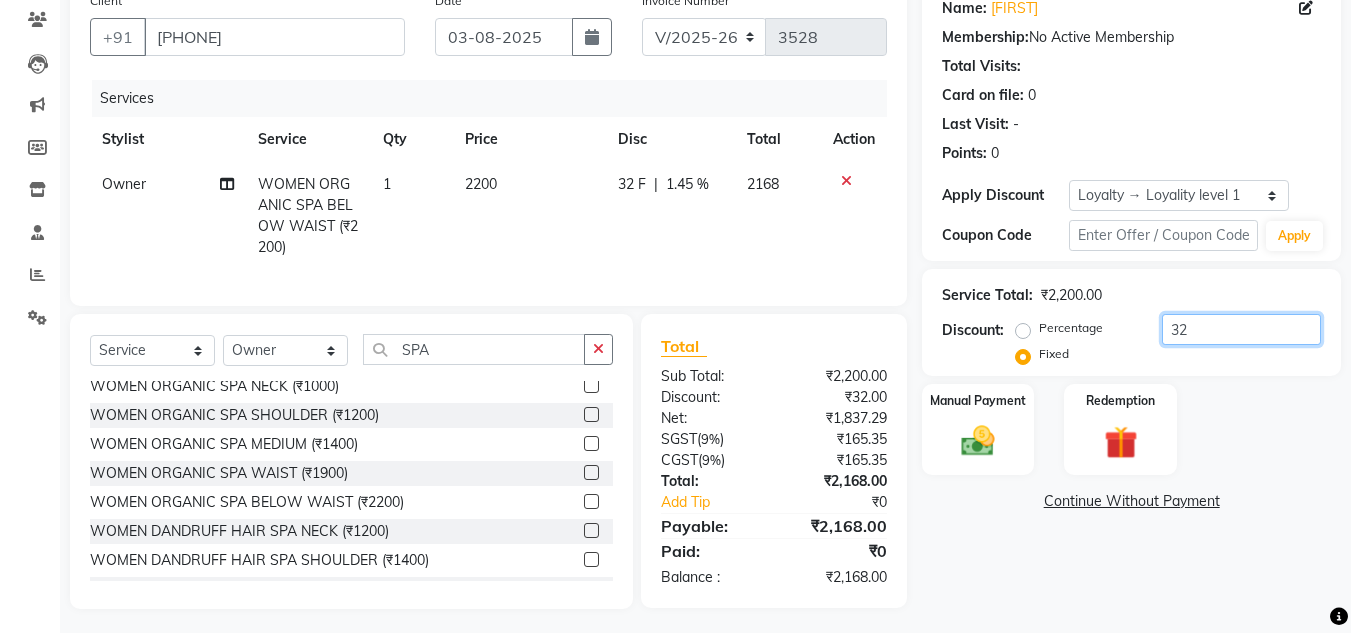 type on "3" 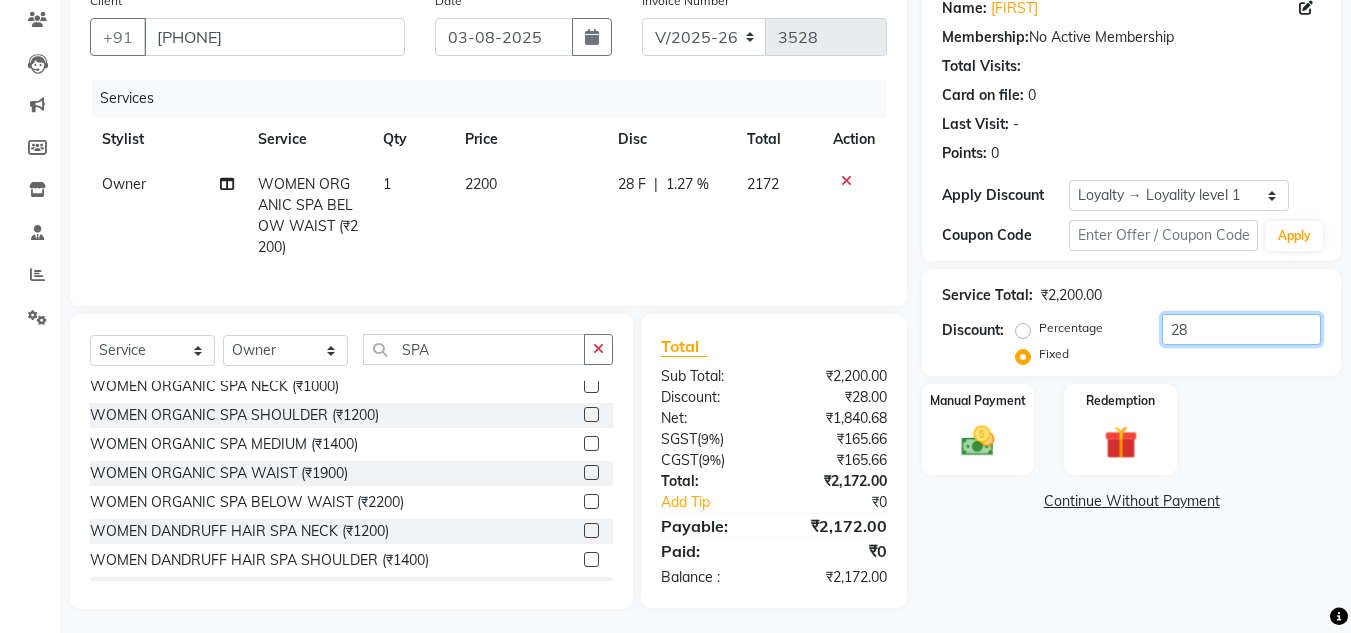 type on "2" 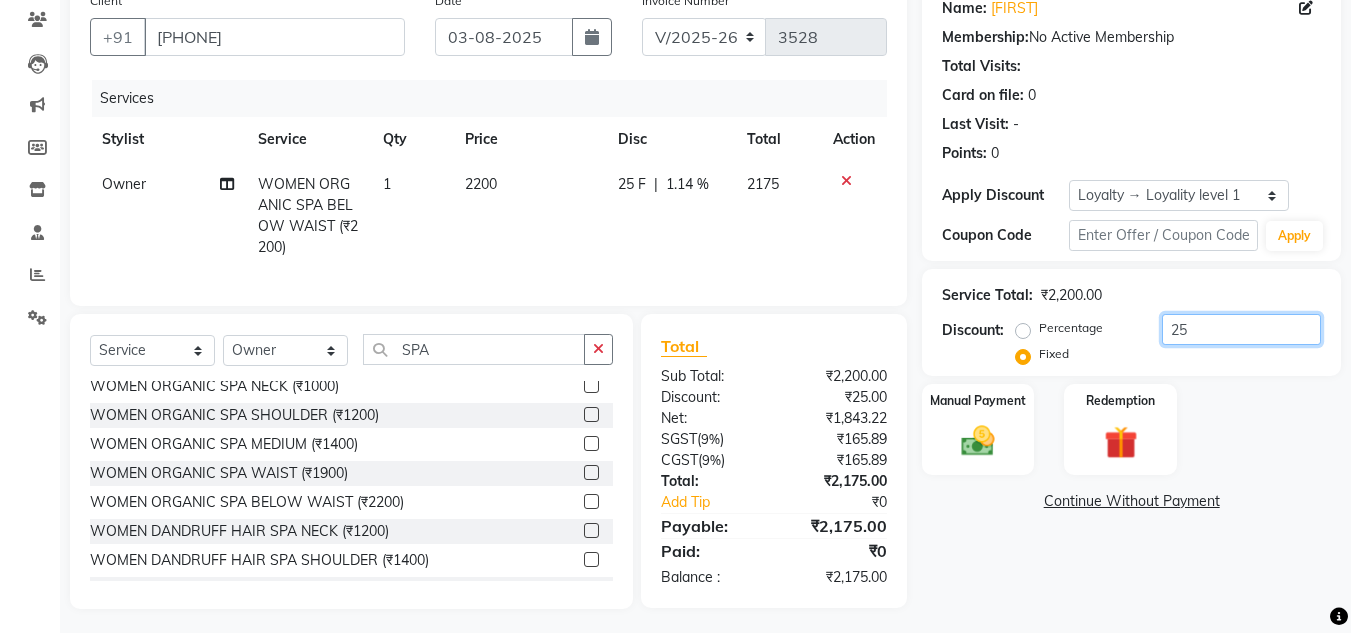 type on "2" 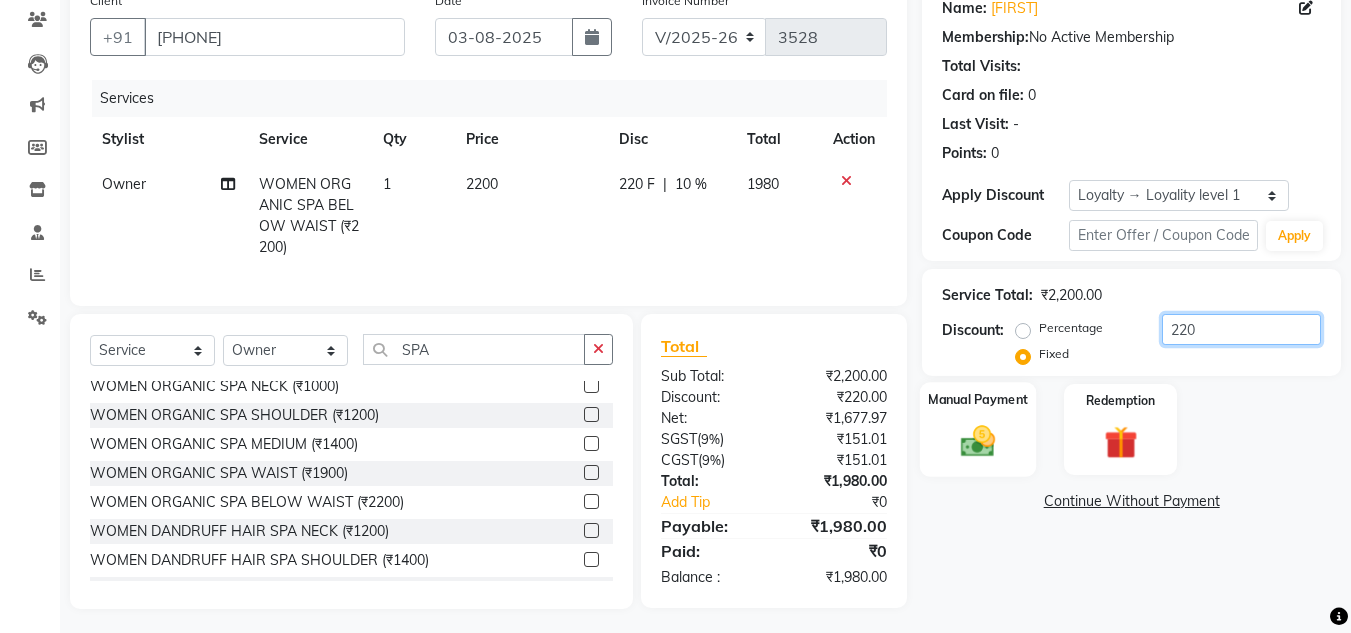 type on "220" 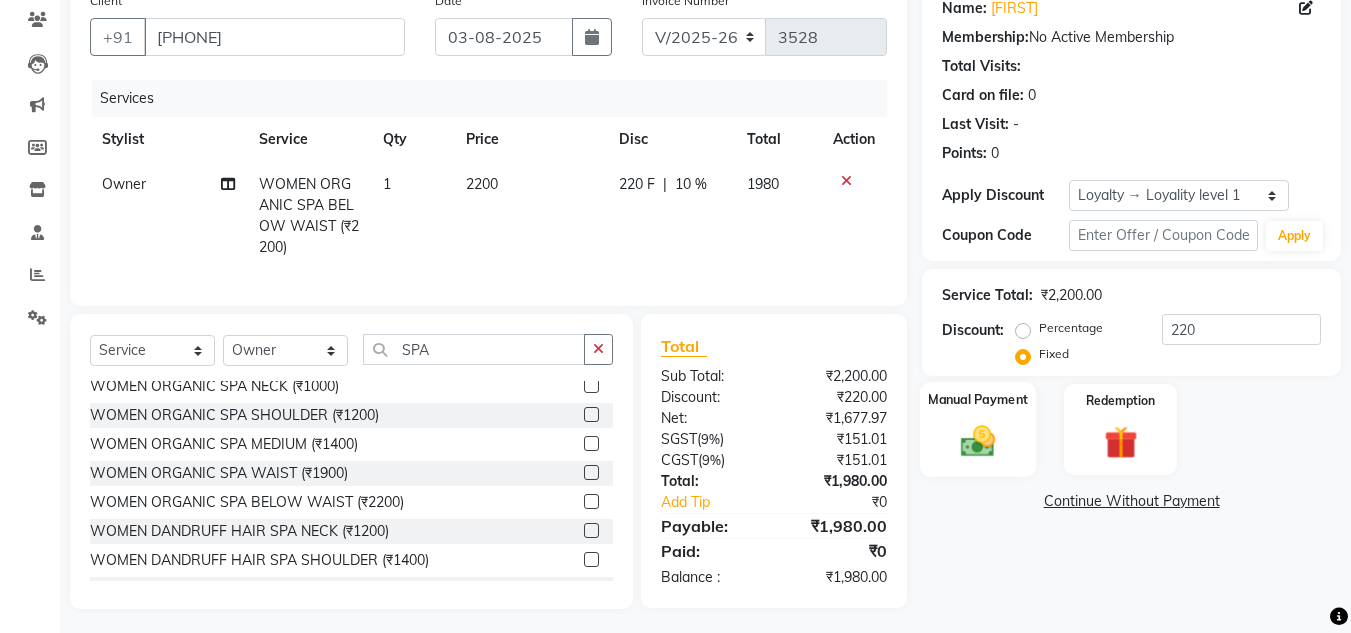 click 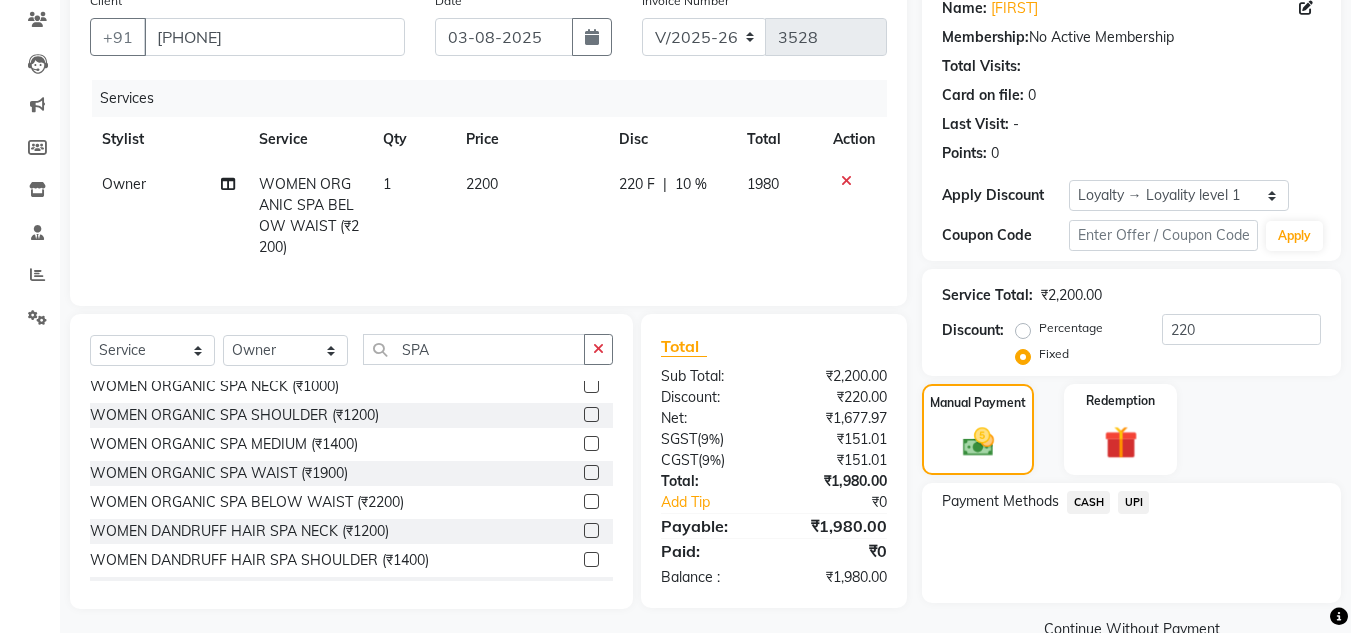 click on "UPI" 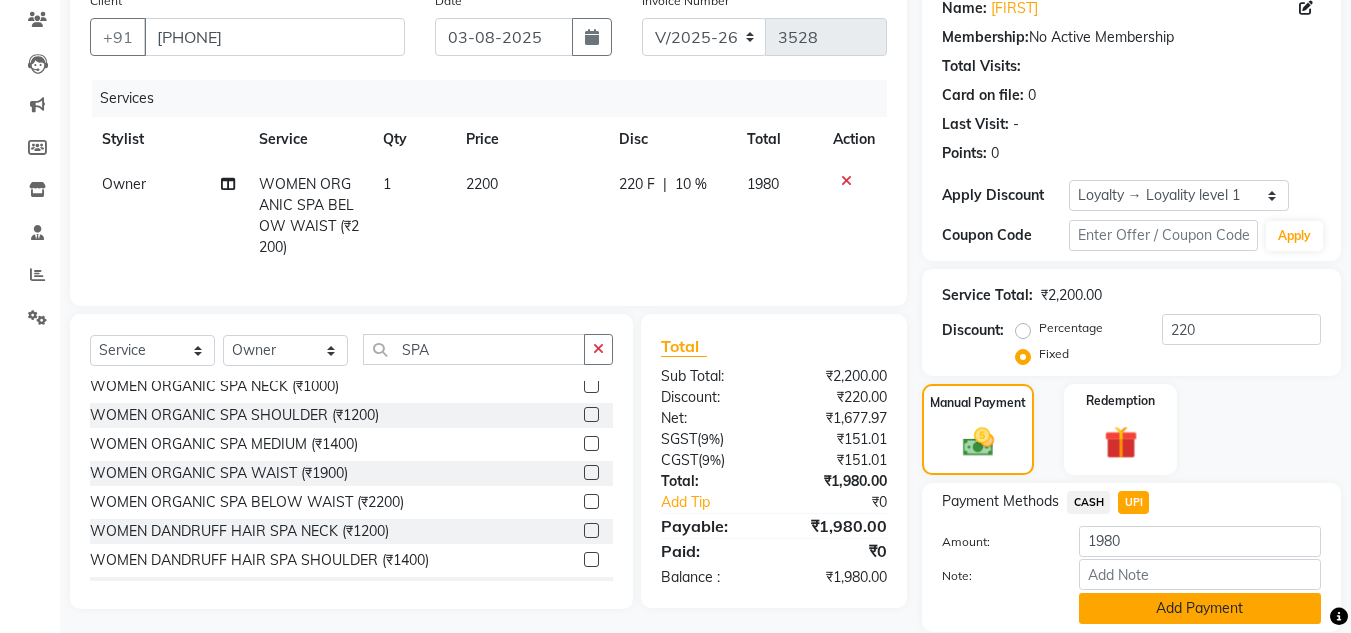 click on "Add Payment" 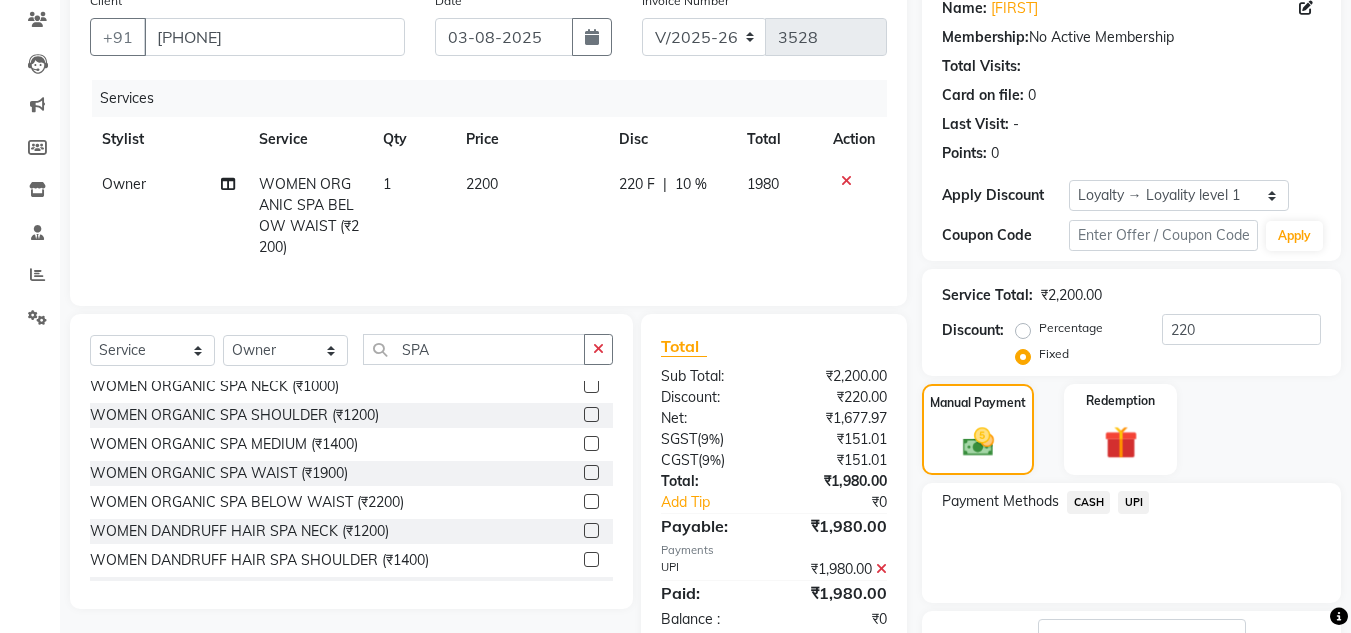 scroll, scrollTop: 329, scrollLeft: 0, axis: vertical 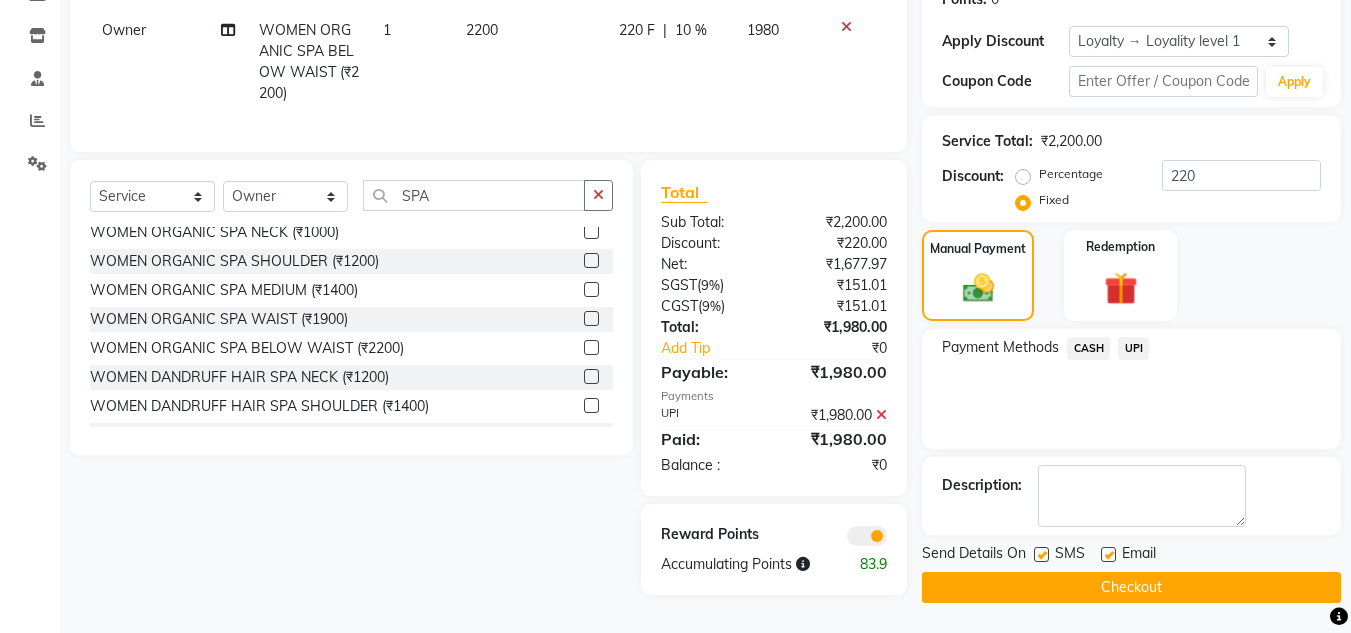 click on "Checkout" 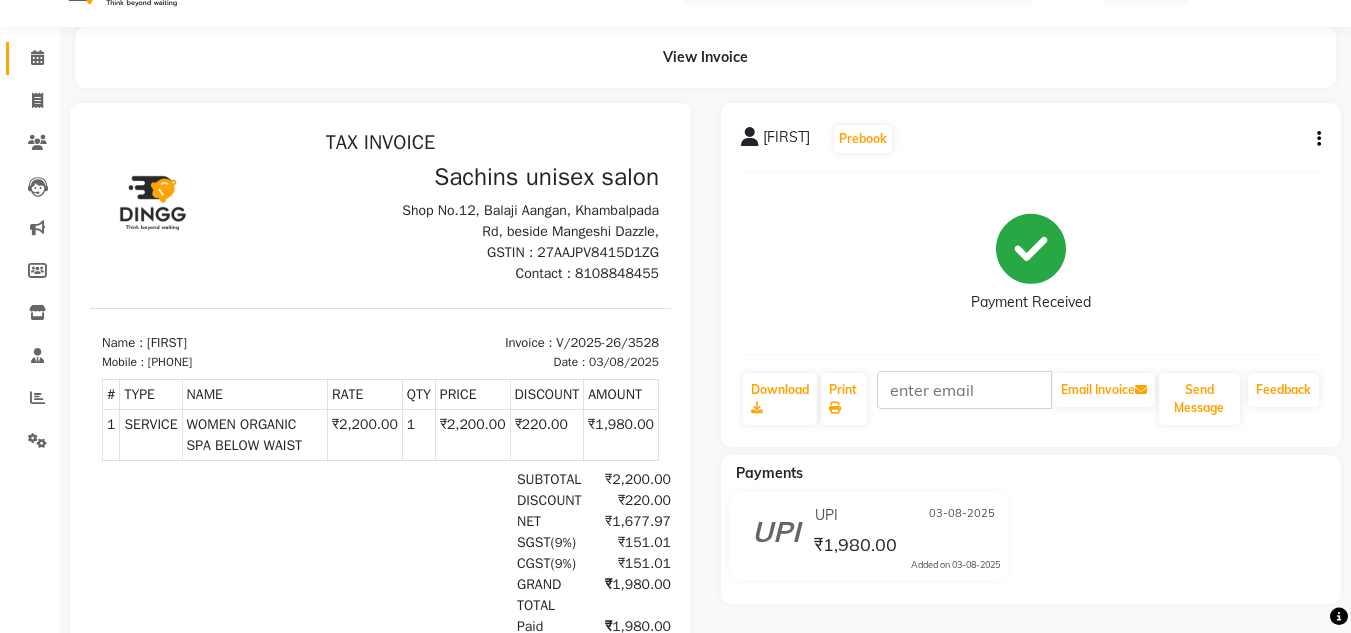scroll, scrollTop: 22, scrollLeft: 0, axis: vertical 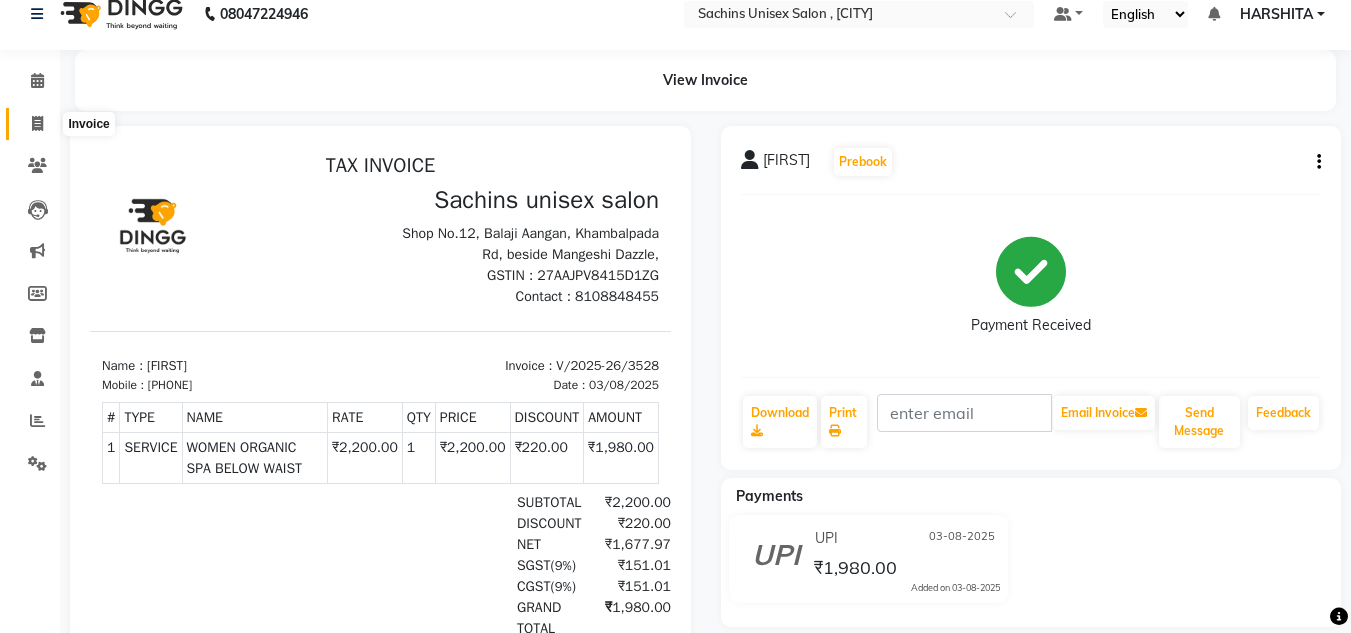 click 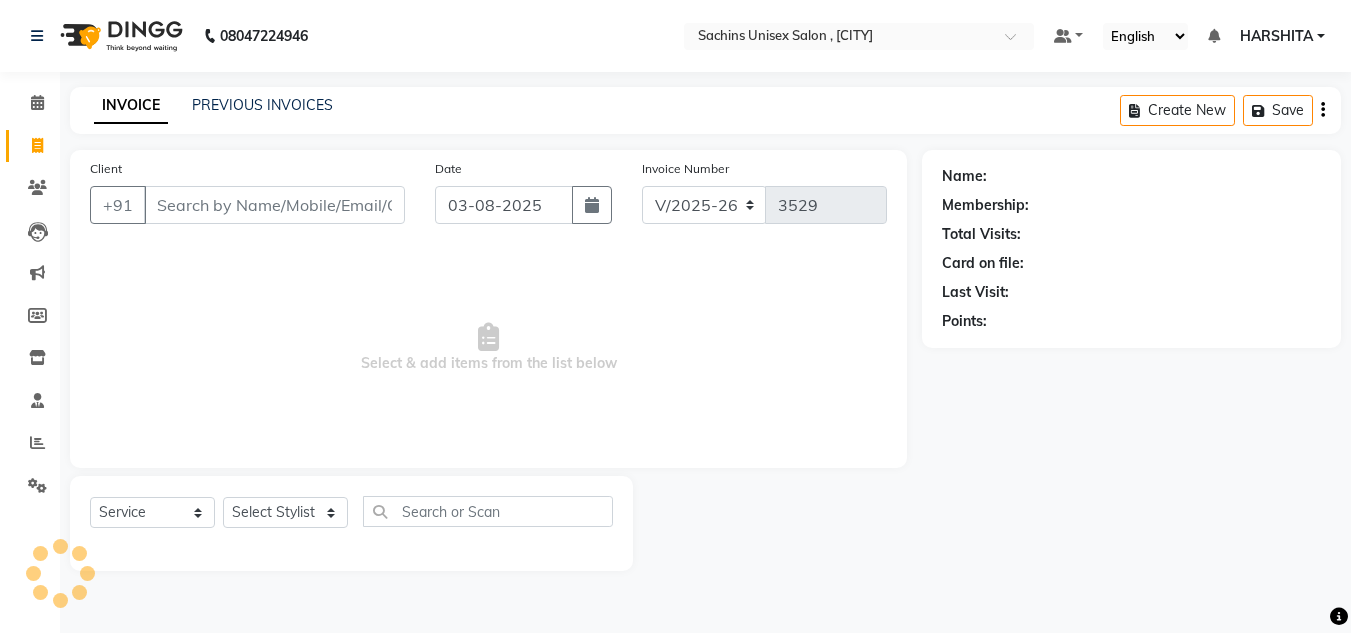 scroll, scrollTop: 0, scrollLeft: 0, axis: both 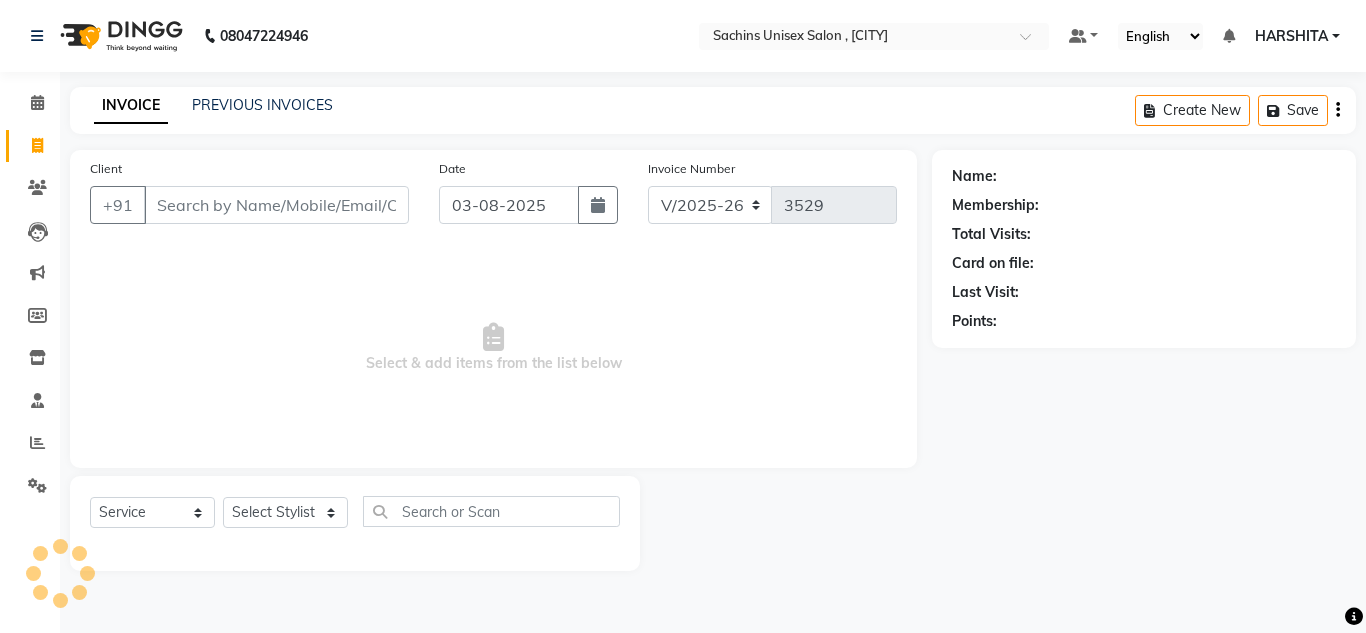 click on "Client" at bounding box center (276, 205) 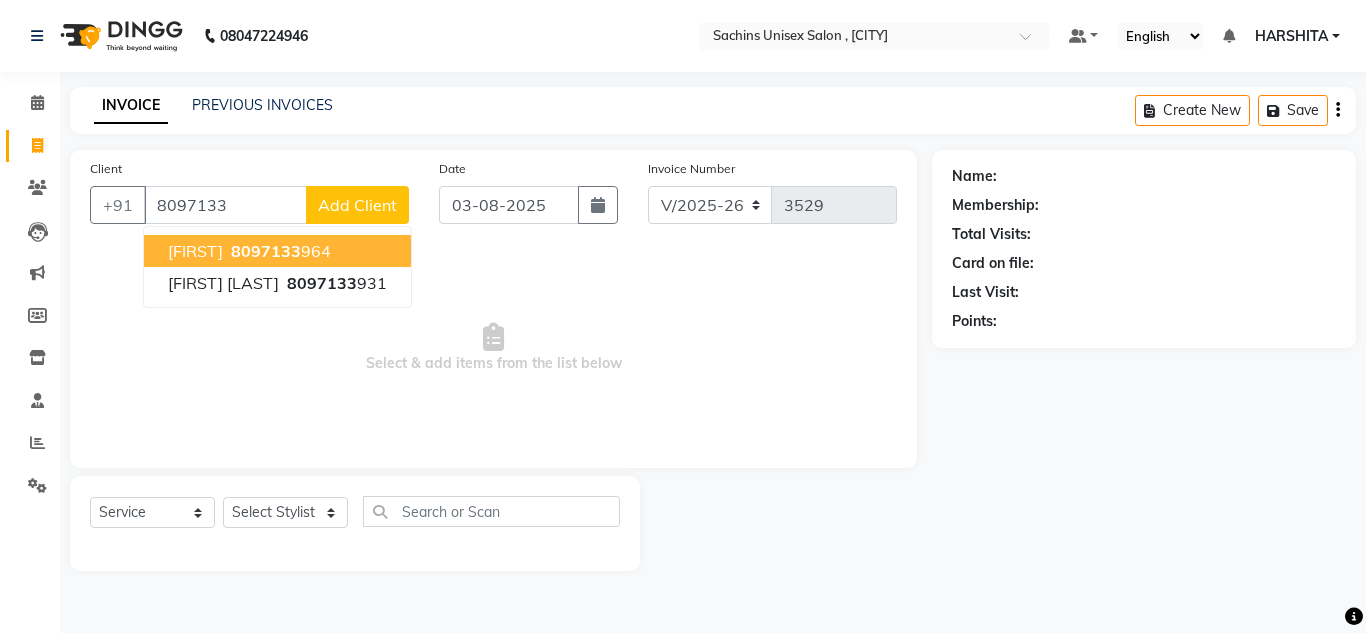 click on "8097133" at bounding box center (266, 251) 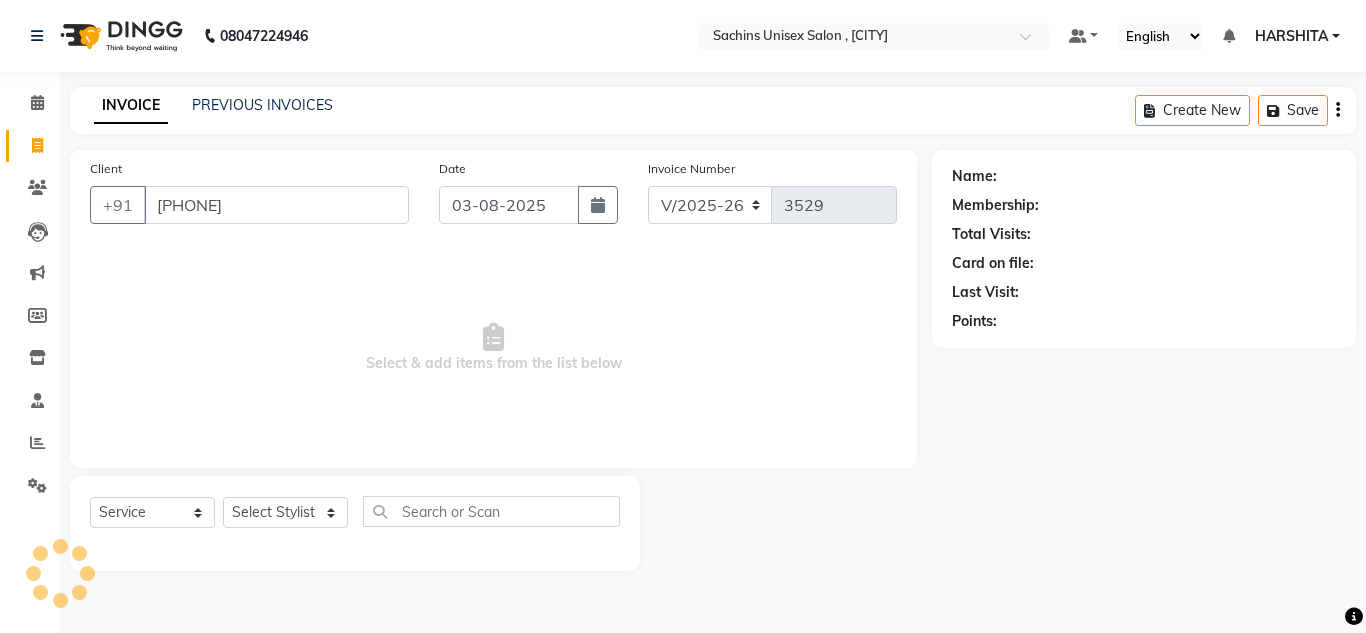 type on "8097133964" 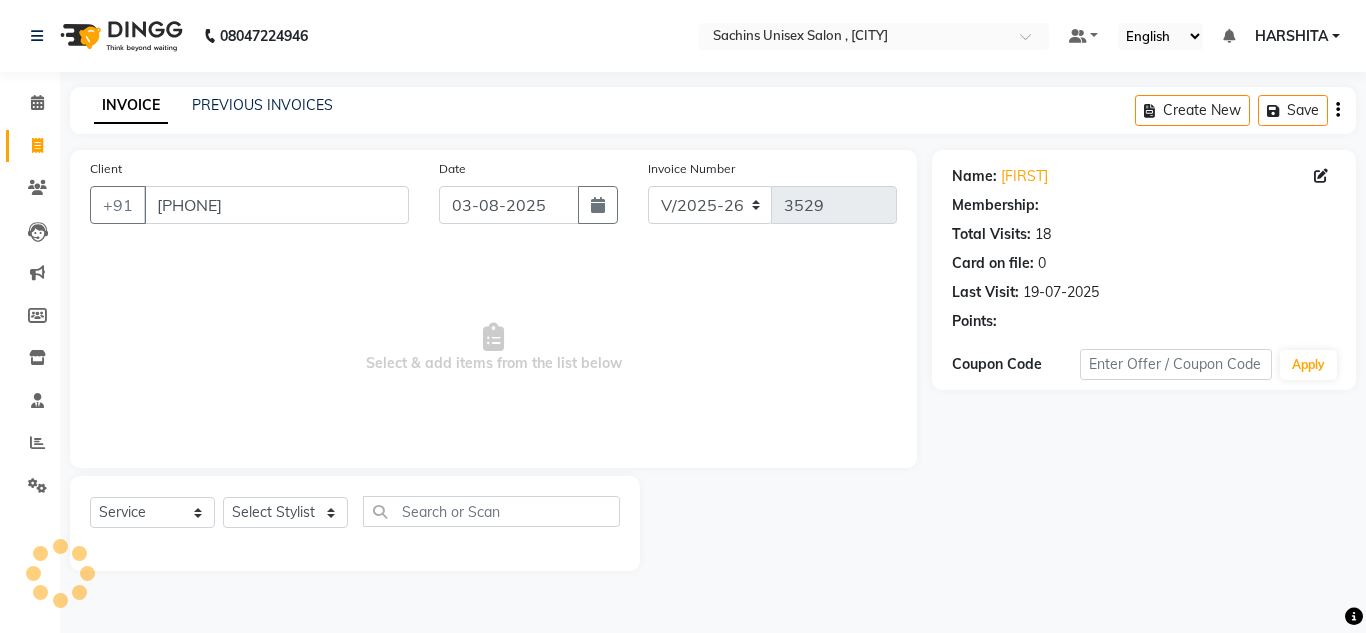 select on "1: Object" 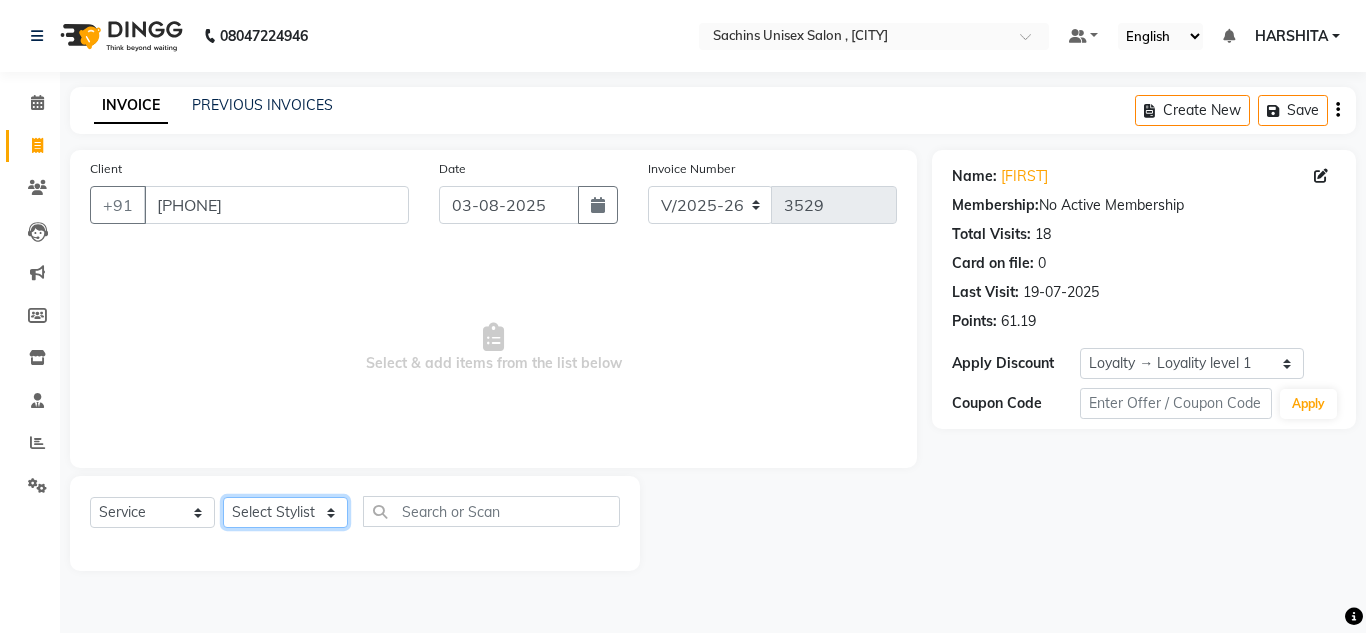 click on "Select Stylist Aalam salmani Ahmed Washim new  HARSHITA mohit Neeraj Owner preeti Raghav sakib sonu RG" 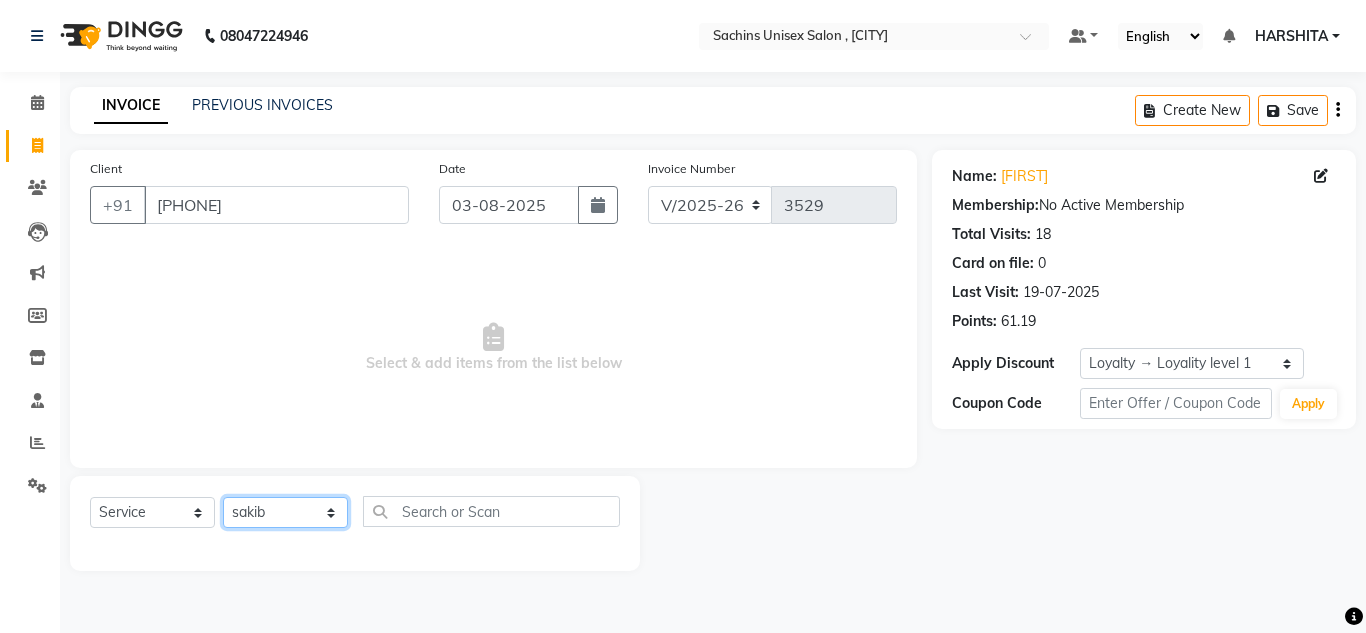 click on "Select Stylist Aalam salmani Ahmed Washim new  HARSHITA mohit Neeraj Owner preeti Raghav sakib sonu RG" 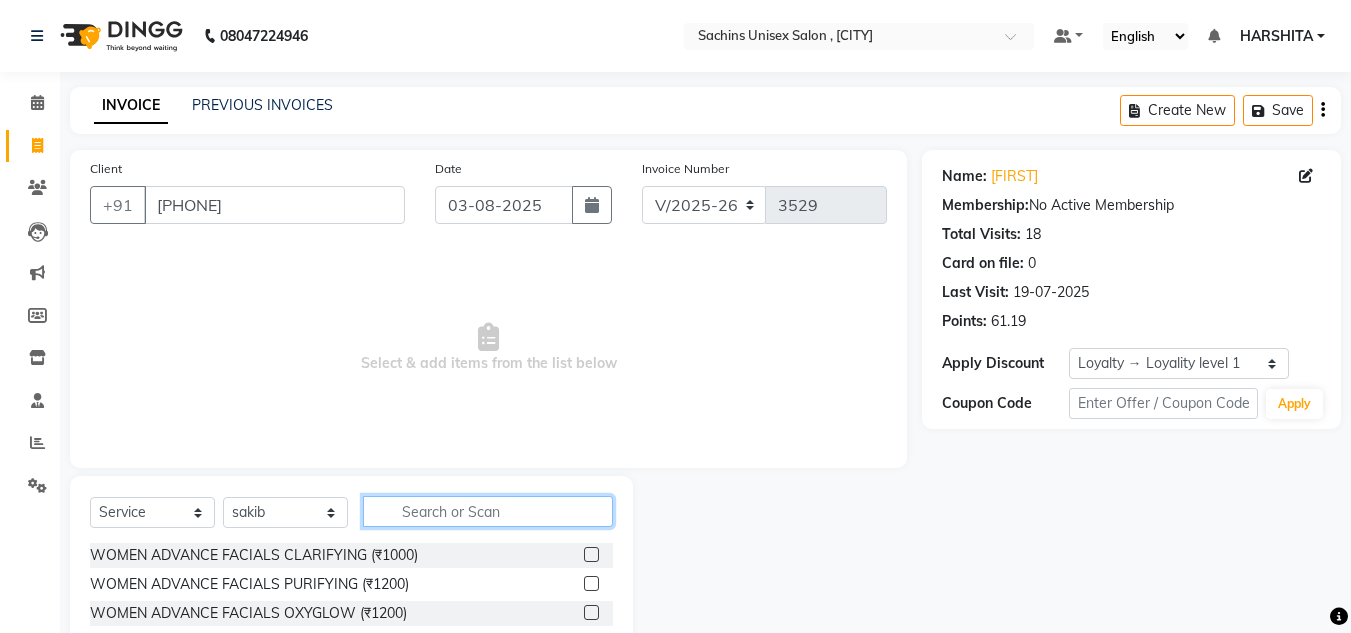 click 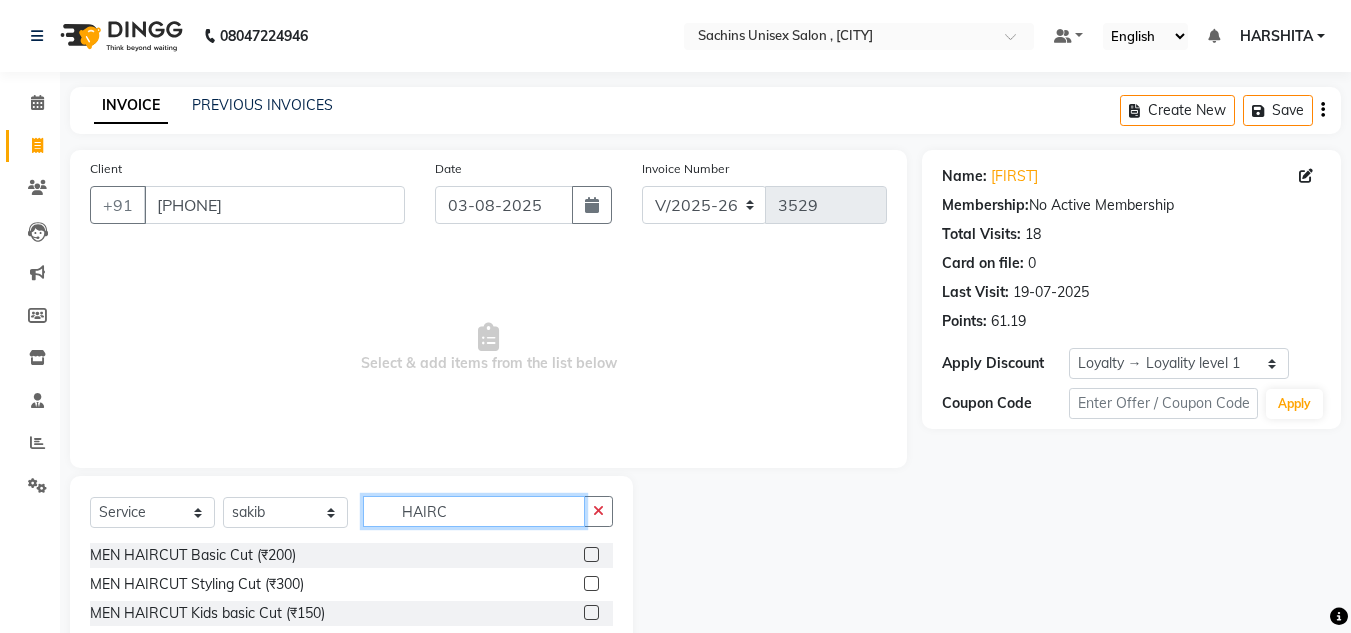 type on "HAIRC" 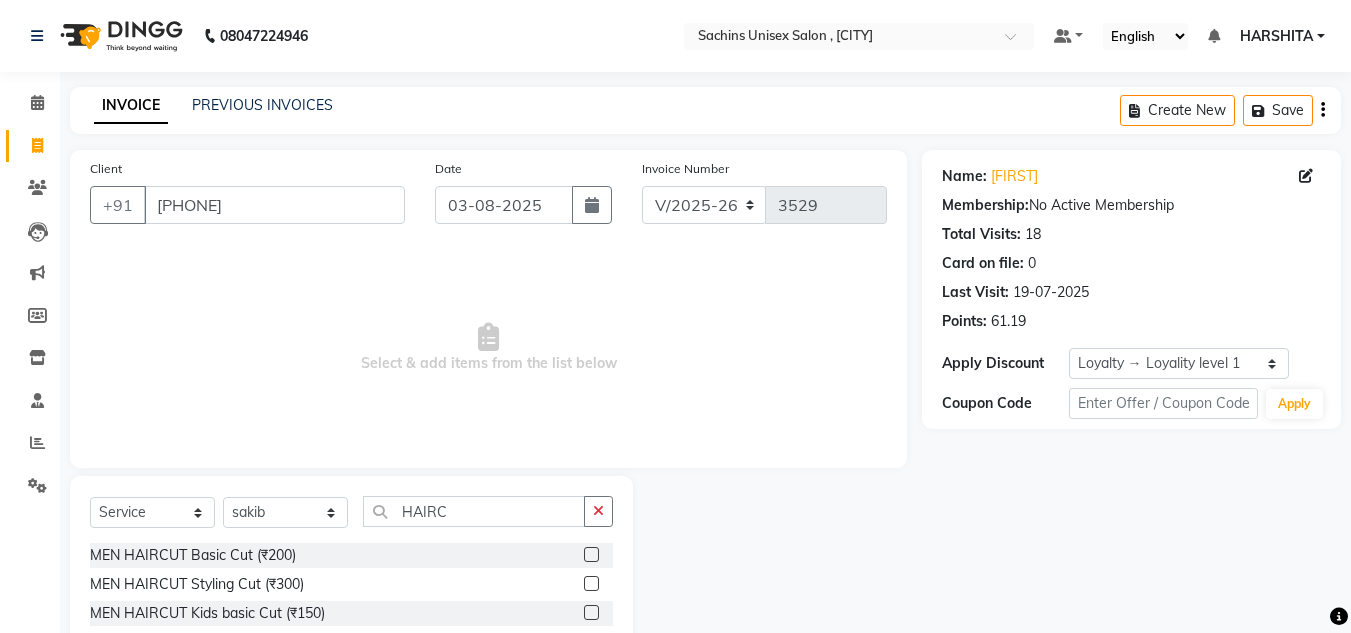 click 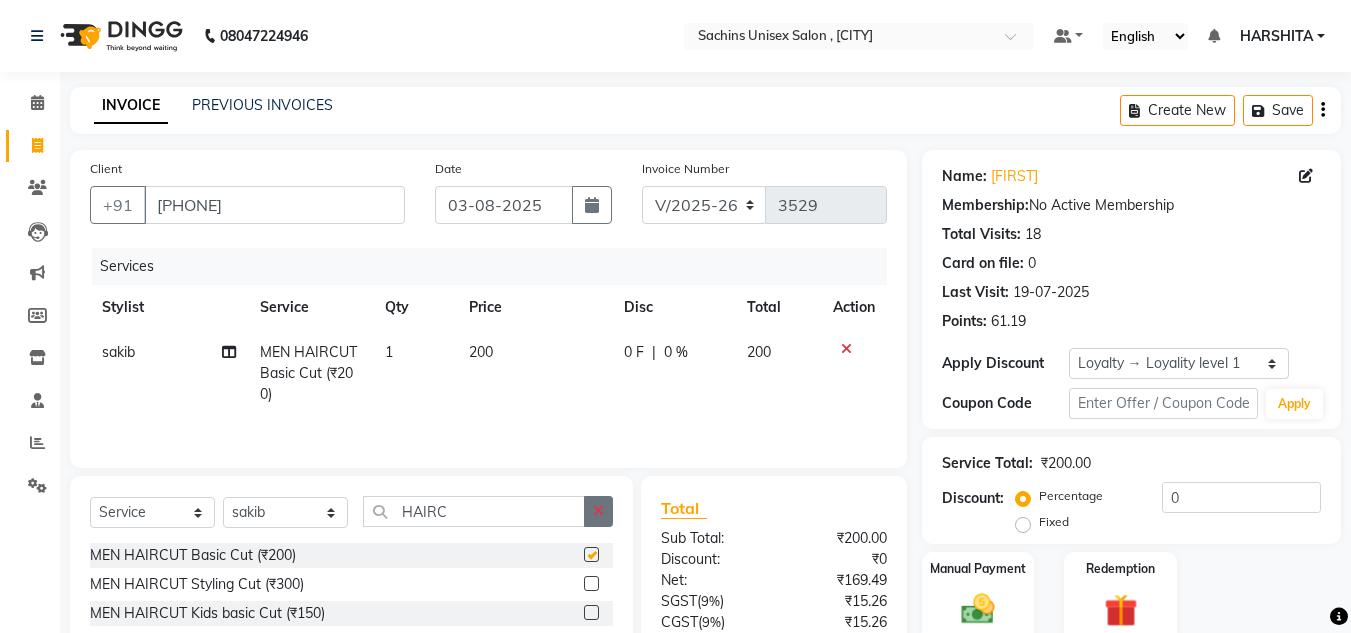 checkbox on "false" 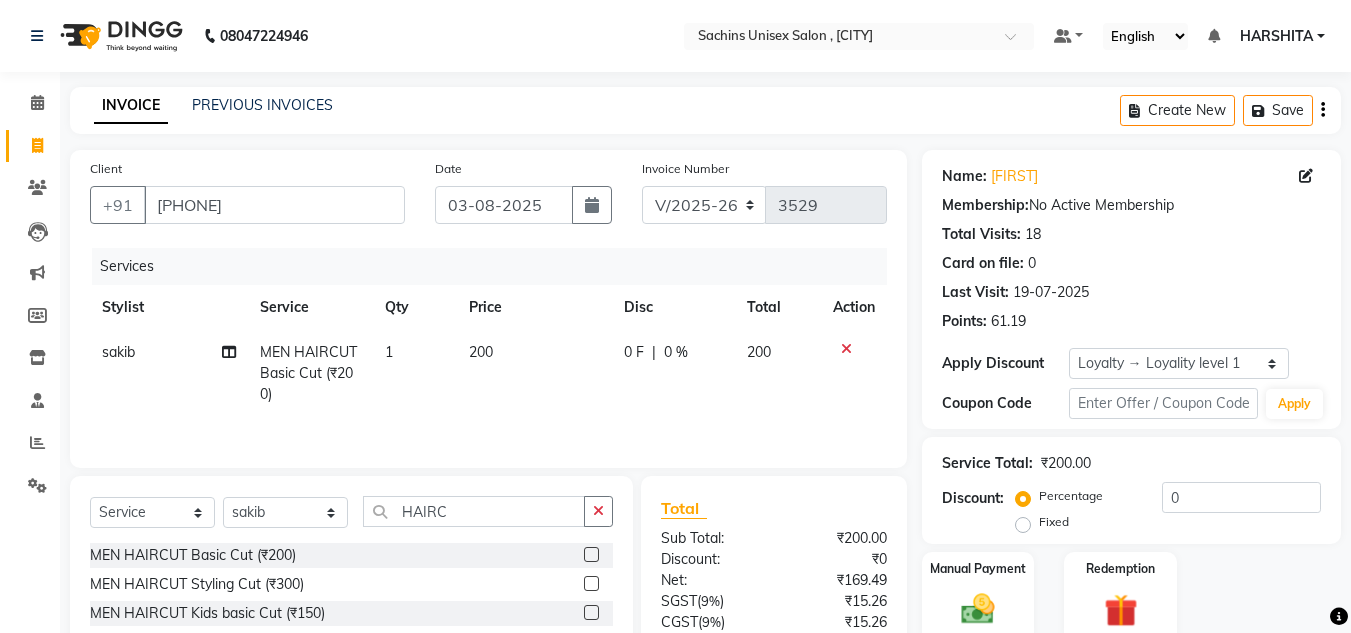 drag, startPoint x: 594, startPoint y: 520, endPoint x: 572, endPoint y: 519, distance: 22.022715 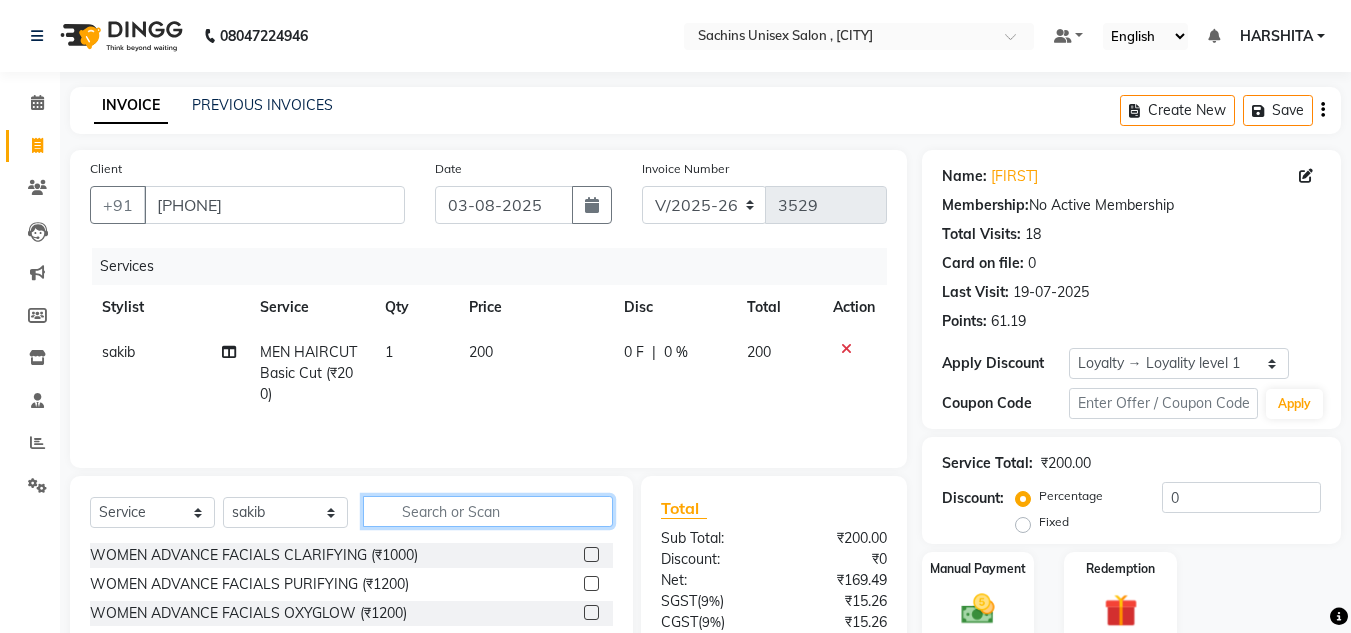 click 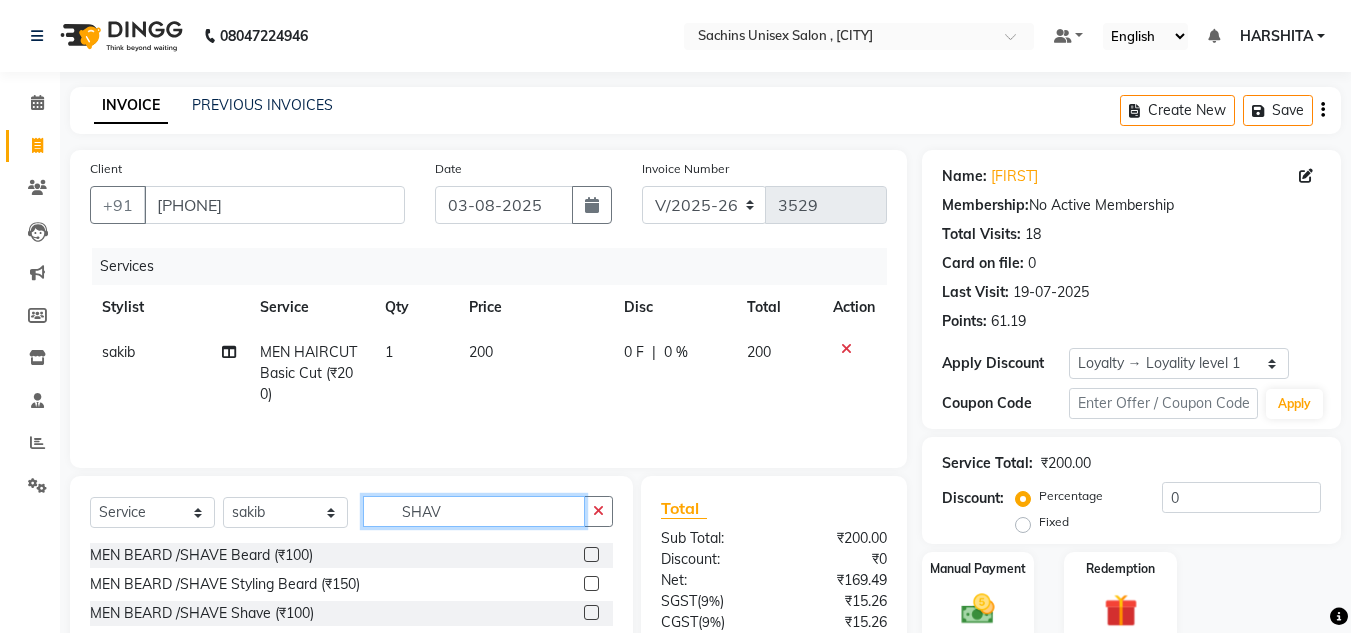 type on "SHAV" 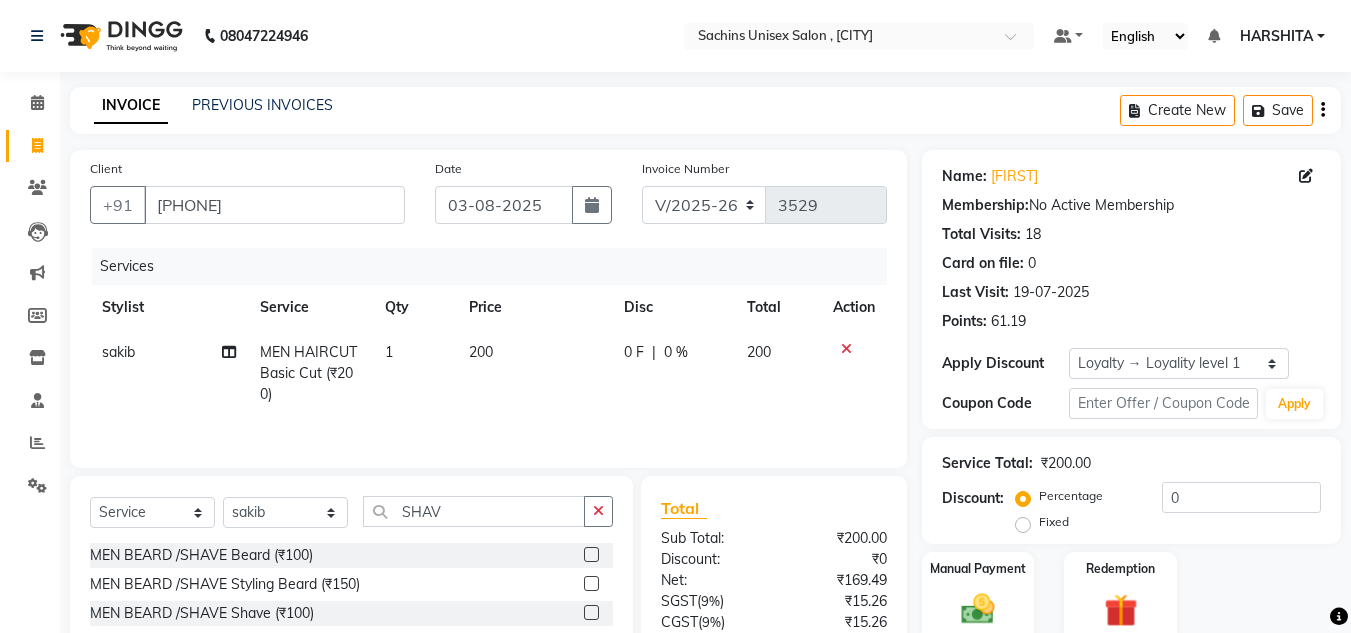 click 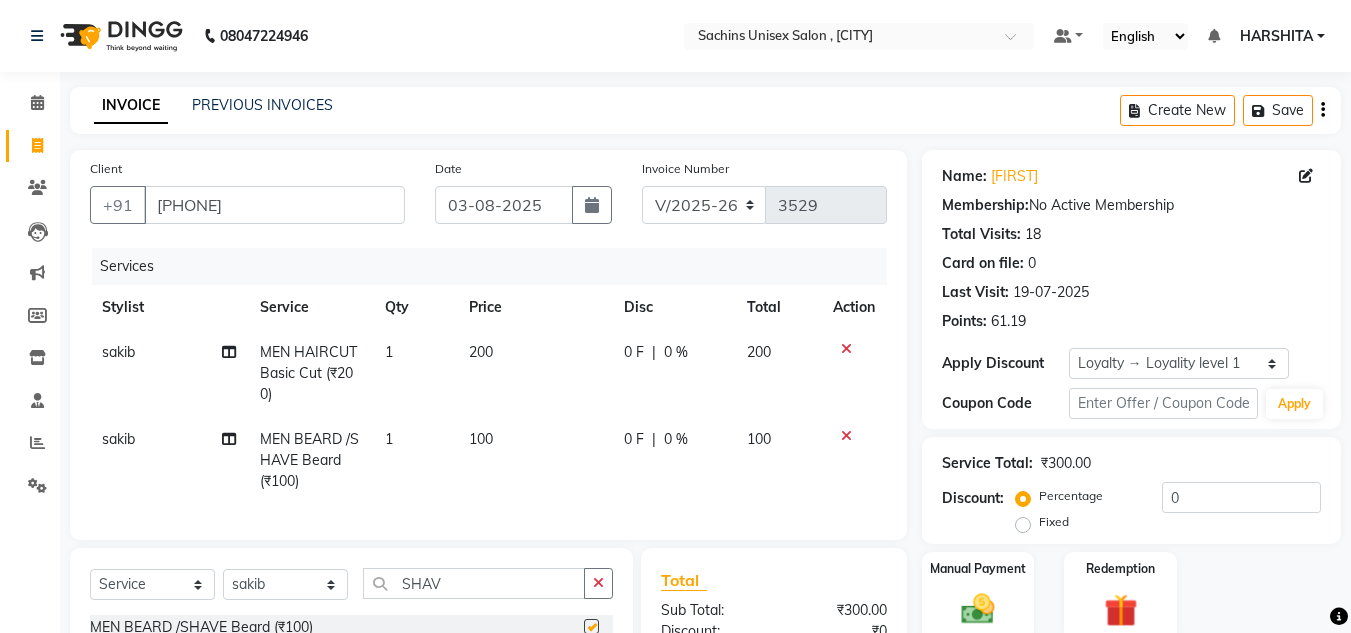 scroll, scrollTop: 254, scrollLeft: 0, axis: vertical 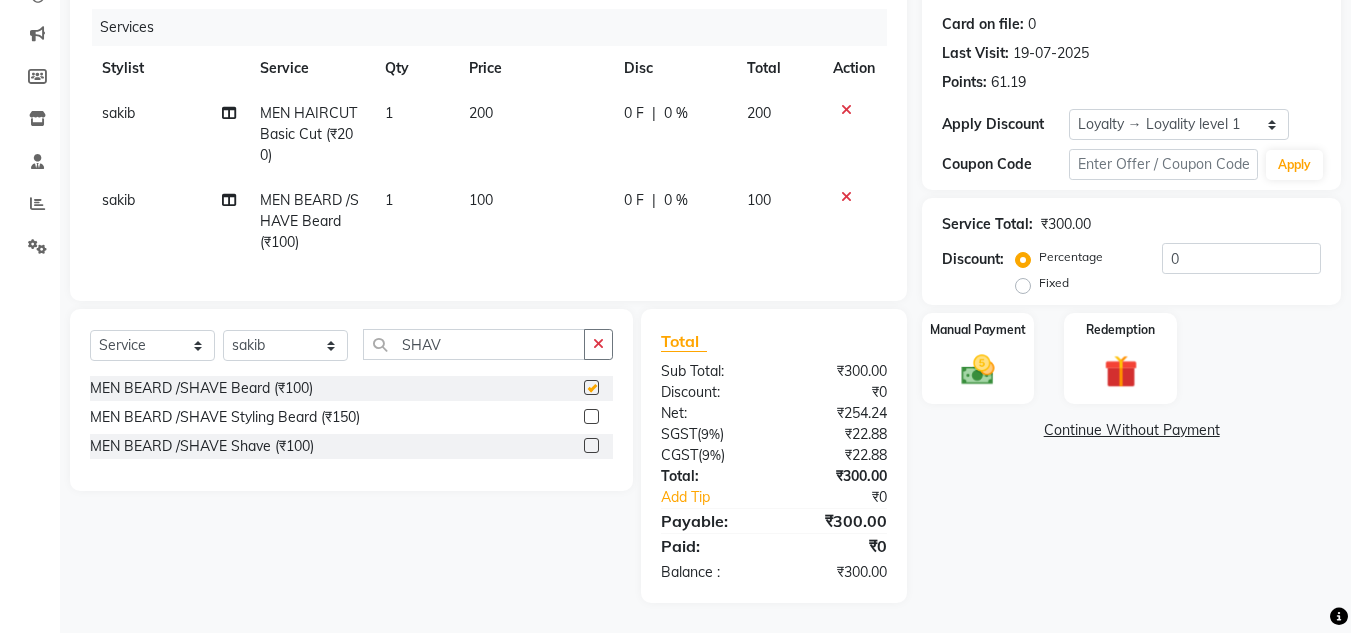 checkbox on "false" 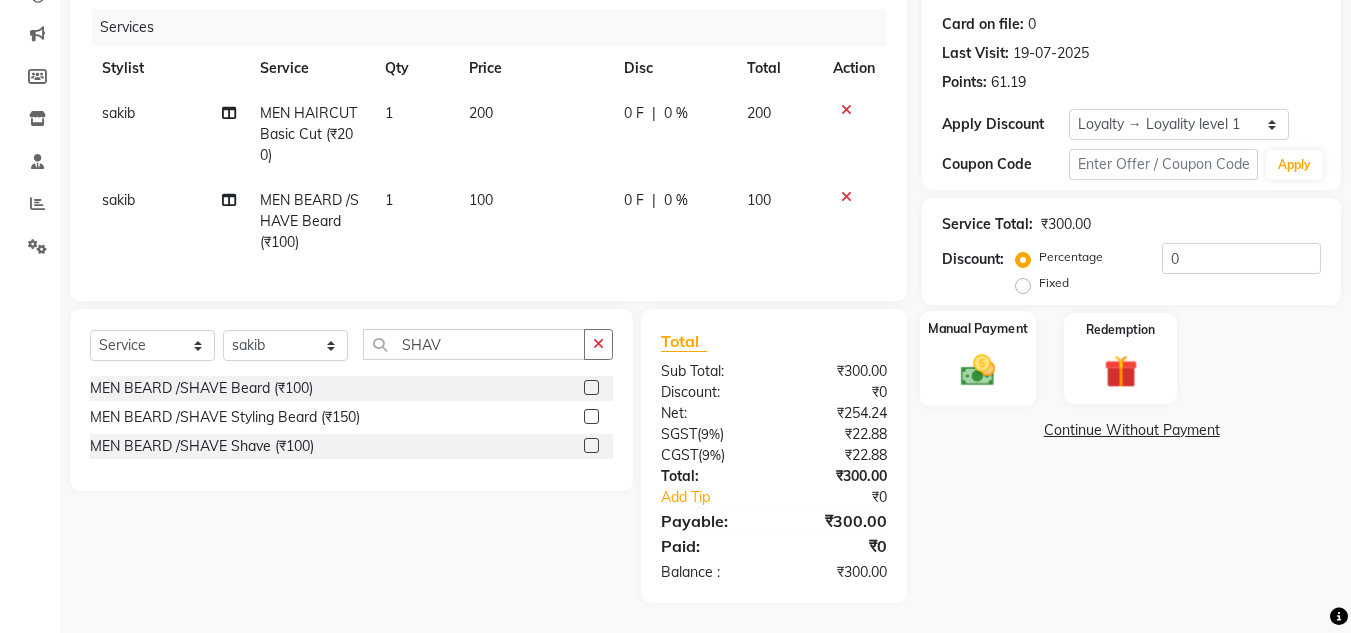 drag, startPoint x: 974, startPoint y: 357, endPoint x: 1020, endPoint y: 390, distance: 56.61272 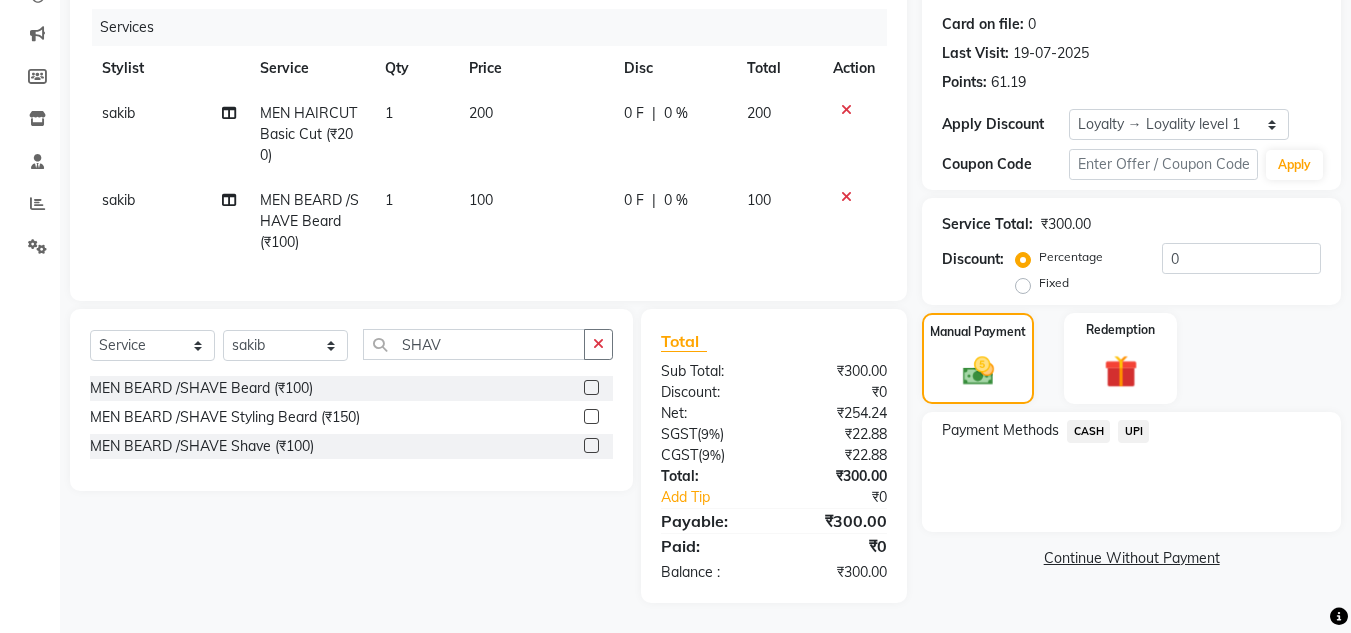 click on "CASH" 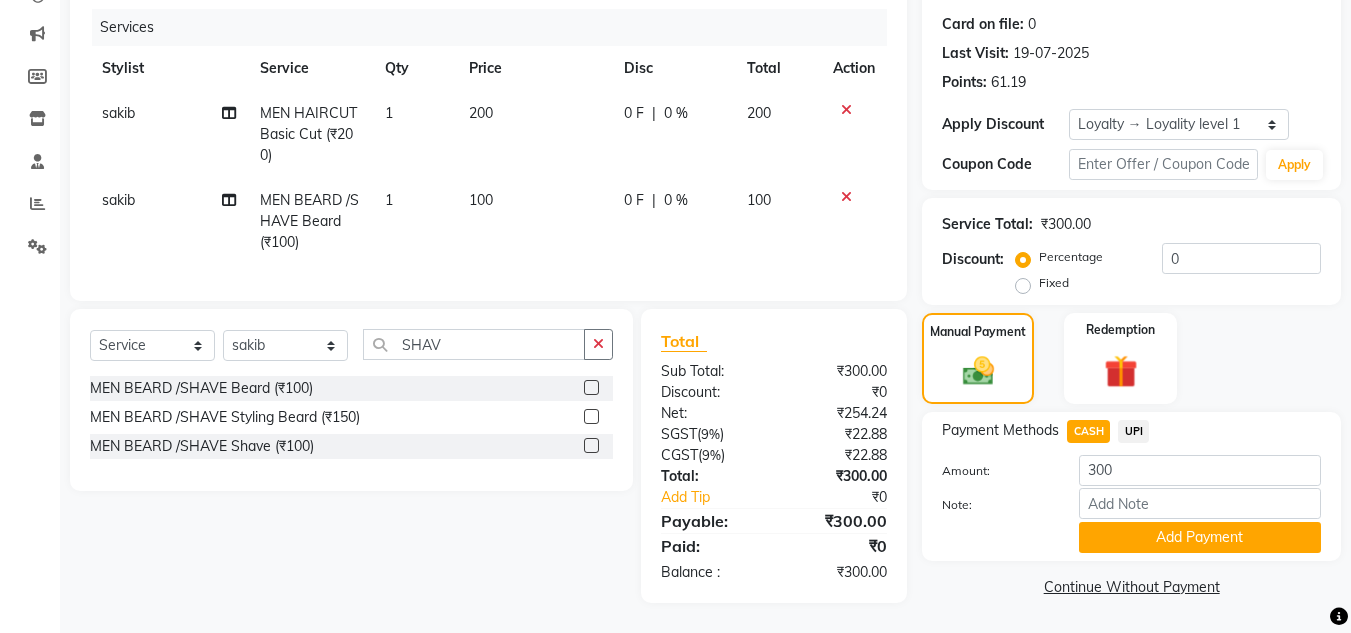 click on "CASH" 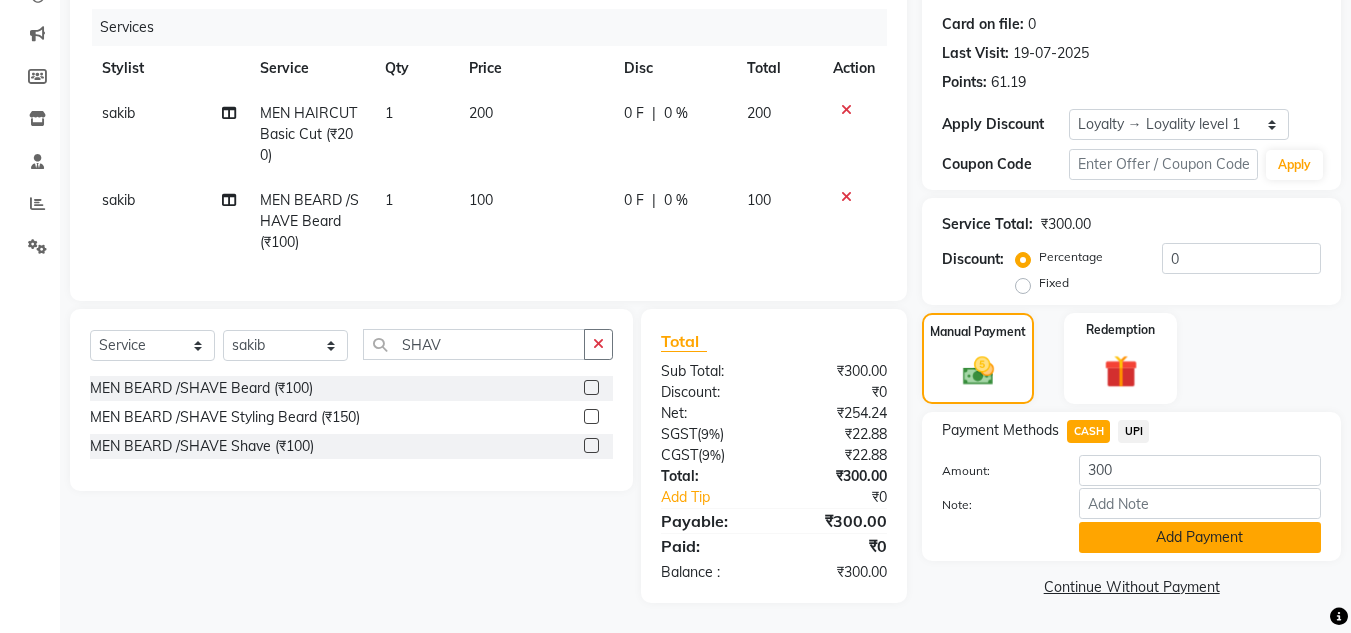 click on "Add Payment" 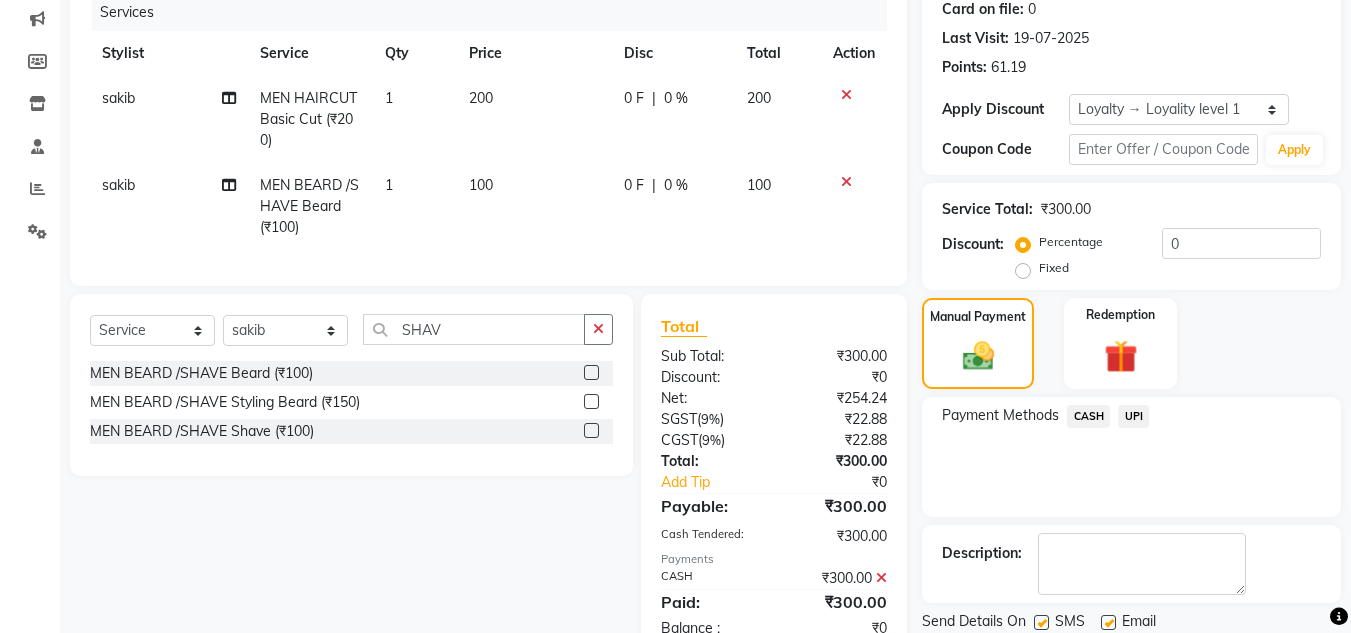 scroll, scrollTop: 445, scrollLeft: 0, axis: vertical 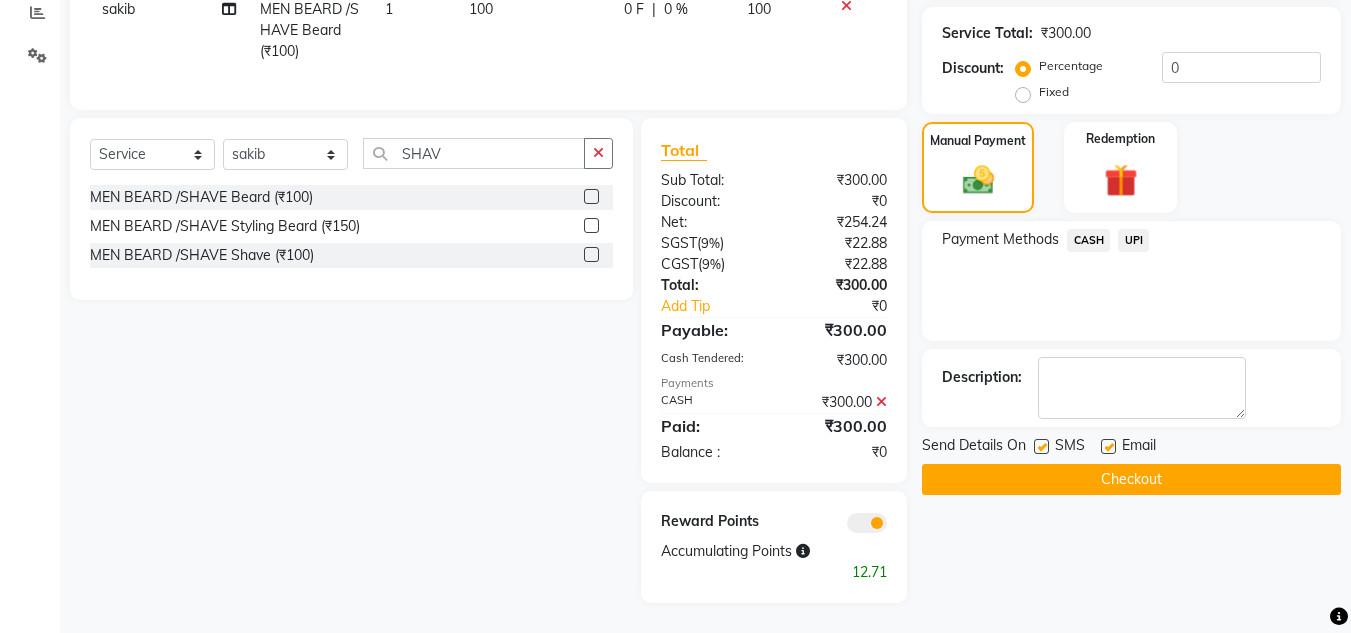 click on "Checkout" 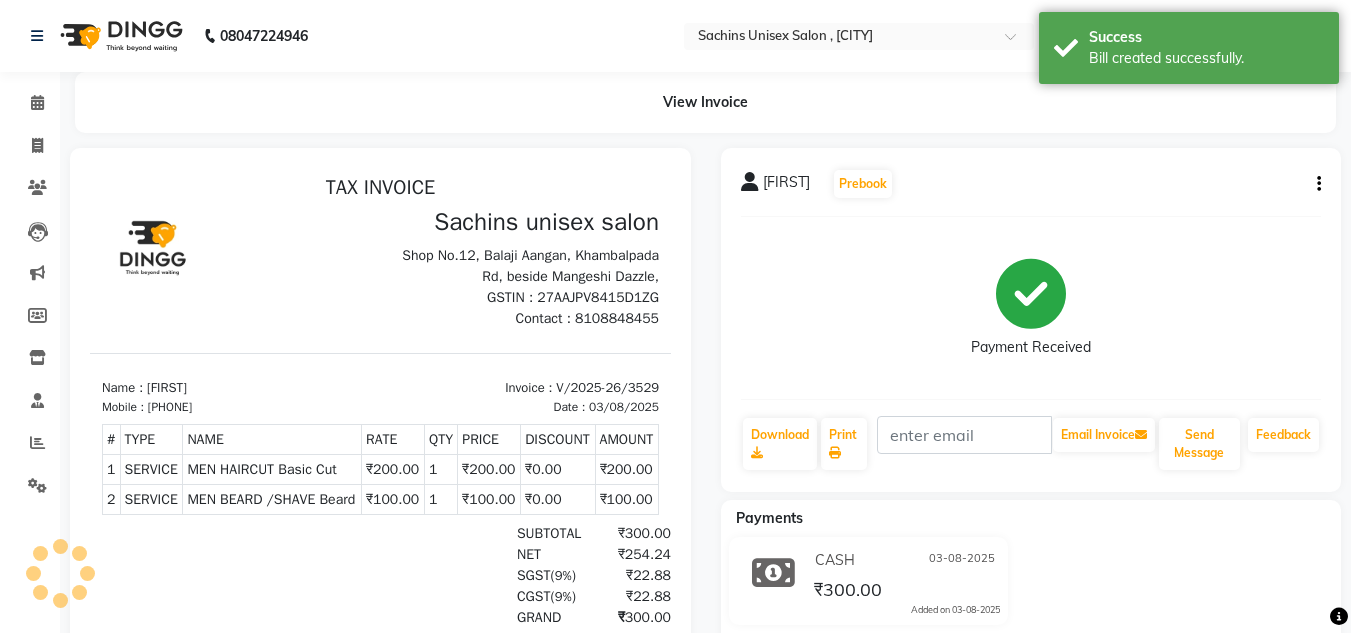 scroll, scrollTop: 0, scrollLeft: 0, axis: both 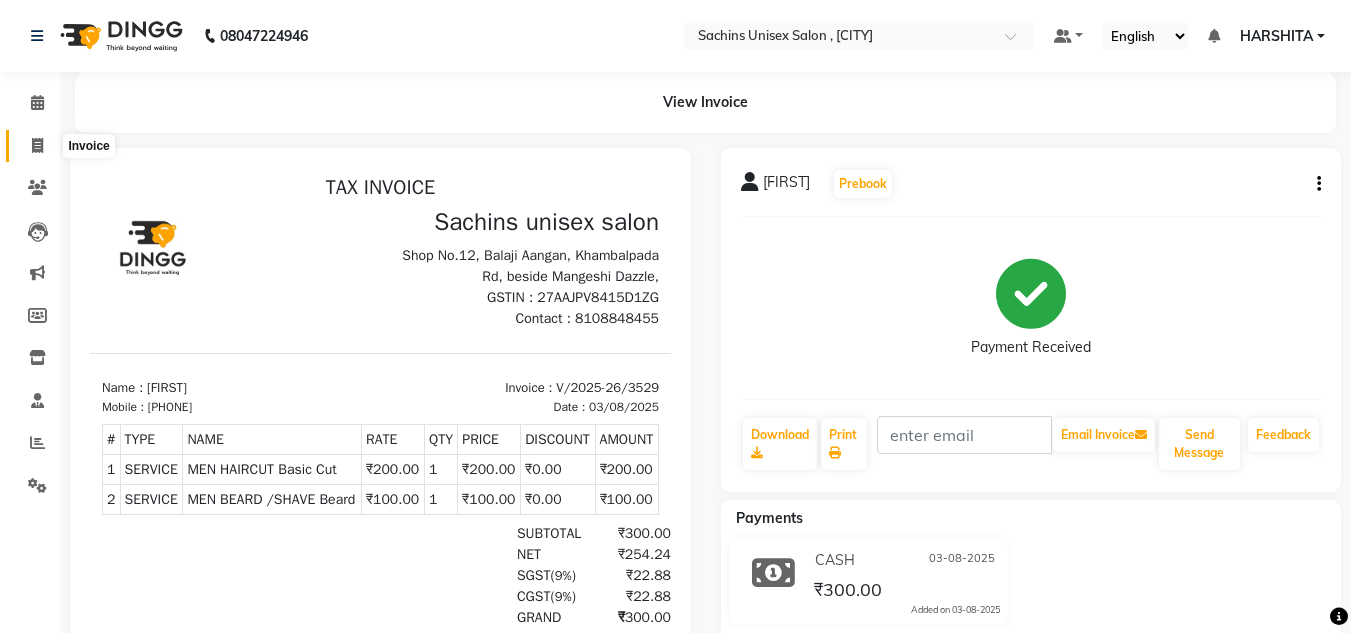 click 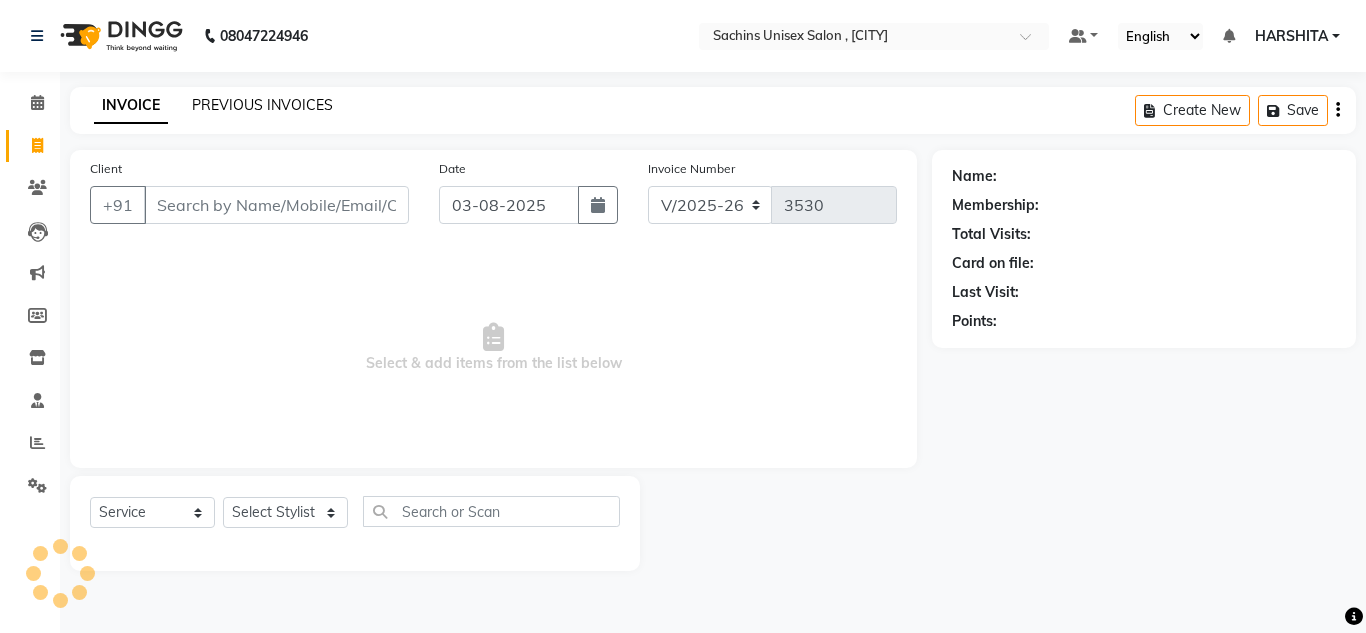 click on "PREVIOUS INVOICES" 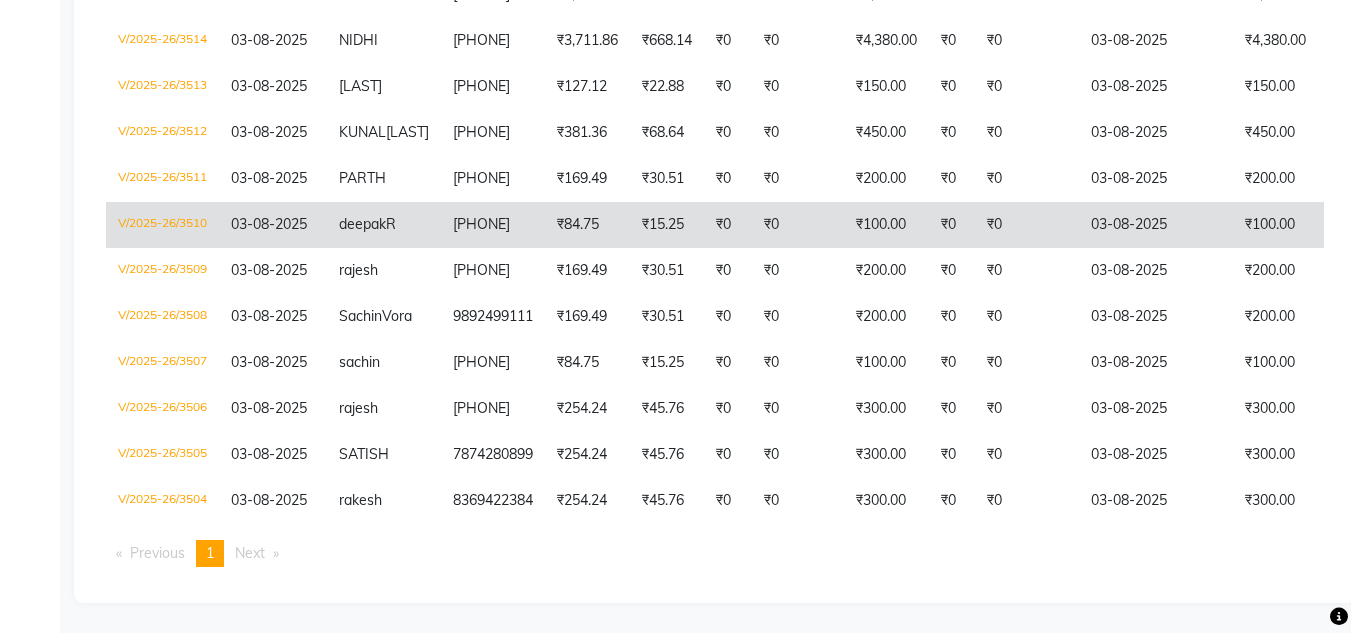 scroll, scrollTop: 901, scrollLeft: 0, axis: vertical 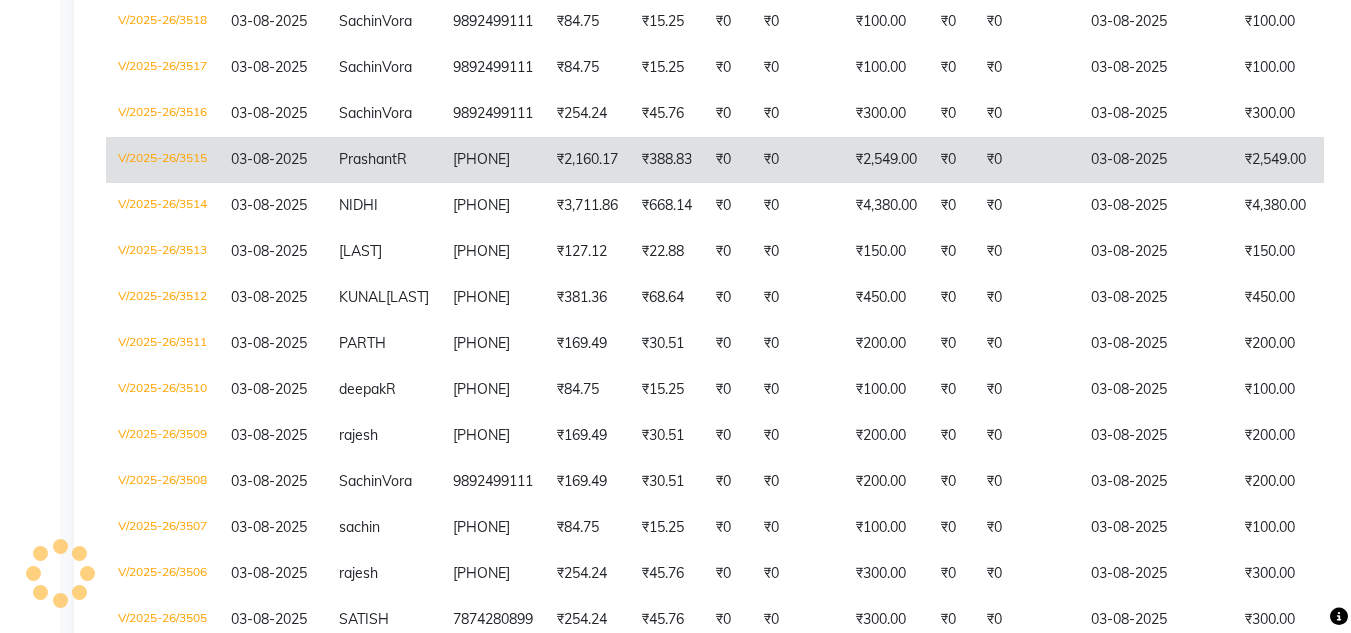 click on "Prashant" 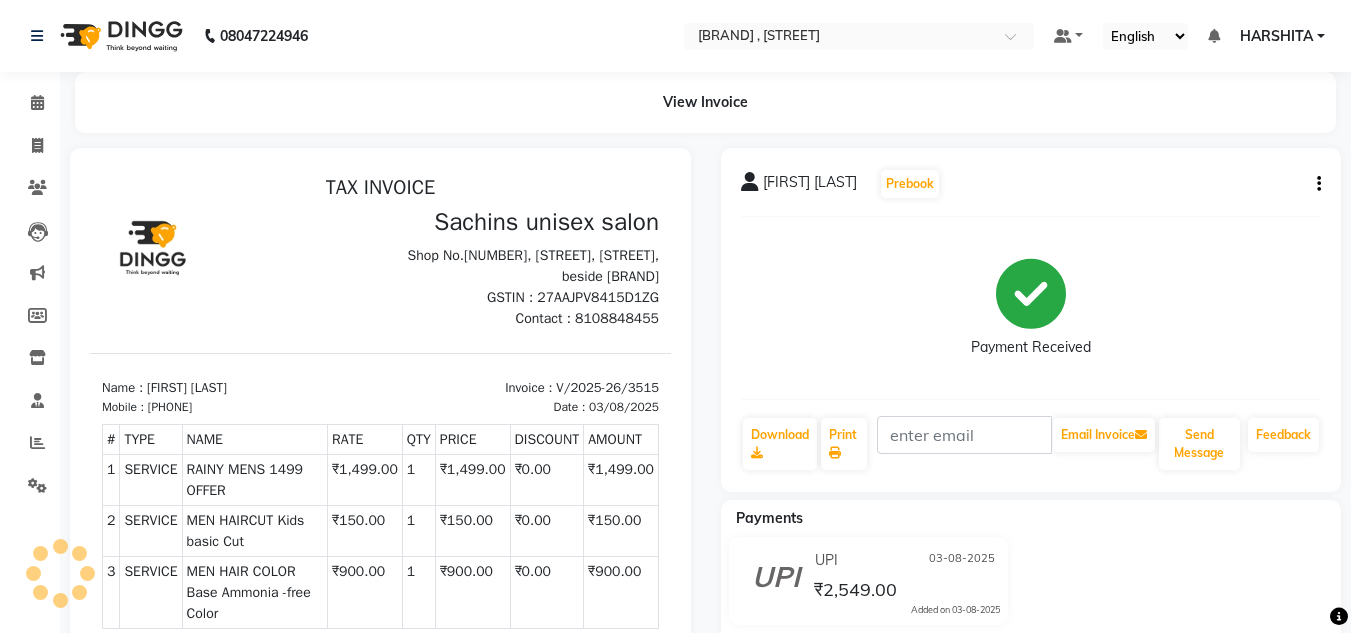 scroll, scrollTop: 0, scrollLeft: 0, axis: both 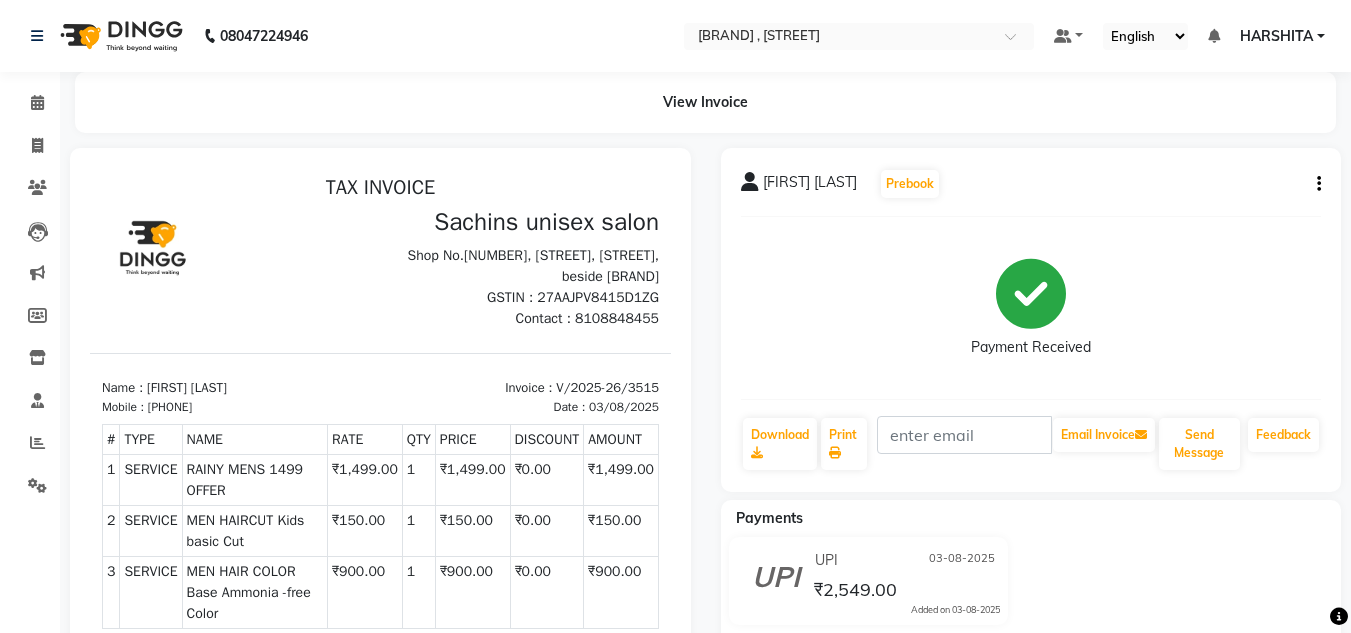 click 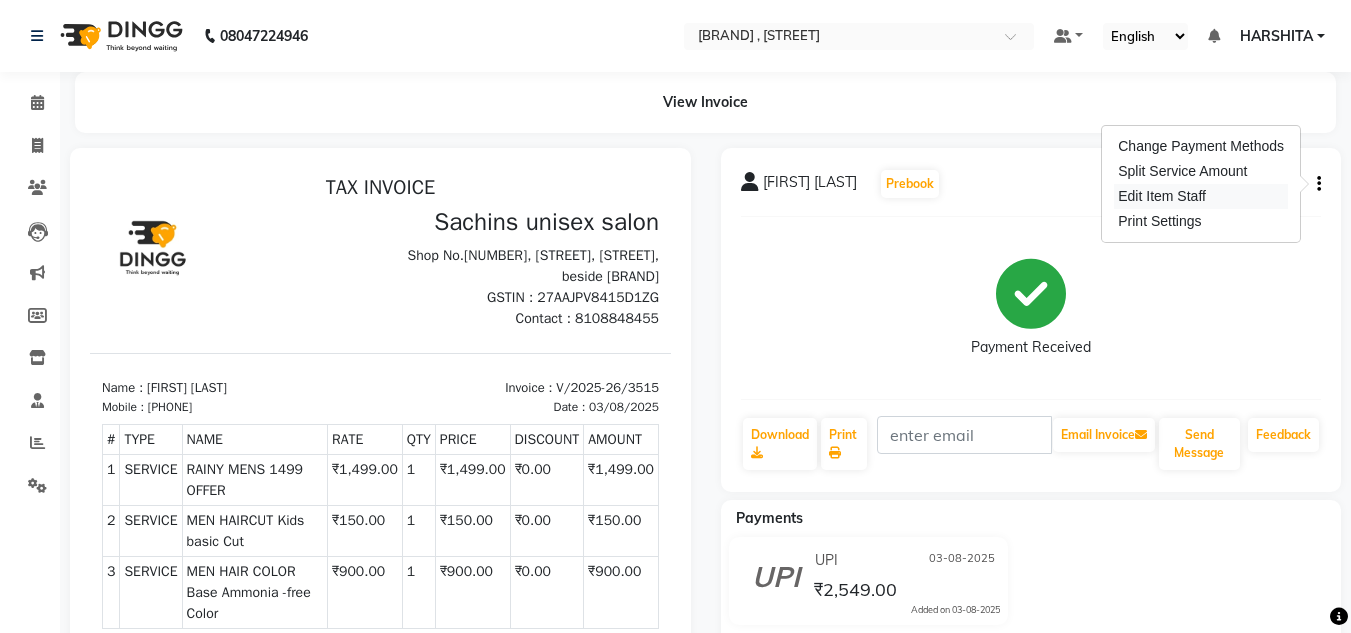 click on "Edit Item Staff" at bounding box center [1201, 196] 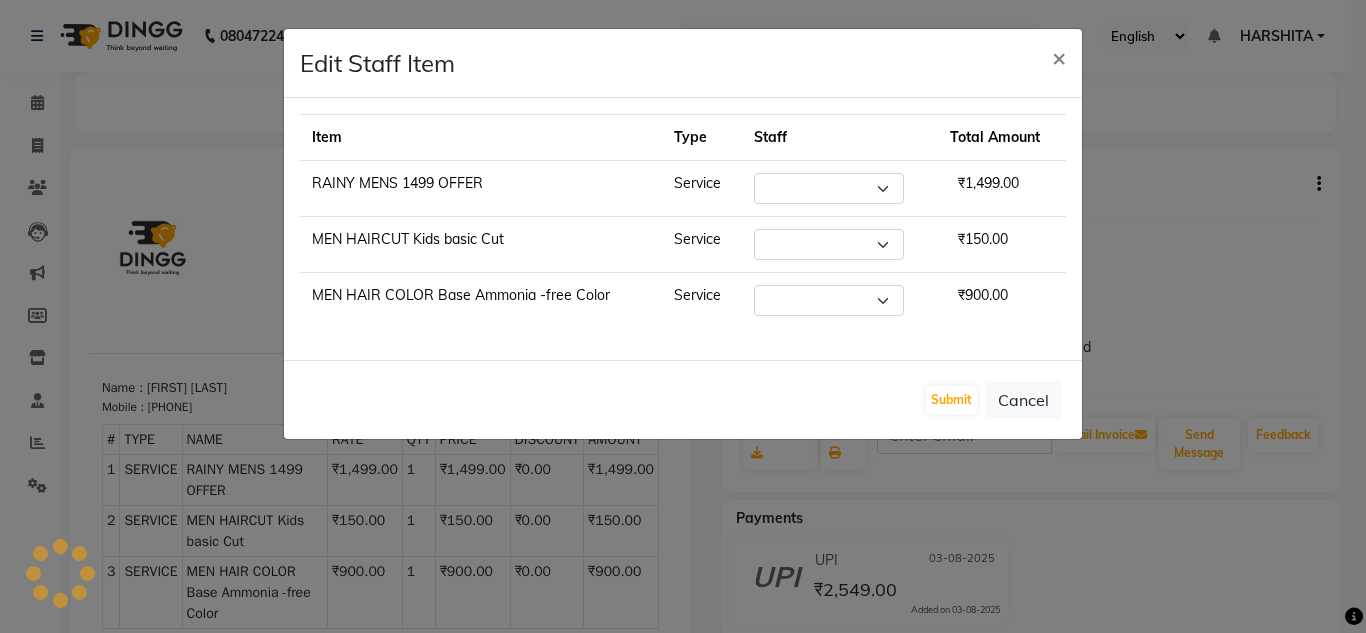select on "85763" 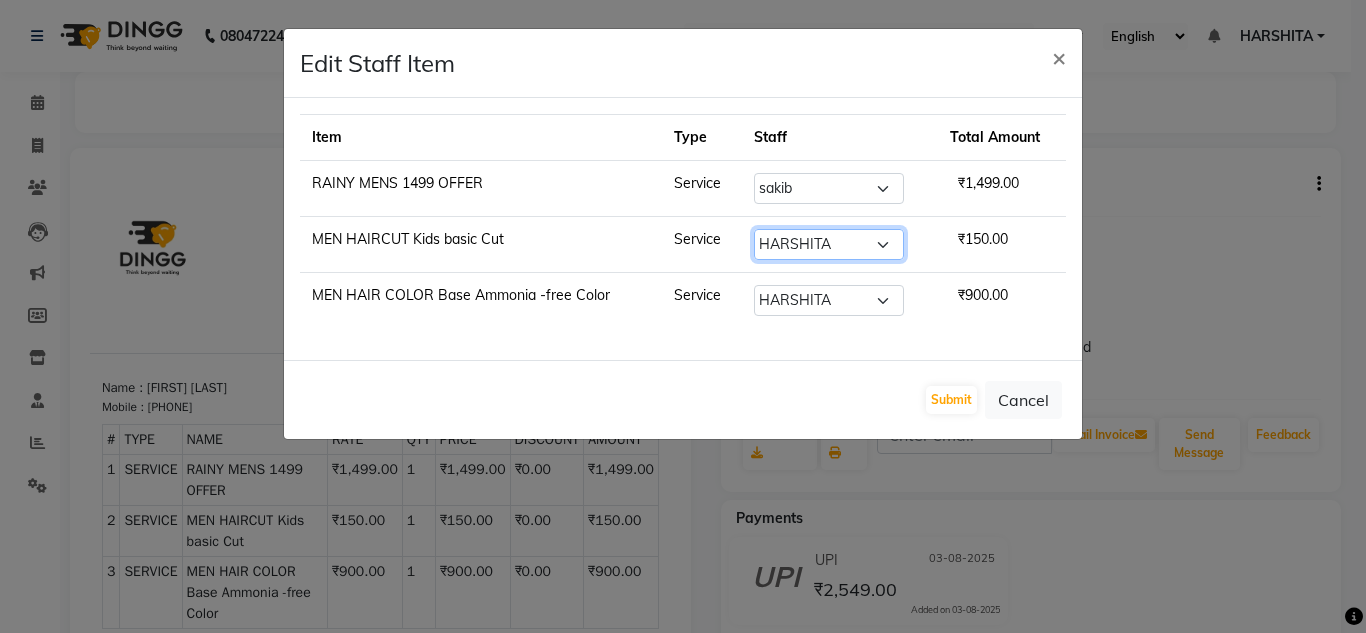 click on "Select  Aalam salmani   Ahmed Washim new    HARSHITA   mohit   Neeraj   Owner   preeti   Raghav   sakib   sonu RG" 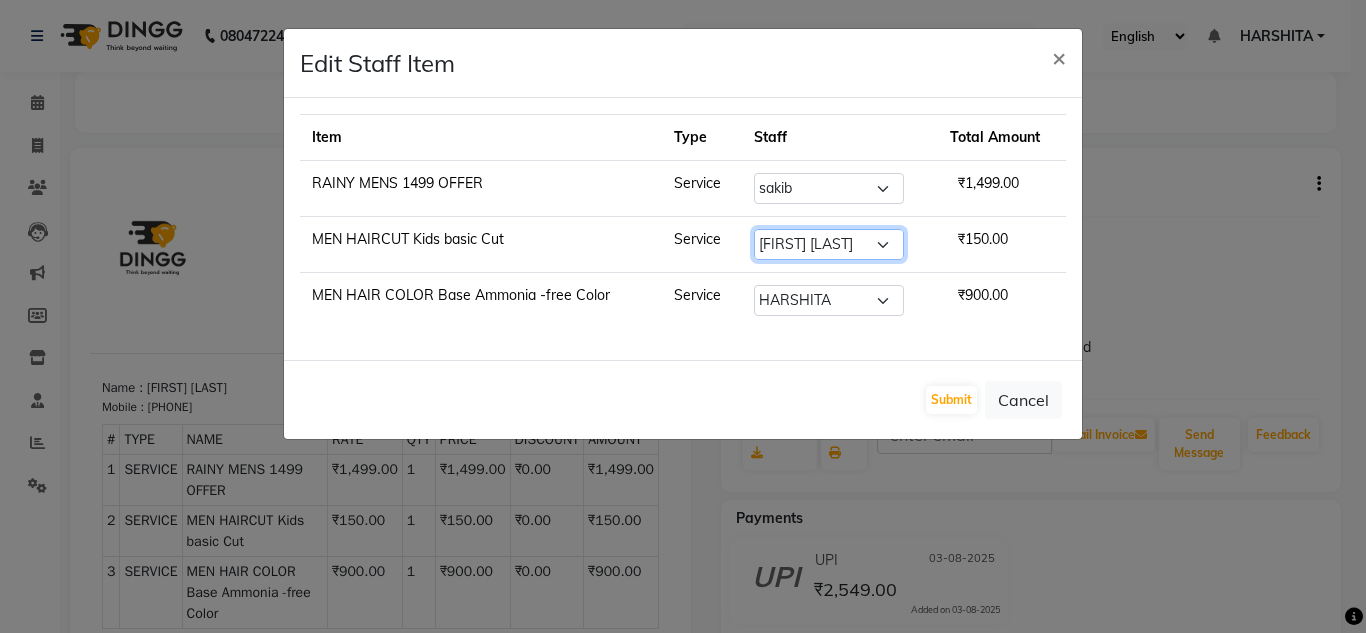 click on "Select  Aalam salmani   Ahmed Washim new    HARSHITA   mohit   Neeraj   Owner   preeti   Raghav   sakib   sonu RG" 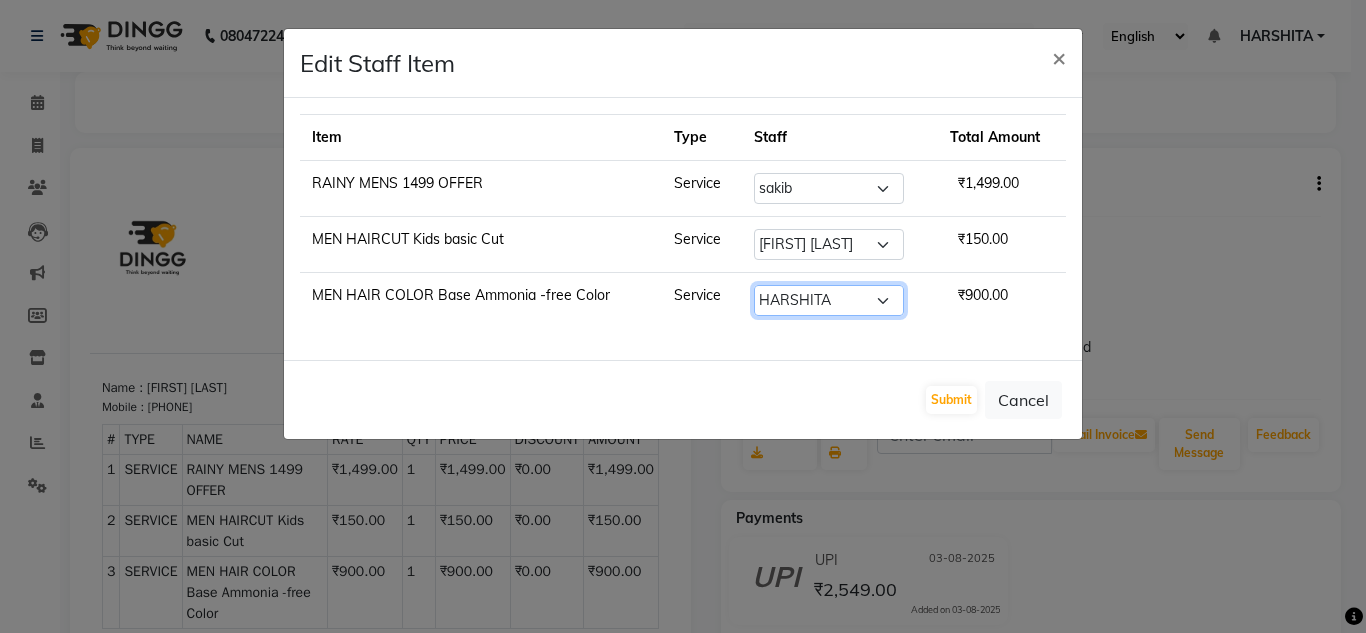 click on "Select  Aalam salmani   Ahmed Washim new    HARSHITA   mohit   Neeraj   Owner   preeti   Raghav   sakib   sonu RG" 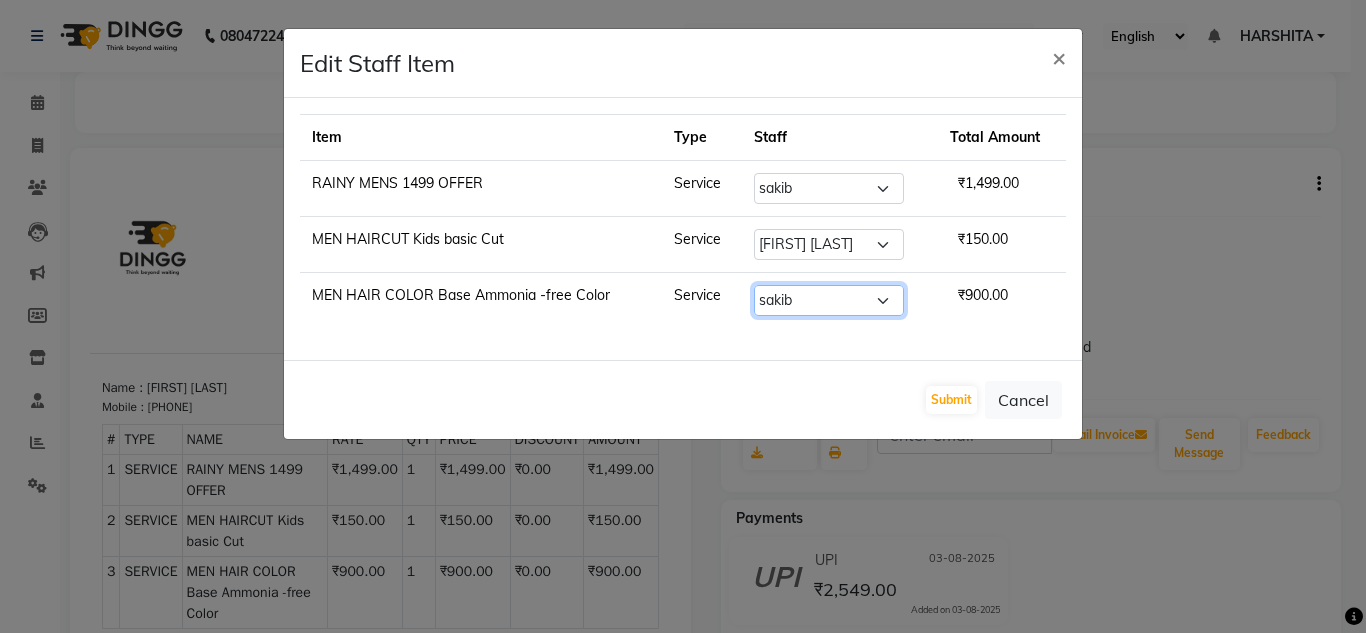 click on "Select  Aalam salmani   Ahmed Washim new    HARSHITA   mohit   Neeraj   Owner   preeti   Raghav   sakib   sonu RG" 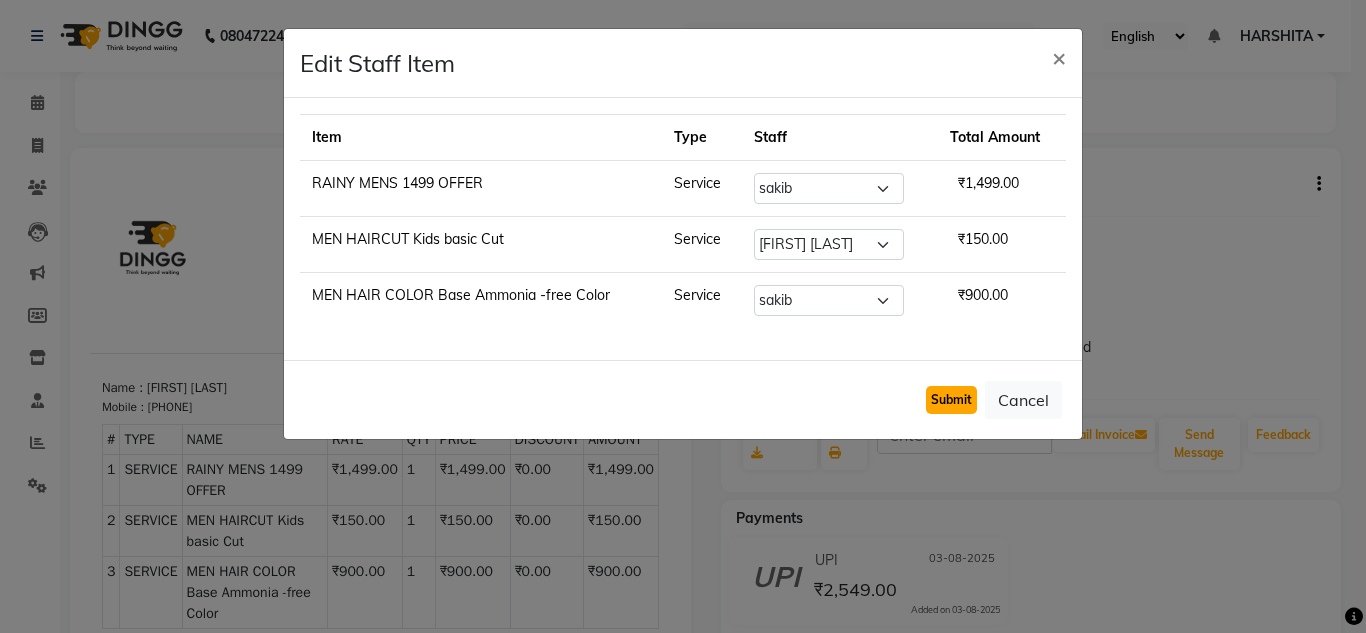 click on "Submit" 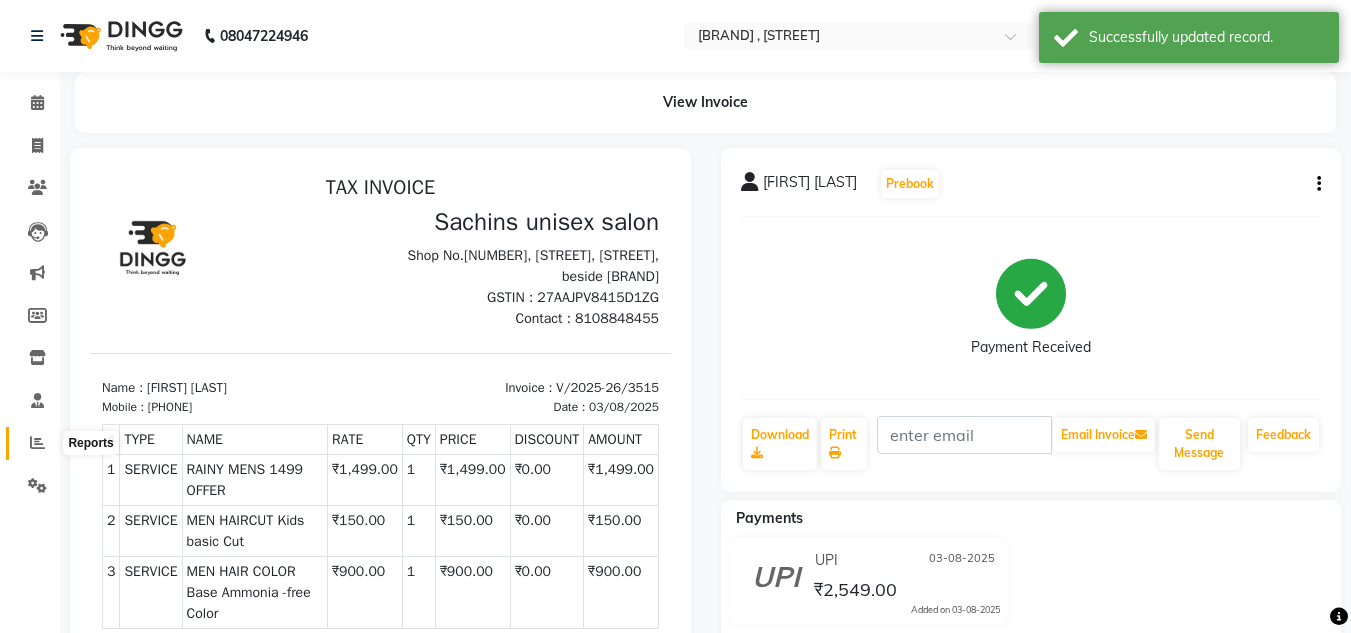 click 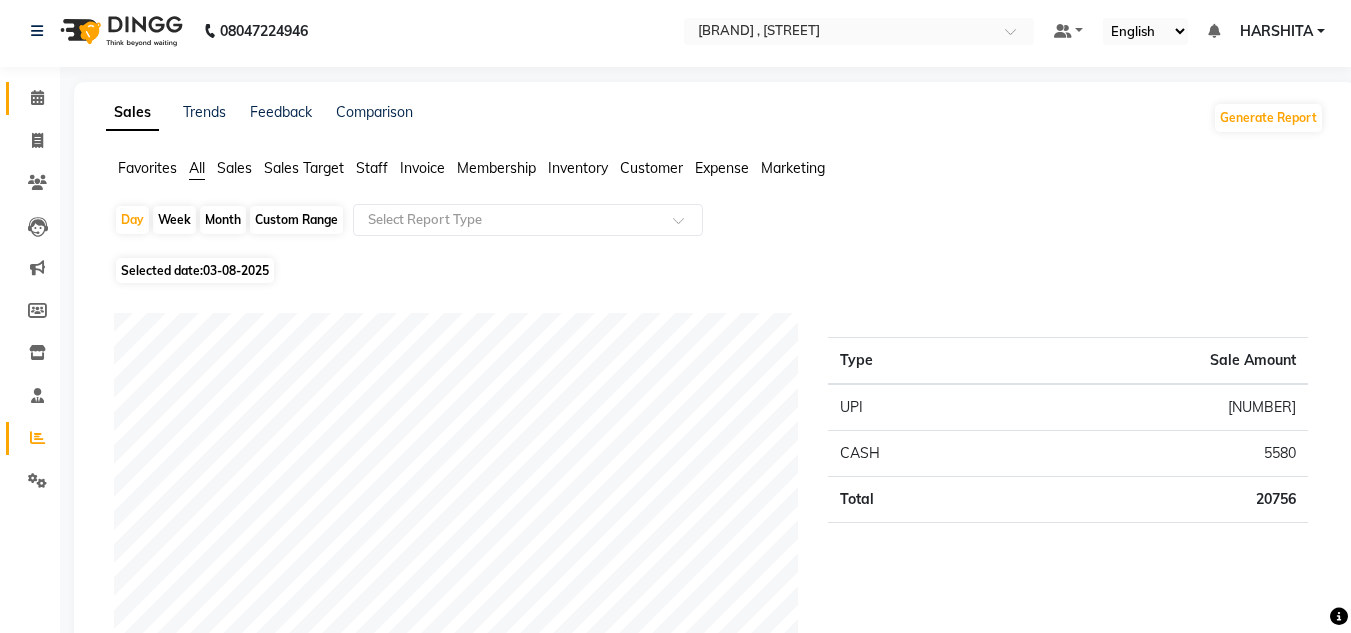 scroll, scrollTop: 0, scrollLeft: 0, axis: both 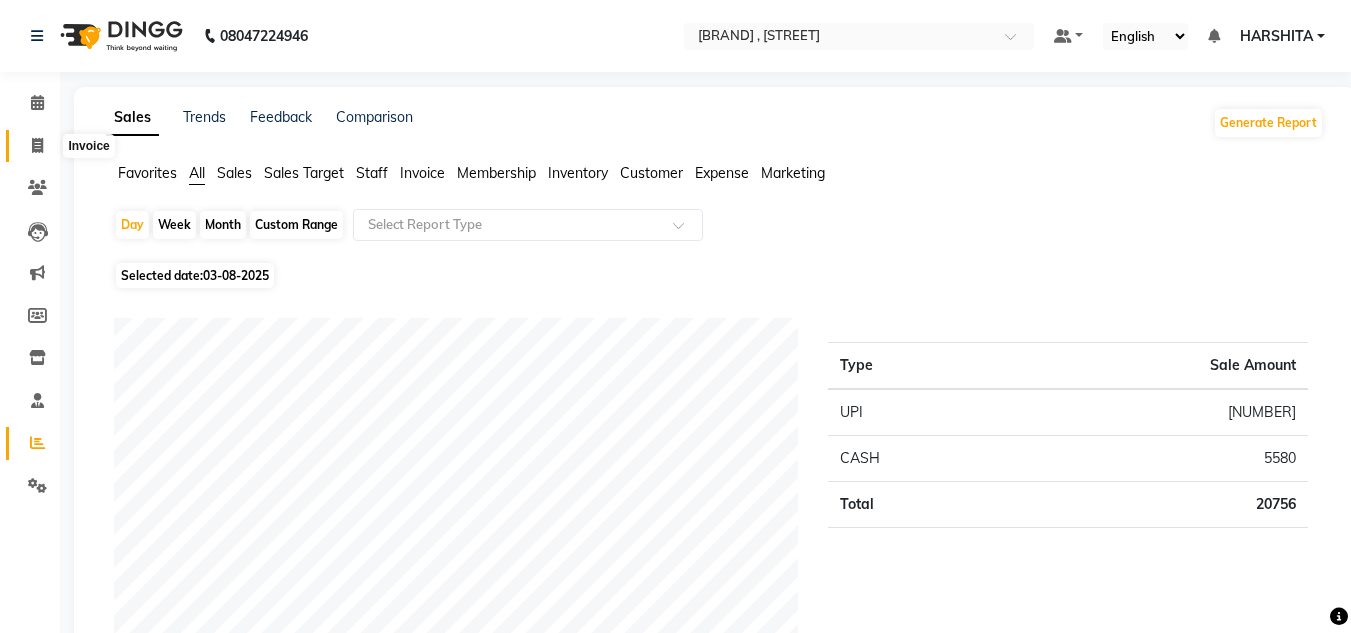 click 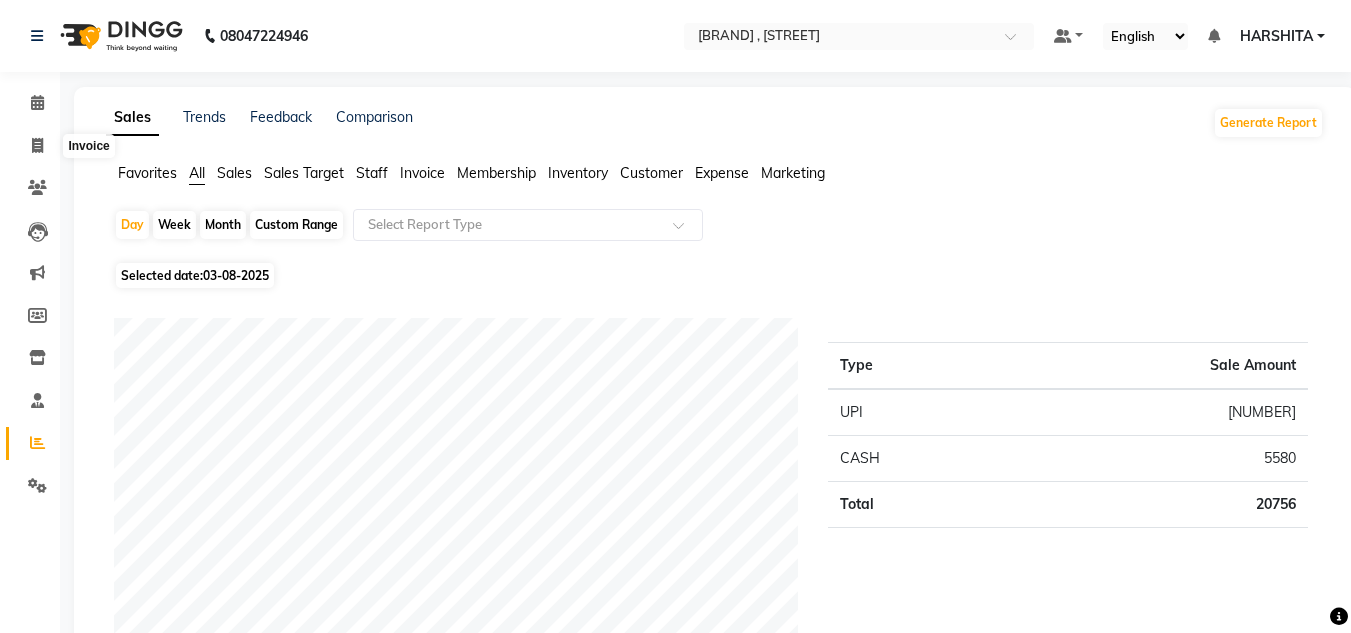 select on "service" 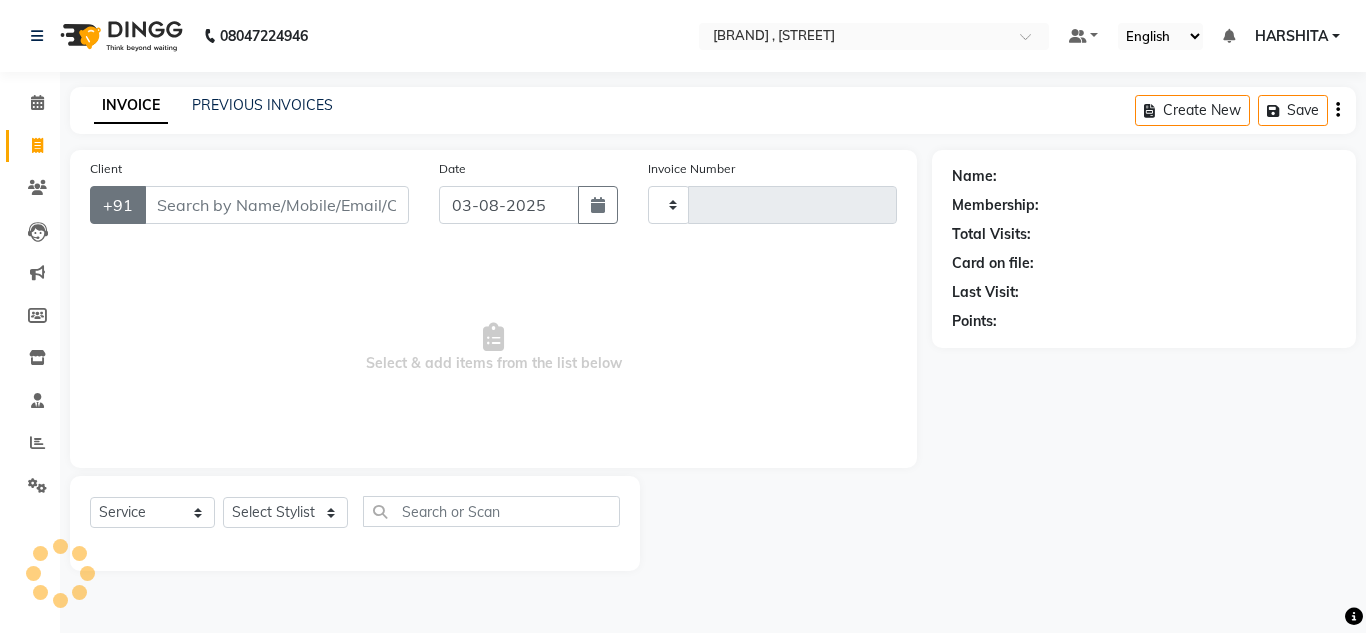 type on "3530" 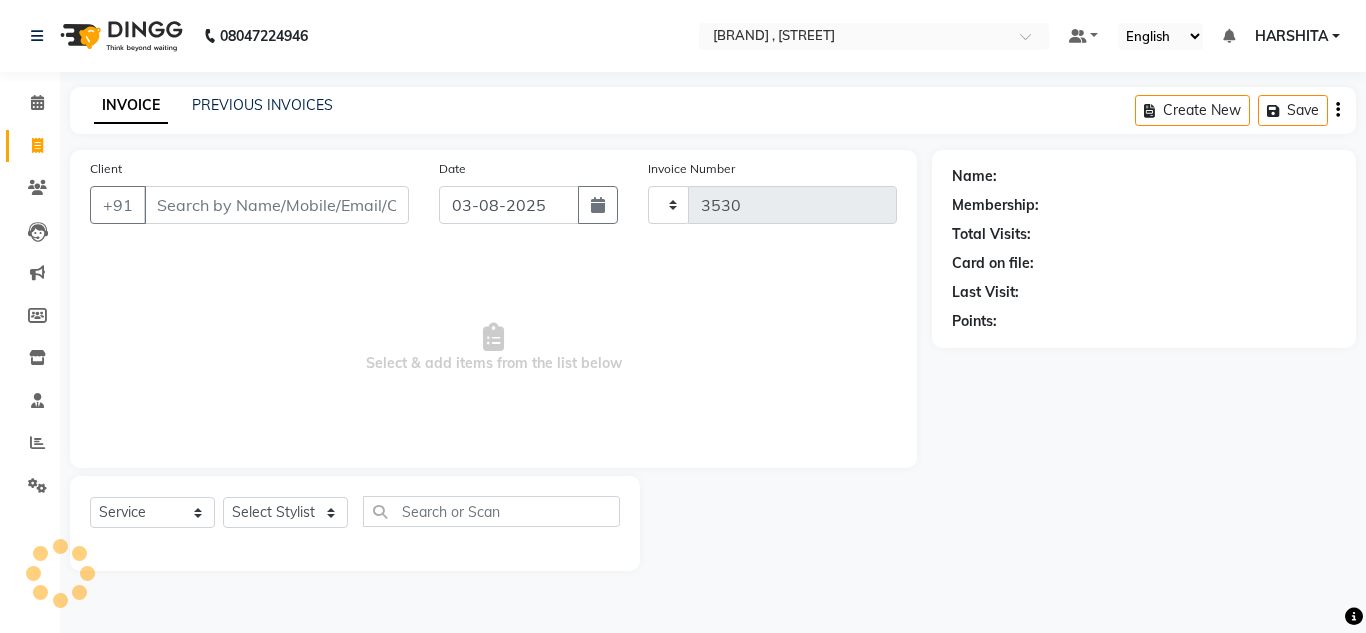 select on "6840" 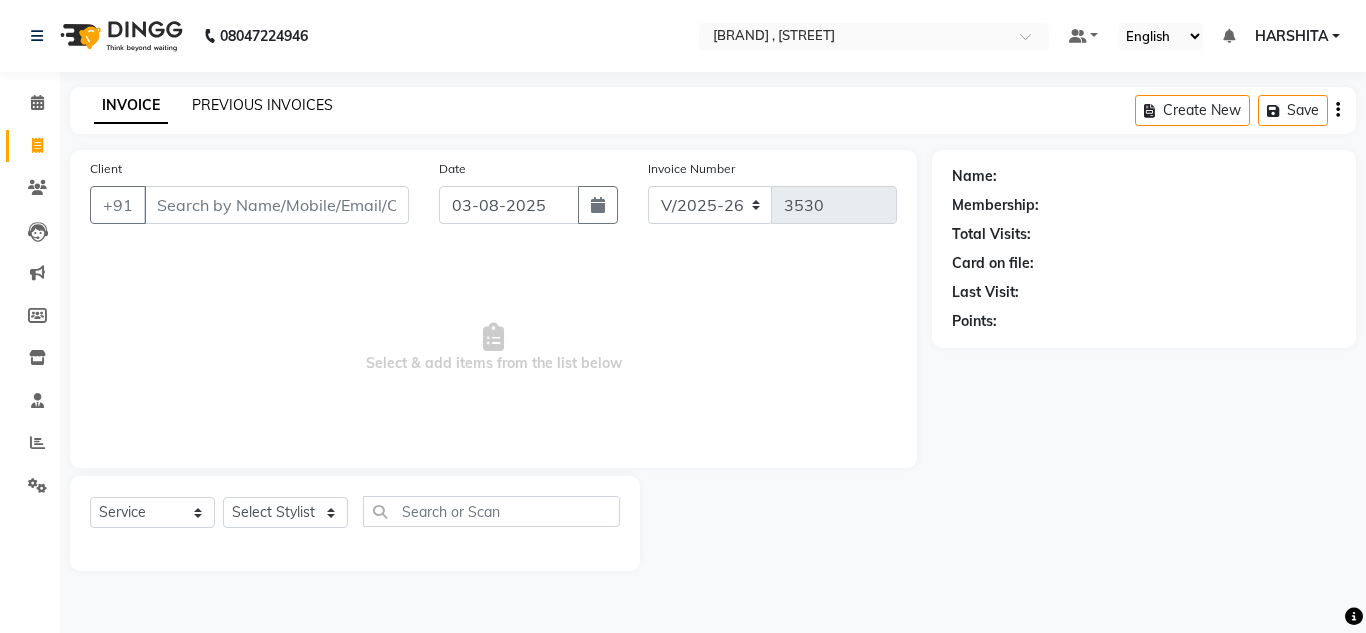 click on "PREVIOUS INVOICES" 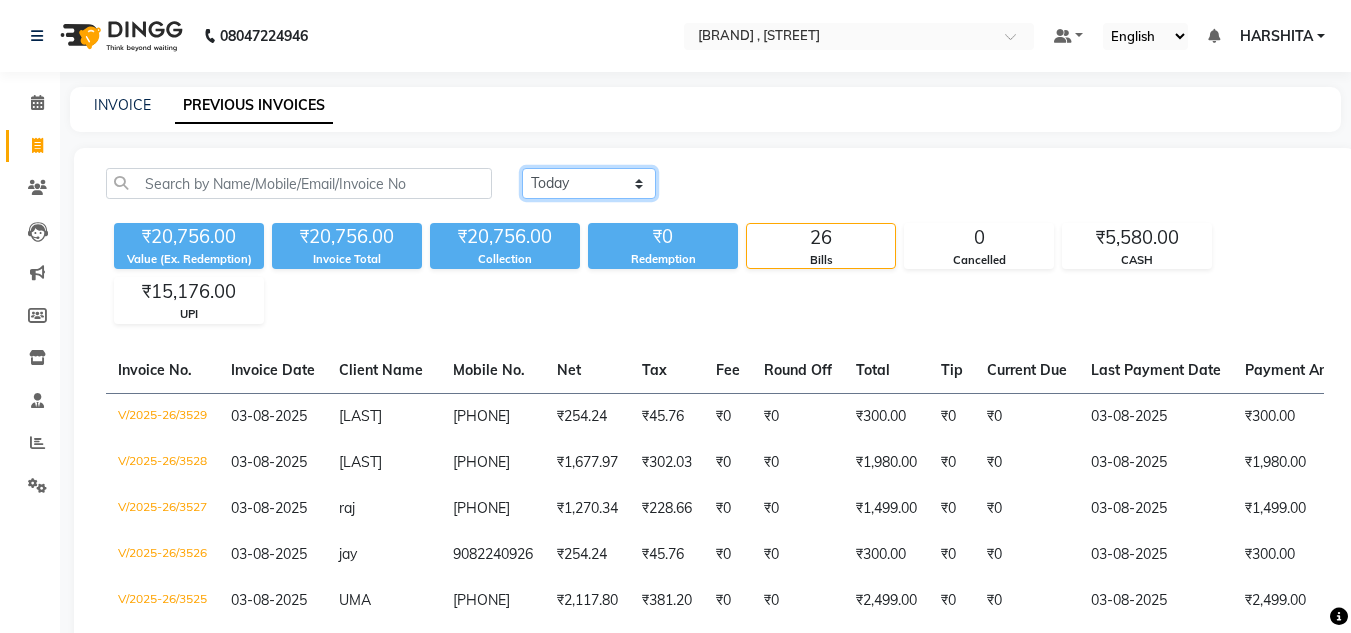 click on "Today Yesterday Custom Range" 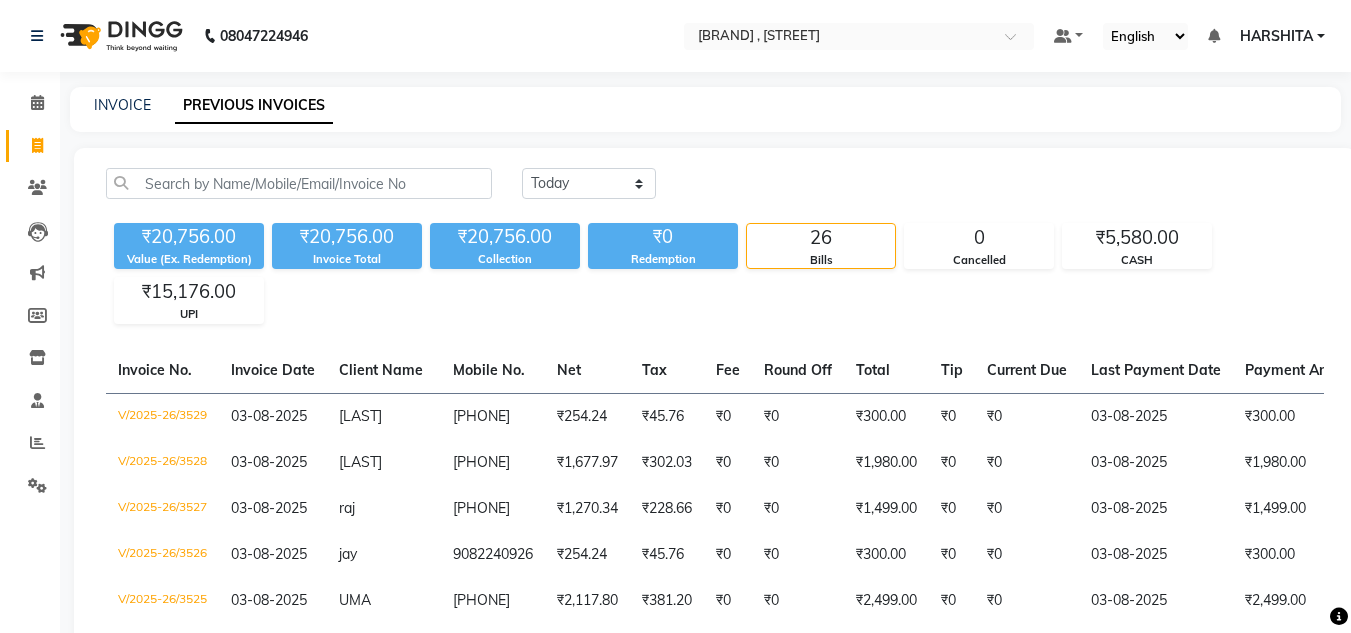 click on "INVOICE PREVIOUS INVOICES" 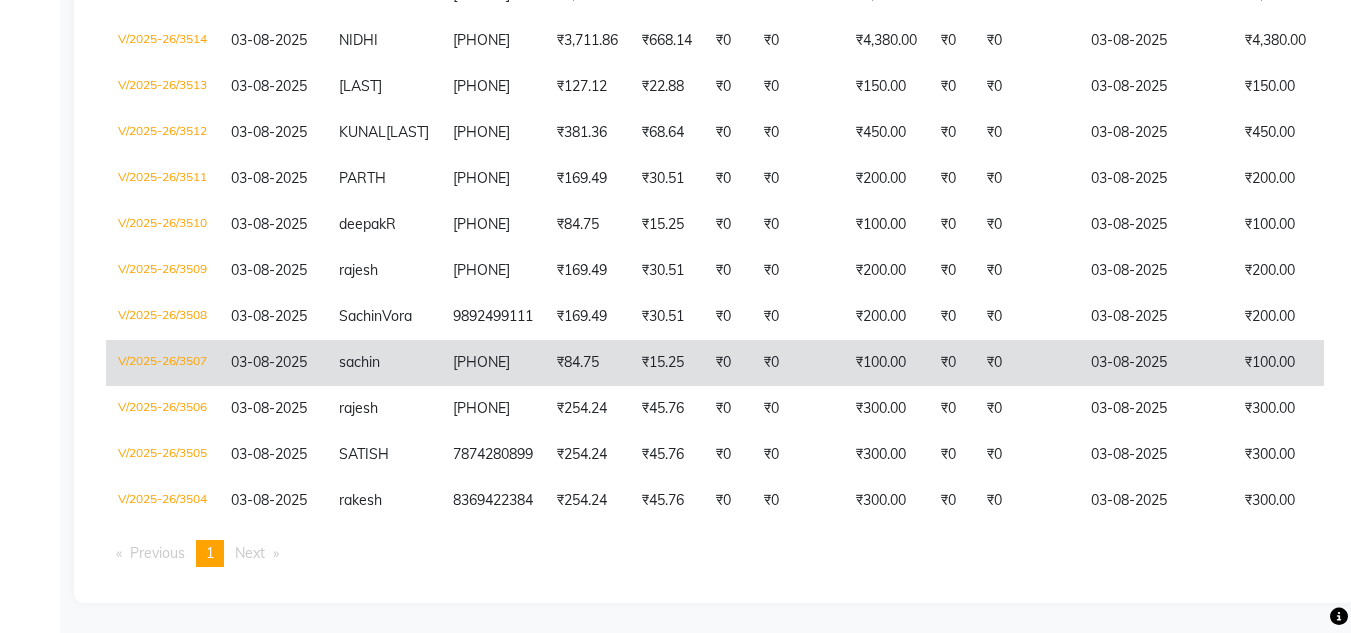 scroll, scrollTop: 1101, scrollLeft: 0, axis: vertical 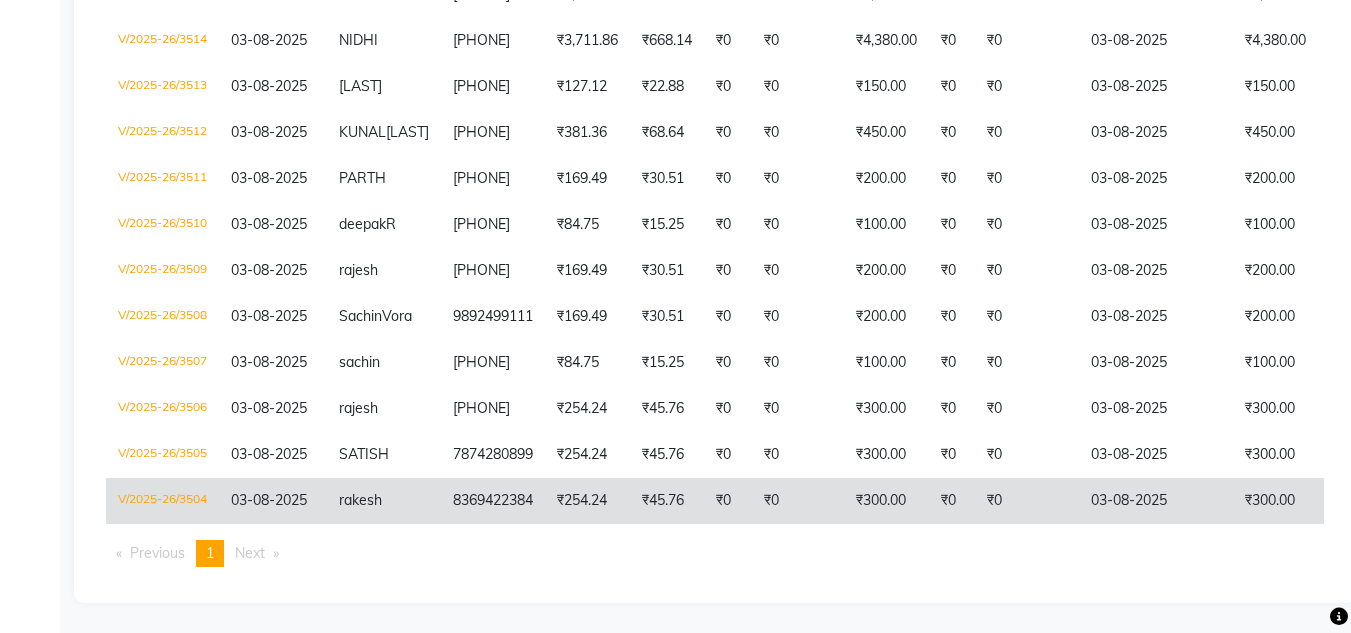 click on "rakesh" 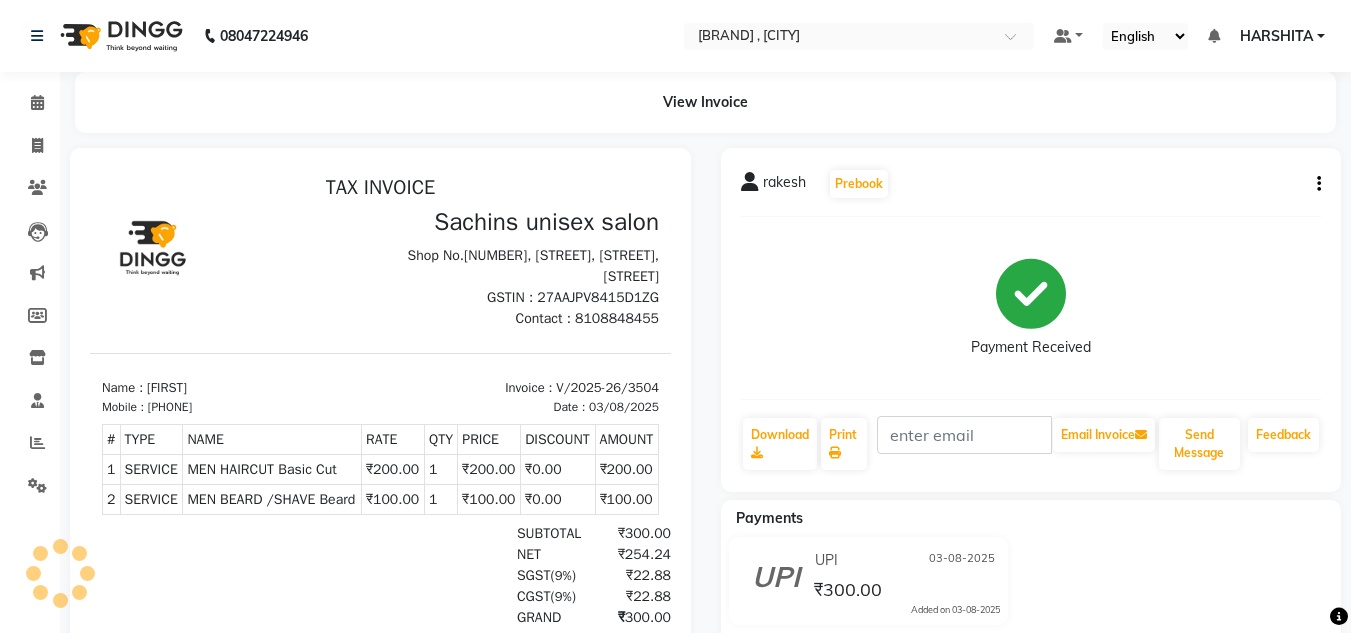 scroll, scrollTop: 0, scrollLeft: 0, axis: both 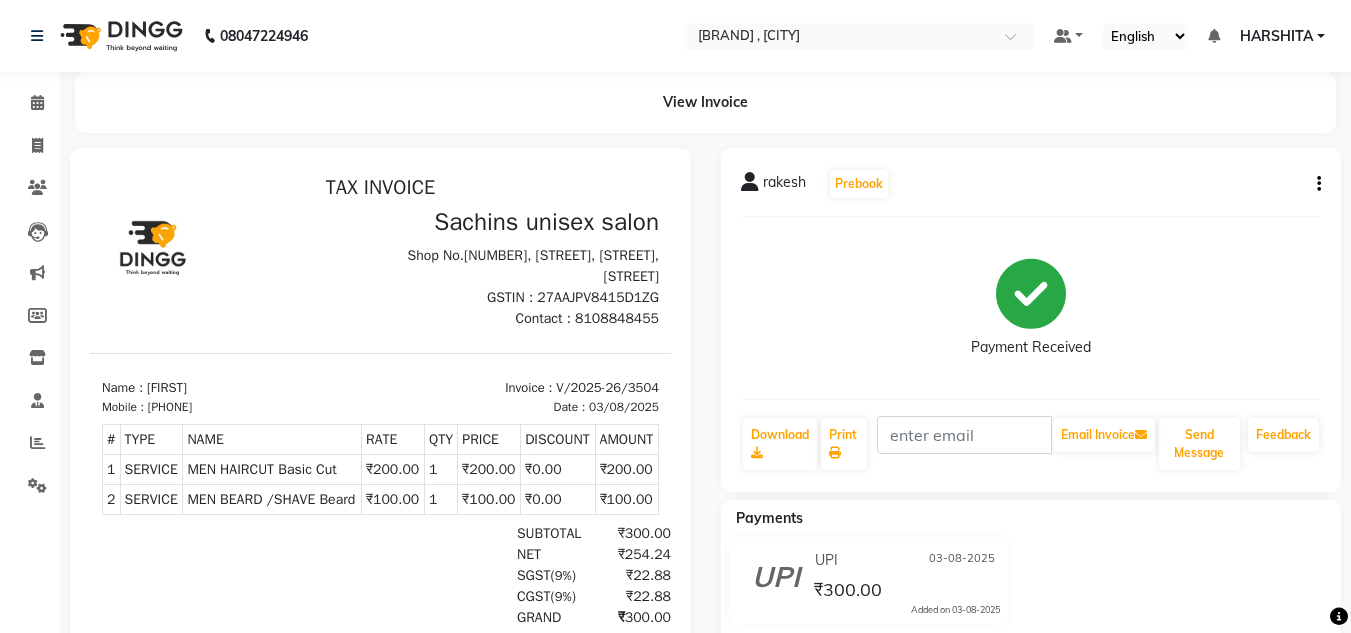 drag, startPoint x: 1312, startPoint y: 183, endPoint x: 1326, endPoint y: 185, distance: 14.142136 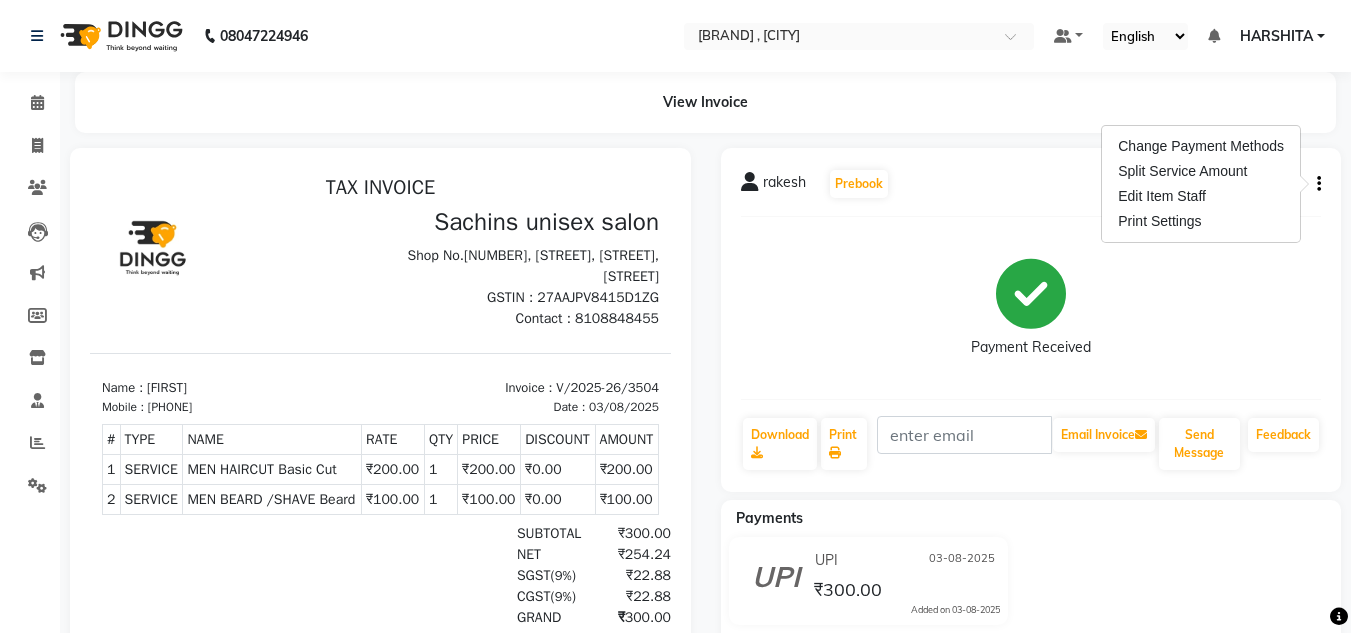 click 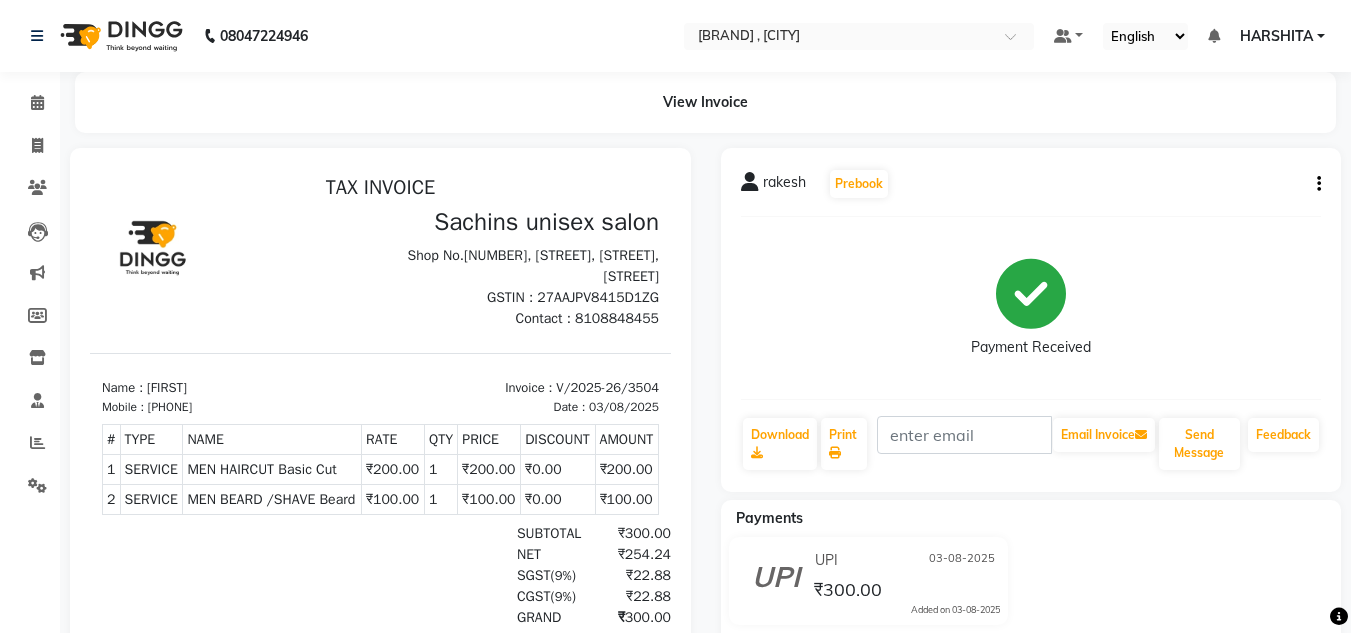 click on "[FIRST]   Prebook   Payment Received  Download  Print   Email Invoice   Send Message Feedback" 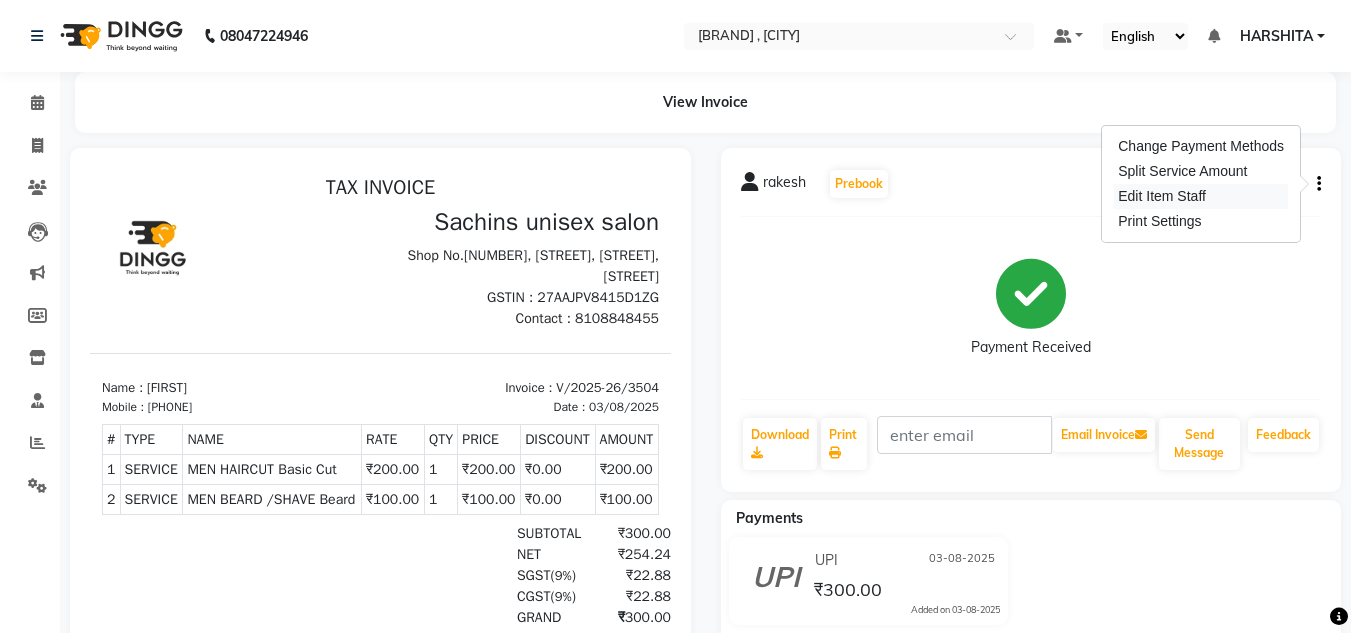 click on "Edit Item Staff" at bounding box center (1201, 196) 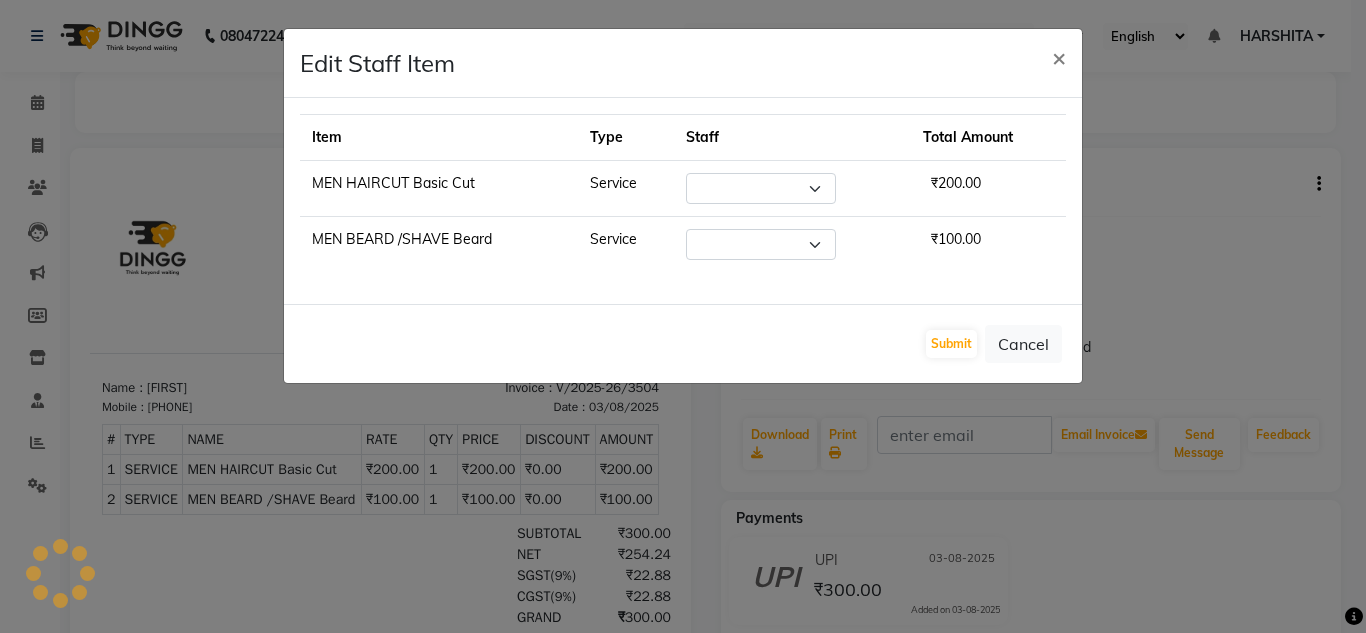 select on "85763" 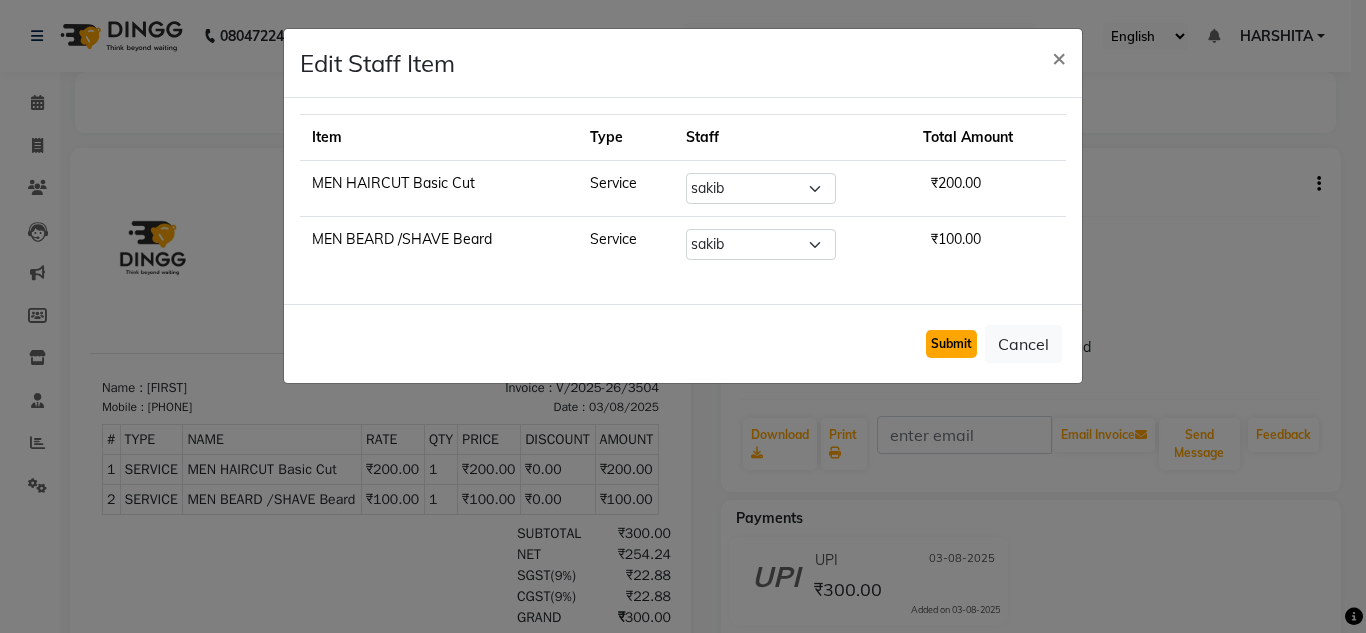 click on "Submit" 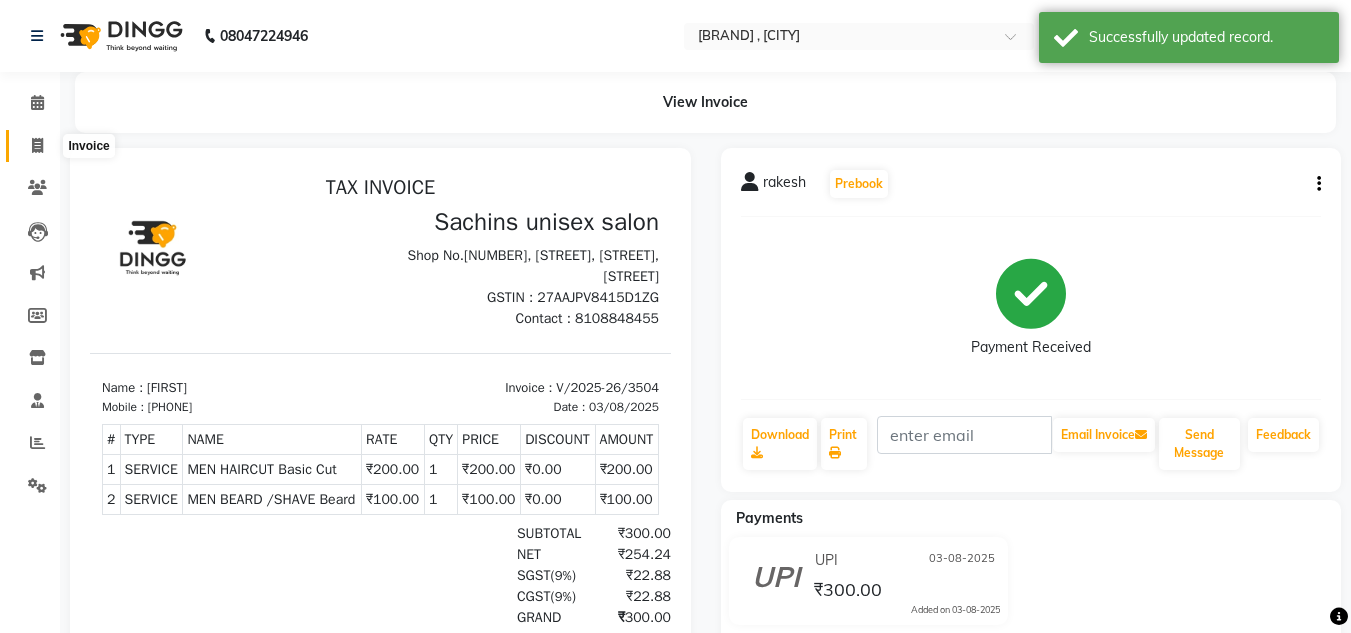 click 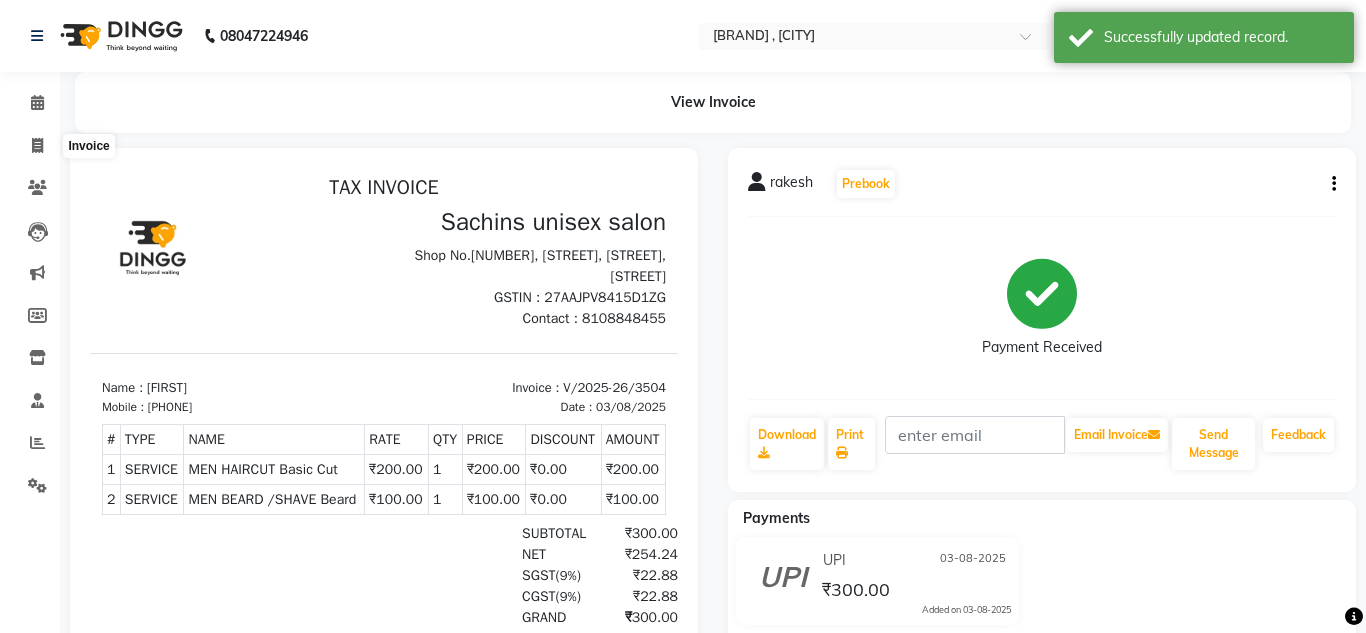 select on "6840" 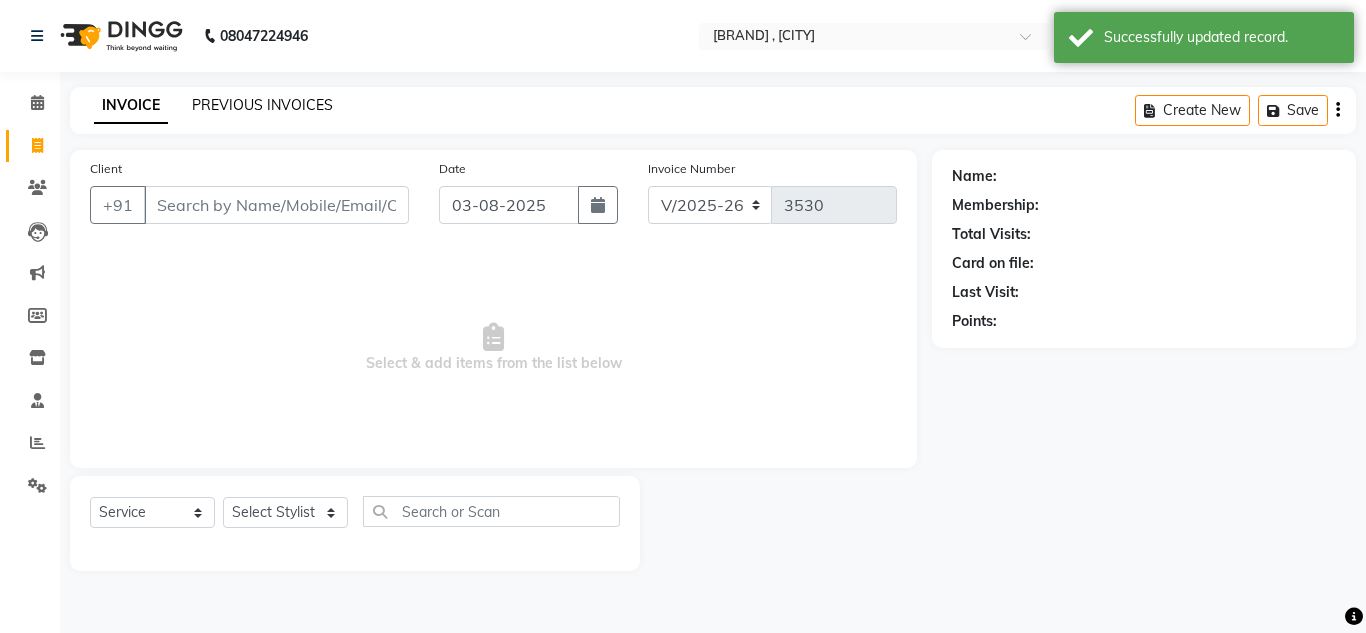 click on "PREVIOUS INVOICES" 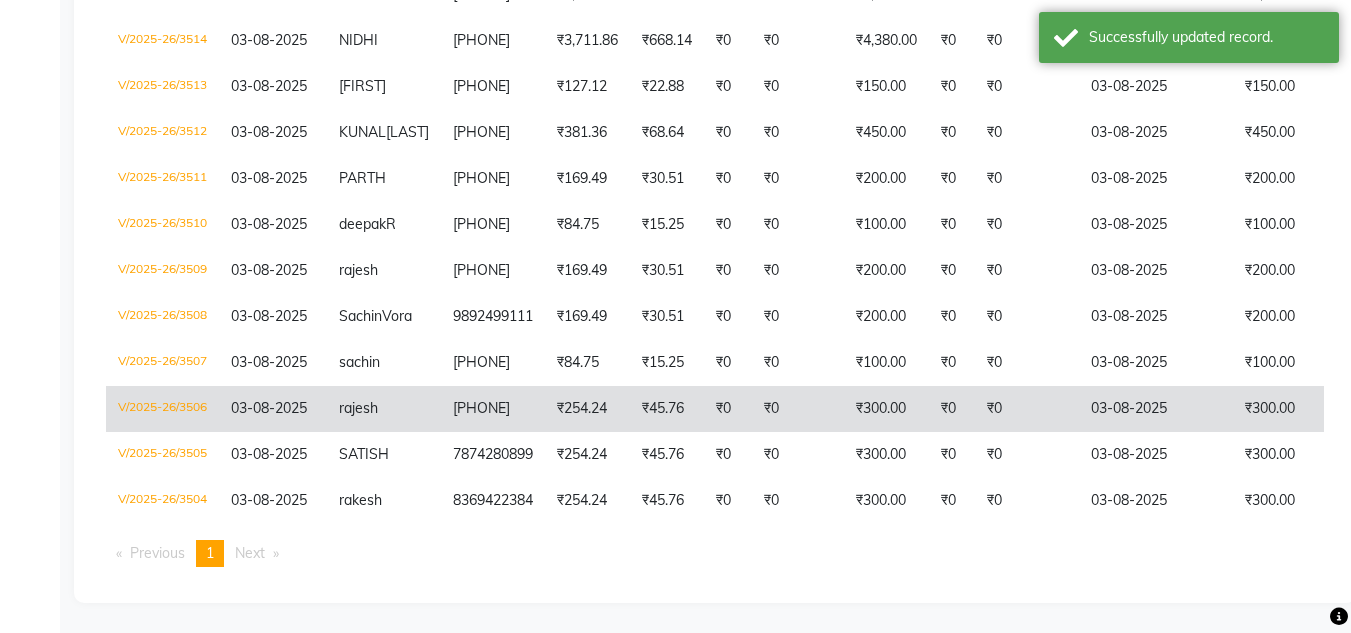 scroll, scrollTop: 1101, scrollLeft: 0, axis: vertical 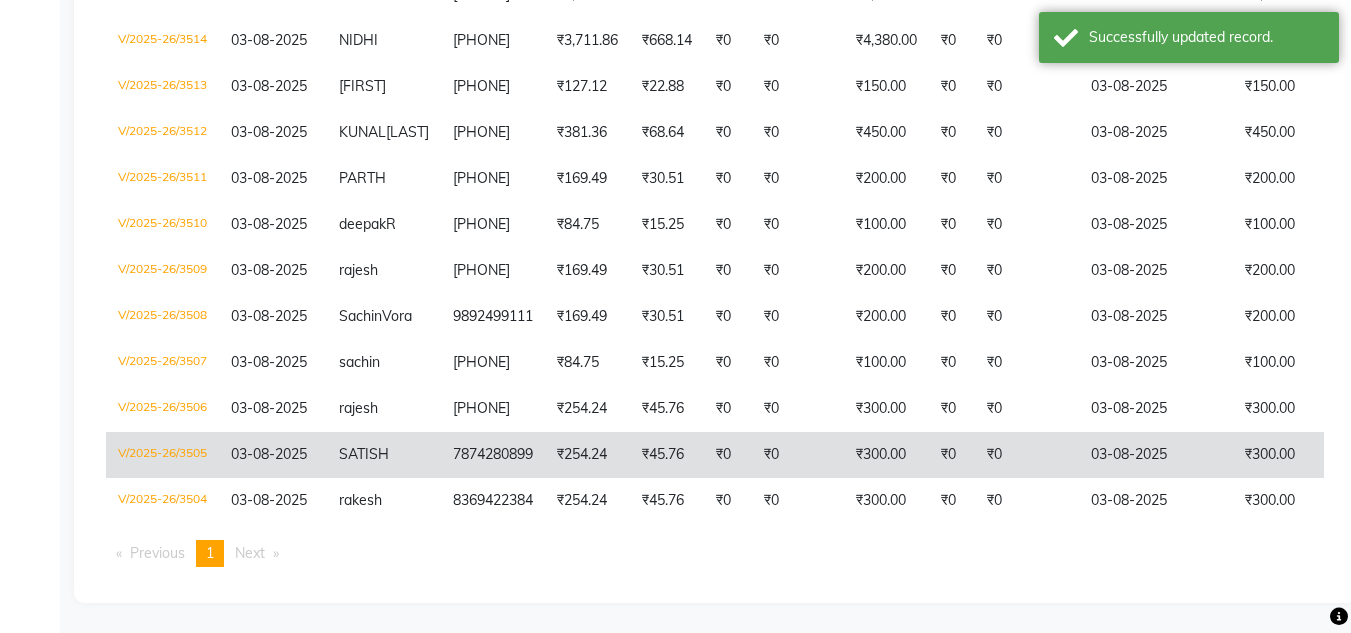 click on "₹0" 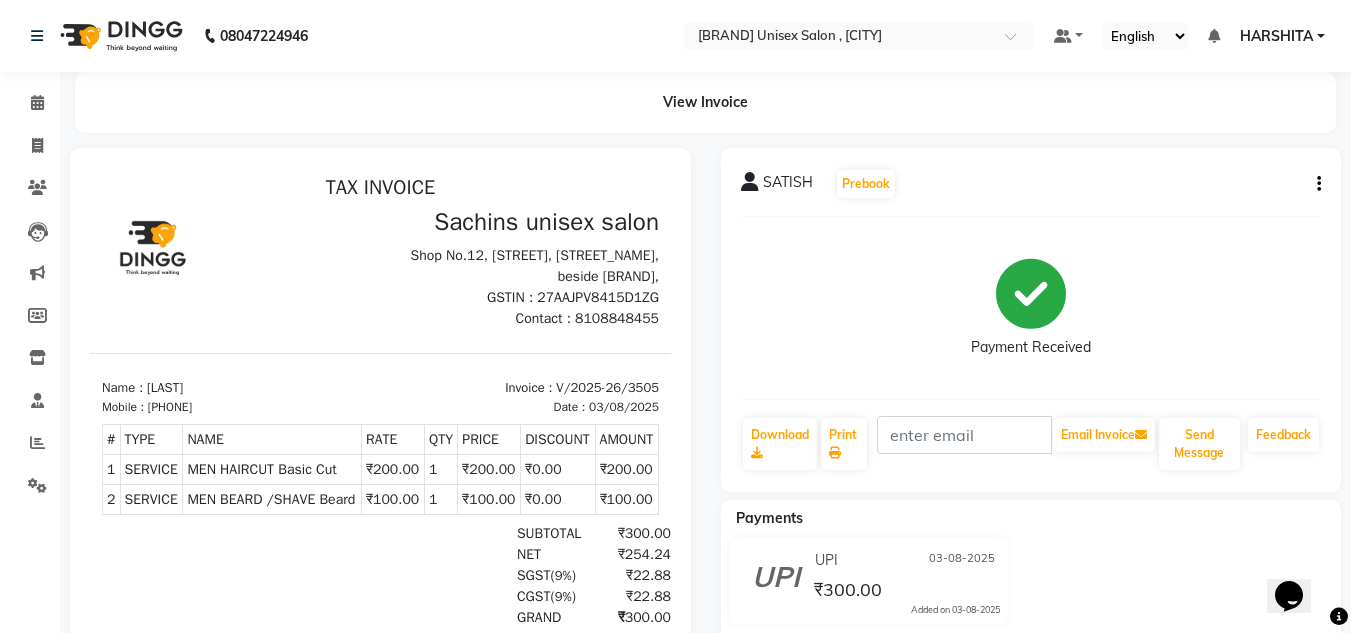 scroll, scrollTop: 0, scrollLeft: 0, axis: both 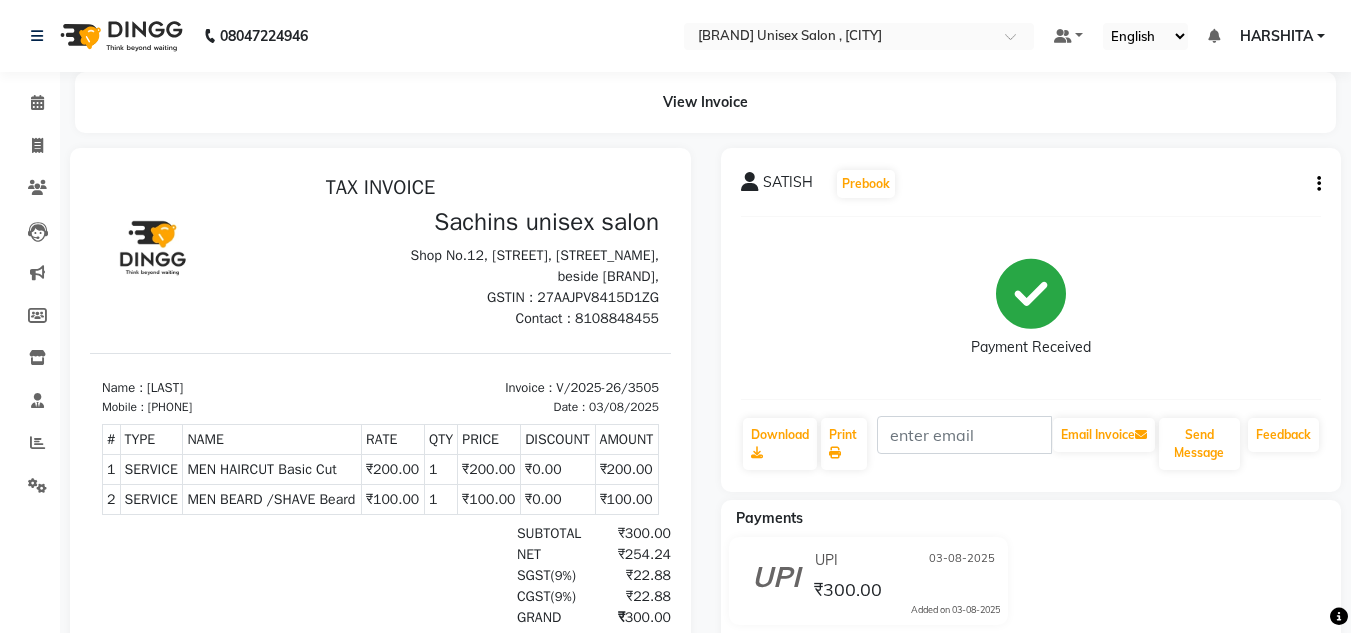 click 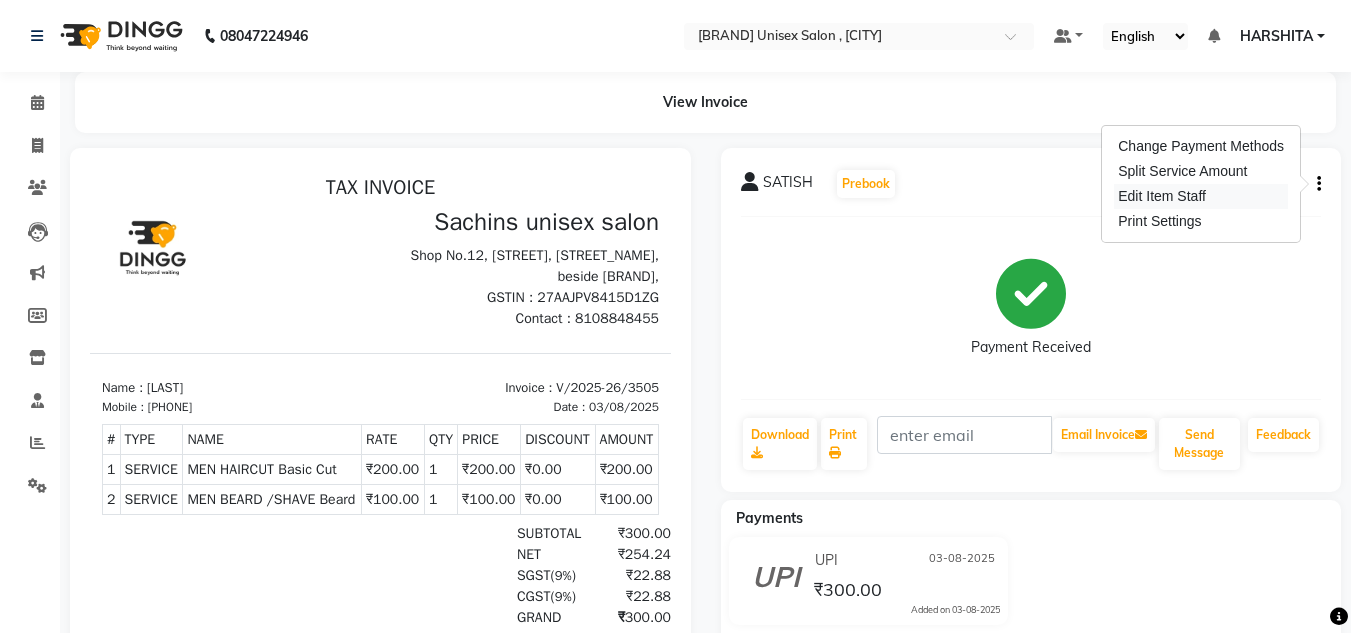 click on "Edit Item Staff" at bounding box center (1201, 196) 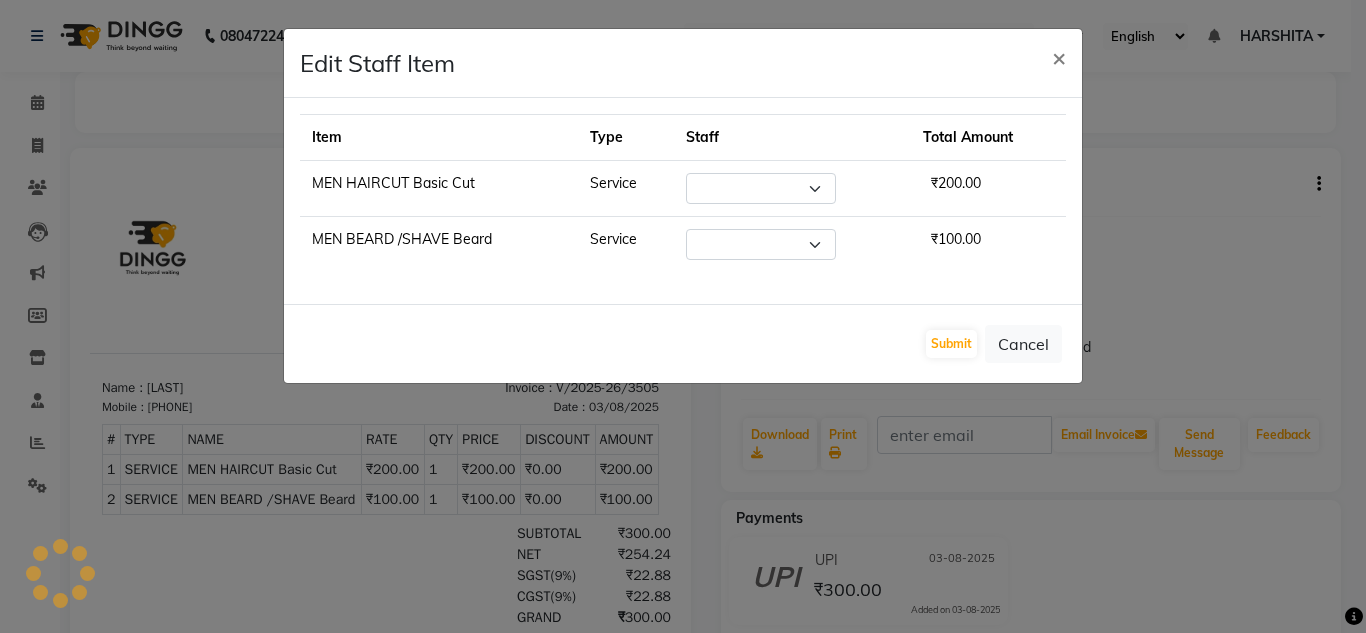 select on "85763" 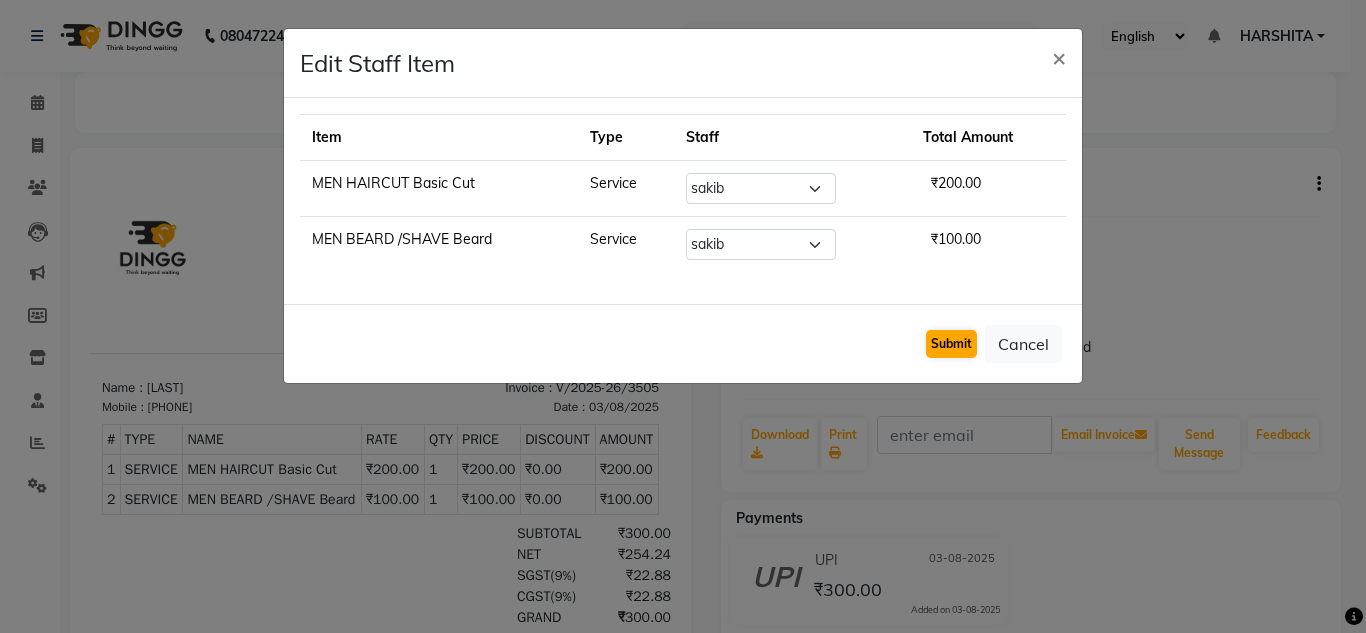 drag, startPoint x: 920, startPoint y: 332, endPoint x: 937, endPoint y: 342, distance: 19.723083 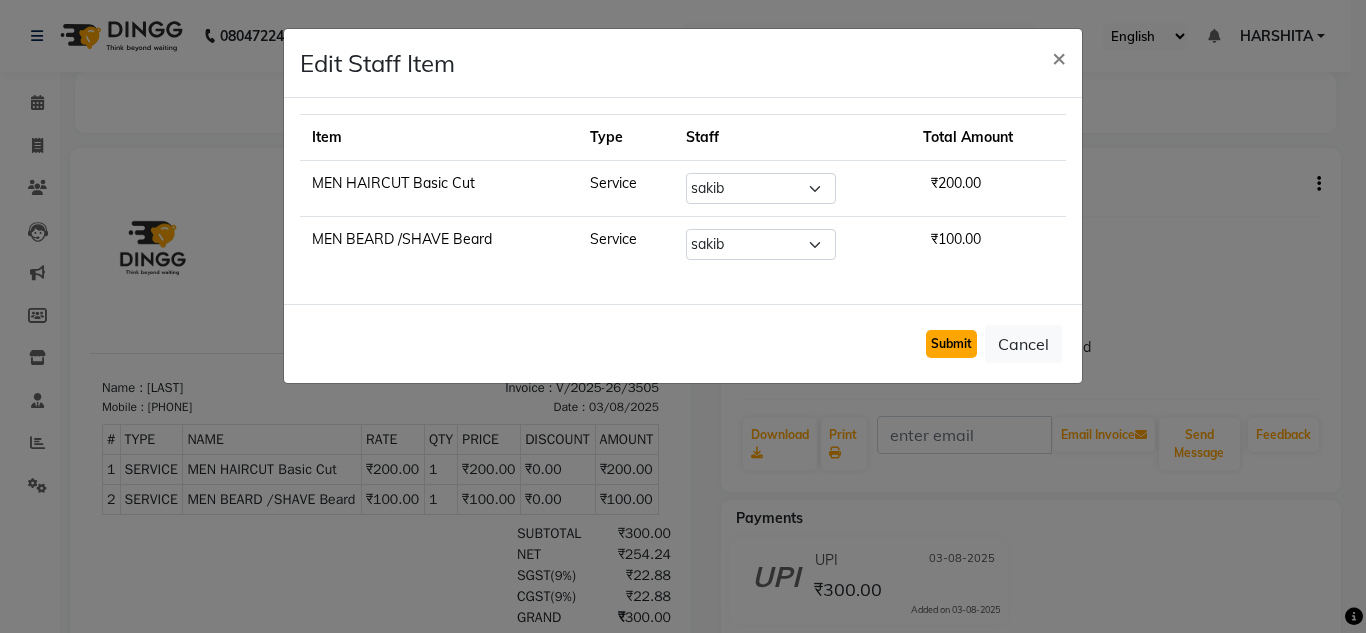 click on "Submit" 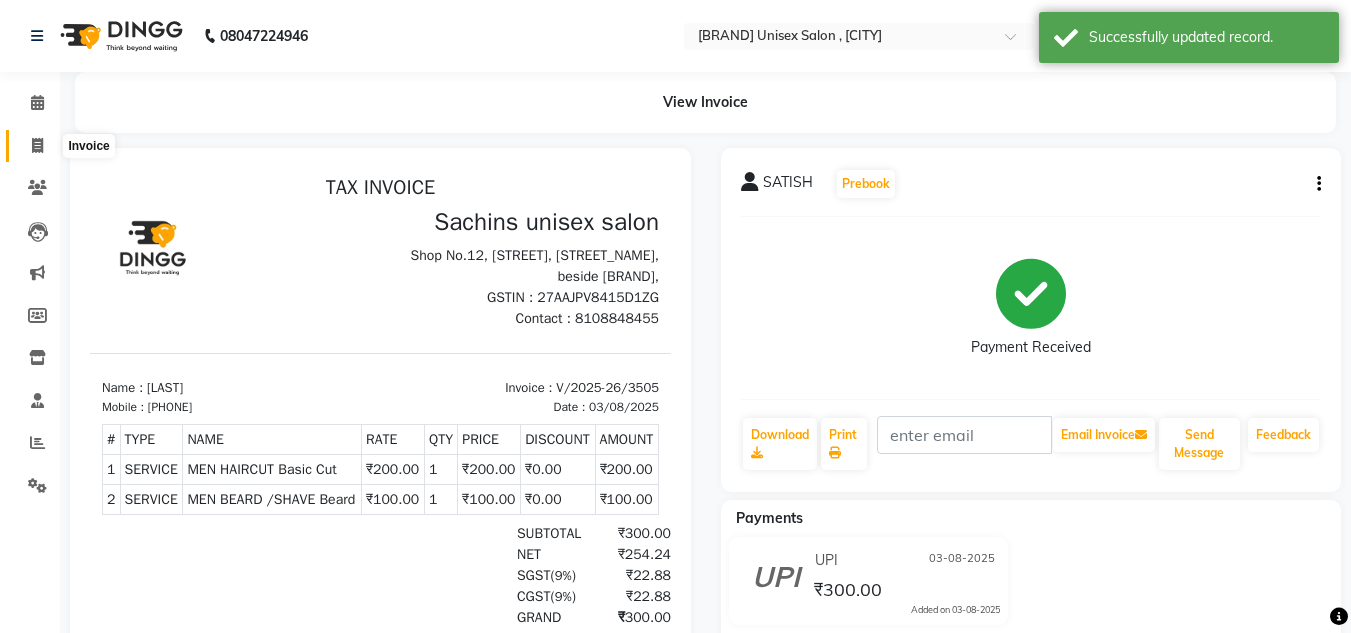 click 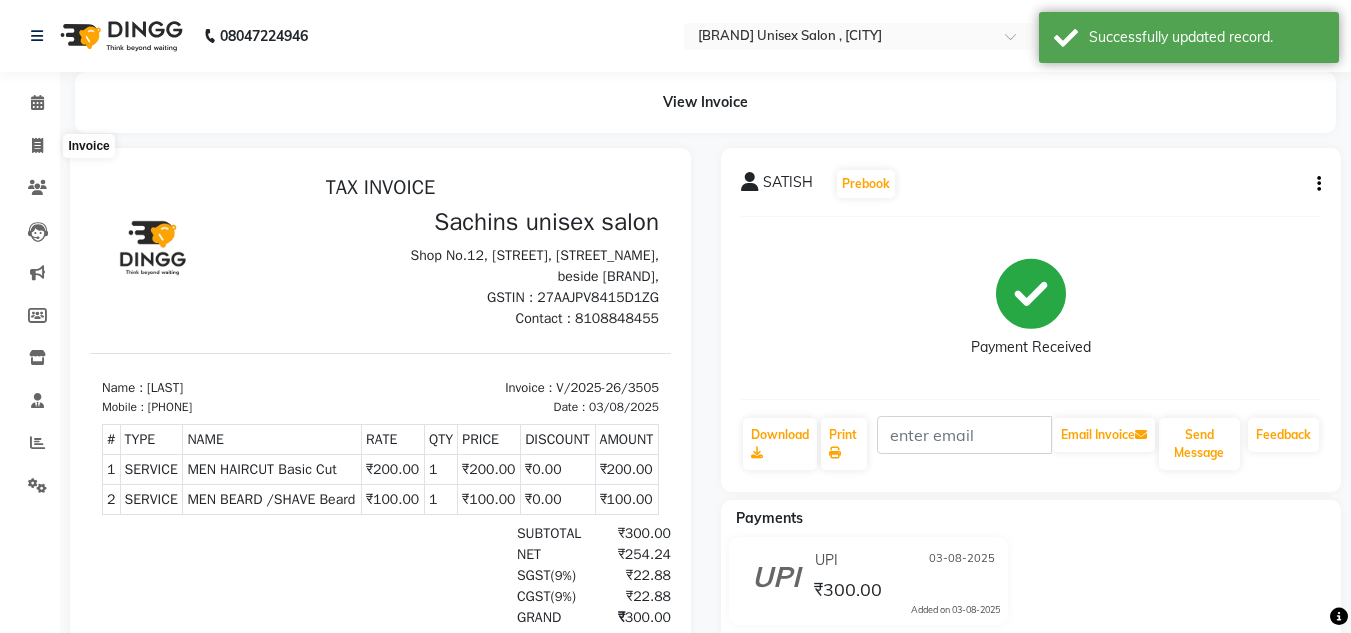 select on "service" 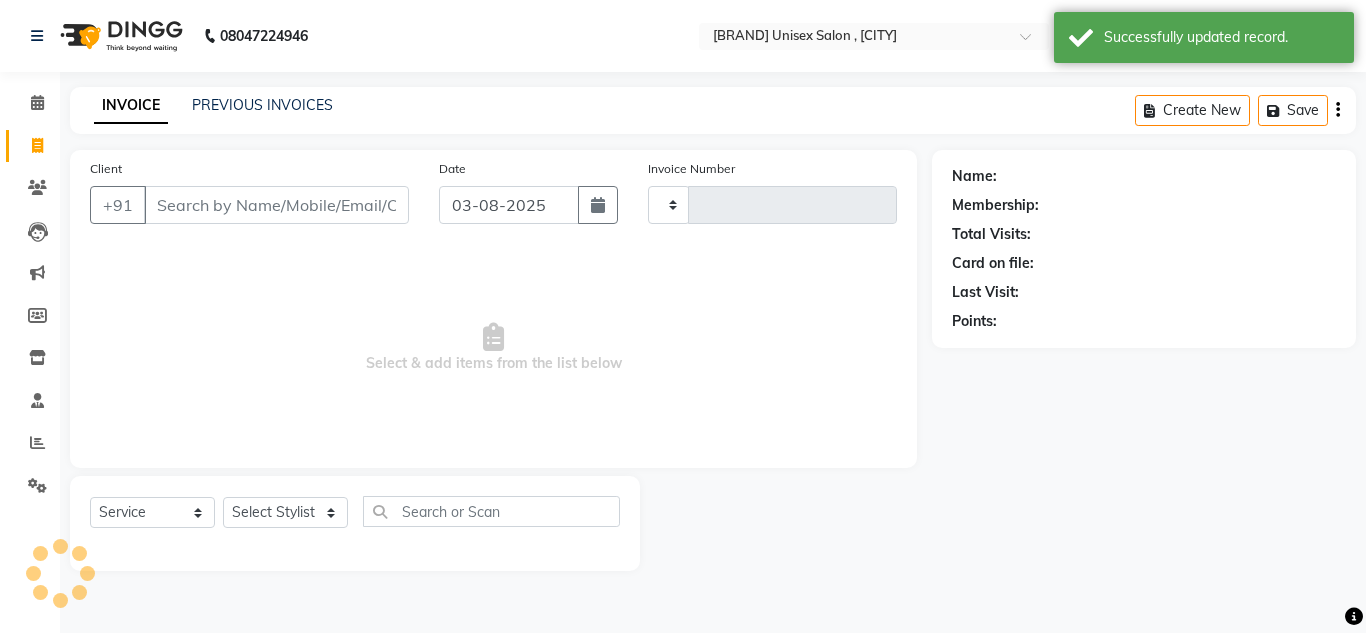 type on "3530" 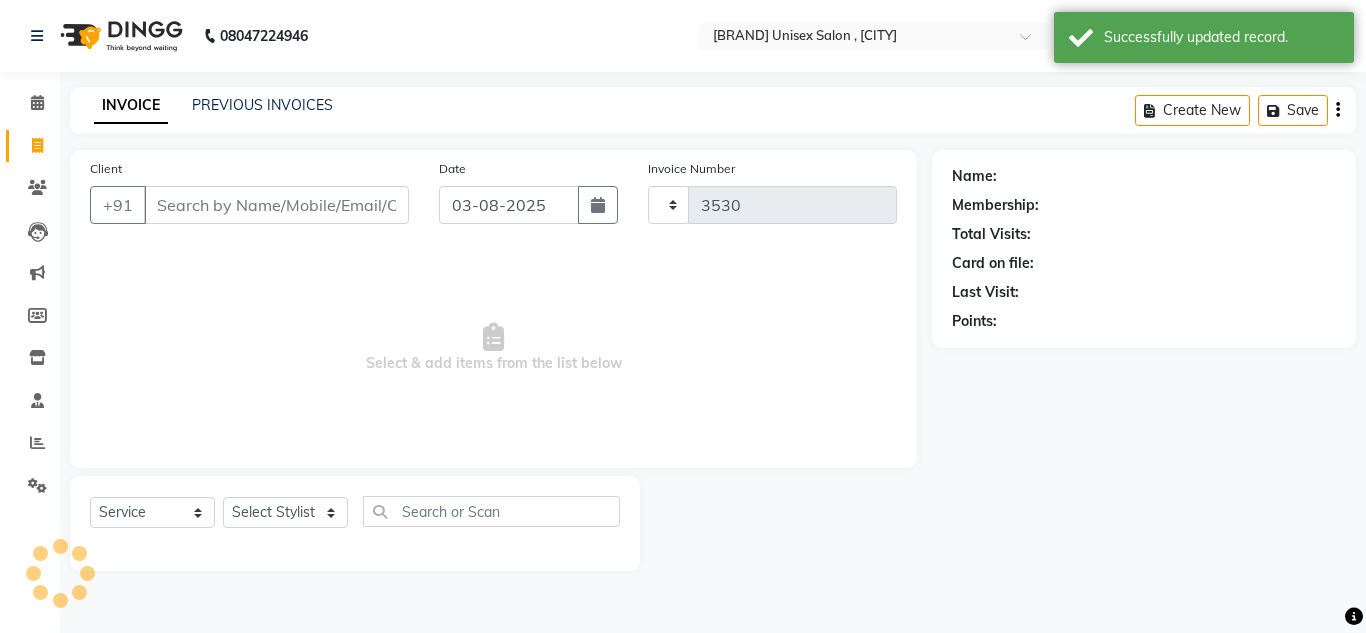 select on "6840" 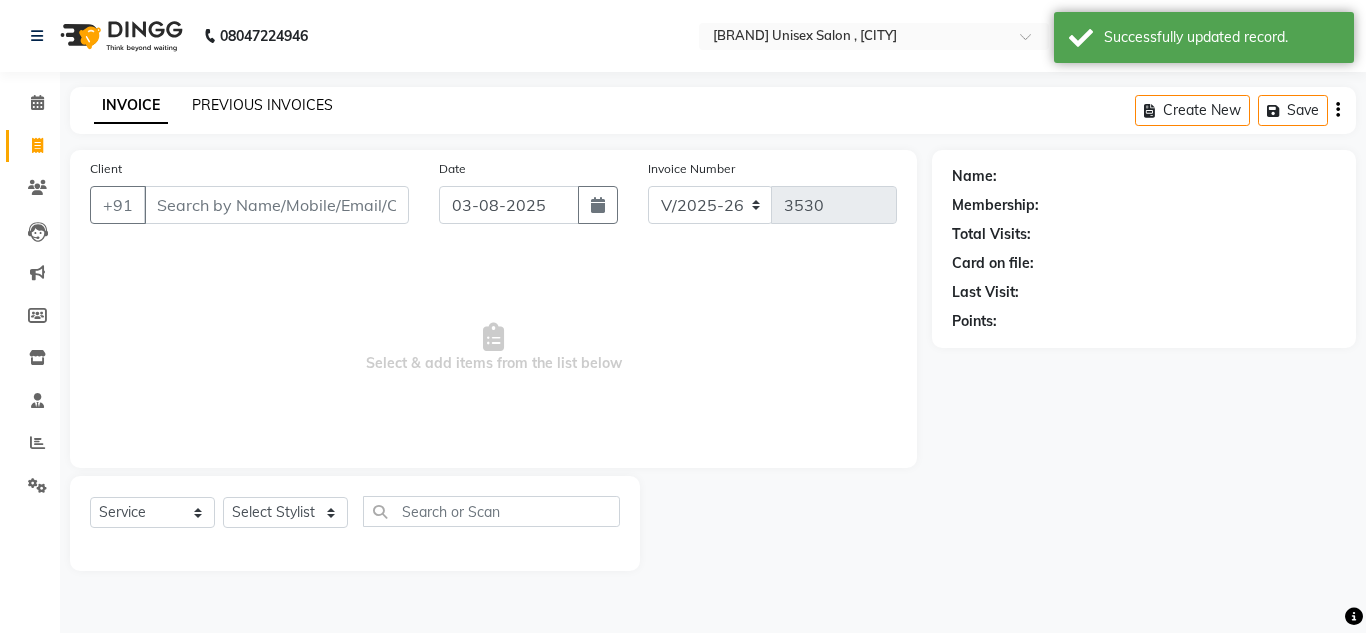 click on "PREVIOUS INVOICES" 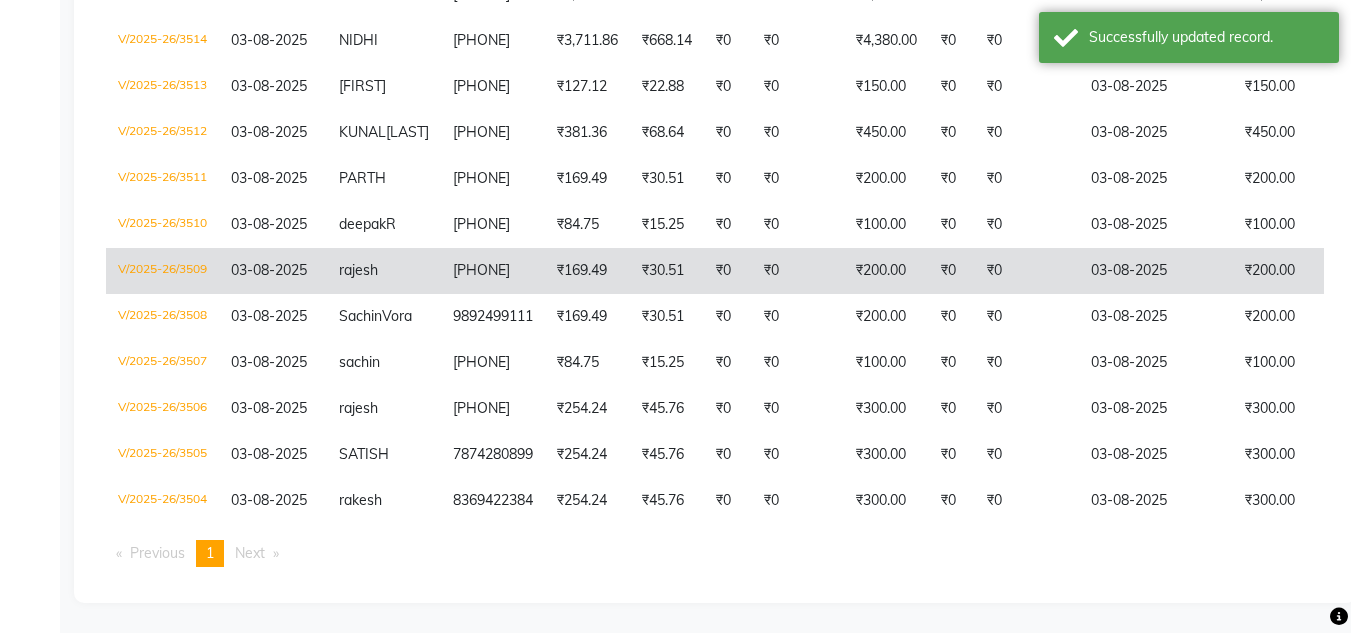 scroll, scrollTop: 1101, scrollLeft: 0, axis: vertical 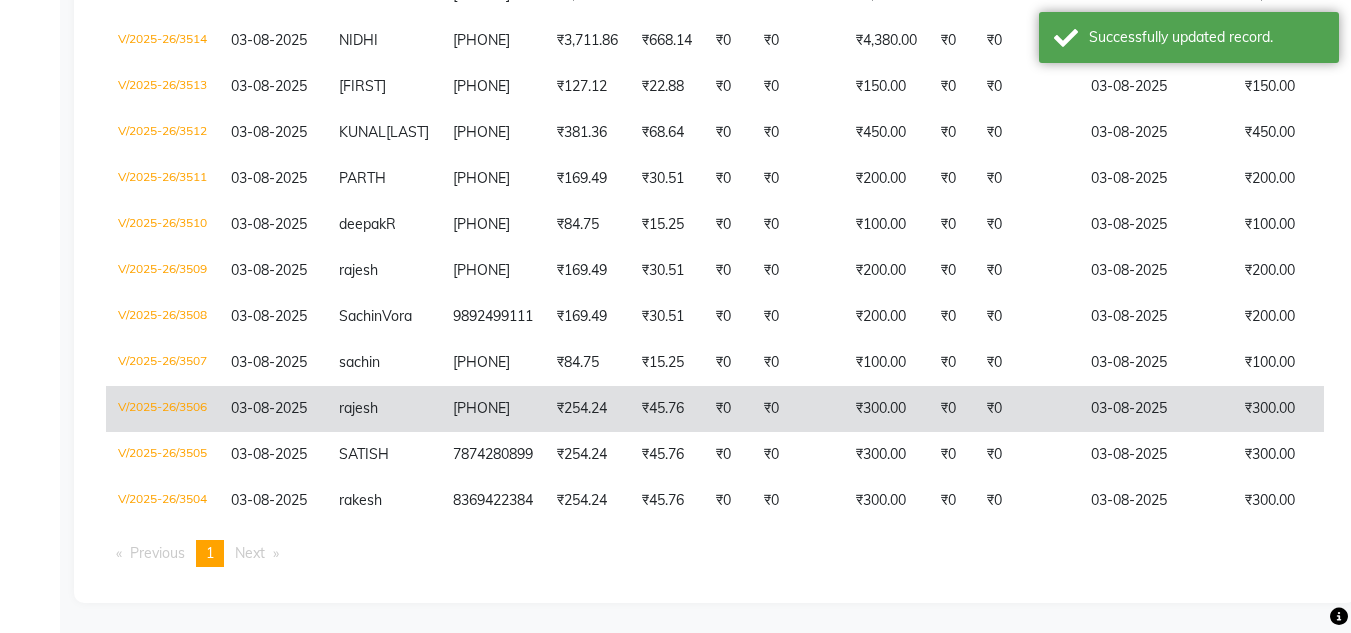 click on "₹0" 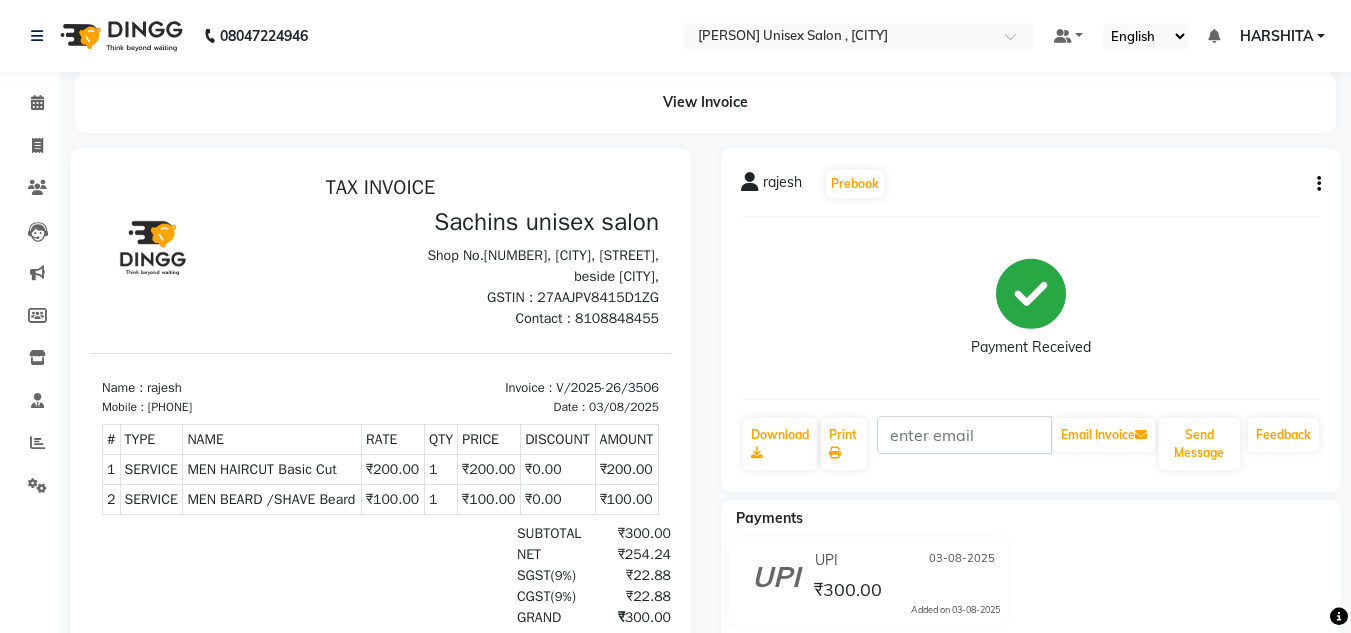 scroll, scrollTop: 0, scrollLeft: 0, axis: both 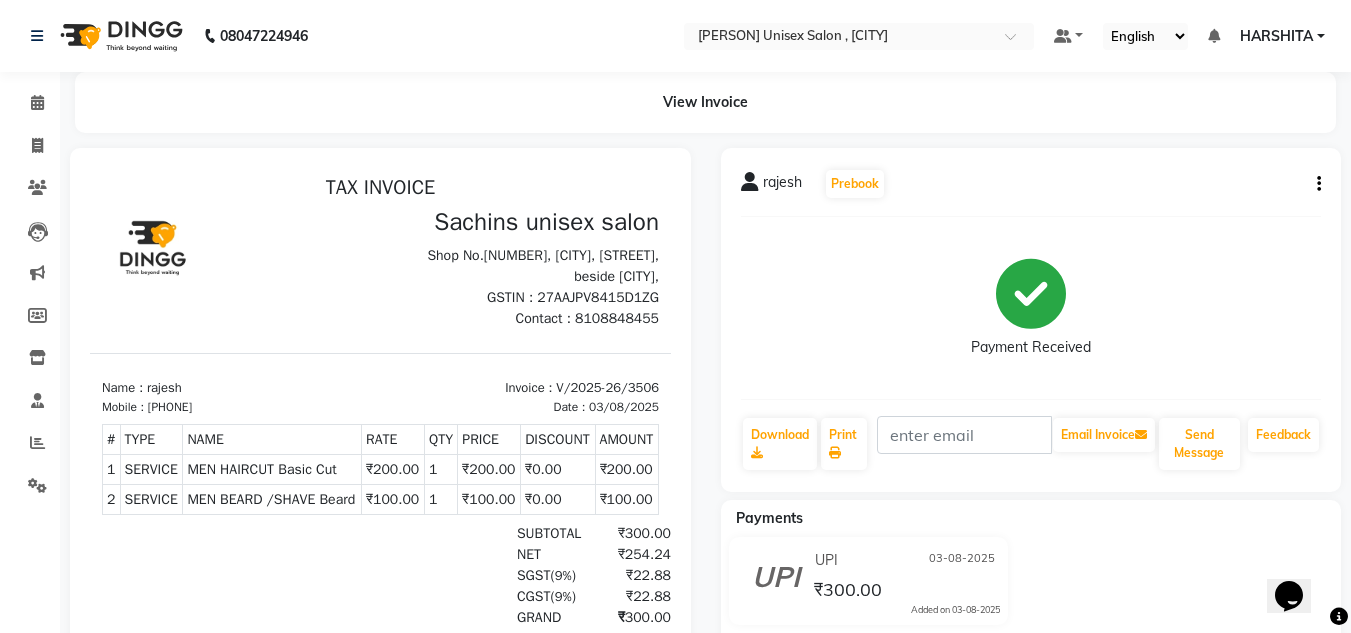 click 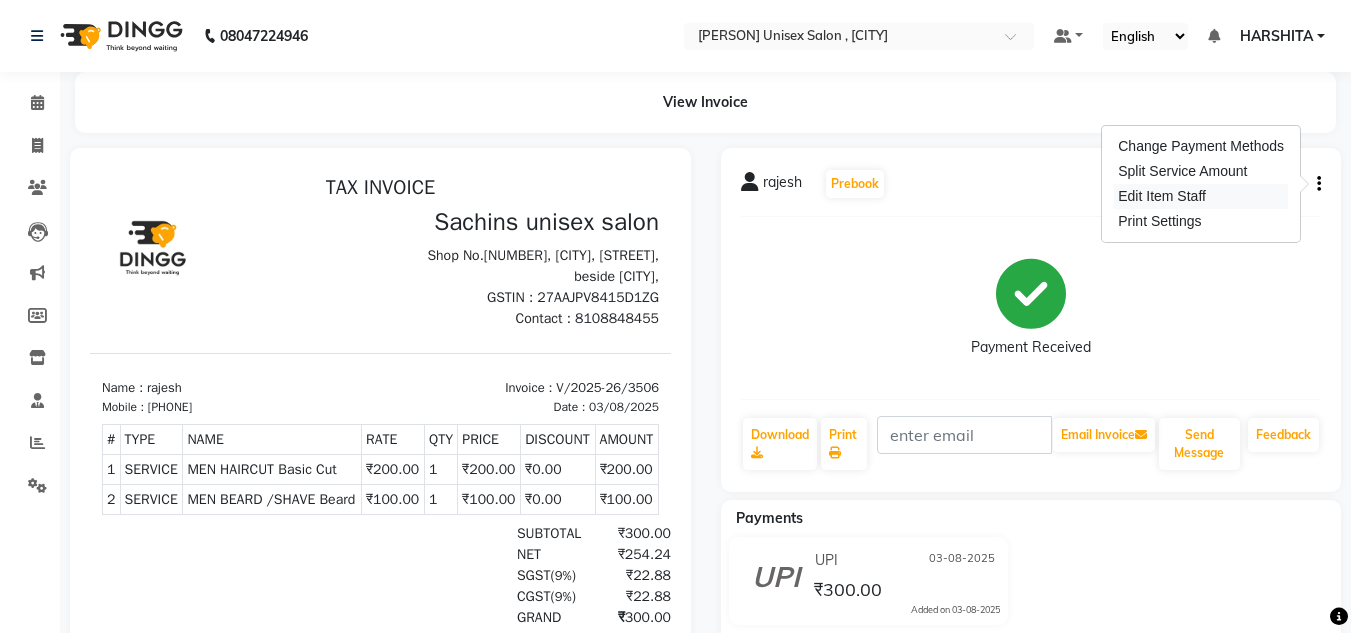 click on "Edit Item Staff" at bounding box center [1201, 196] 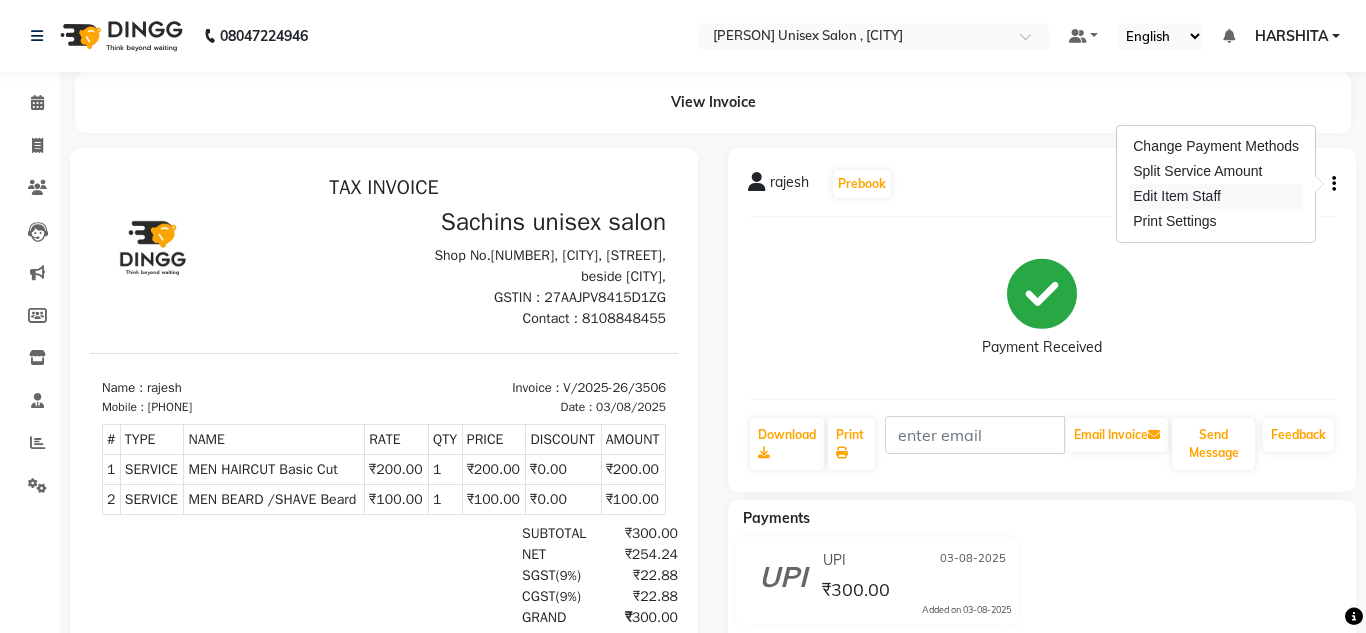 select on "81667" 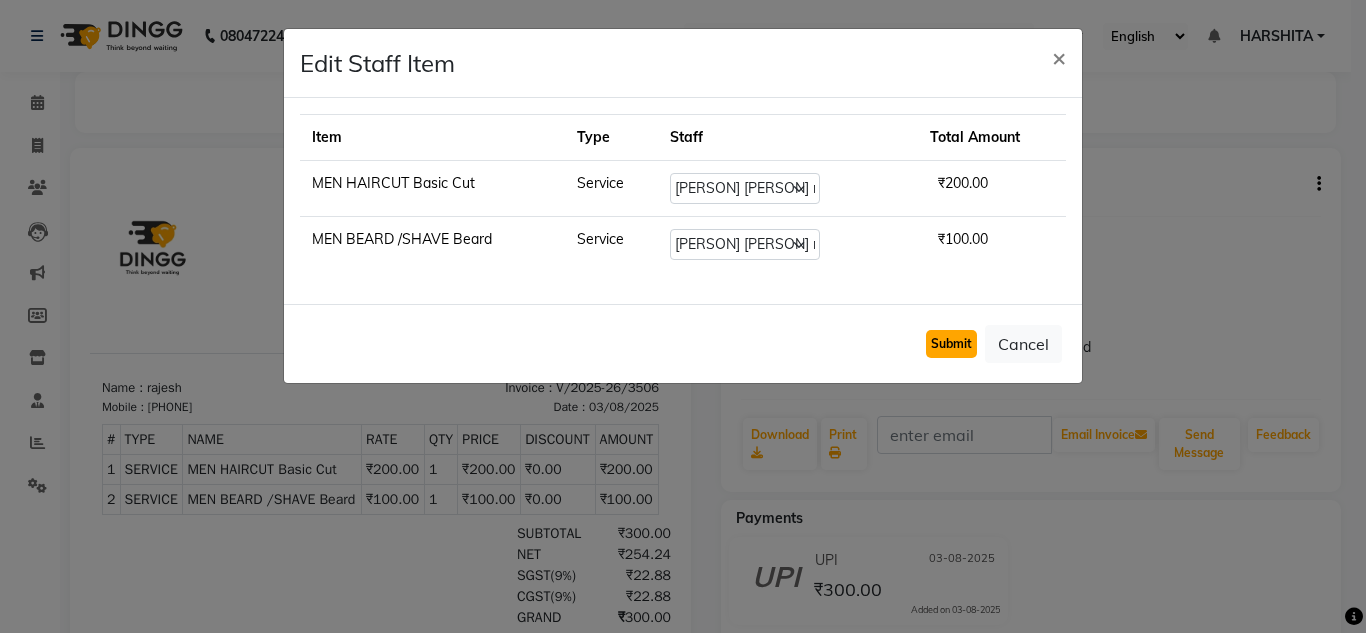 click on "Submit" 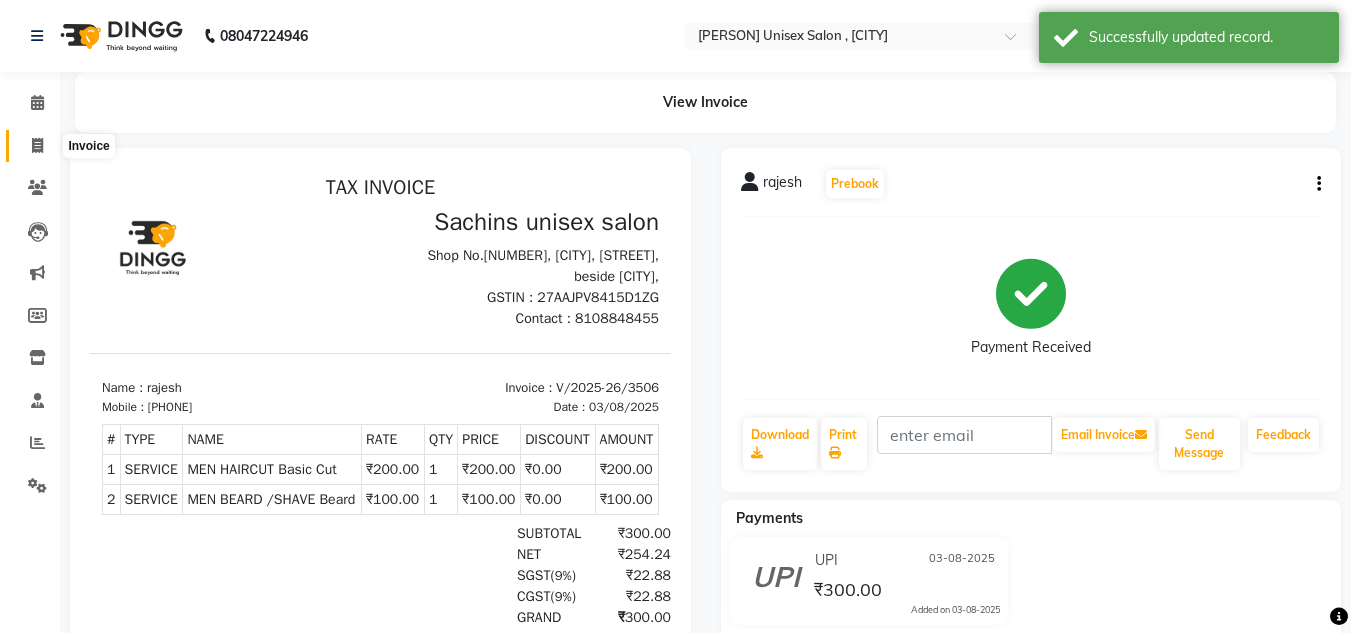 click 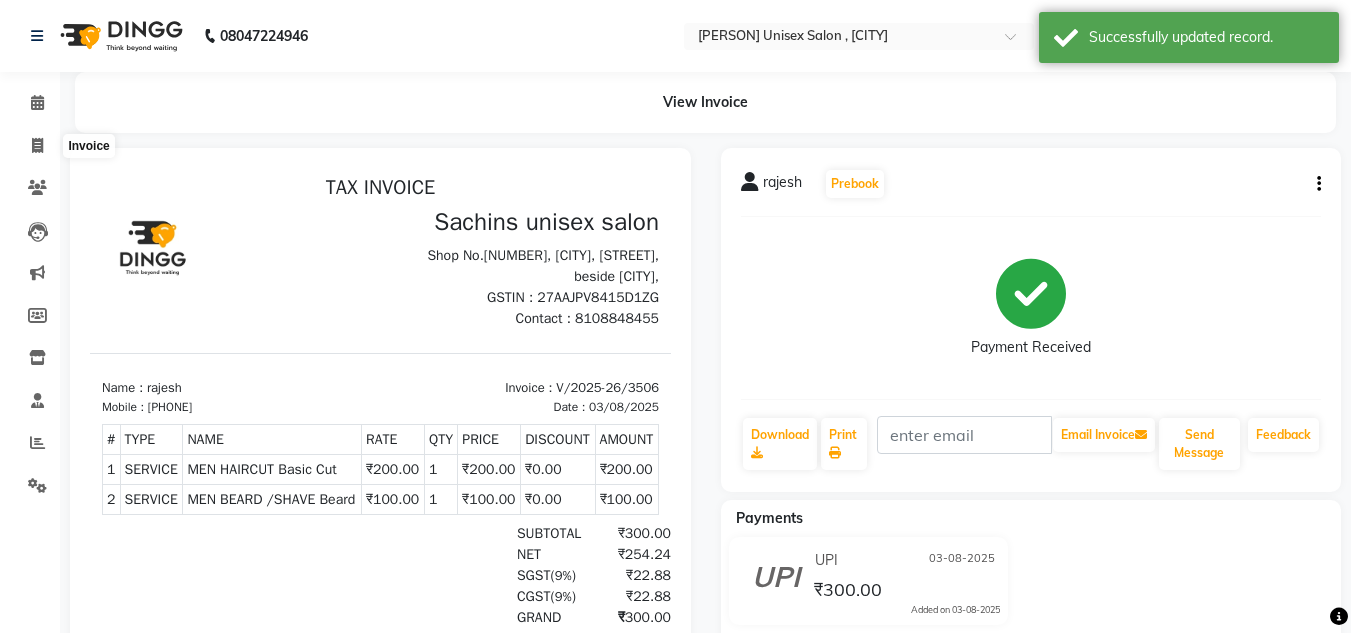 select on "service" 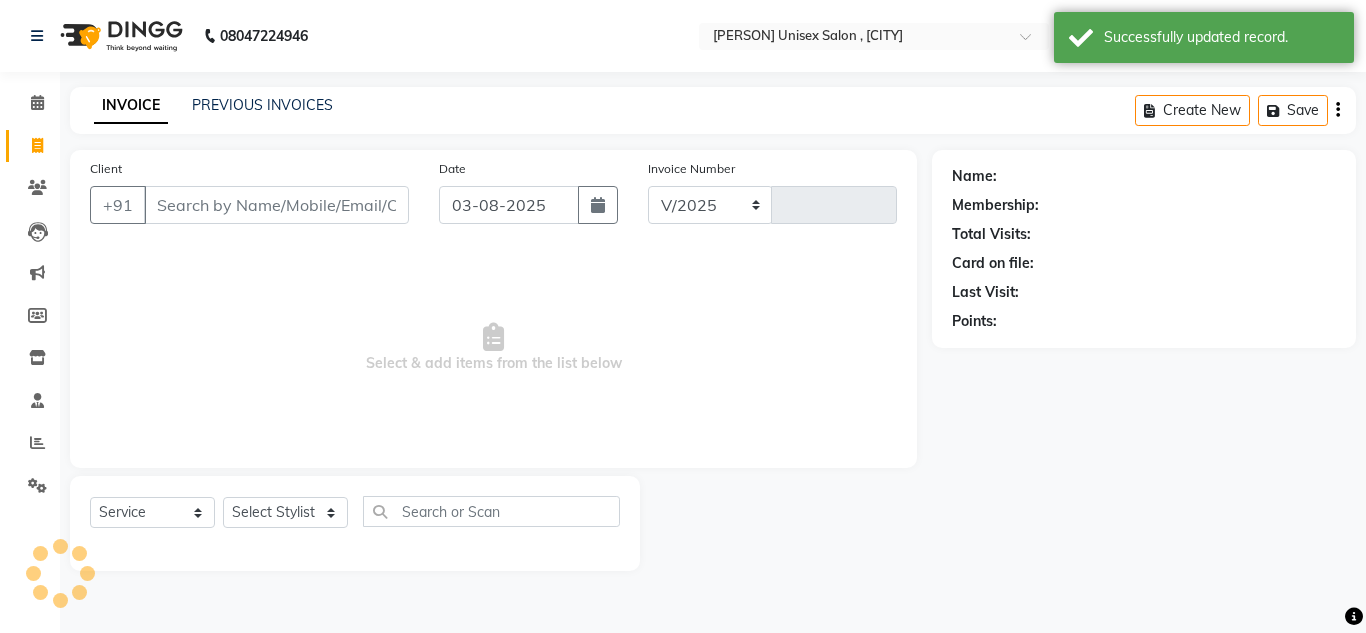 select on "6840" 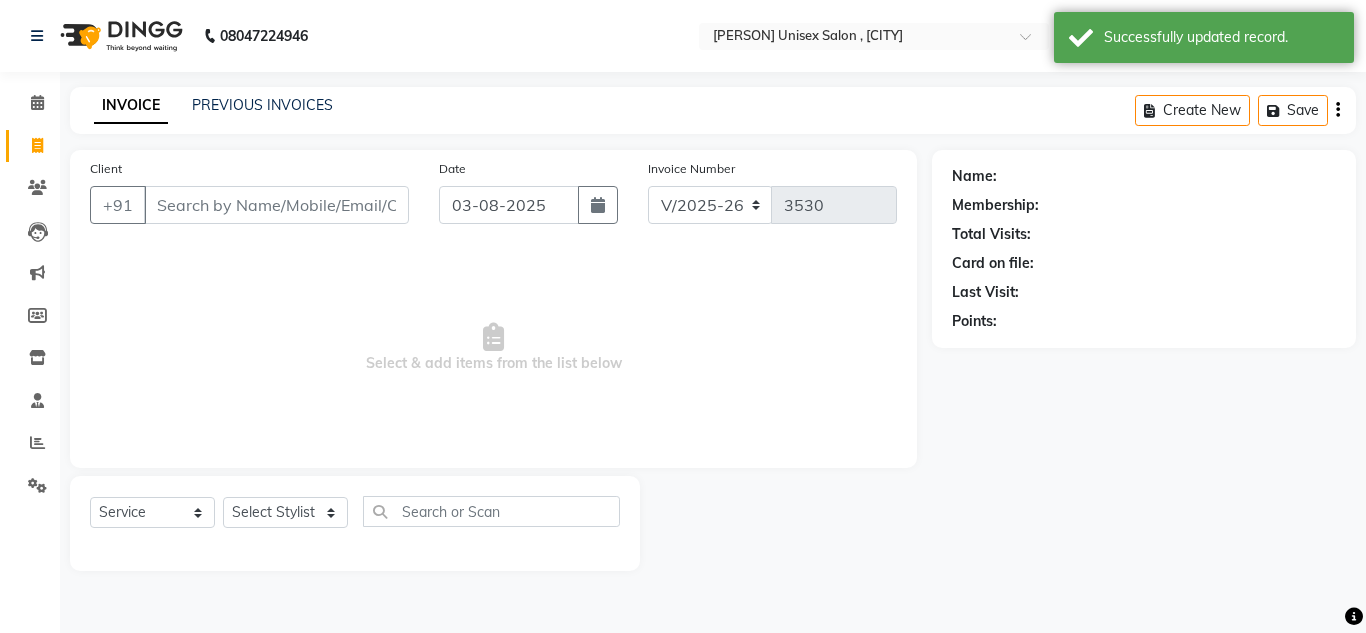 click on "[PHONE] Select Location × [PERSON] Unisex Salon , [CITY] Default Panel My Panel English ENGLISH Español العربية मराठी हिंदी ગુજરાતી தமிழ் 中文 Notifications nothing to show [PERSON] Manage Profile Change Password Sign out Version:3.15.11 ☀ [PERSON] Unisex Salon , [CITY] Calendar Invoice Clients Leads Marketing Members Inventory Staff Reports Settings Completed InProgress Upcoming Dropped Tentative Check-In Confirm Bookings Generate Report Segments Page Builder INVOICE PREVIOUS INVOICES Create New Save Client +[PHONE] Date [DATE] Invoice Number V/[YEAR] V/[YEAR]-[YEAR] [NUMBER] Select & add items from the list below Select Service Product Membership Package Voucher Prepaid Gift Card Select Stylist [PERSON] [PERSON] new HARSHITA mohit Neeraj Owner preeti Raghav sakib [PERSON] Name: Membership: Total Visits: Card on file: Last Visit: Points:" at bounding box center [683, 316] 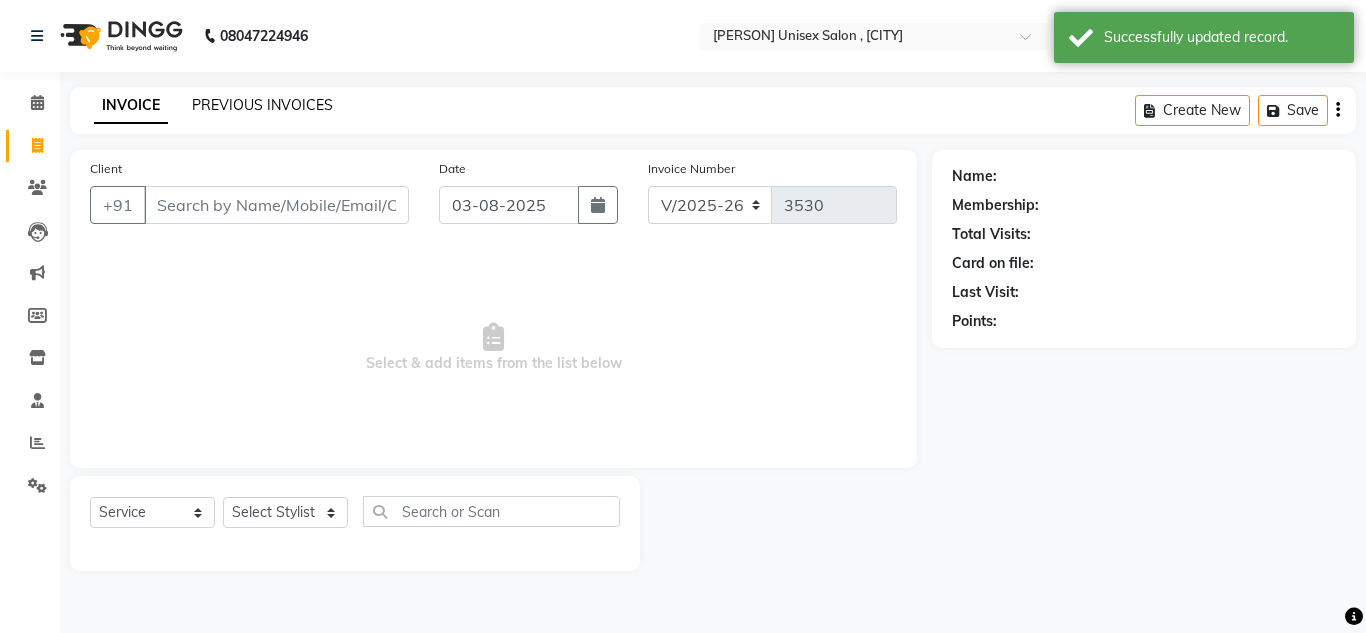click on "PREVIOUS INVOICES" 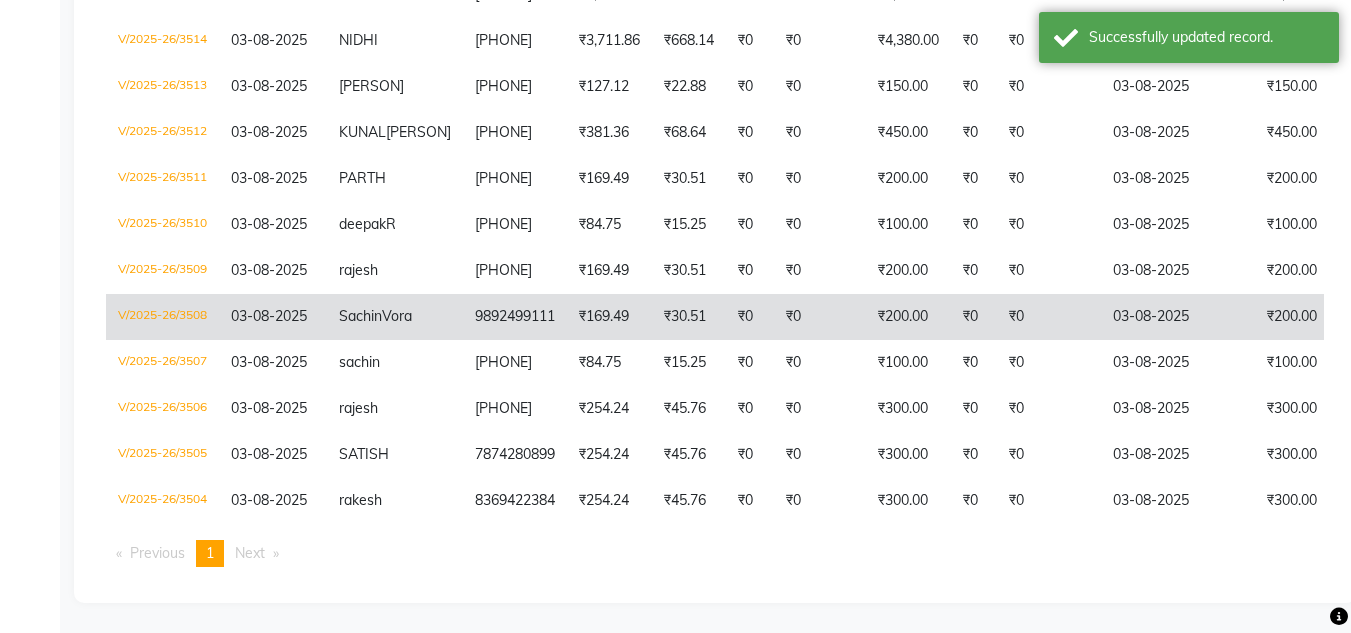 scroll, scrollTop: 1101, scrollLeft: 0, axis: vertical 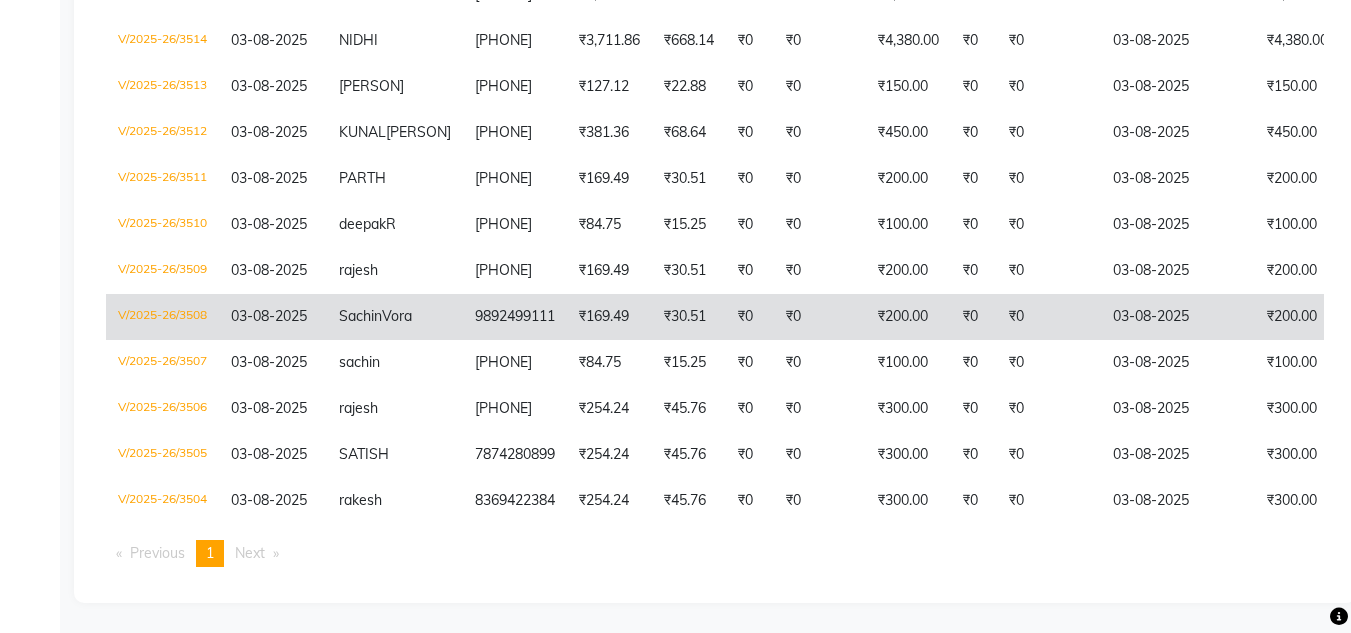 click on "₹30.51" 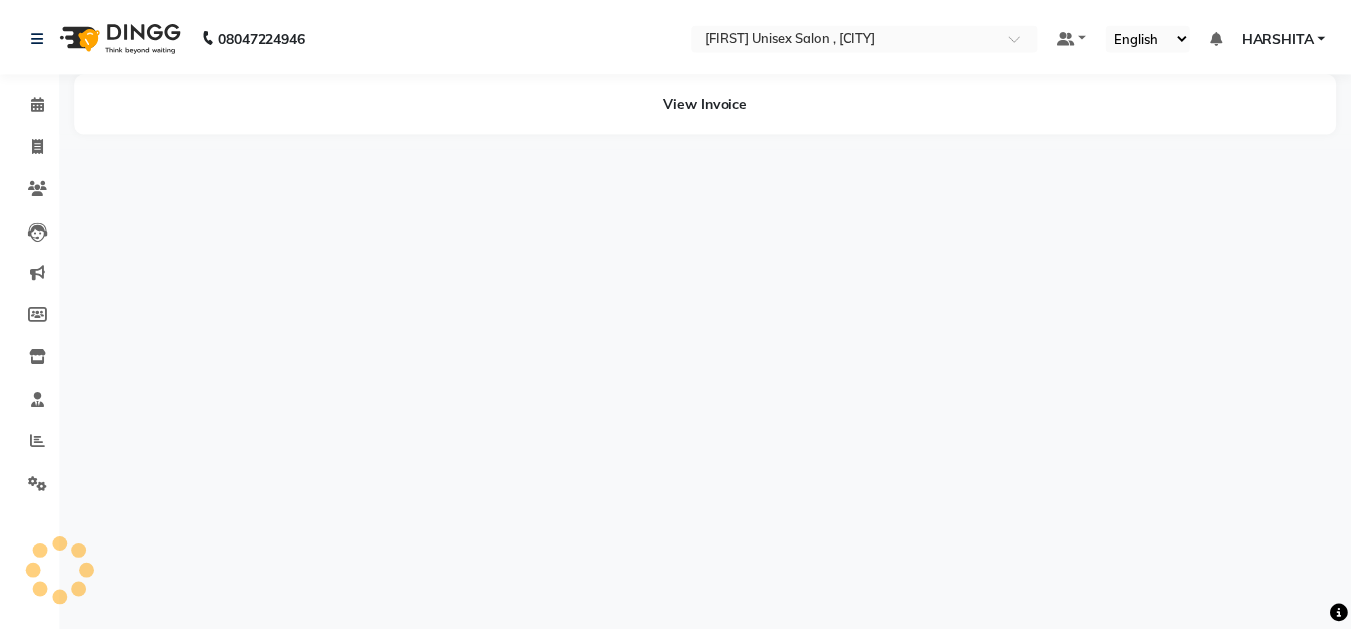 scroll, scrollTop: 0, scrollLeft: 0, axis: both 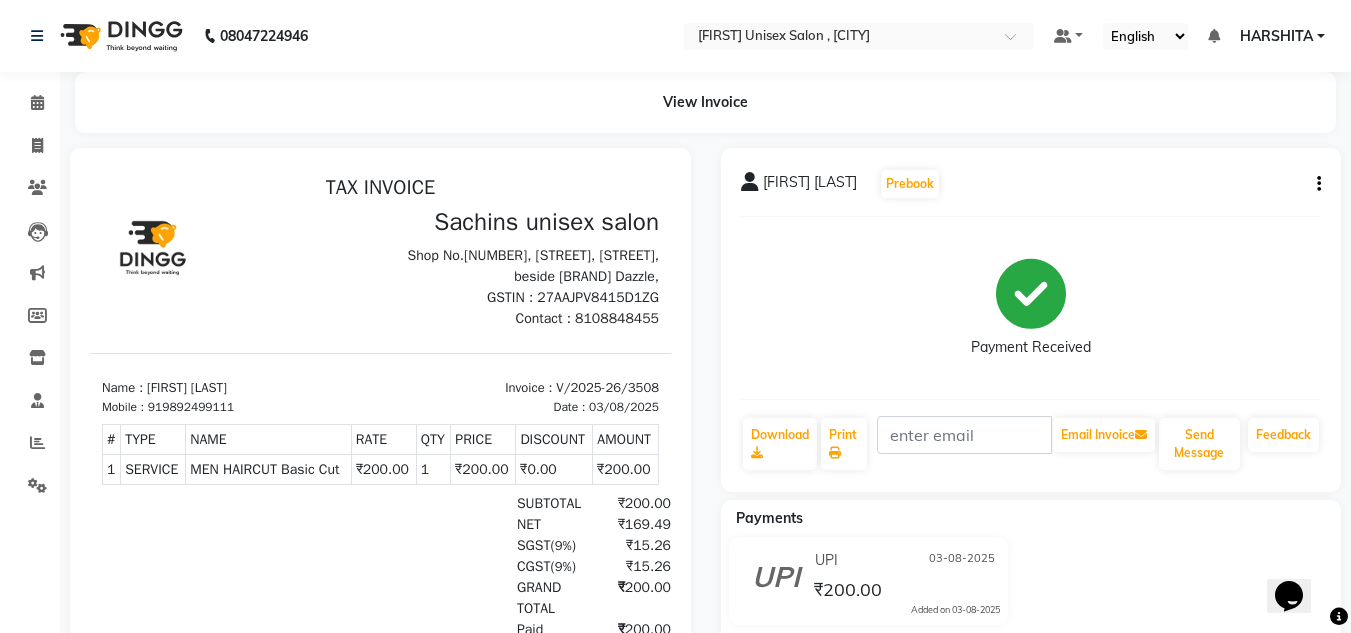 click on "Sachin Vora  Prebook   Payment Received  Download  Print   Email Invoice   Send Message Feedback" 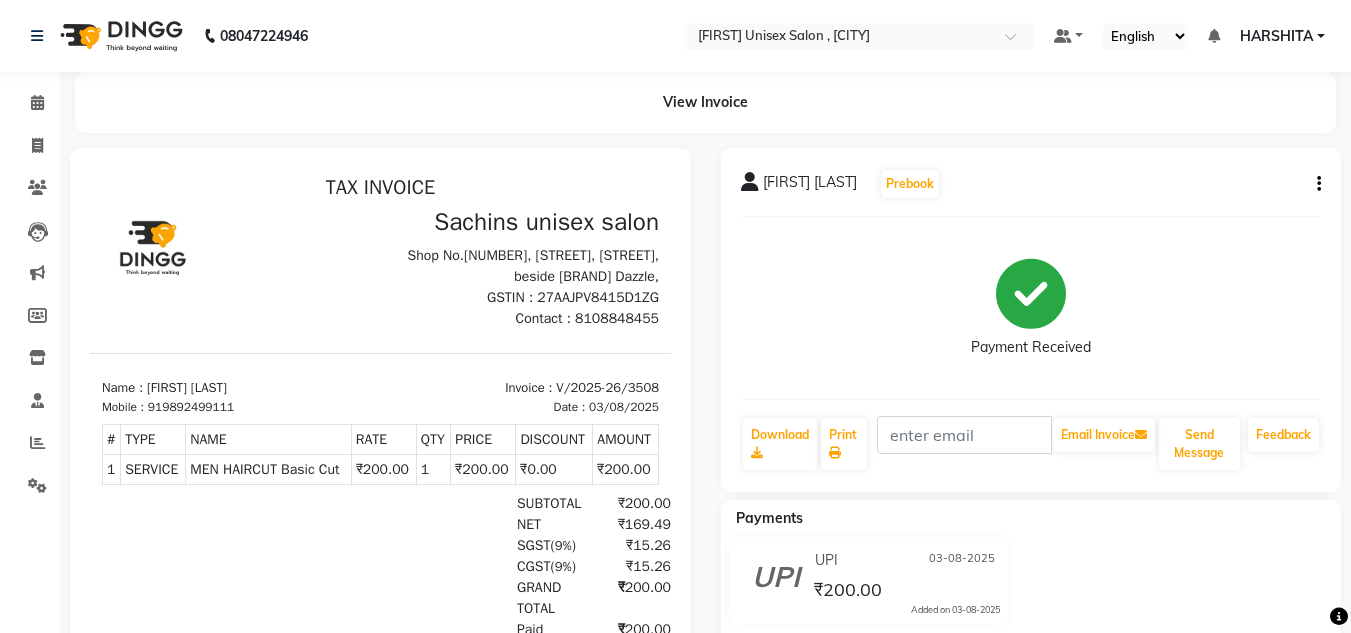 click 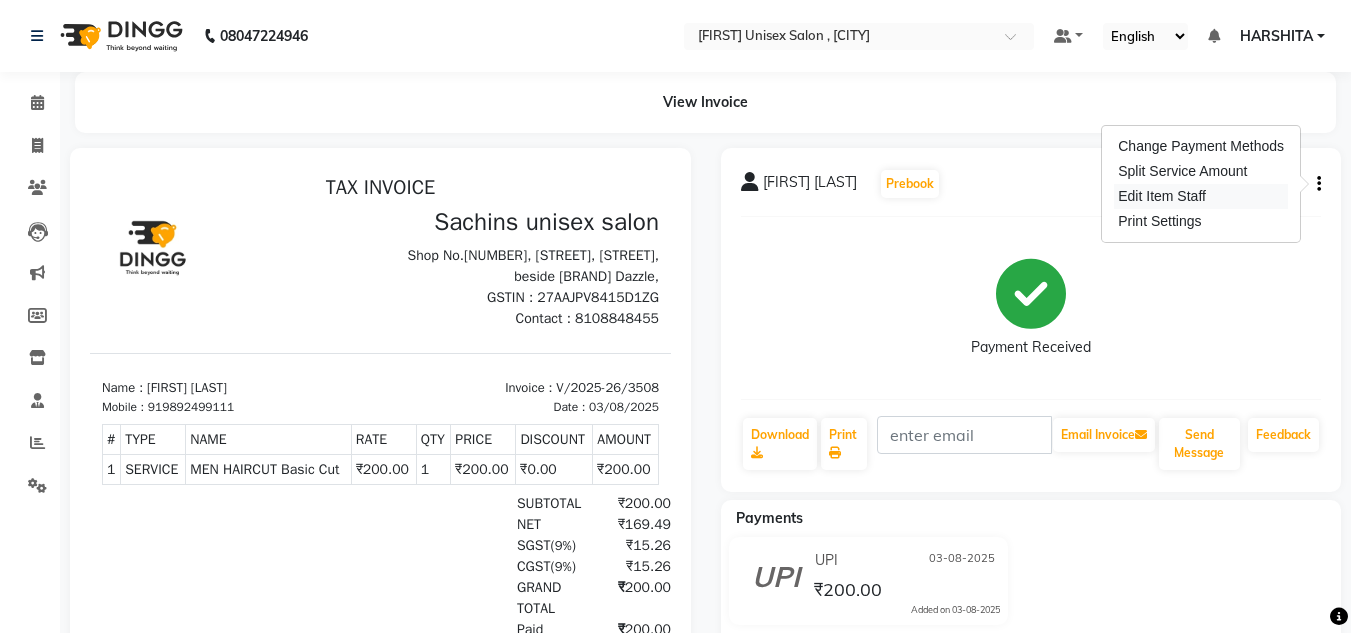 click on "Edit Item Staff" at bounding box center (1201, 196) 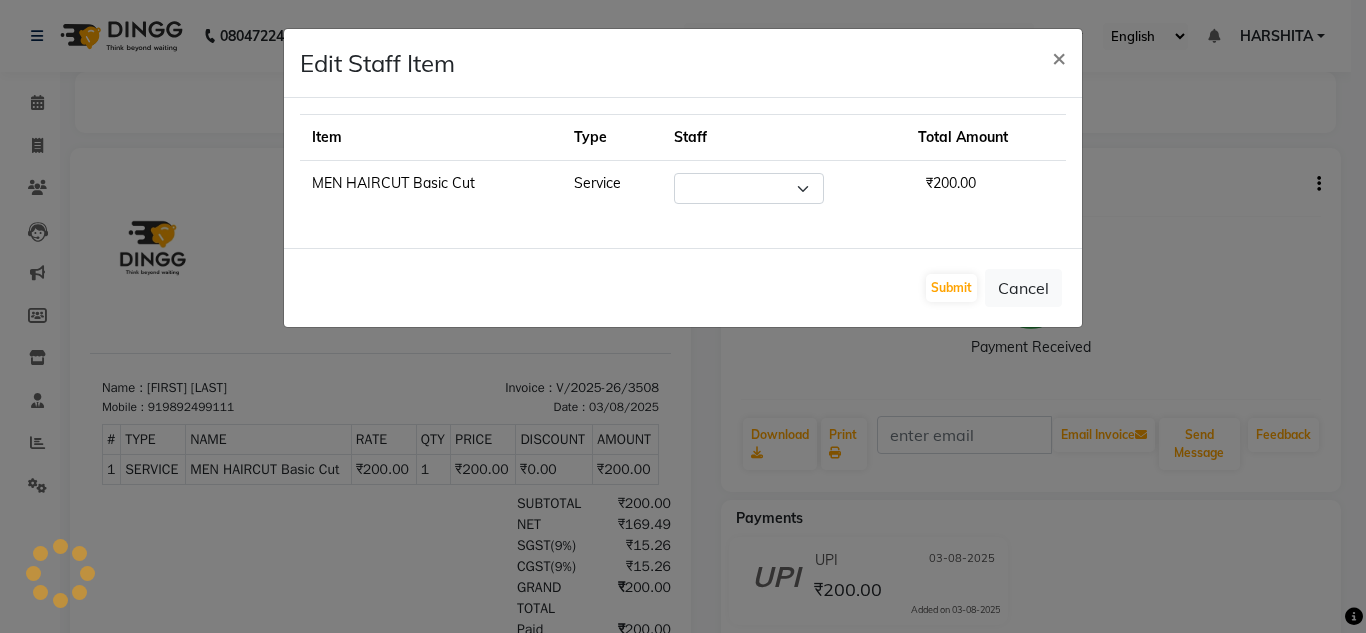 select on "85763" 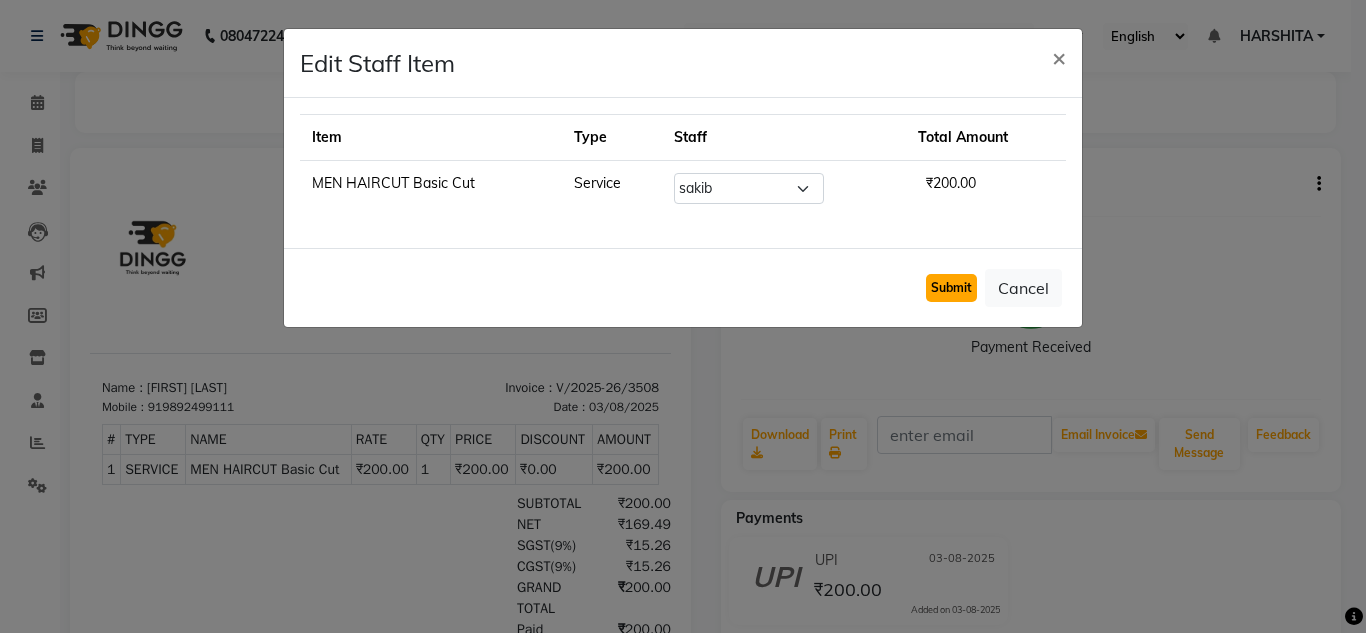 click on "Submit" 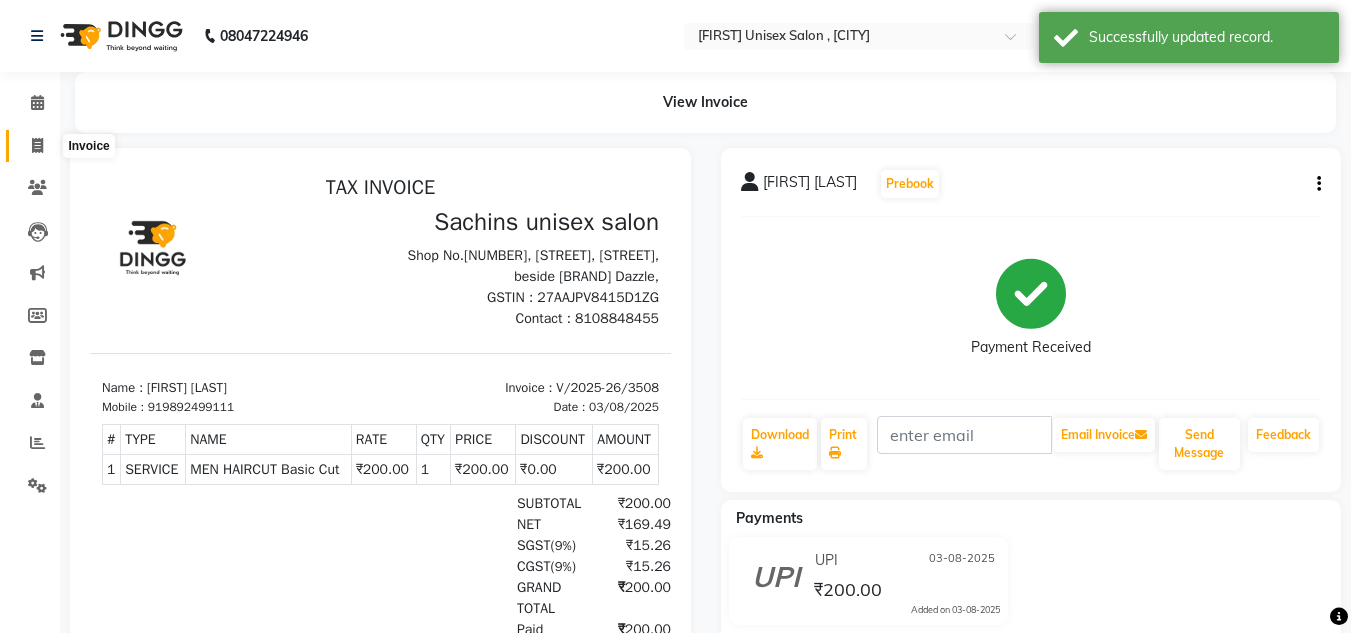 click 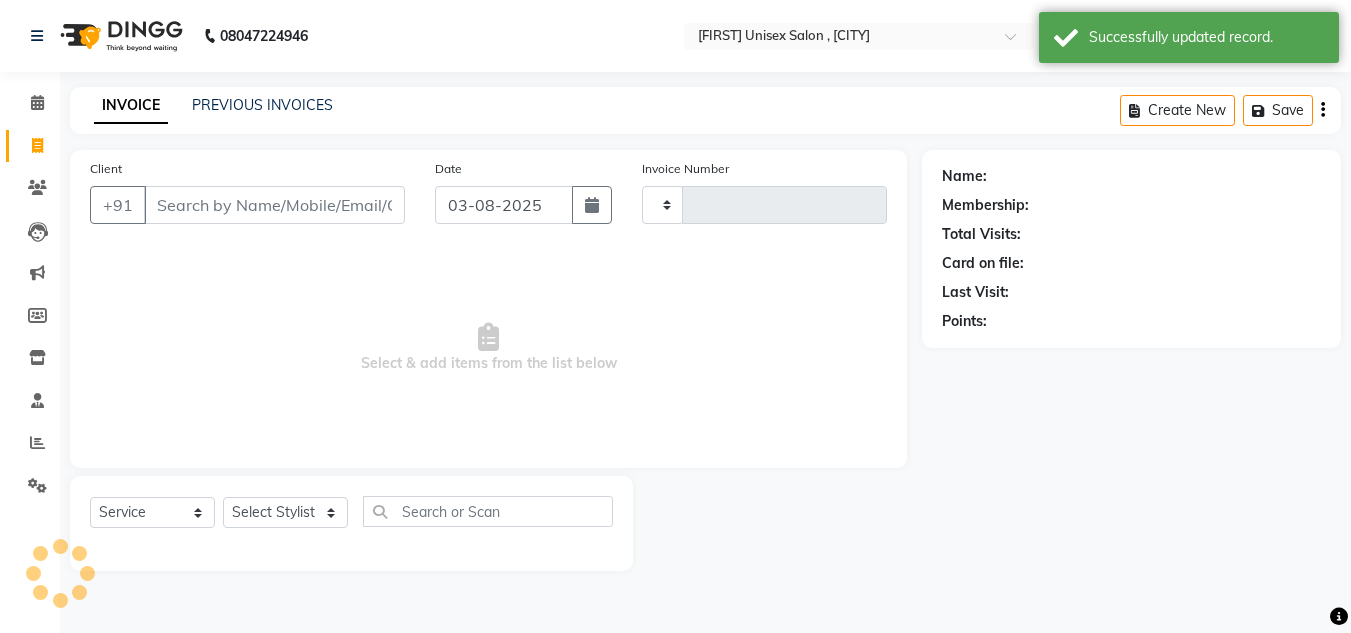 type on "3530" 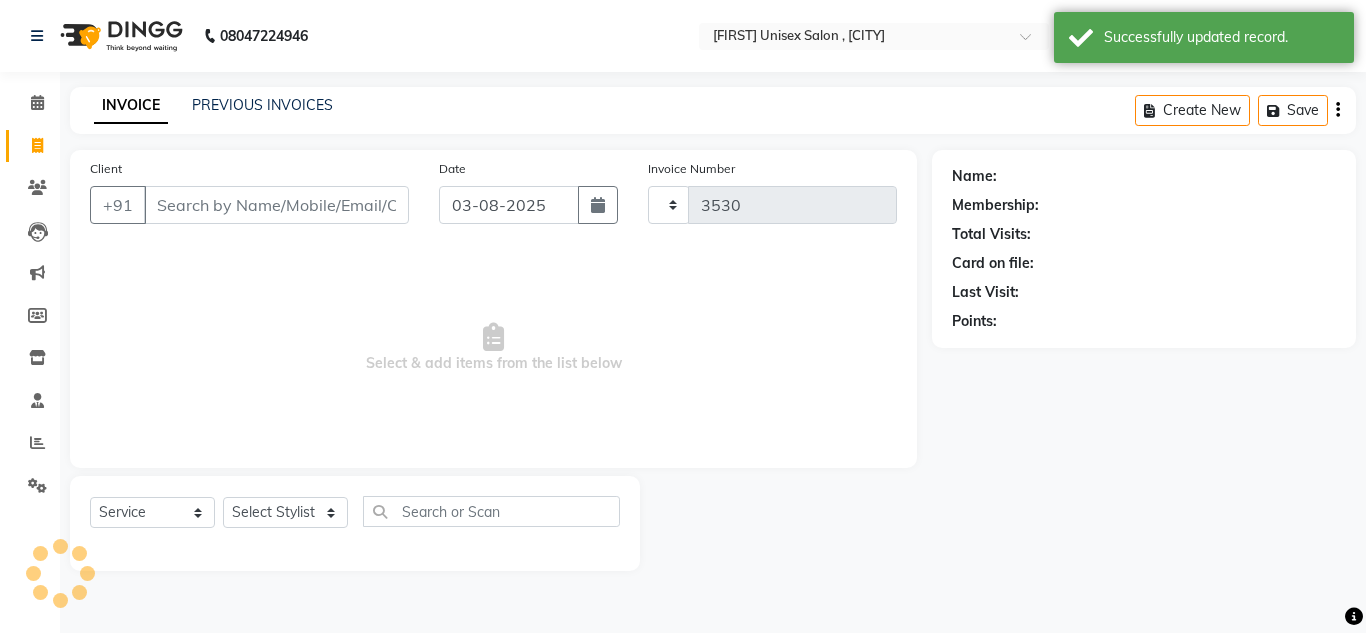 select on "6840" 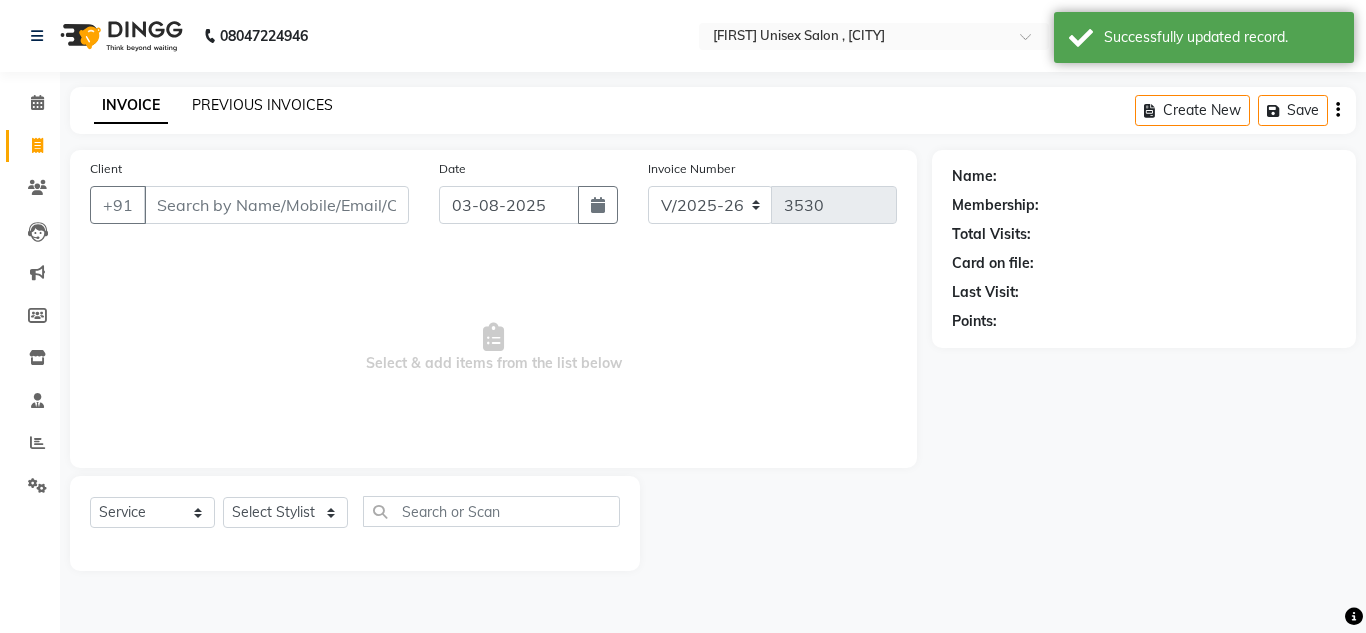 click on "PREVIOUS INVOICES" 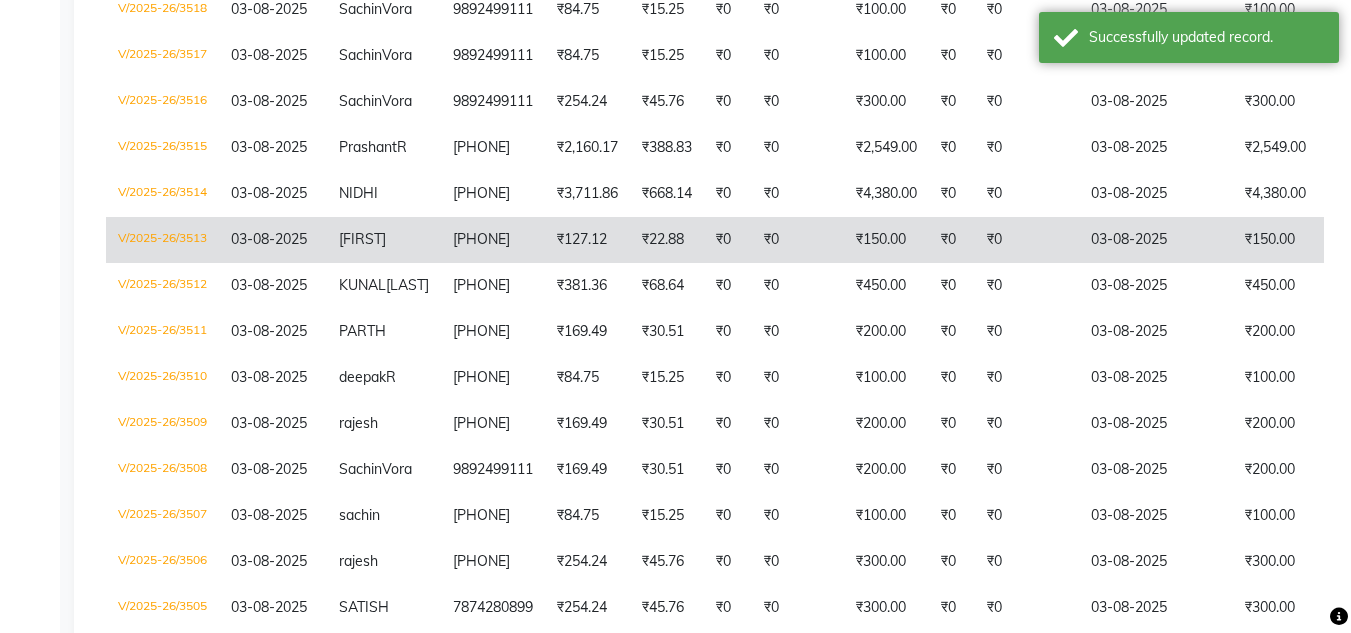 scroll, scrollTop: 901, scrollLeft: 0, axis: vertical 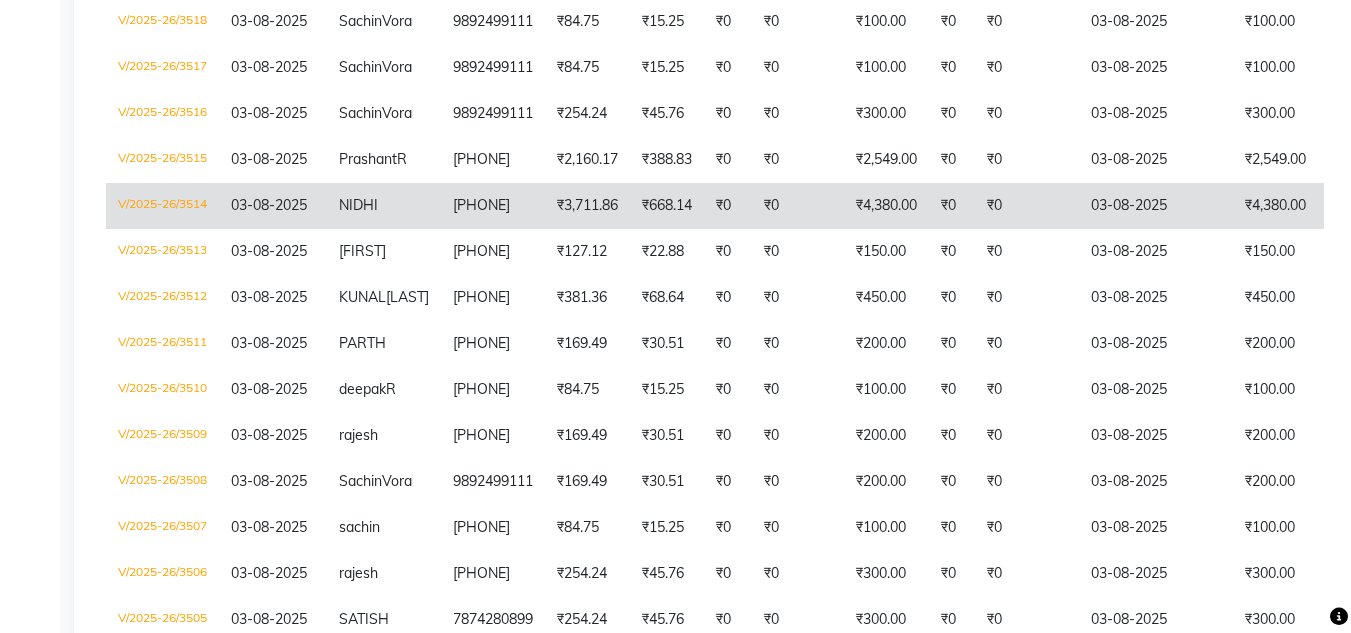 click on "₹0" 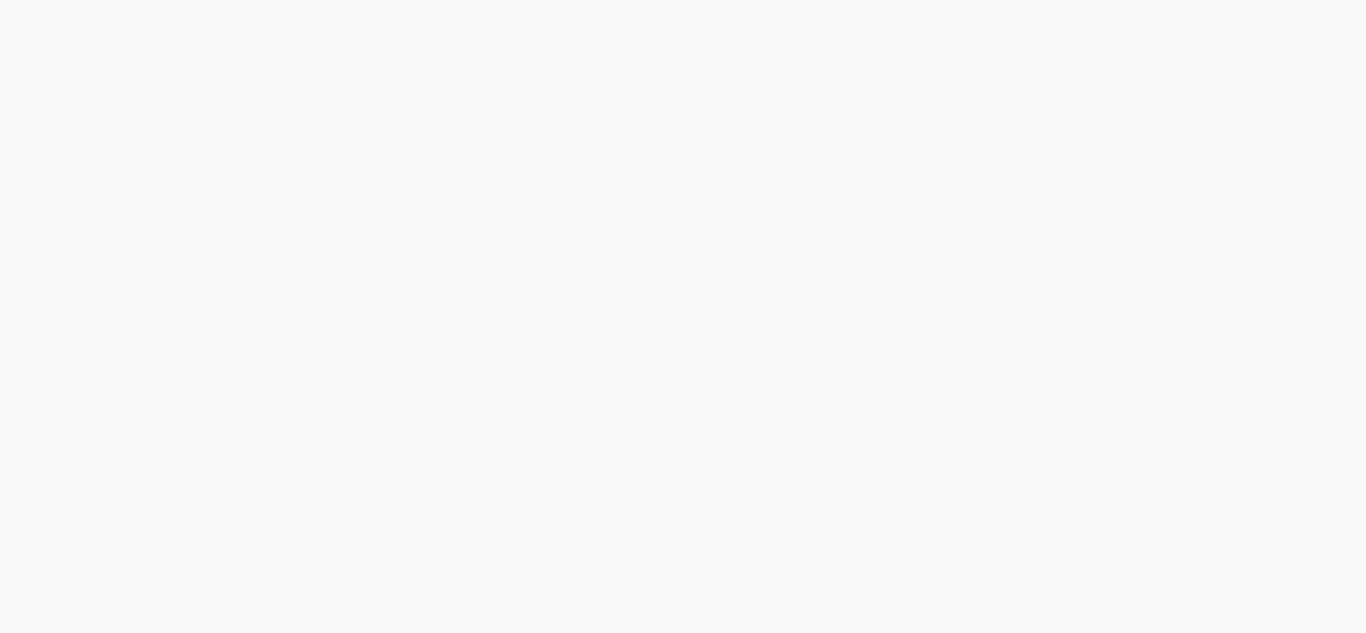 scroll, scrollTop: 0, scrollLeft: 0, axis: both 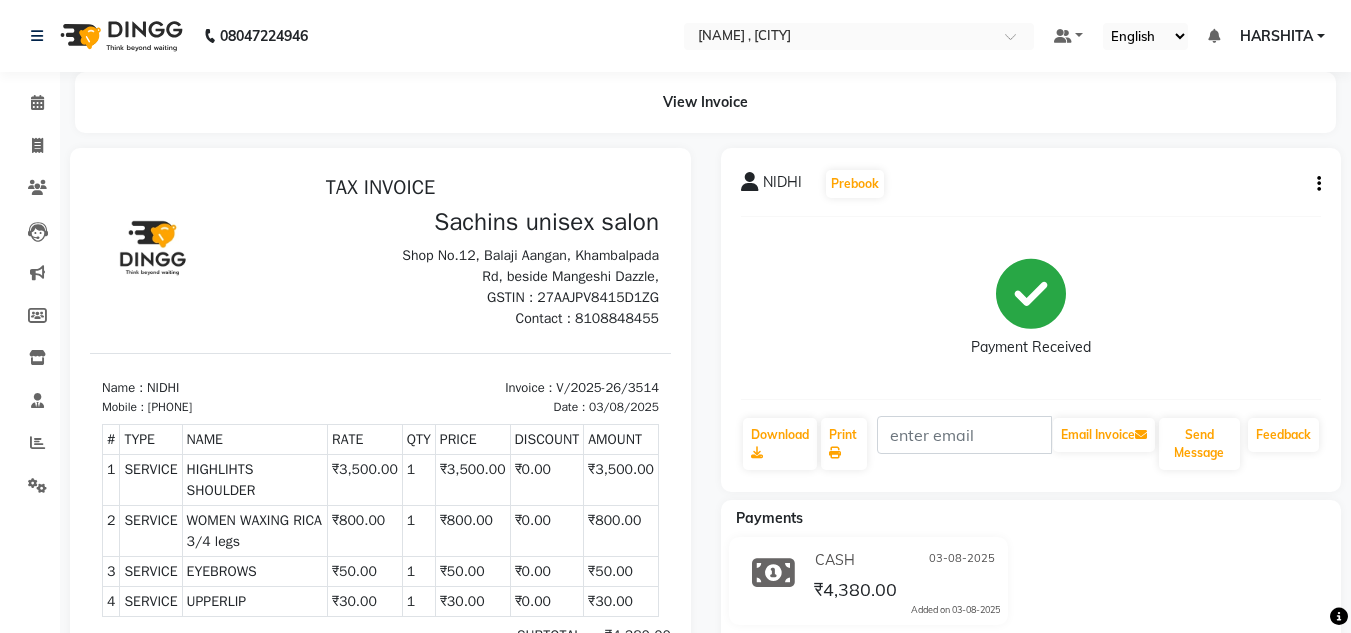 click on "NIDHI   Prebook   Payment Received  Download  Print   Email Invoice   Send Message Feedback" 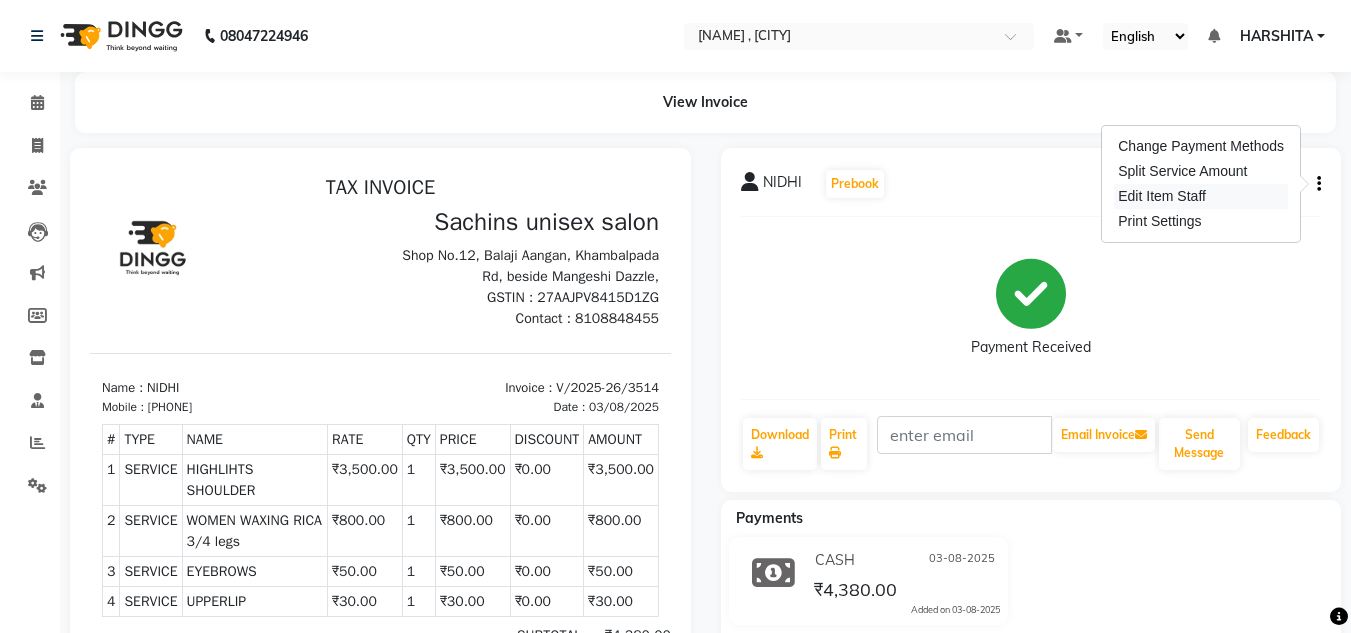 click on "Edit Item Staff" at bounding box center (1201, 196) 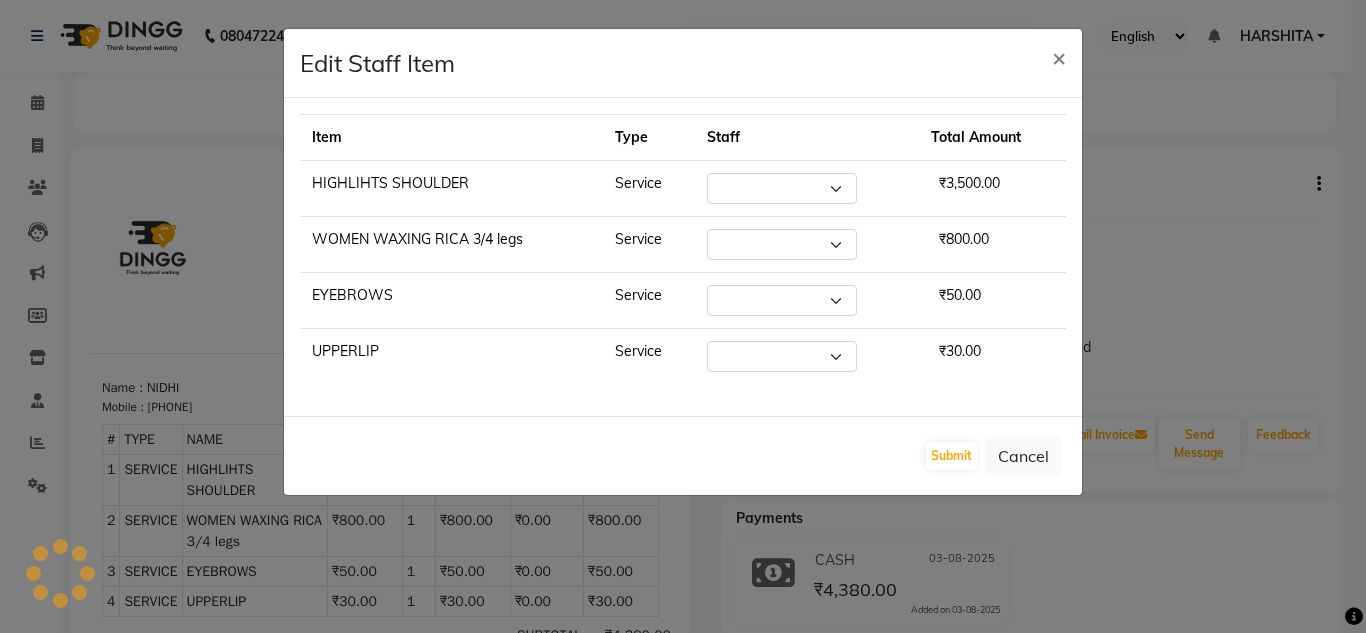 select on "53569" 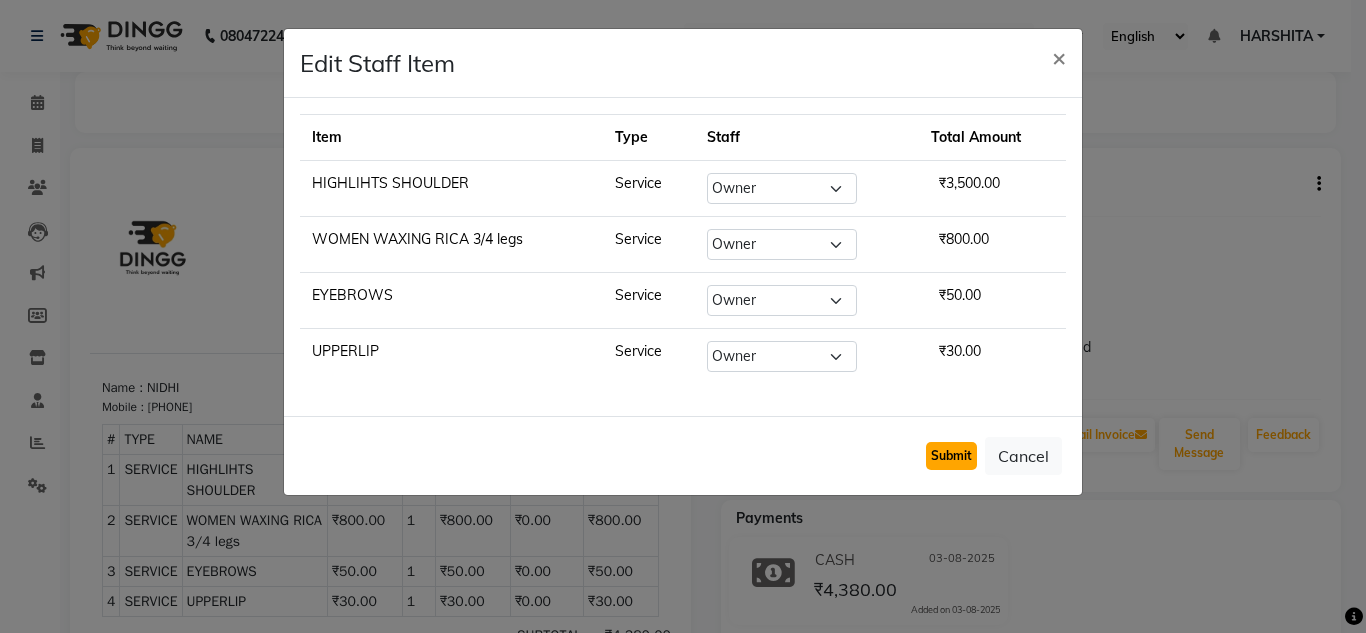 click on "Submit" 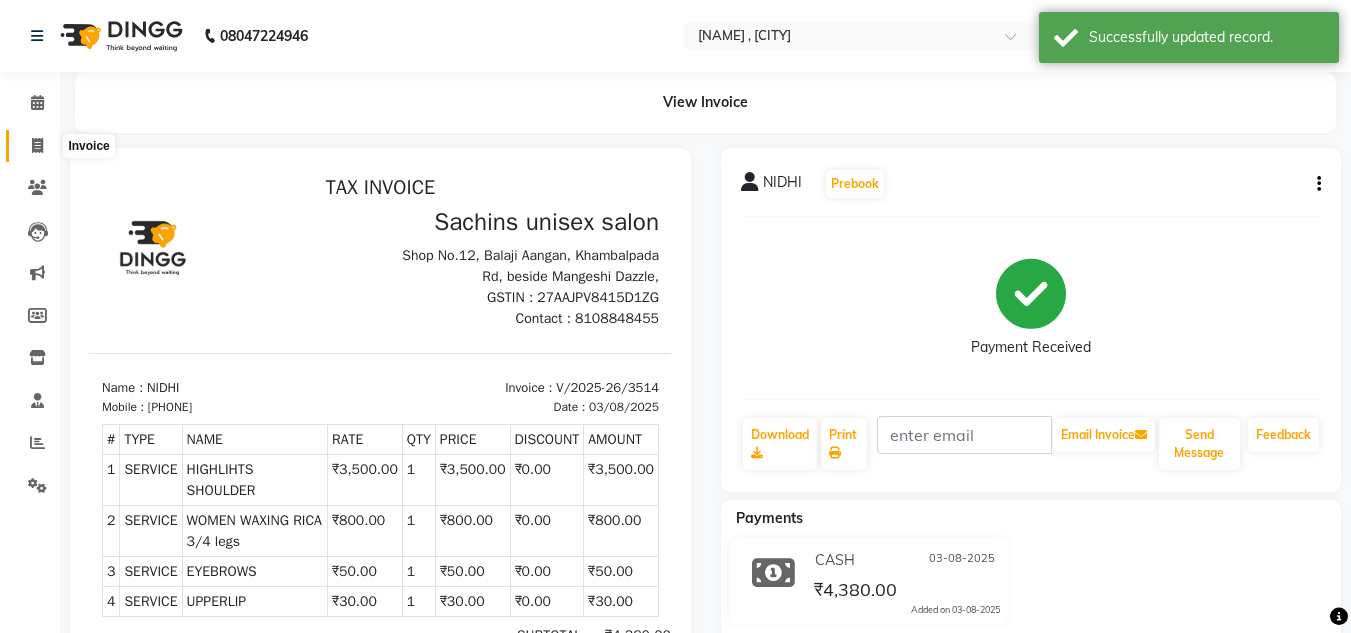click 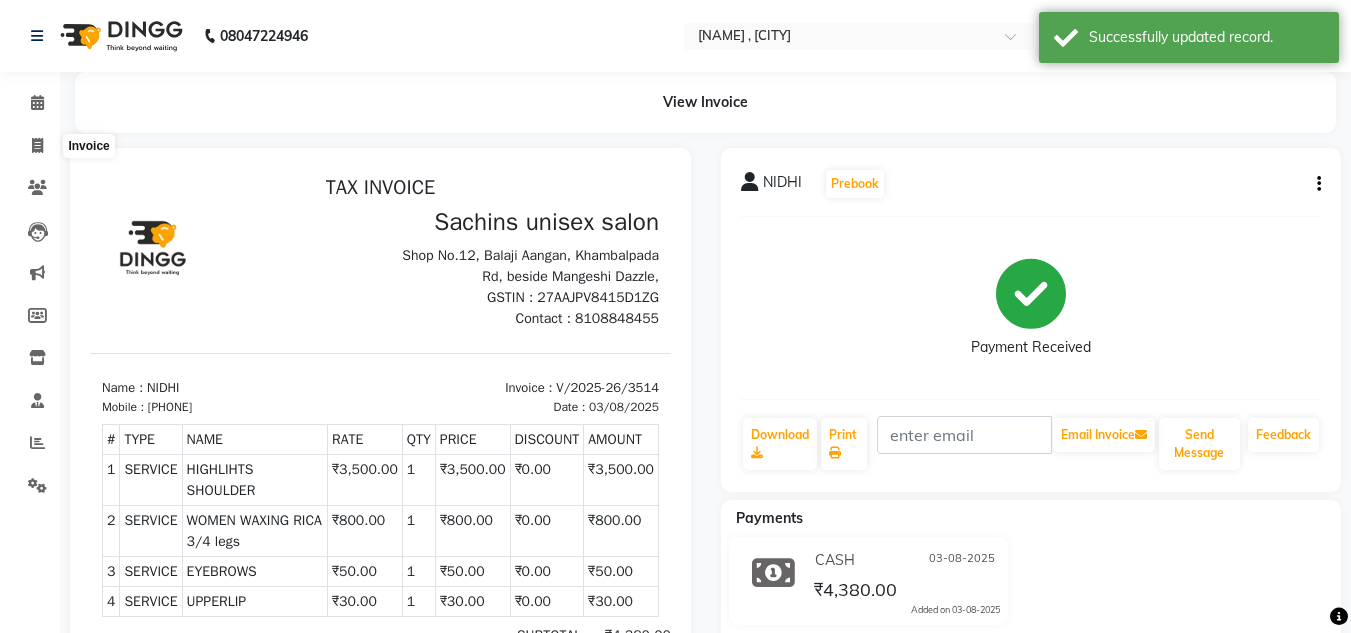select on "service" 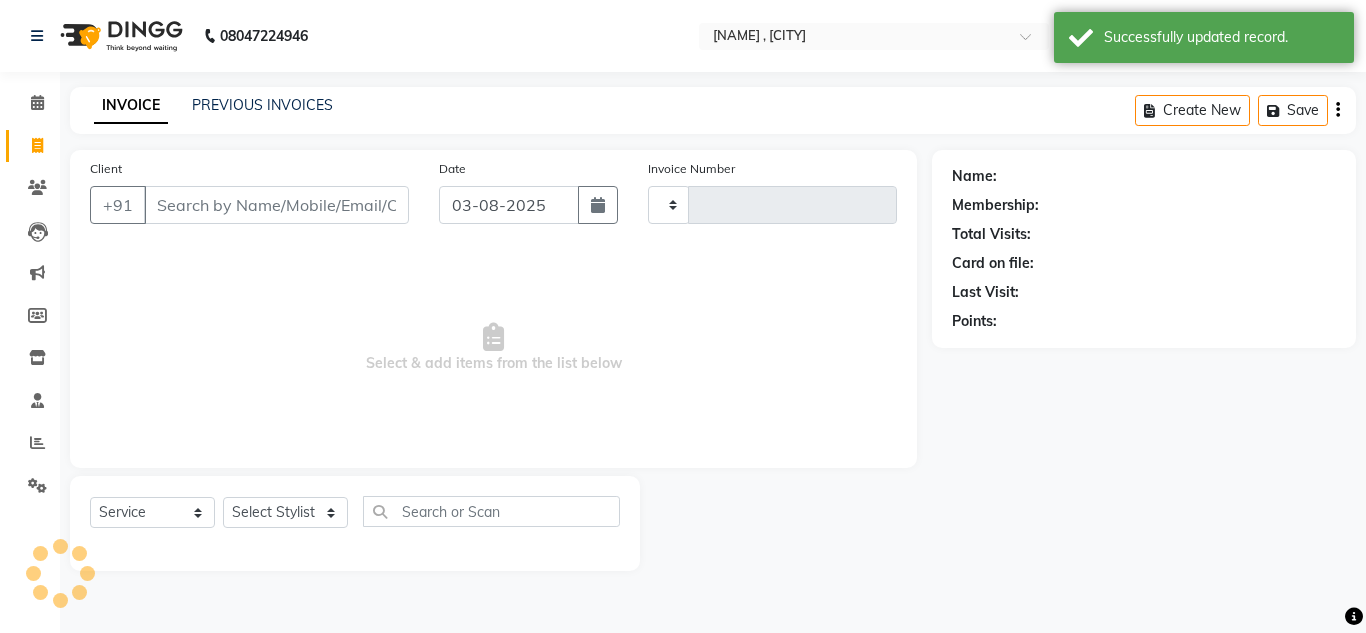 type on "3530" 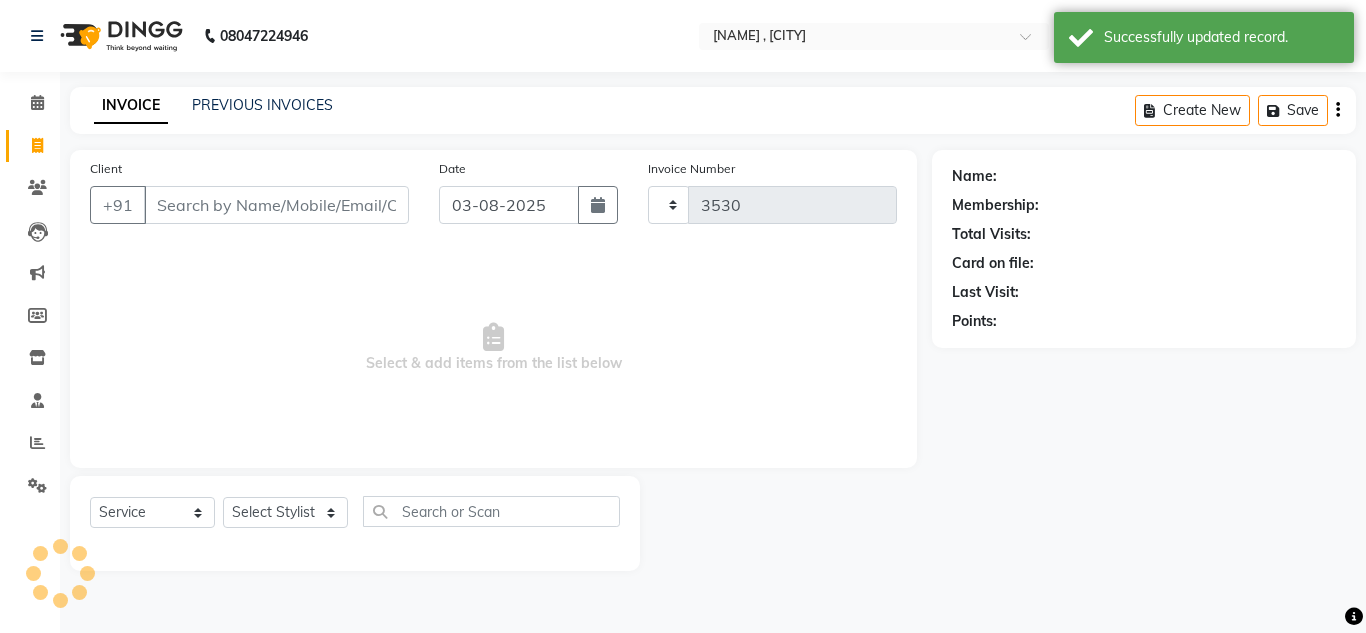 select on "6840" 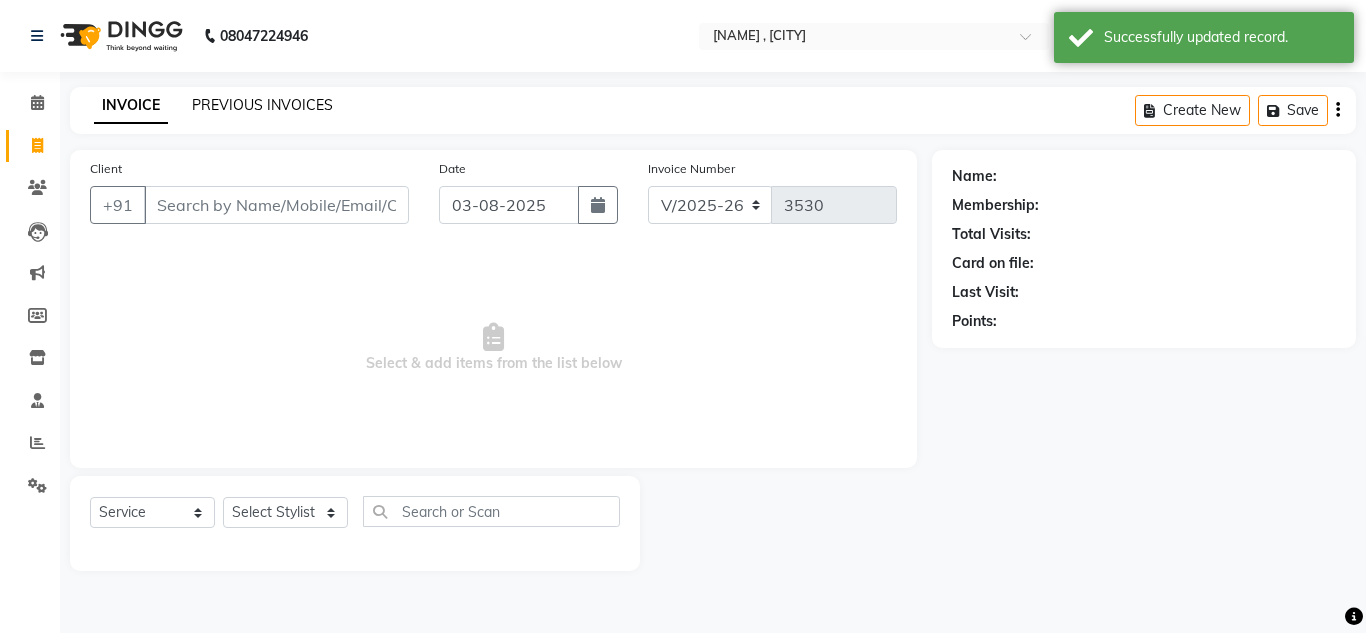 click on "PREVIOUS INVOICES" 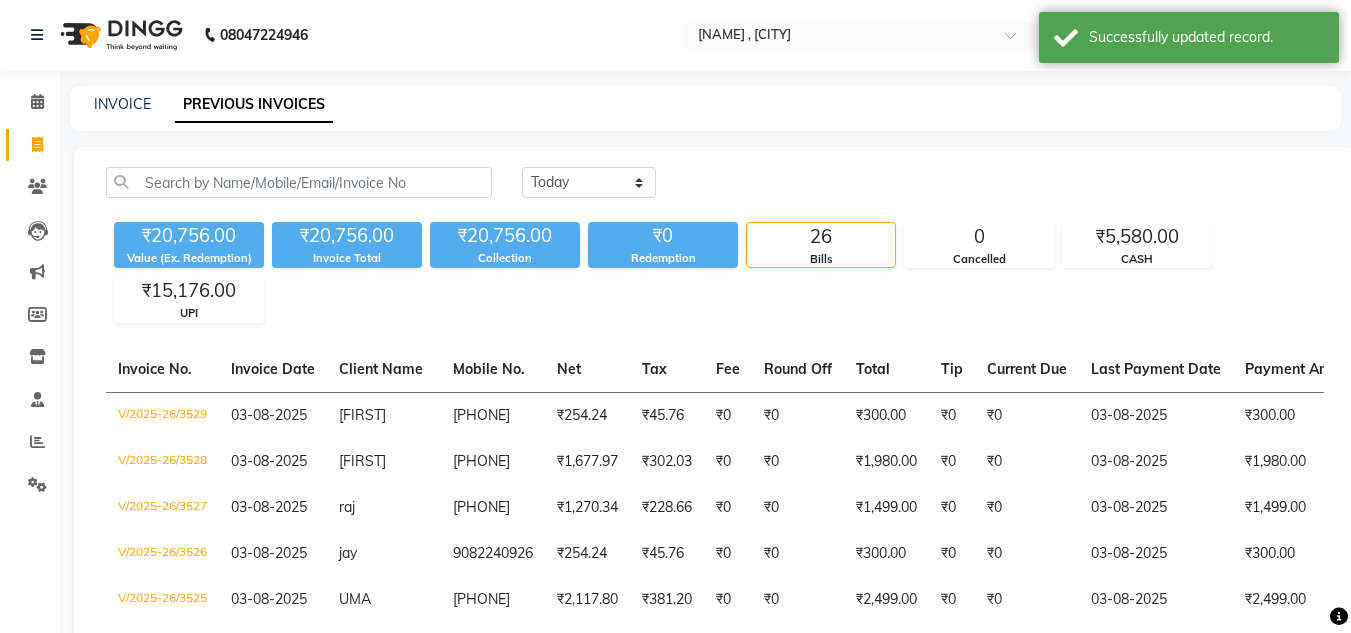 scroll, scrollTop: 0, scrollLeft: 0, axis: both 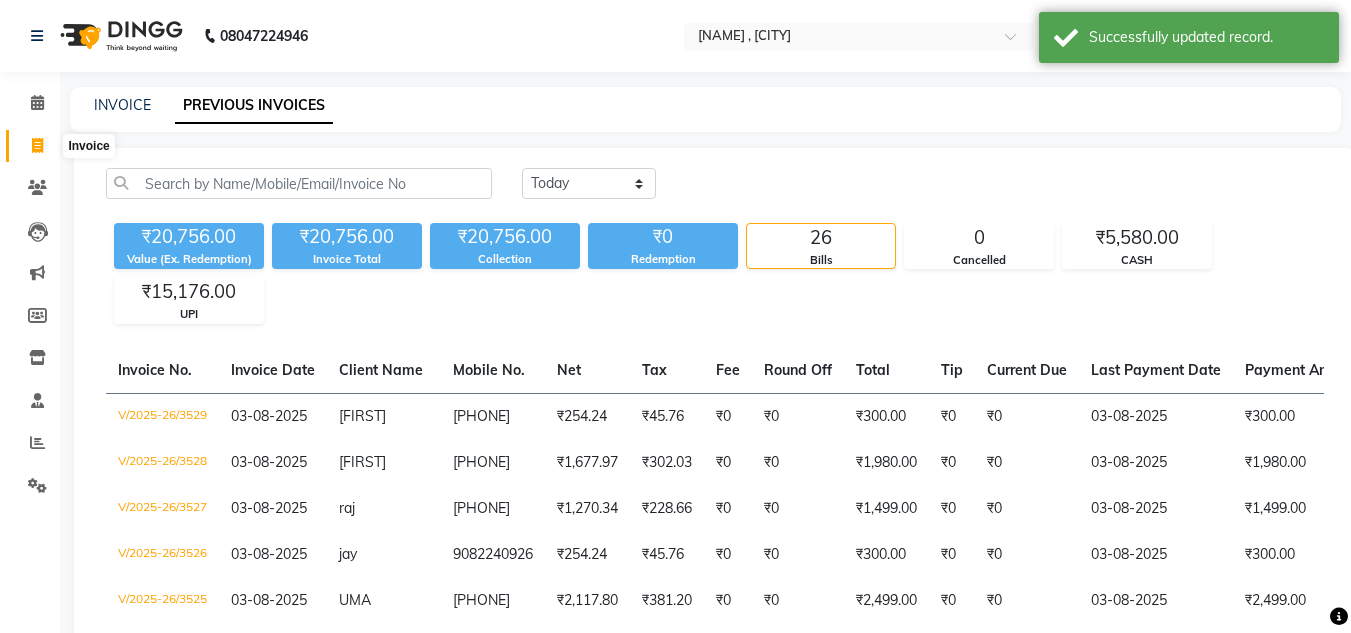 drag, startPoint x: 30, startPoint y: 152, endPoint x: 46, endPoint y: 147, distance: 16.763054 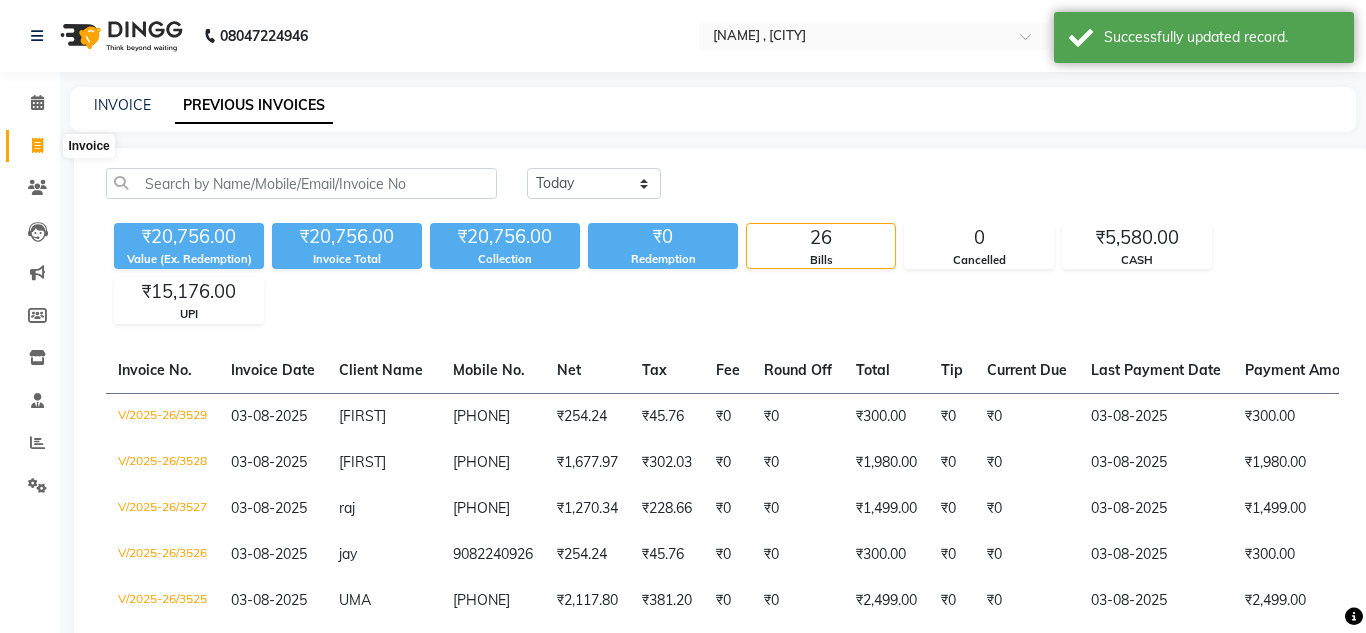 select on "service" 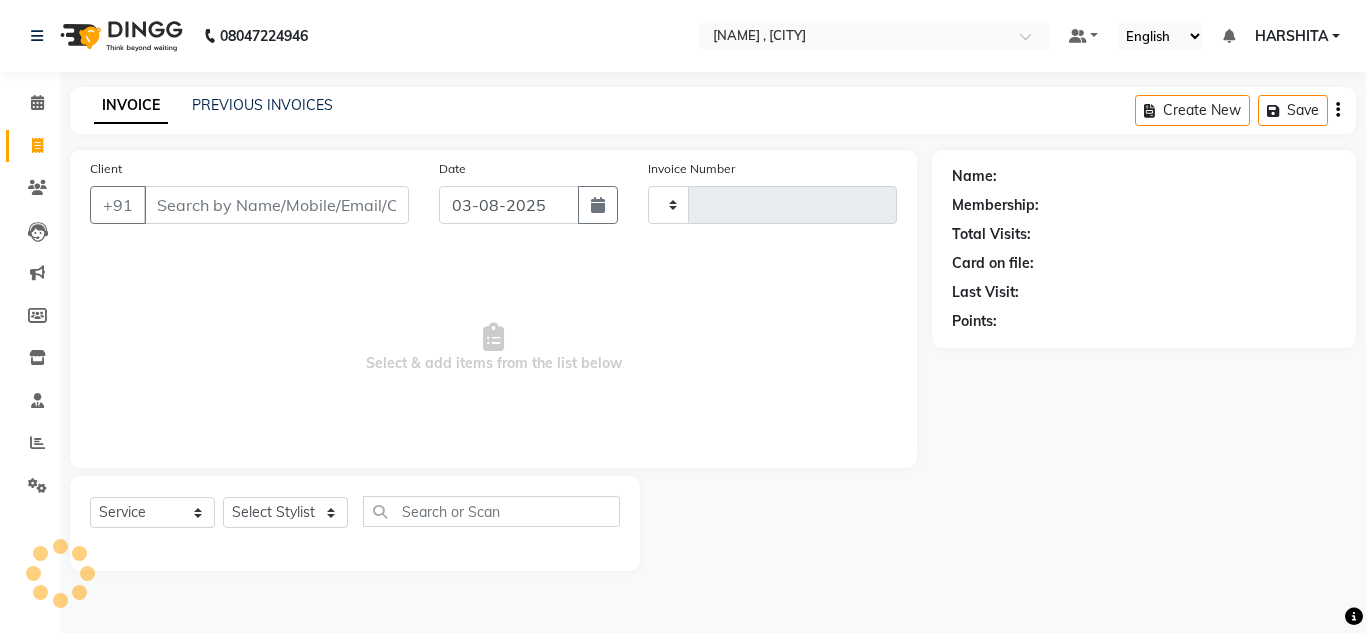 type on "3530" 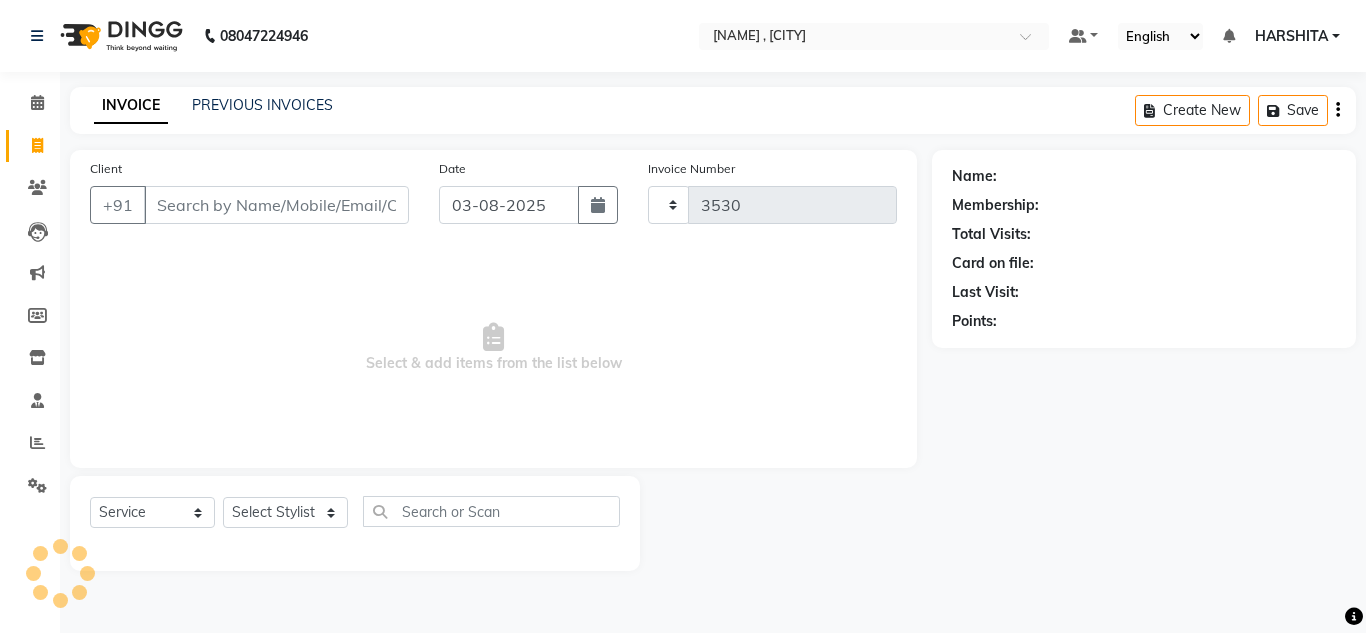 select on "6840" 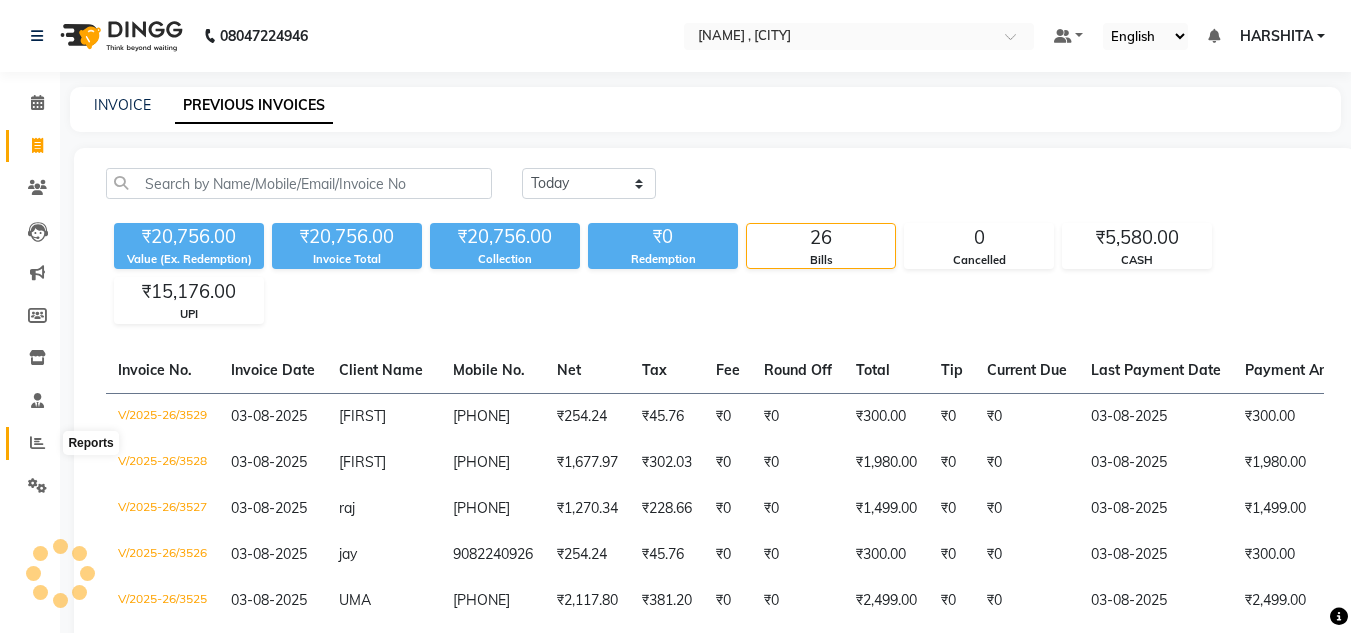 click 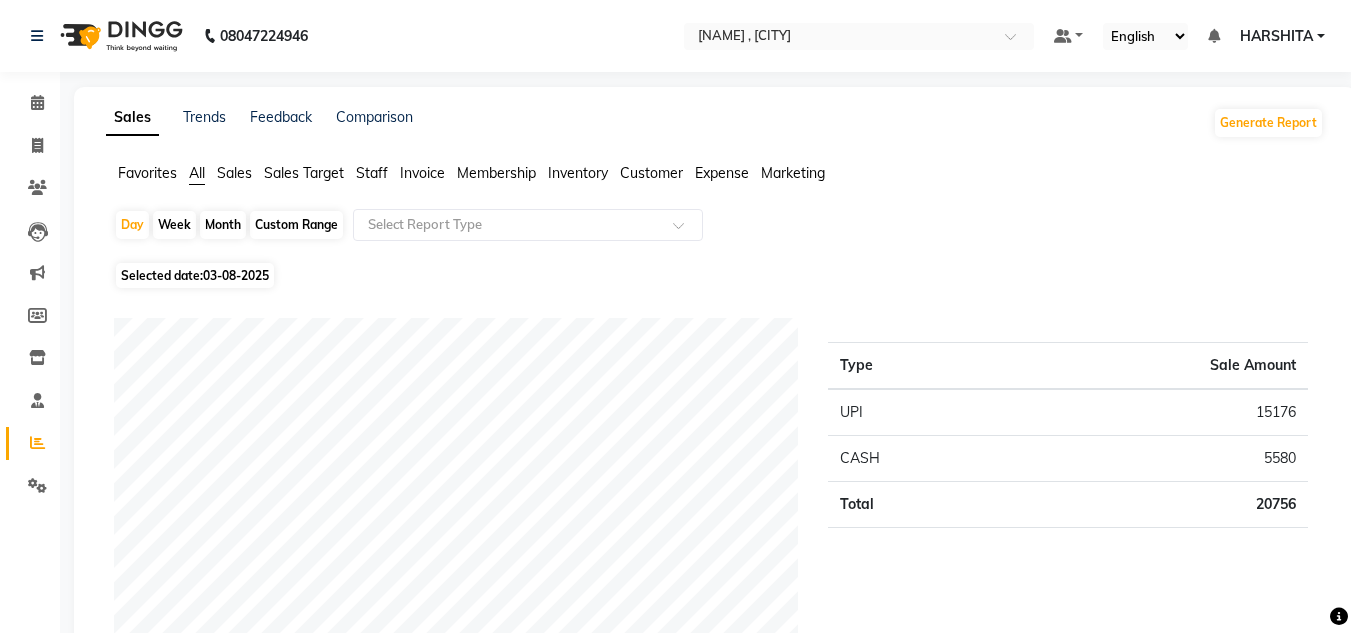 click on "03-08-2025" 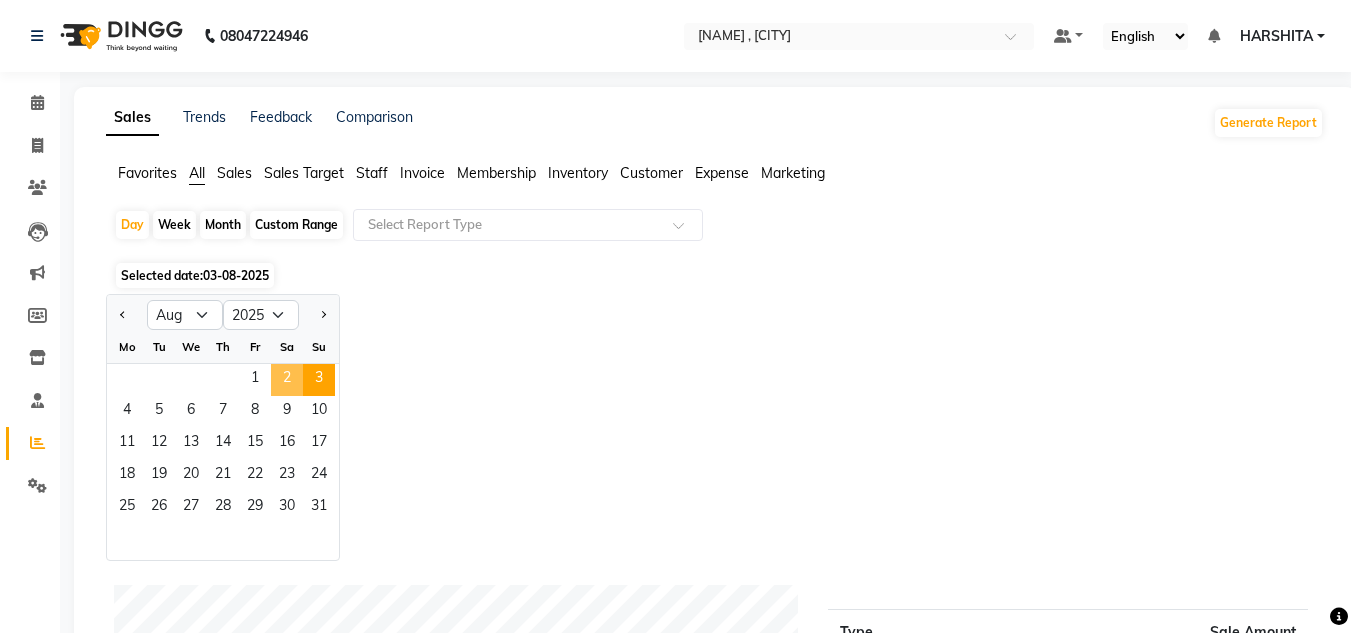 click on "2" 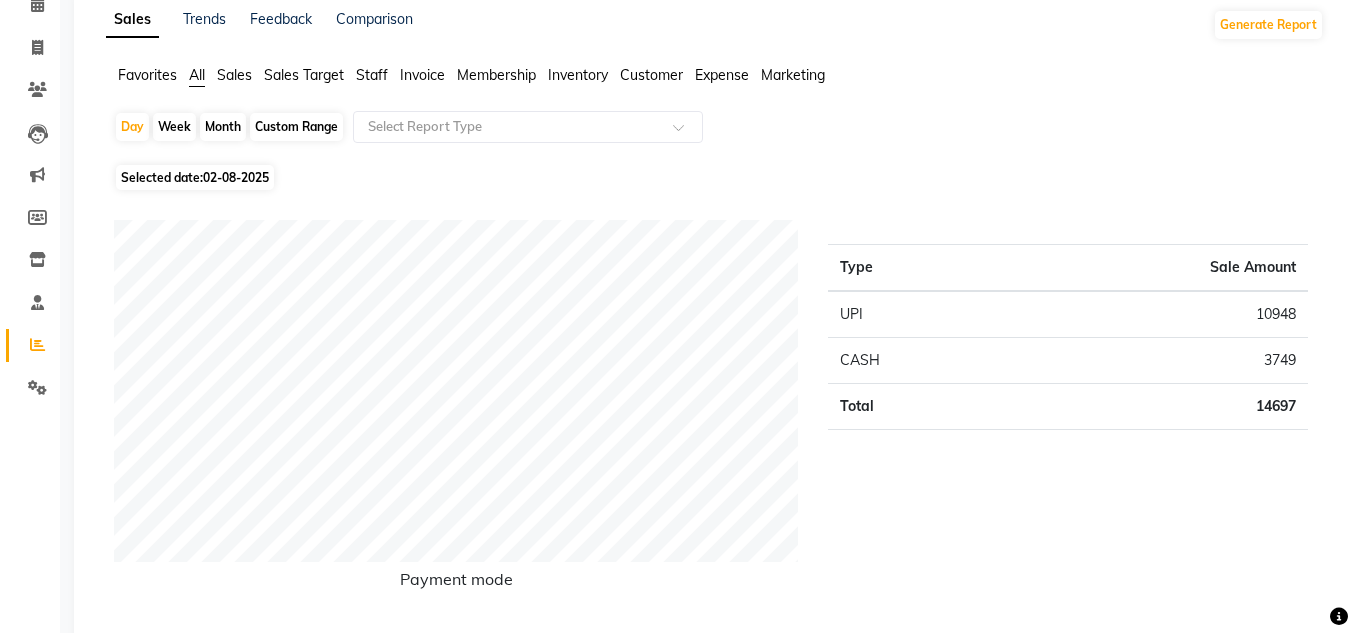 scroll, scrollTop: 500, scrollLeft: 0, axis: vertical 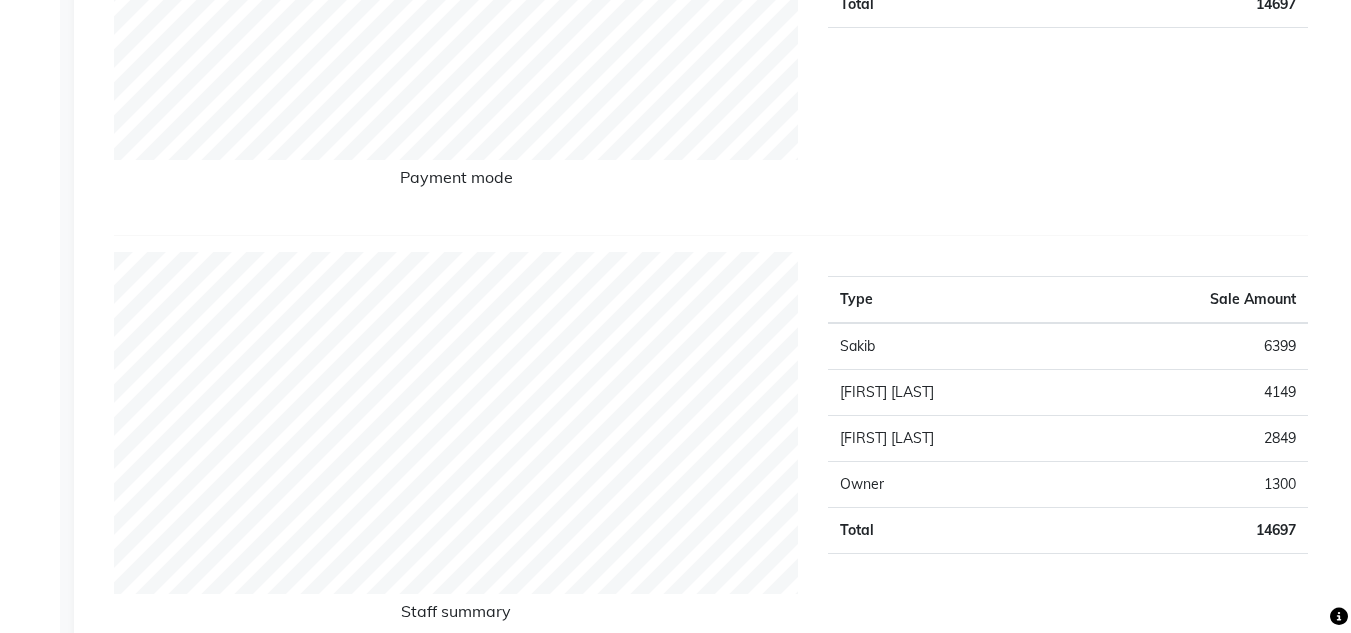 click on "Payment mode" 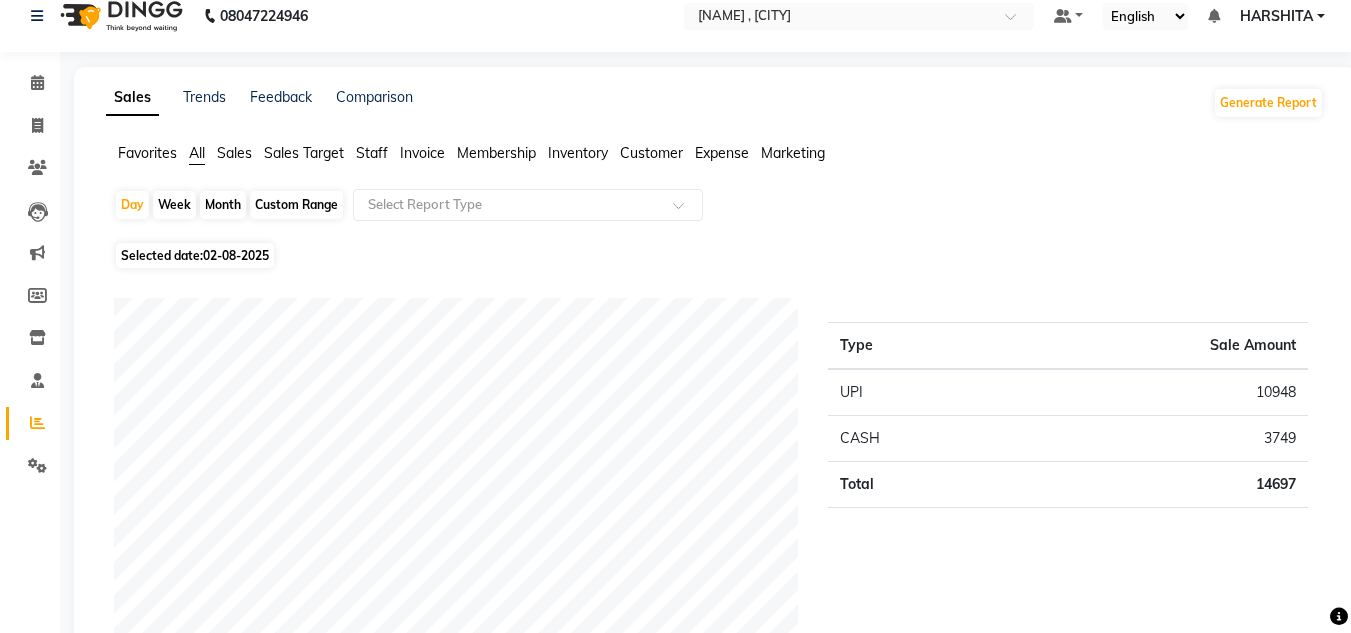 scroll, scrollTop: 0, scrollLeft: 0, axis: both 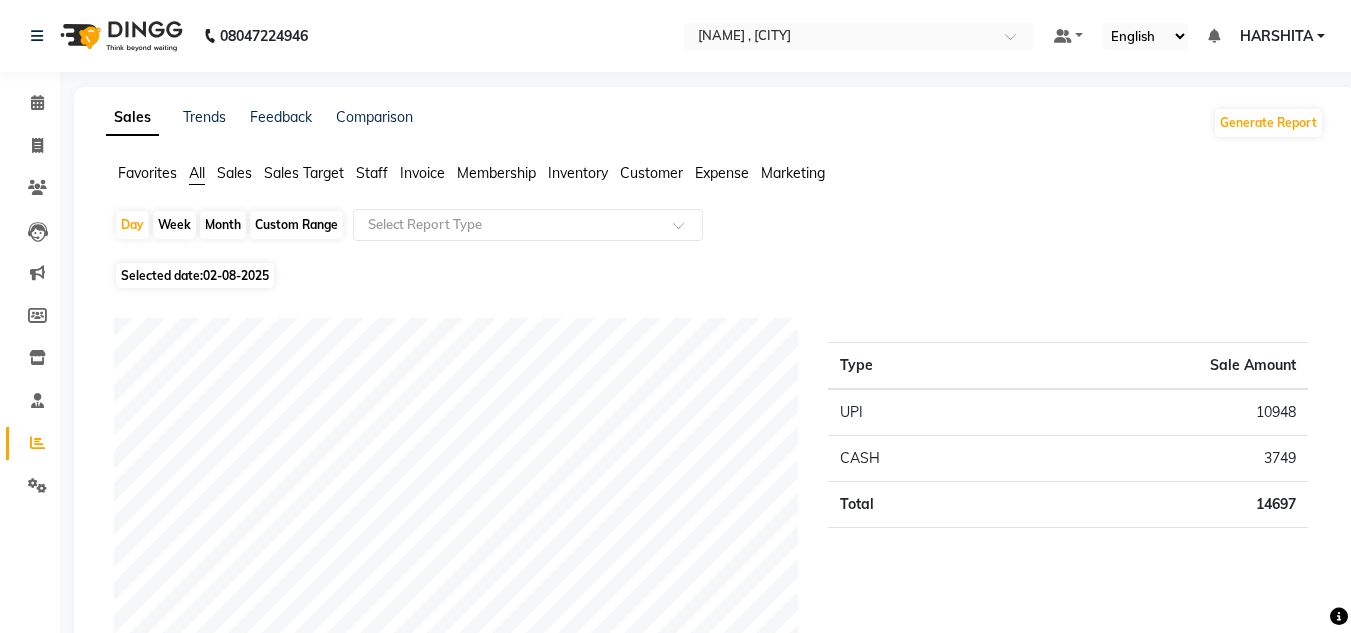 click on "02-08-2025" 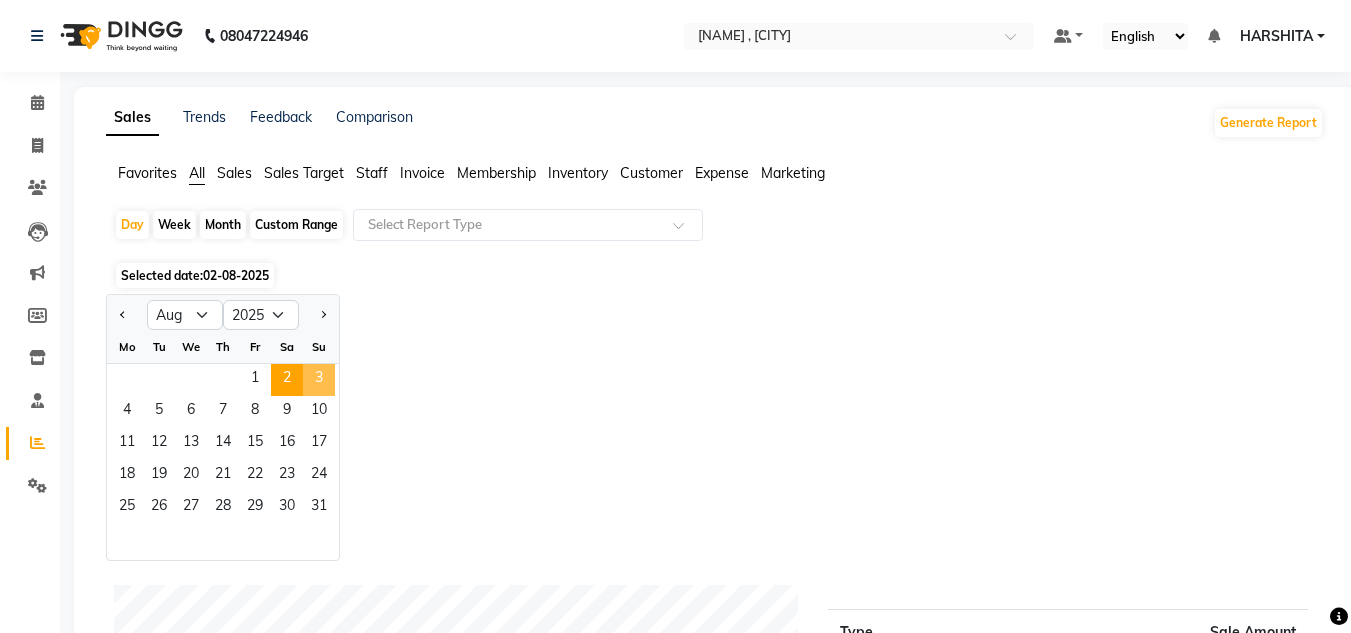click on "3" 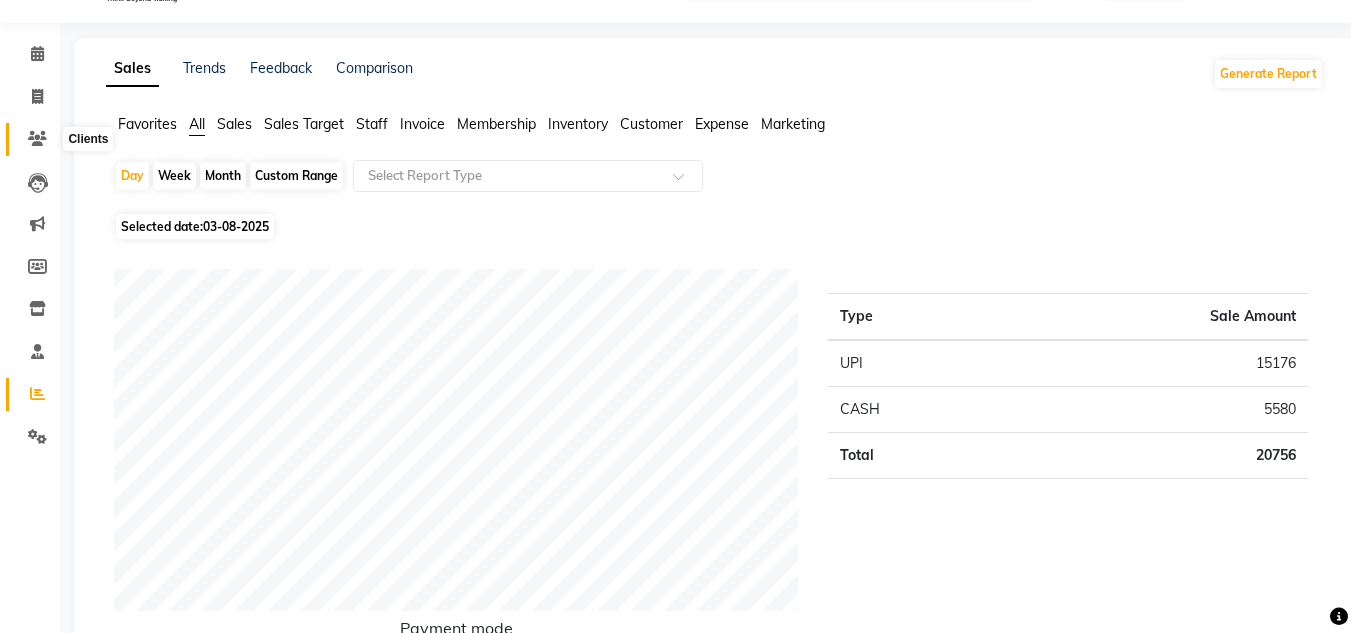 scroll, scrollTop: 0, scrollLeft: 0, axis: both 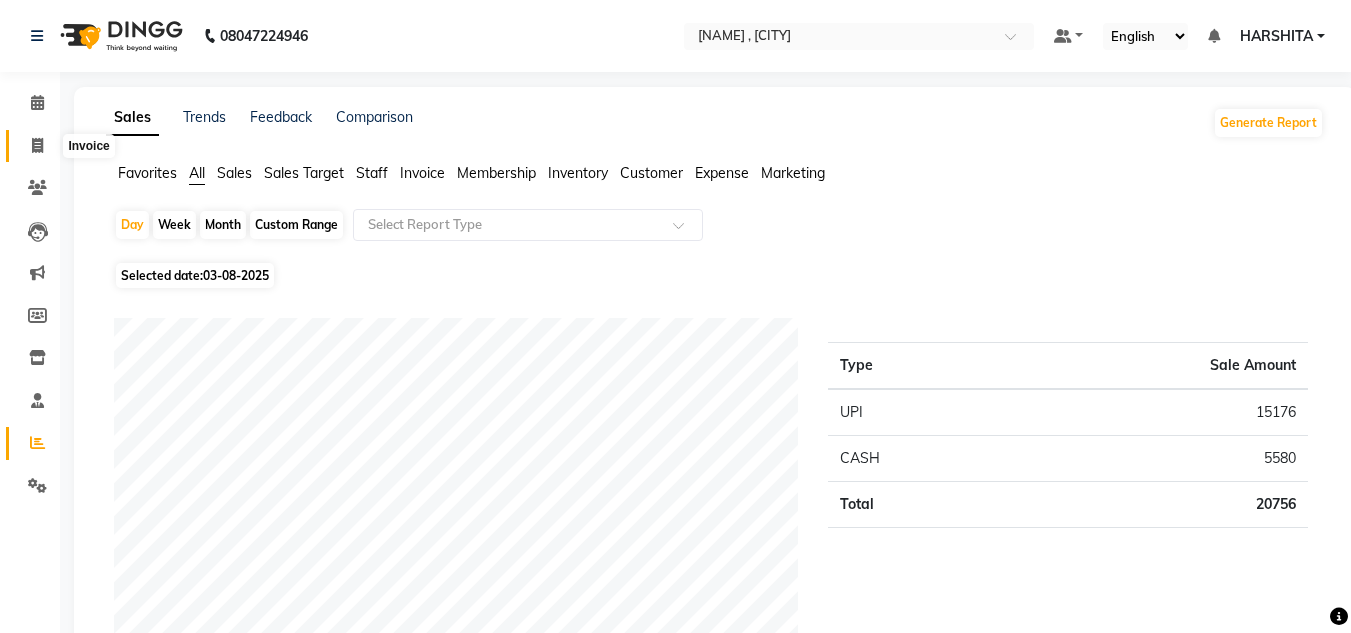 click 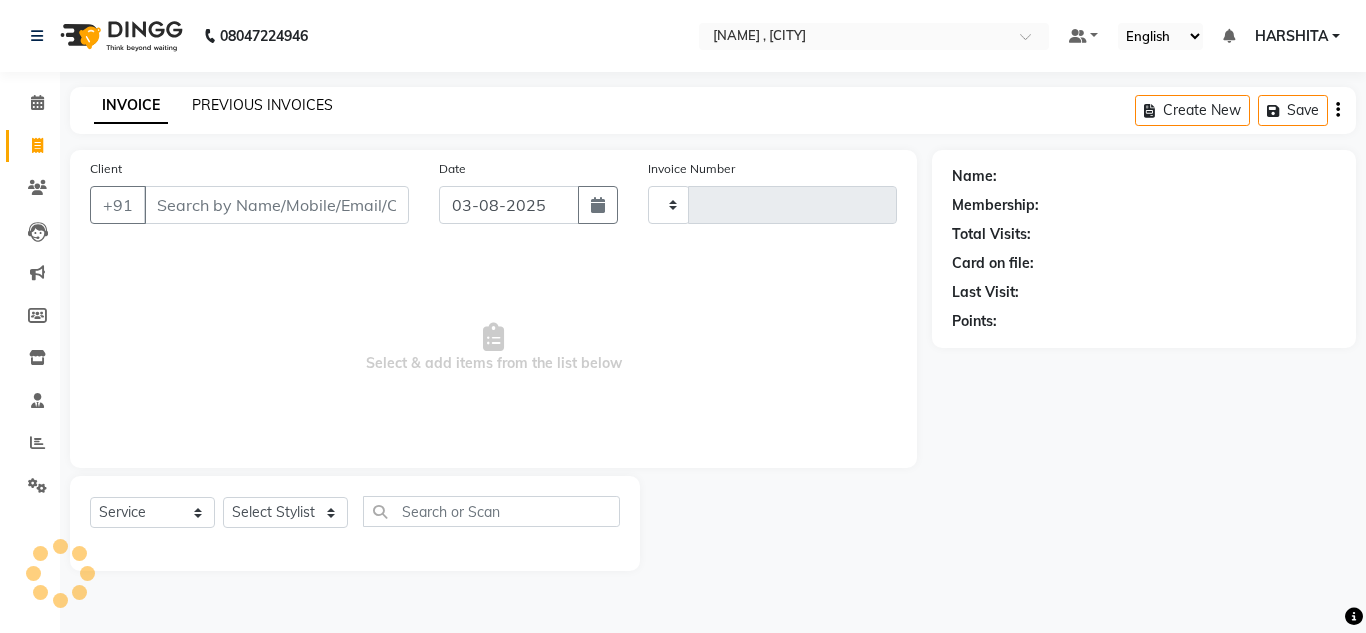 type on "3530" 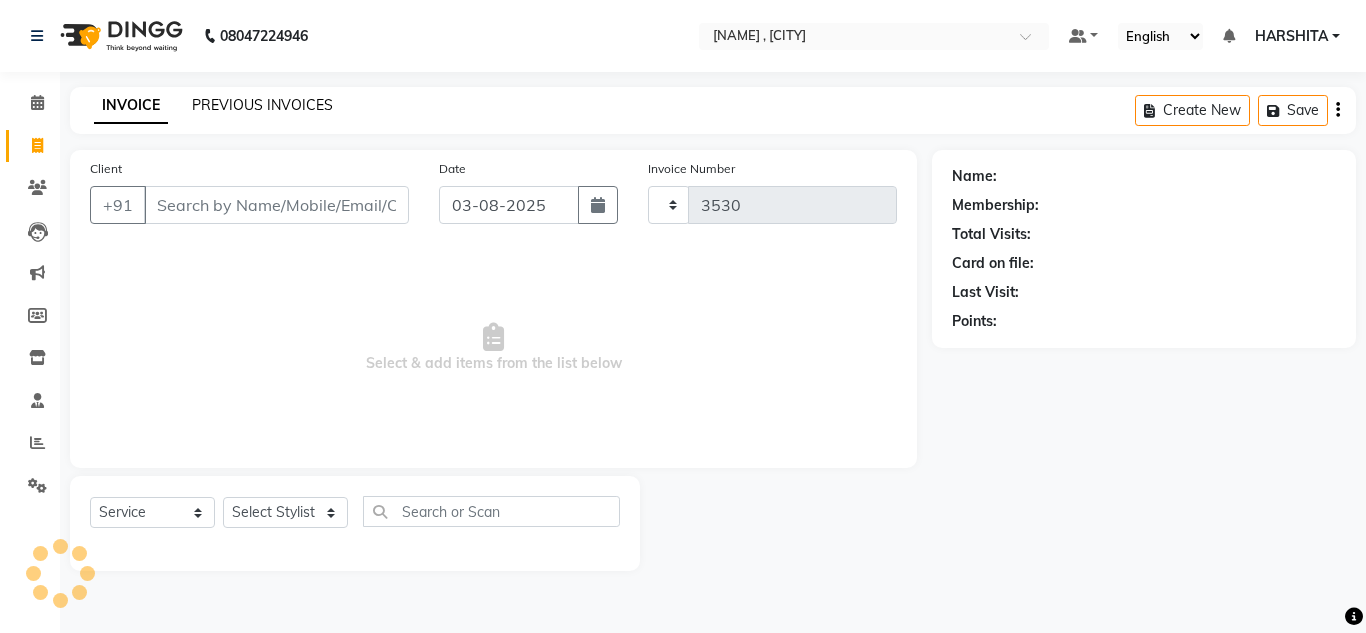 select on "6840" 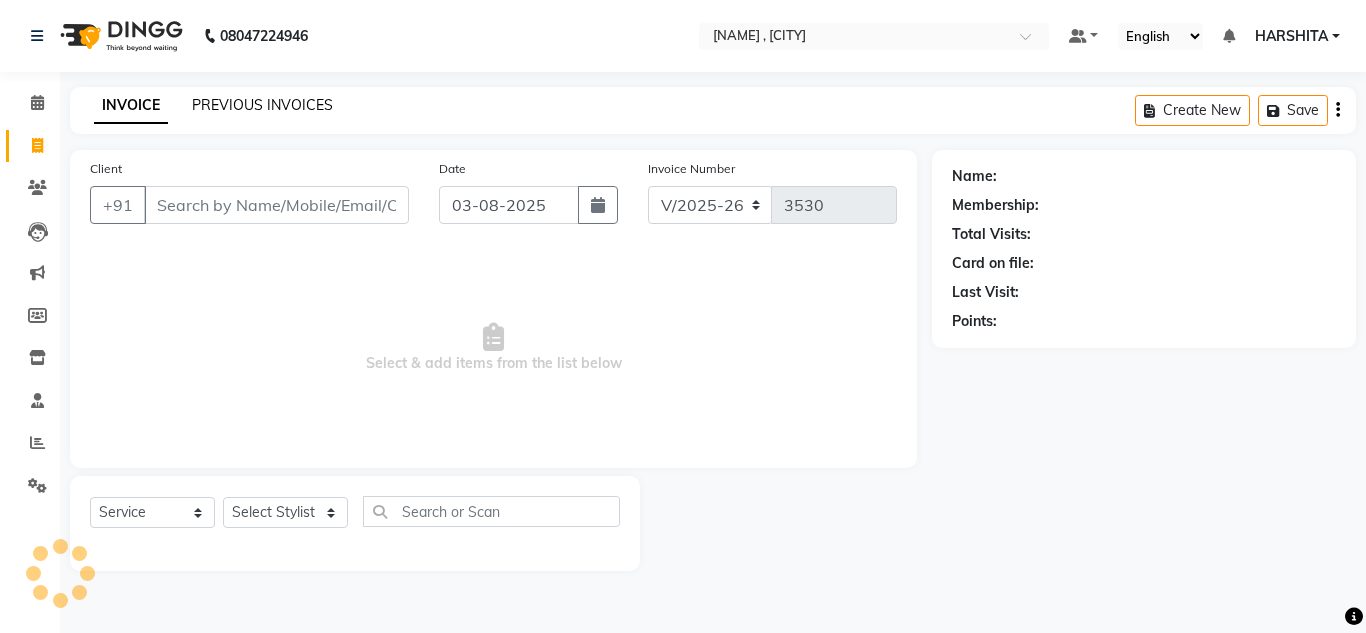 click on "PREVIOUS INVOICES" 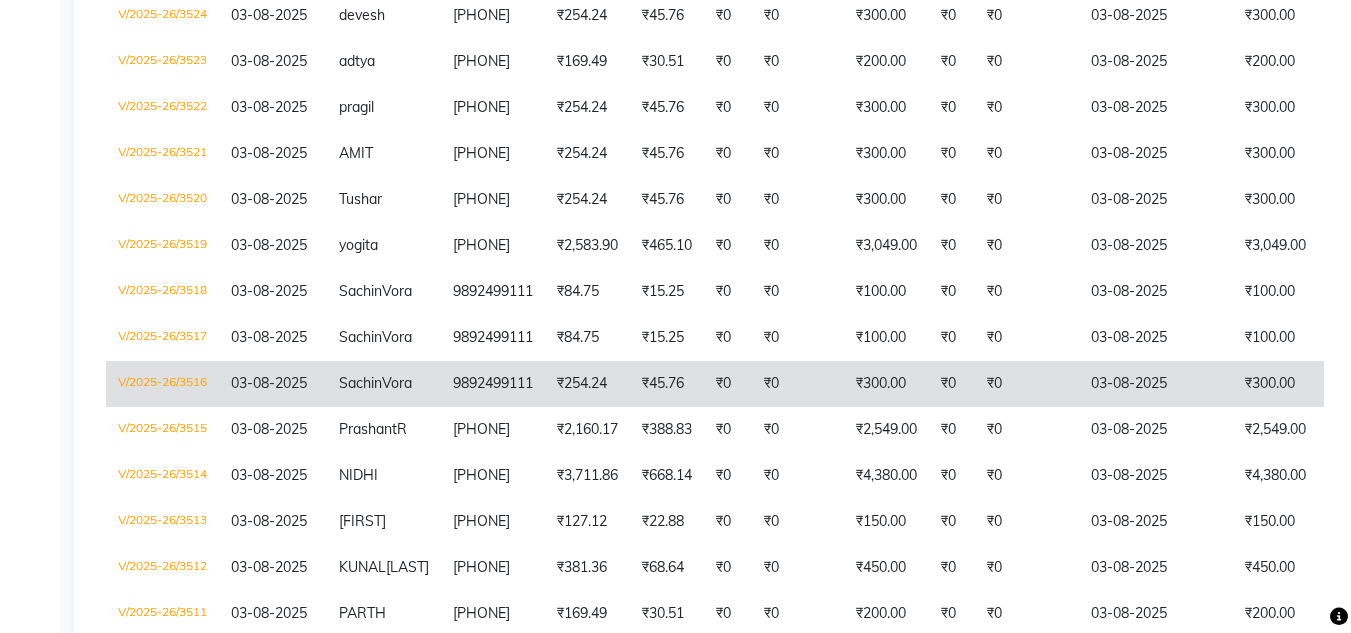 scroll, scrollTop: 601, scrollLeft: 0, axis: vertical 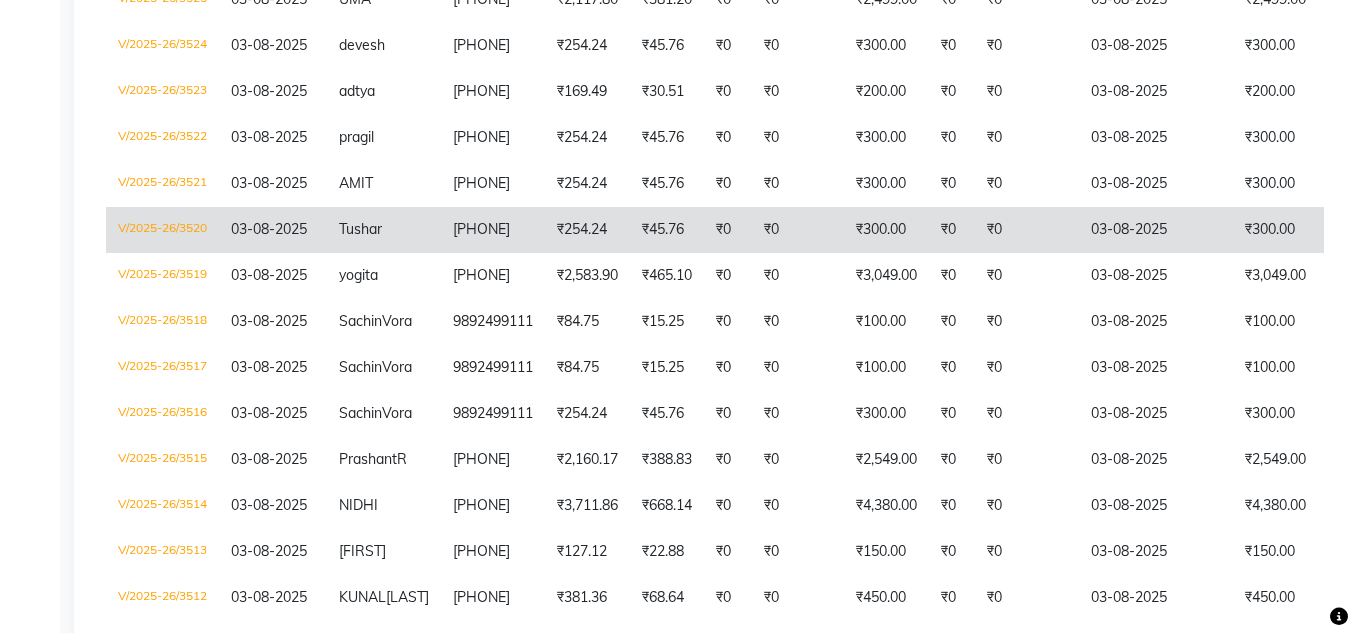 click on "₹254.24" 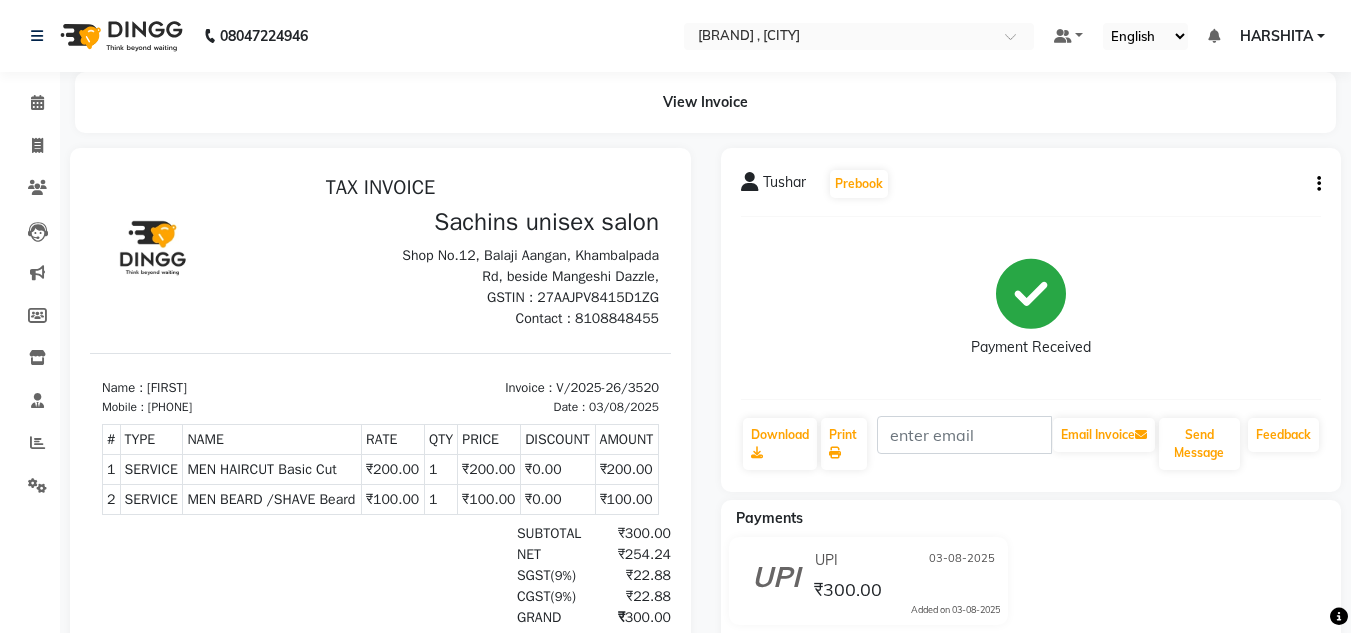 scroll, scrollTop: 0, scrollLeft: 0, axis: both 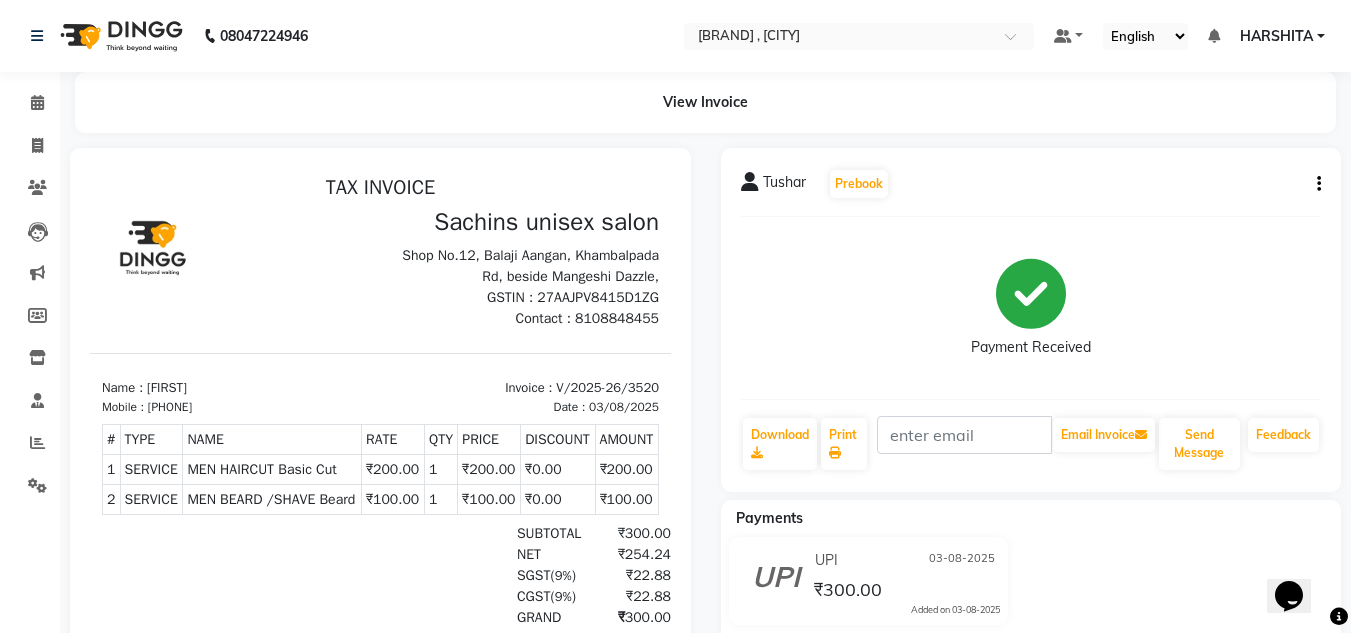 click 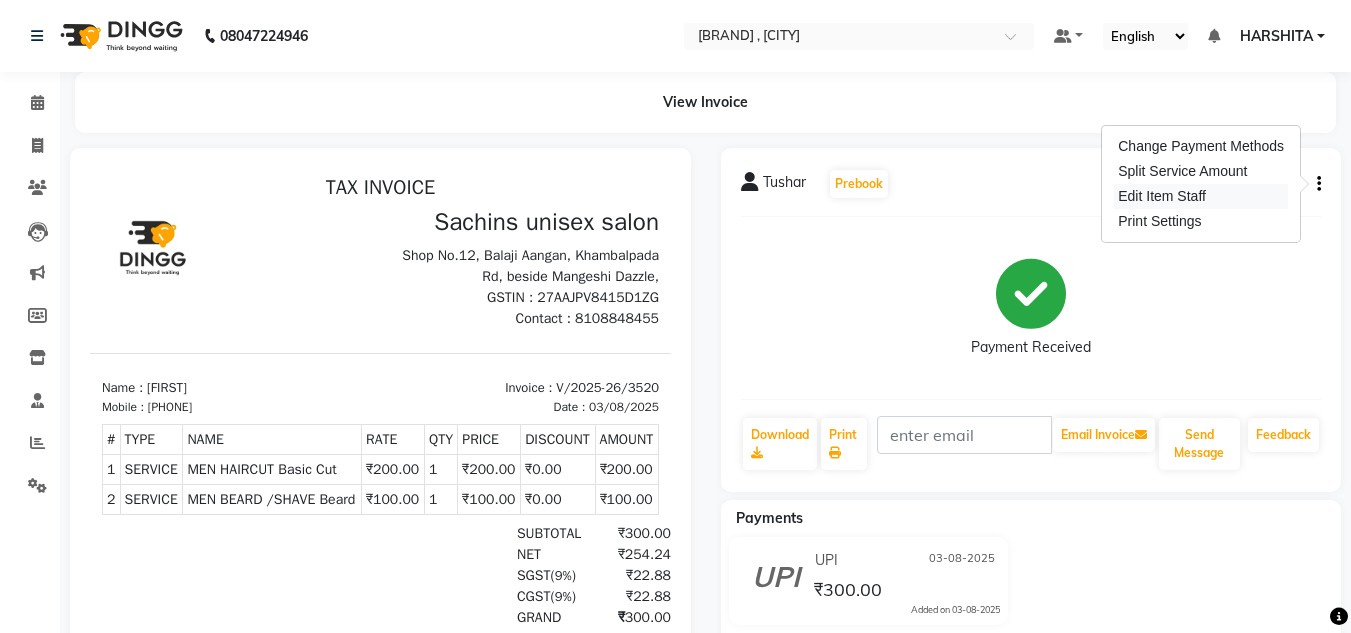 click on "Edit Item Staff" at bounding box center (1201, 196) 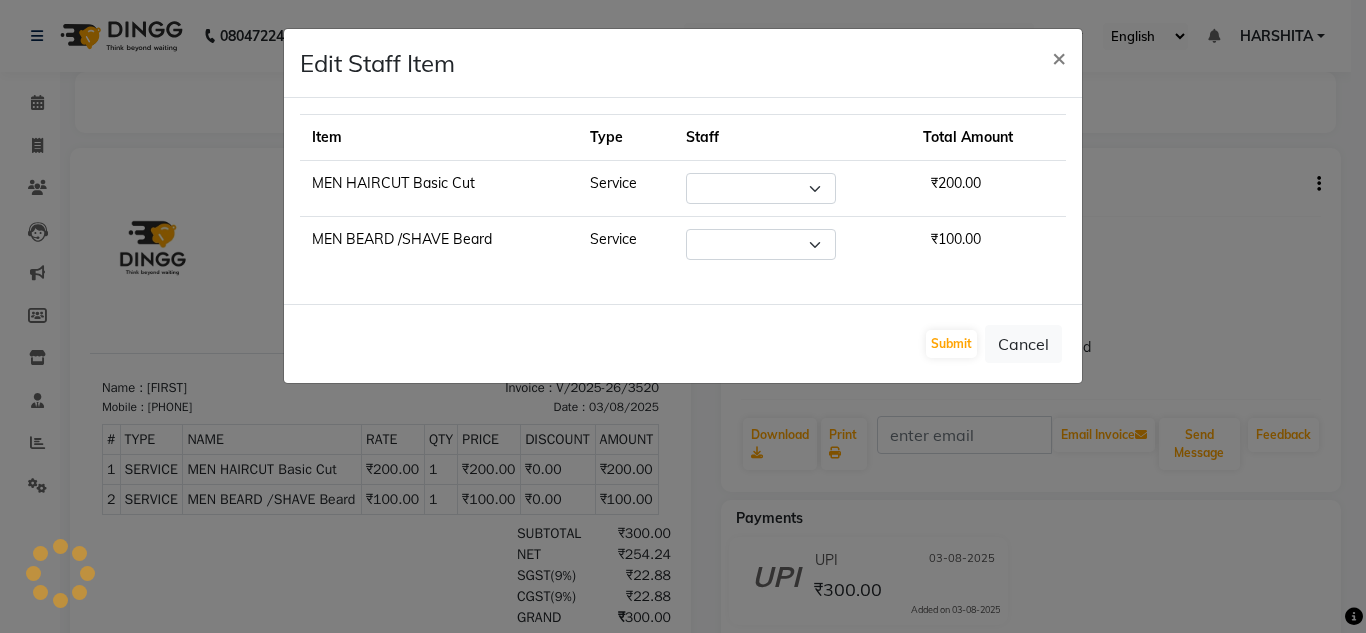 select on "85763" 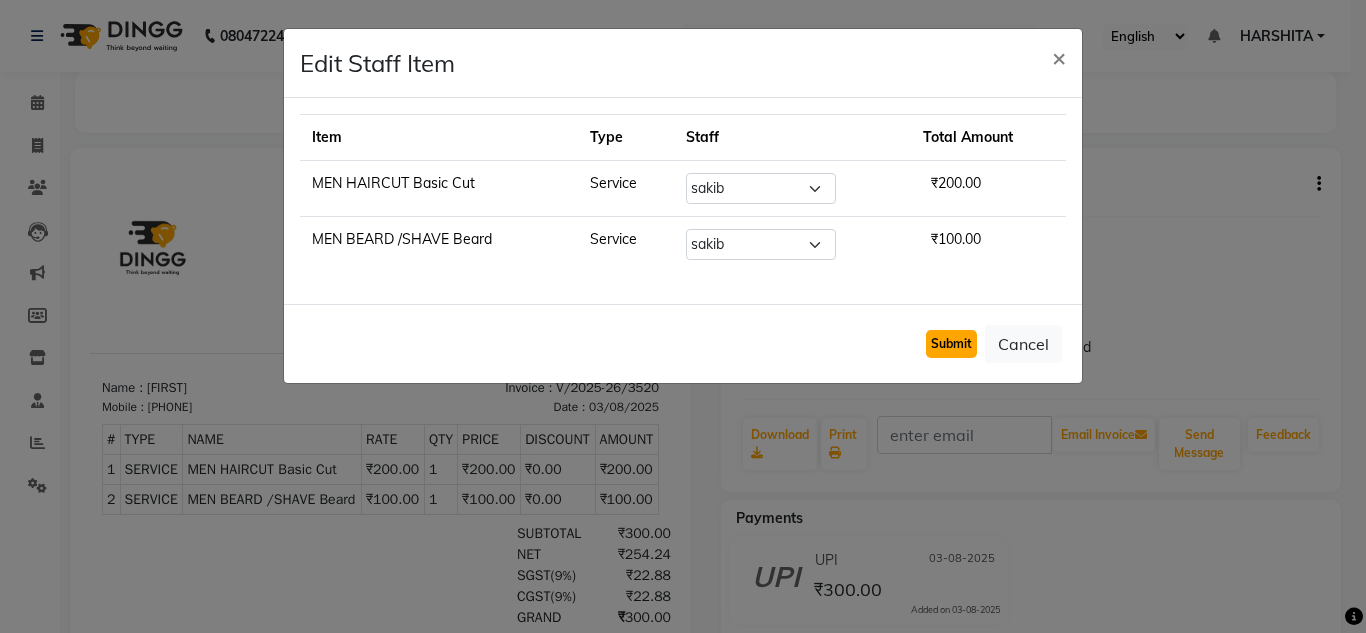 click on "Submit" 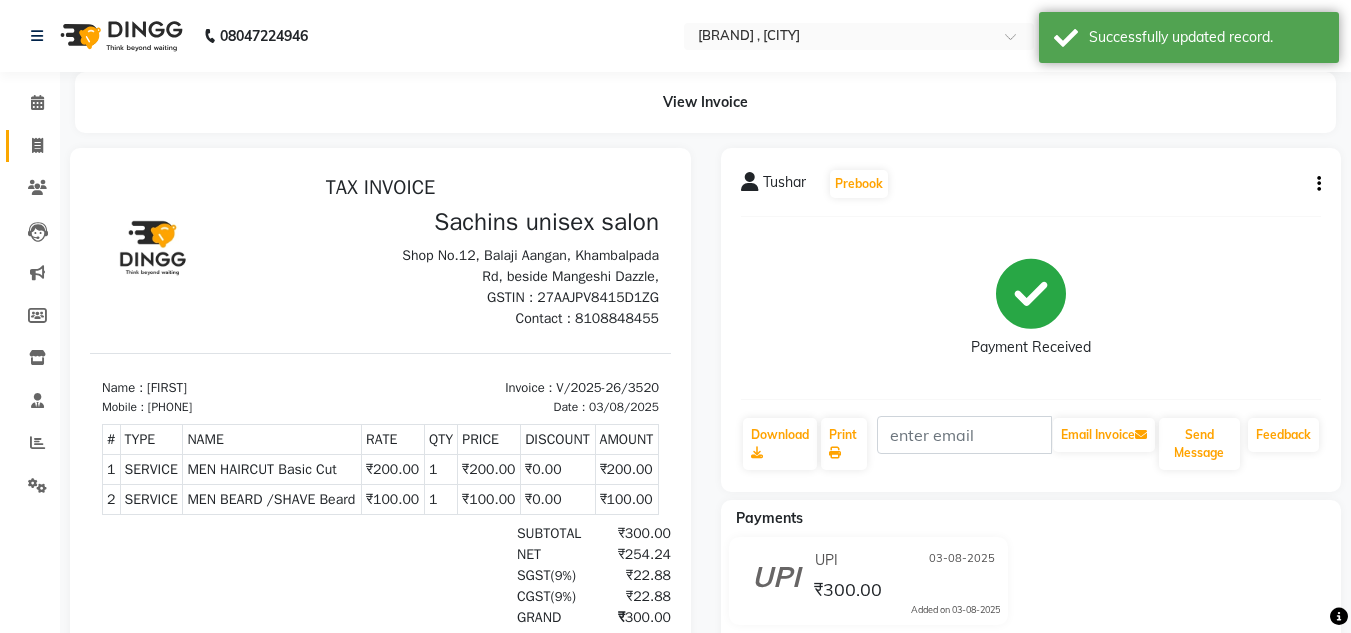 click on "Invoice" 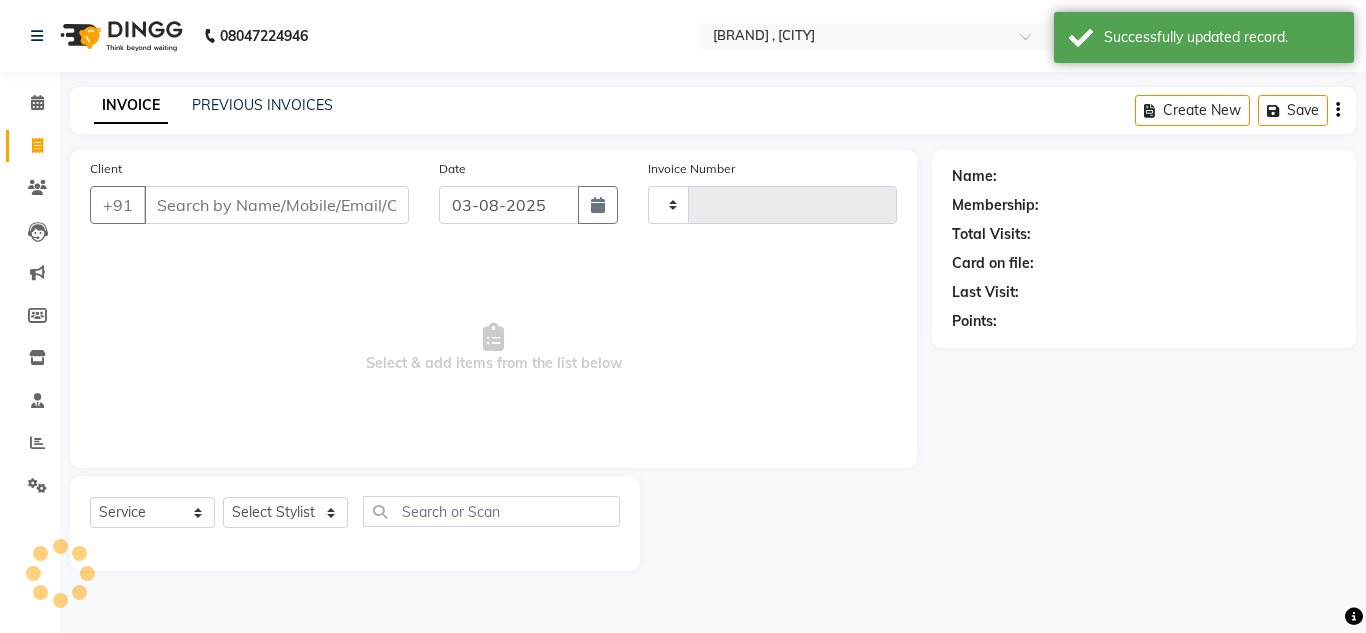 type on "3530" 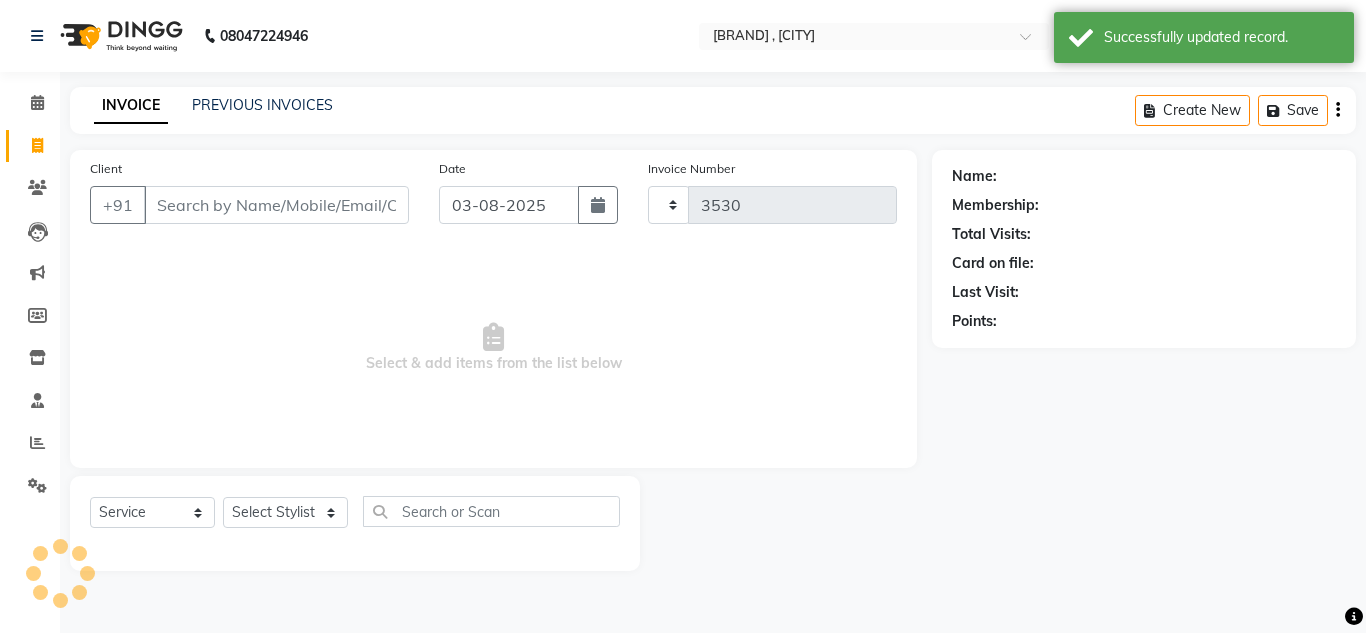 select on "6840" 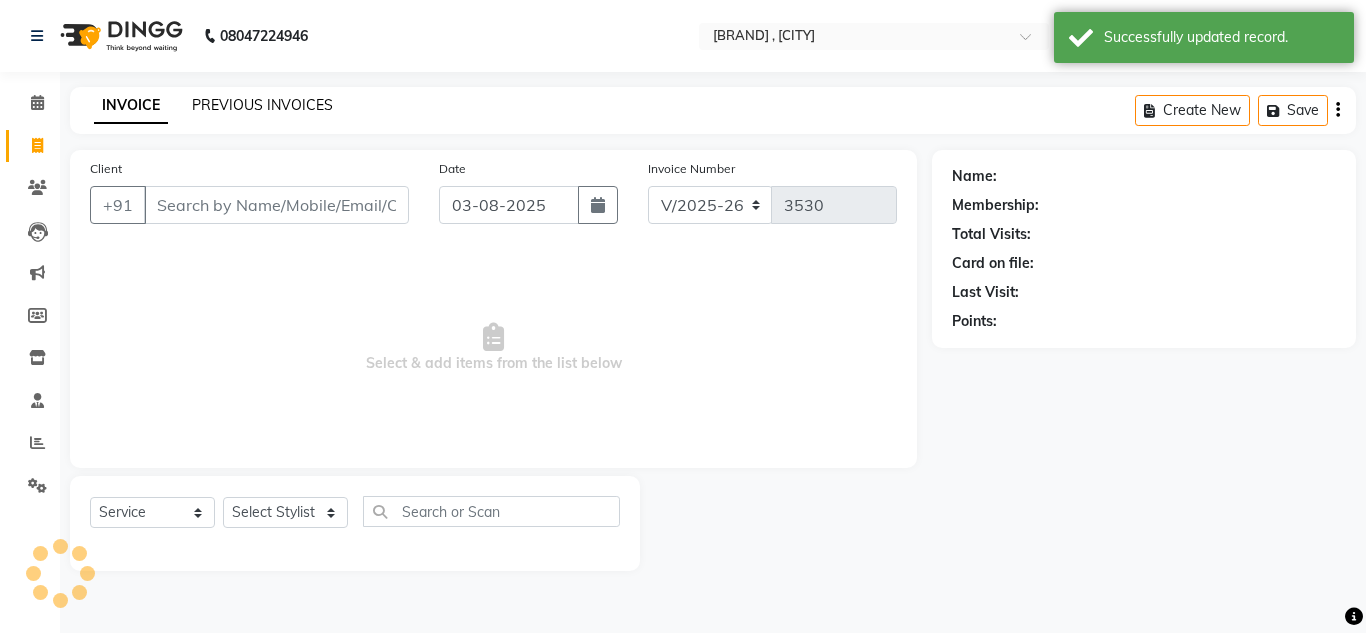 click on "PREVIOUS INVOICES" 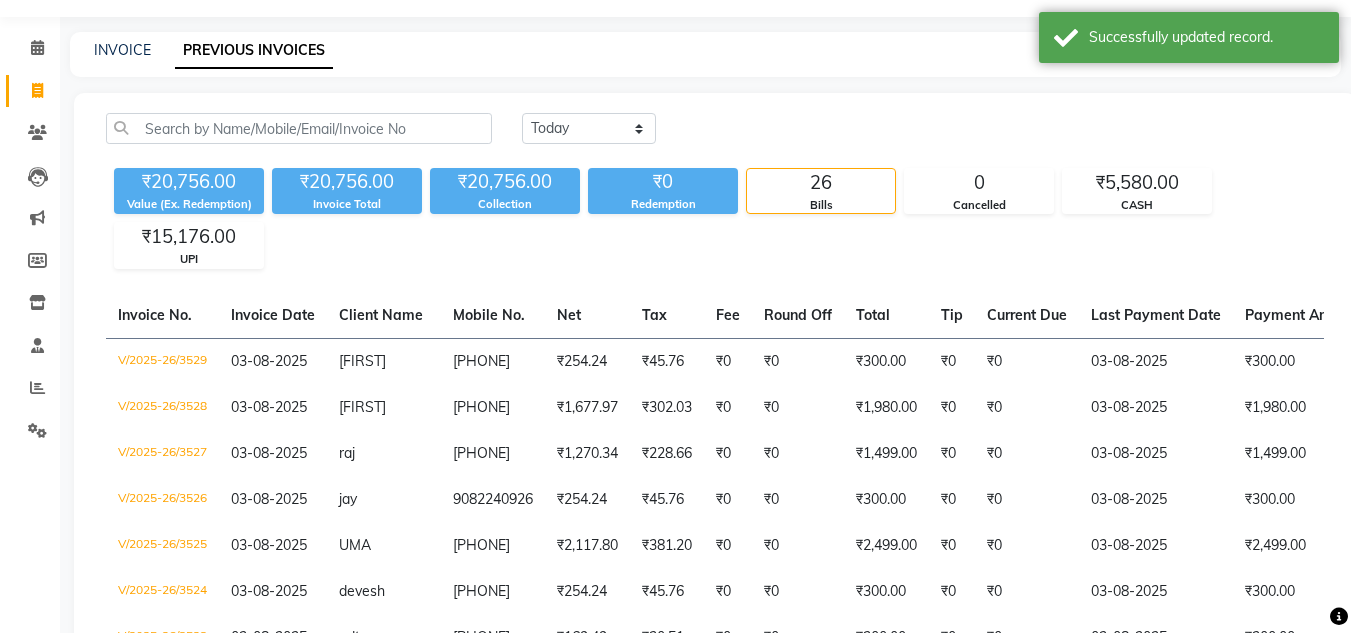 scroll, scrollTop: 100, scrollLeft: 0, axis: vertical 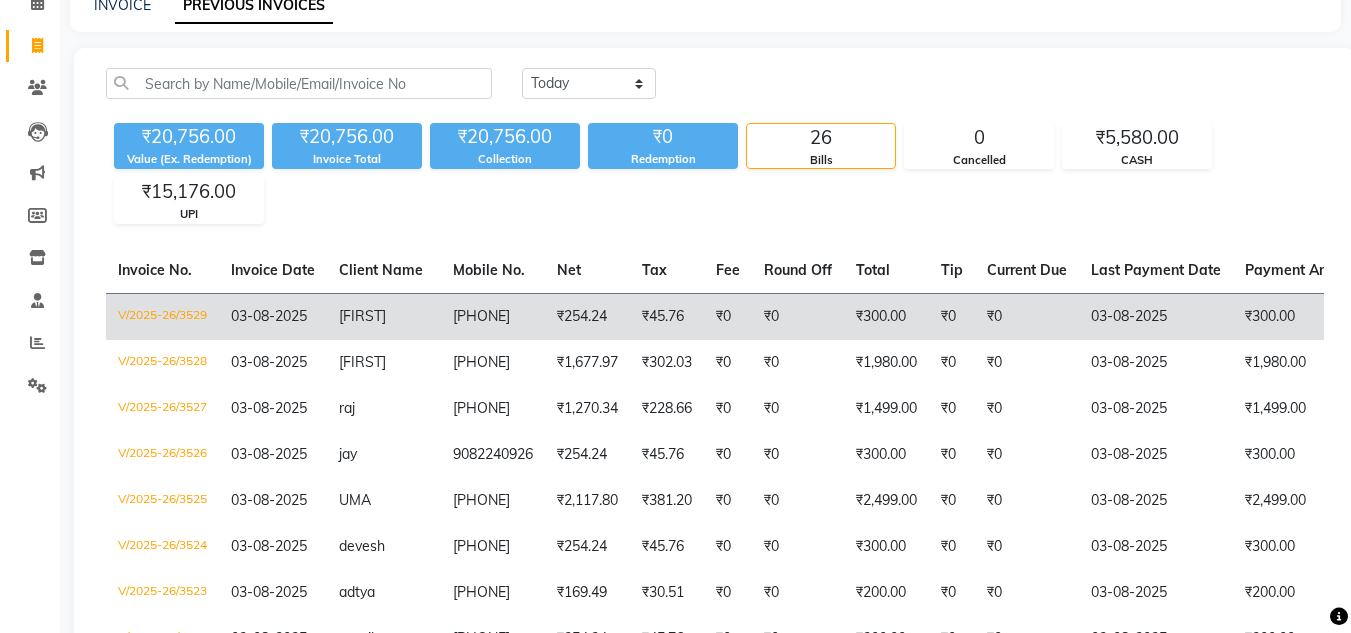 click on "₹45.76" 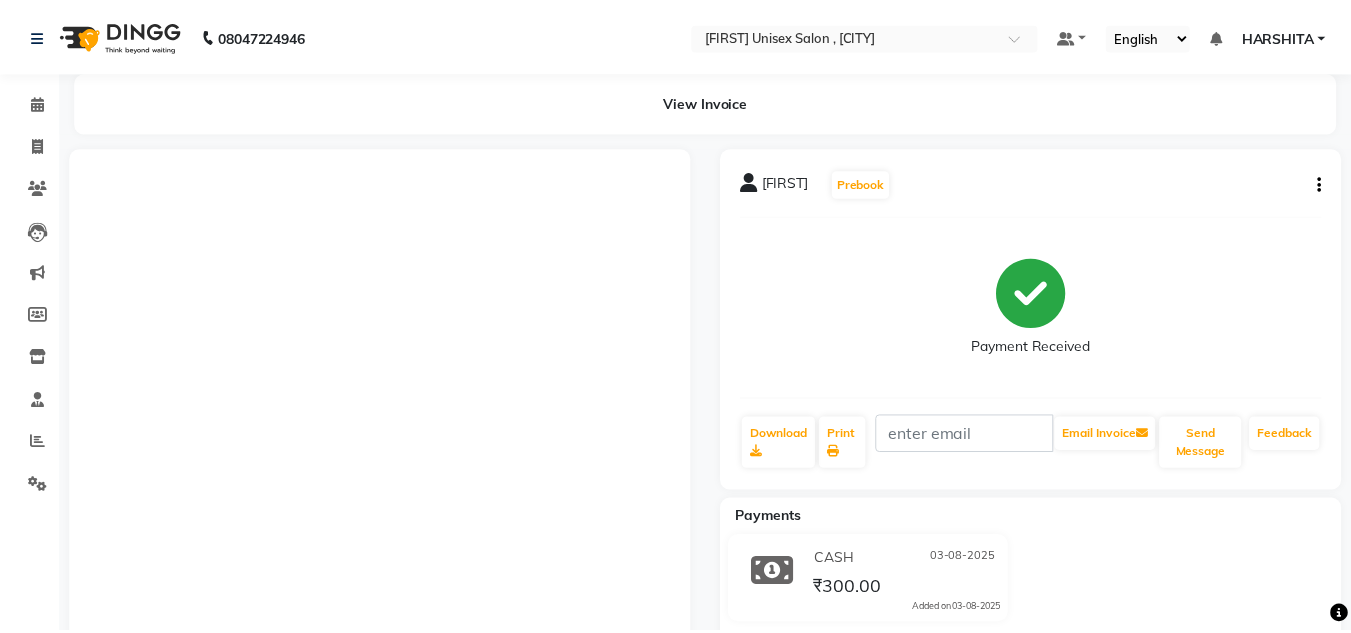 scroll, scrollTop: 0, scrollLeft: 0, axis: both 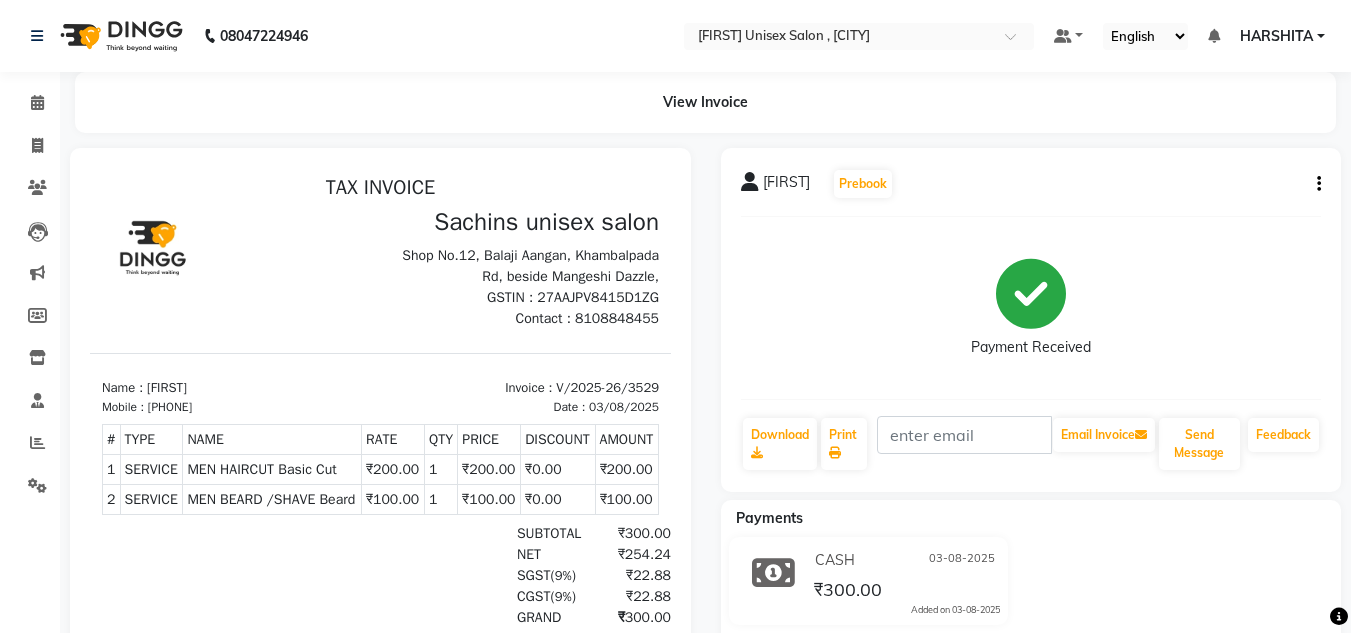 click 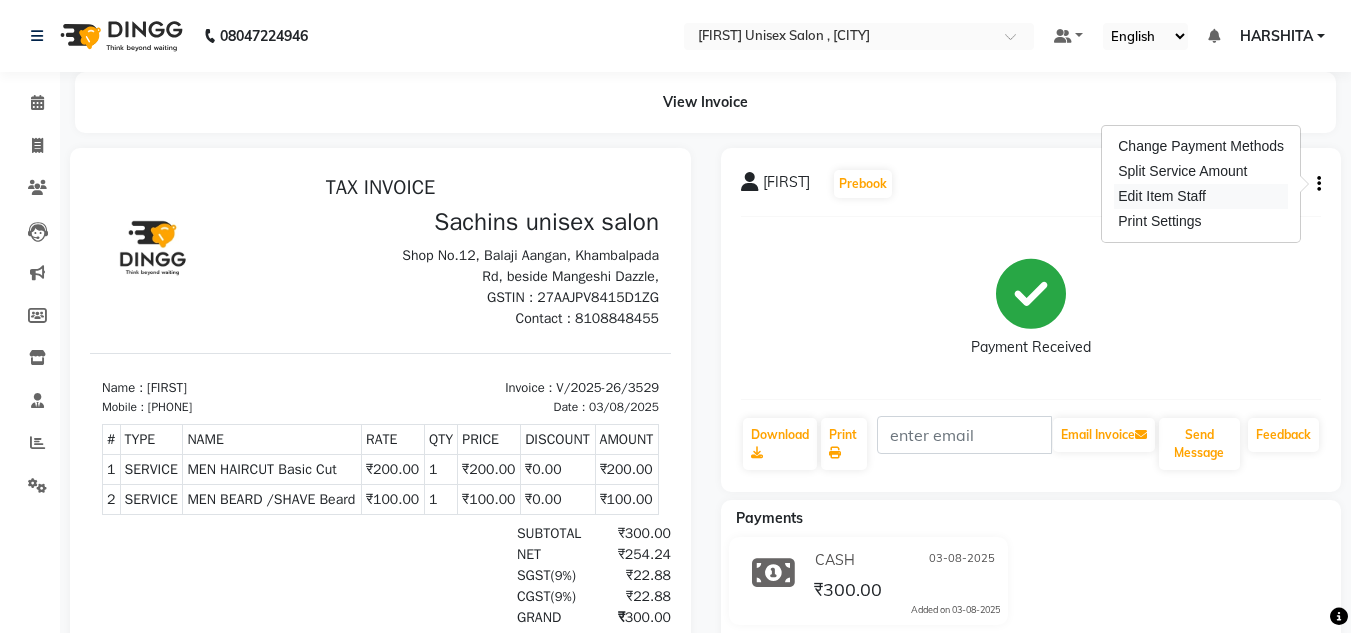 click on "Edit Item Staff" at bounding box center [1201, 196] 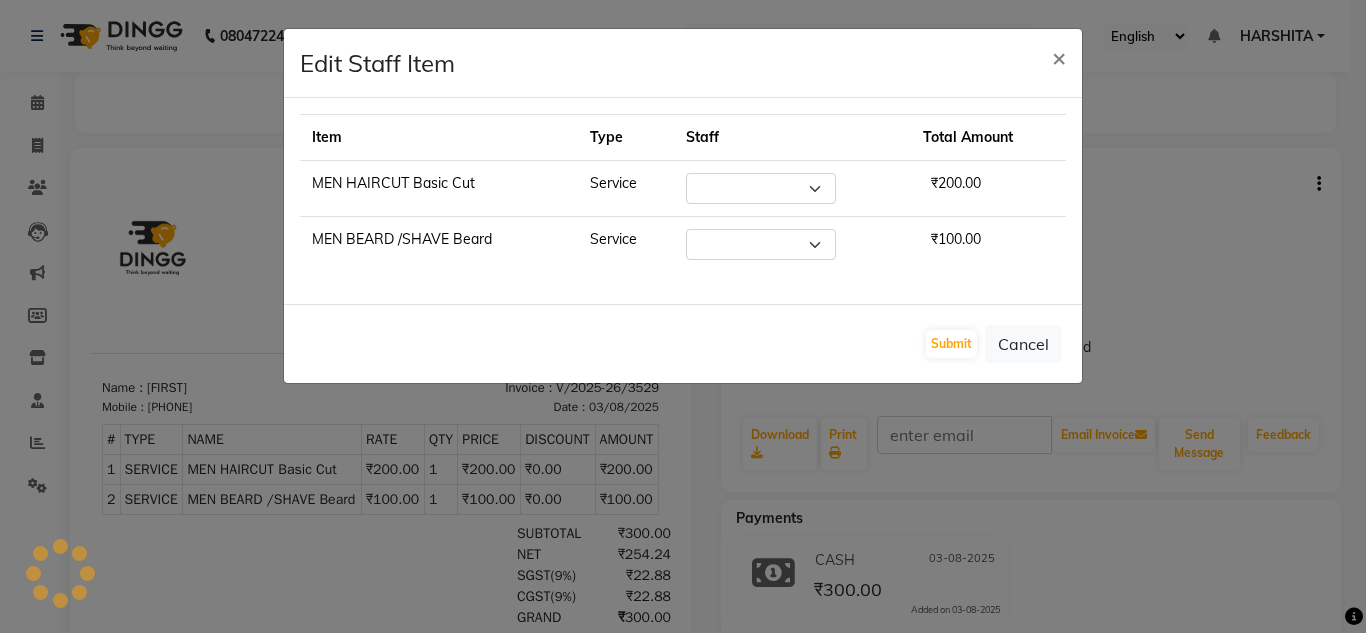 select on "85763" 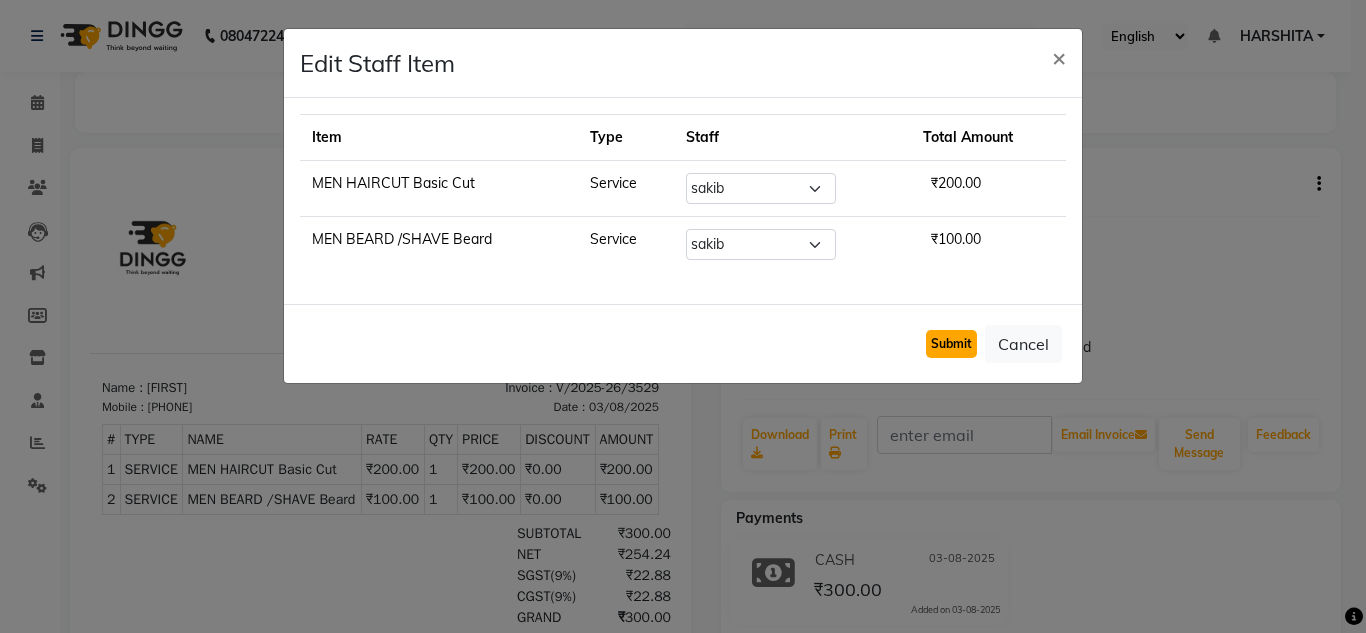 click on "Submit" 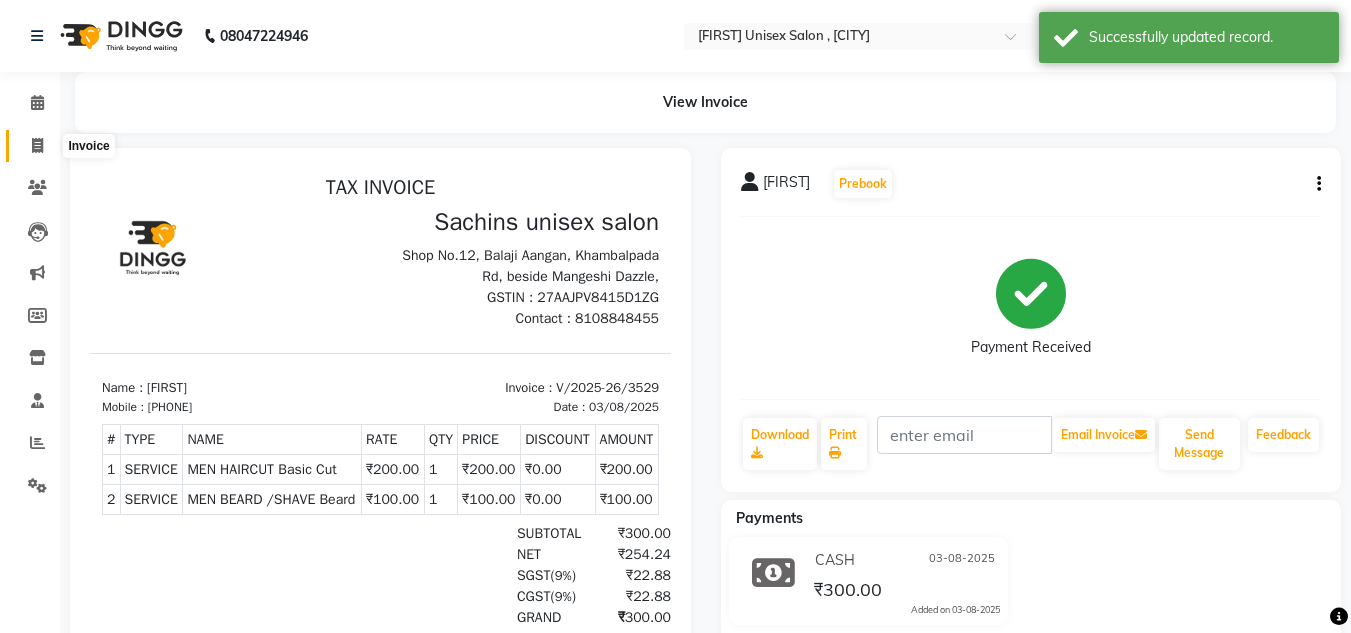 click 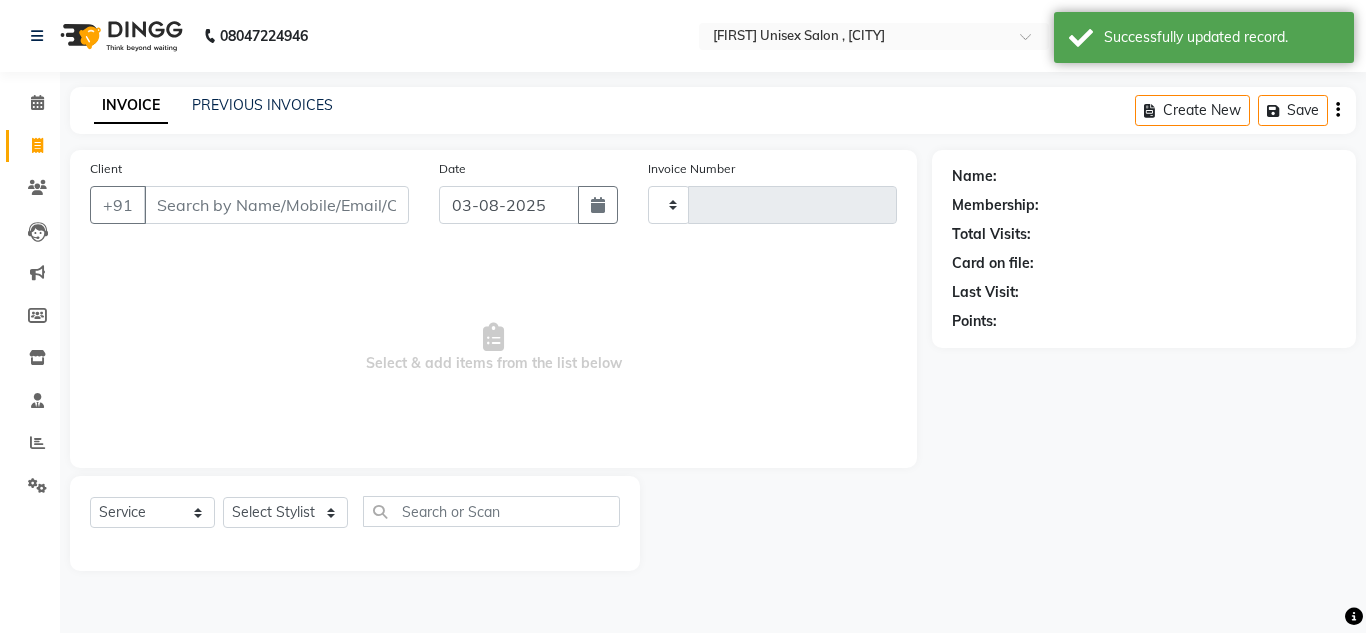 type on "3530" 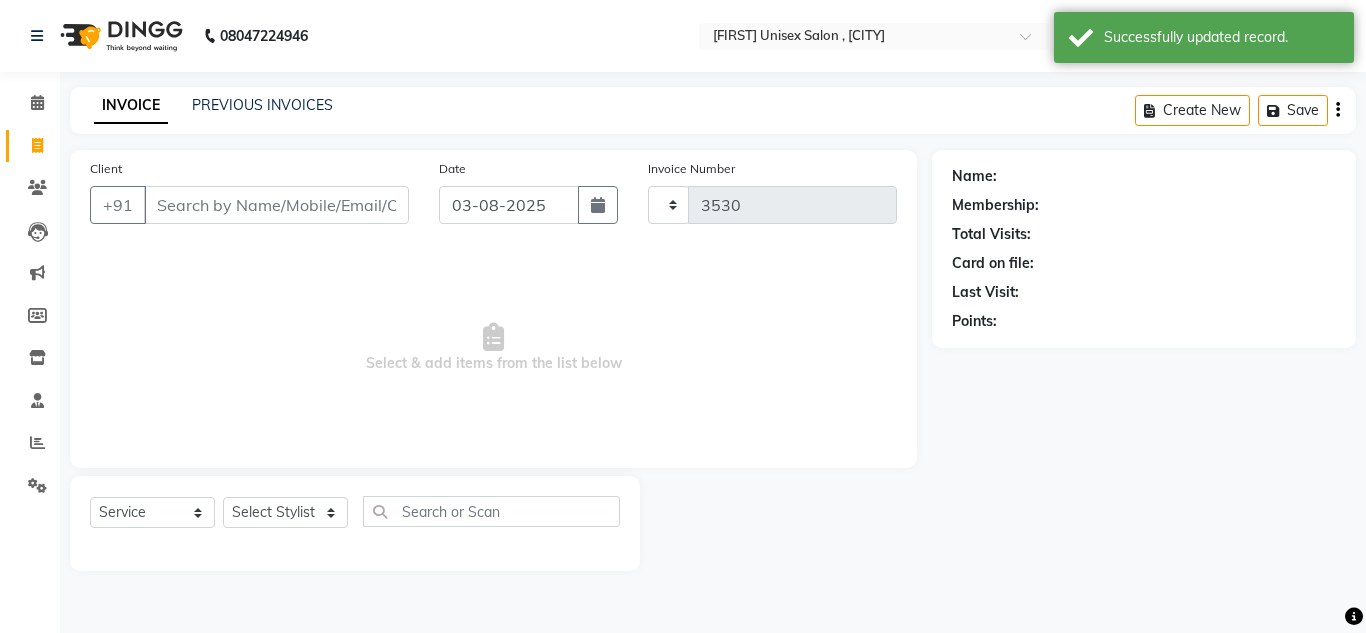select on "6840" 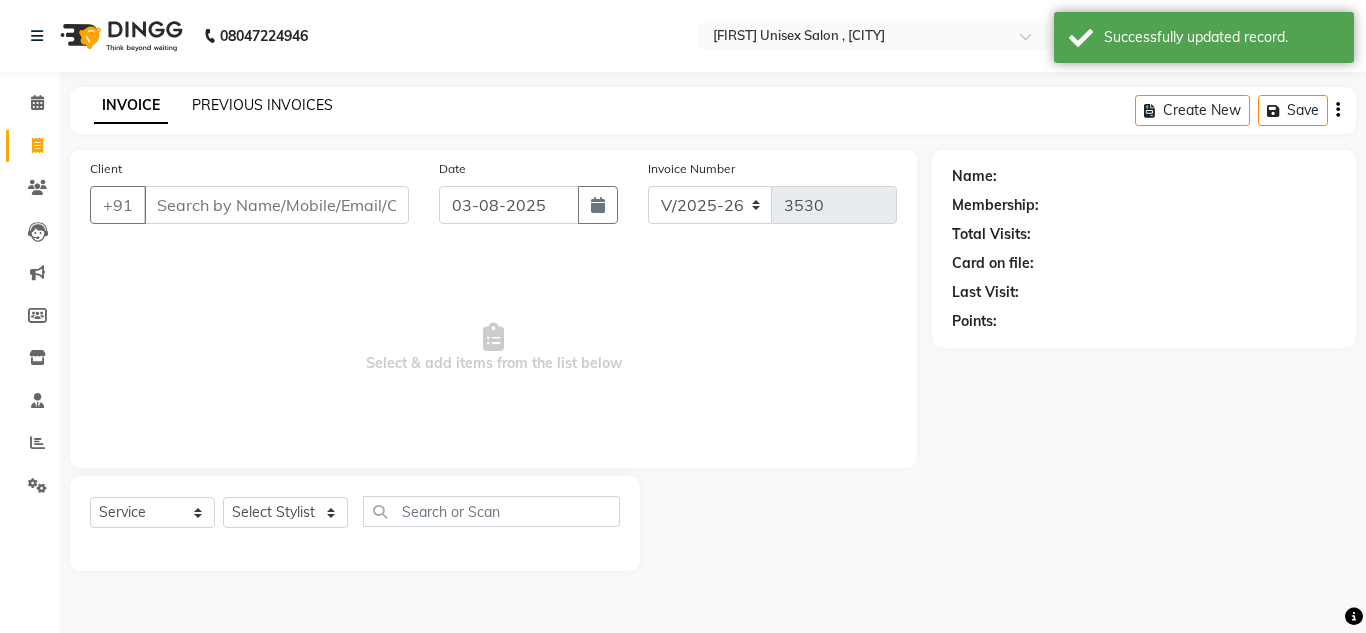 click on "PREVIOUS INVOICES" 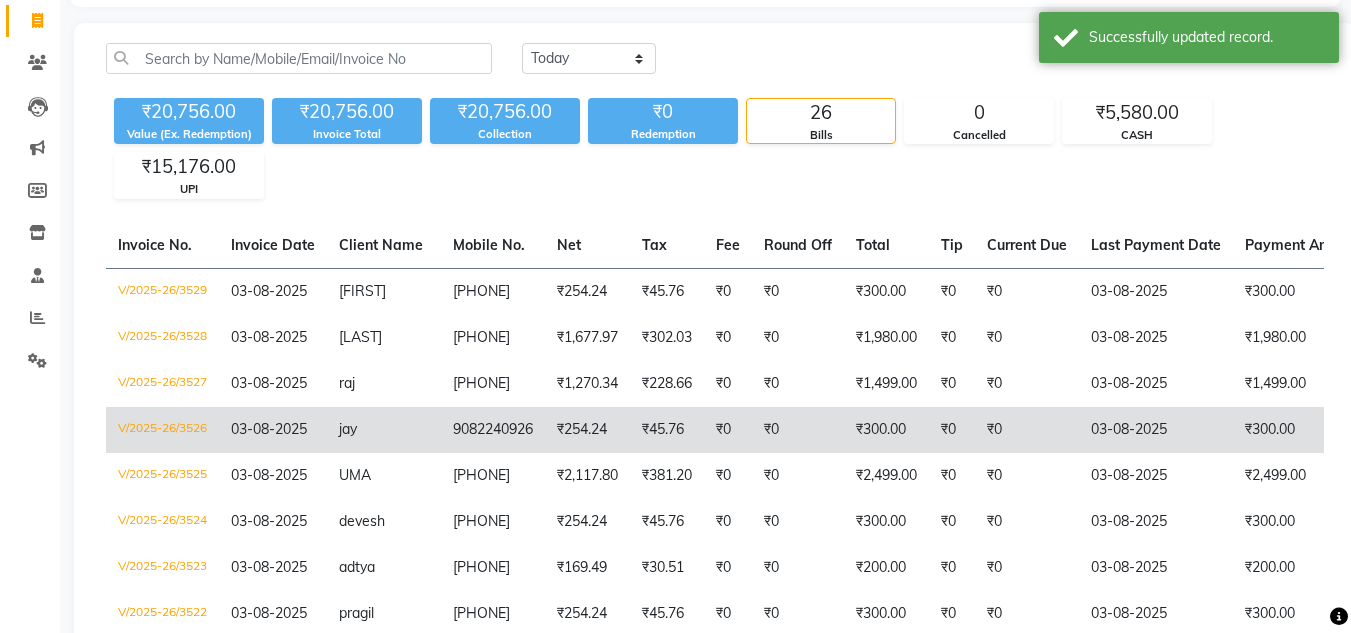 scroll, scrollTop: 200, scrollLeft: 0, axis: vertical 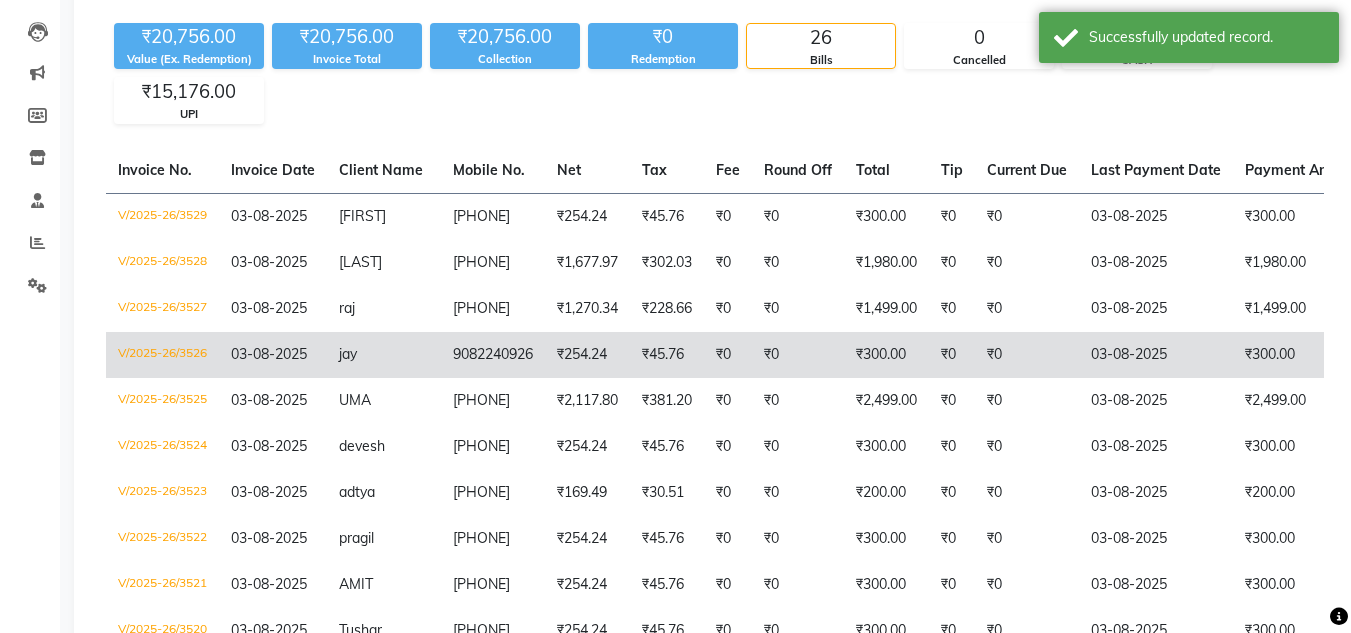 click on "jay" 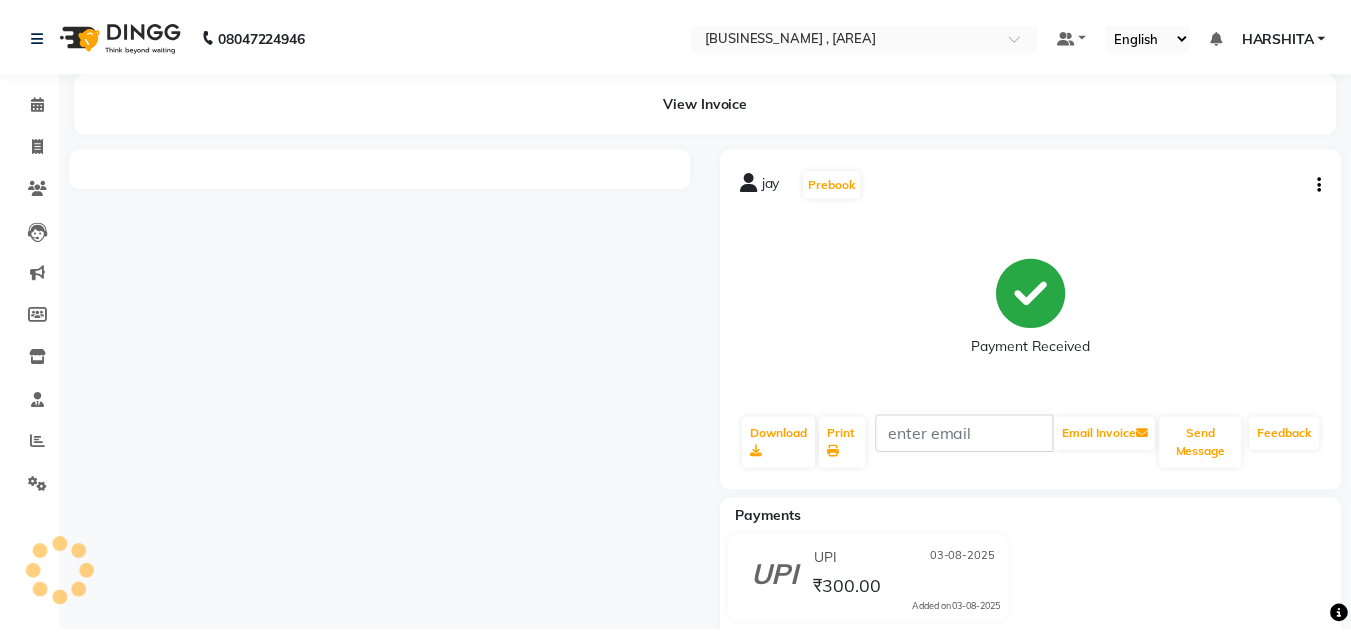 scroll, scrollTop: 0, scrollLeft: 0, axis: both 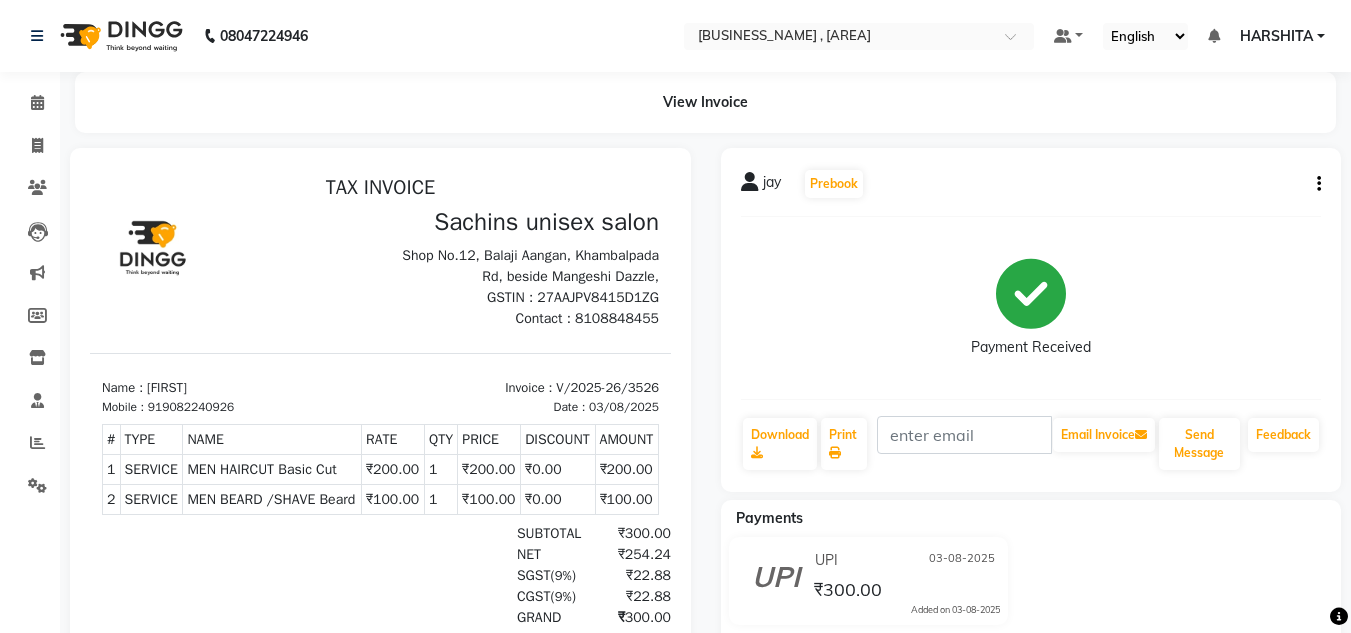 click 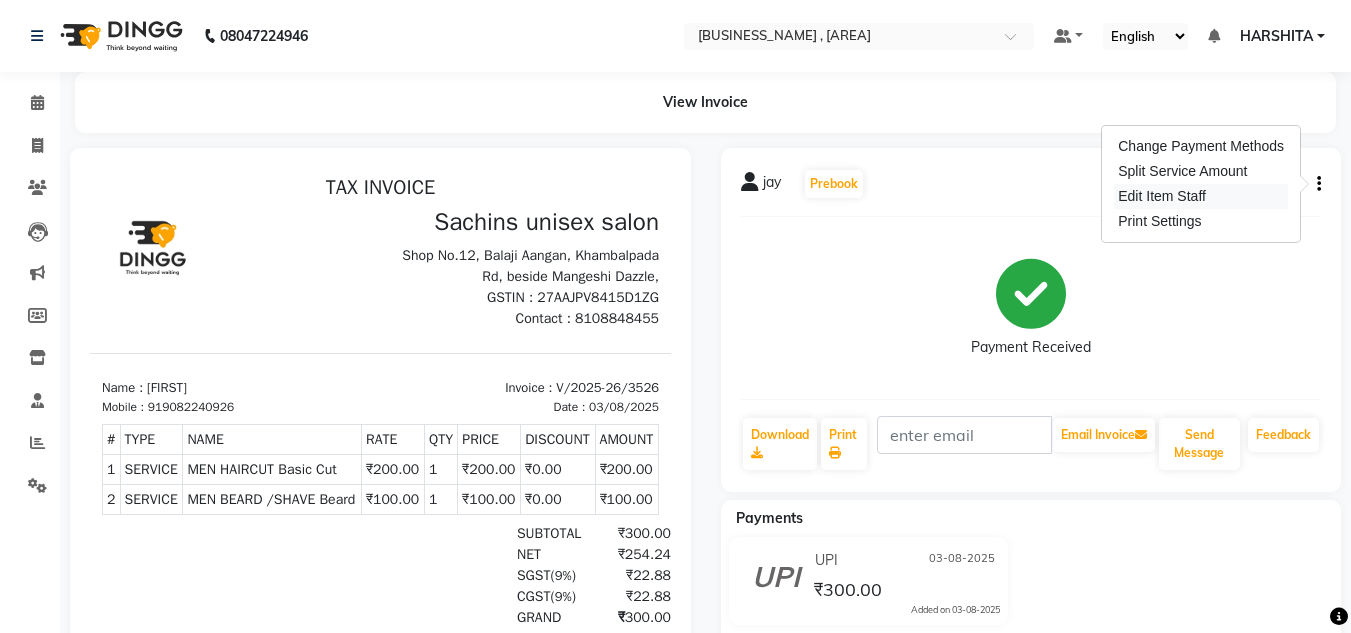 click on "Edit Item Staff" at bounding box center [1201, 196] 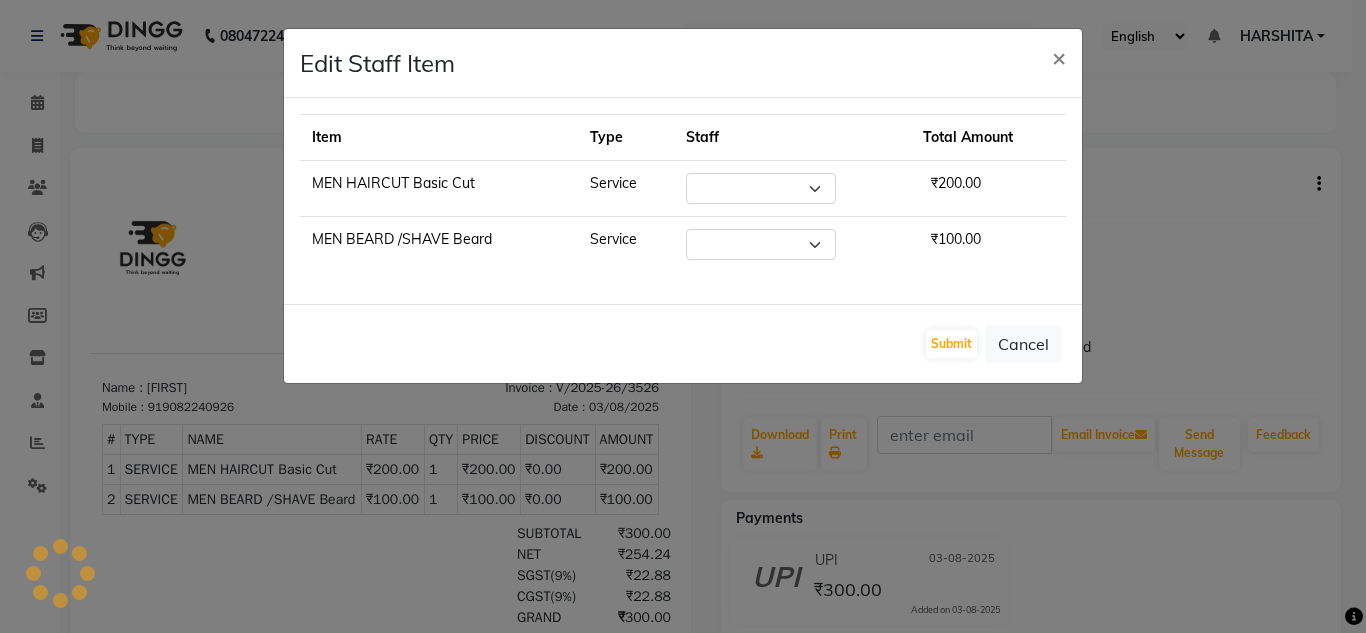 select on "85763" 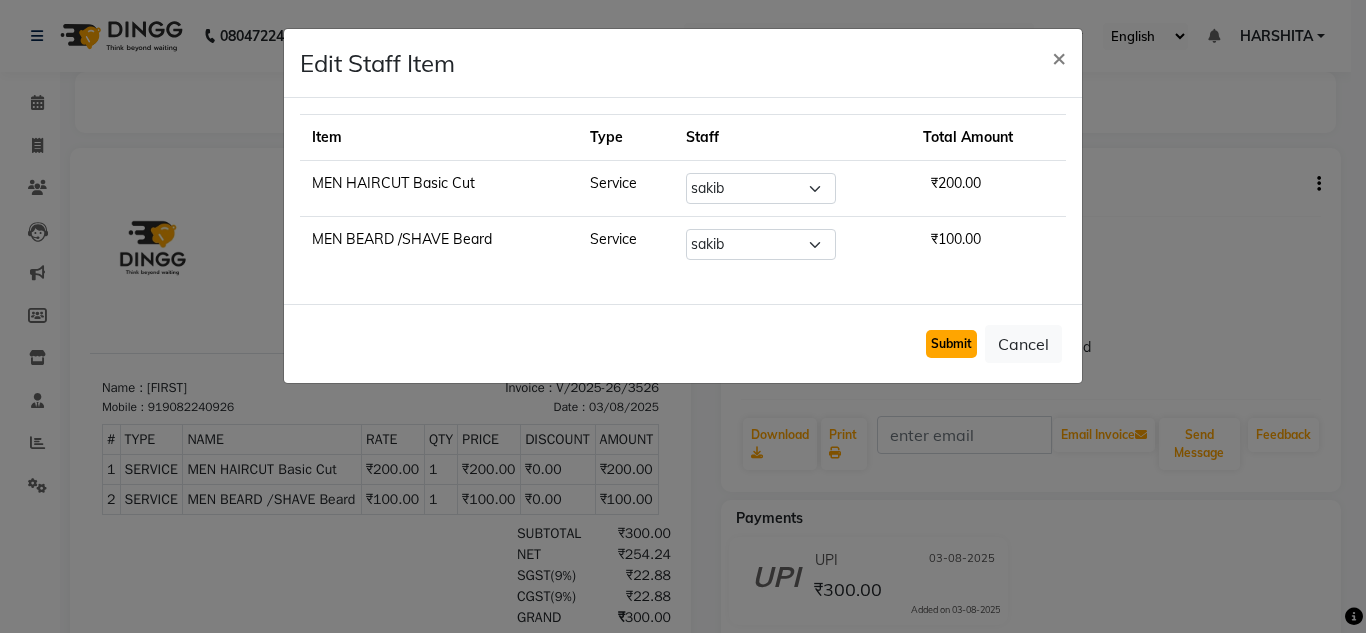 click on "Submit" 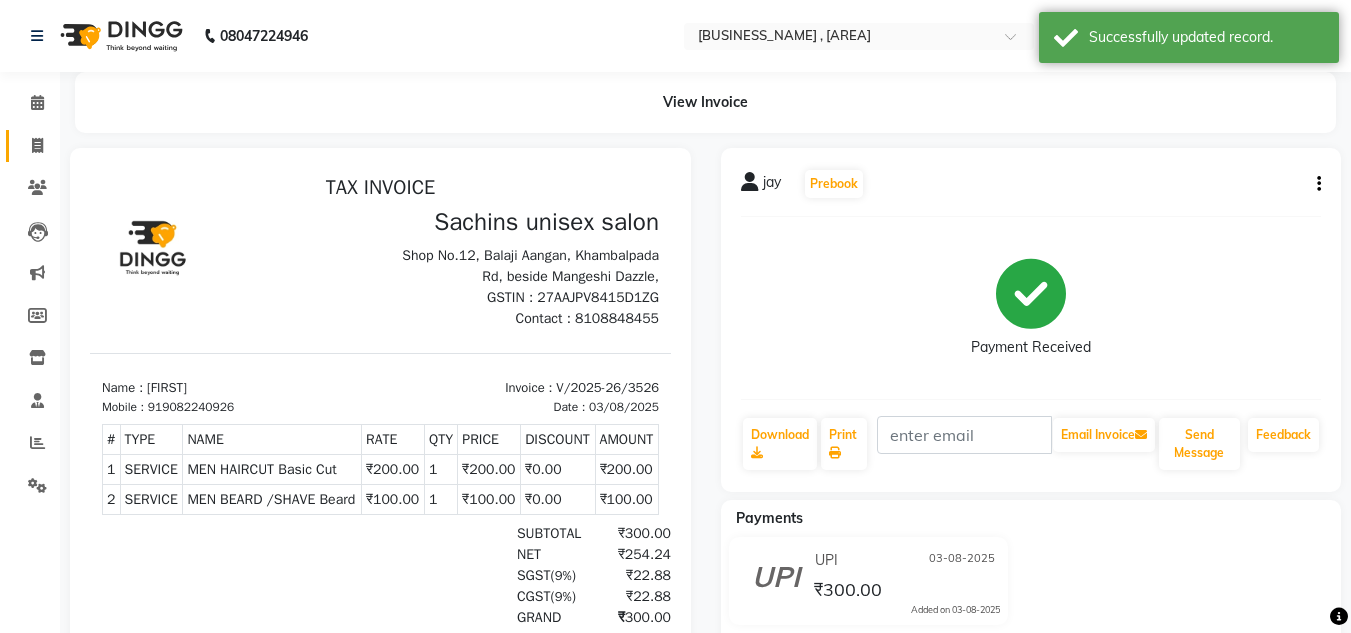 click on "Invoice" 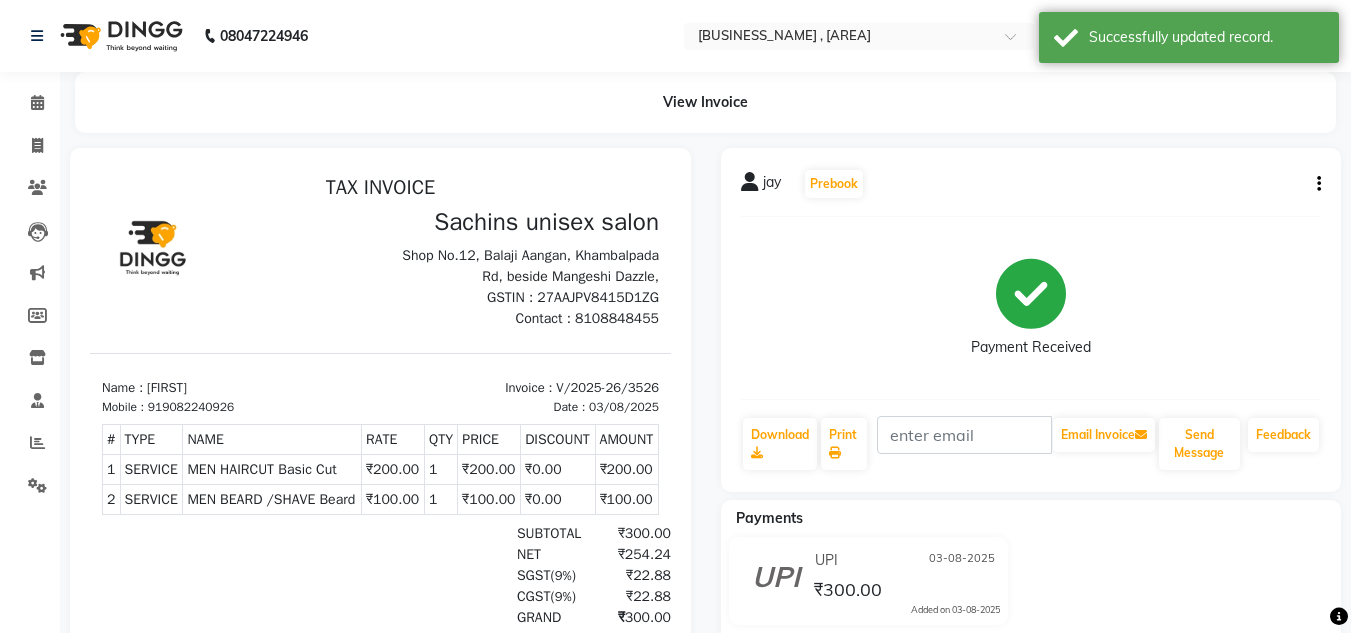 select on "service" 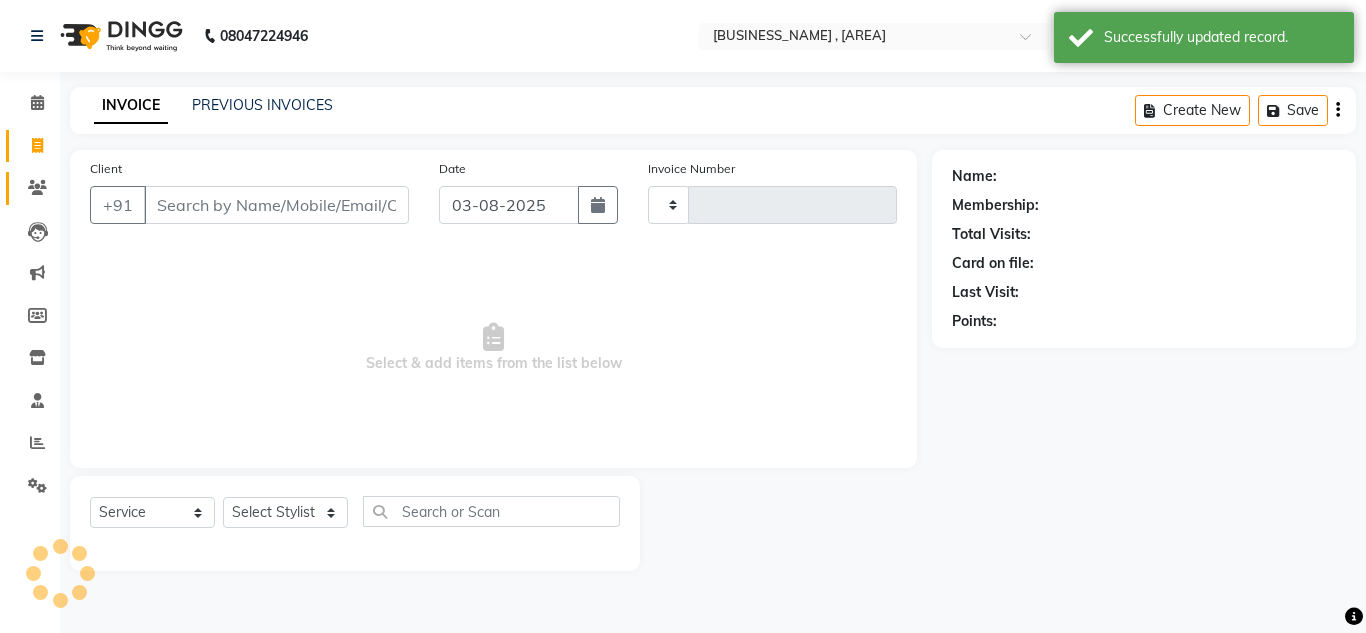type on "3530" 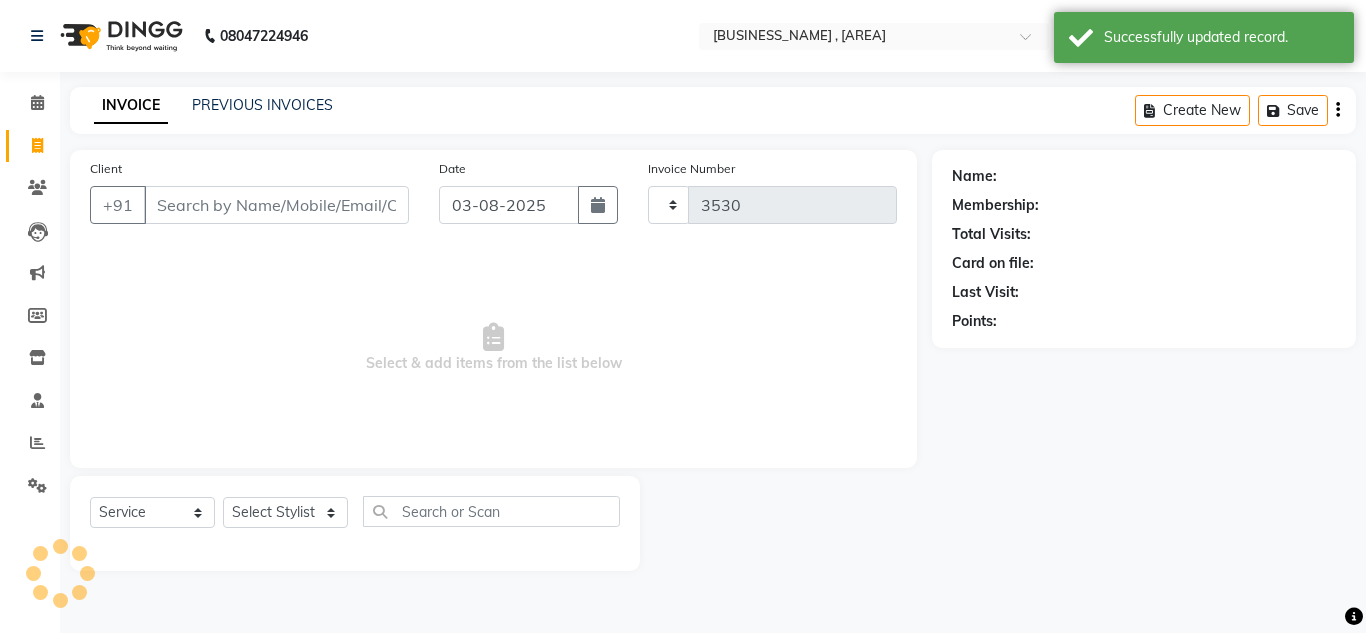 select on "6840" 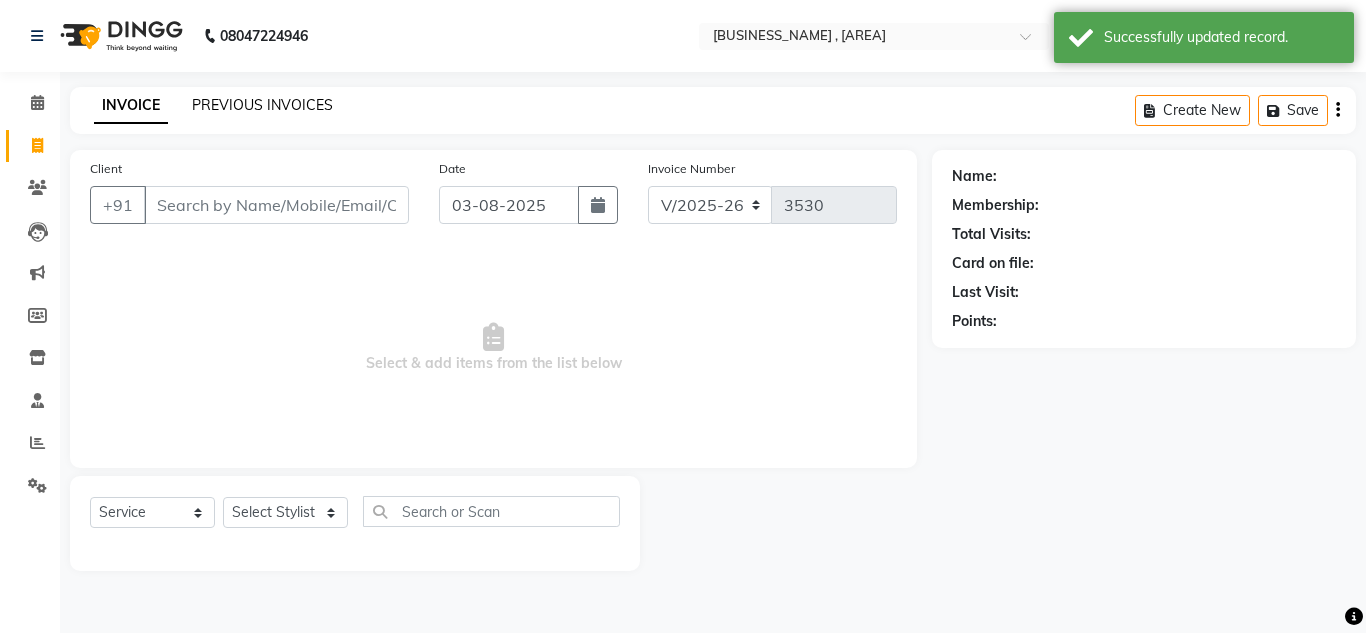drag, startPoint x: 290, startPoint y: 93, endPoint x: 300, endPoint y: 109, distance: 18.867962 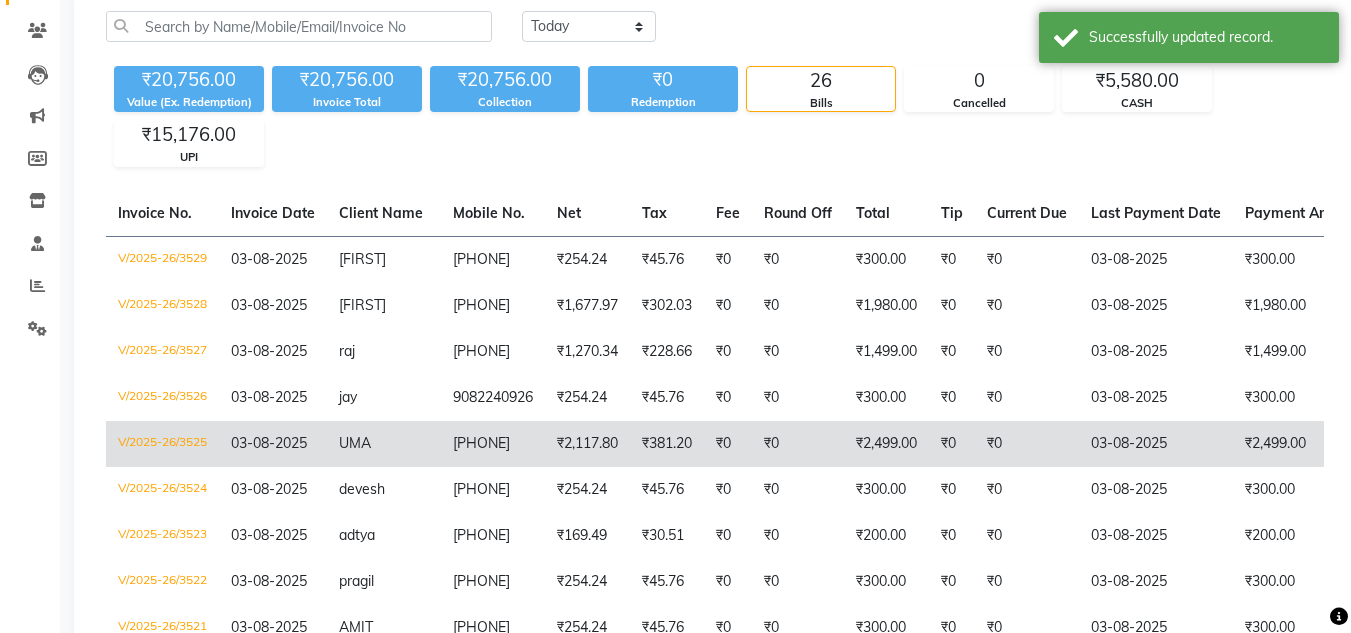 scroll, scrollTop: 300, scrollLeft: 0, axis: vertical 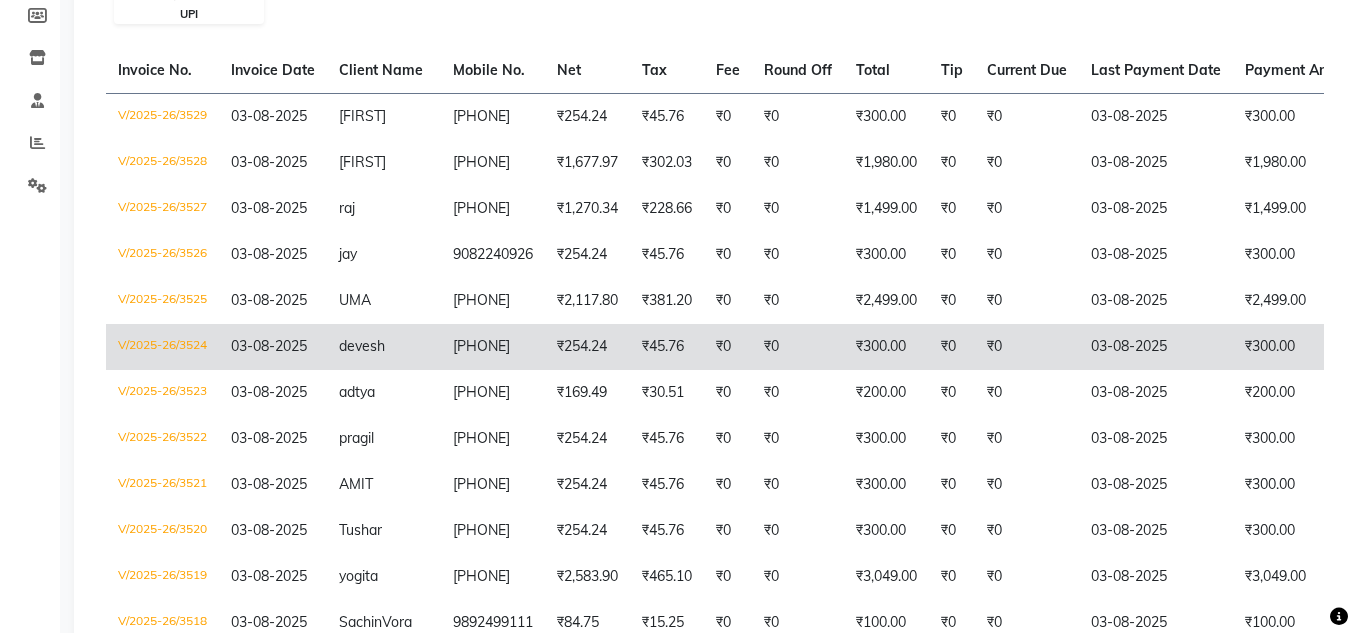click on "[PHONE]" 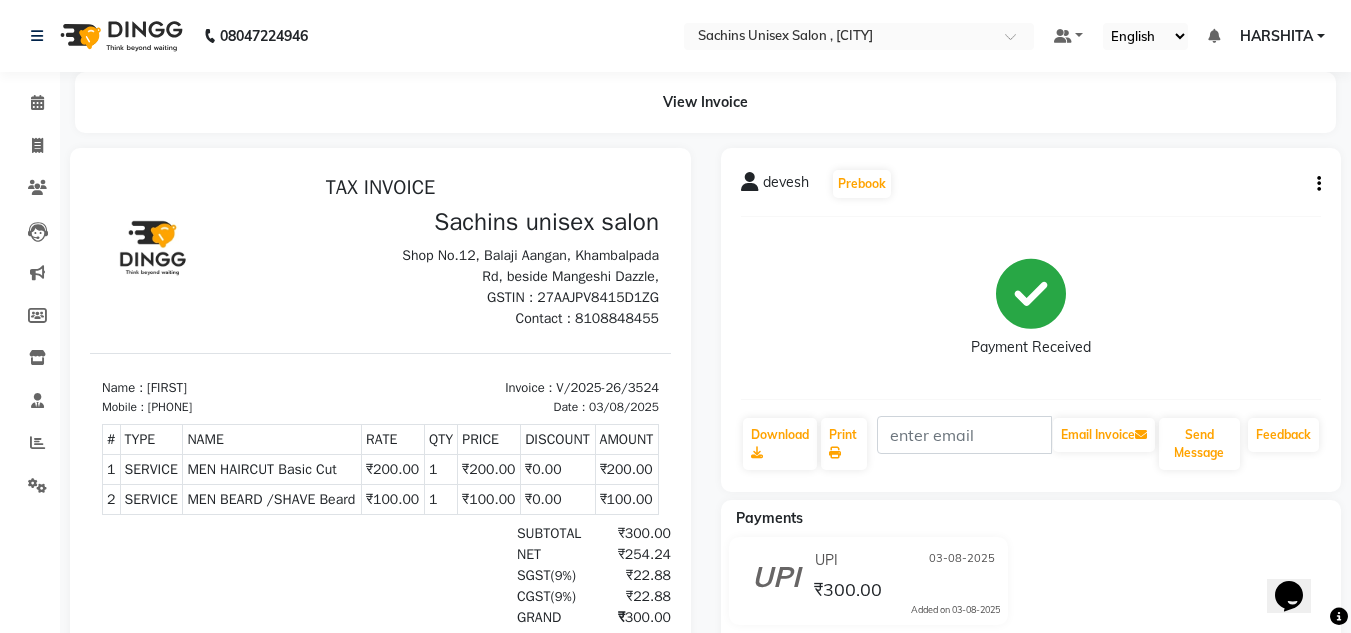 scroll, scrollTop: 0, scrollLeft: 0, axis: both 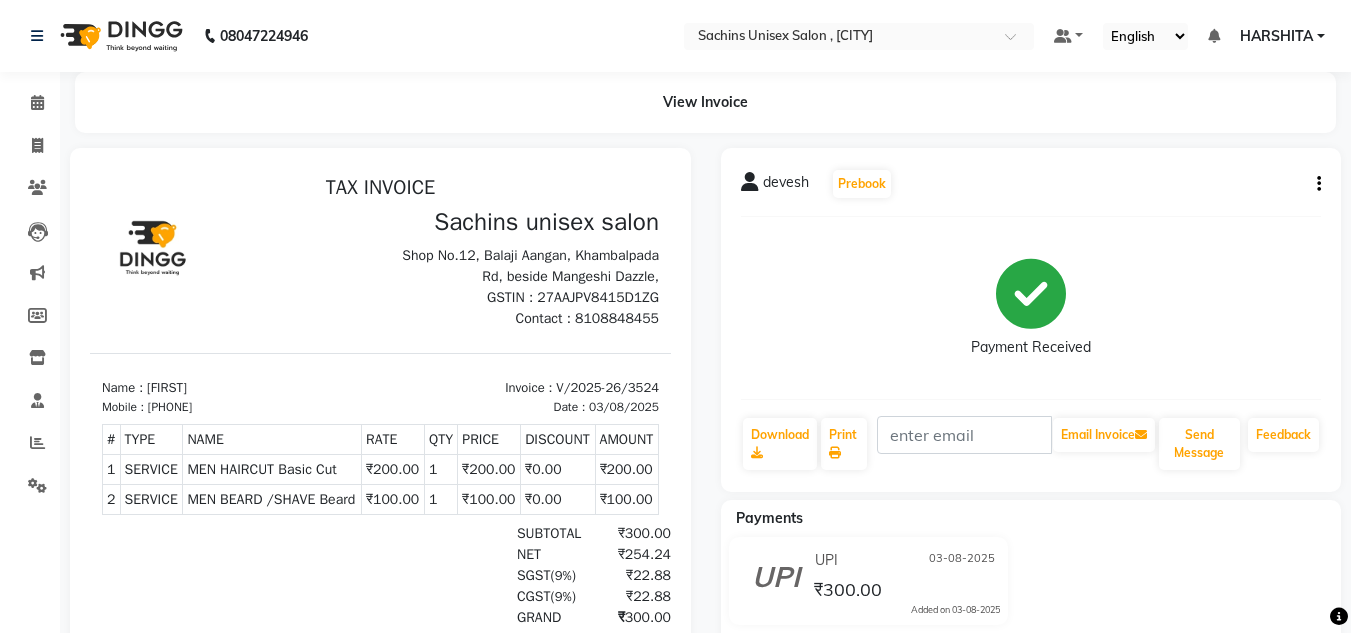 click 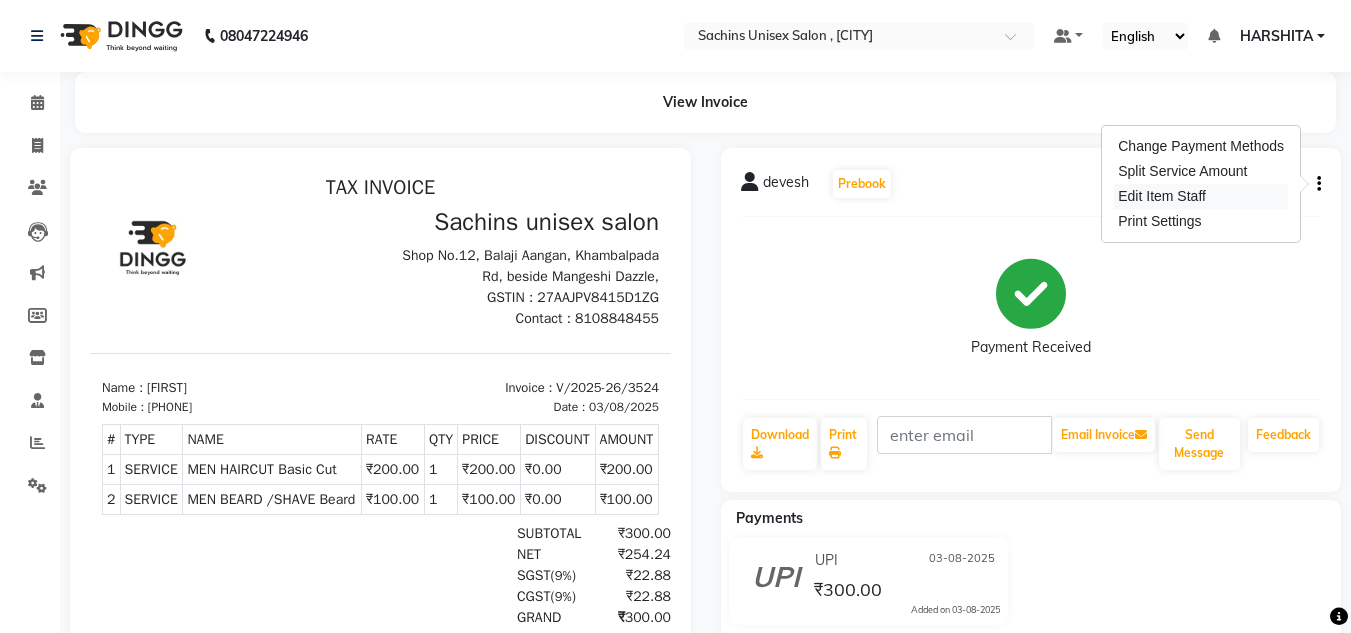click on "Edit Item Staff" at bounding box center [1201, 196] 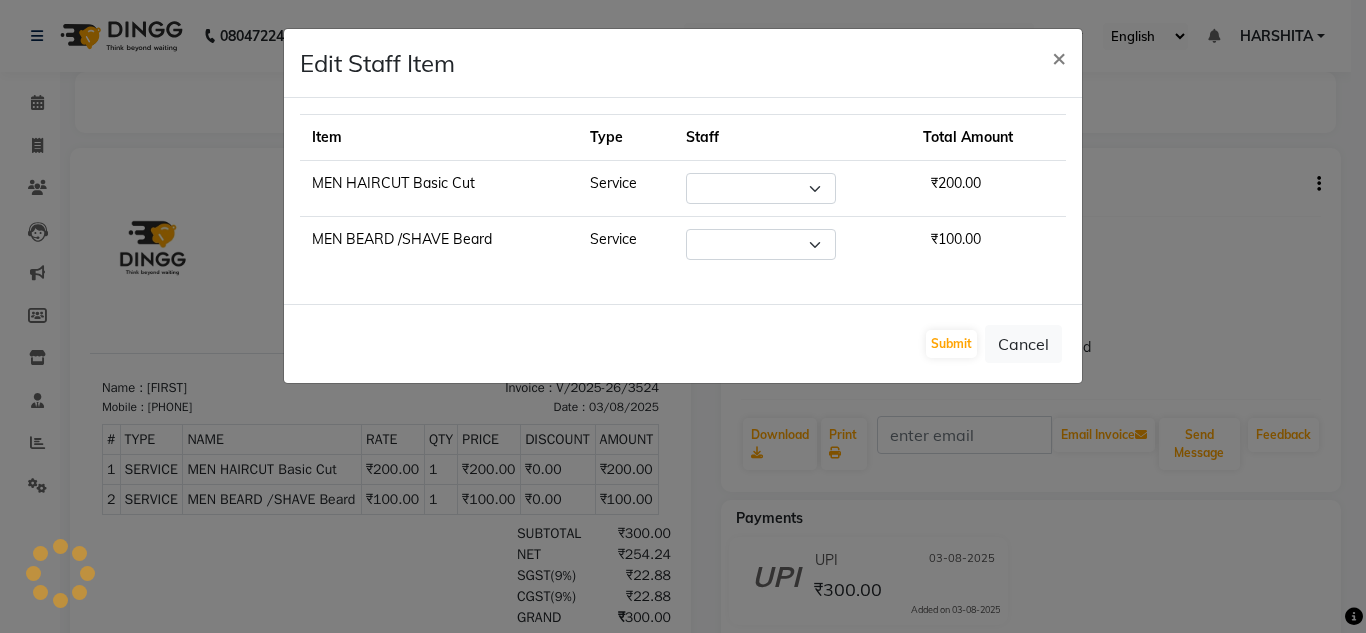 select on "85763" 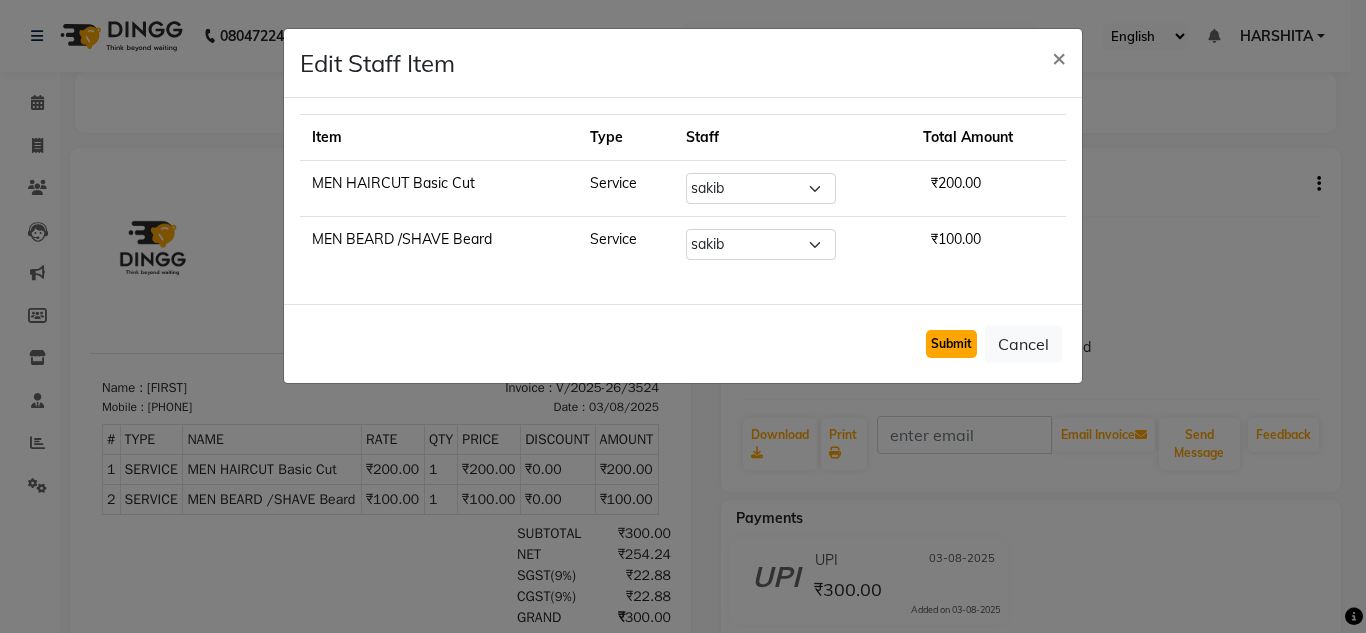 click on "Submit" 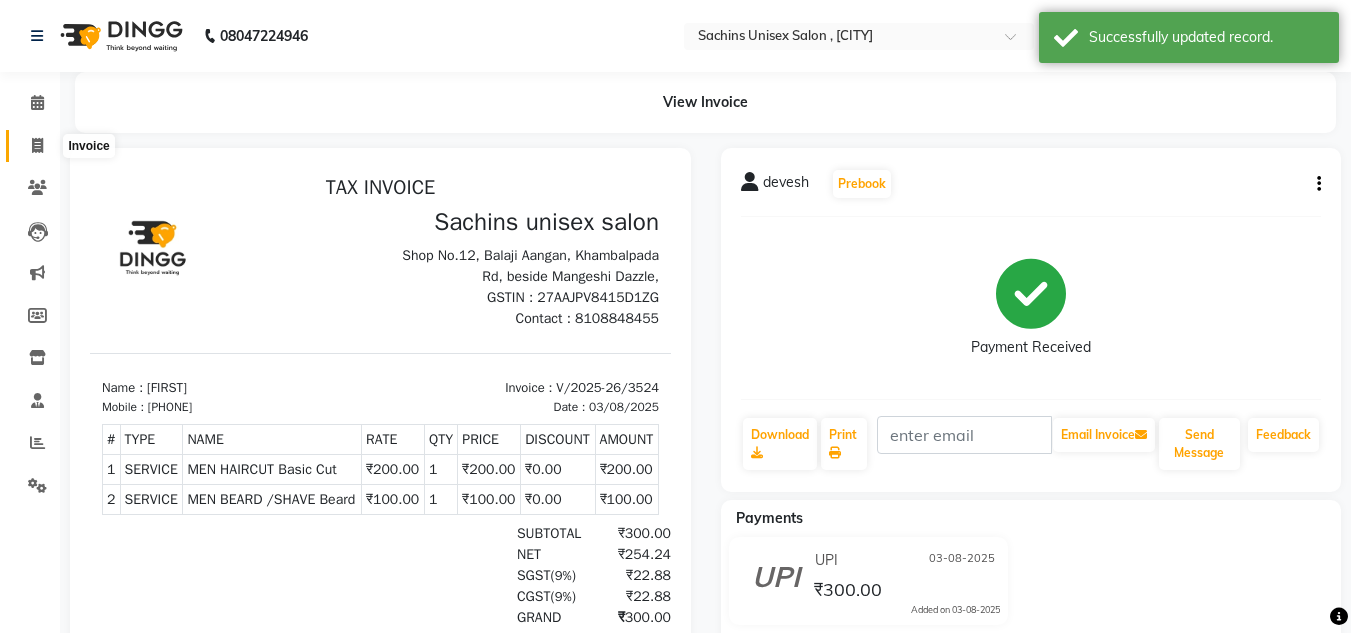 click 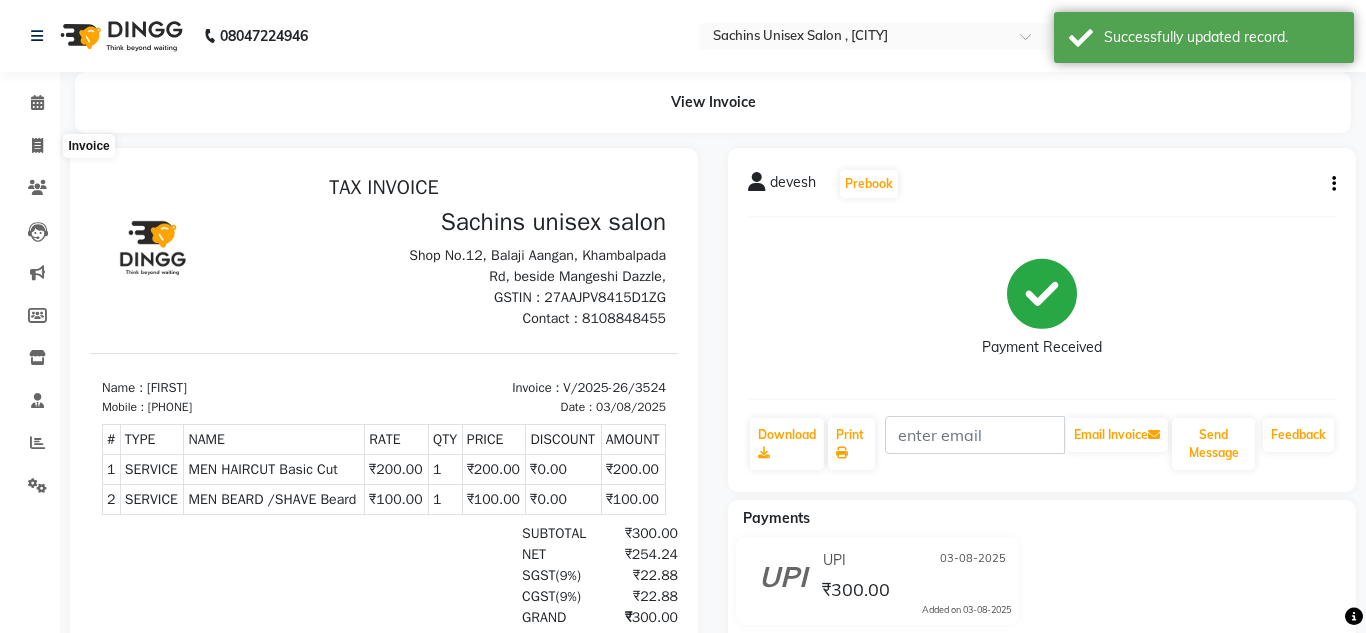 select on "service" 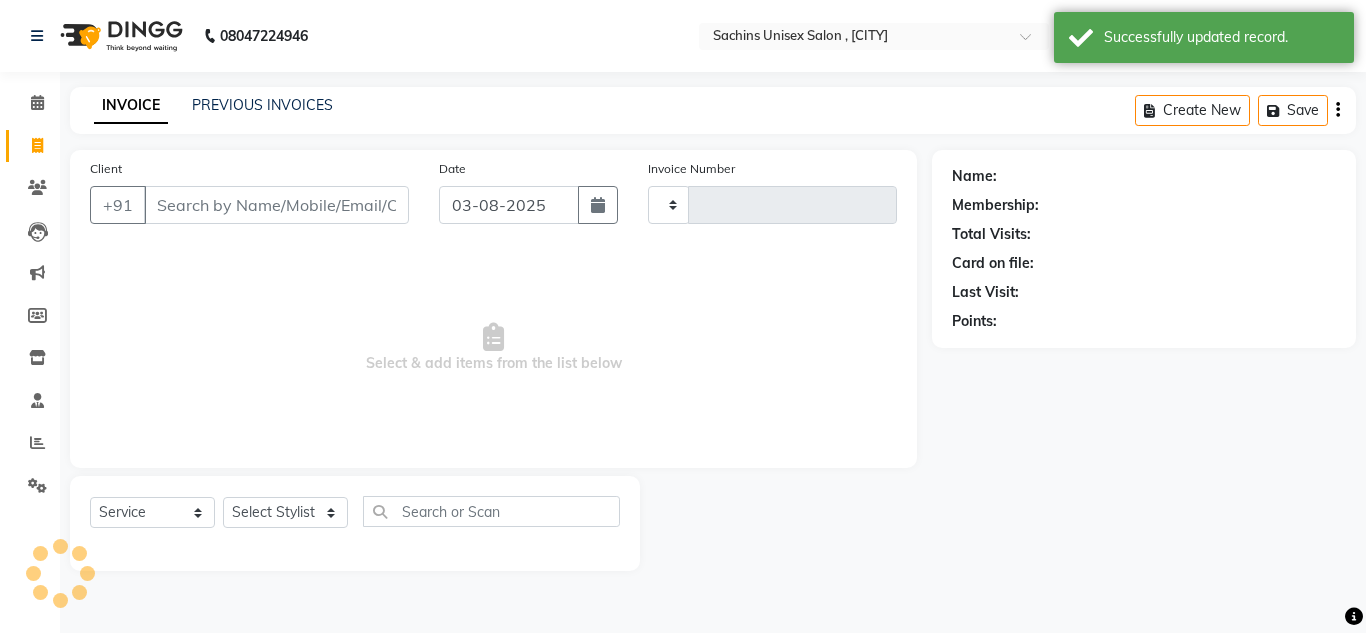 type on "3530" 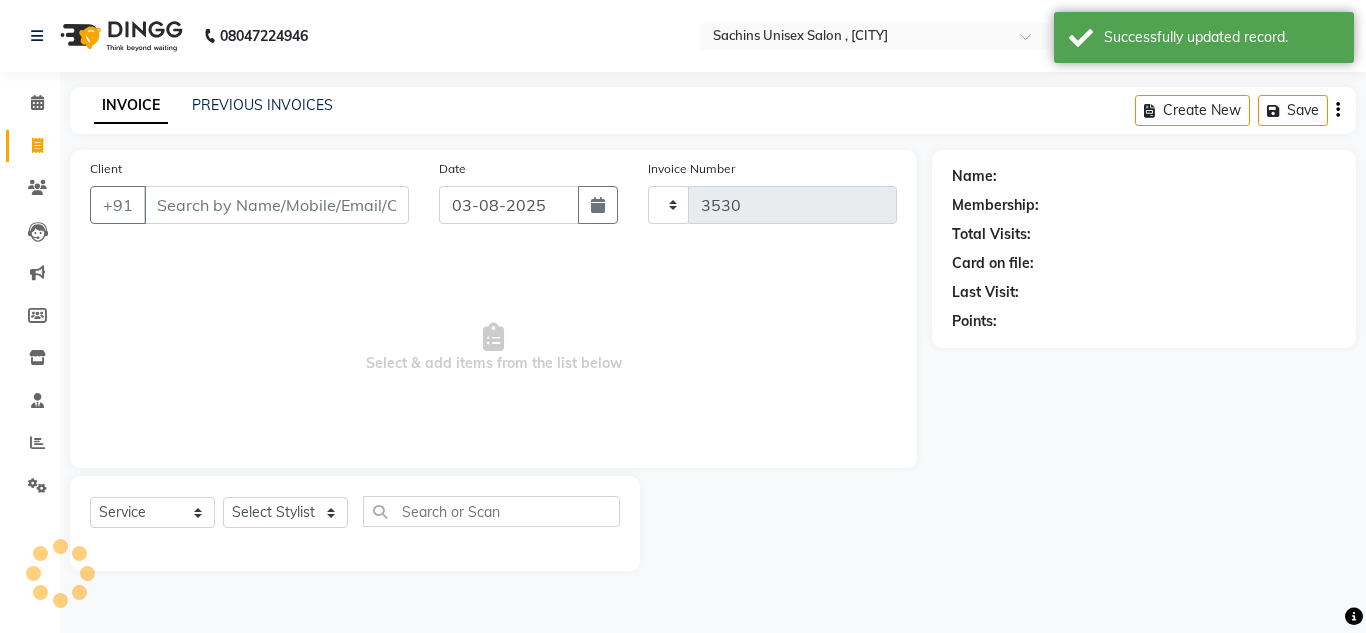 select on "6840" 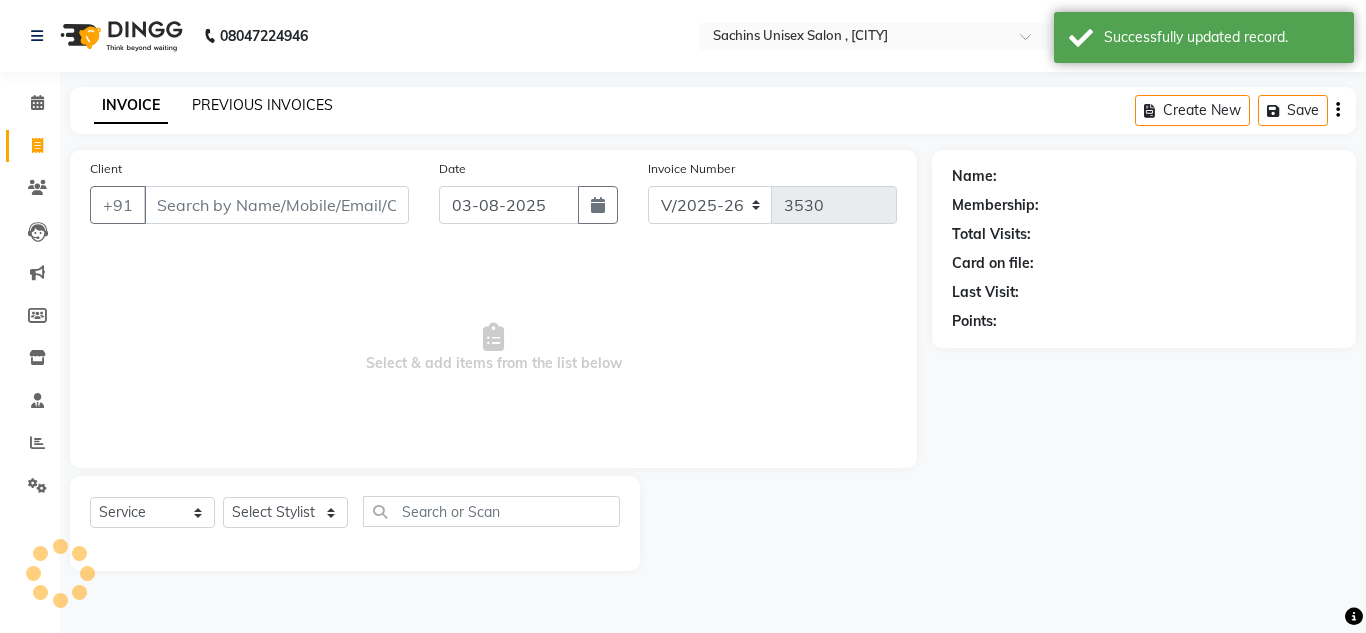 click on "PREVIOUS INVOICES" 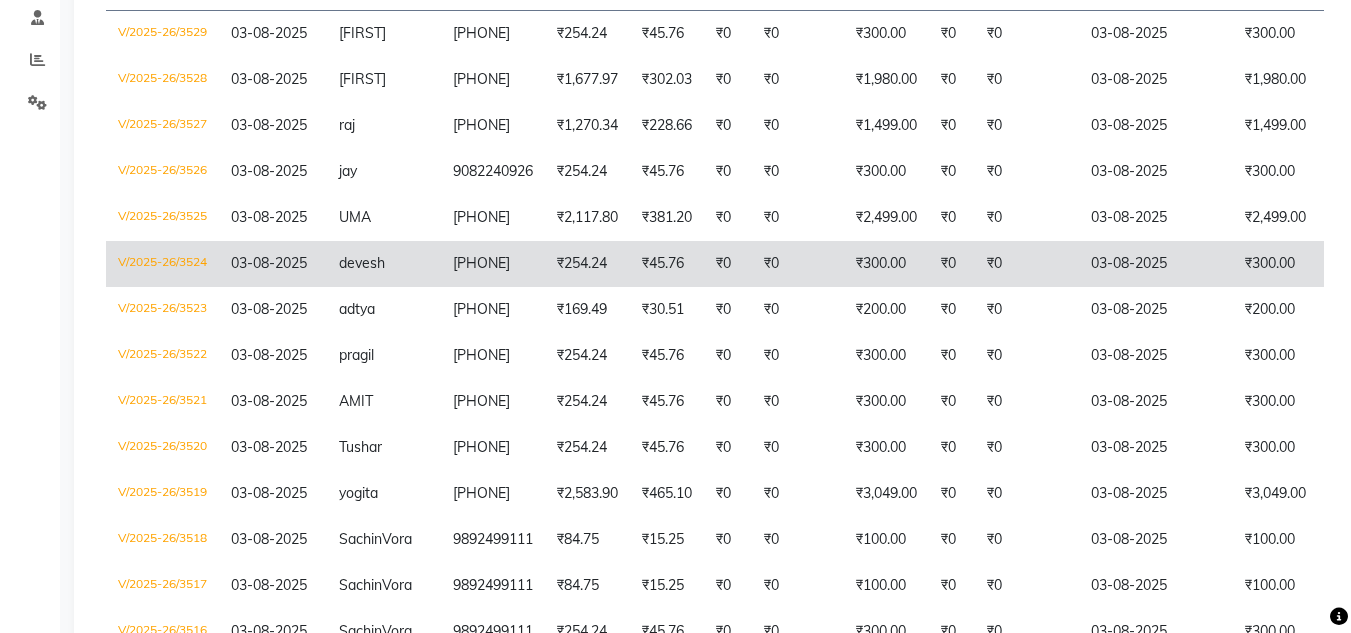 scroll, scrollTop: 400, scrollLeft: 0, axis: vertical 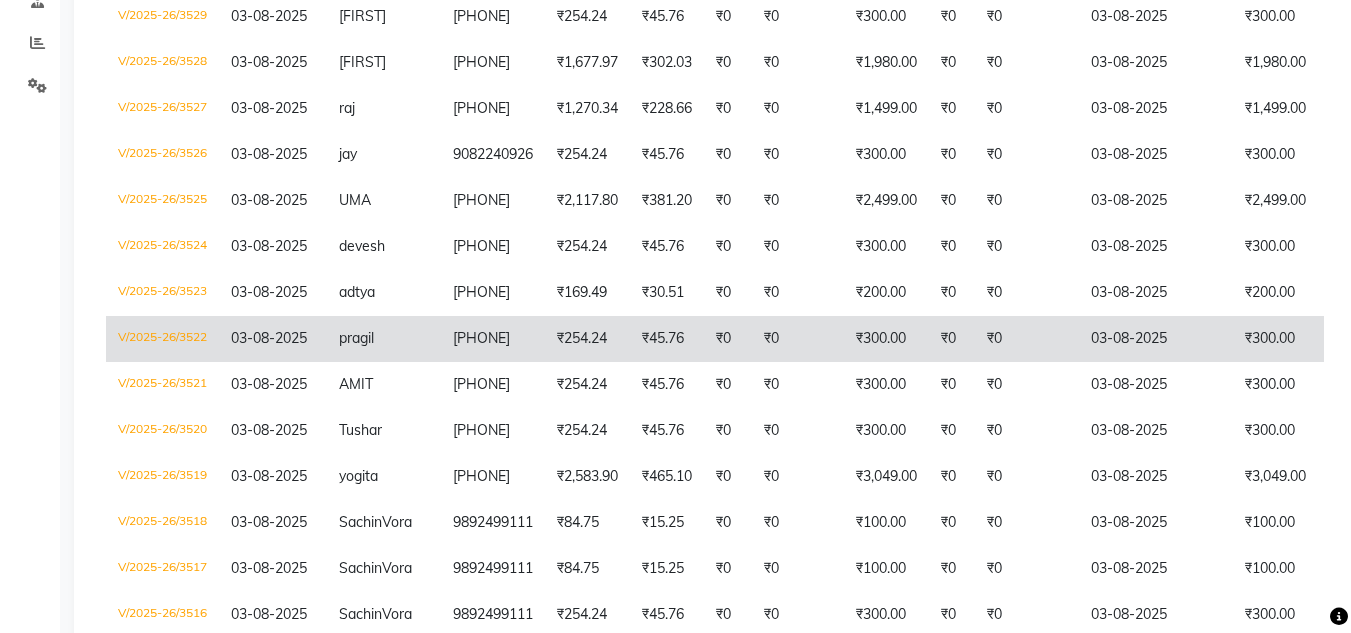 click on "pragil" 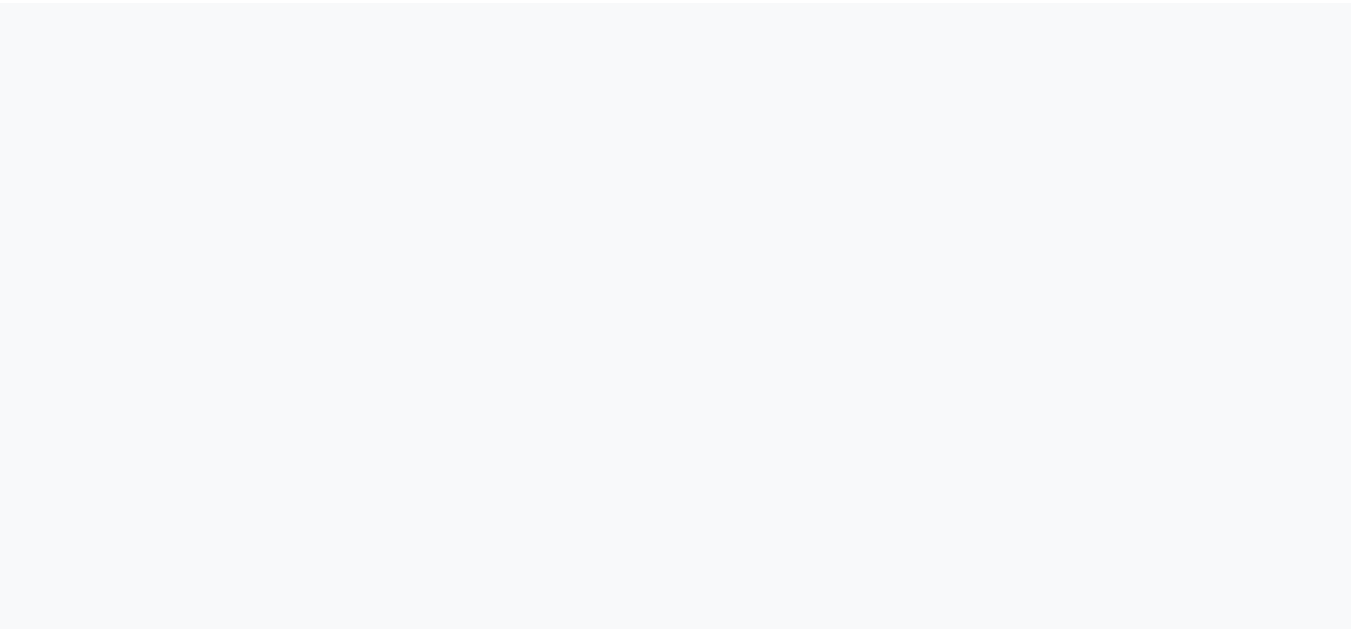 scroll, scrollTop: 0, scrollLeft: 0, axis: both 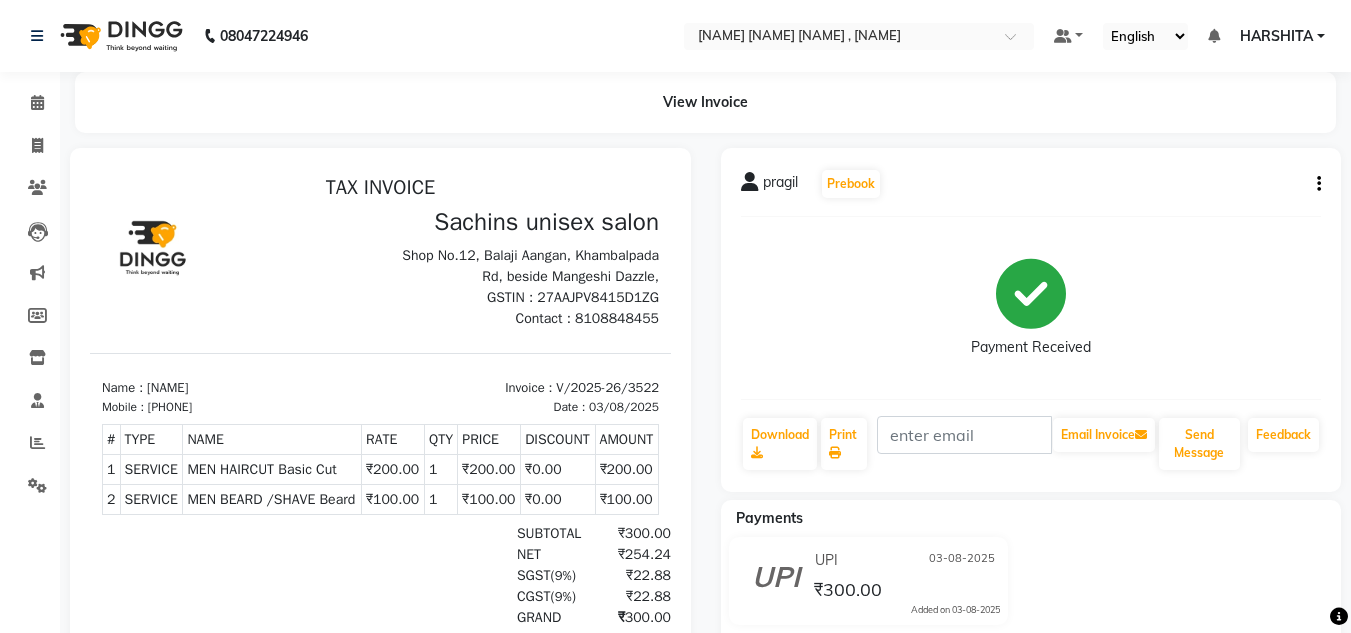 click 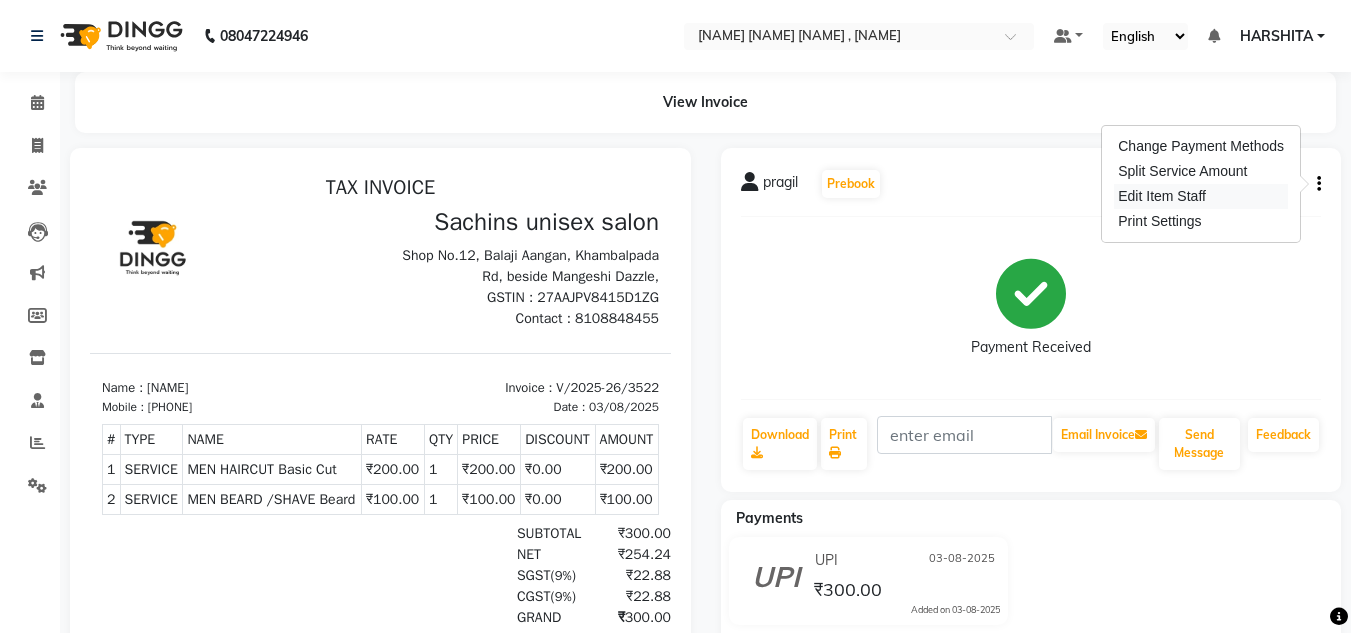 click on "Edit Item Staff" at bounding box center [1201, 196] 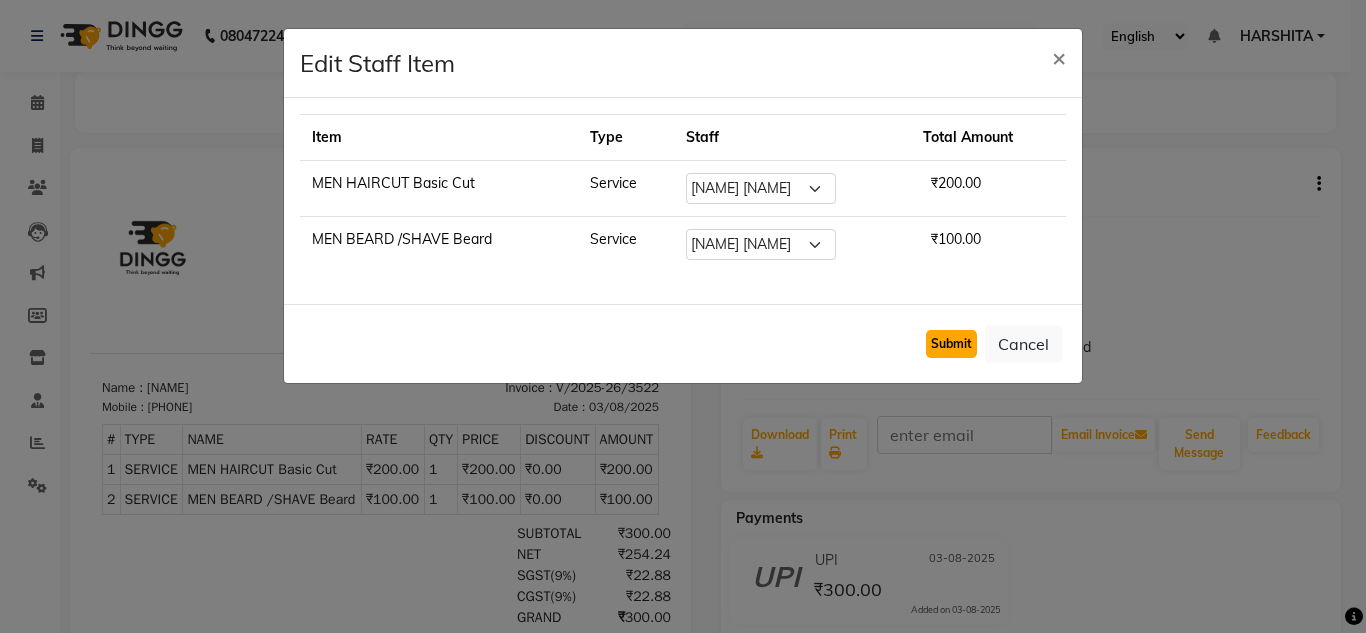 click on "Submit" 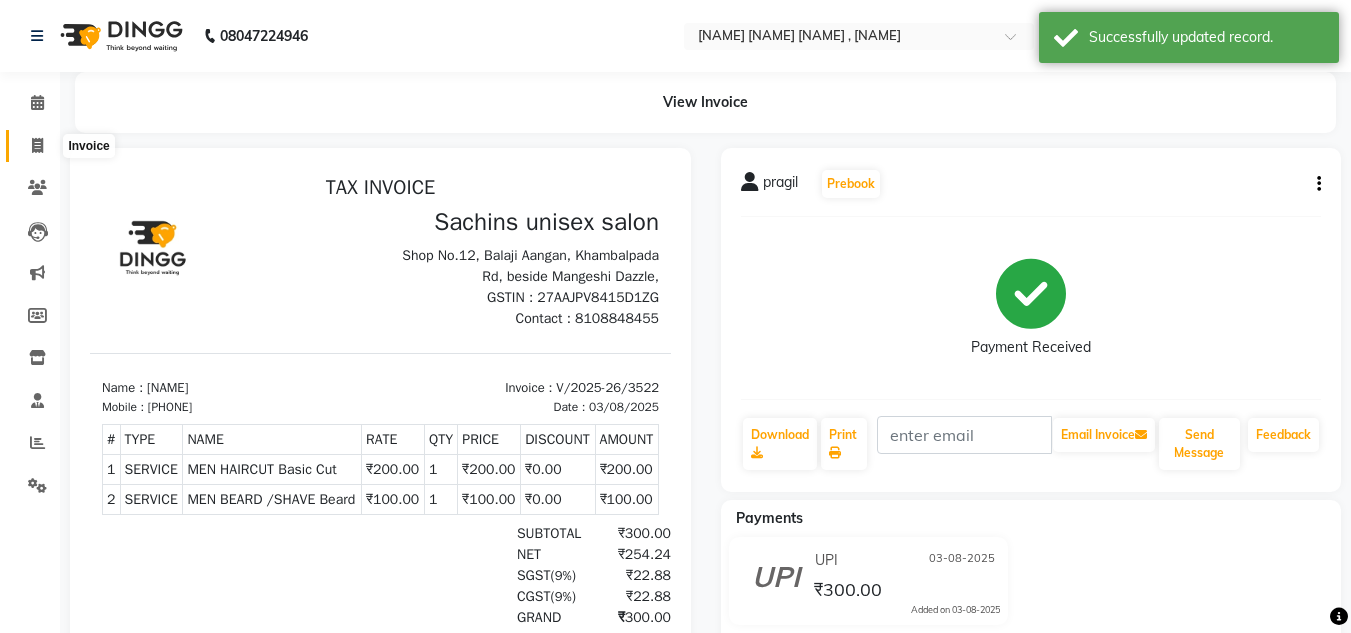 click 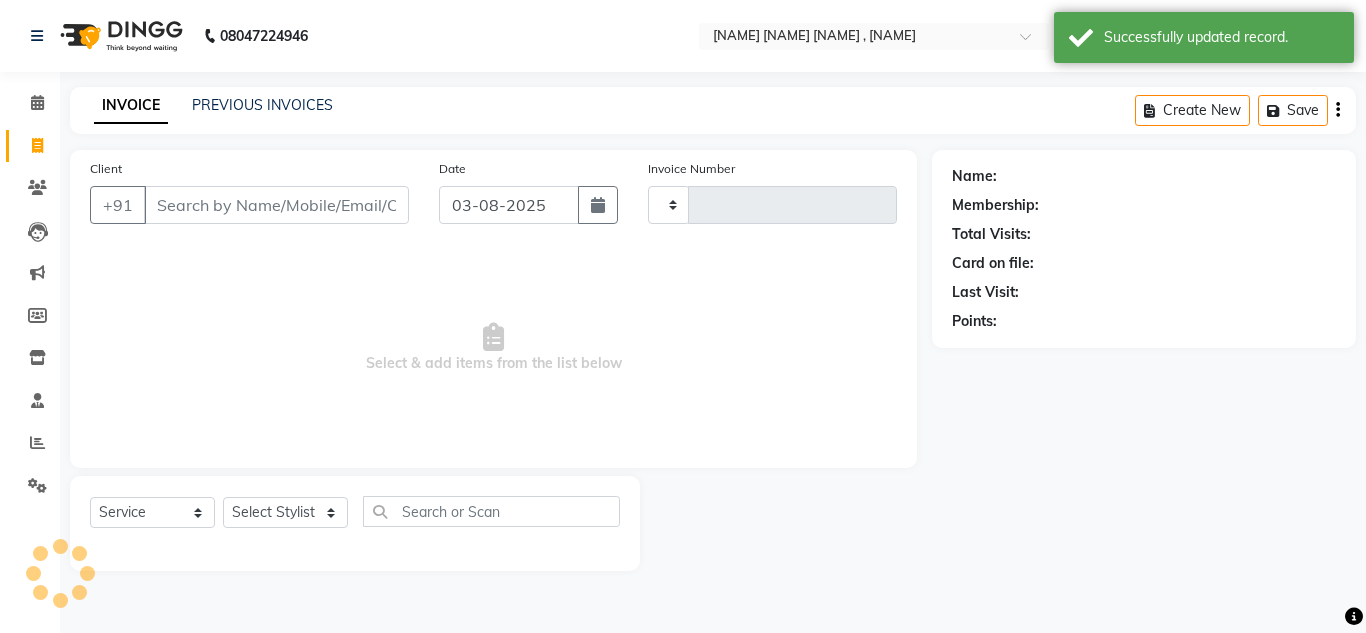 type on "3530" 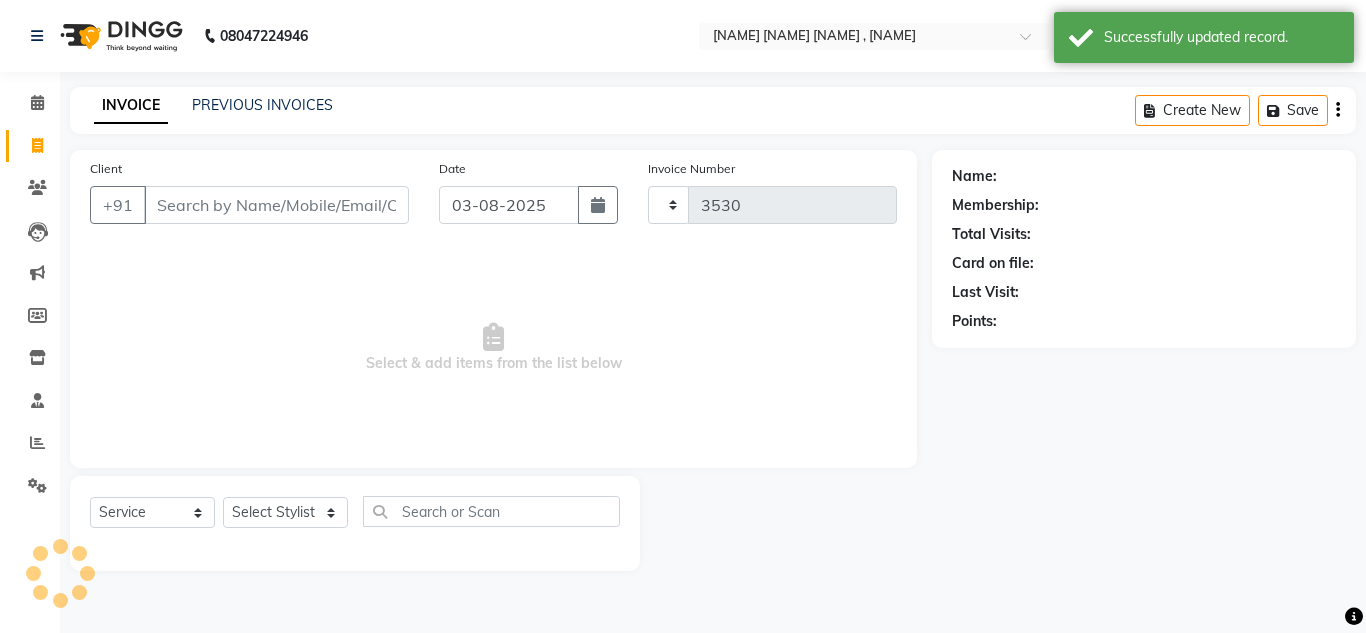 select on "6840" 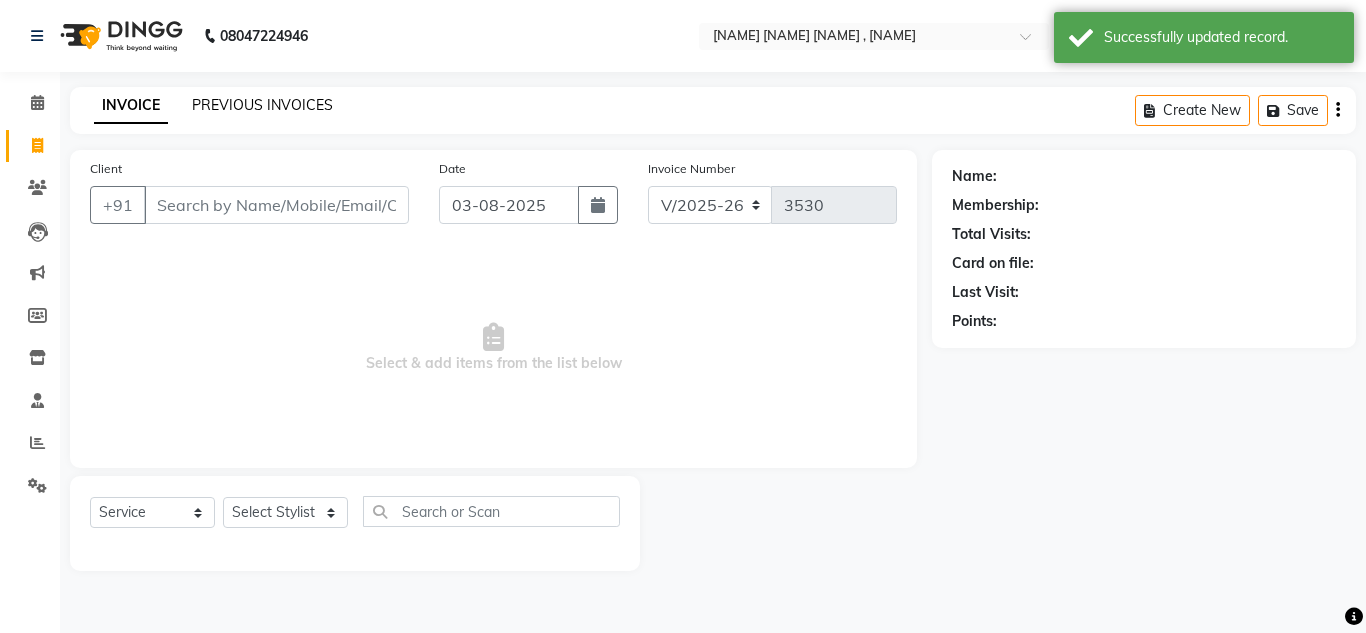 click on "PREVIOUS INVOICES" 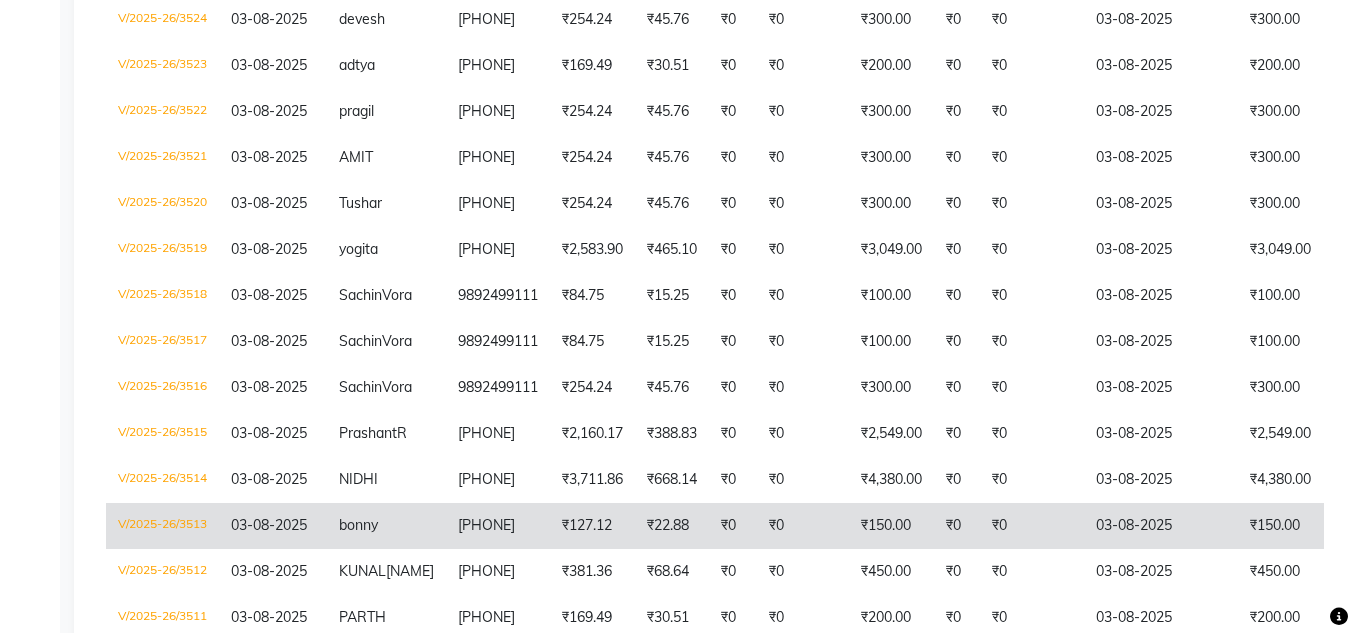 scroll, scrollTop: 700, scrollLeft: 0, axis: vertical 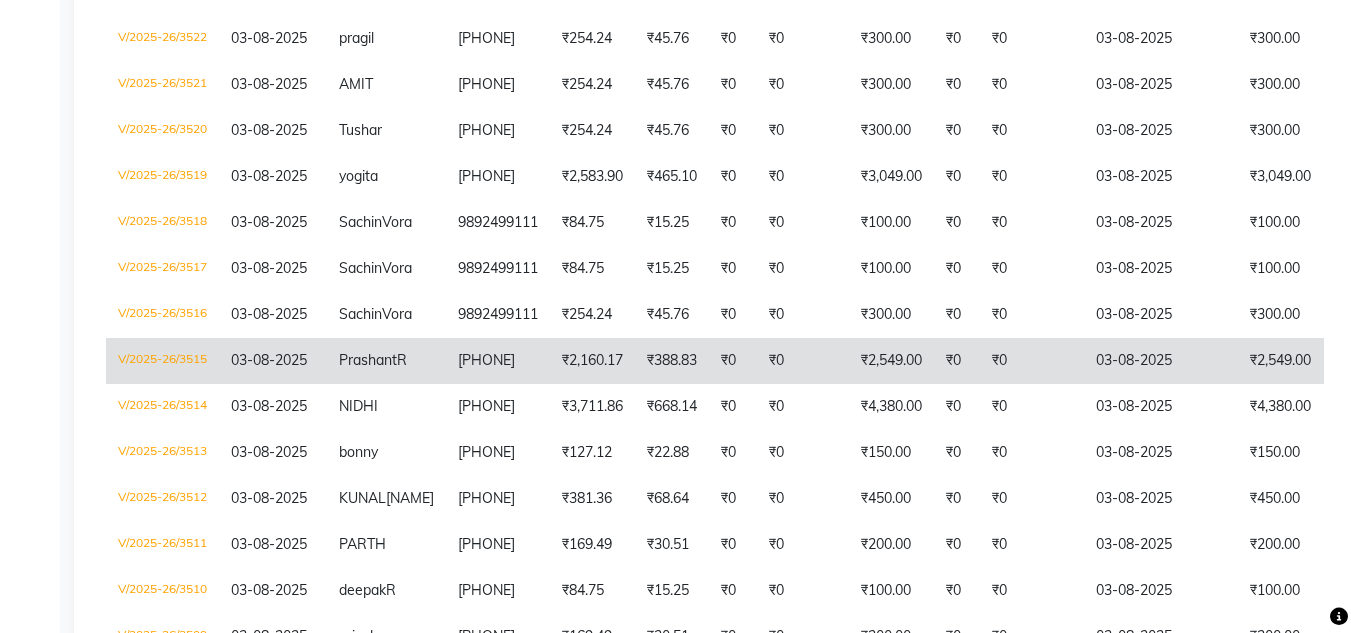click on "[PHONE]" 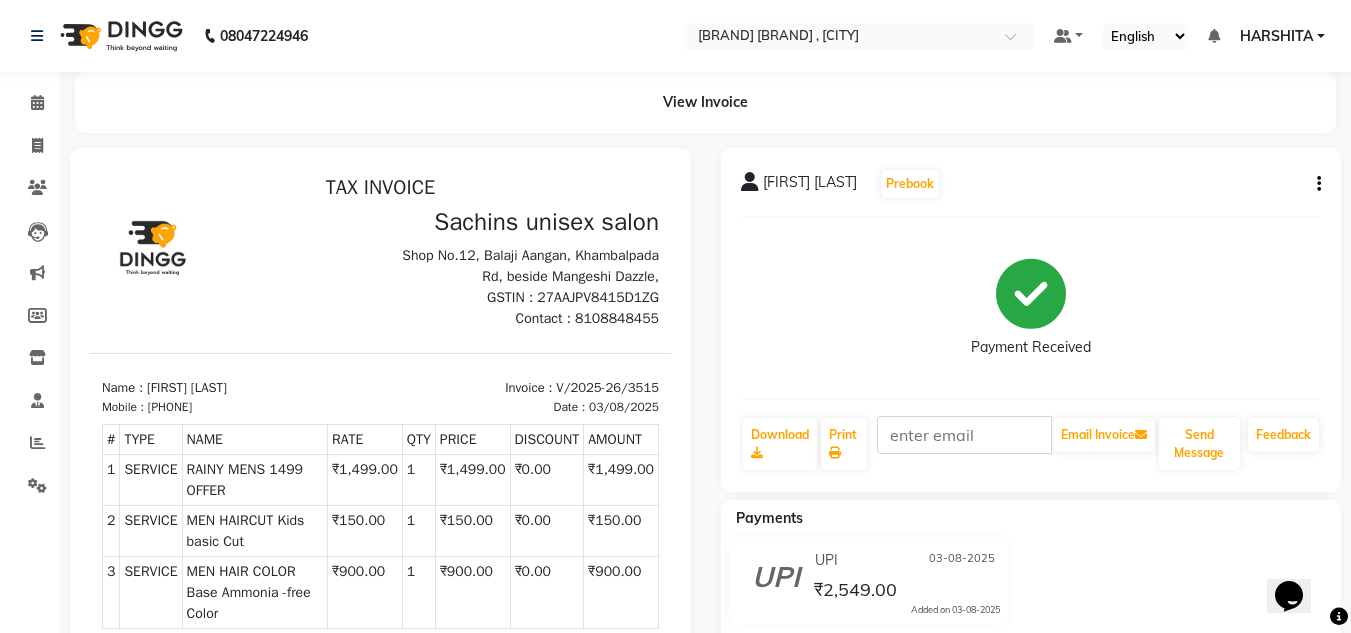 scroll, scrollTop: 0, scrollLeft: 0, axis: both 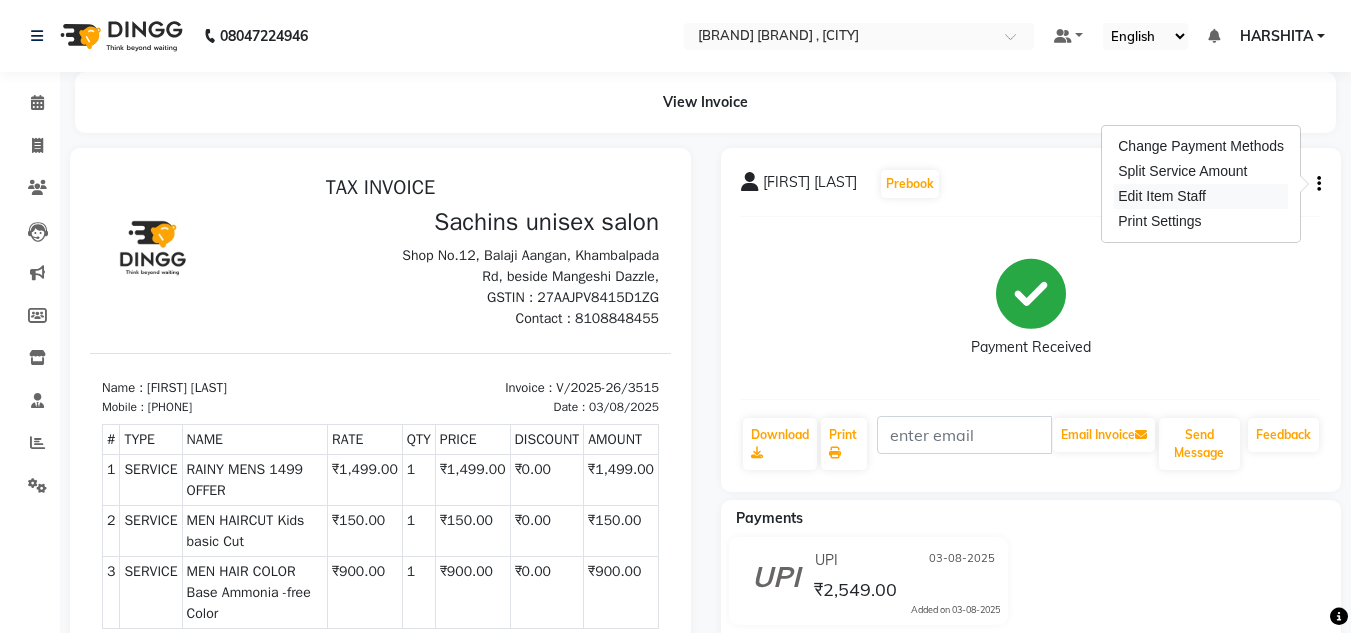 click on "Edit Item Staff" at bounding box center (1201, 196) 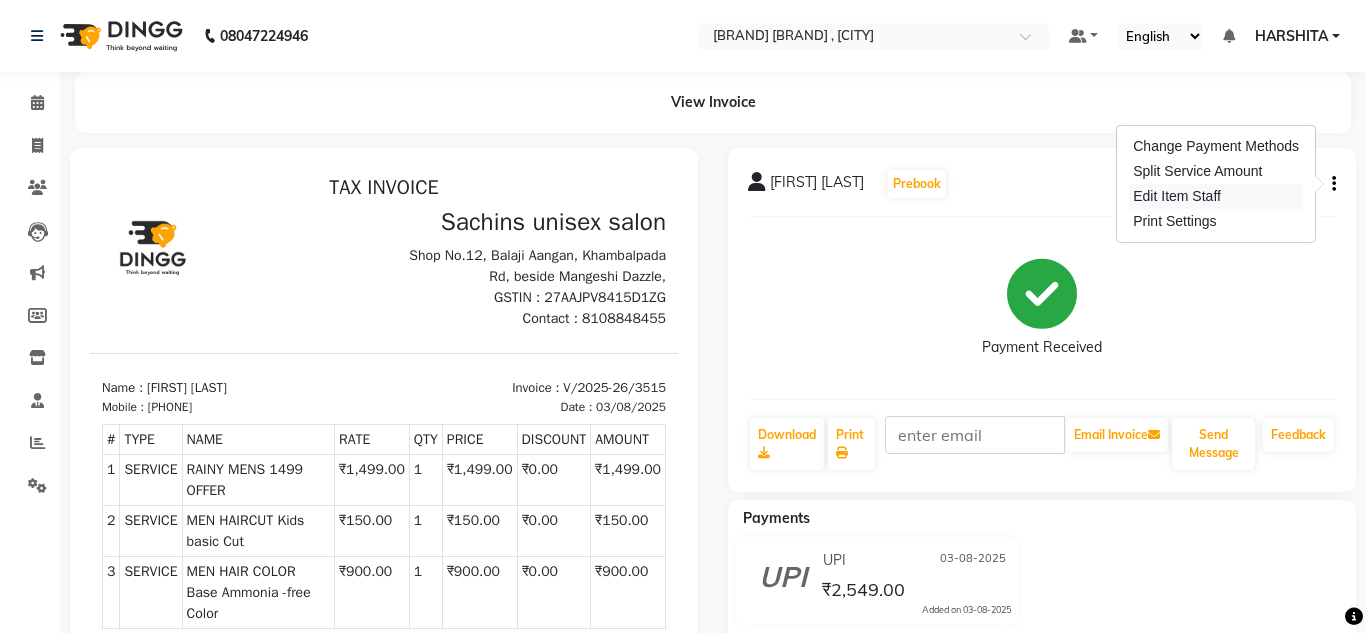 select on "85763" 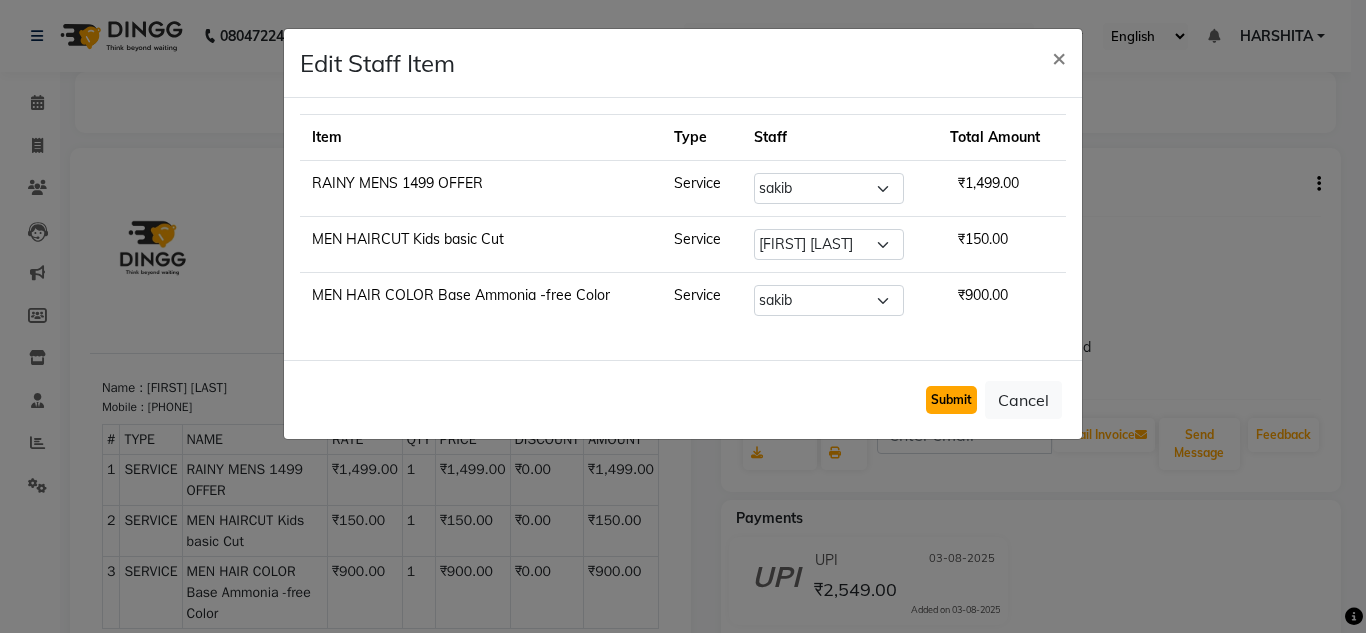 click on "Submit" 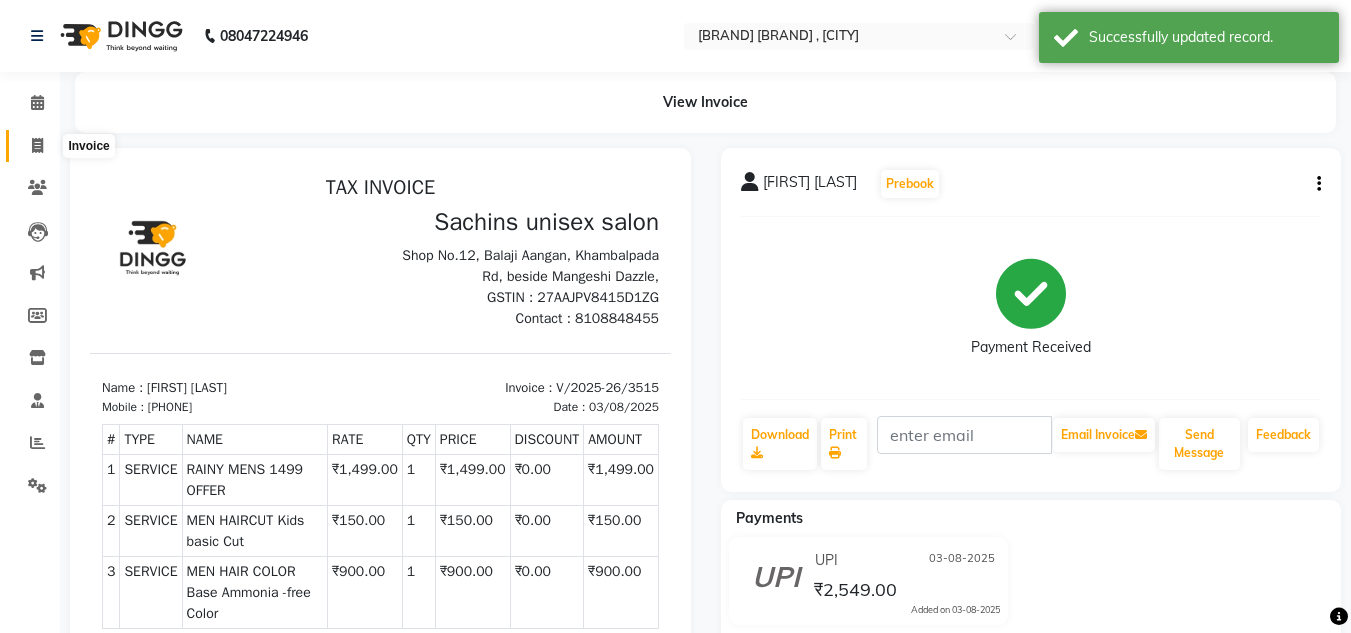 click 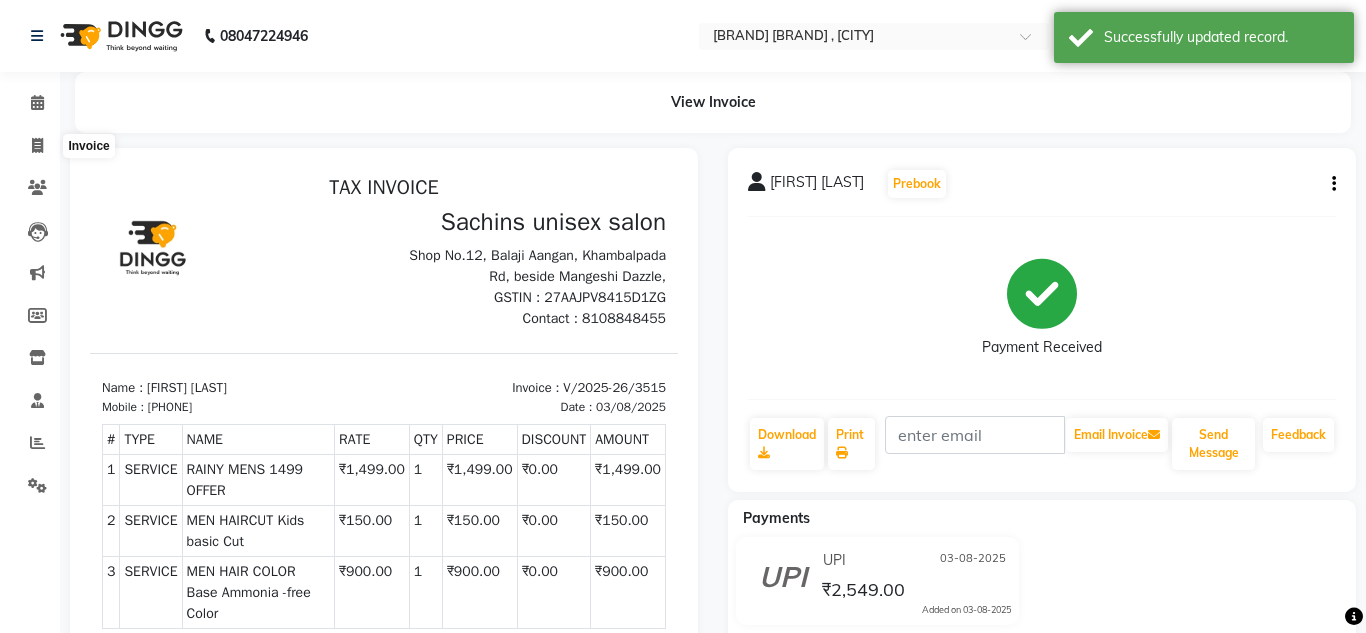 select on "service" 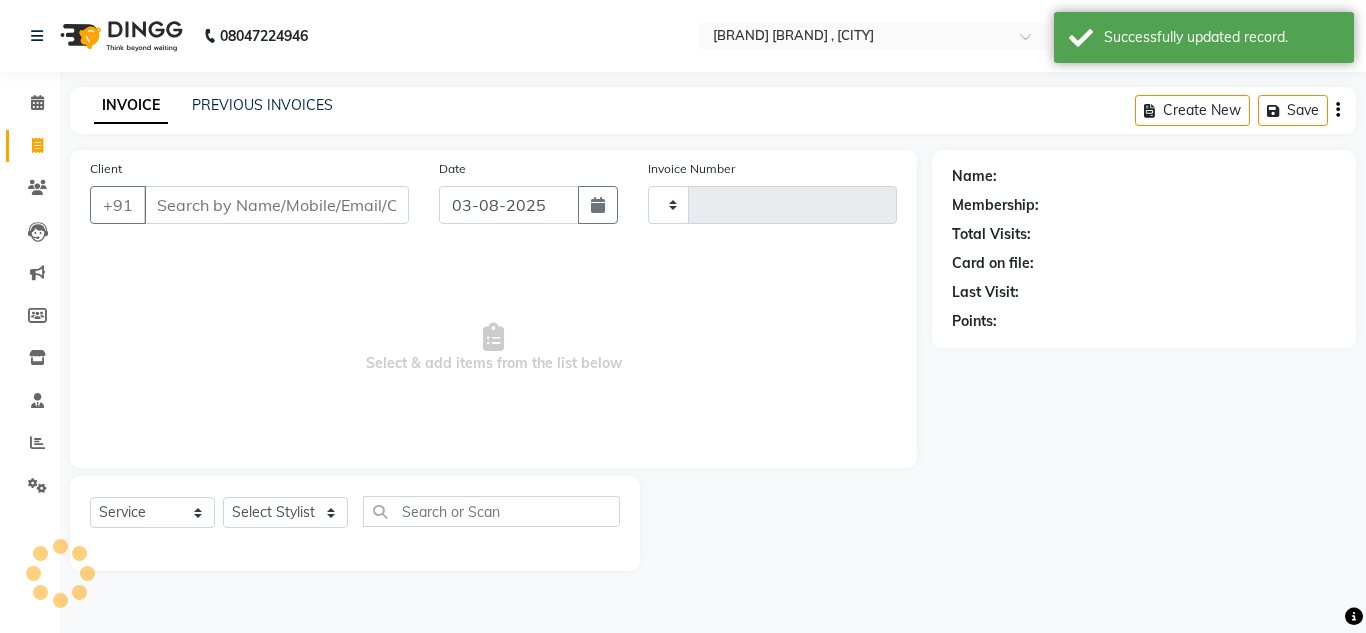 type on "3530" 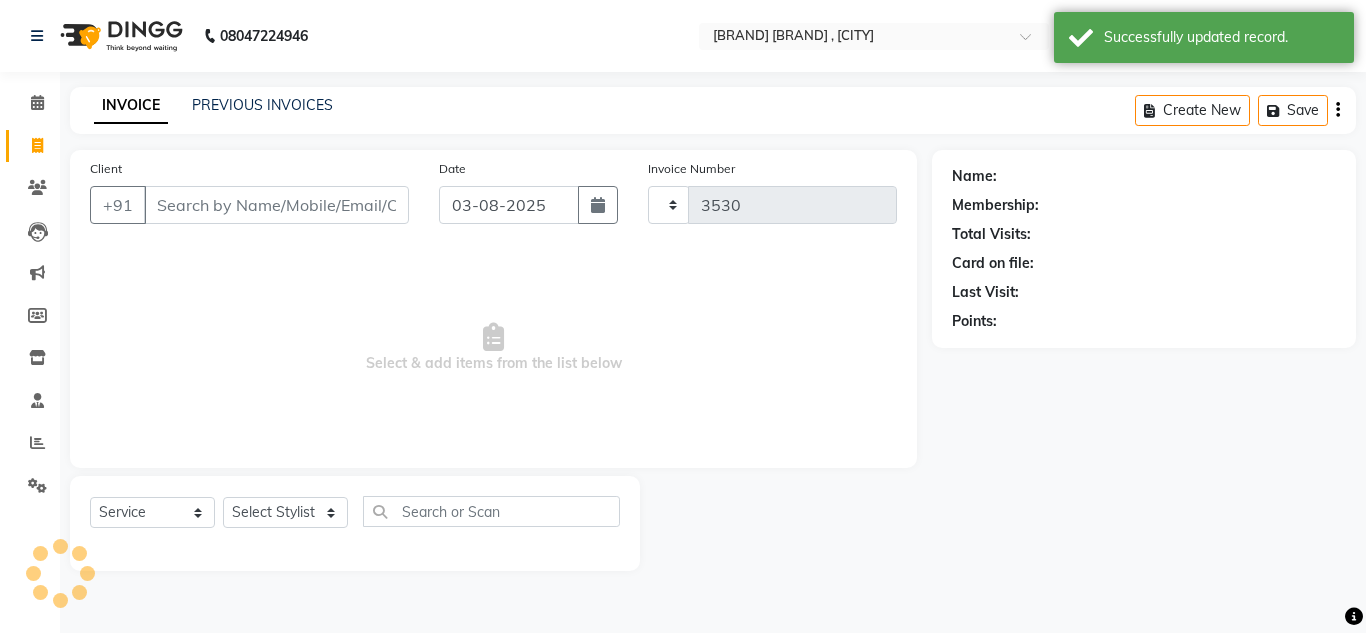 select on "6840" 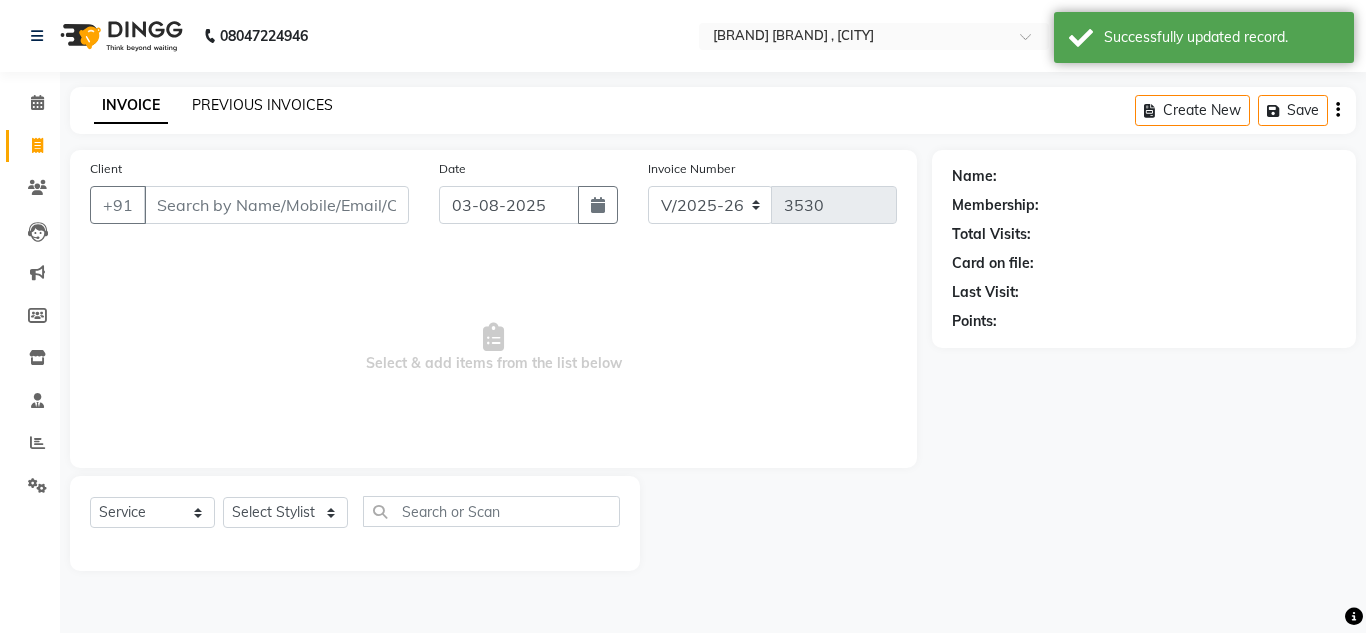 click on "PREVIOUS INVOICES" 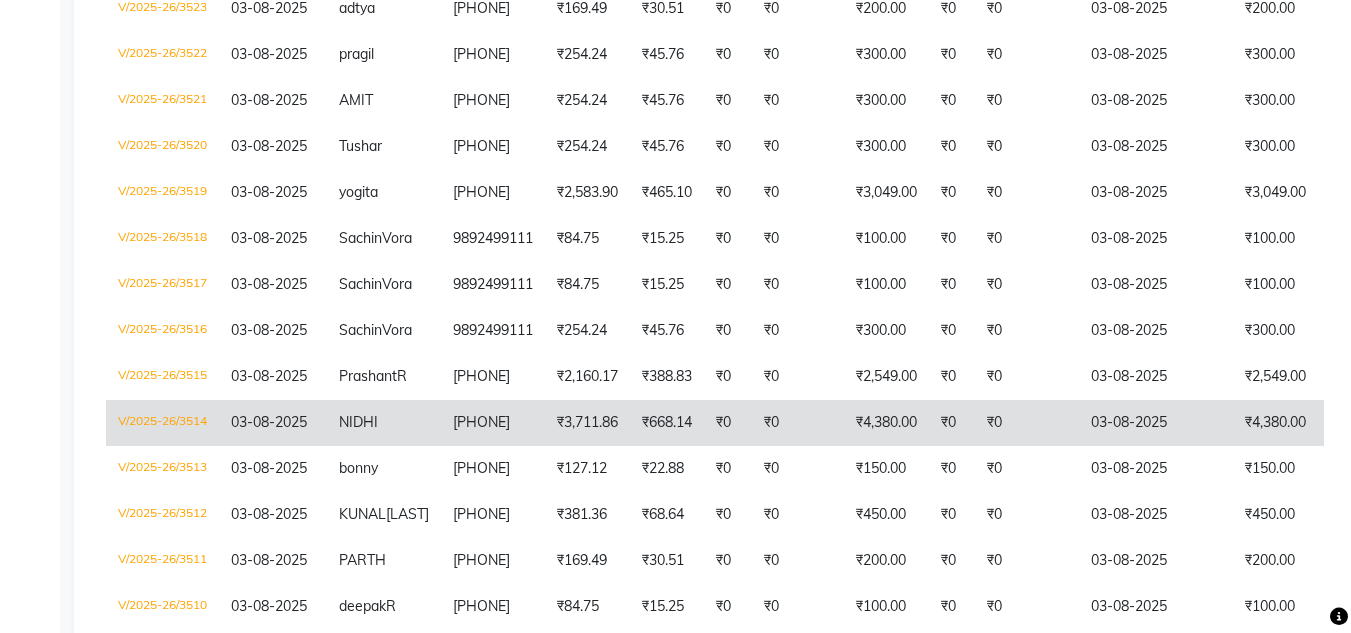 scroll, scrollTop: 700, scrollLeft: 0, axis: vertical 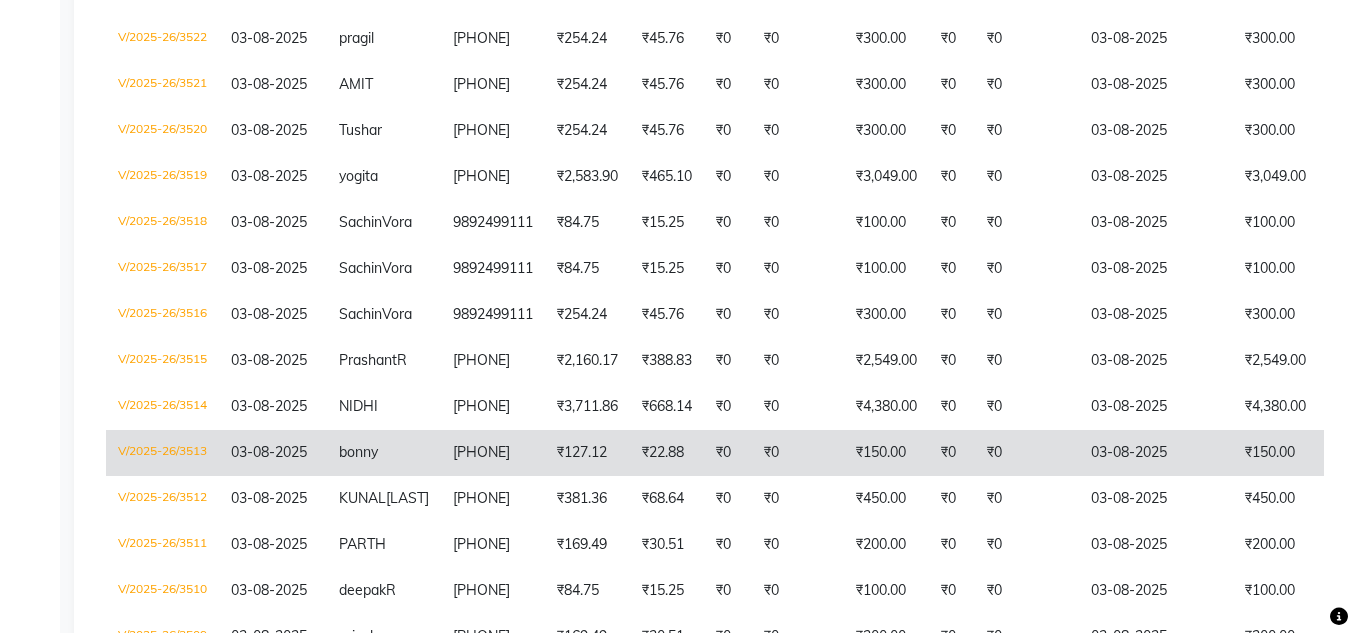 click on "bonny" 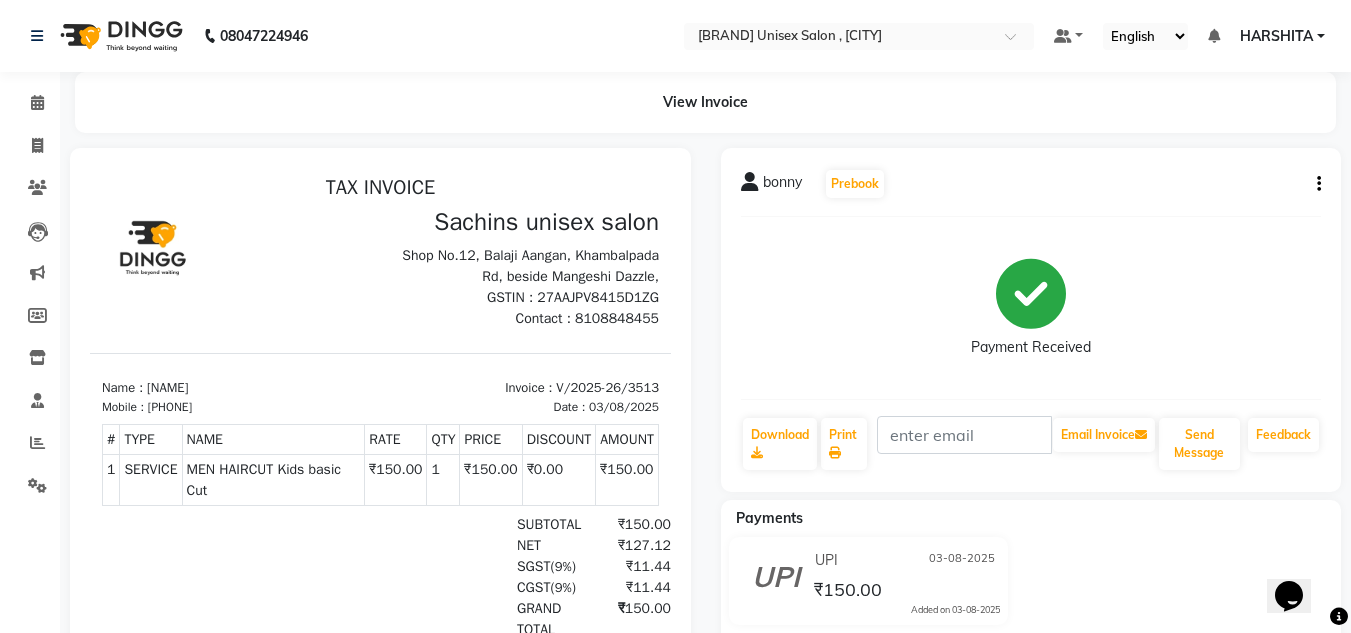 scroll, scrollTop: 0, scrollLeft: 0, axis: both 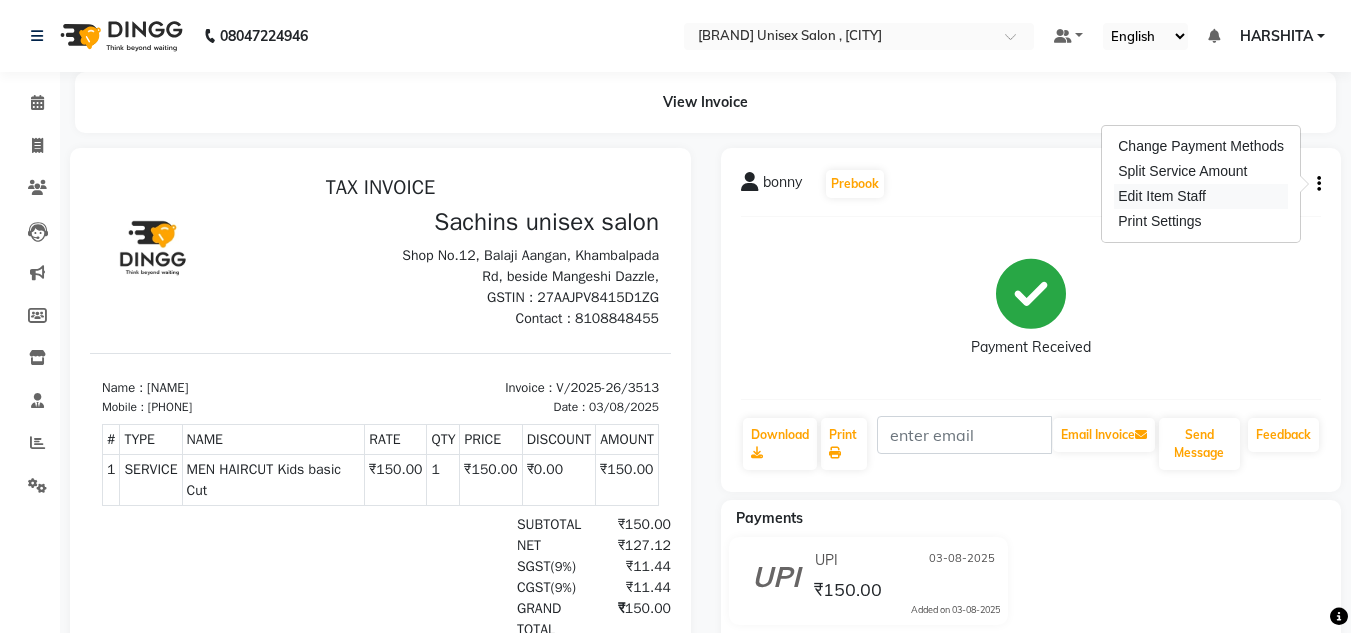 click on "Edit Item Staff" at bounding box center (1201, 196) 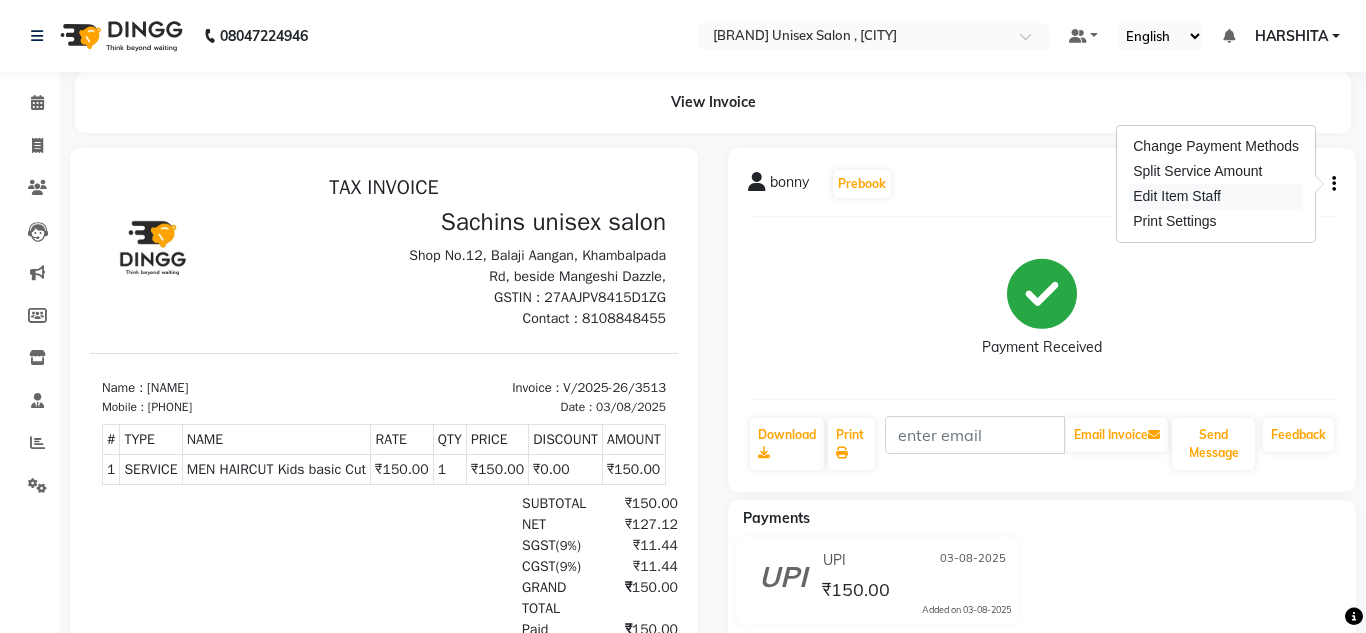 select on "81667" 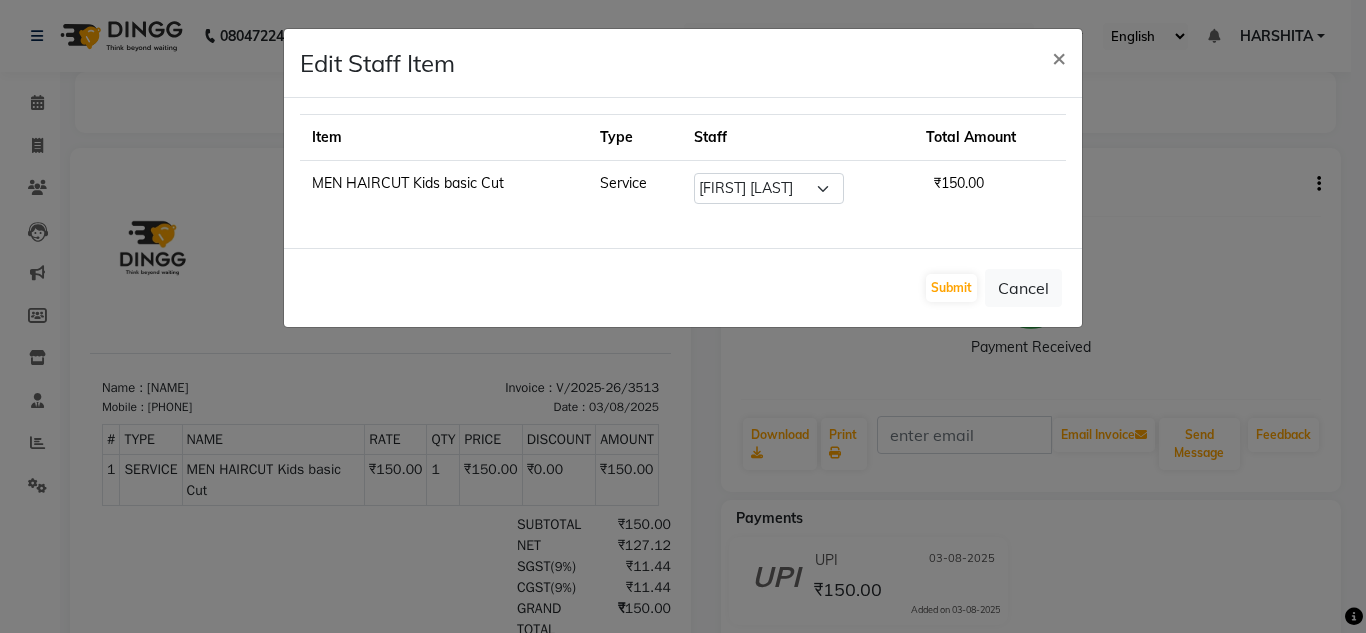 click on "Submit   Cancel" 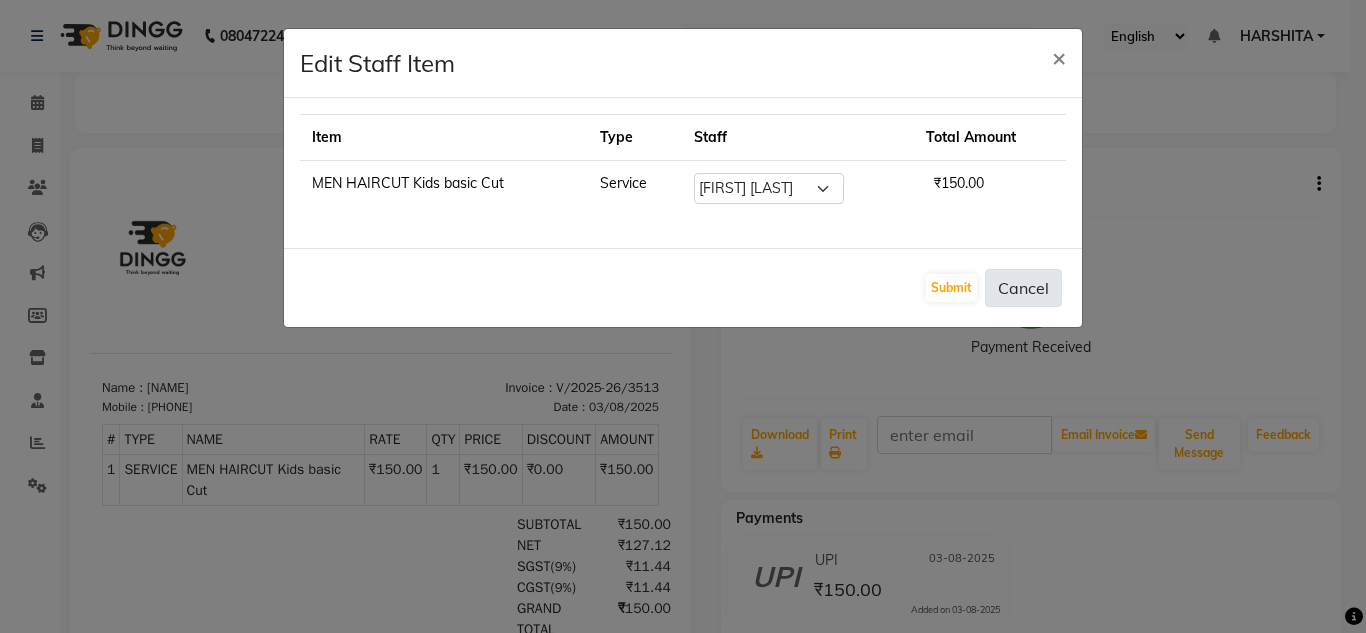 click on "Cancel" 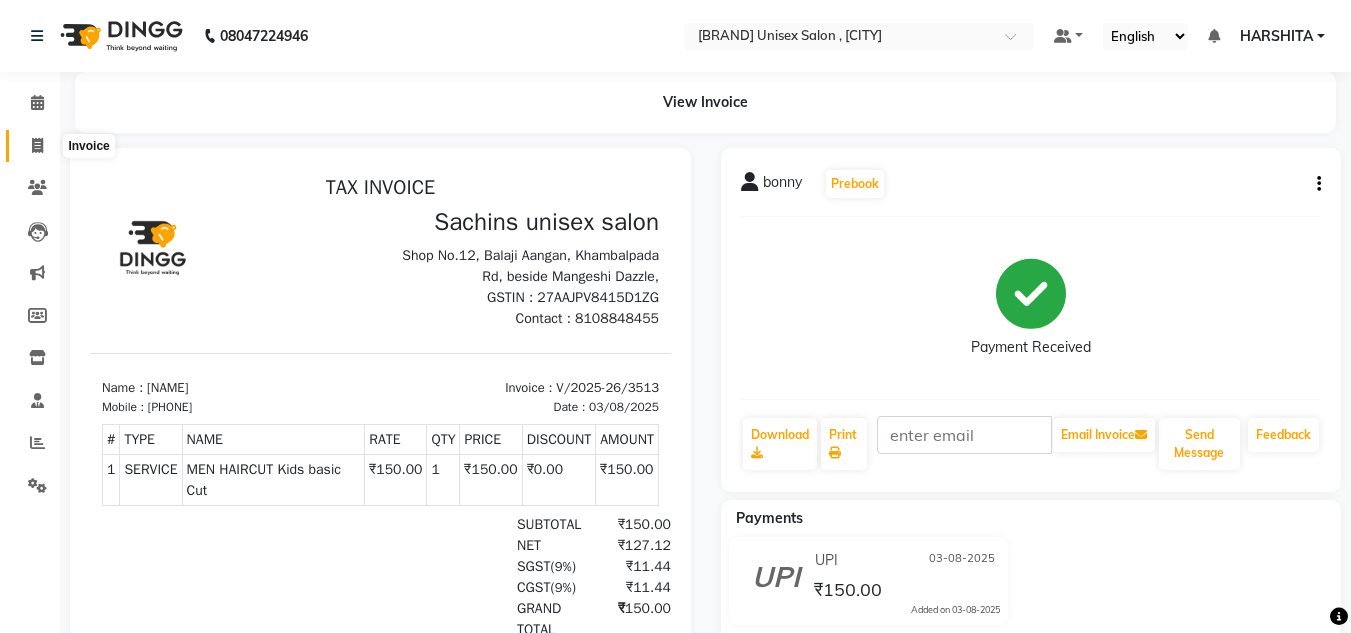 click 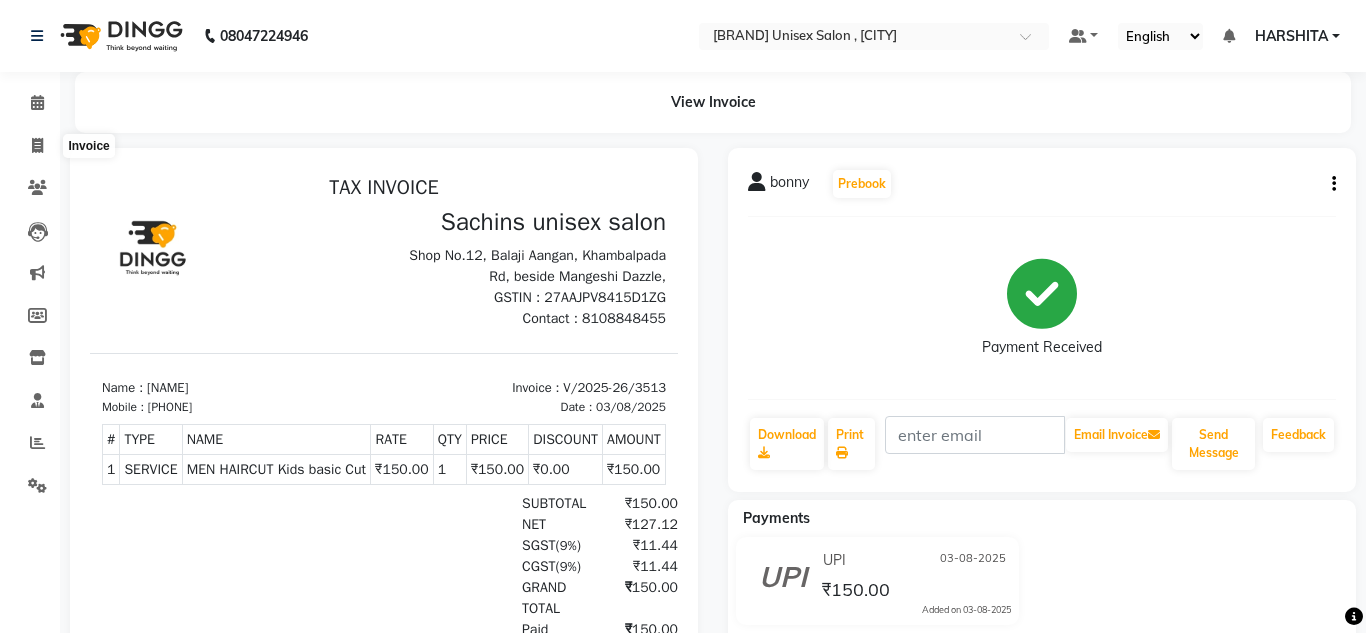 select on "6840" 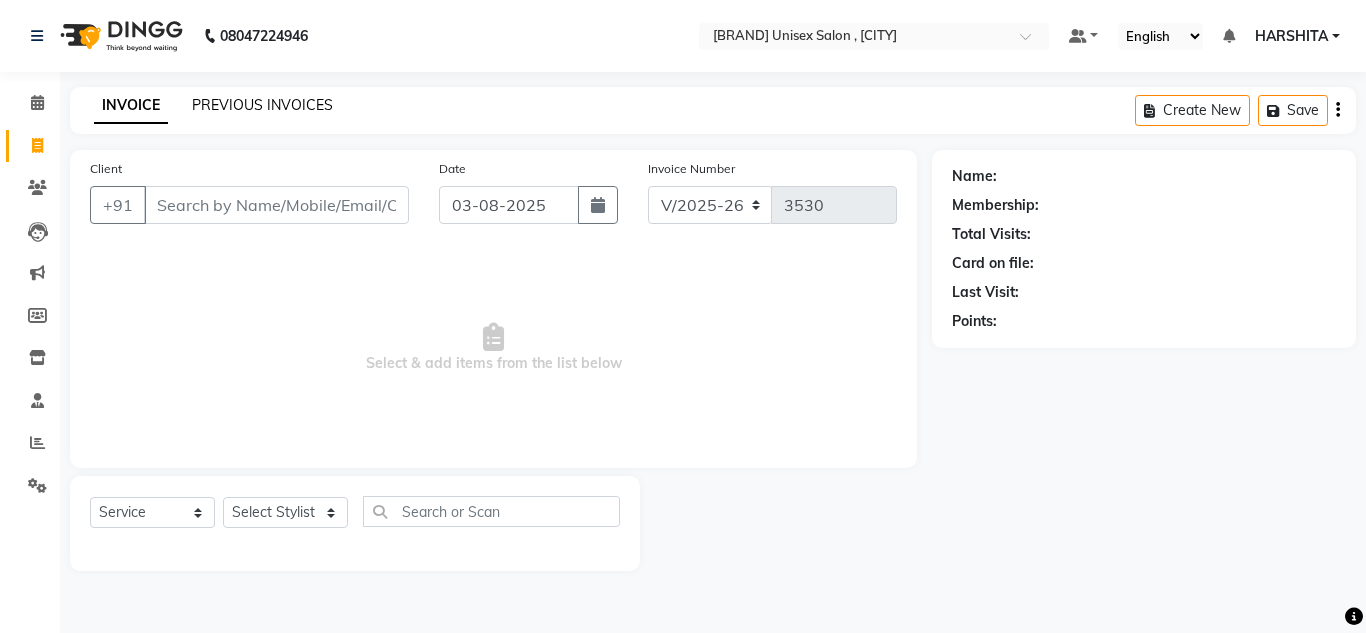 click on "PREVIOUS INVOICES" 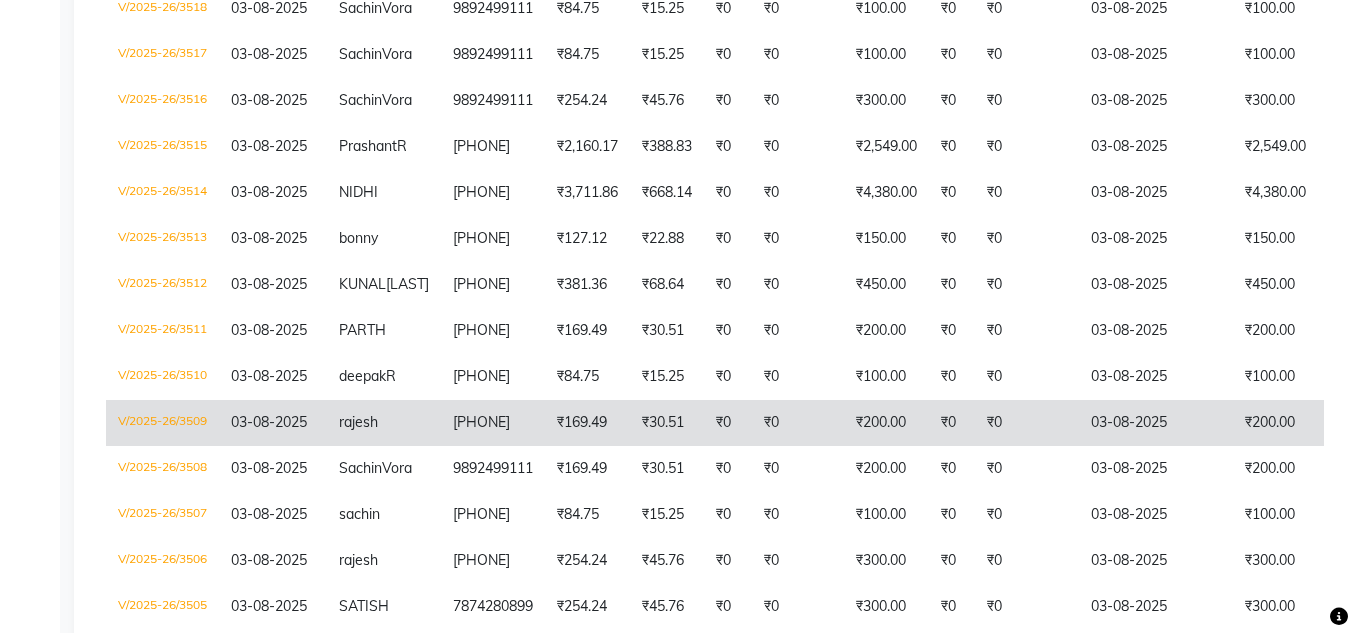scroll, scrollTop: 1000, scrollLeft: 0, axis: vertical 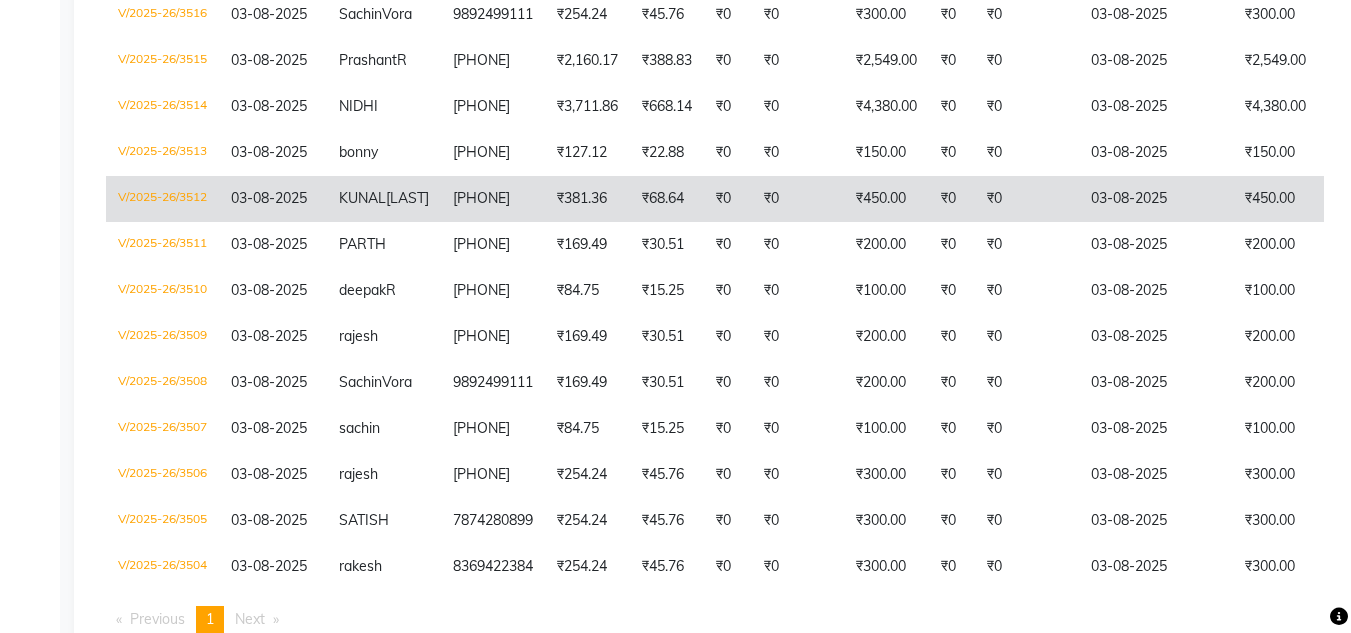 click on "[FIRST] [LAST]" 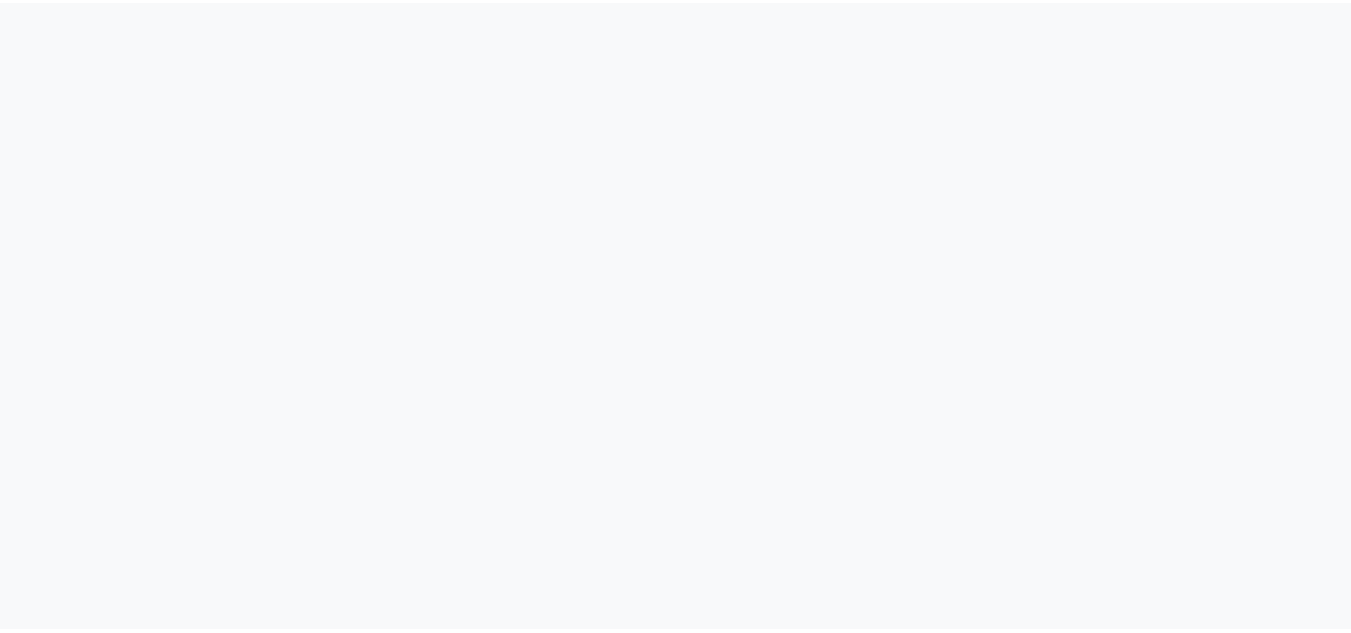 scroll, scrollTop: 0, scrollLeft: 0, axis: both 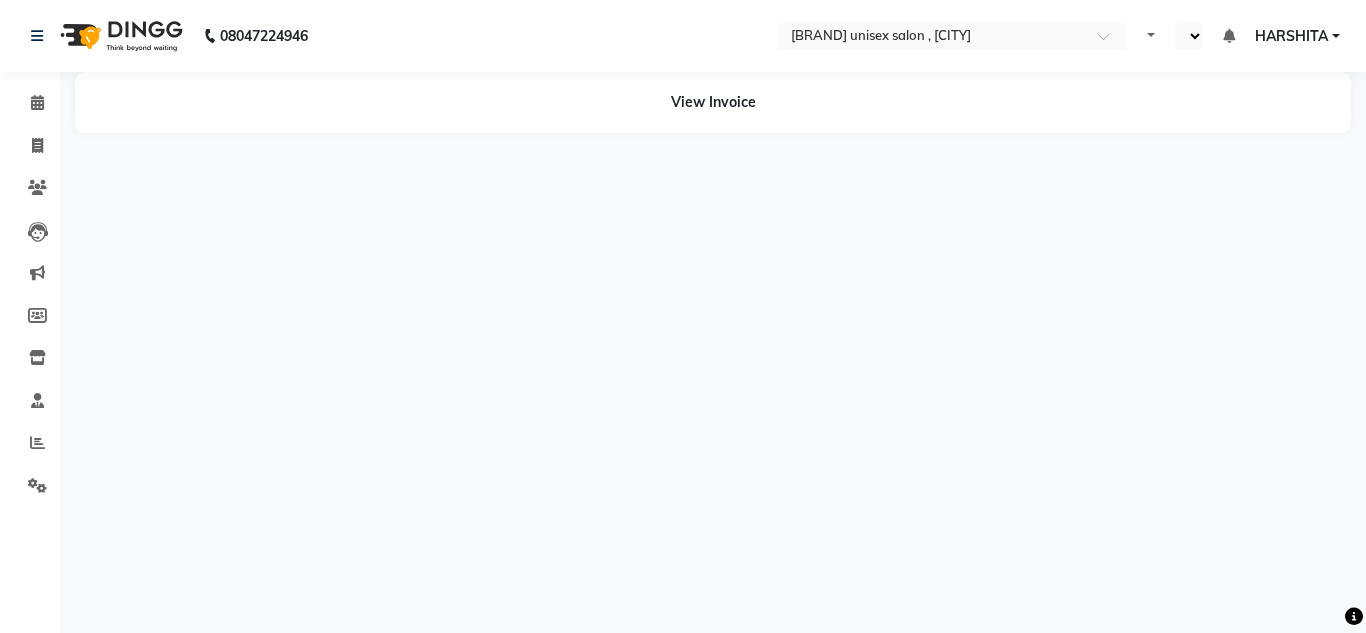 select on "en" 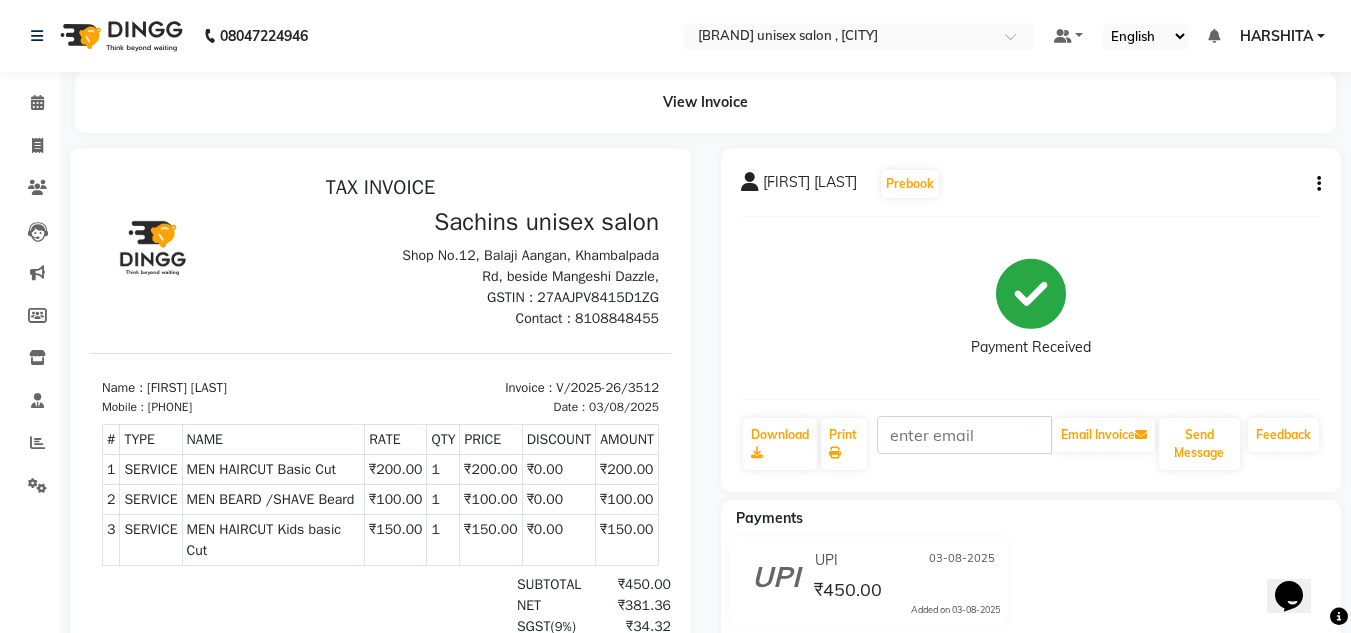 scroll, scrollTop: 0, scrollLeft: 0, axis: both 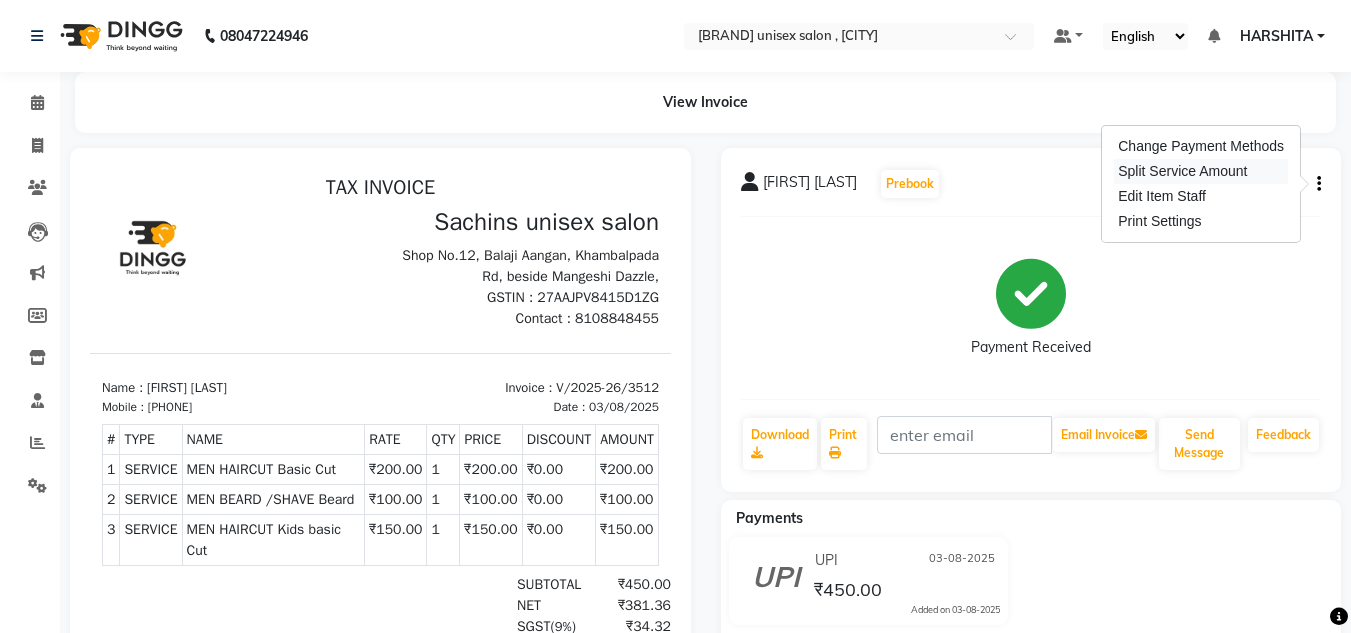 click on "Split Service Amount" at bounding box center (1201, 171) 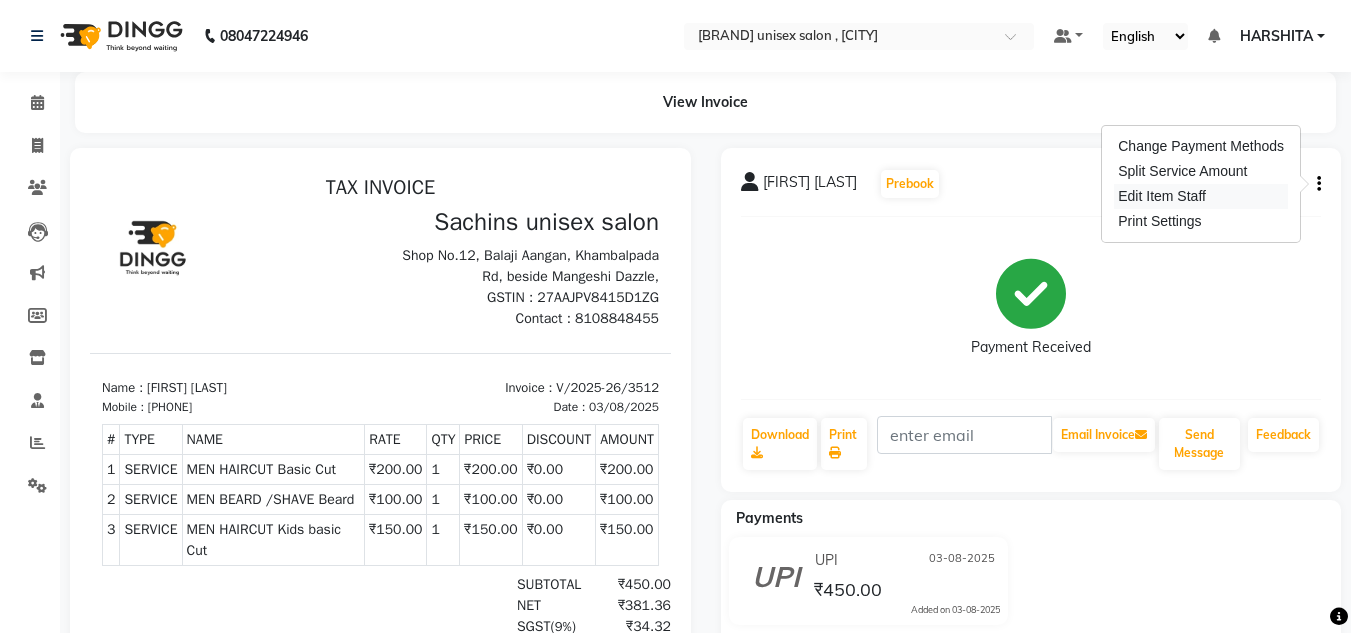 select on "81667" 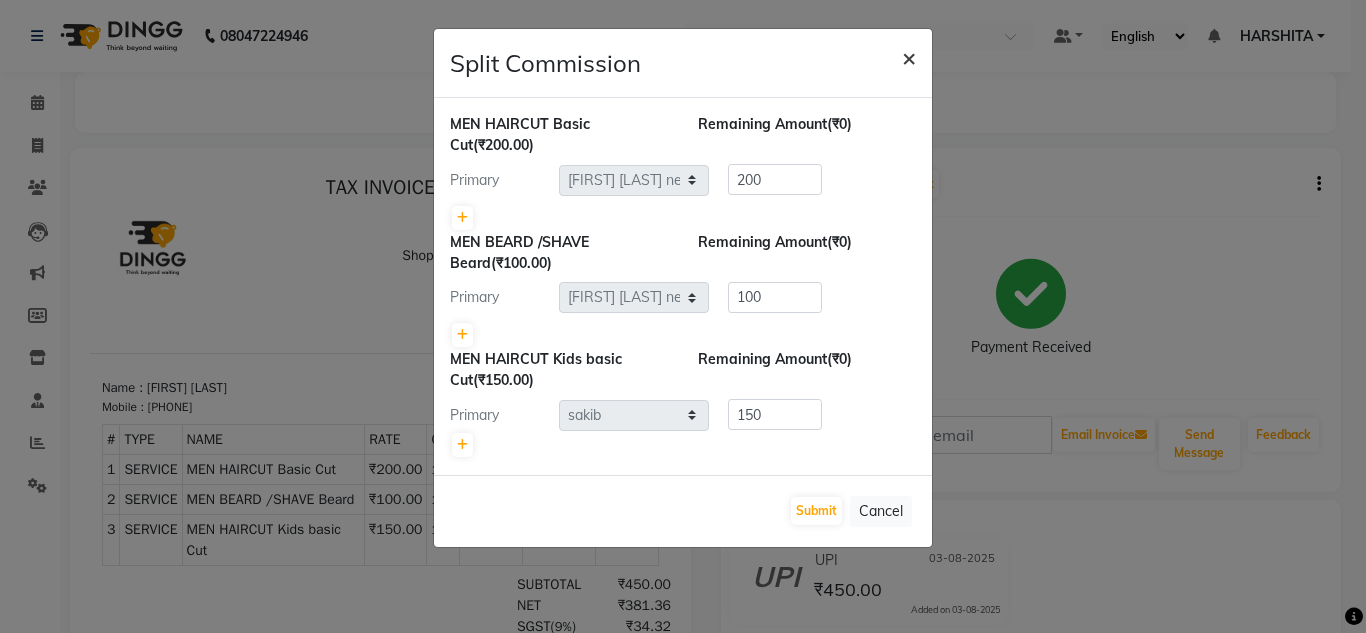 click on "×" 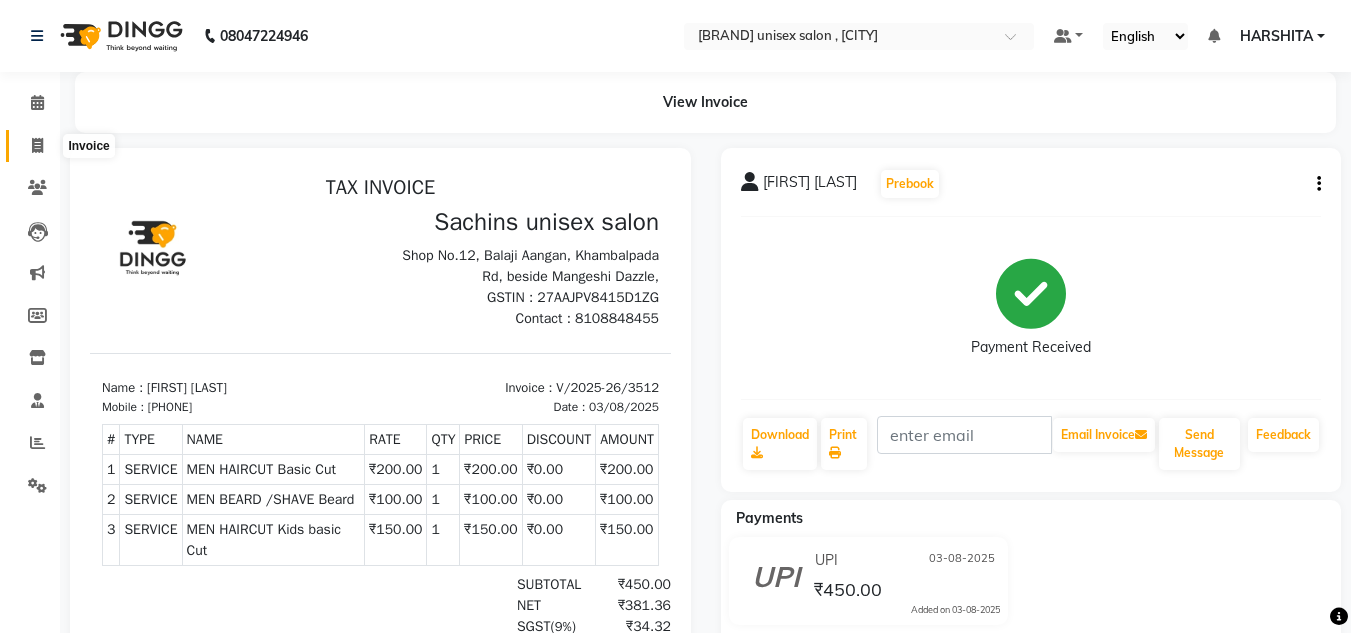 click 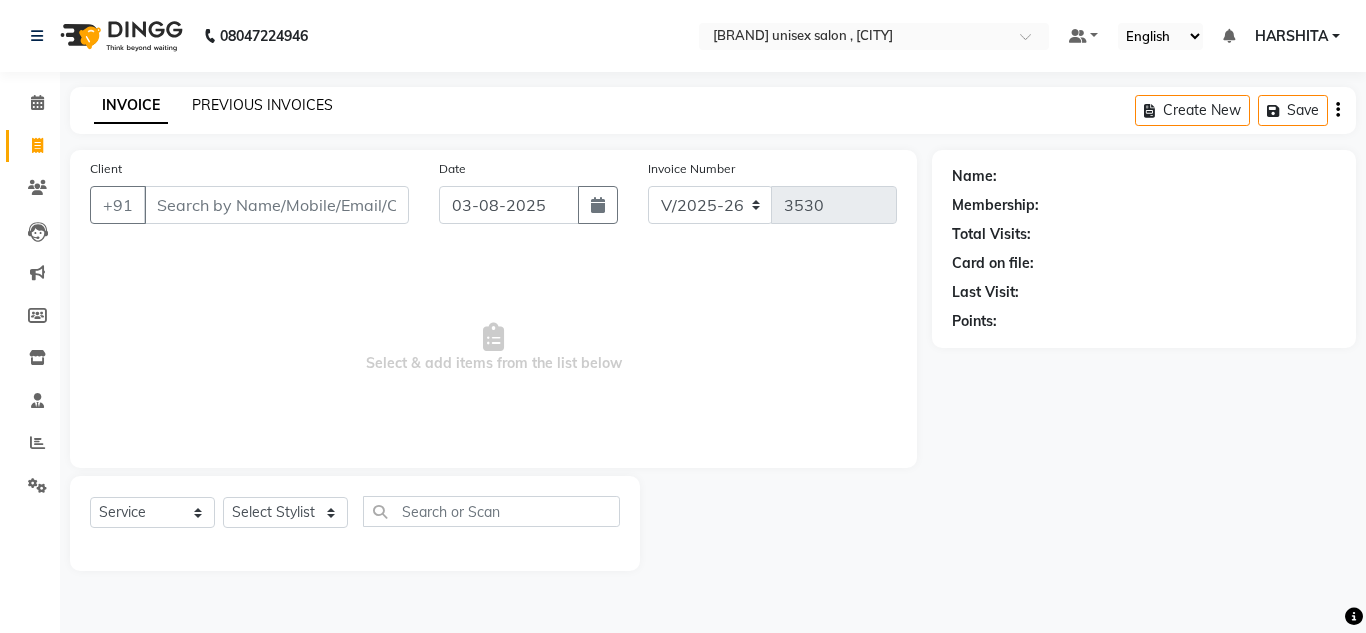 click on "PREVIOUS INVOICES" 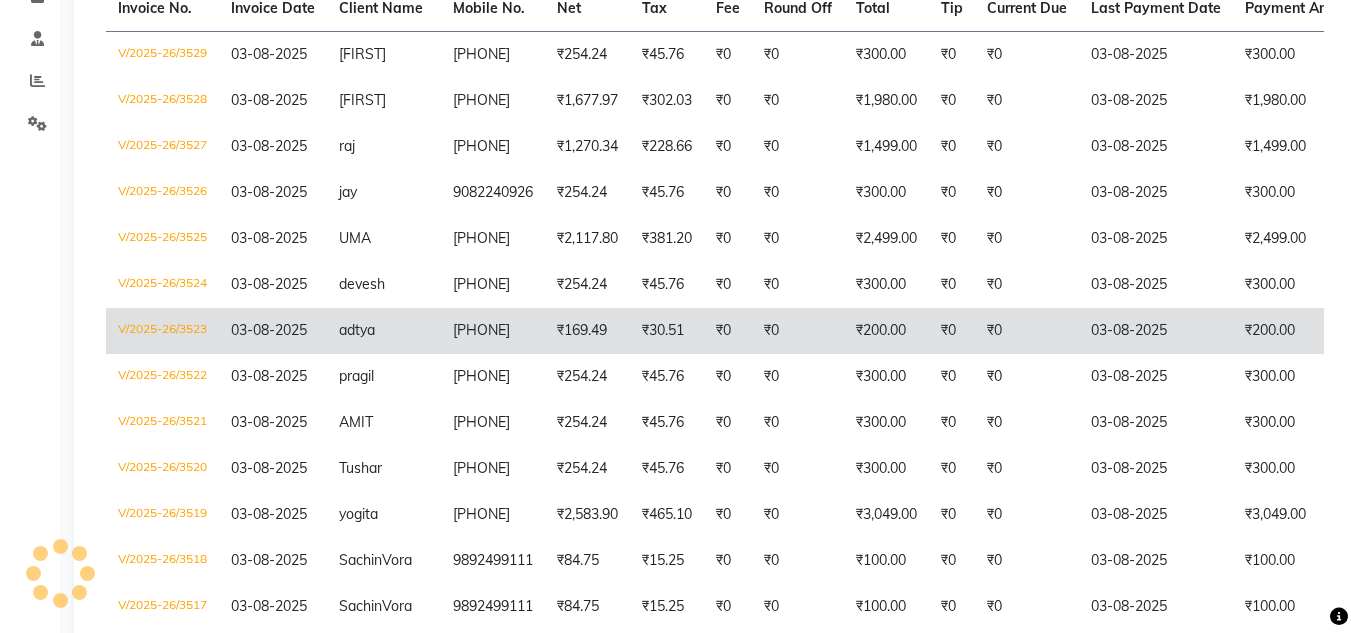 scroll, scrollTop: 400, scrollLeft: 0, axis: vertical 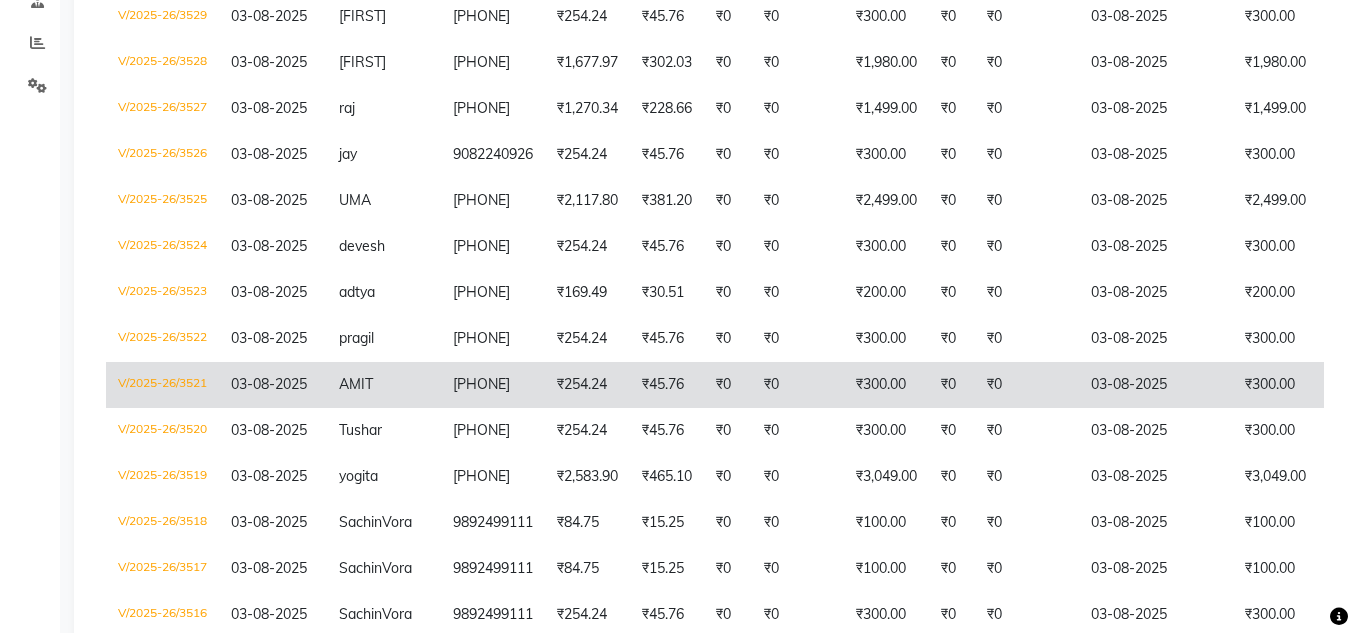 click on "AMIT" 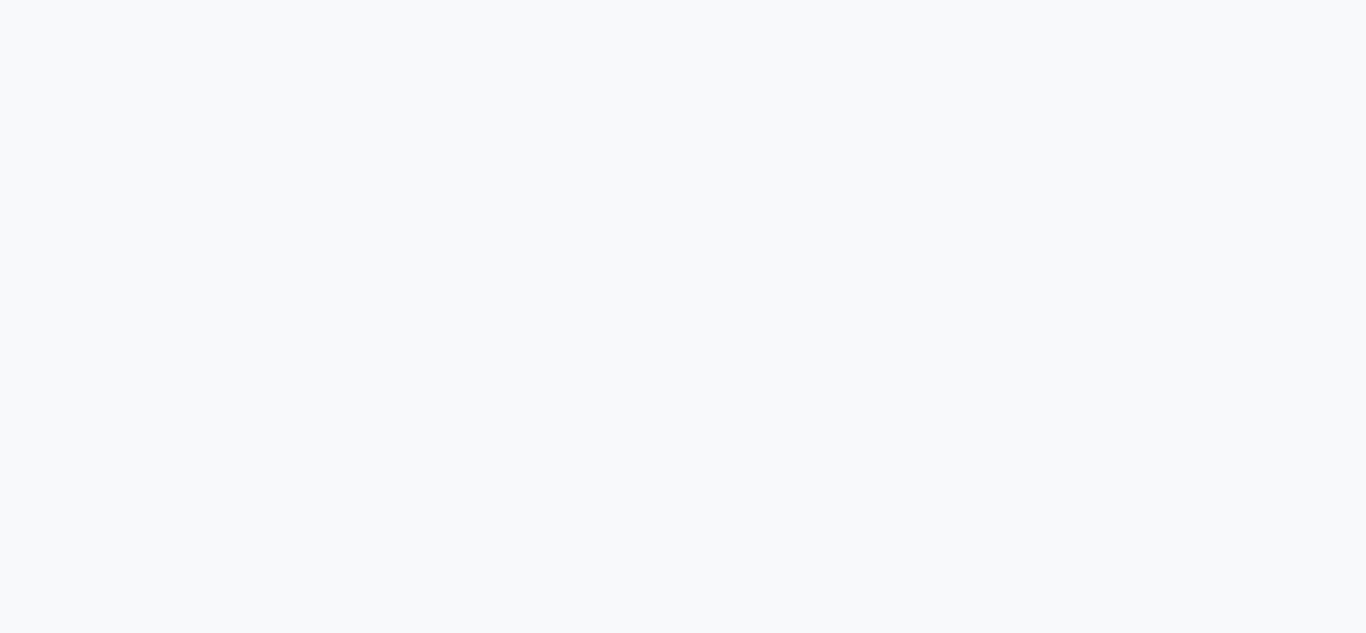 scroll, scrollTop: 0, scrollLeft: 0, axis: both 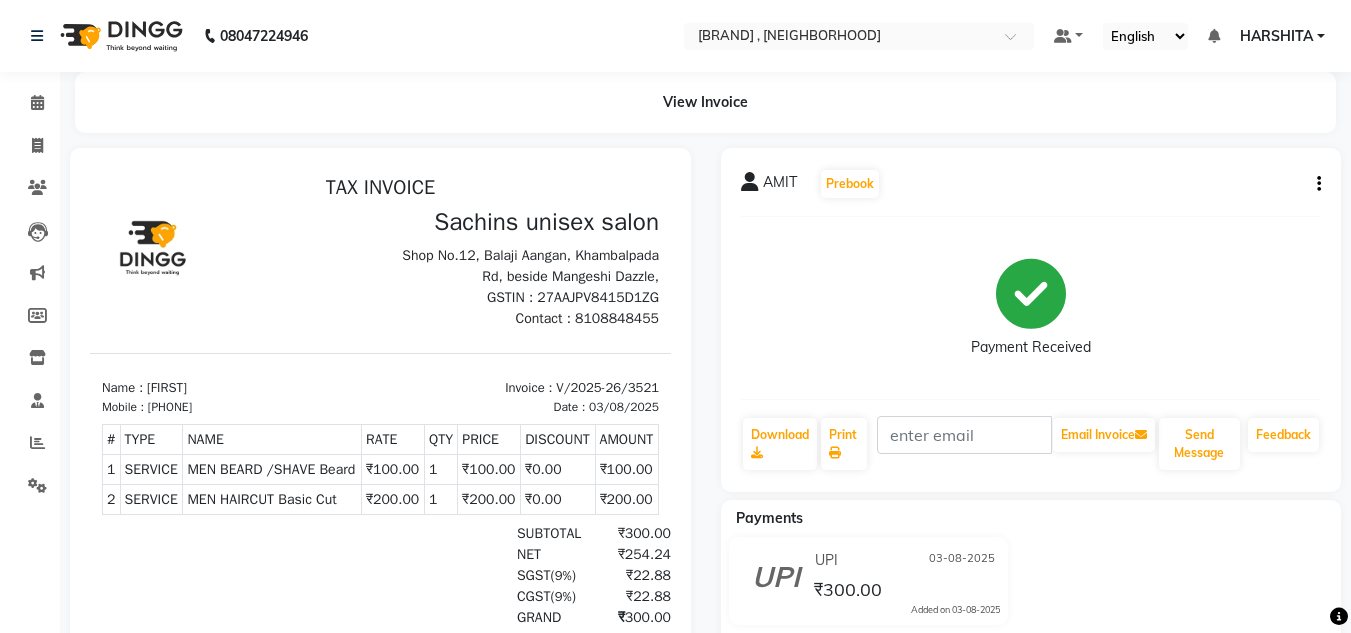 click 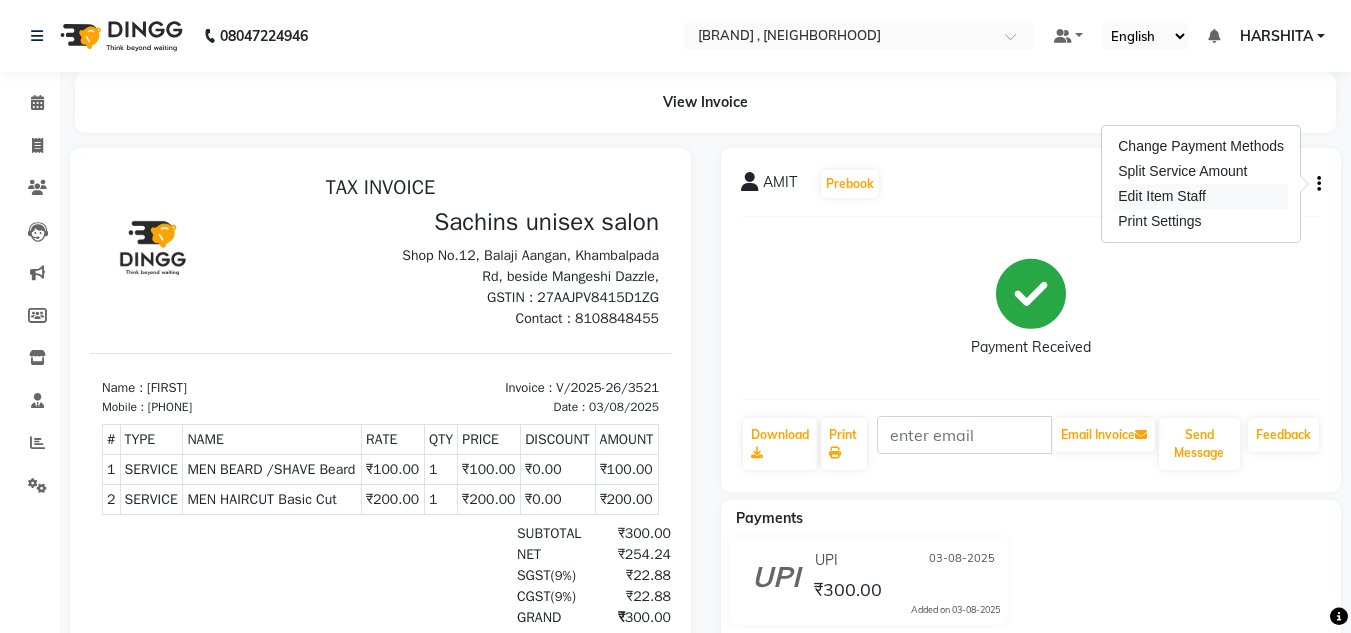 click on "Edit Item Staff" at bounding box center (1201, 196) 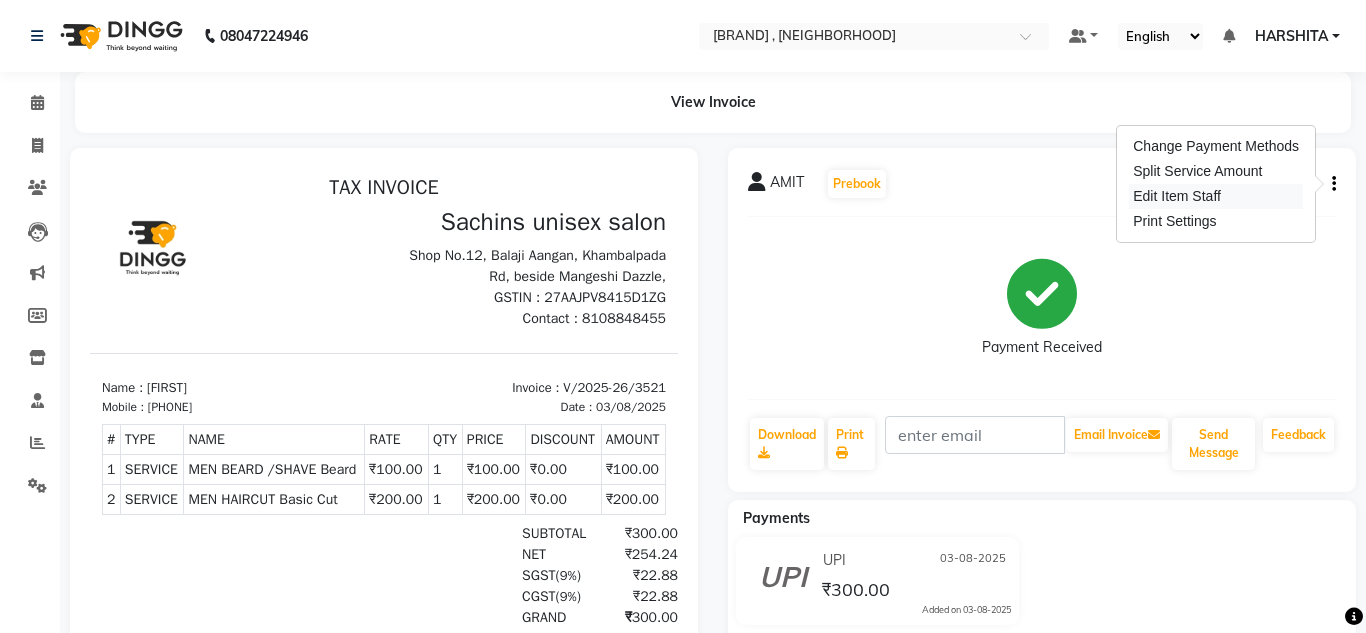 select on "81667" 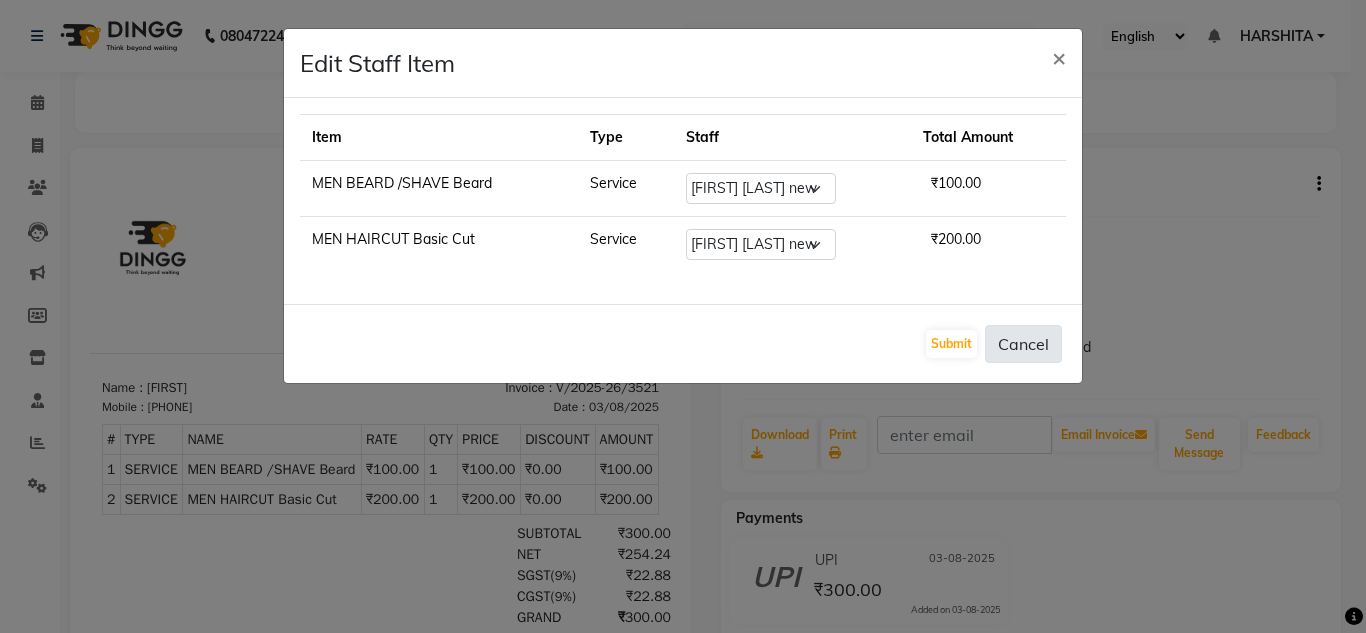 click on "Cancel" 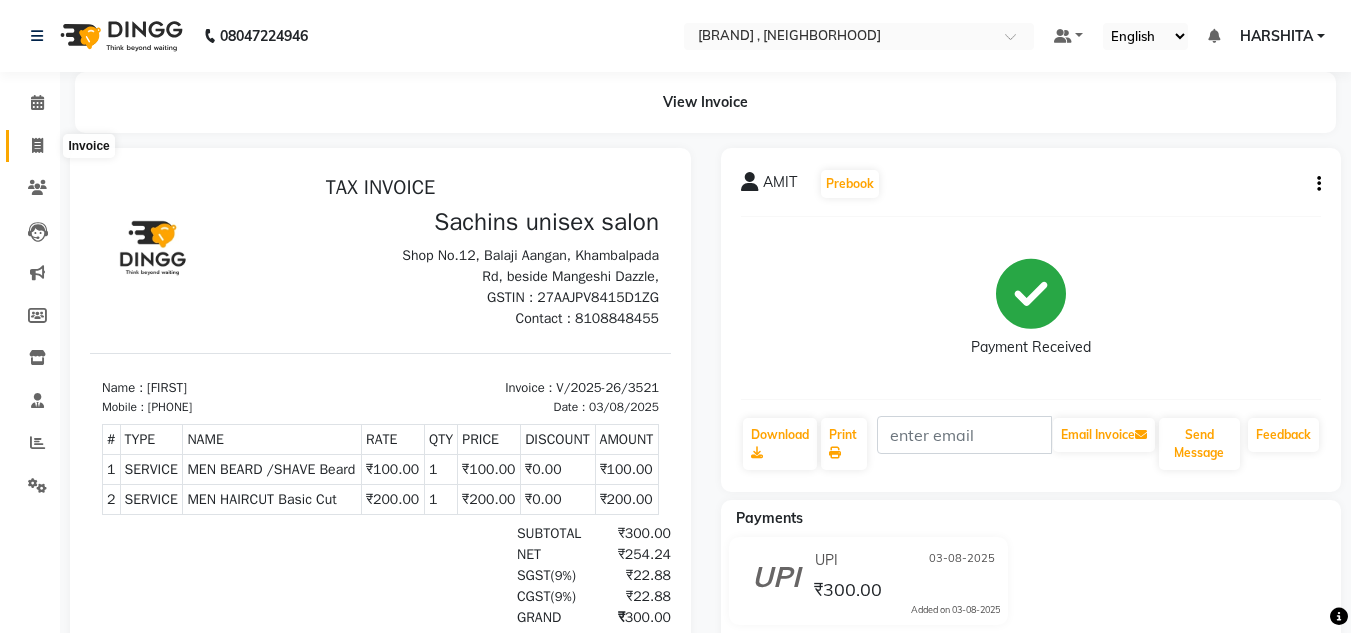 click 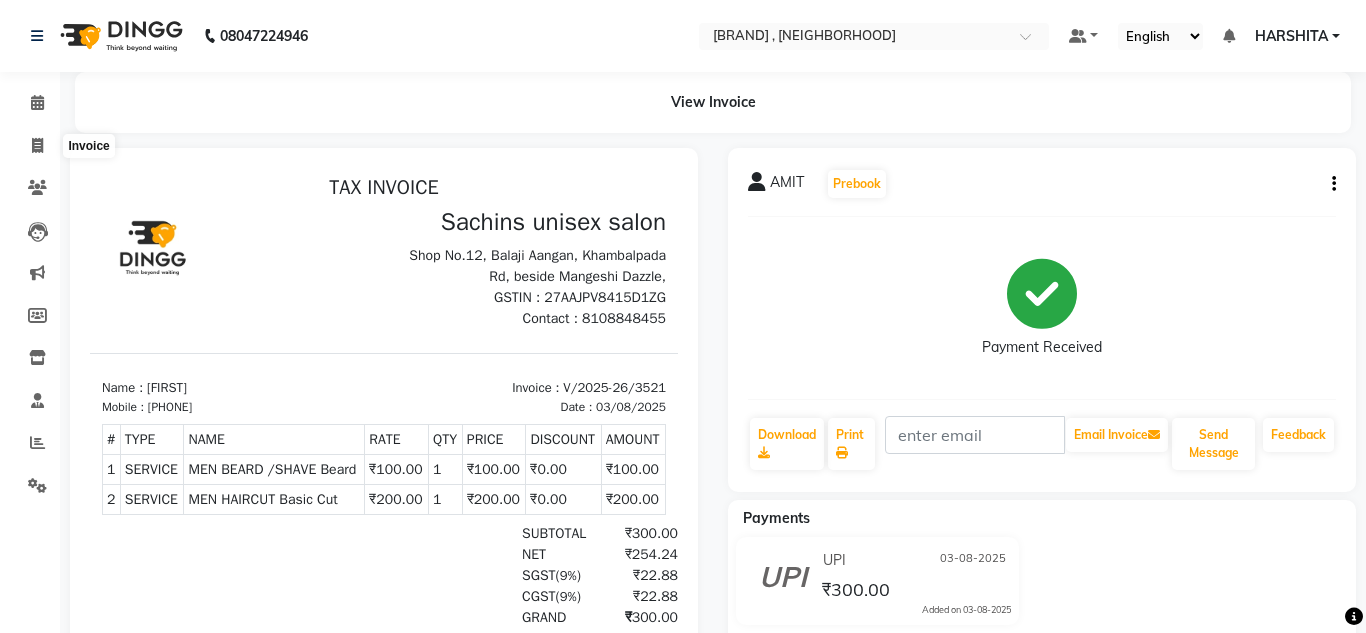 select on "6840" 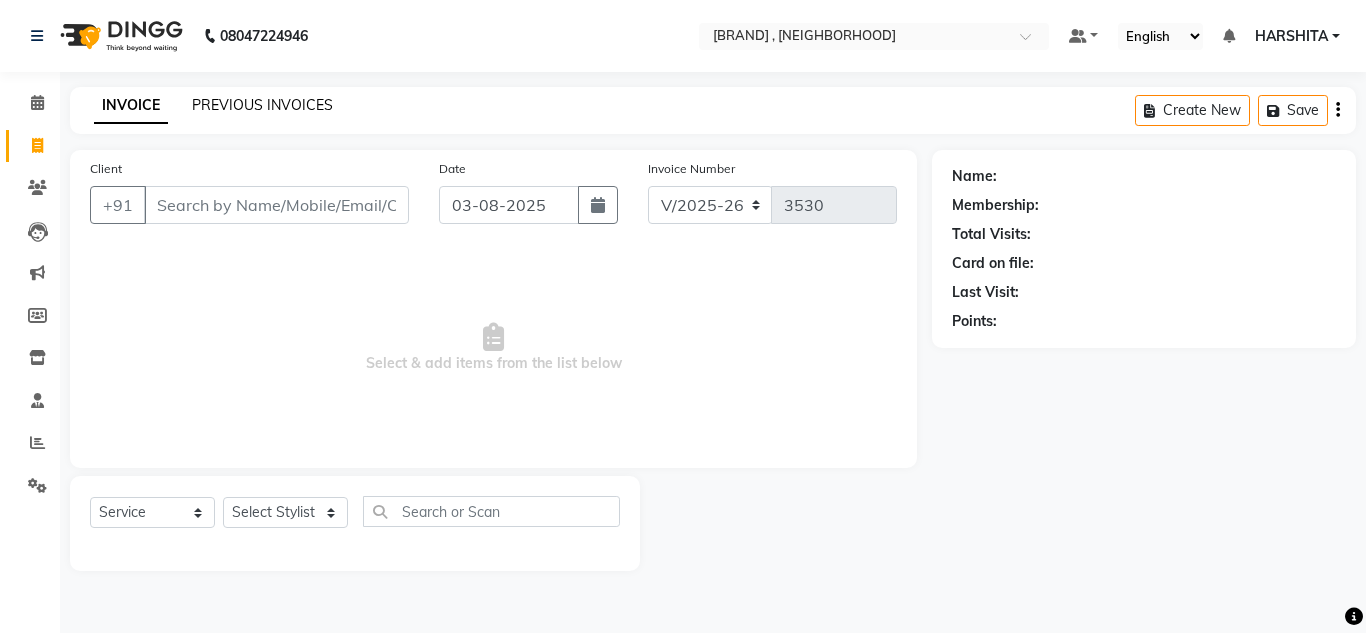 click on "PREVIOUS INVOICES" 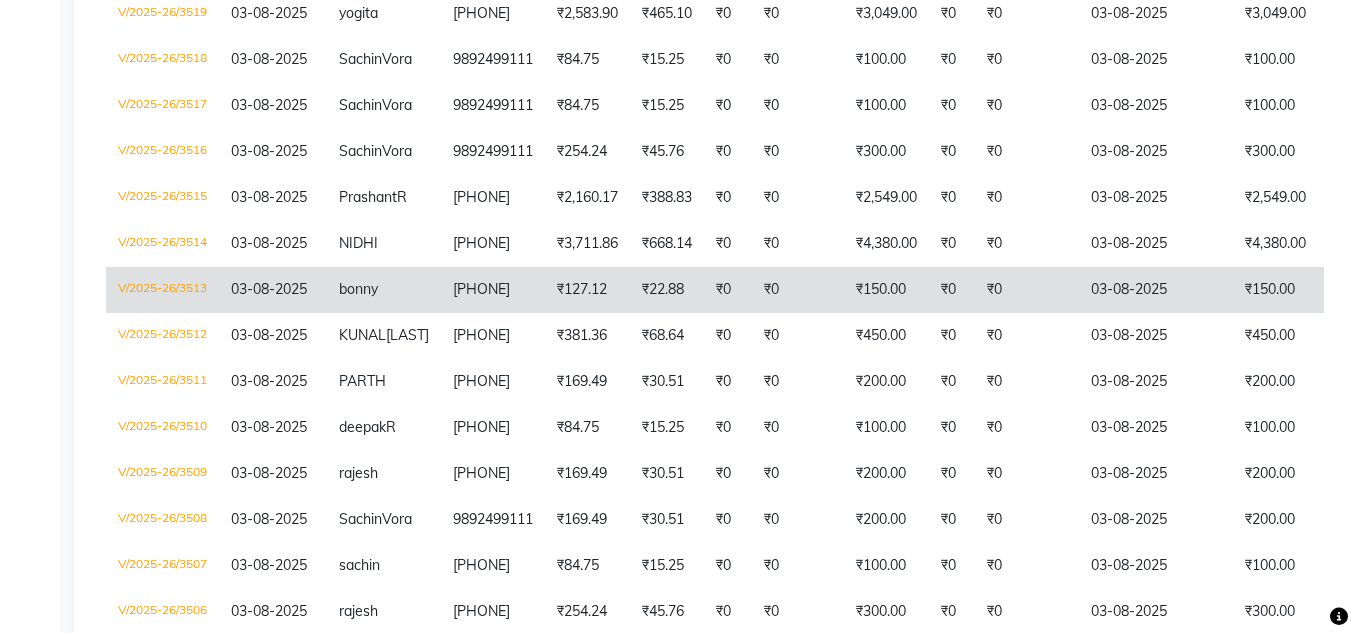 scroll, scrollTop: 900, scrollLeft: 0, axis: vertical 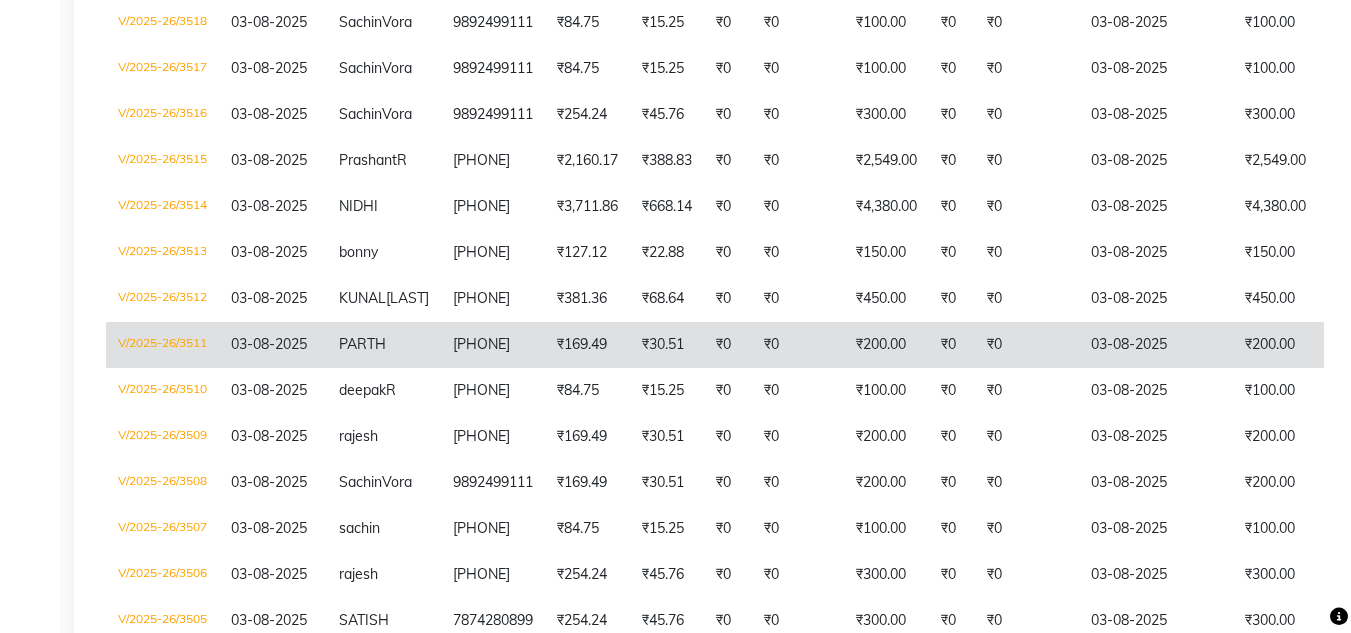 click on "[PHONE]" 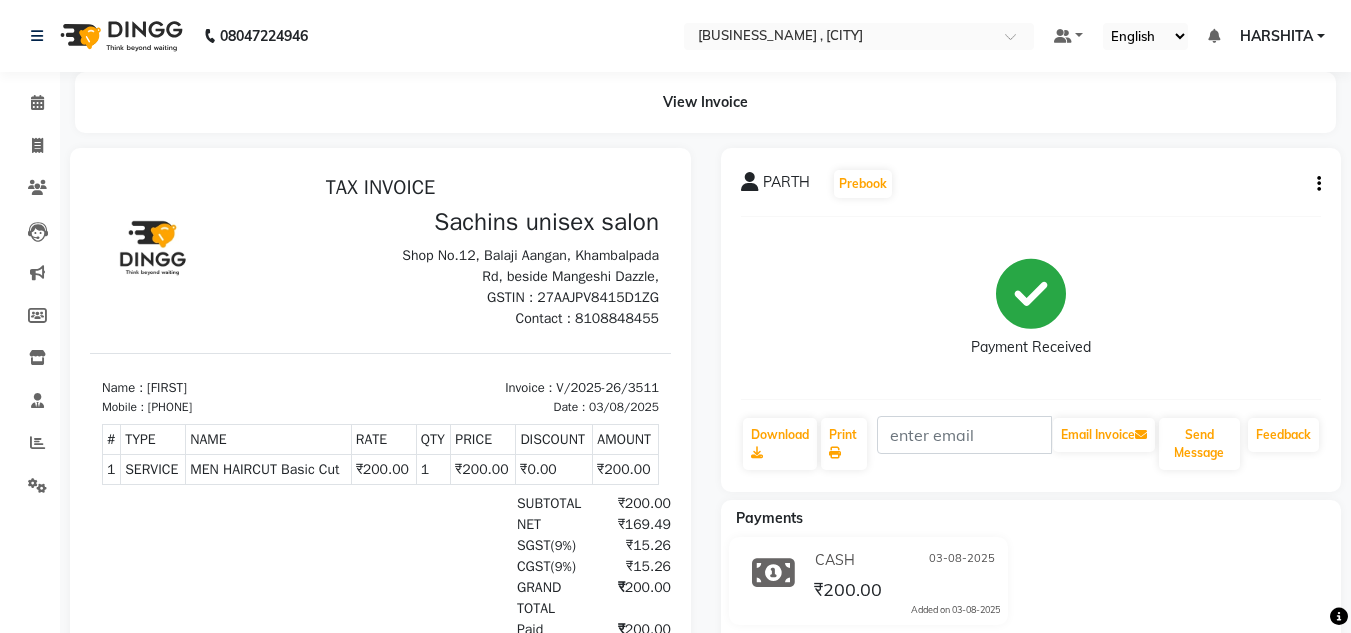 scroll, scrollTop: 0, scrollLeft: 0, axis: both 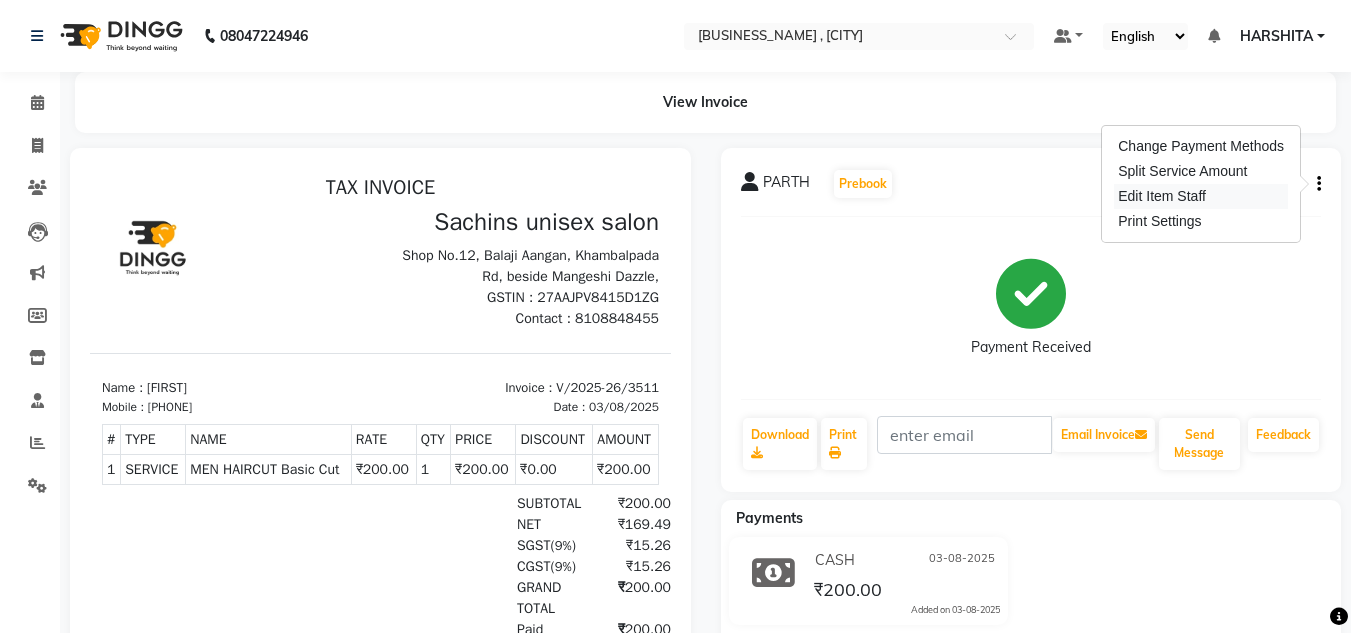 click on "Edit Item Staff" at bounding box center [1201, 196] 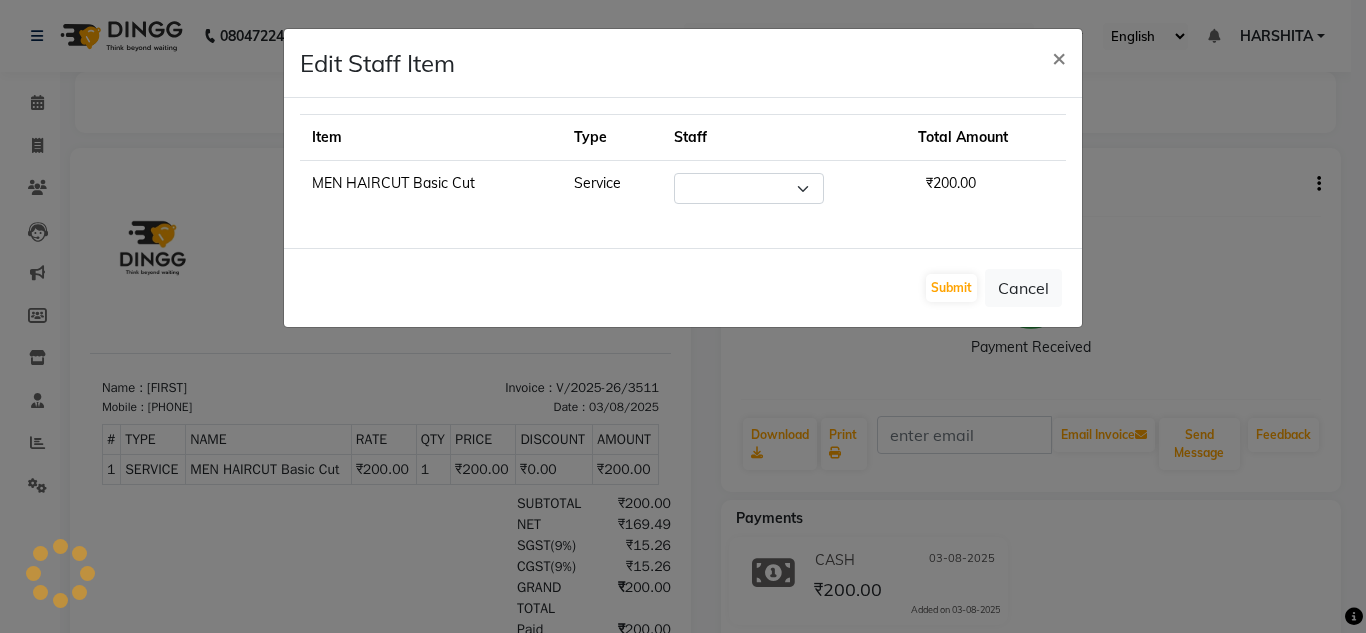 select on "81667" 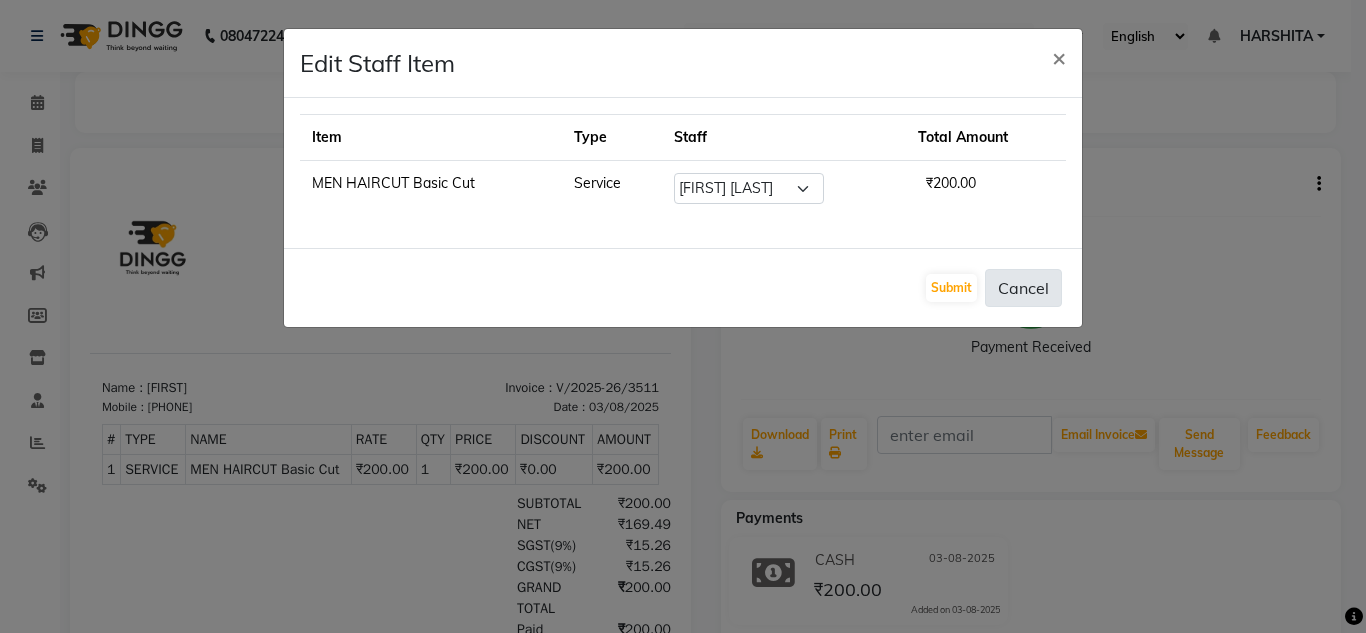 click on "Cancel" 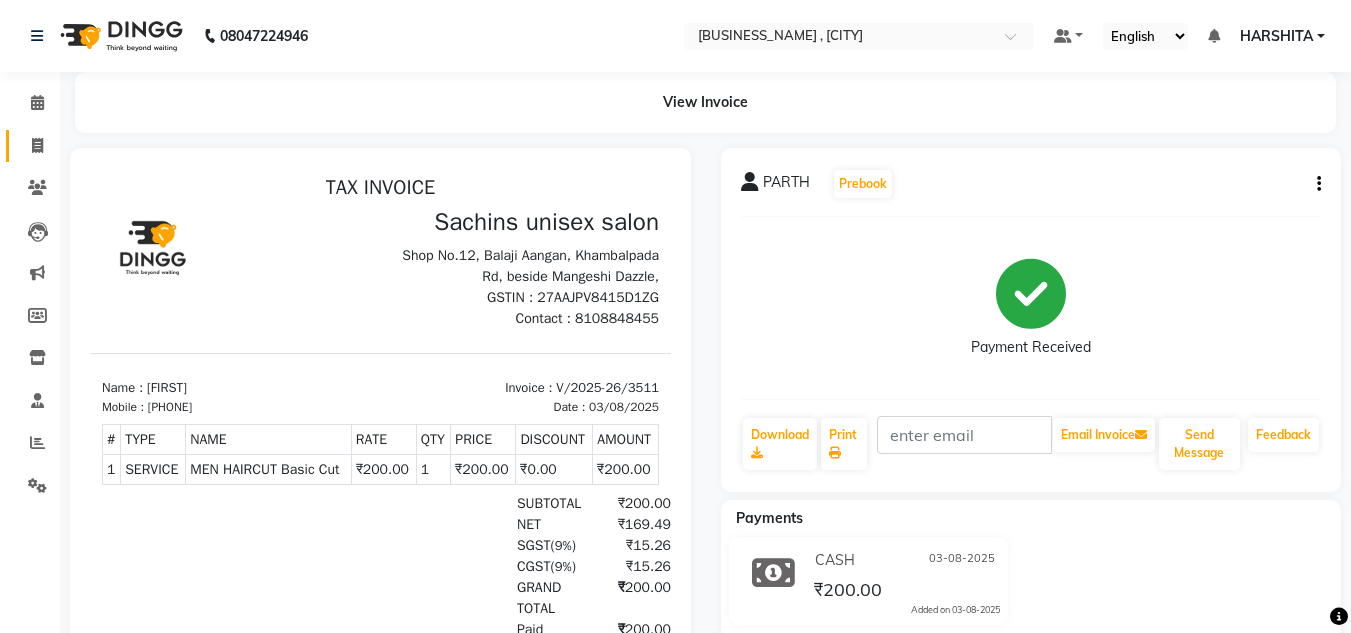 click on "Invoice" 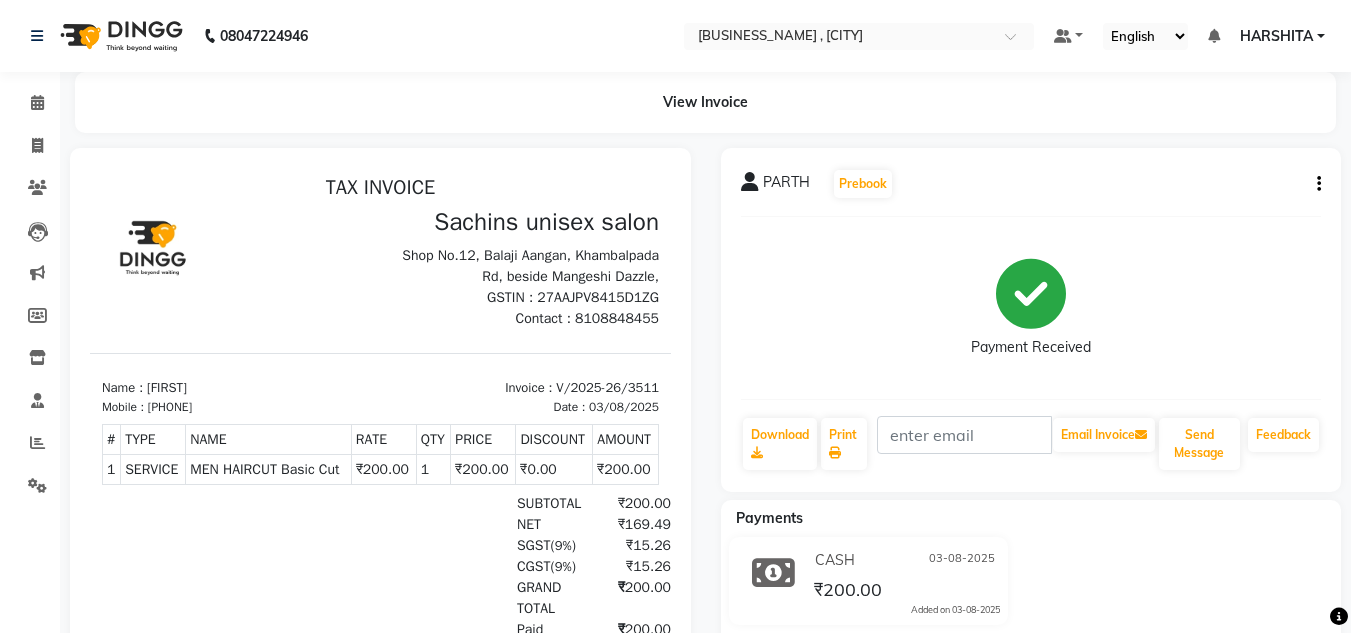 select on "6840" 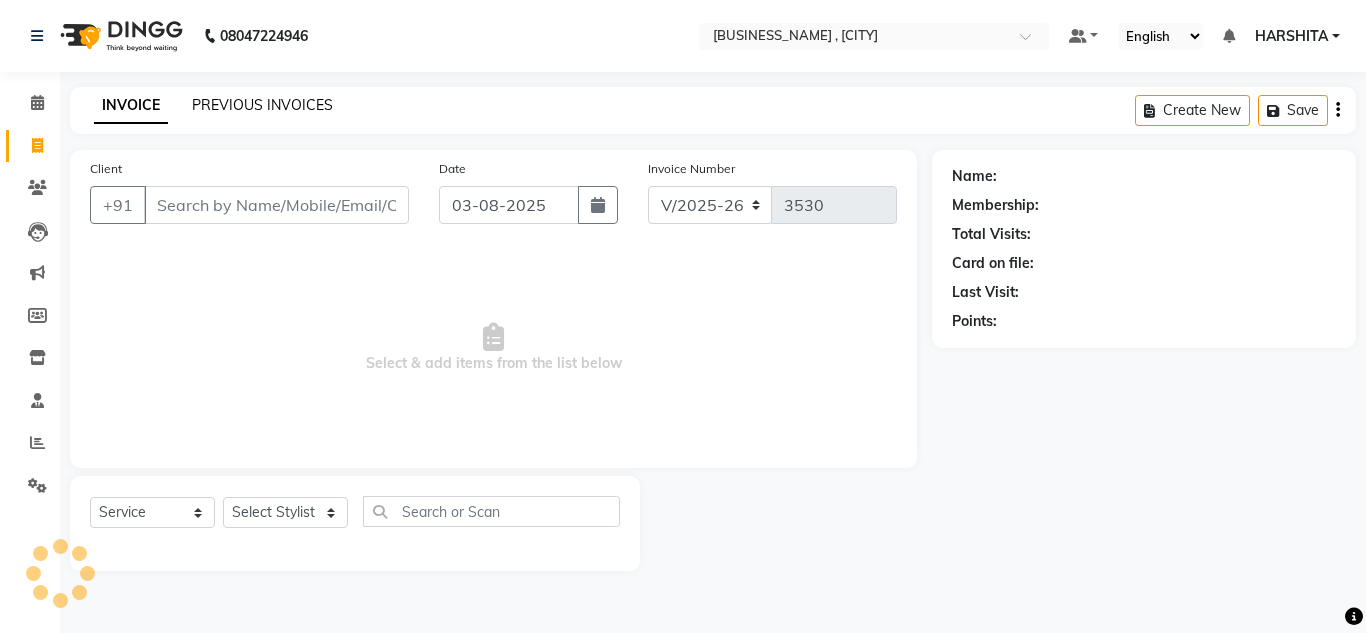 click on "PREVIOUS INVOICES" 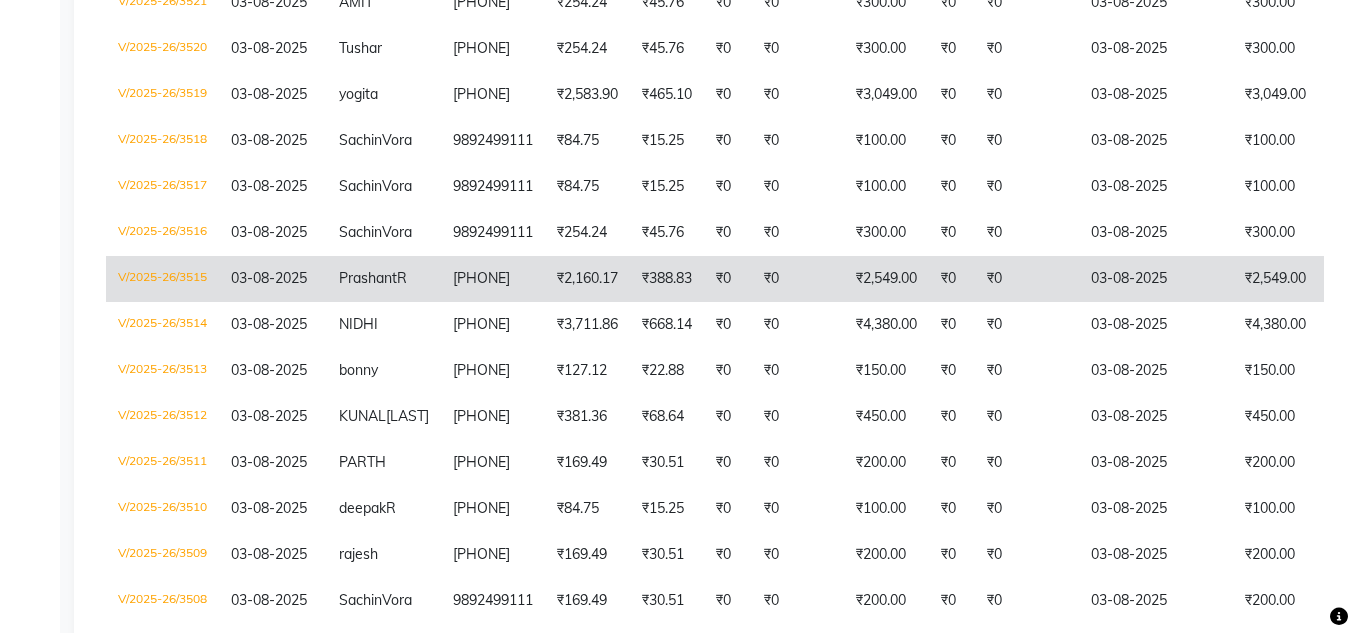 scroll, scrollTop: 601, scrollLeft: 0, axis: vertical 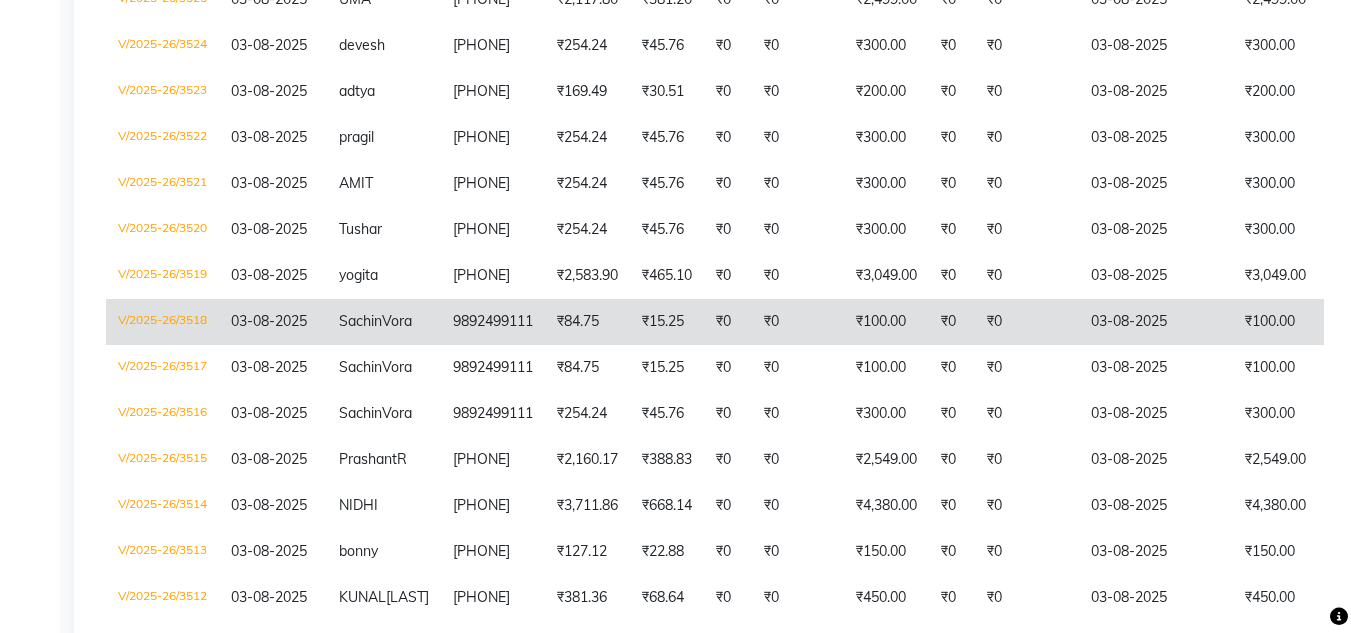 click on "9892499111" 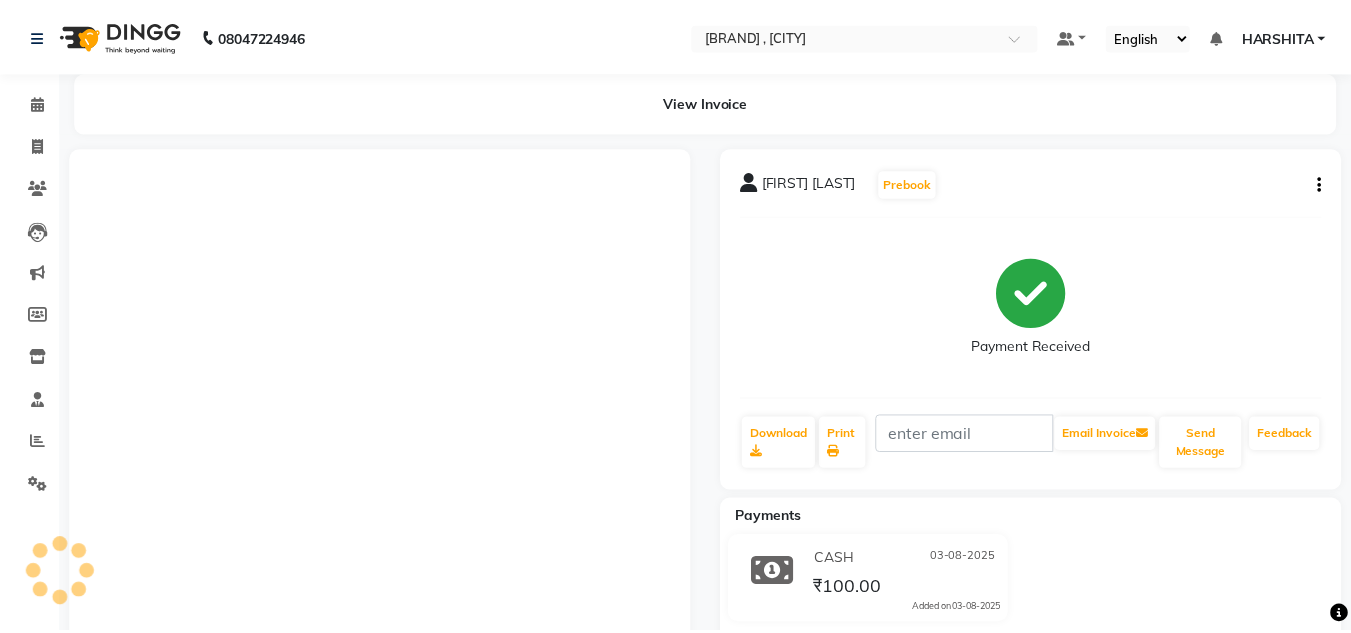 scroll, scrollTop: 0, scrollLeft: 0, axis: both 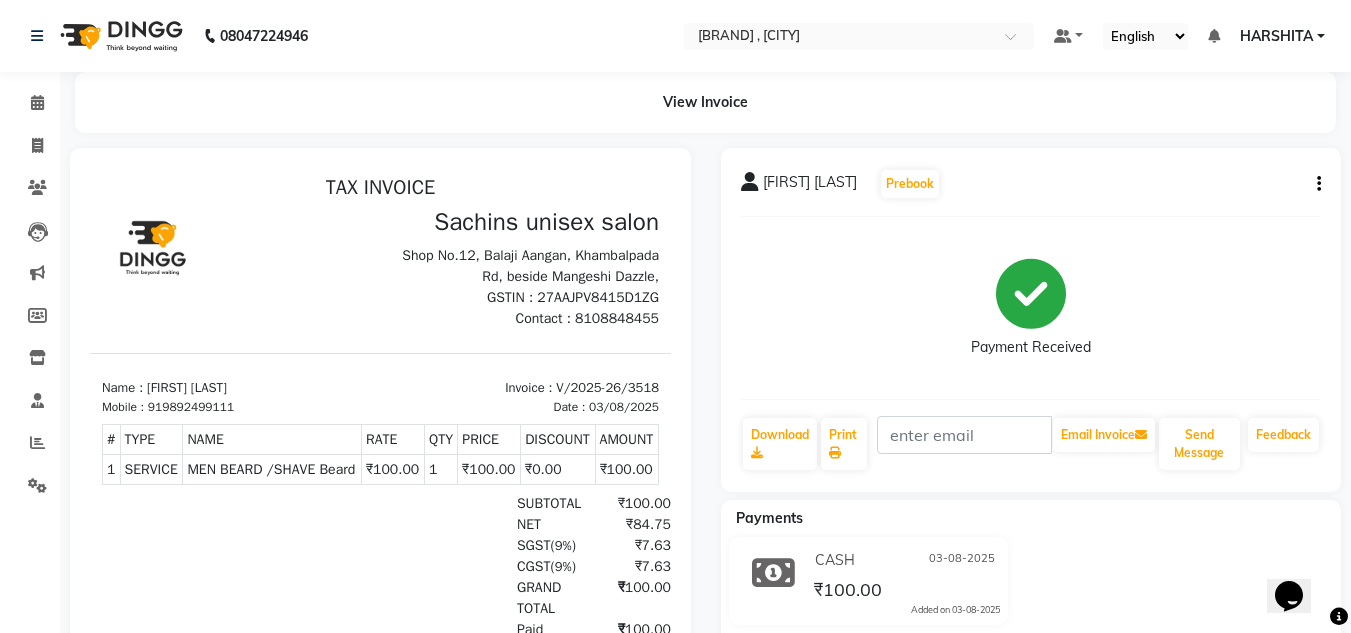 click 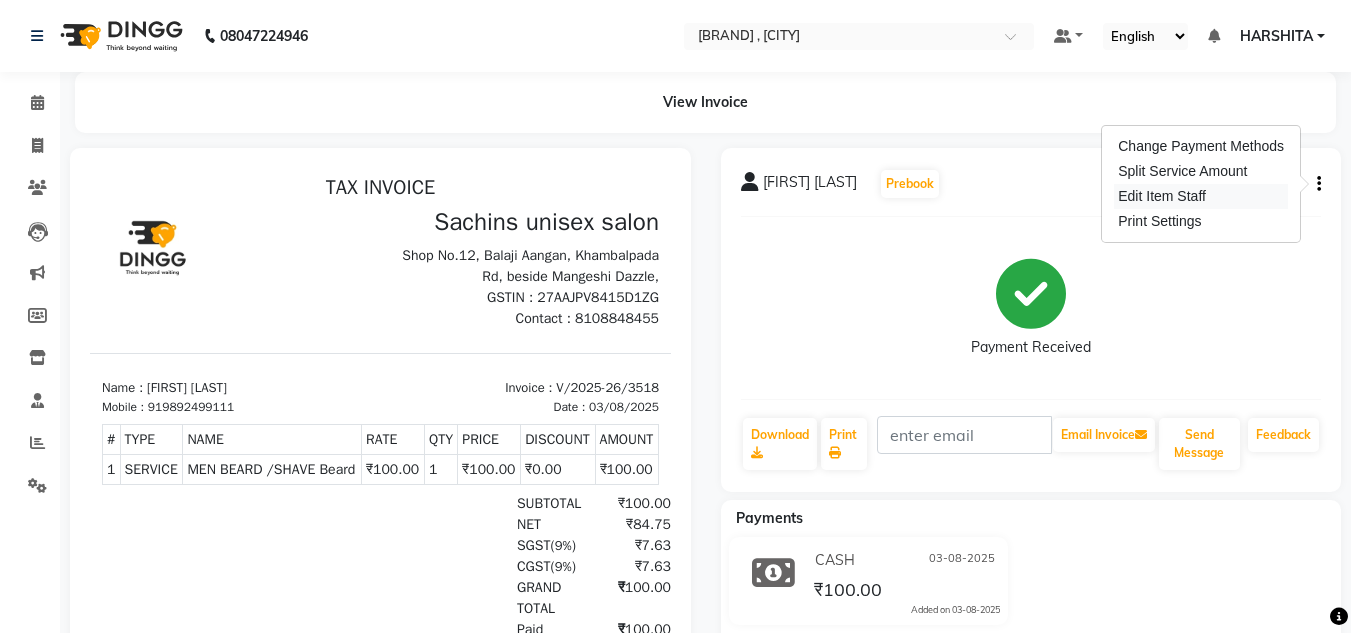 click on "Edit Item Staff" at bounding box center (1201, 196) 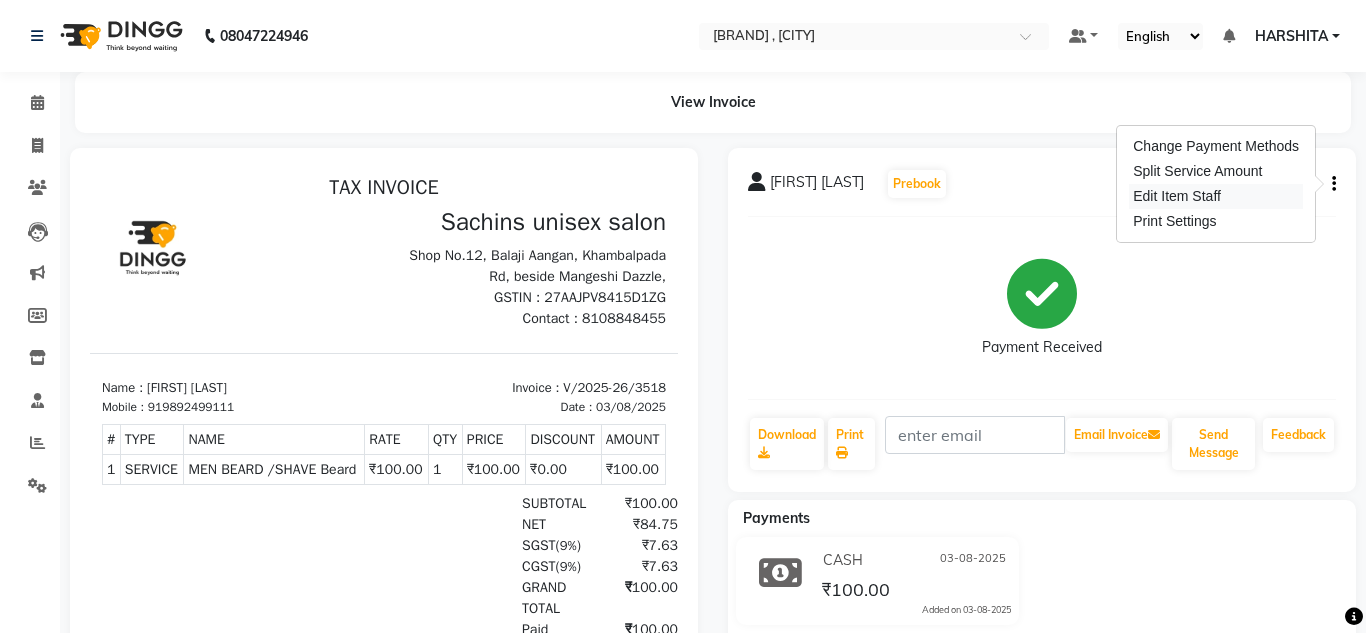 select on "81667" 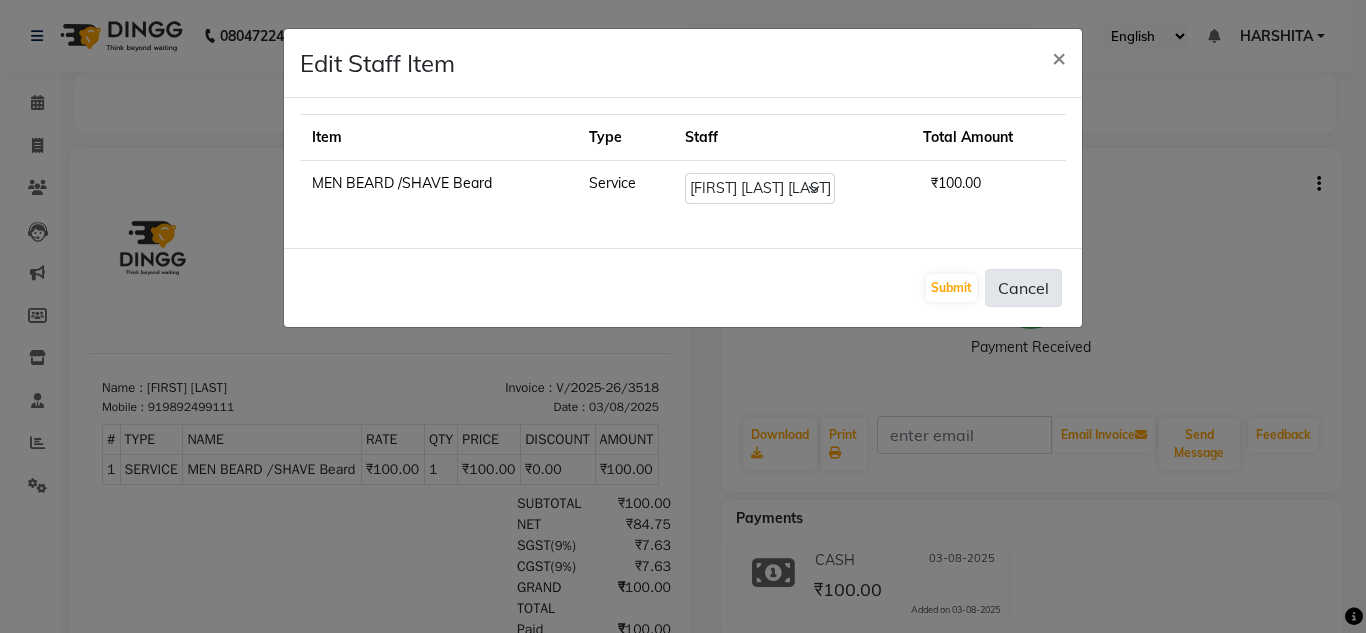 click on "Cancel" 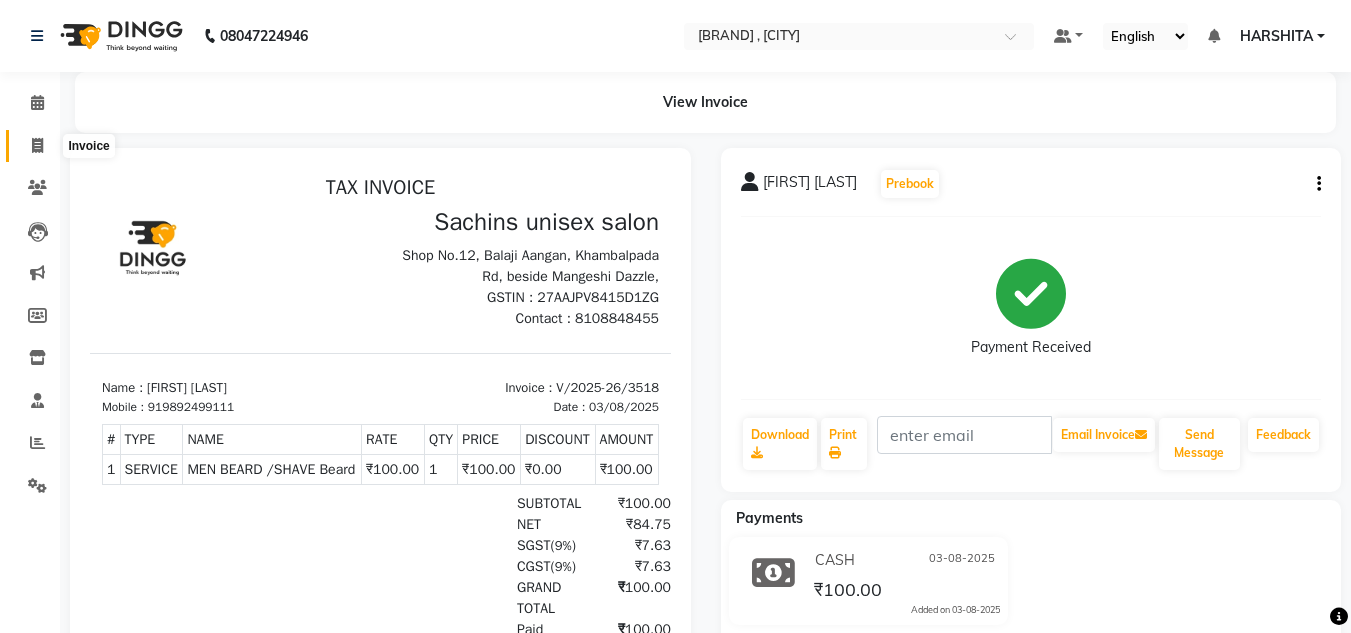 click 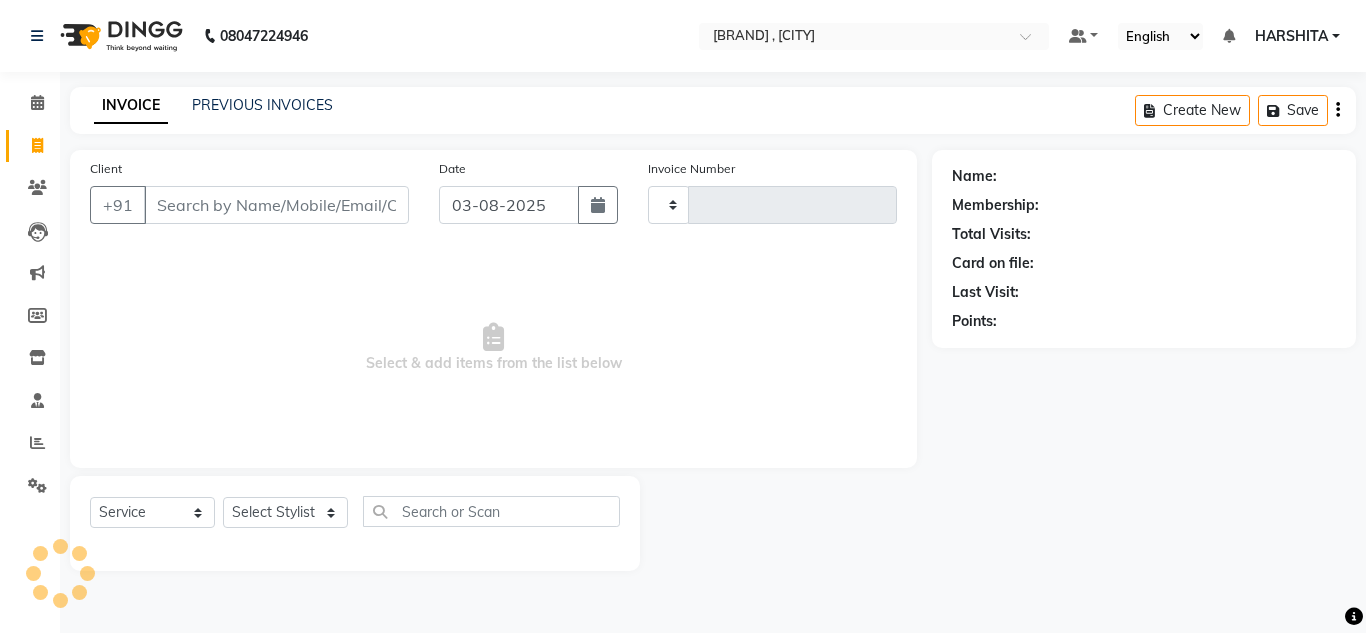 type on "3530" 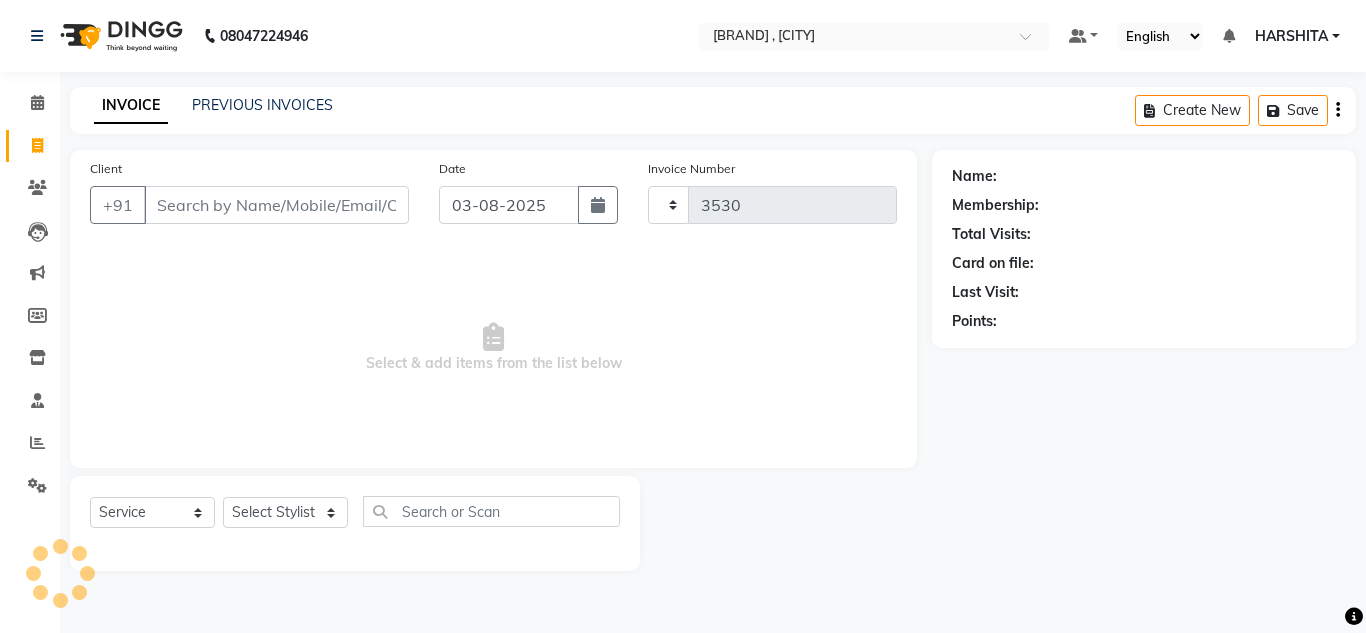 select on "6840" 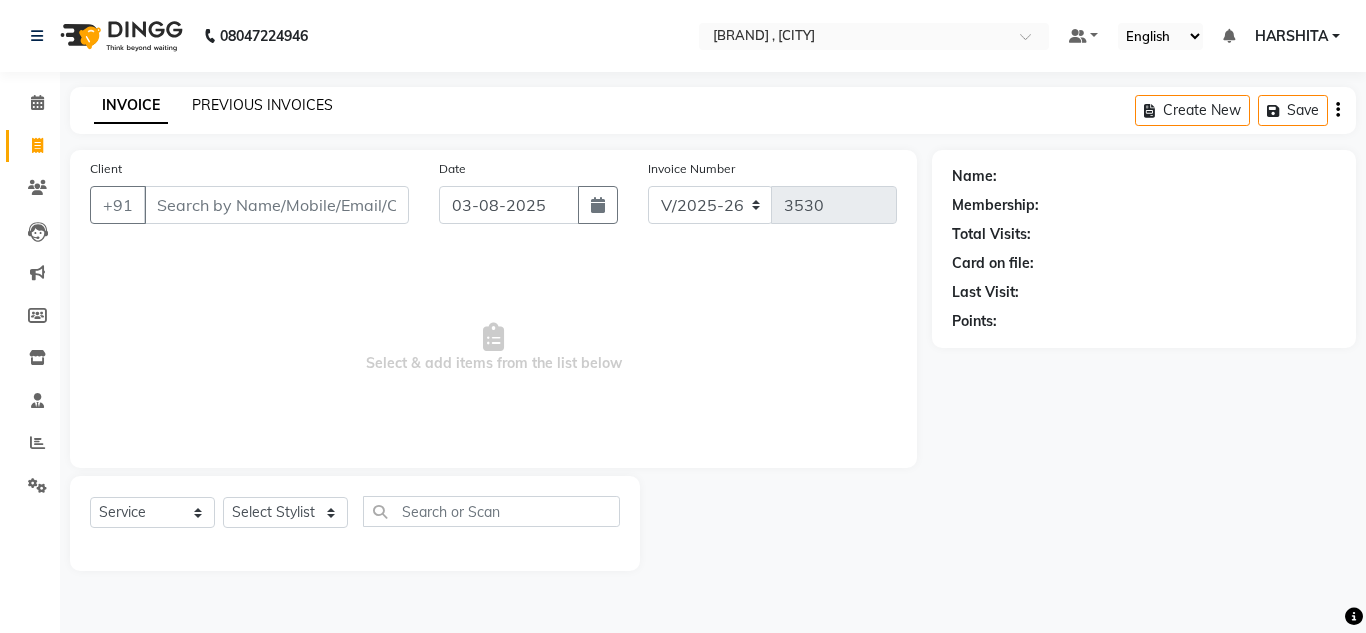 click on "PREVIOUS INVOICES" 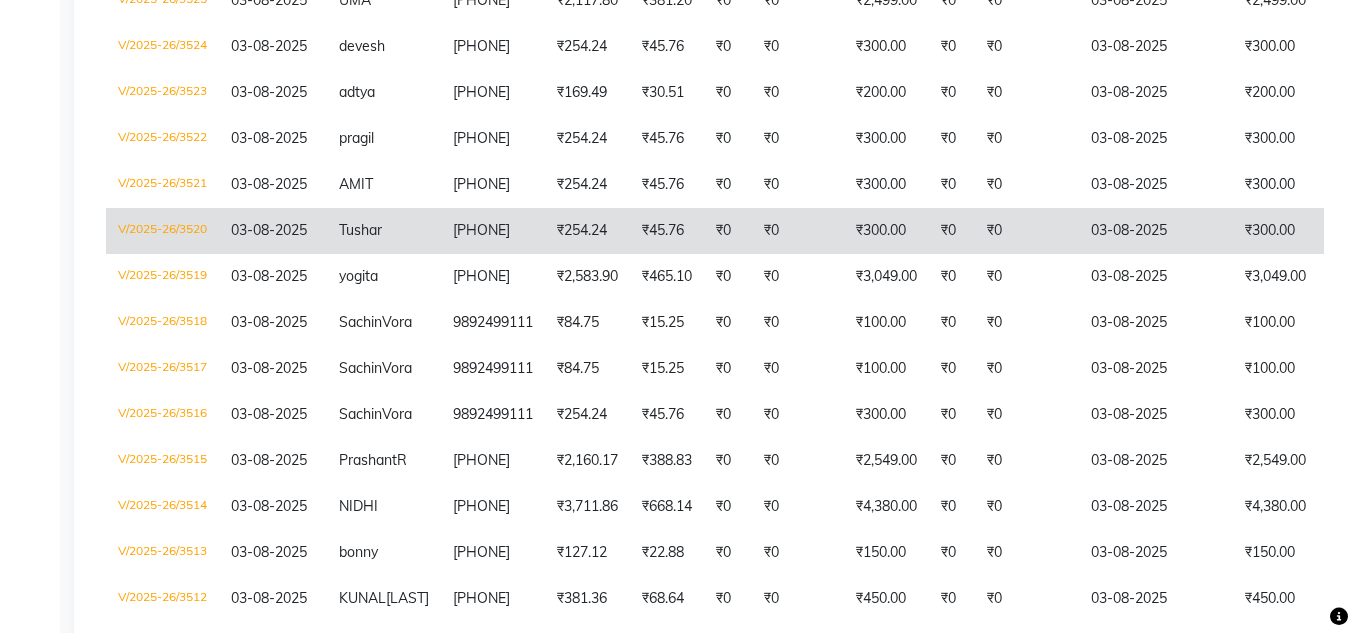 scroll, scrollTop: 601, scrollLeft: 0, axis: vertical 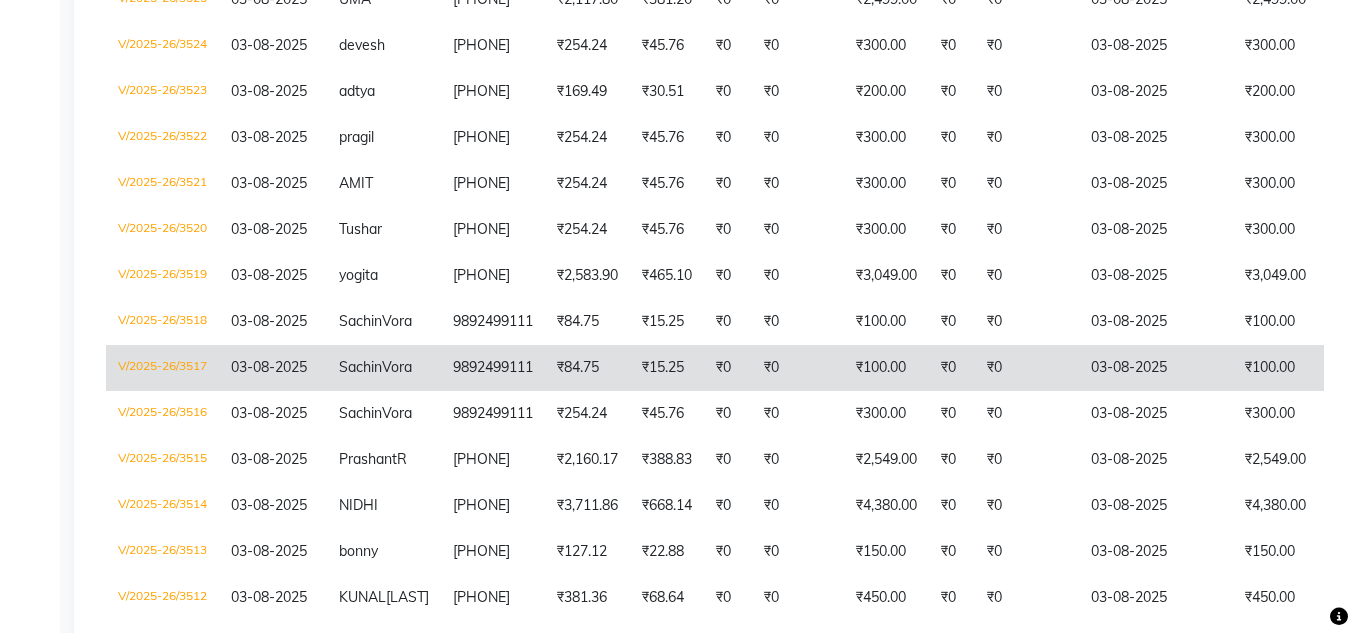 click on "Vora" 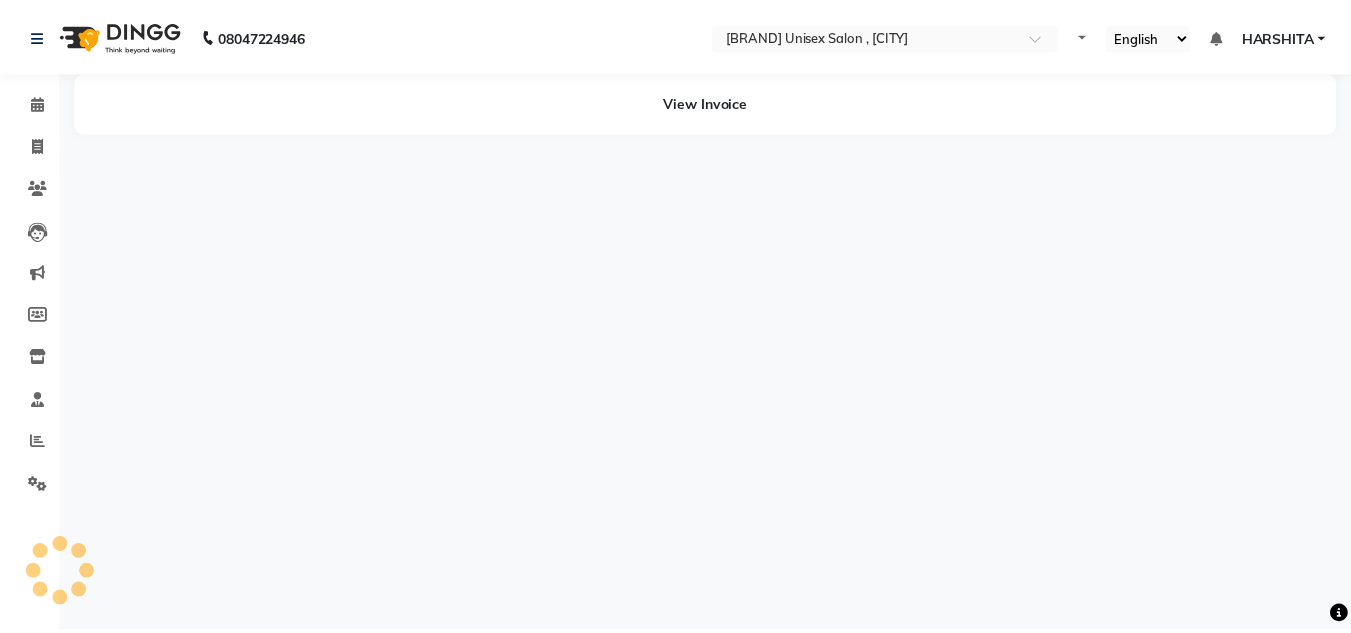 scroll, scrollTop: 0, scrollLeft: 0, axis: both 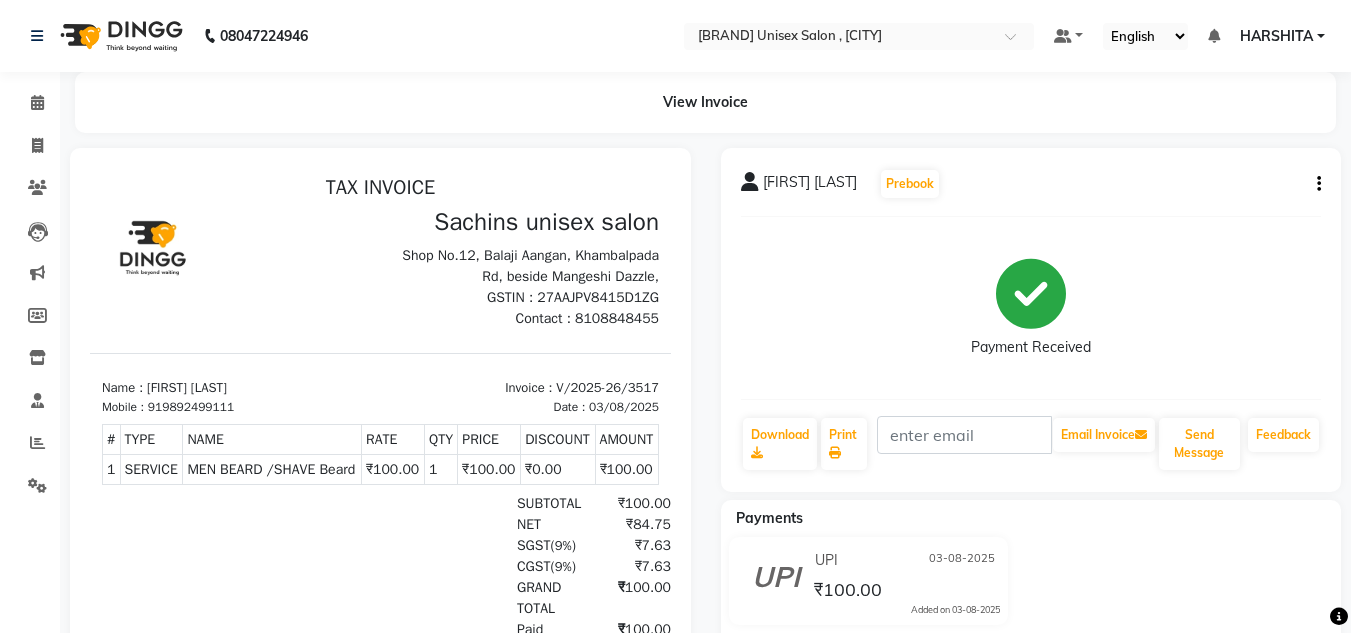 click on "[FIRST] [LAST]  Prebook   Payment Received  Download  Print   Email Invoice   Send Message Feedback" 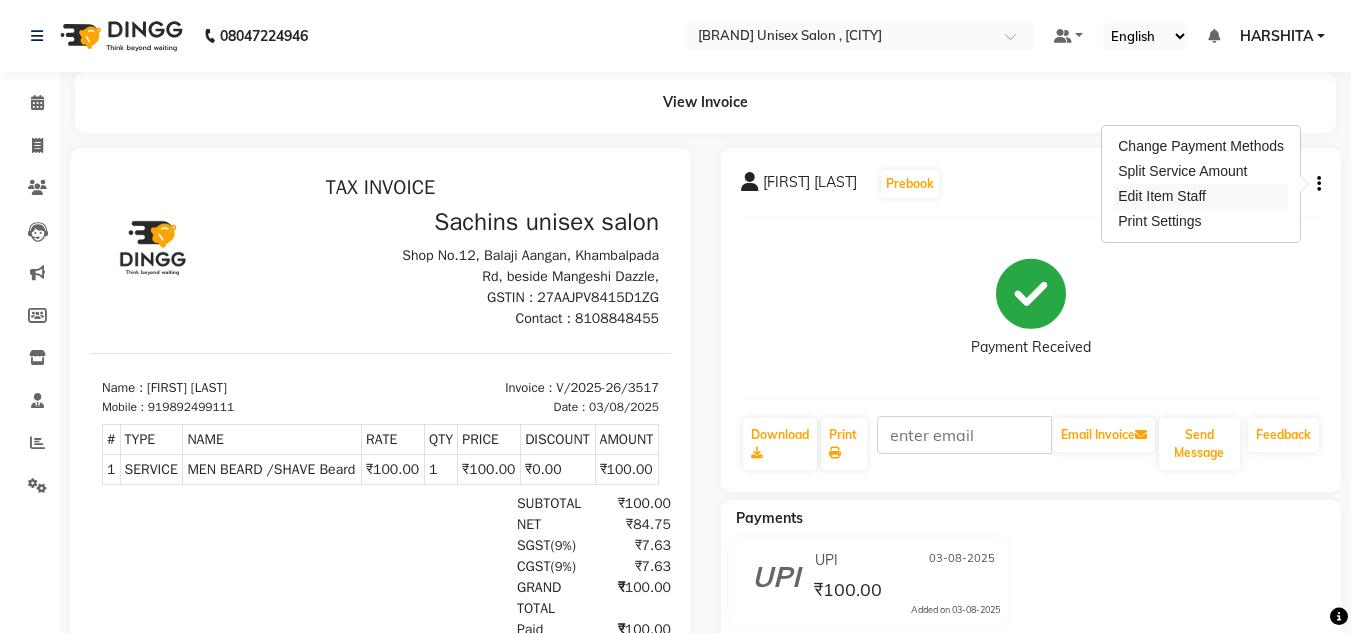 click on "Edit Item Staff" at bounding box center [1201, 196] 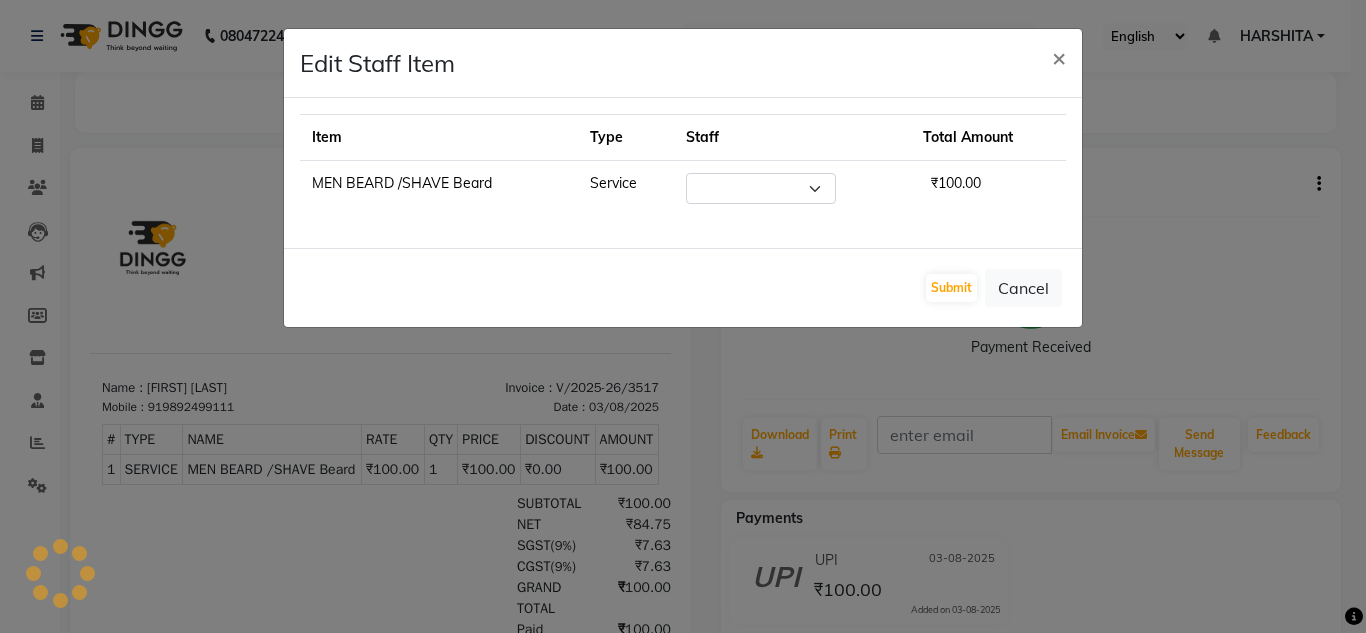 select on "81667" 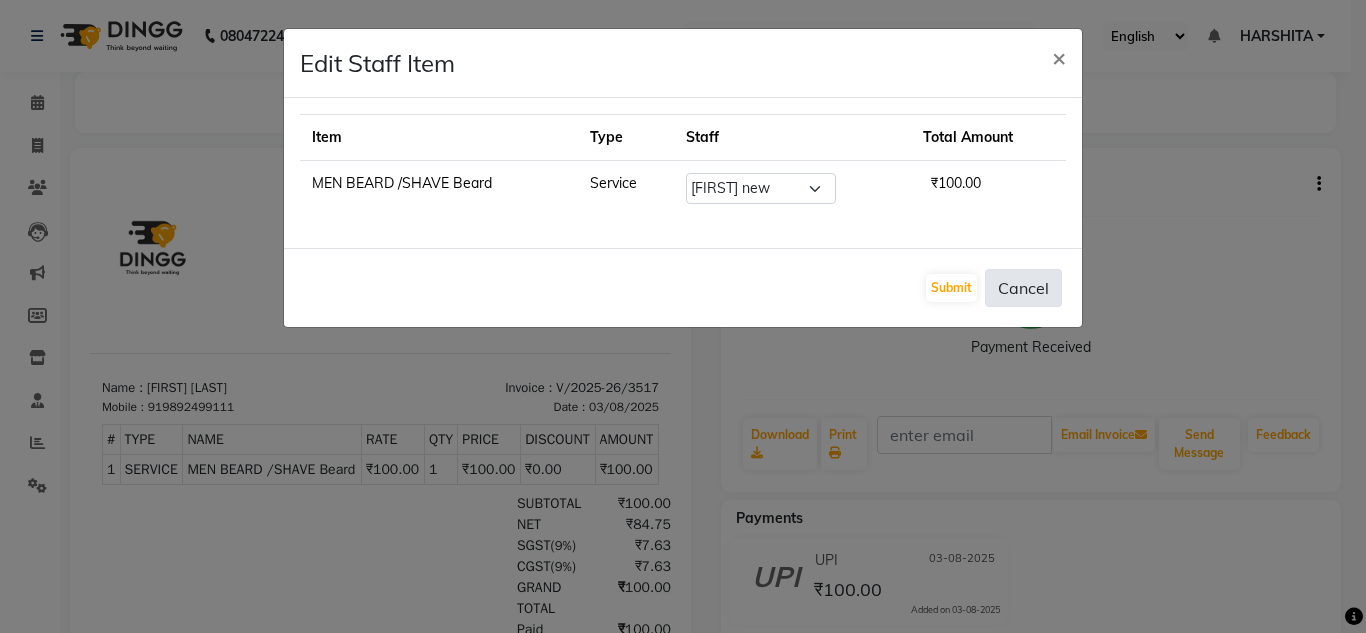 click on "Cancel" 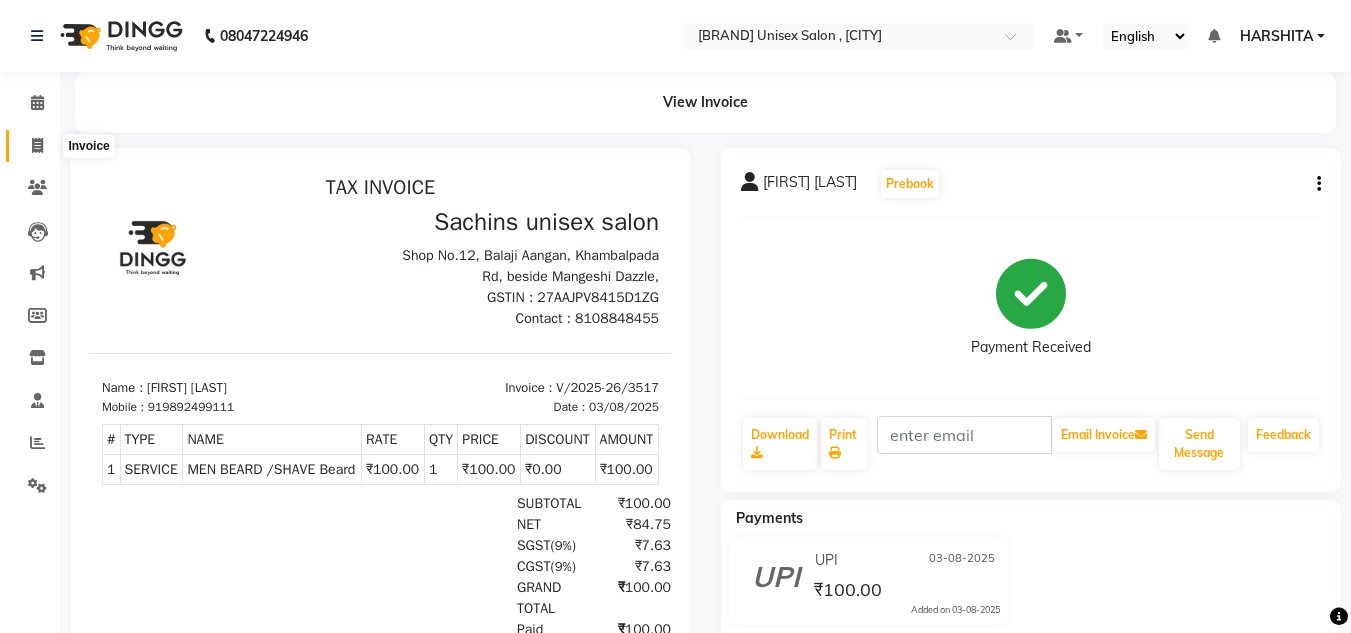 click 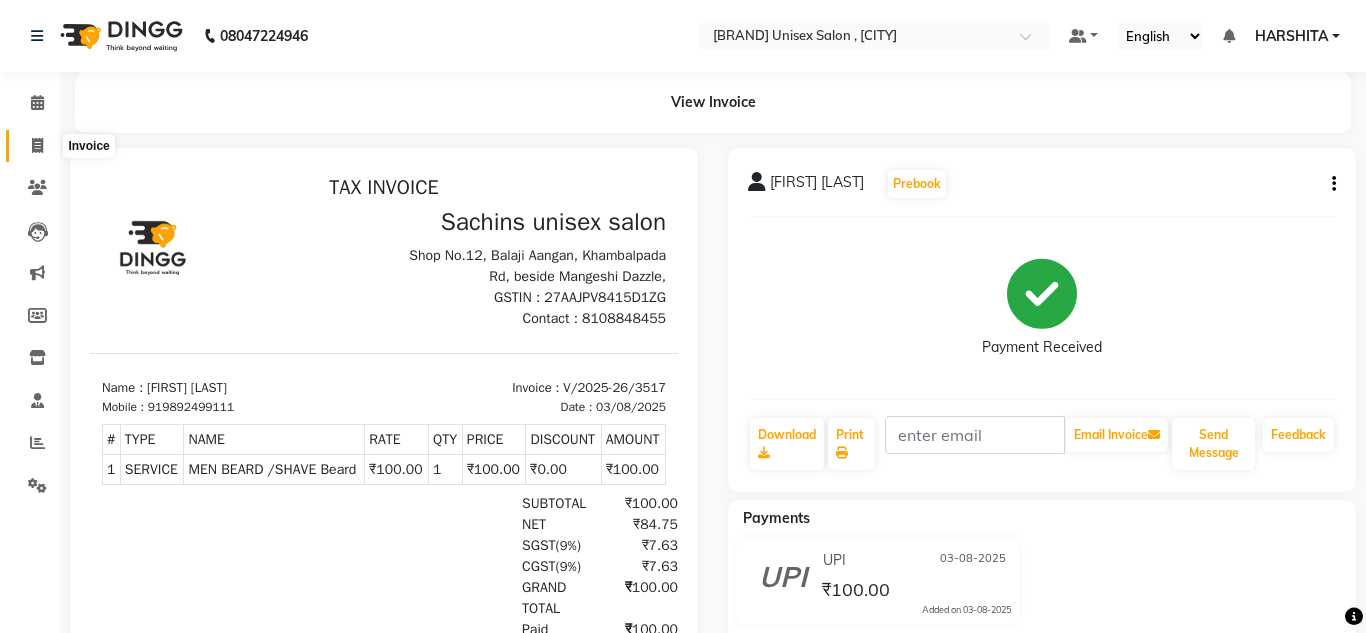 select on "6840" 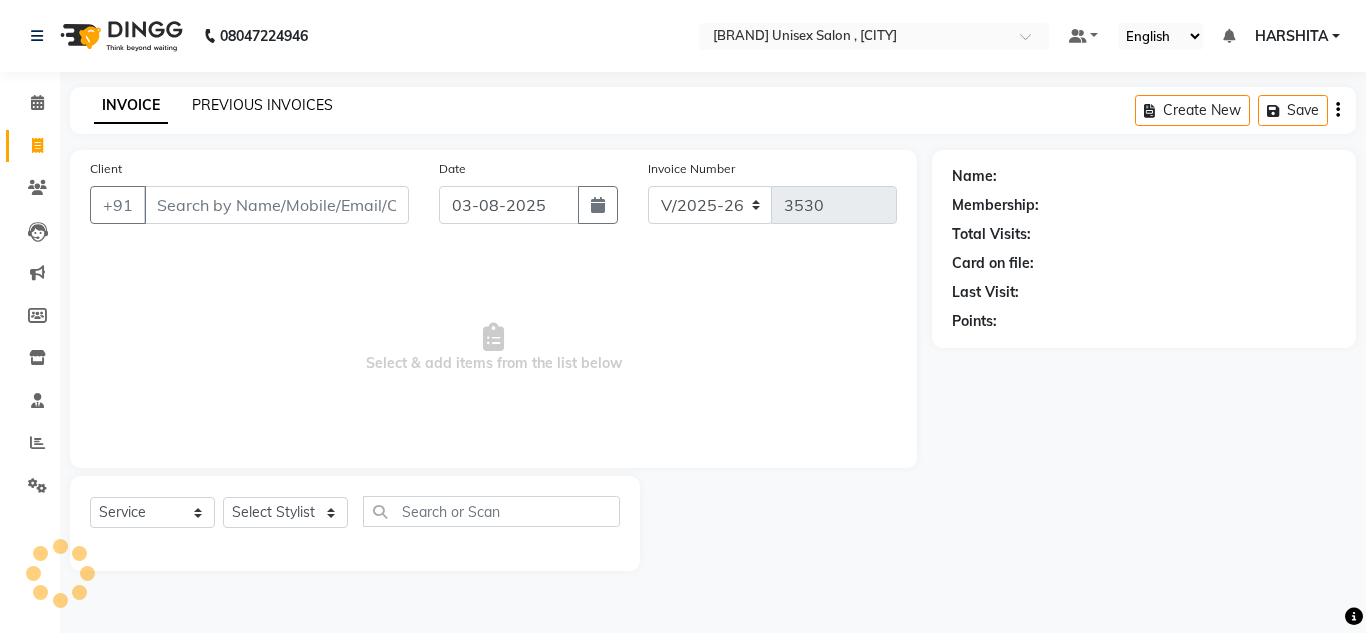 click on "PREVIOUS INVOICES" 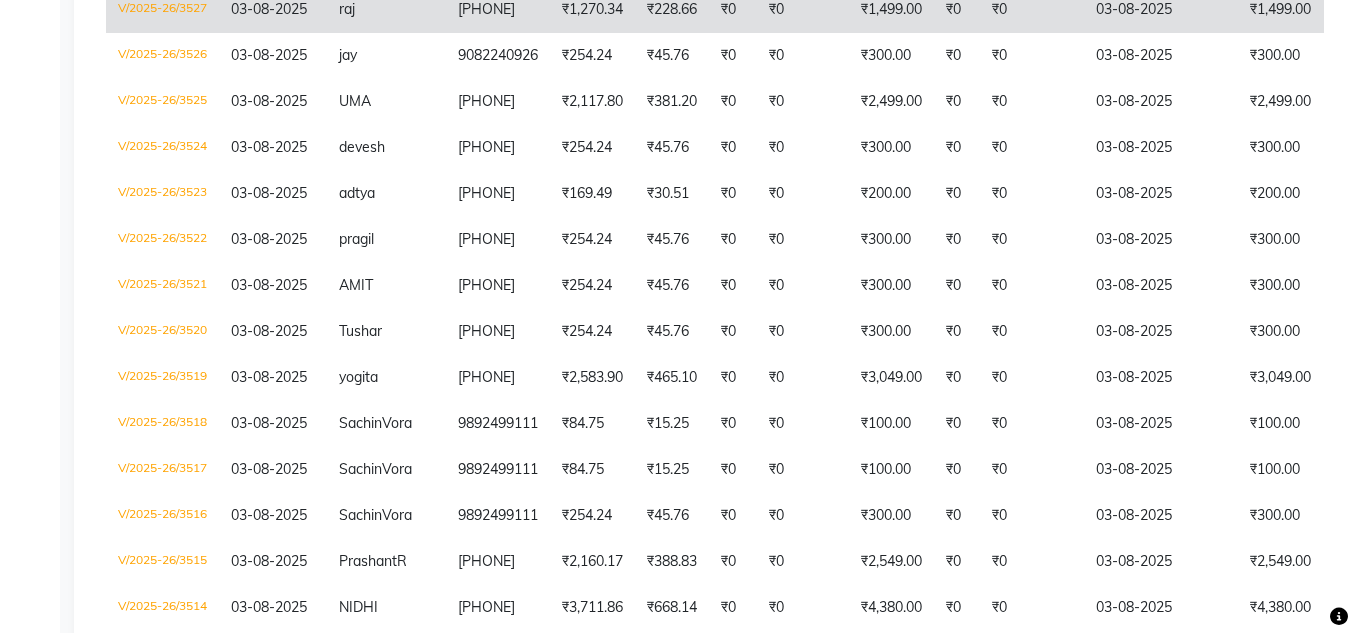 scroll, scrollTop: 500, scrollLeft: 0, axis: vertical 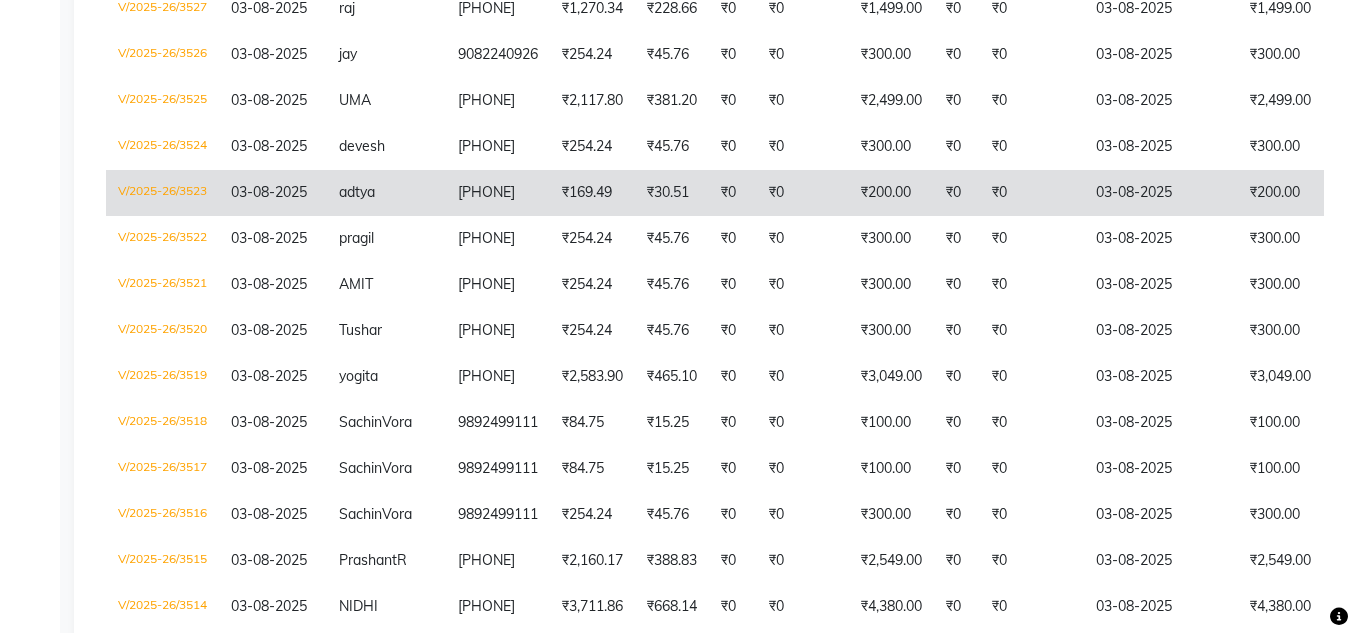 click on "[PHONE]" 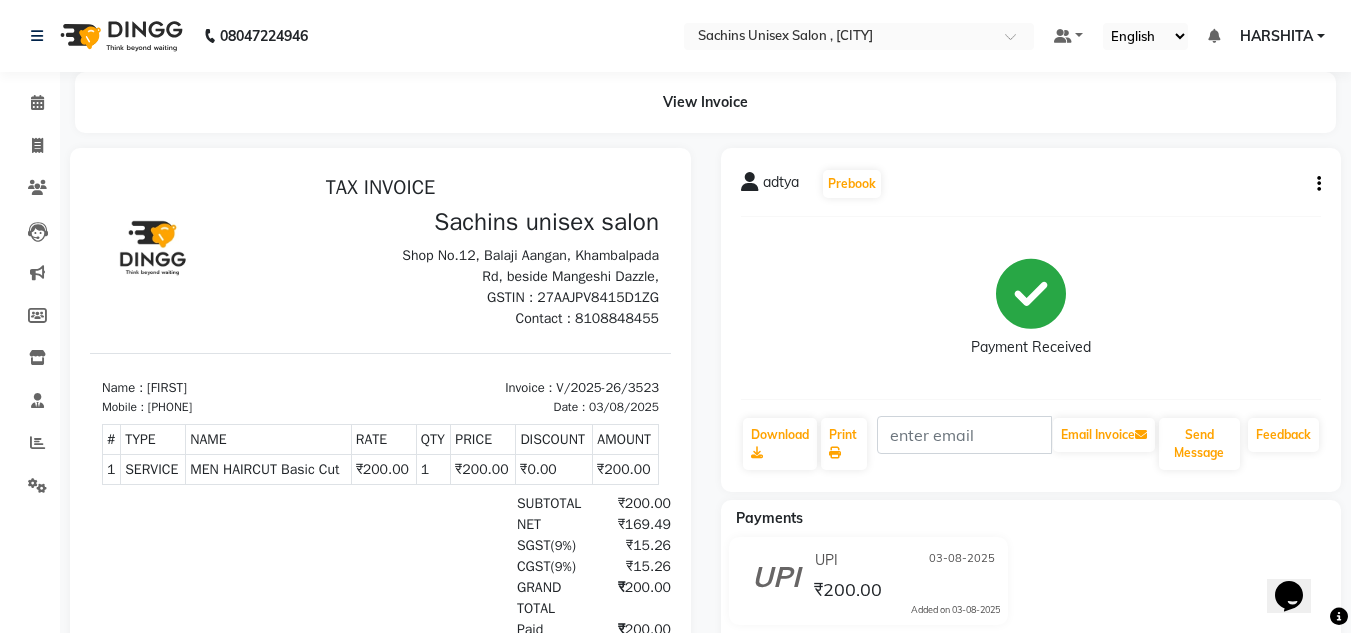 scroll, scrollTop: 0, scrollLeft: 0, axis: both 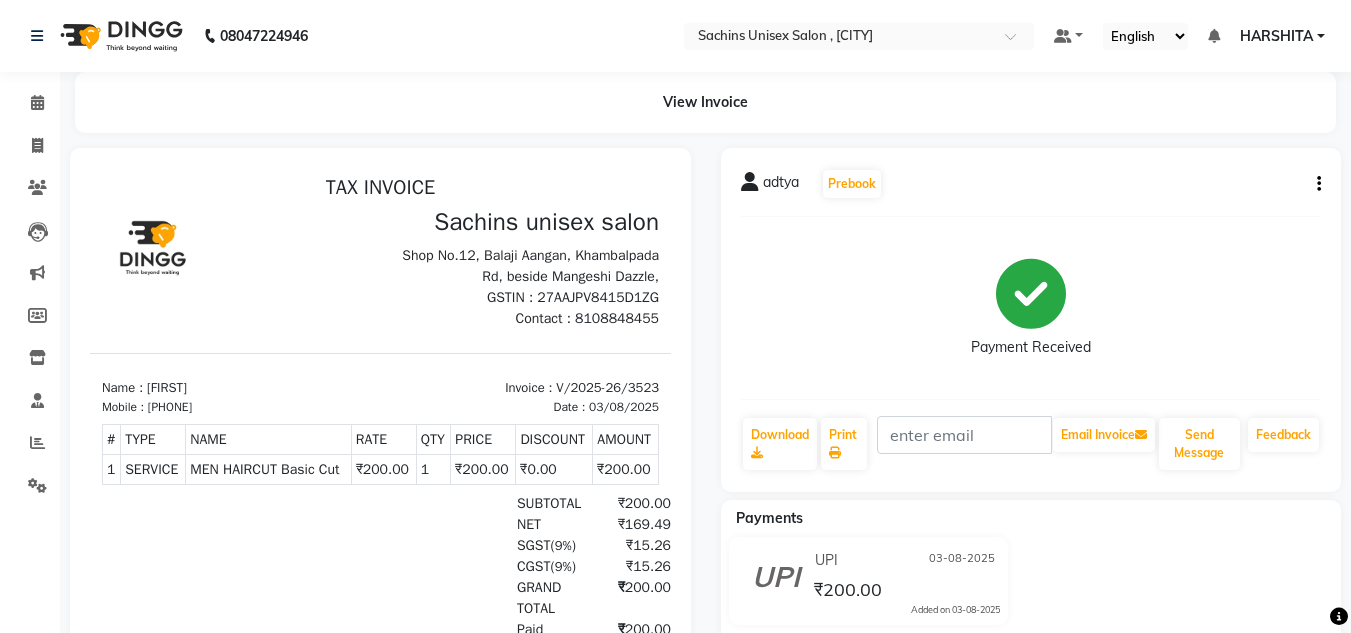 click on "[FIRST]   Prebook   Payment Received  Download  Print   Email Invoice   Send Message Feedback" 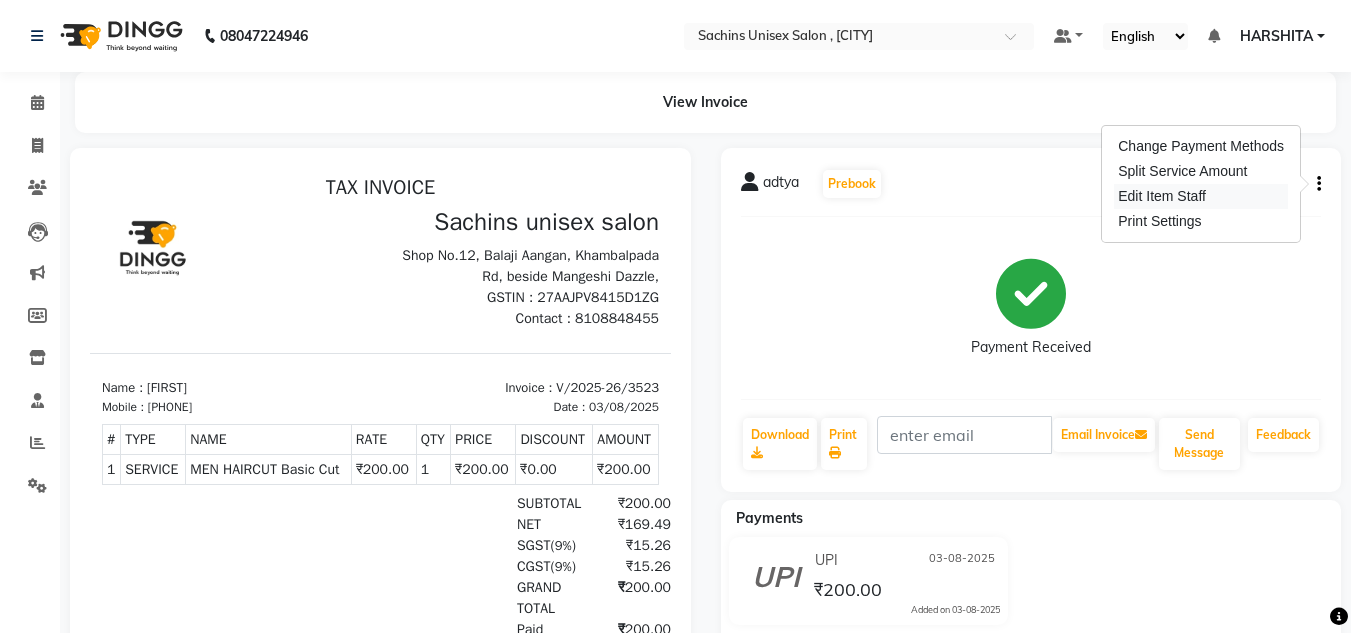 click on "Edit Item Staff" at bounding box center (1201, 196) 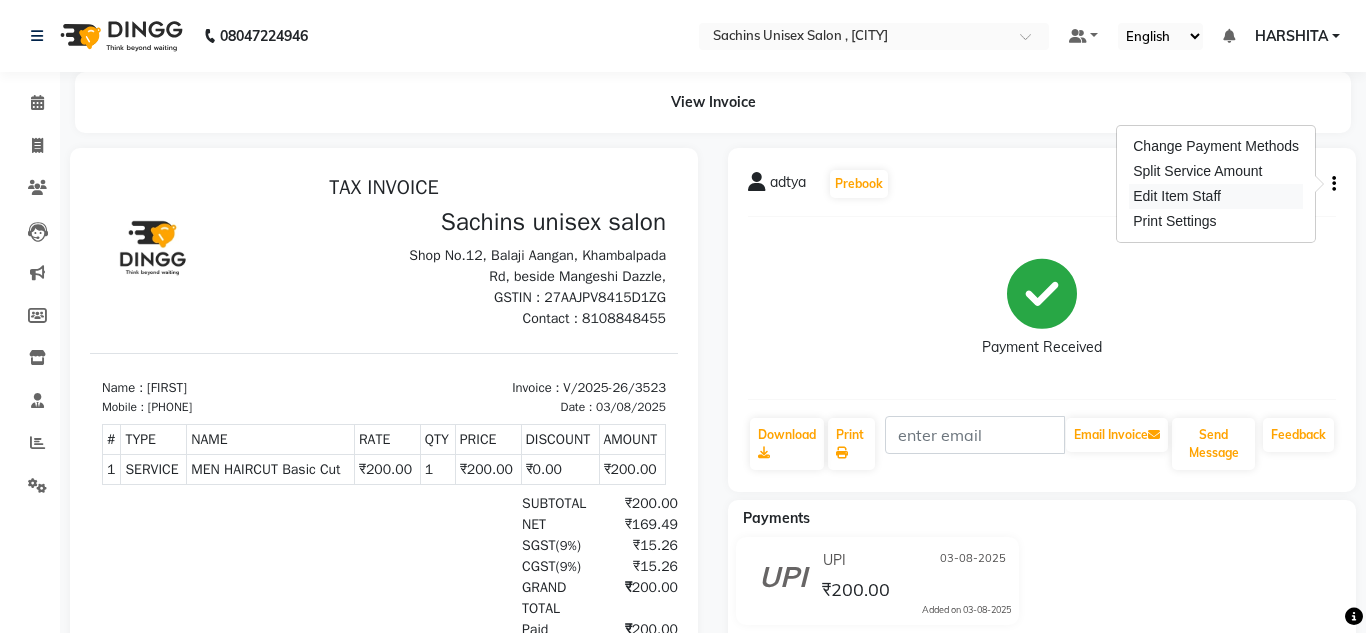 select on "85763" 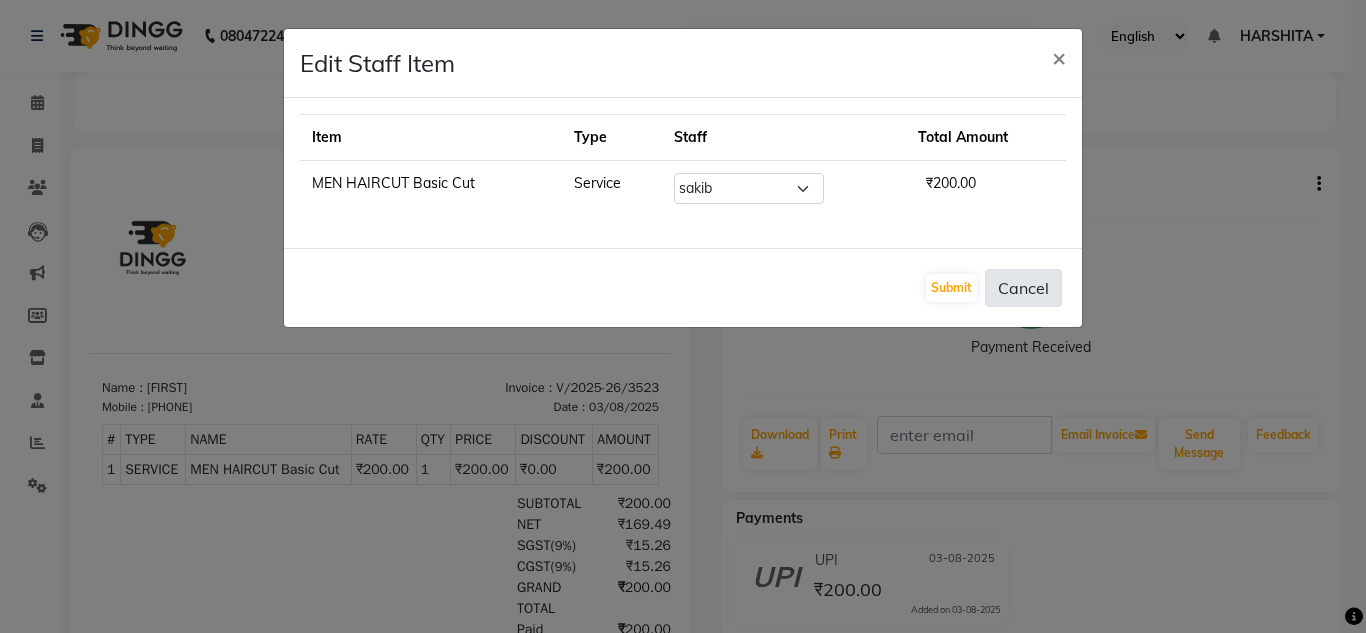 click on "Cancel" 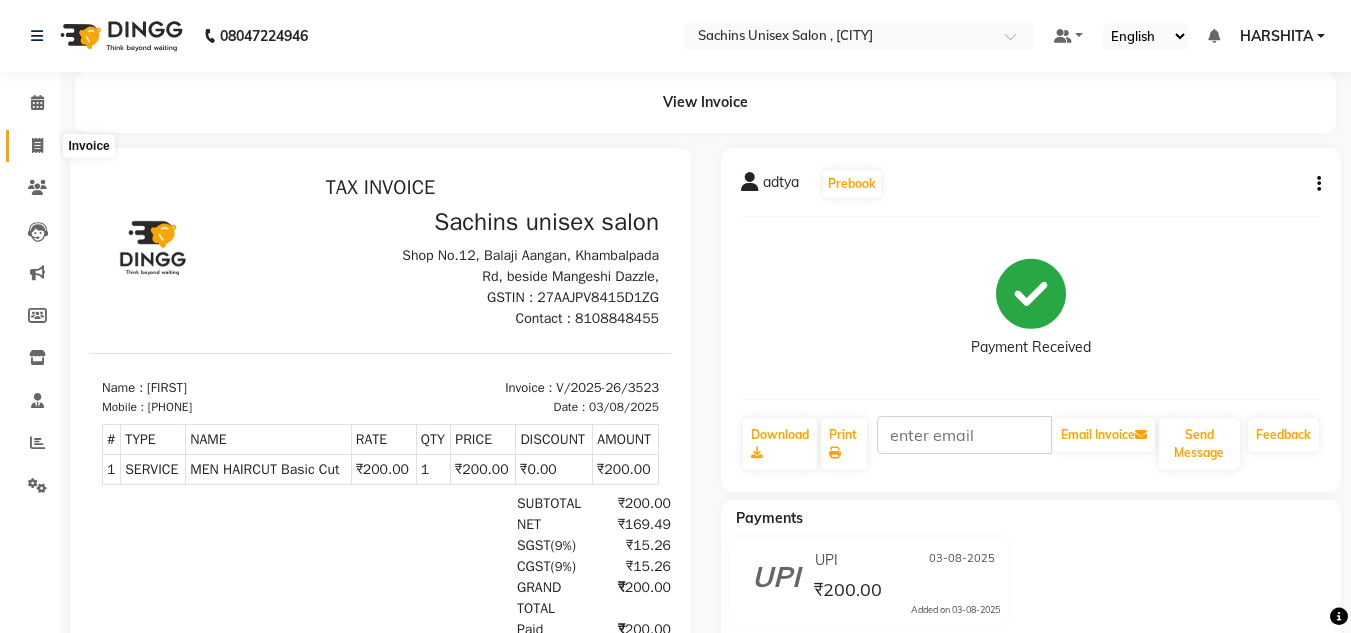 click 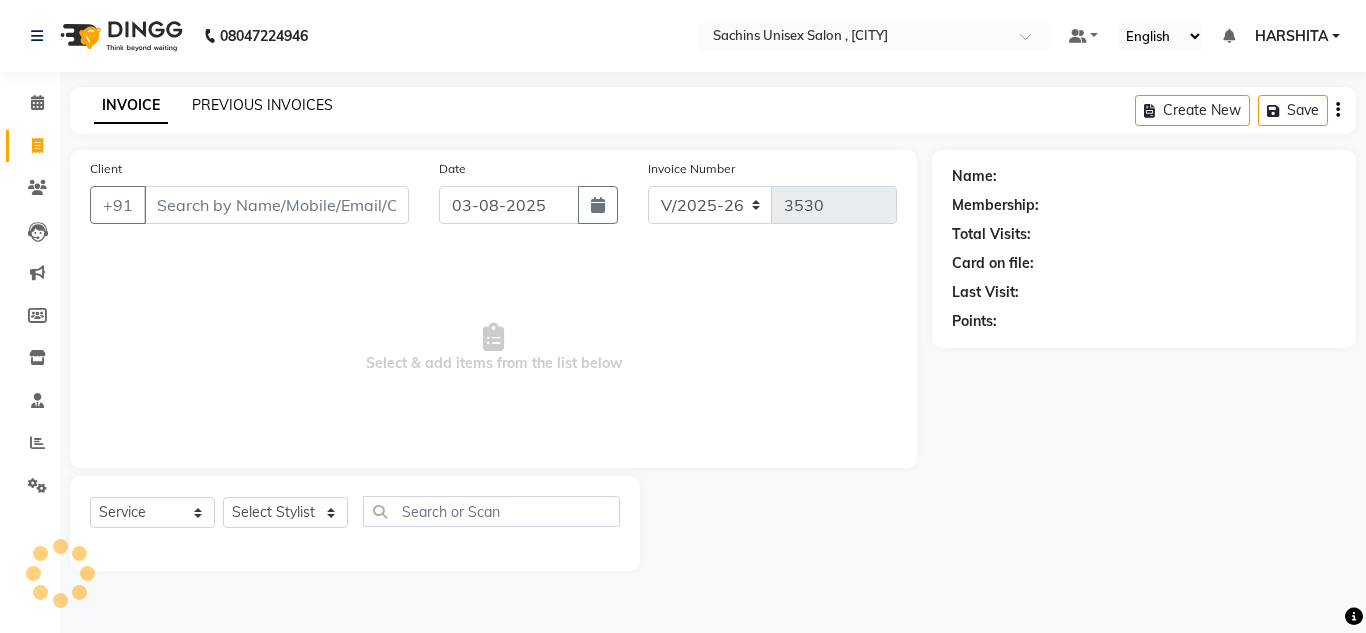 click on "PREVIOUS INVOICES" 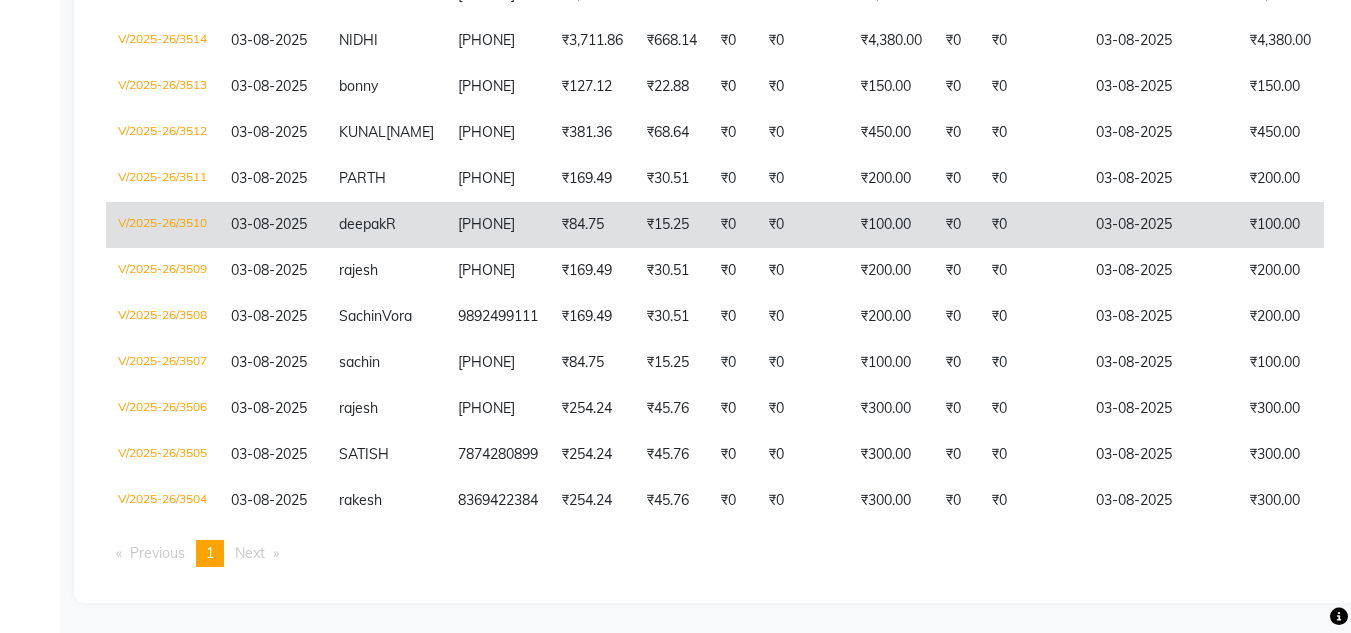 scroll, scrollTop: 1101, scrollLeft: 0, axis: vertical 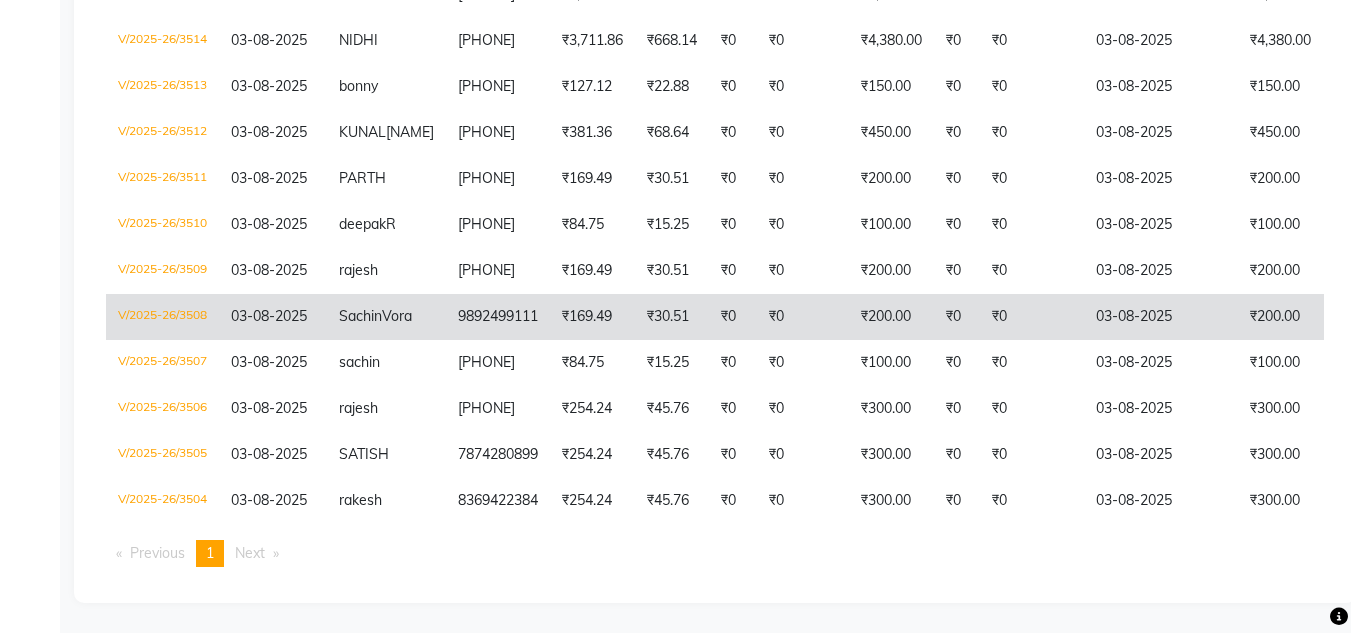 click on "9892499111" 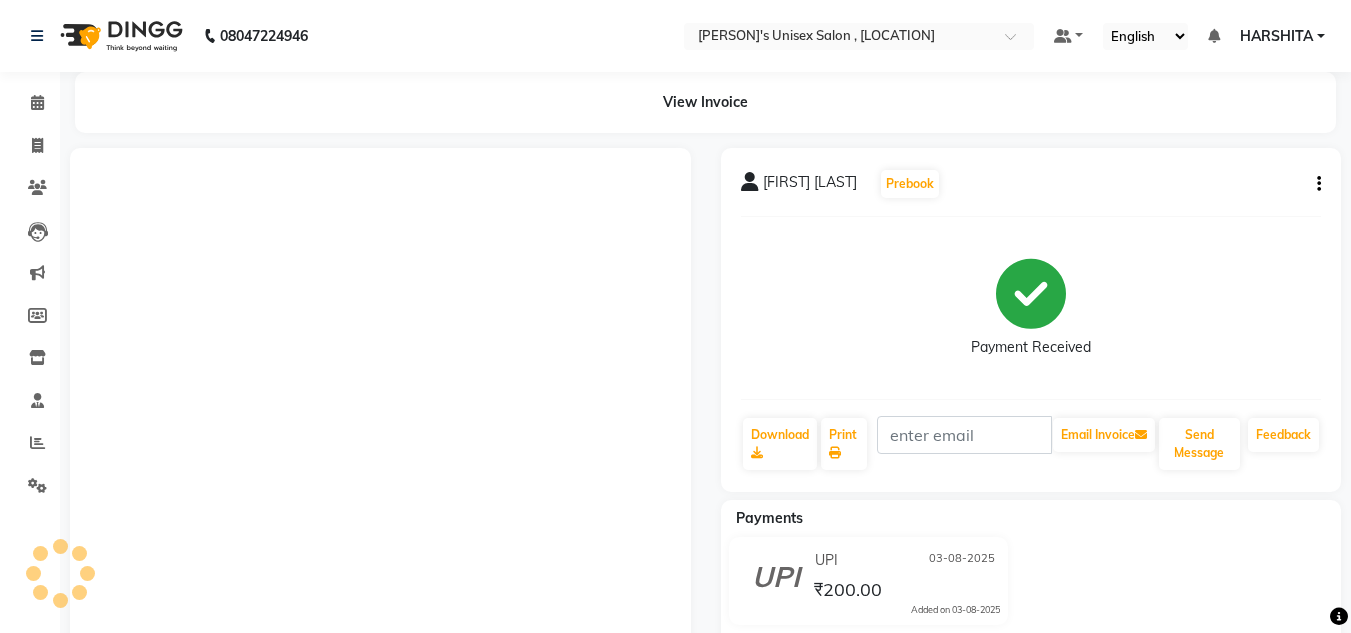 click 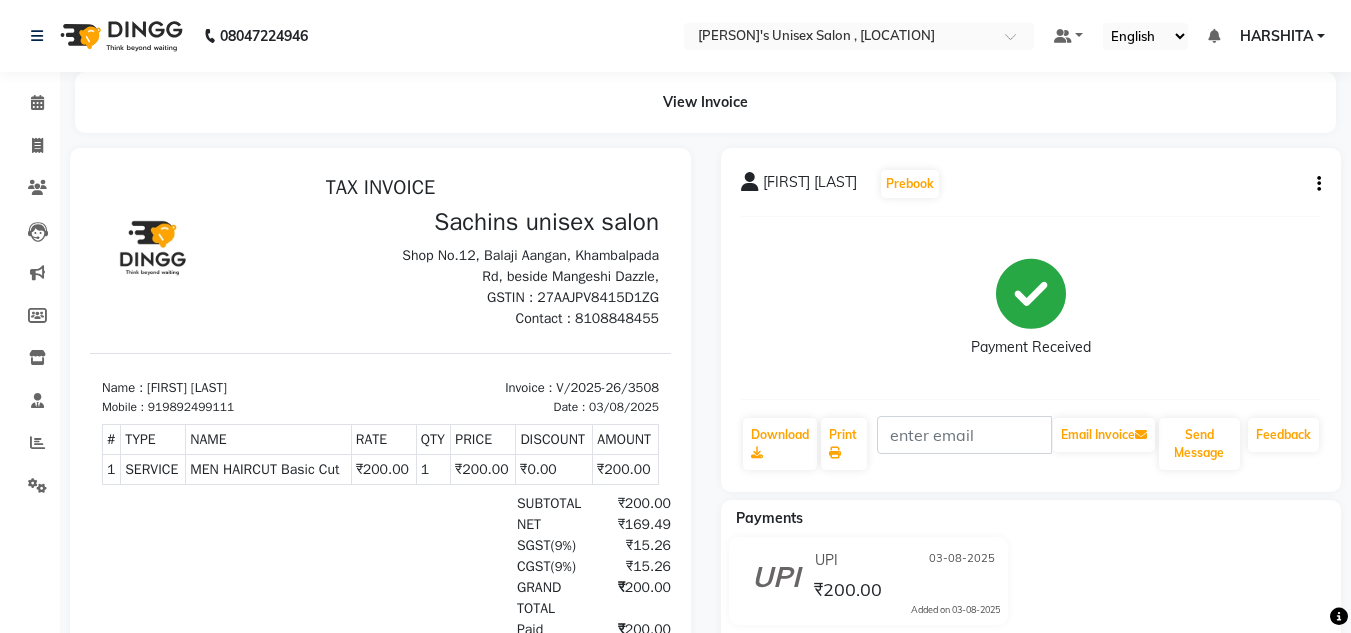 scroll, scrollTop: 0, scrollLeft: 0, axis: both 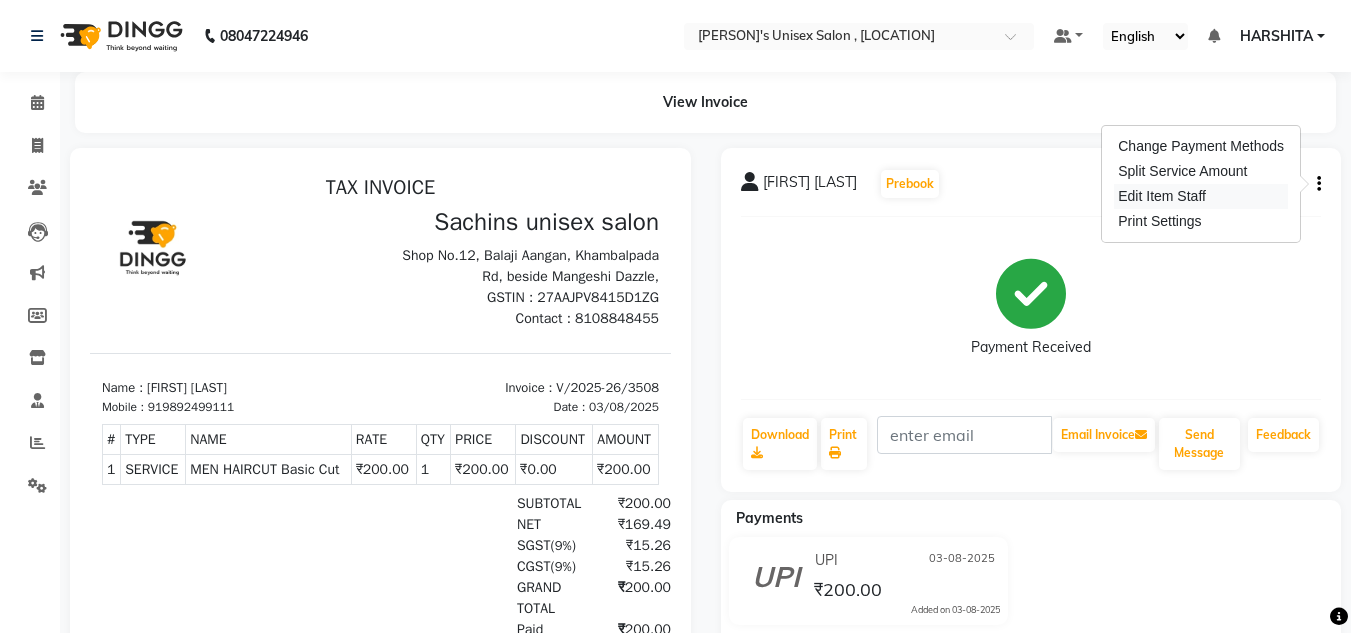 click on "Edit Item Staff" at bounding box center (1201, 196) 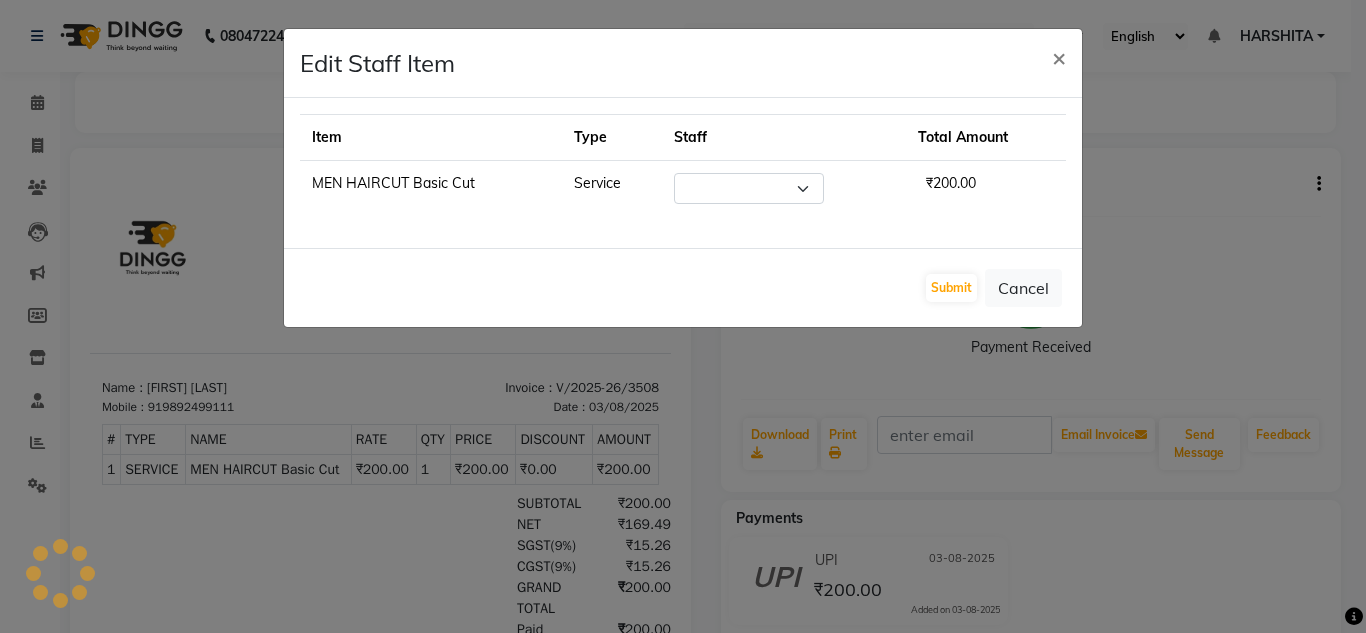 select on "85763" 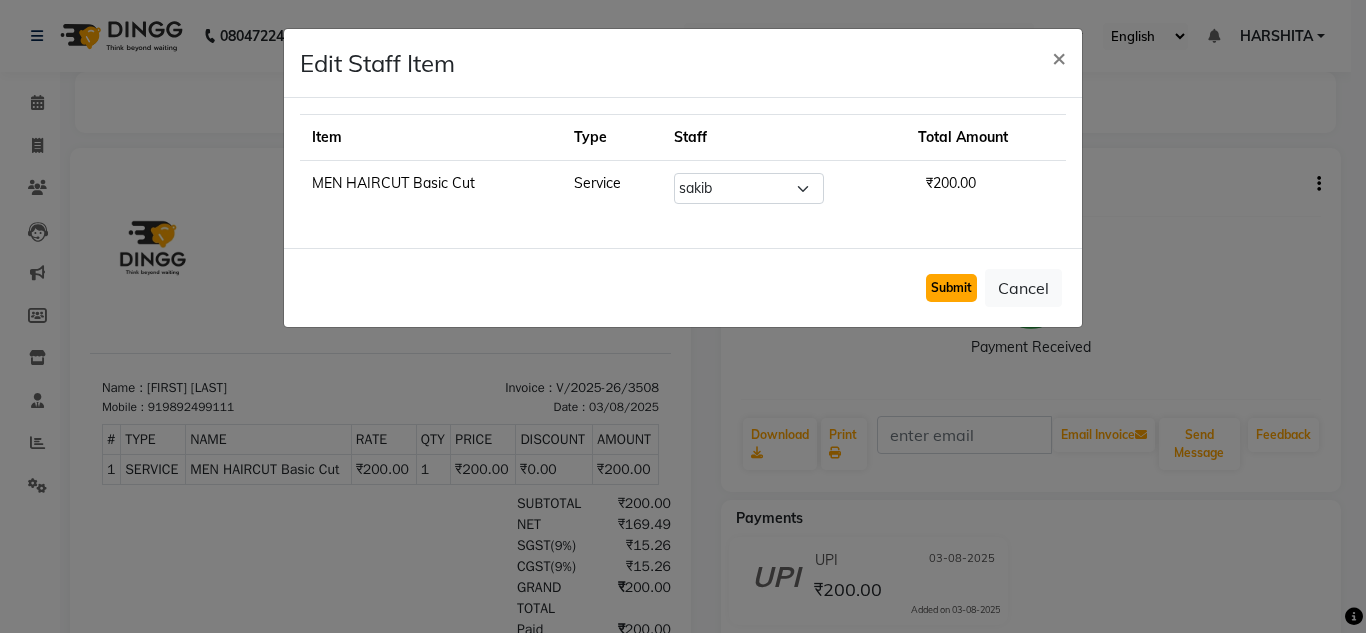 click on "Submit" 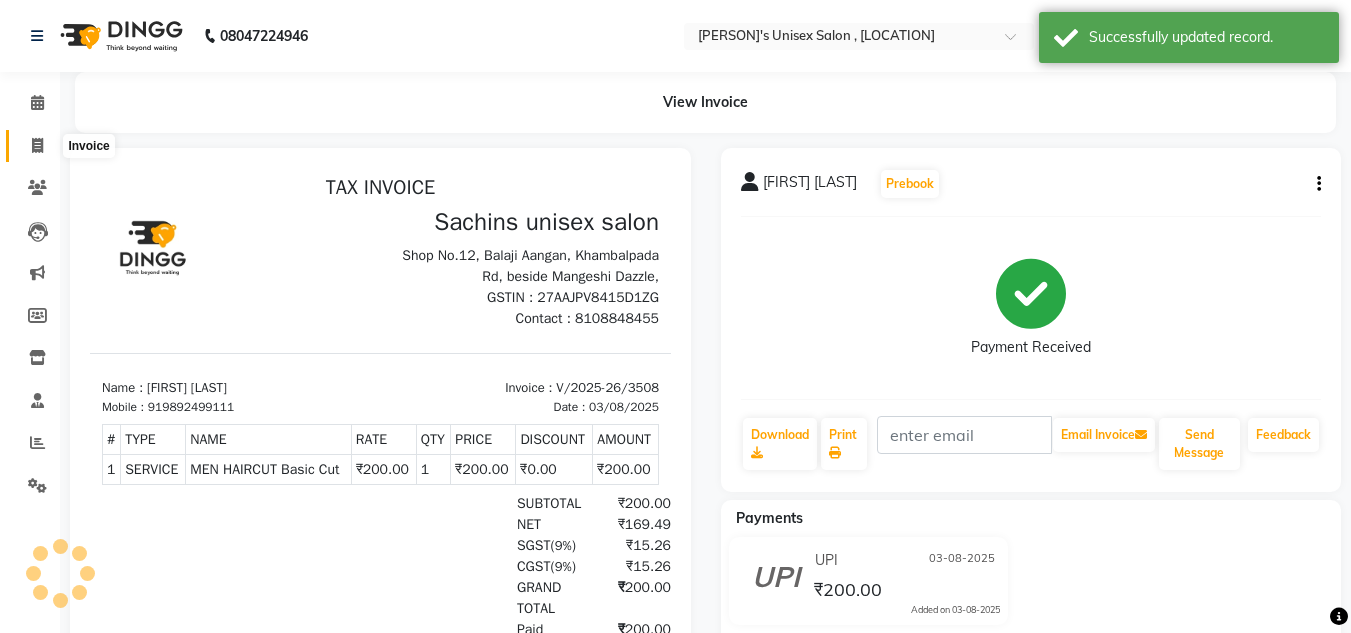 click 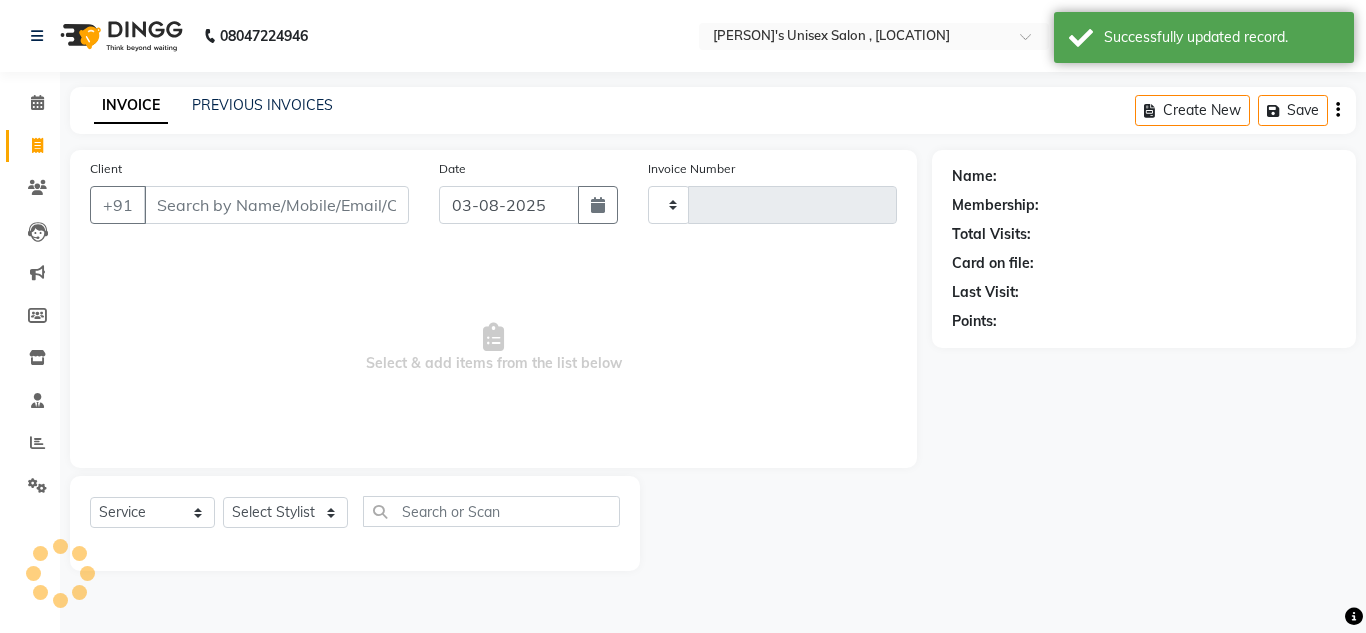 type on "3530" 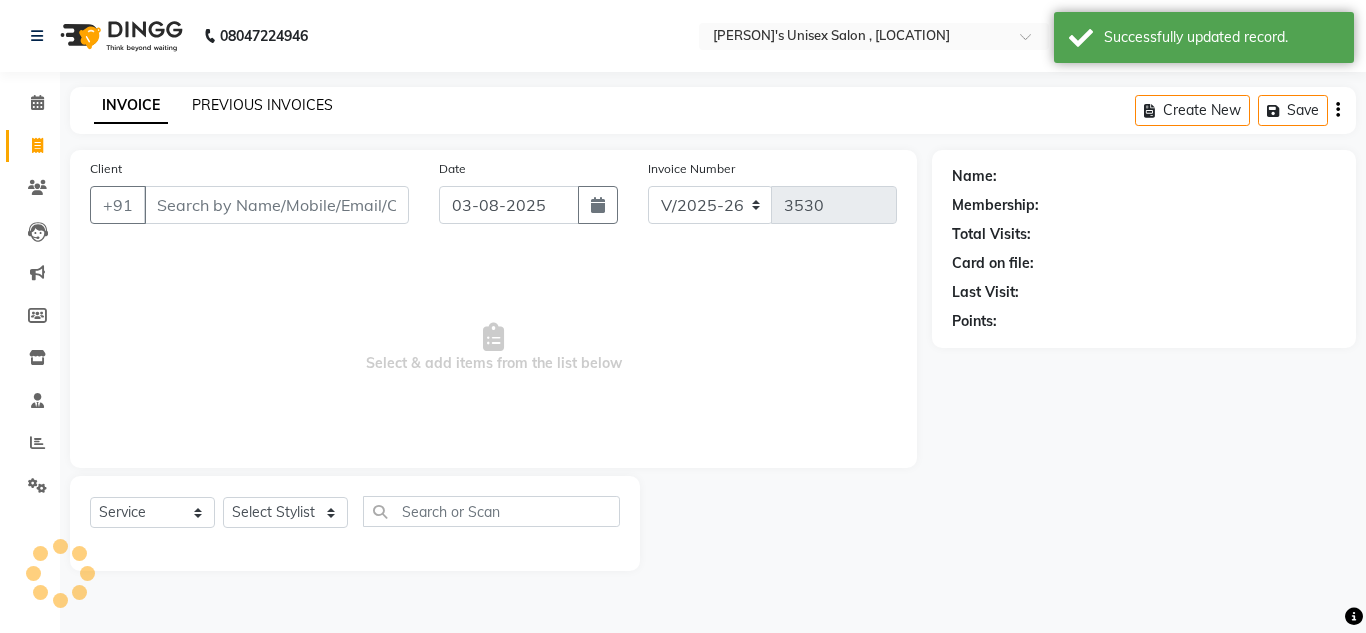 click on "PREVIOUS INVOICES" 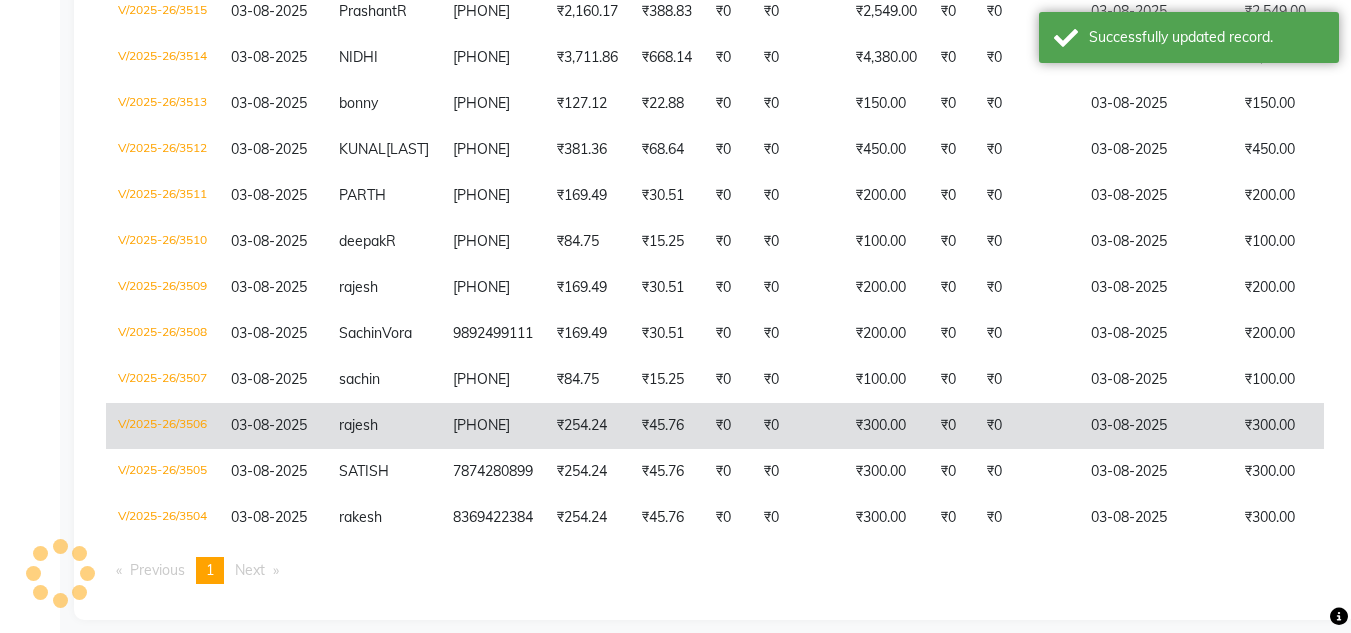 scroll, scrollTop: 1001, scrollLeft: 0, axis: vertical 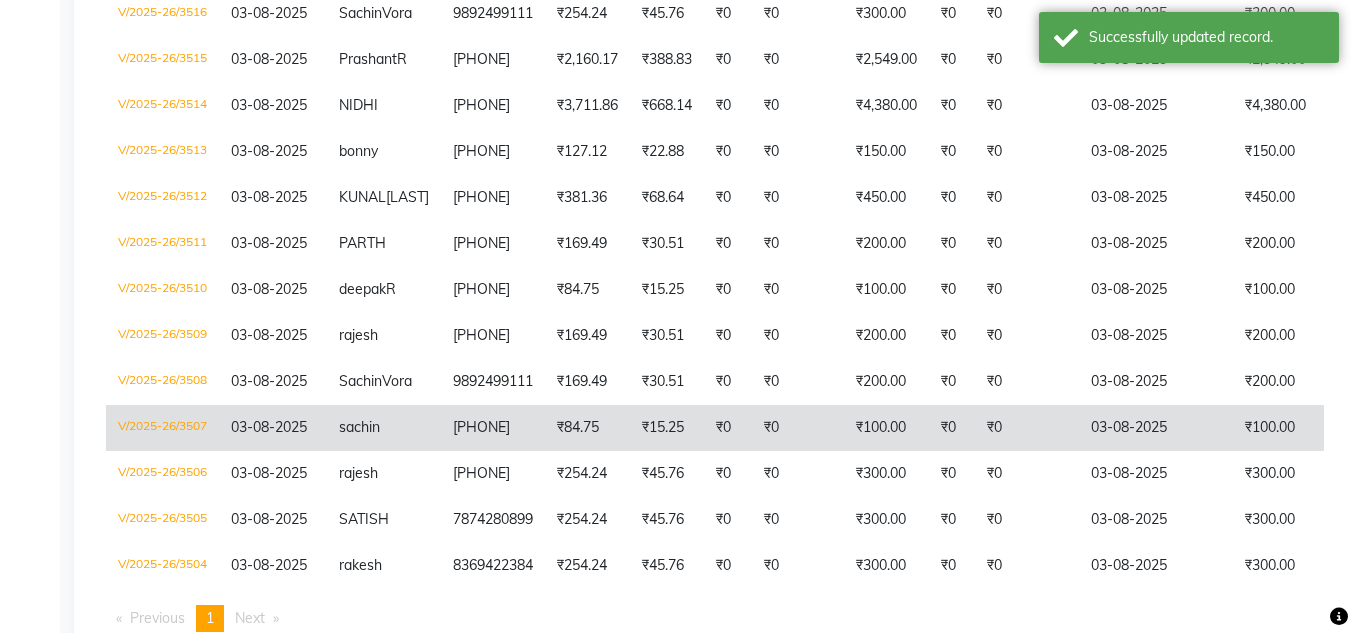 click on "₹0" 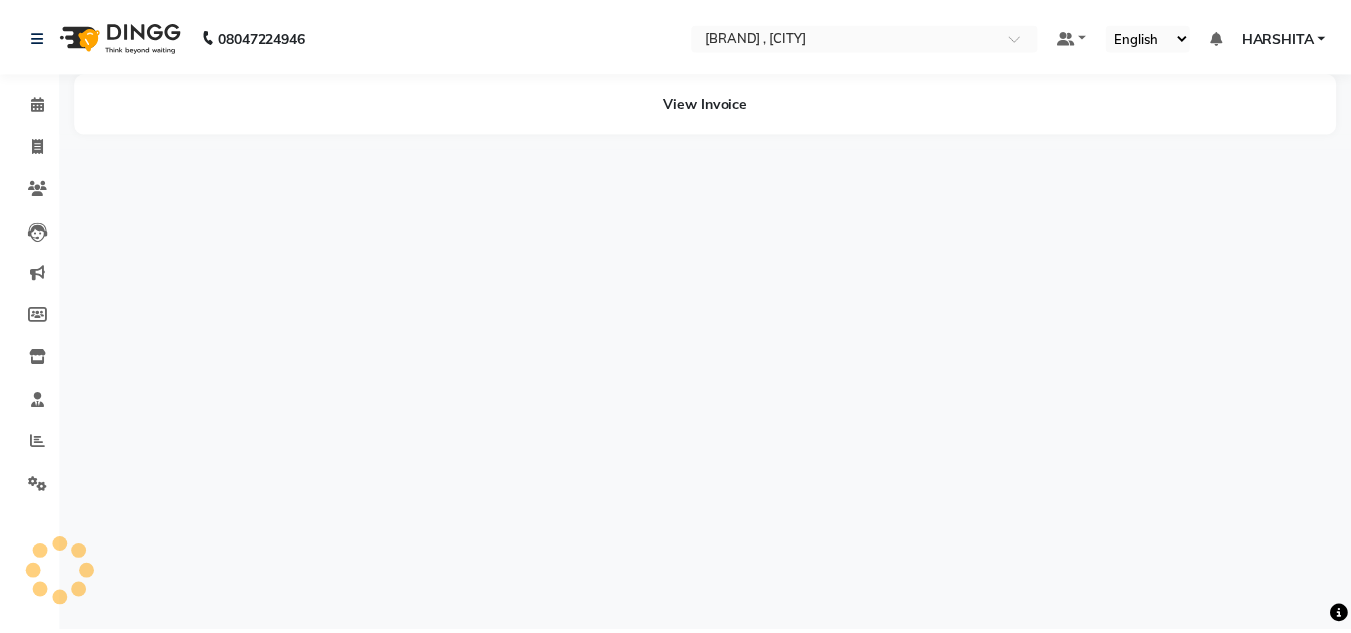 scroll, scrollTop: 0, scrollLeft: 0, axis: both 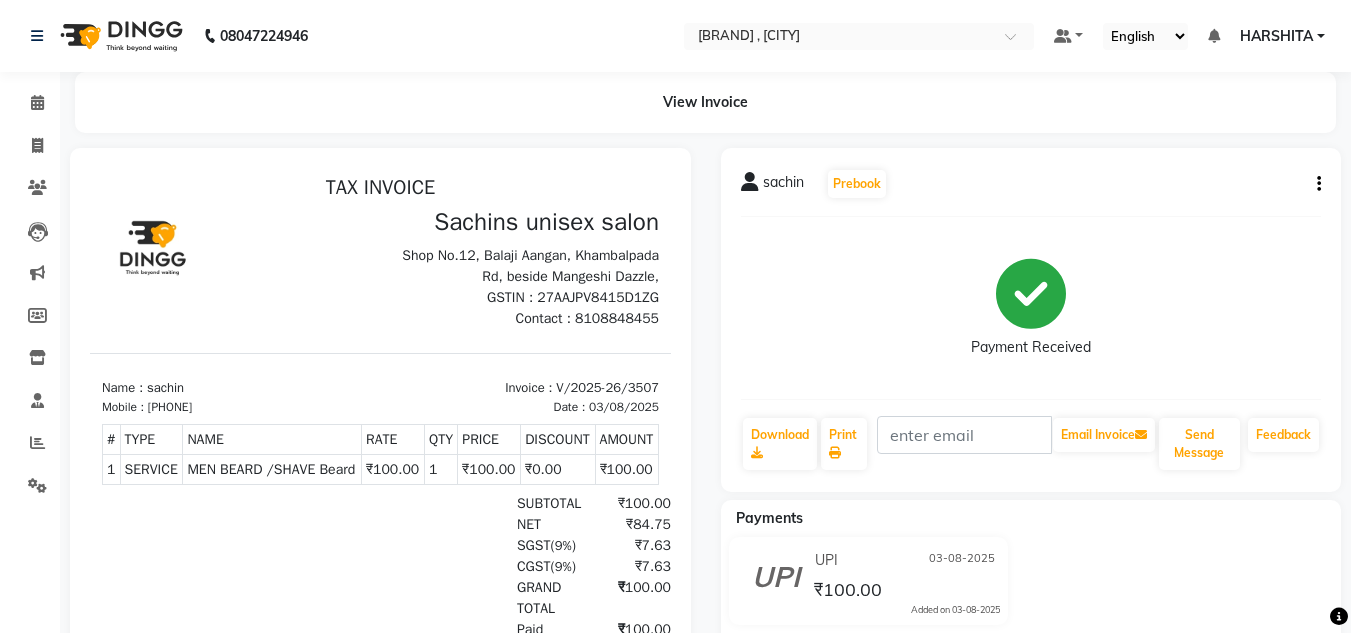 click 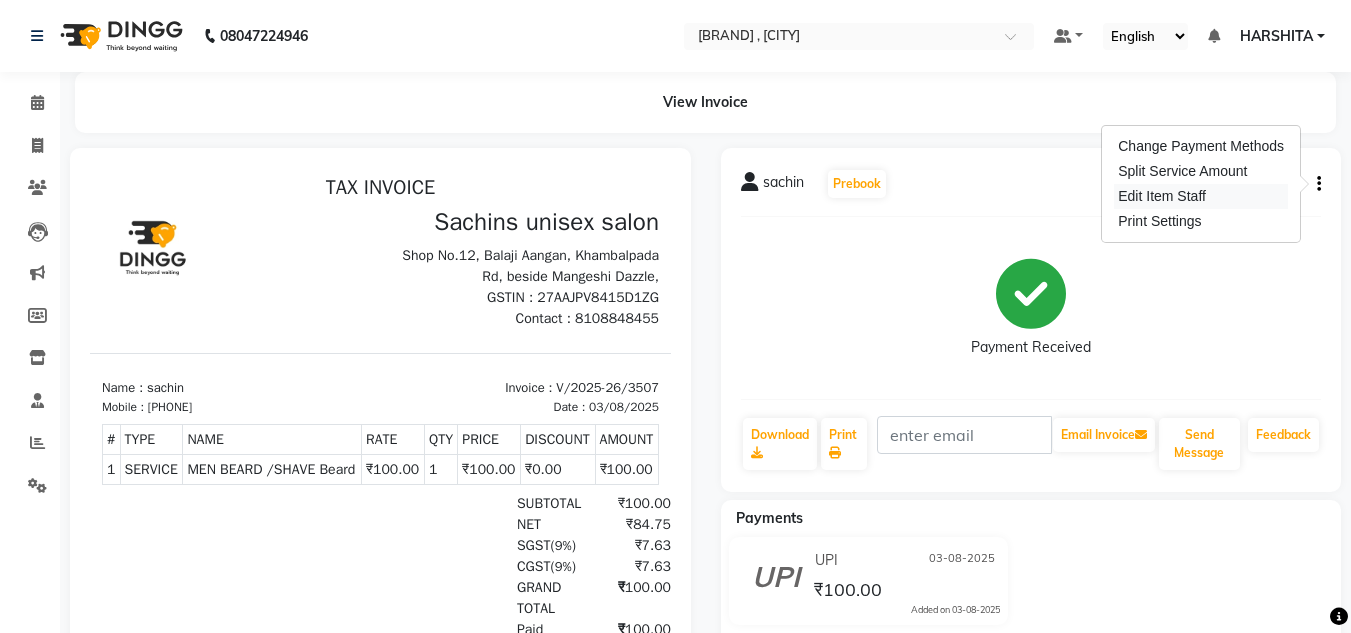 click on "Edit Item Staff" at bounding box center (1201, 196) 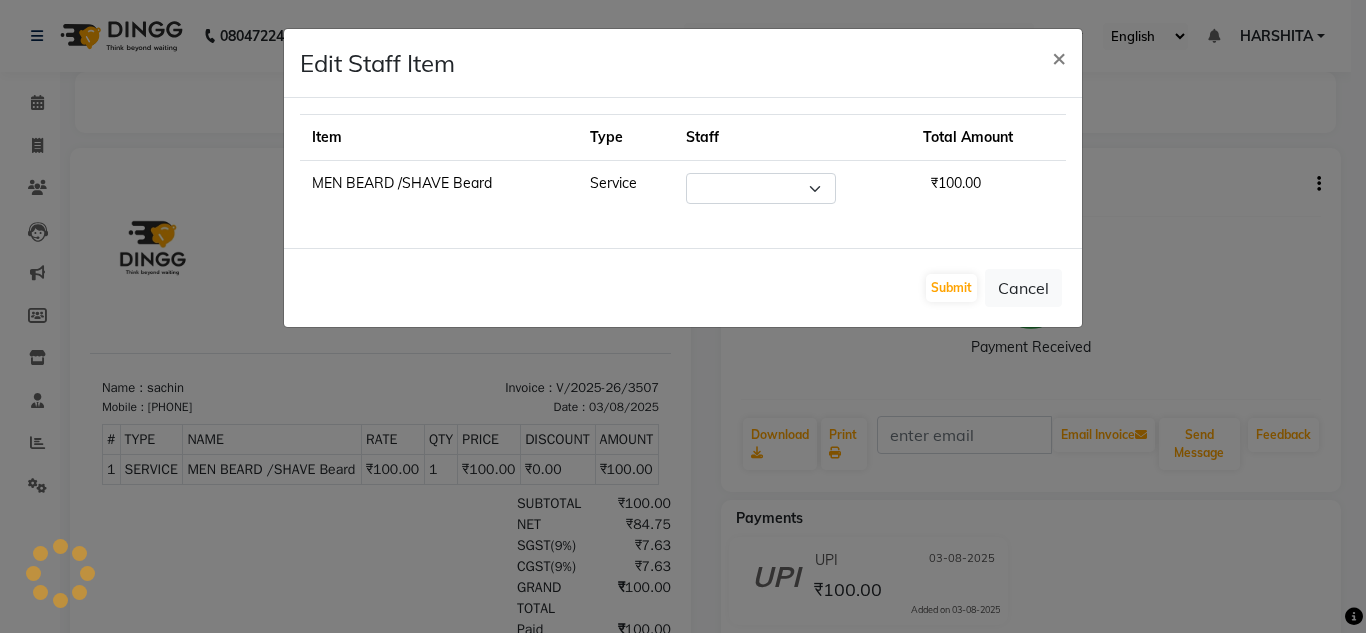 select on "81667" 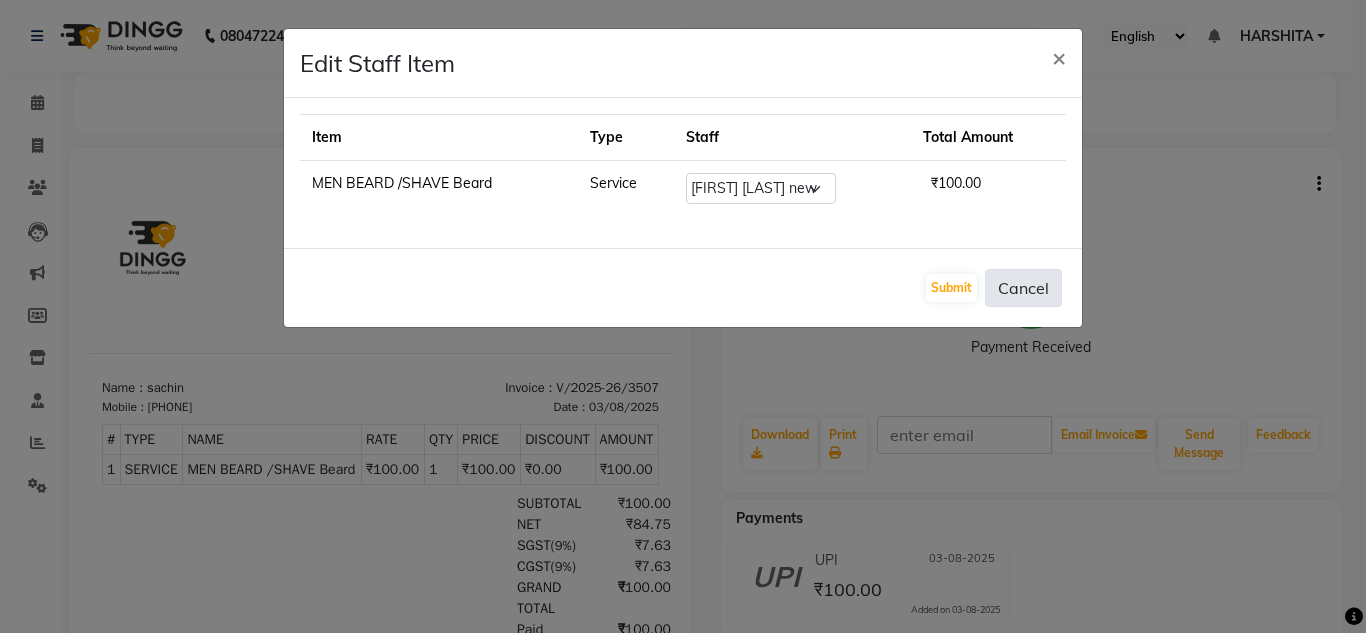 click on "Cancel" 